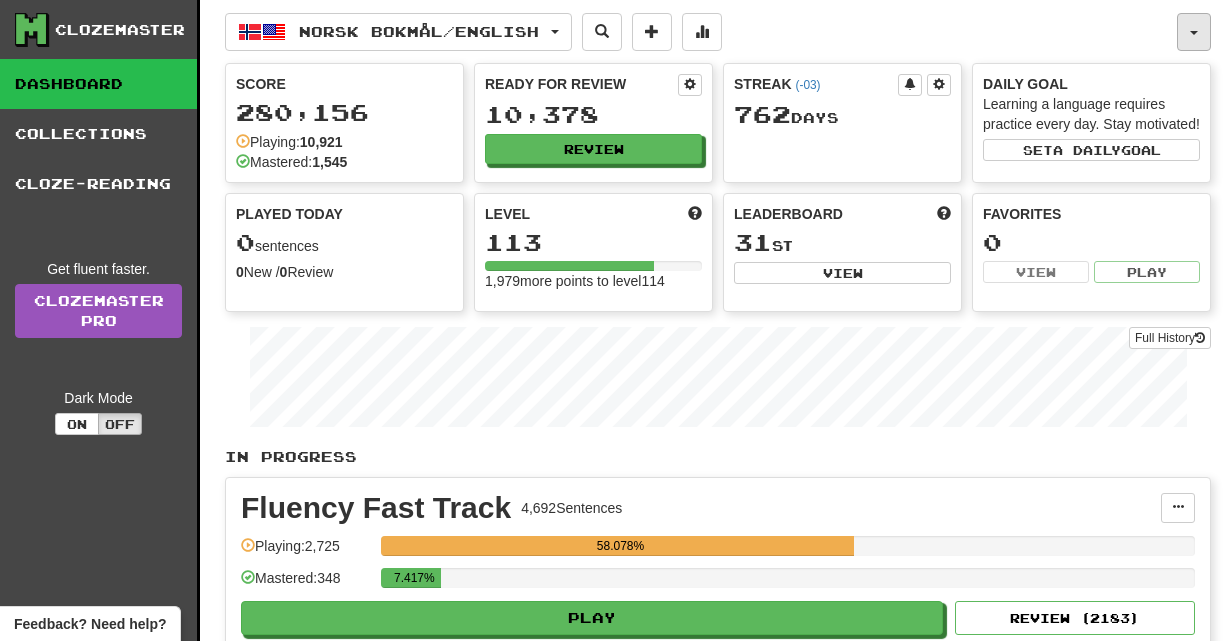 scroll, scrollTop: 0, scrollLeft: 0, axis: both 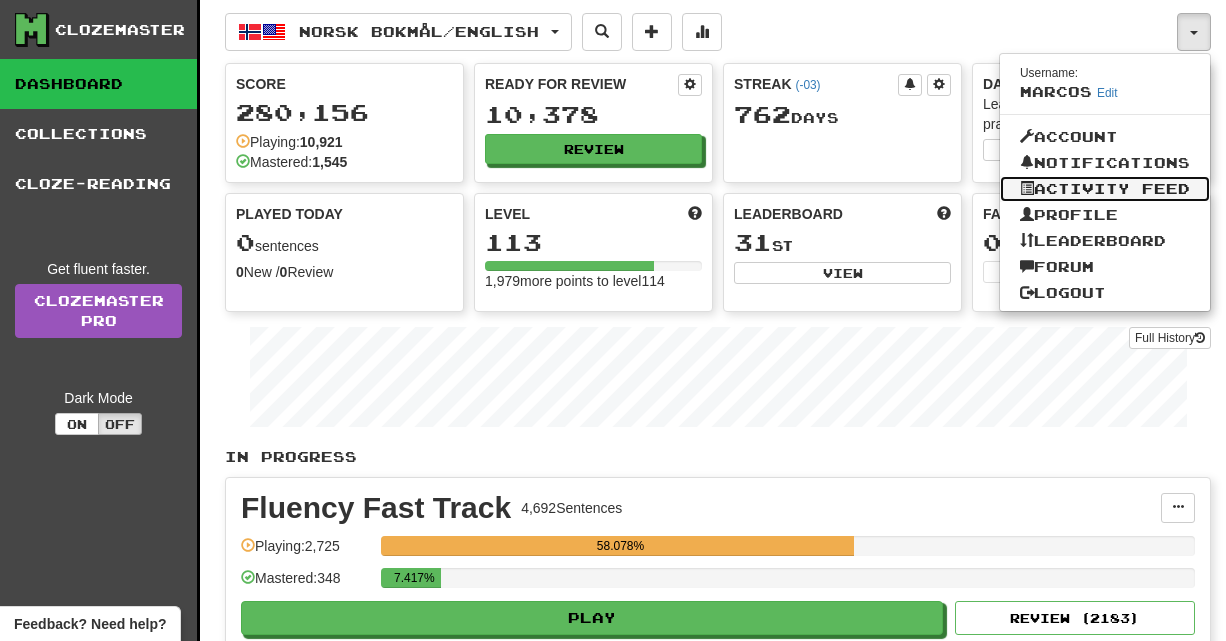 click 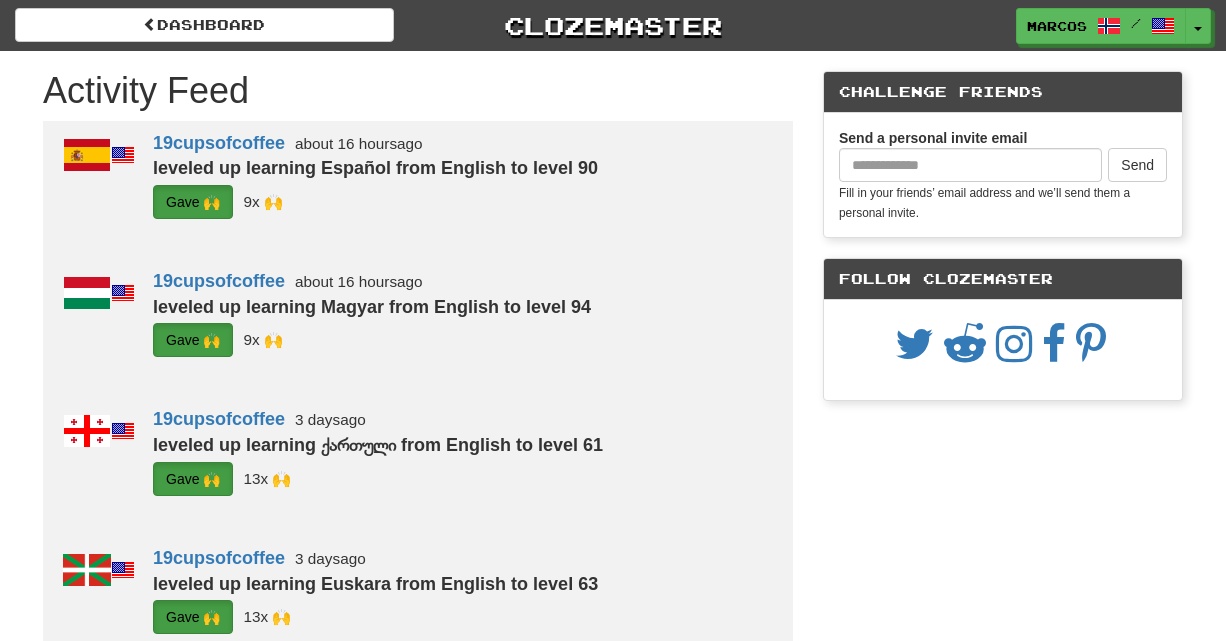 scroll, scrollTop: 0, scrollLeft: 0, axis: both 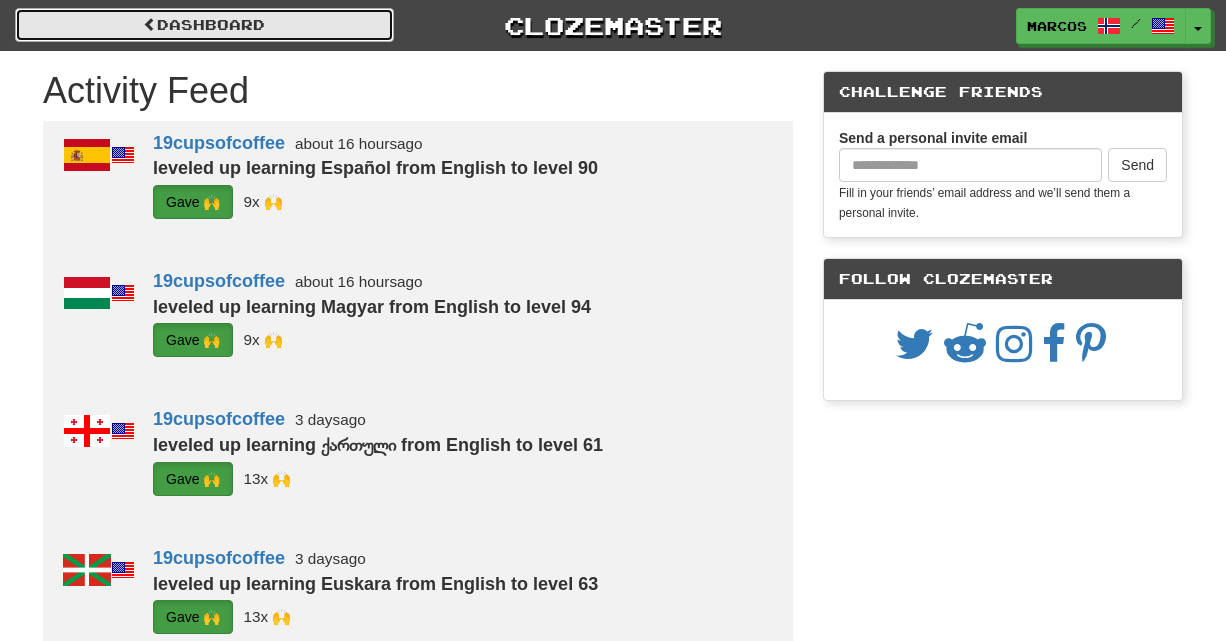click on "Dashboard" at bounding box center [204, 25] 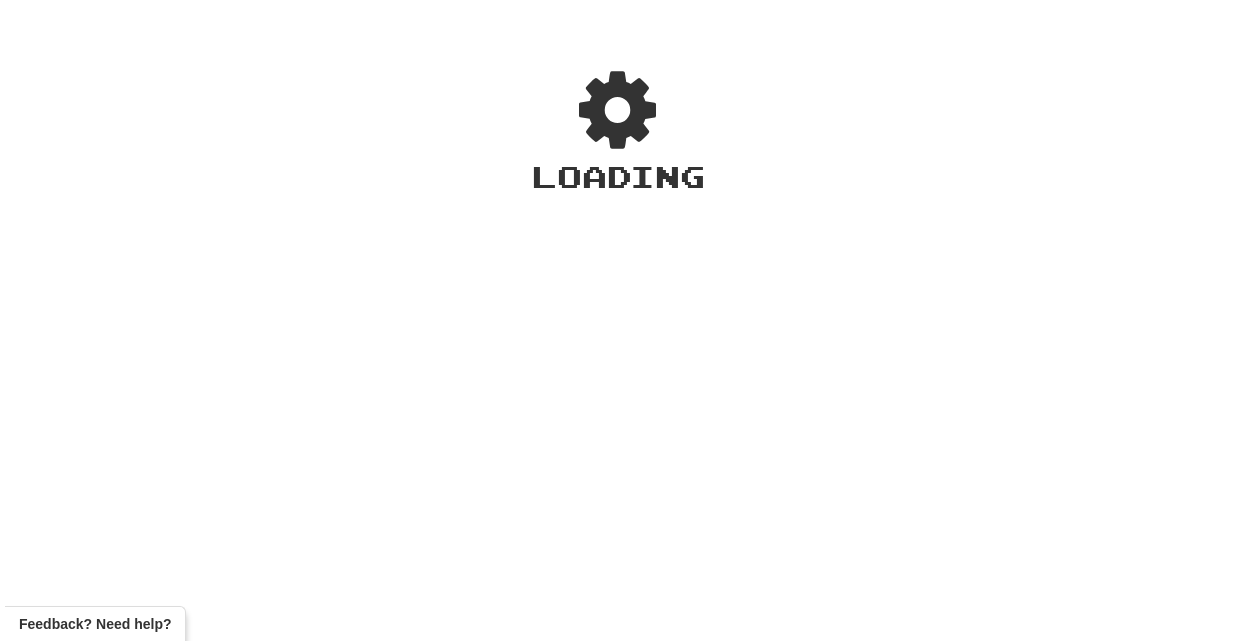 scroll, scrollTop: 0, scrollLeft: 0, axis: both 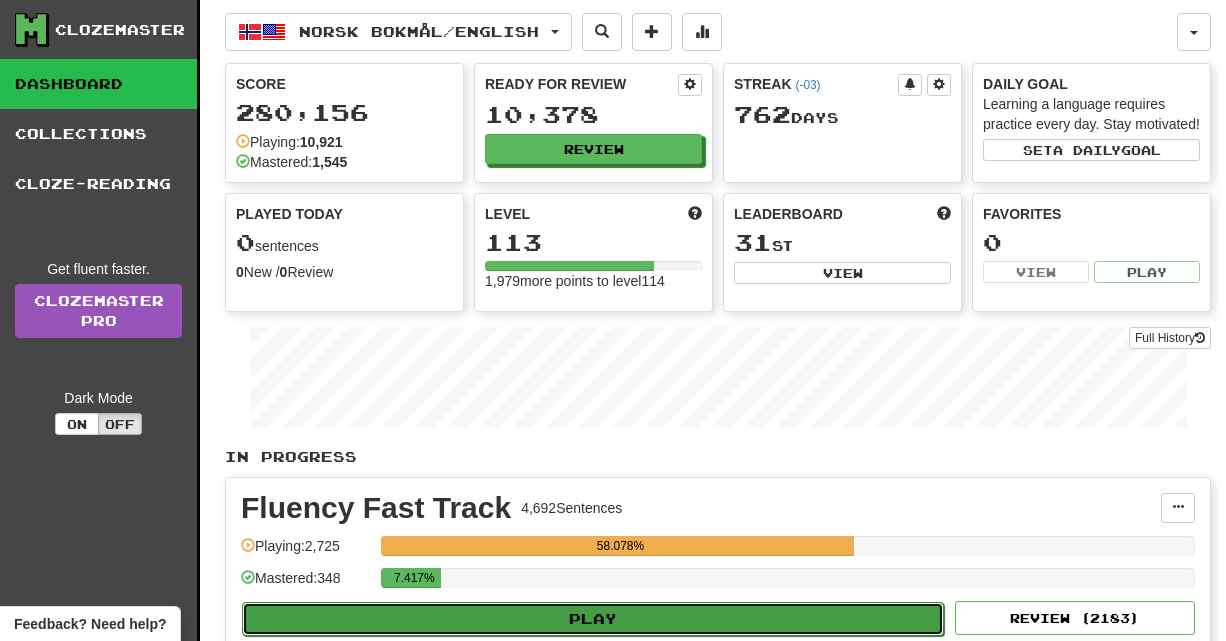 click on "Play" 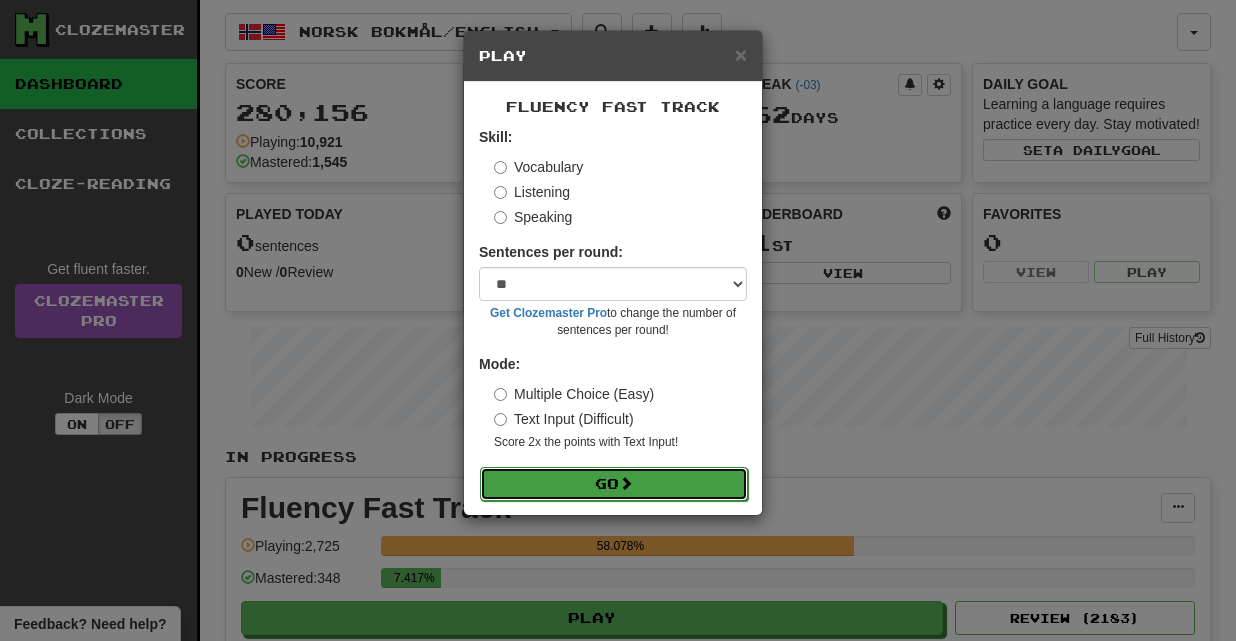 click on "Go" at bounding box center (614, 484) 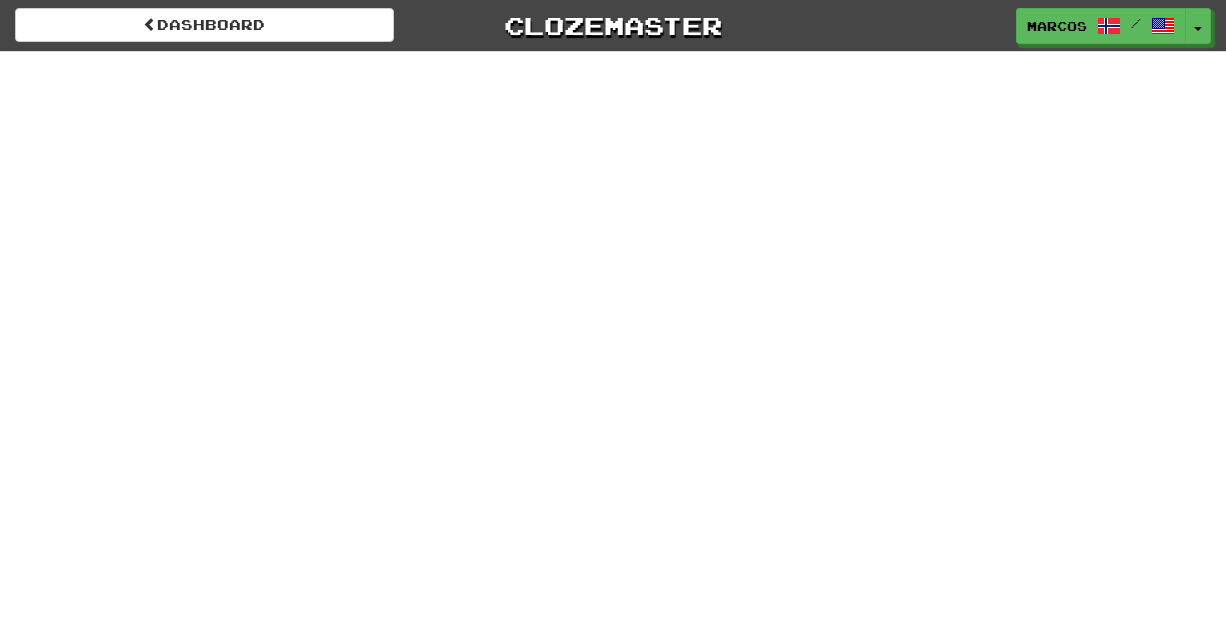 scroll, scrollTop: 0, scrollLeft: 0, axis: both 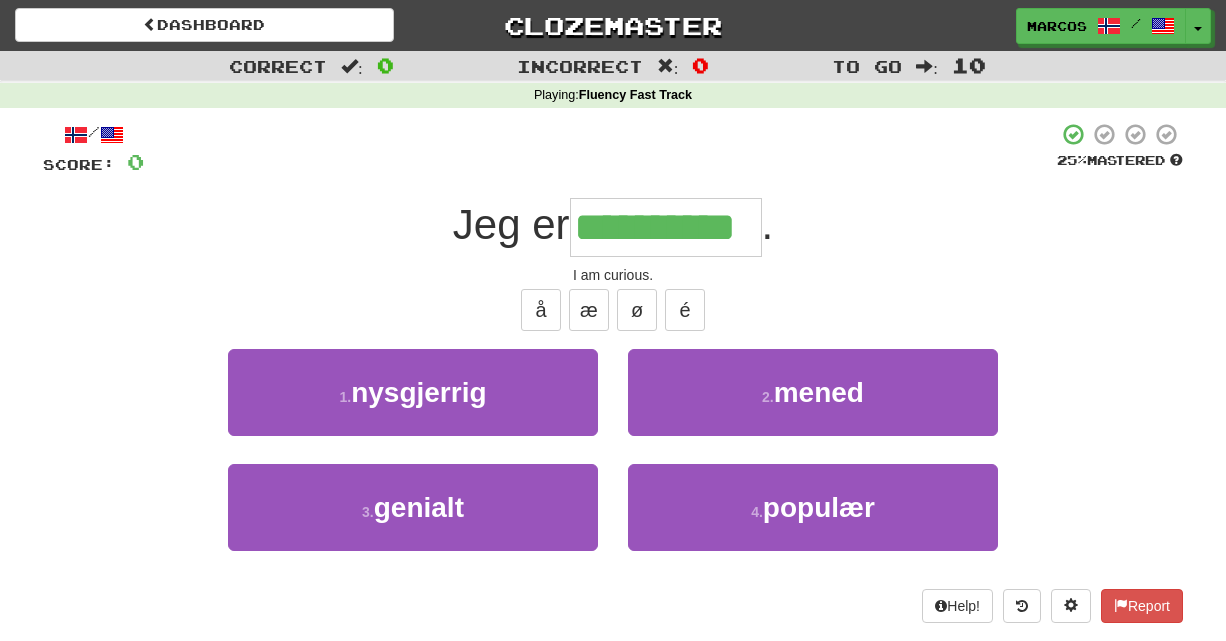 type on "**********" 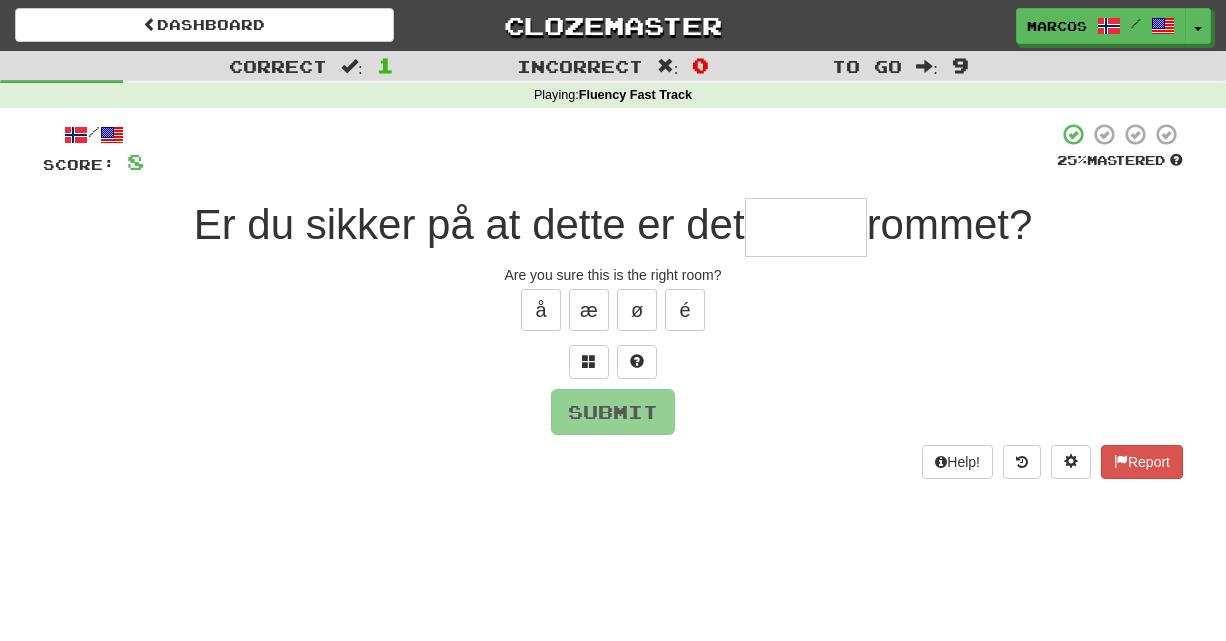 type on "*" 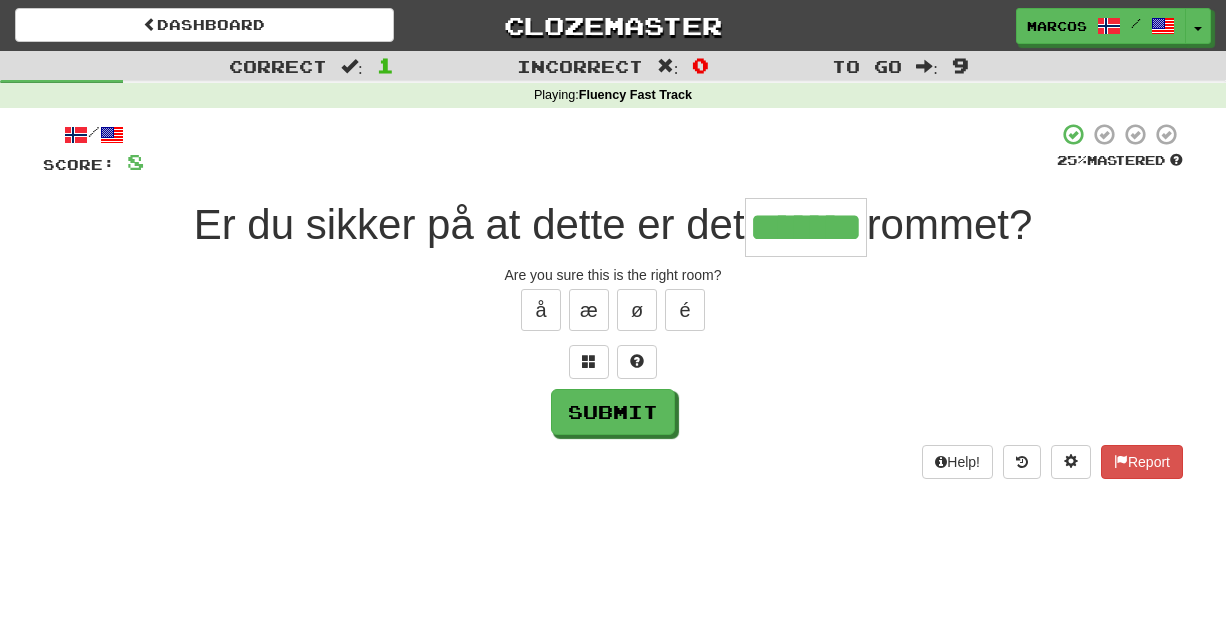 type on "*******" 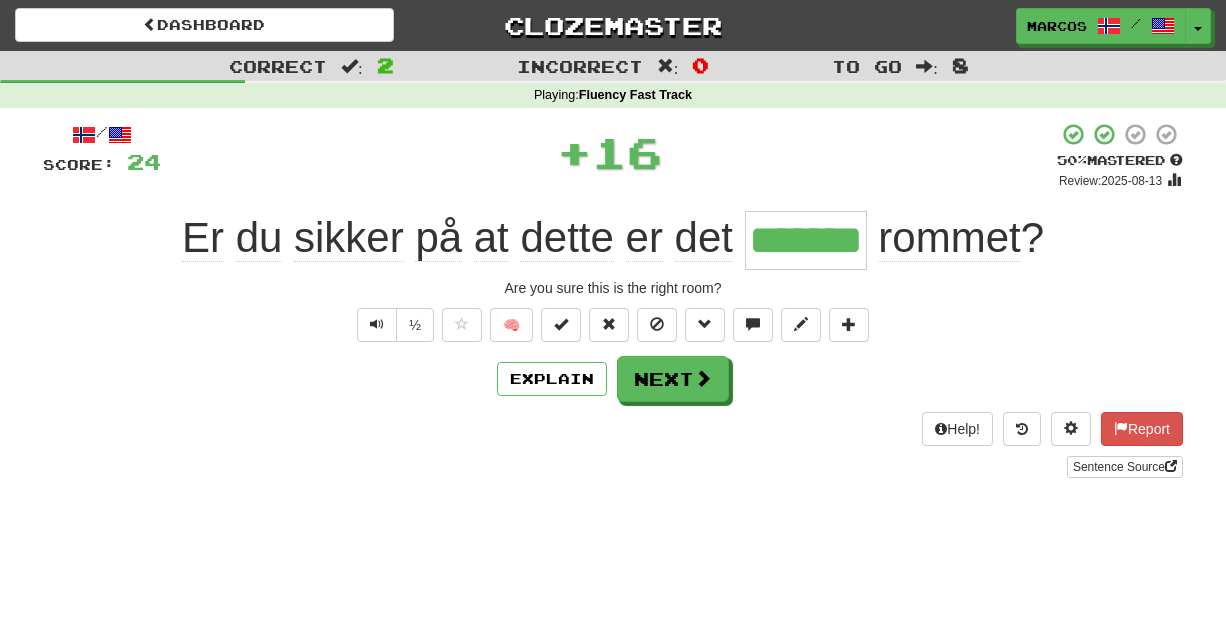 click on "Help!  Report Sentence Source" at bounding box center (613, 445) 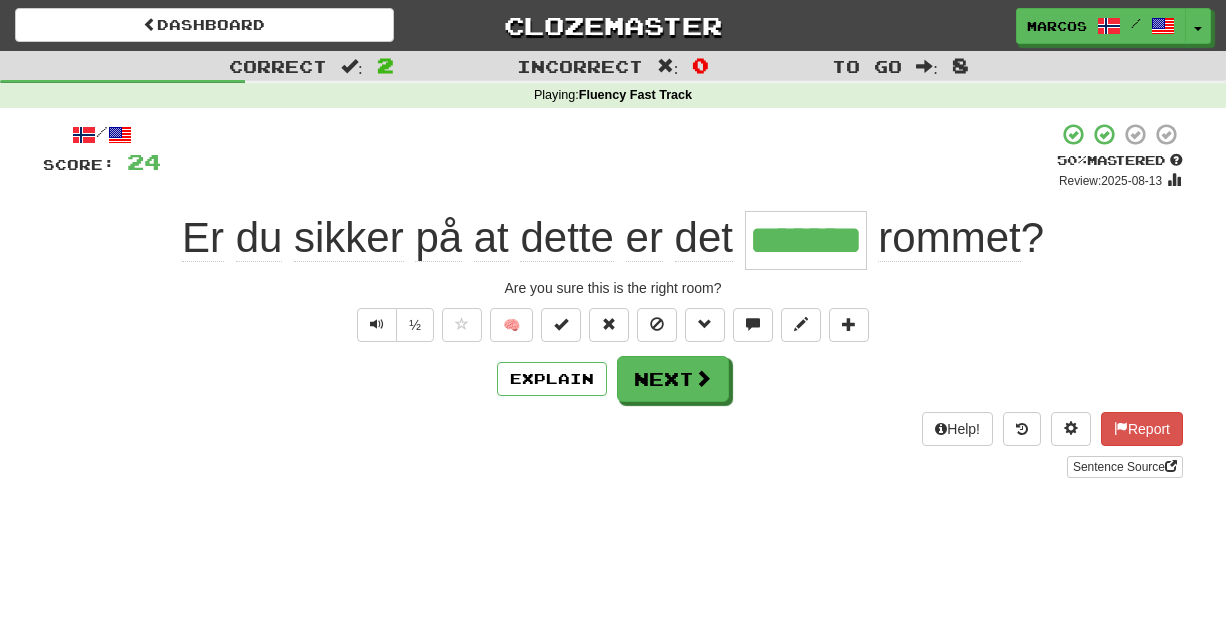click on "Explain Next" at bounding box center (613, 379) 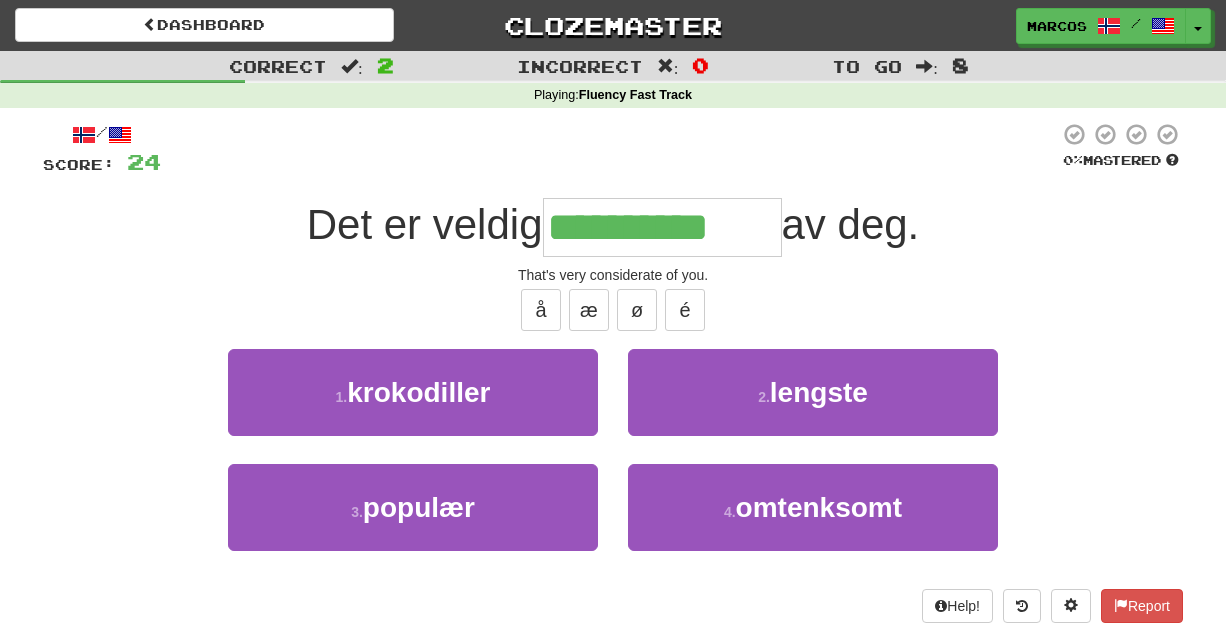 type on "**********" 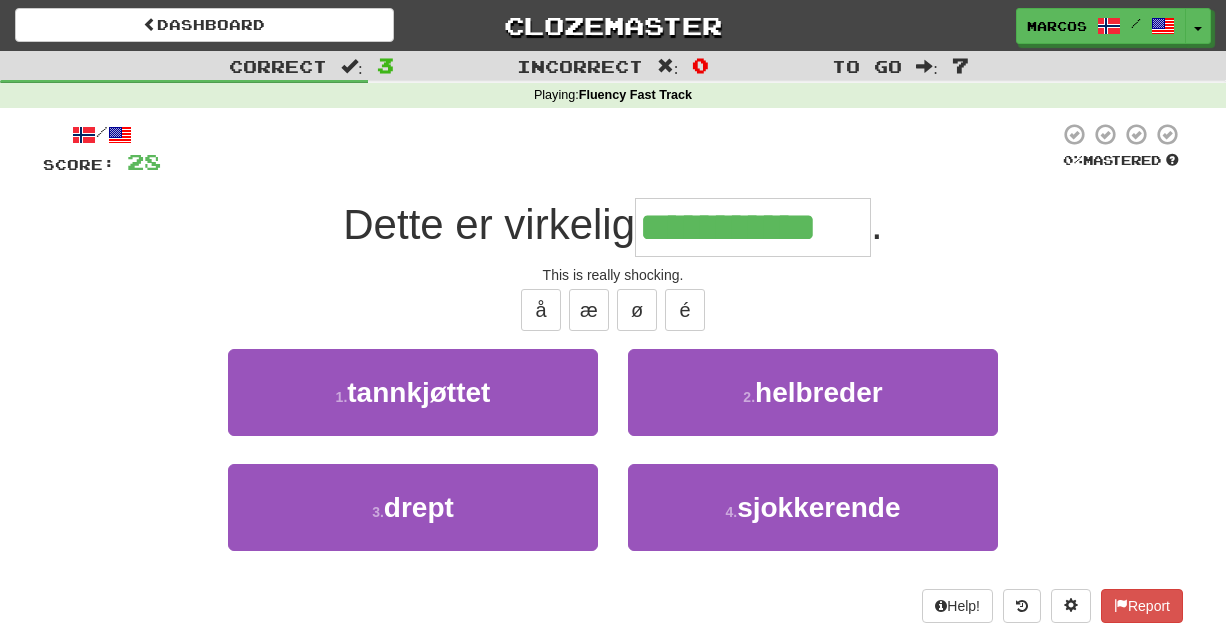 type on "**********" 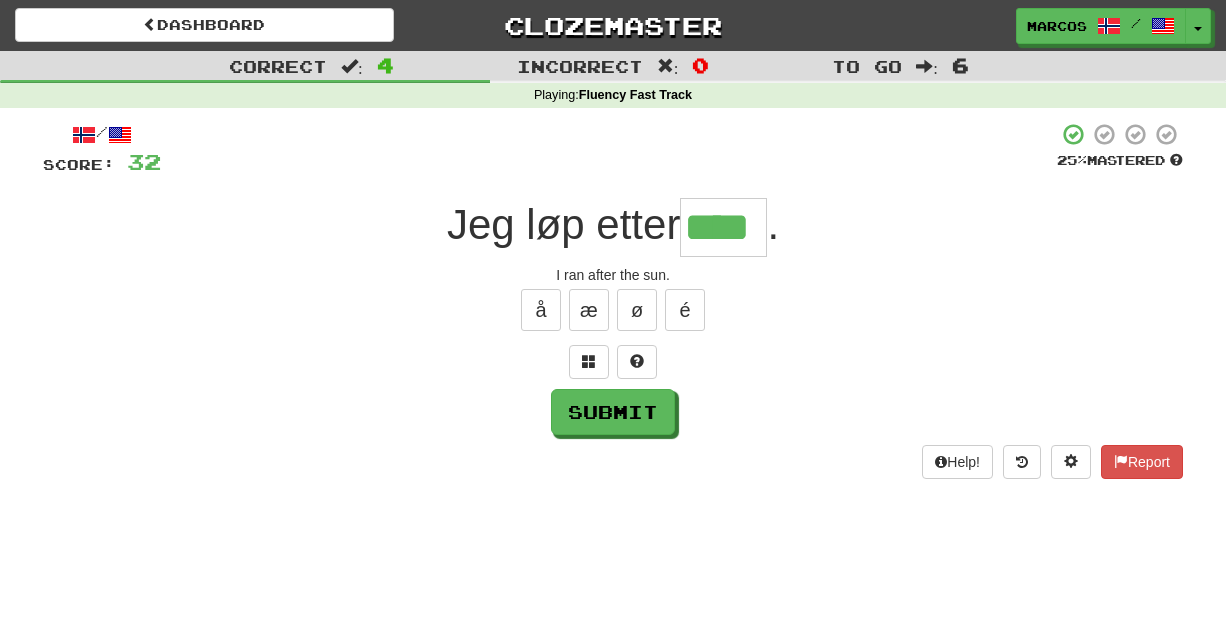 type on "****" 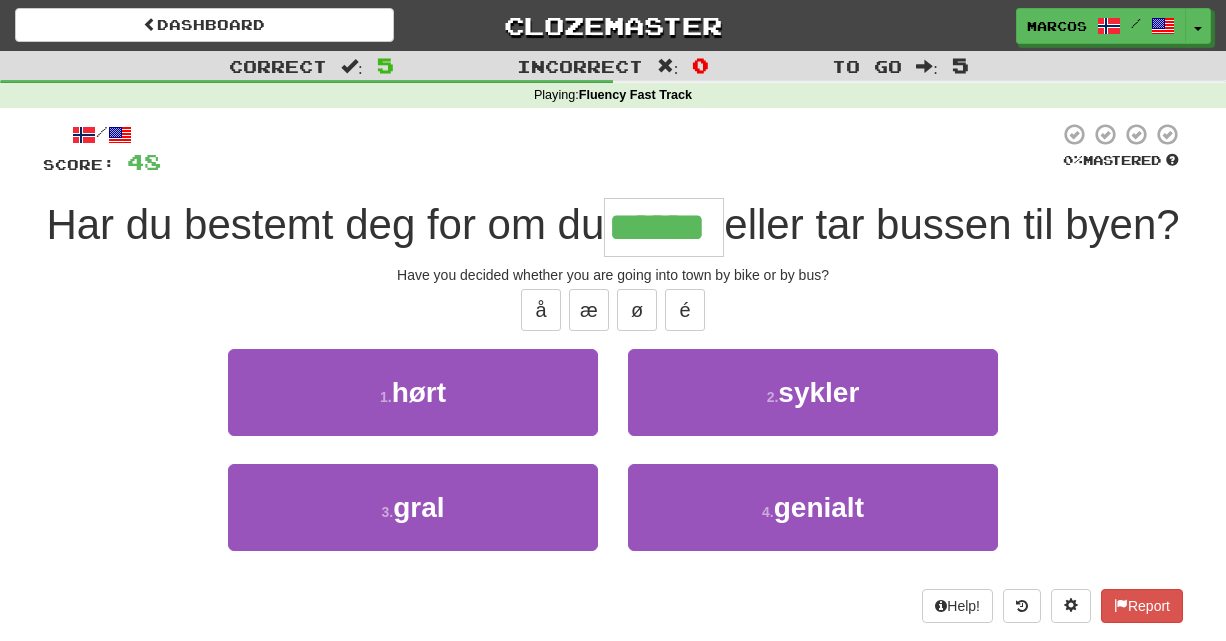 type on "******" 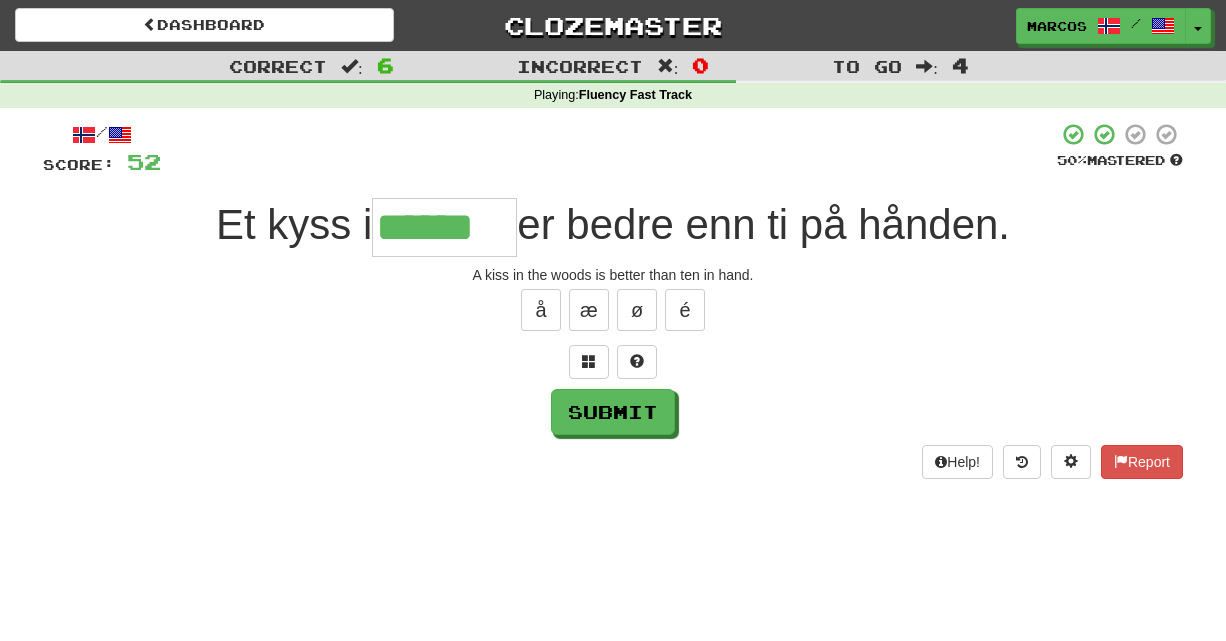 type on "******" 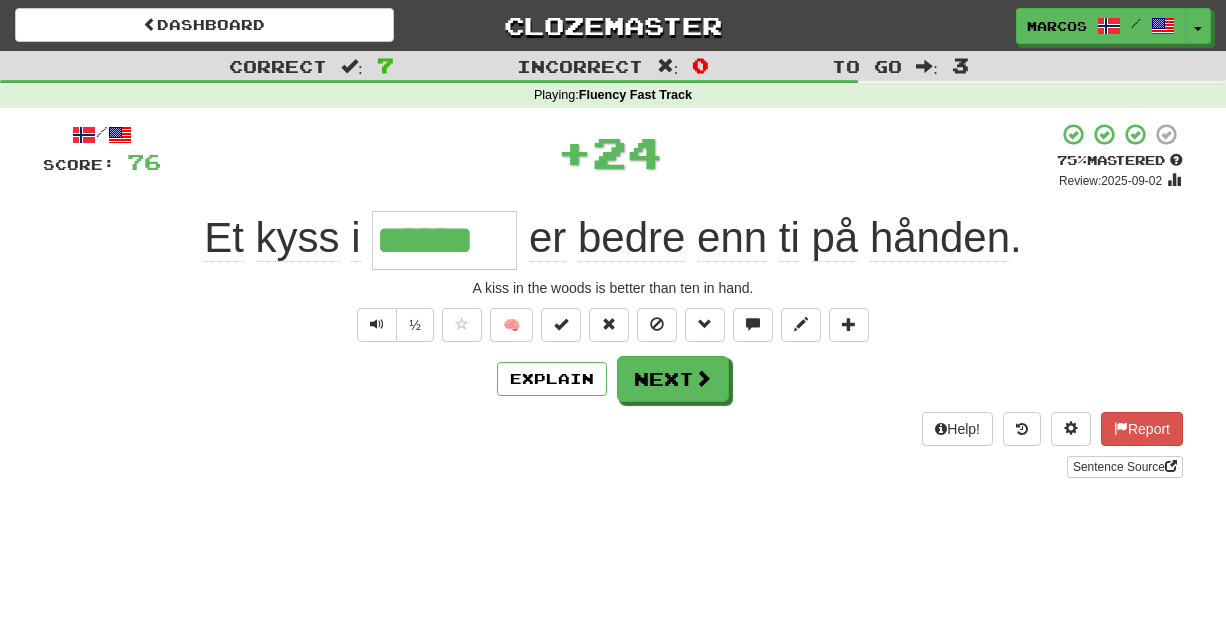 click on "Explain Next" at bounding box center [613, 379] 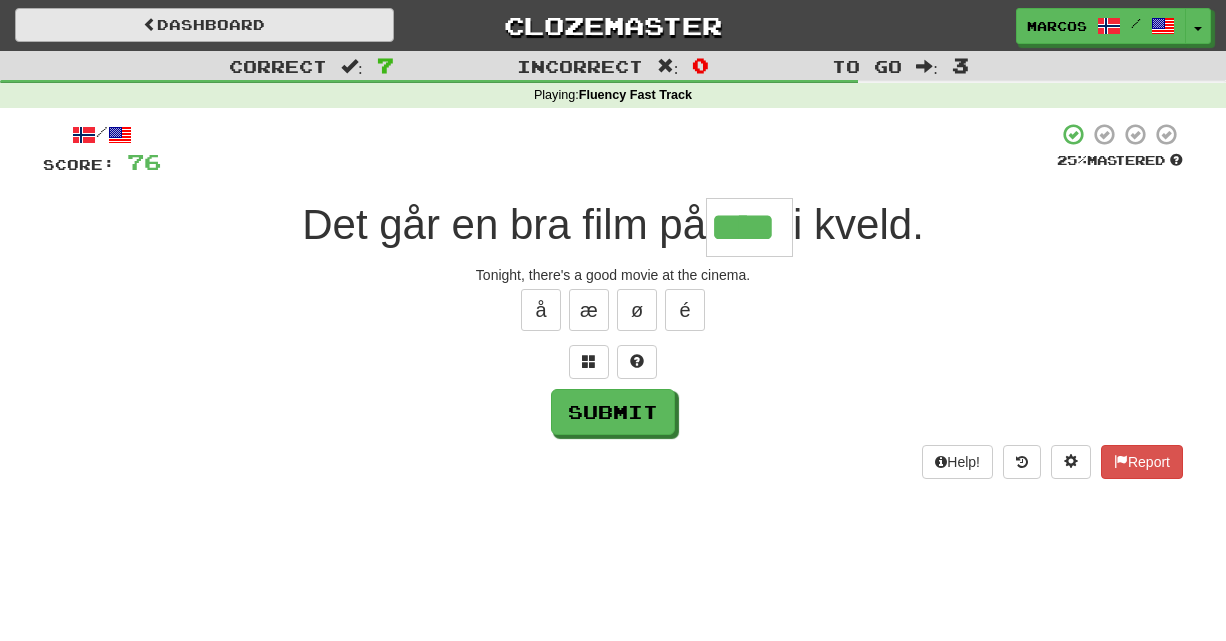 type on "****" 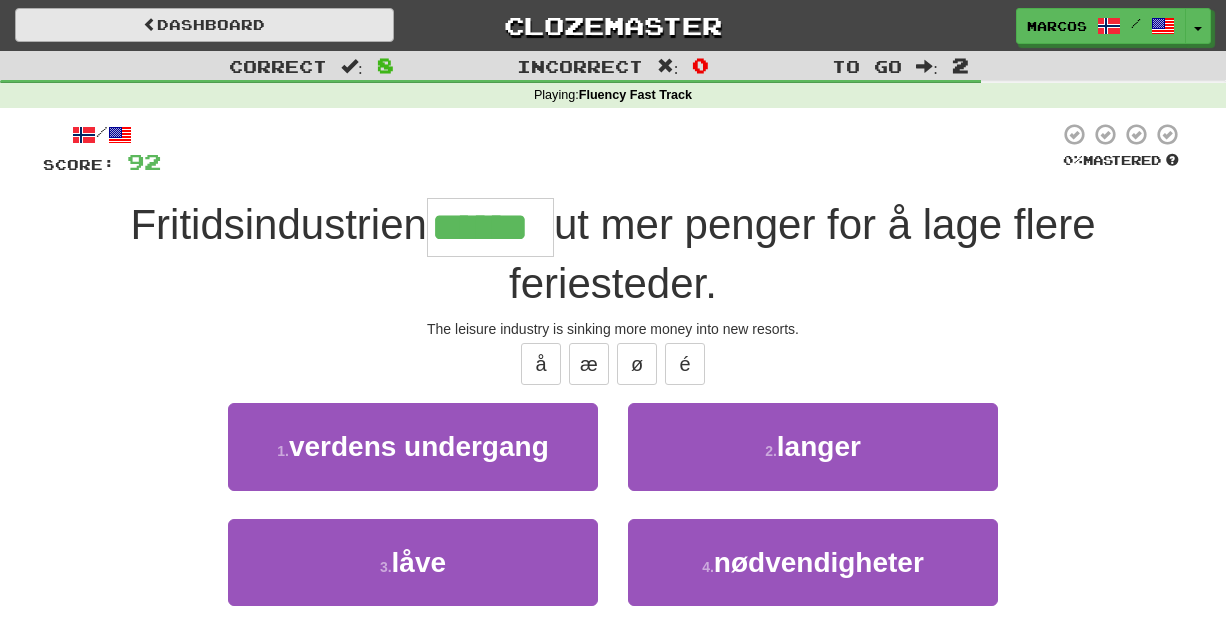 type on "******" 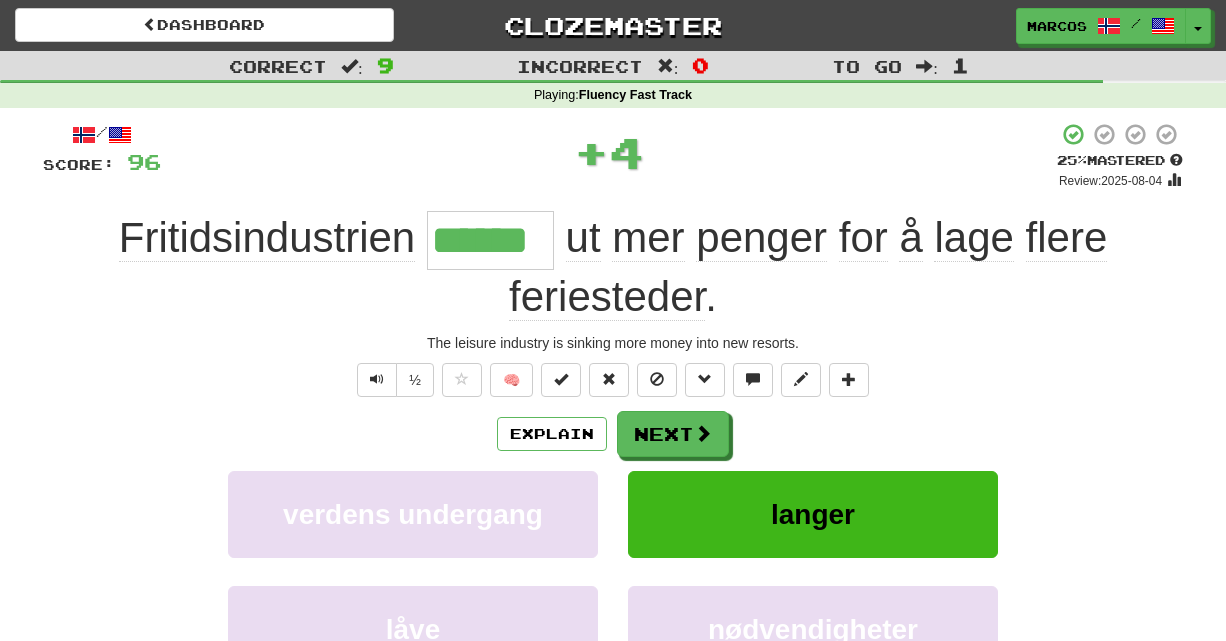 click on "Fritidsindustrien   ******   ut   mer   penger   for   å   lage   flere   feriesteder ." at bounding box center (613, 267) 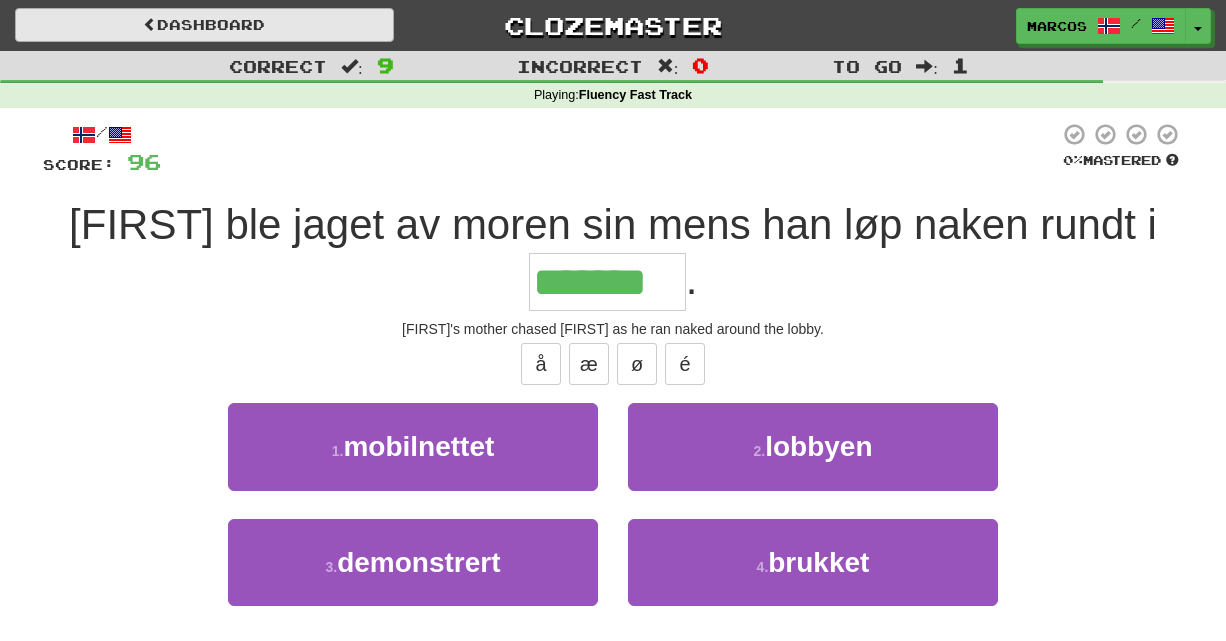 type on "*******" 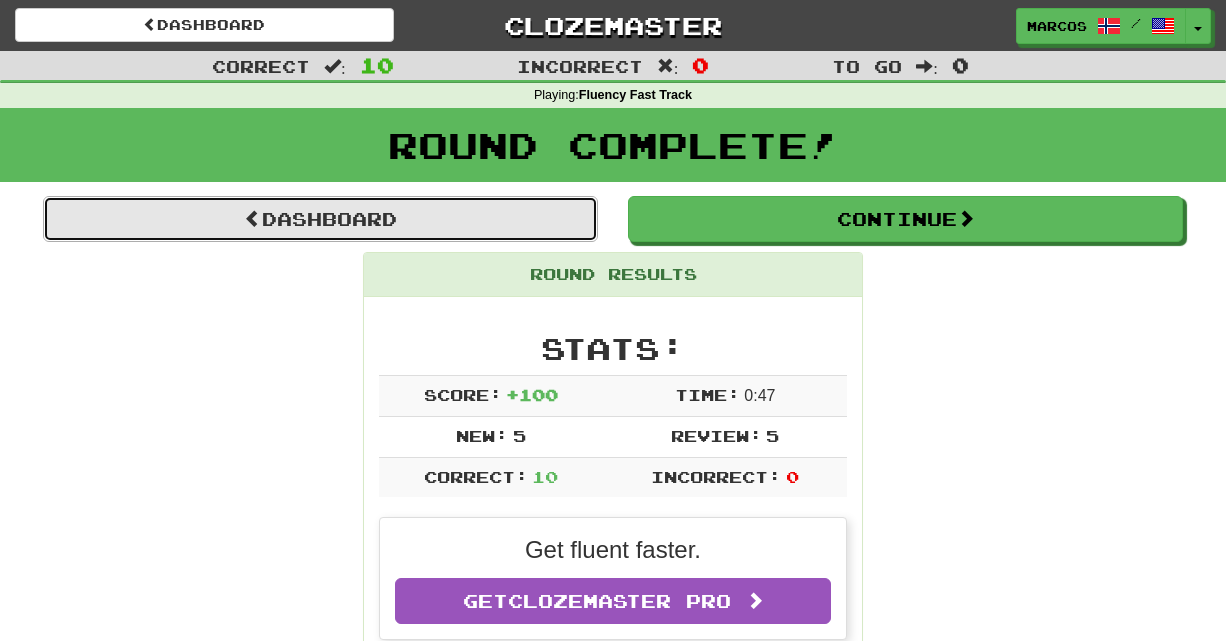 click on "Dashboard" at bounding box center (320, 219) 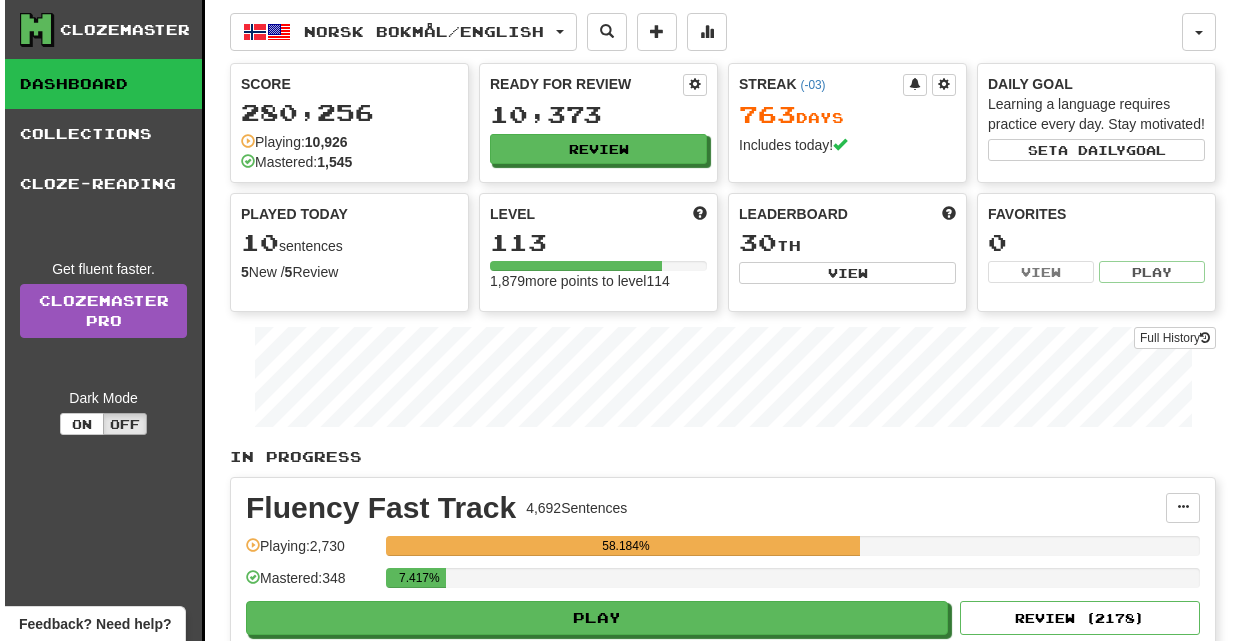 scroll, scrollTop: 0, scrollLeft: 0, axis: both 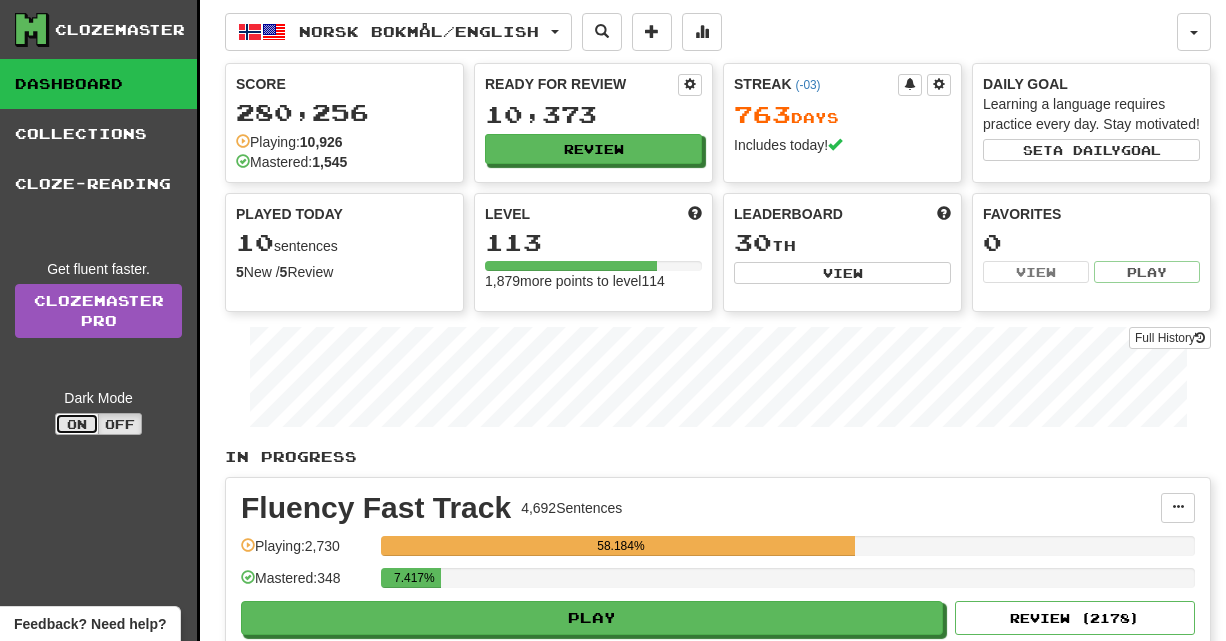 click on "On" at bounding box center (77, 424) 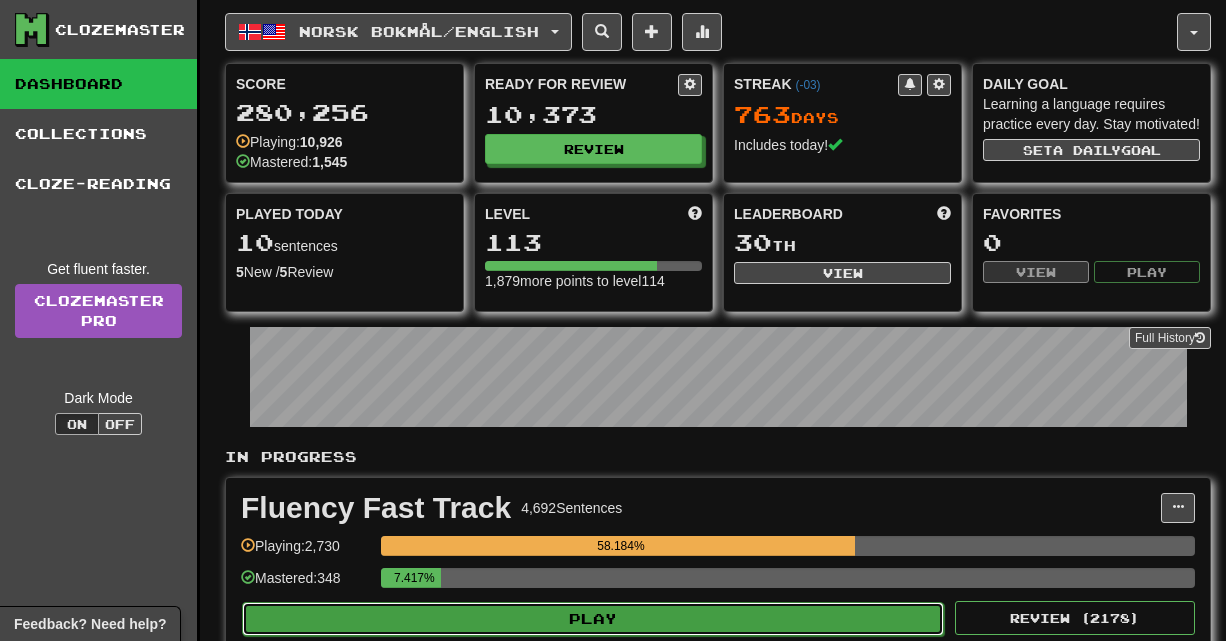 click on "Play" at bounding box center [593, 619] 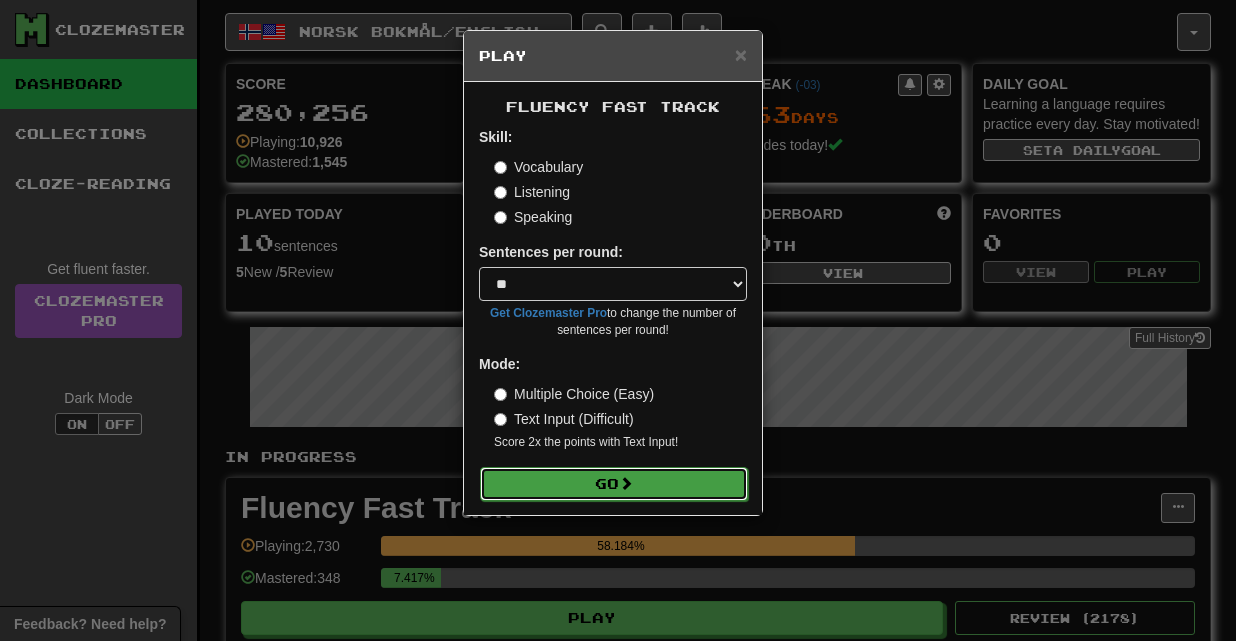 click on "Go" at bounding box center (614, 484) 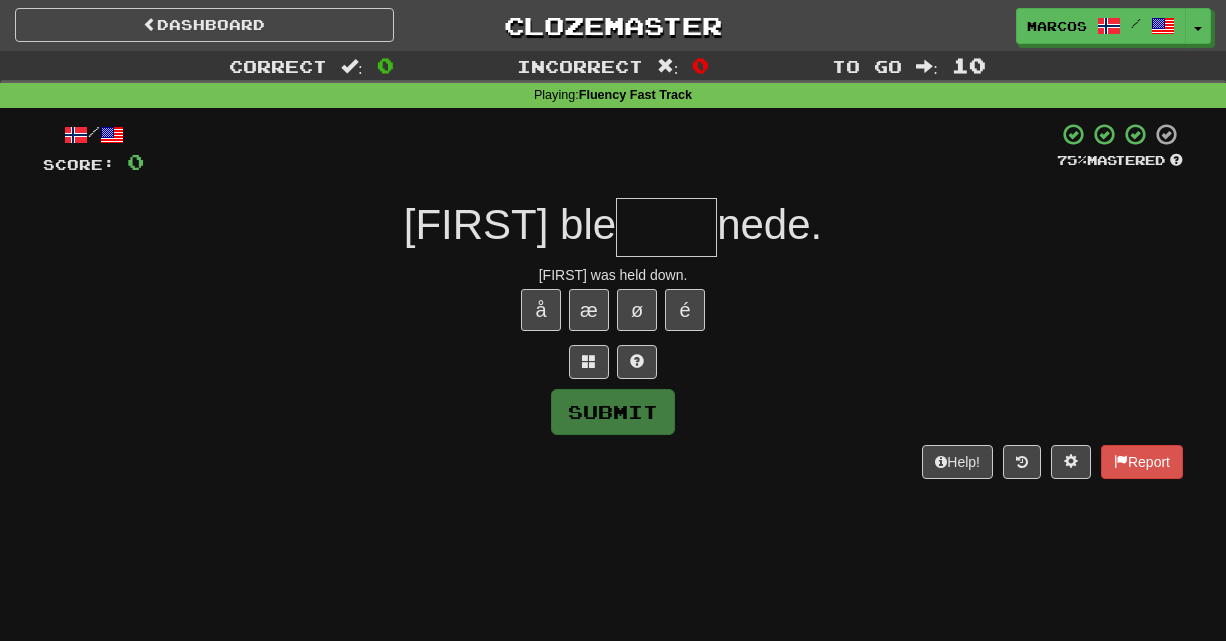 scroll, scrollTop: 0, scrollLeft: 0, axis: both 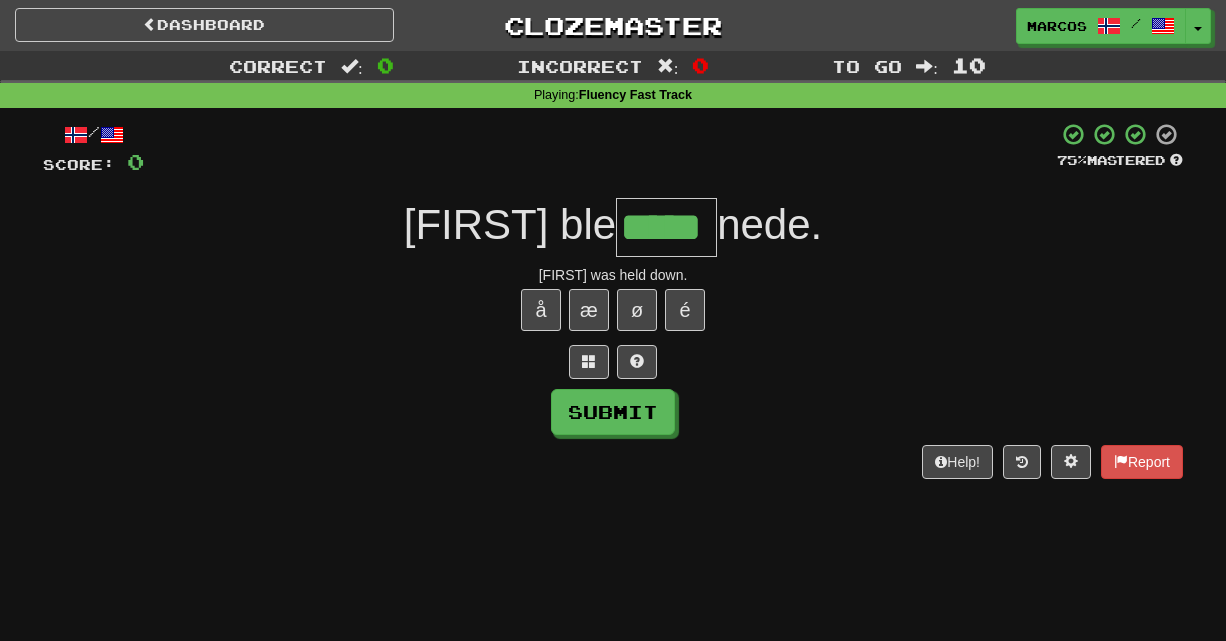 type on "*****" 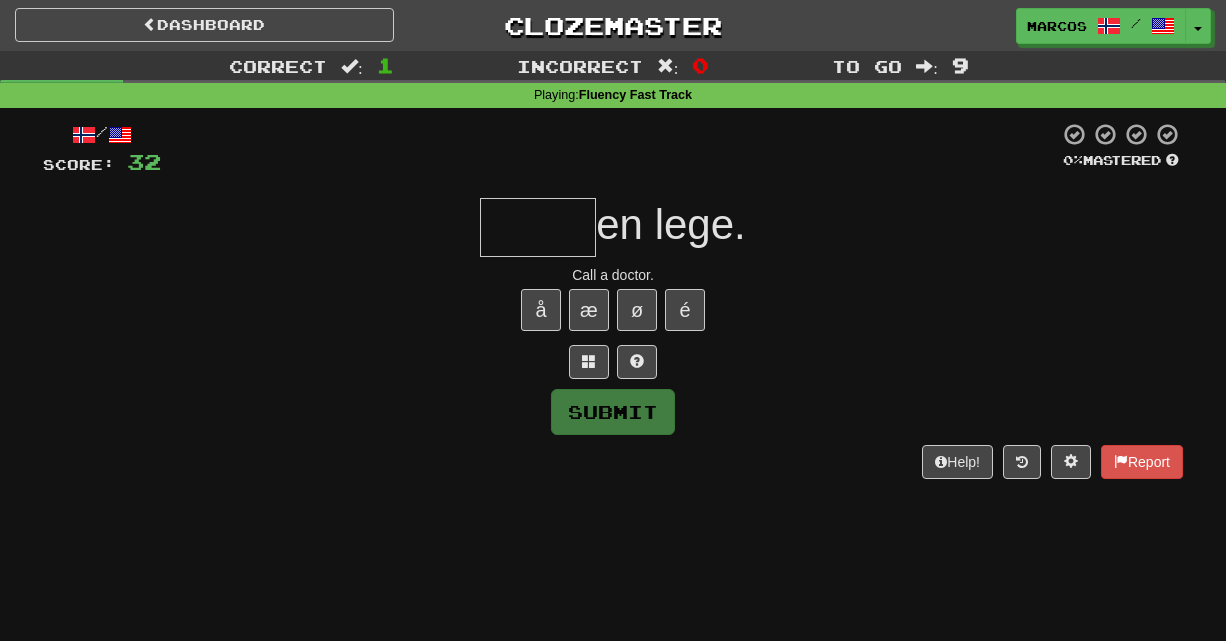 type on "*" 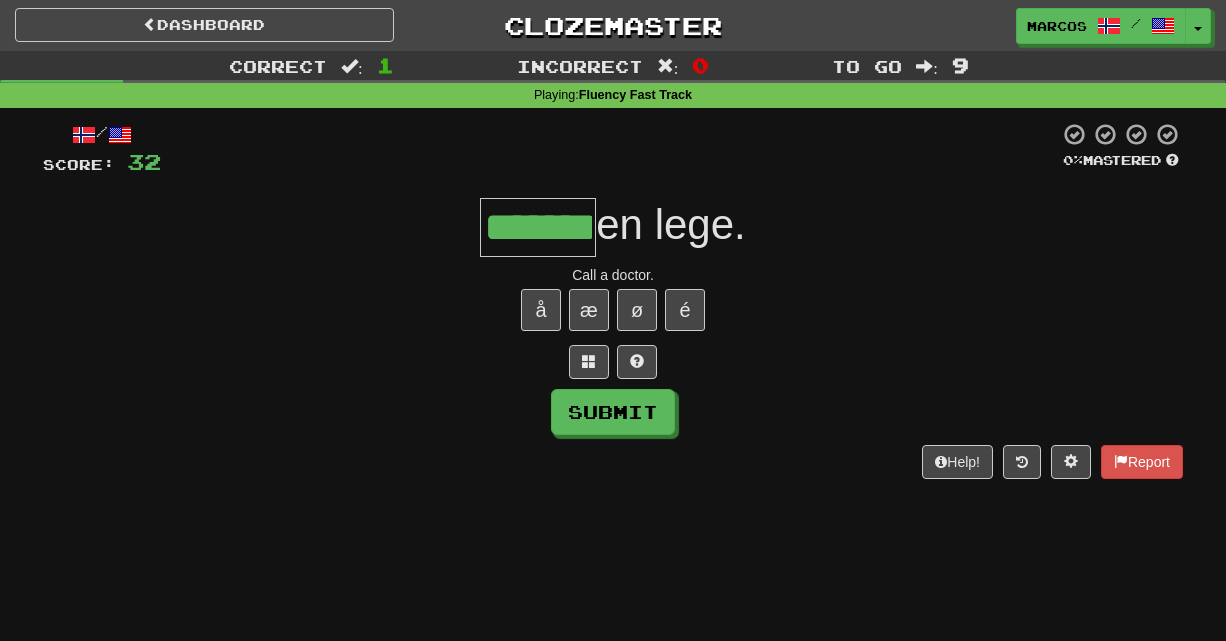 type on "*******" 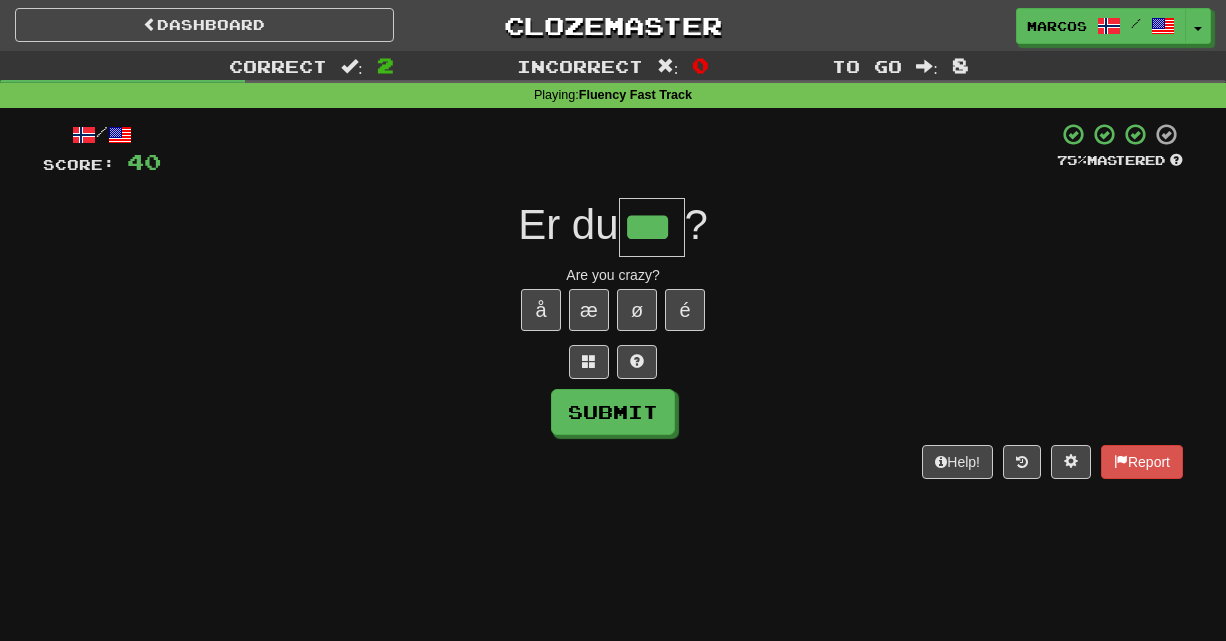 type on "***" 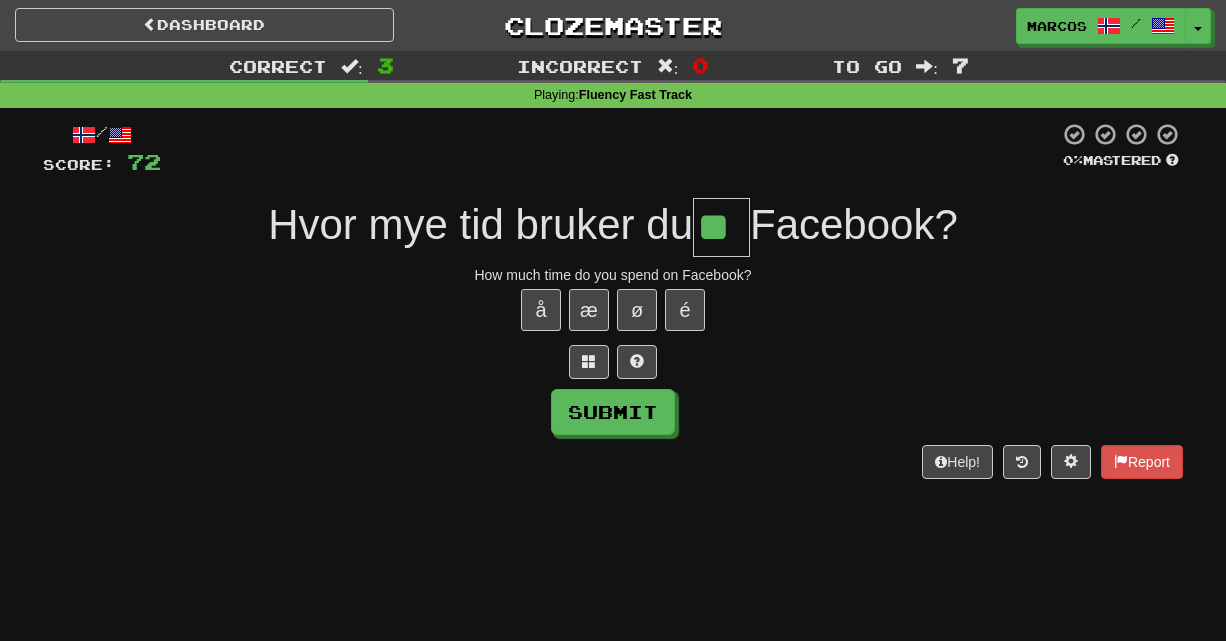 type on "**" 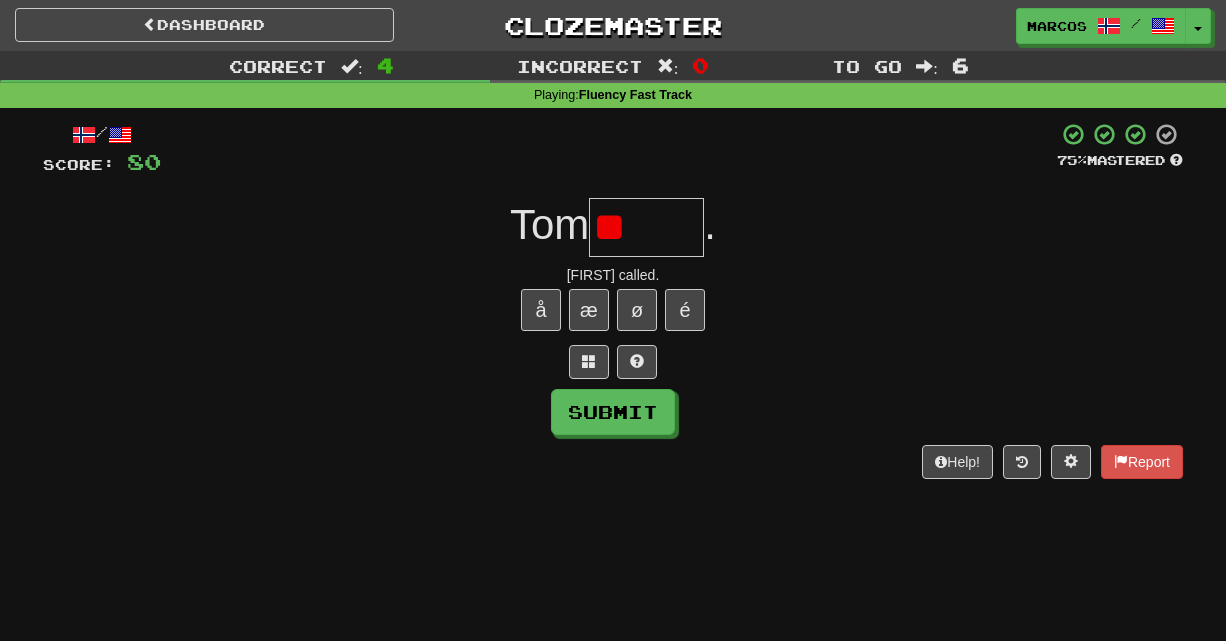 type on "*" 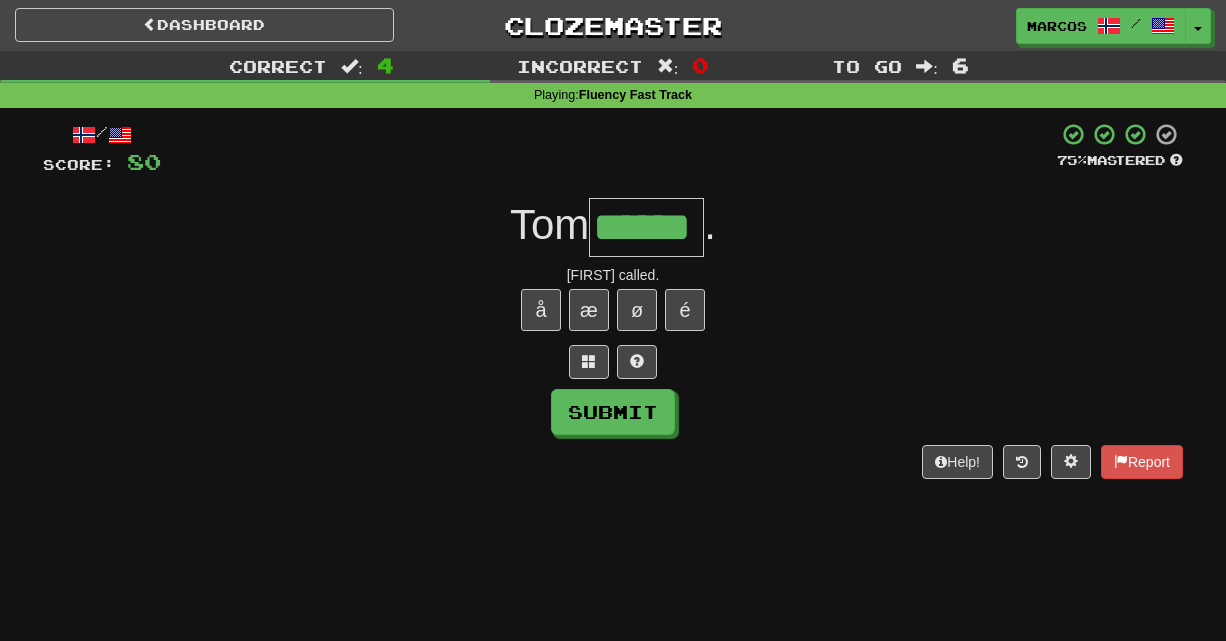 type on "******" 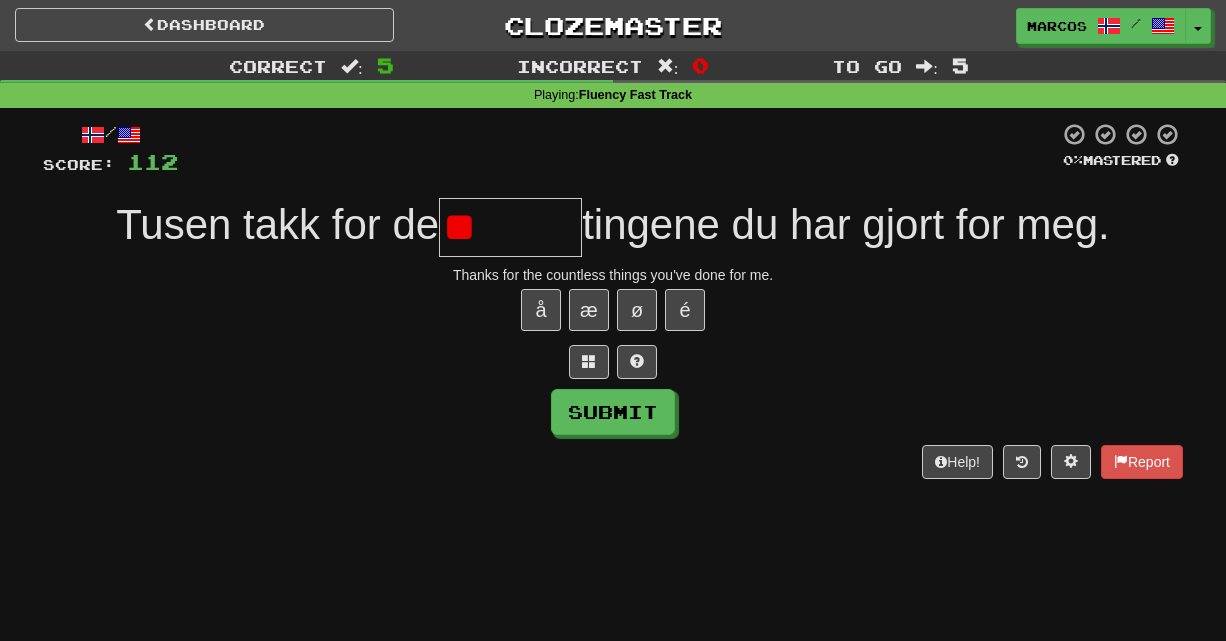 type on "*" 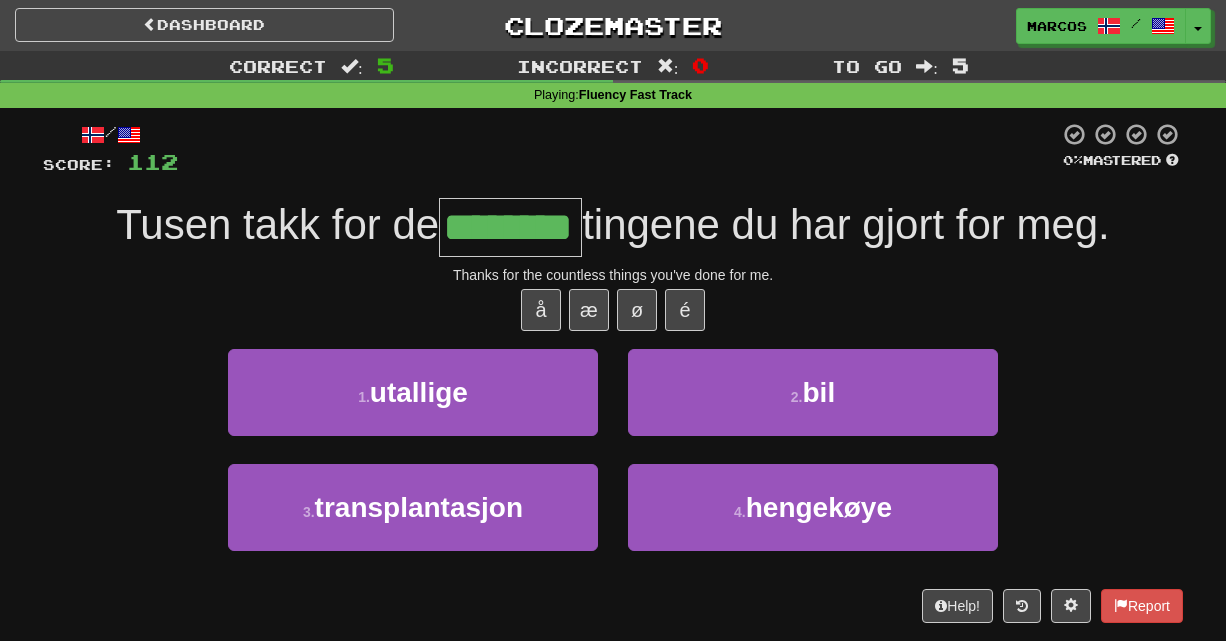 type on "********" 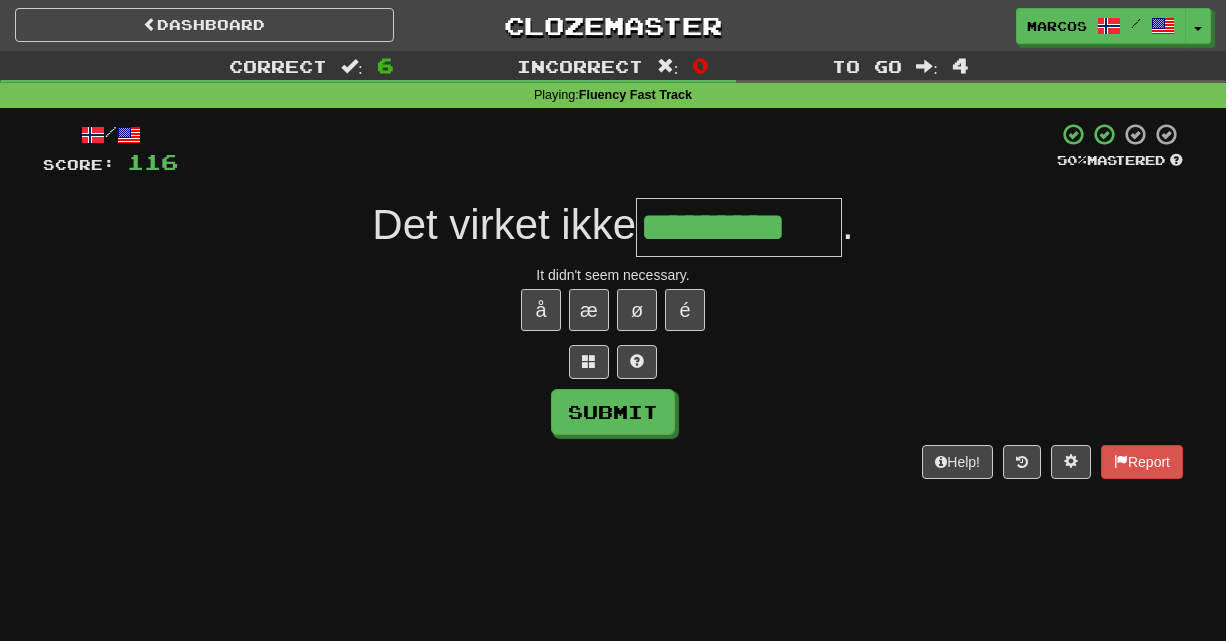 type on "*********" 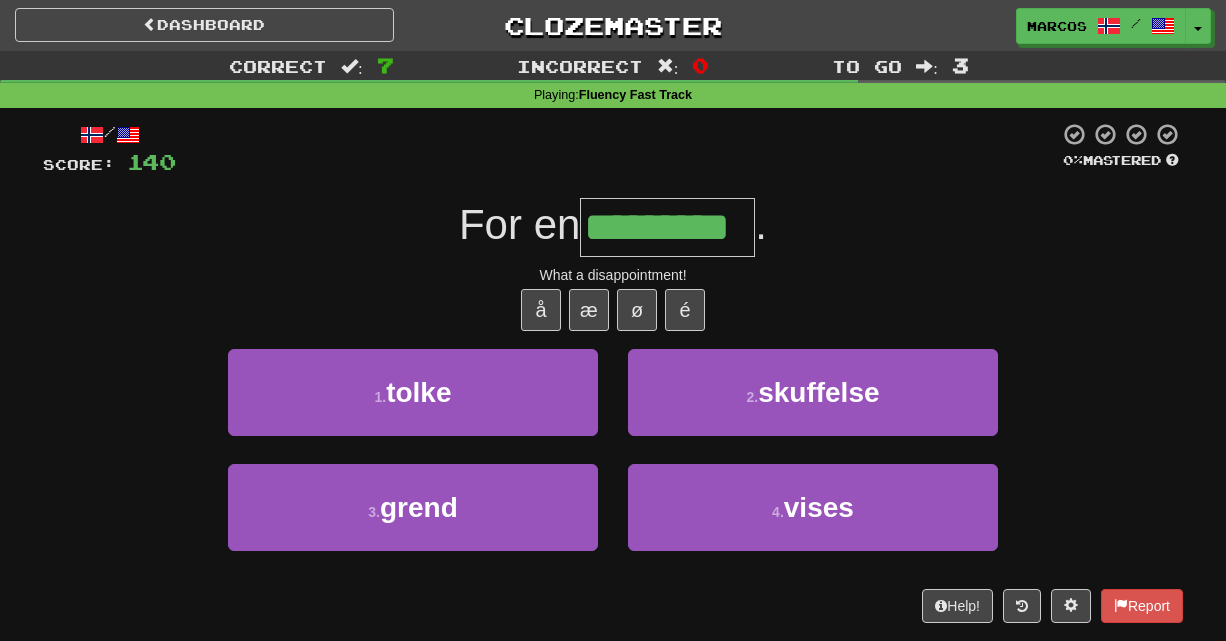 type on "*********" 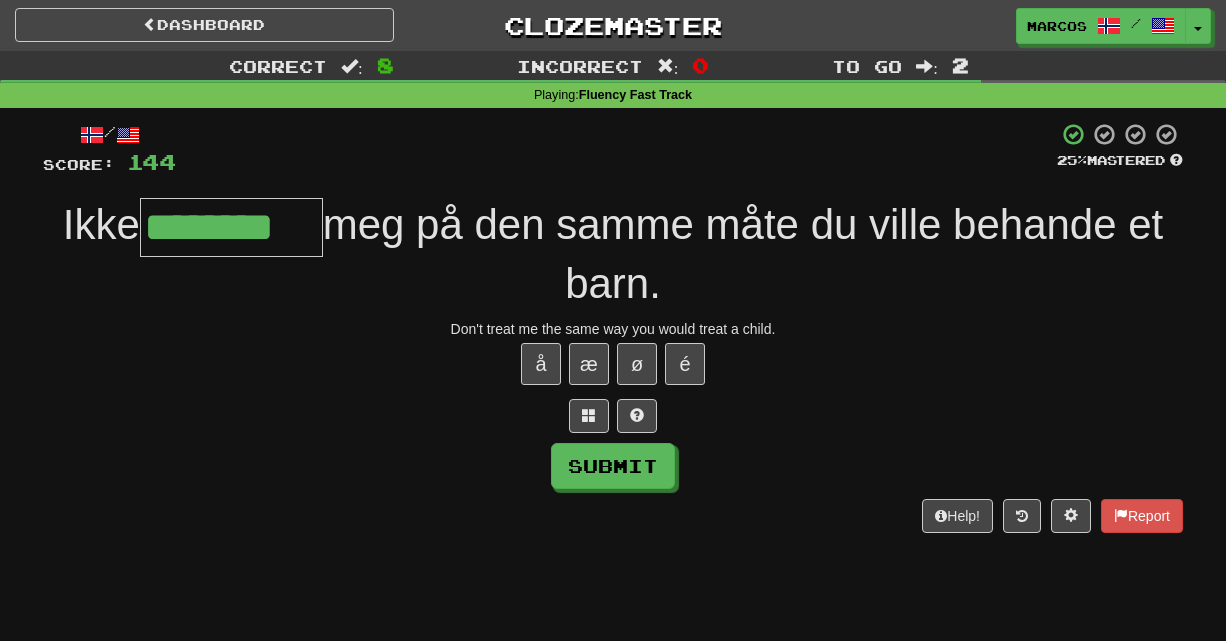 type on "********" 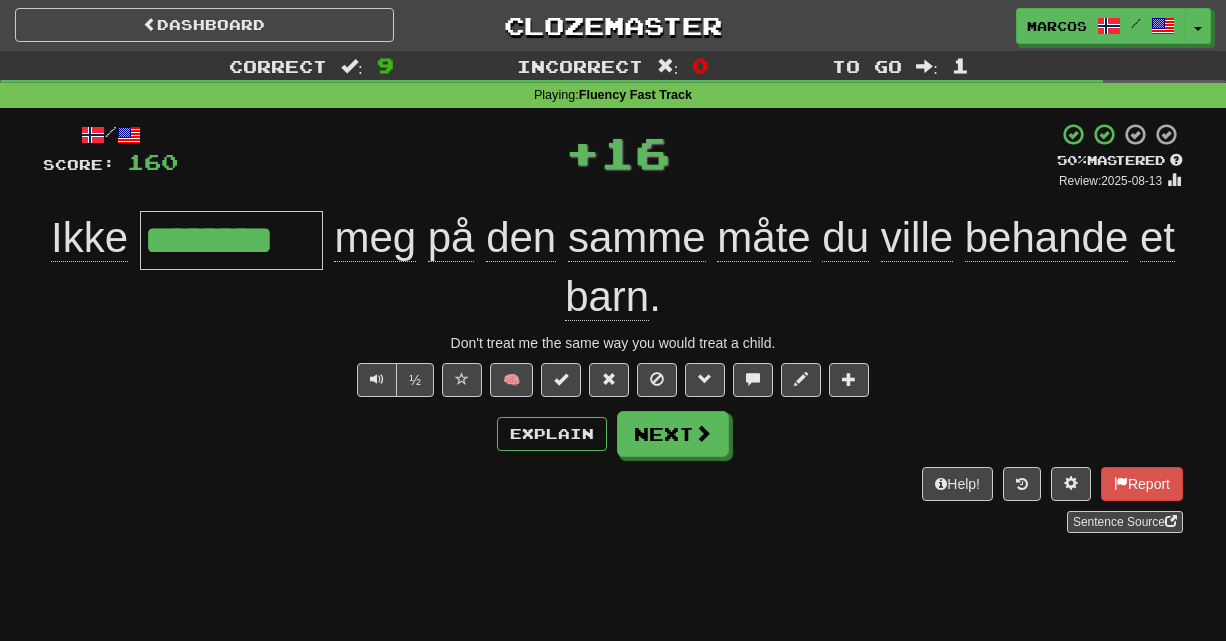 click on "Explain Next" at bounding box center (613, 434) 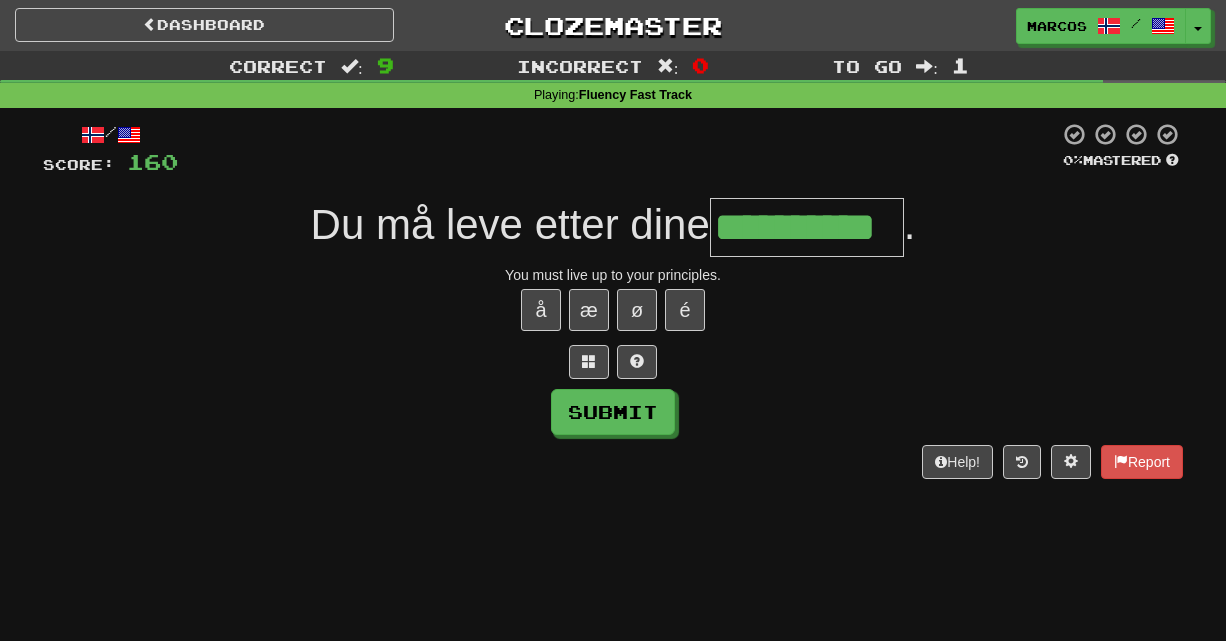 type on "**********" 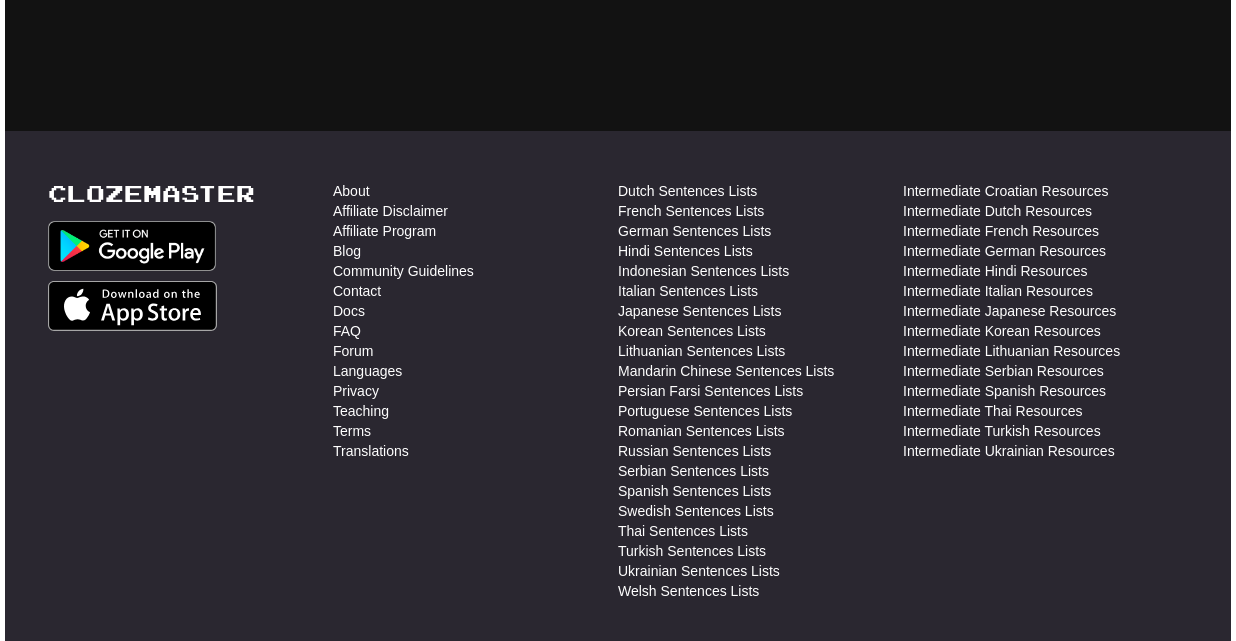 scroll, scrollTop: 0, scrollLeft: 0, axis: both 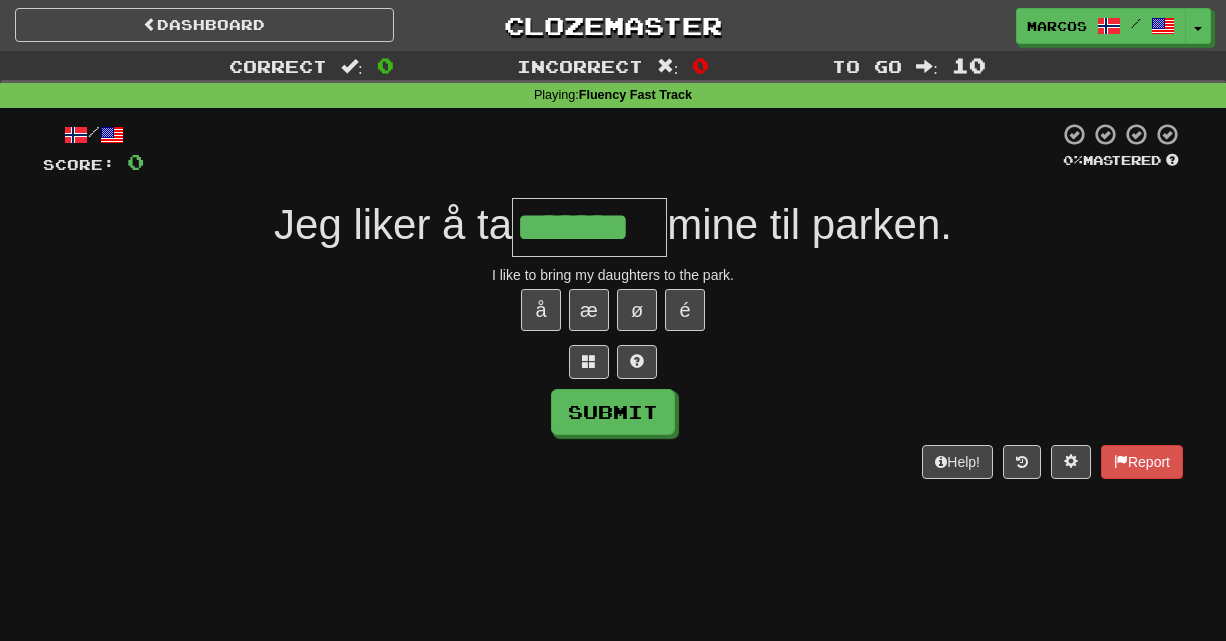 type on "*******" 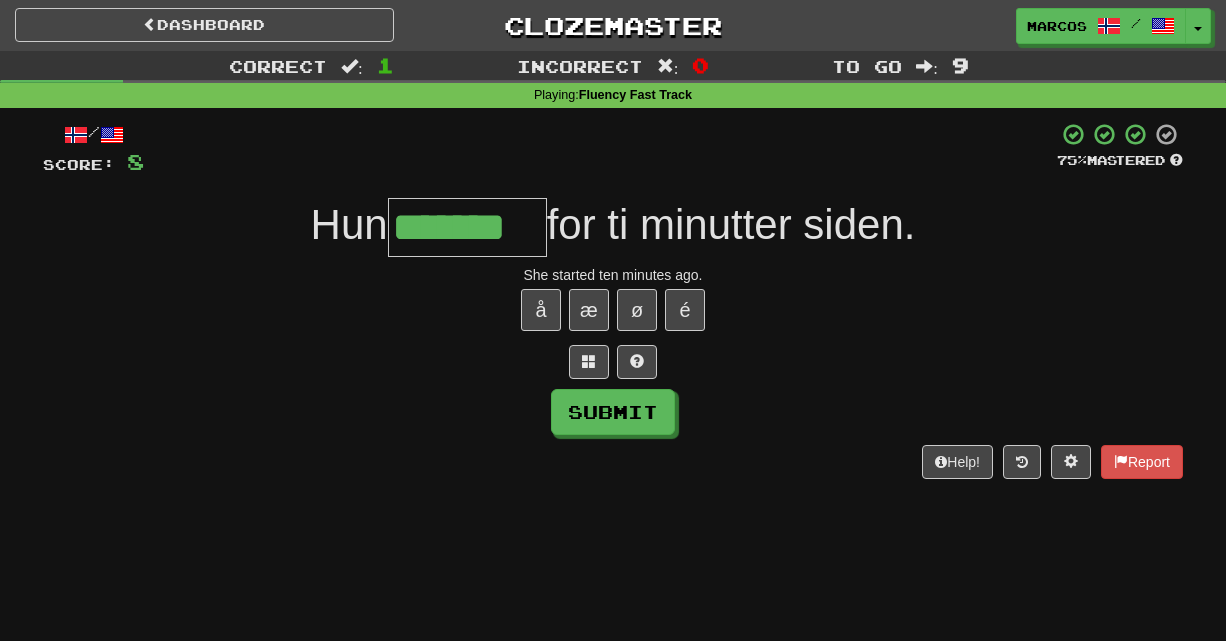 type on "*******" 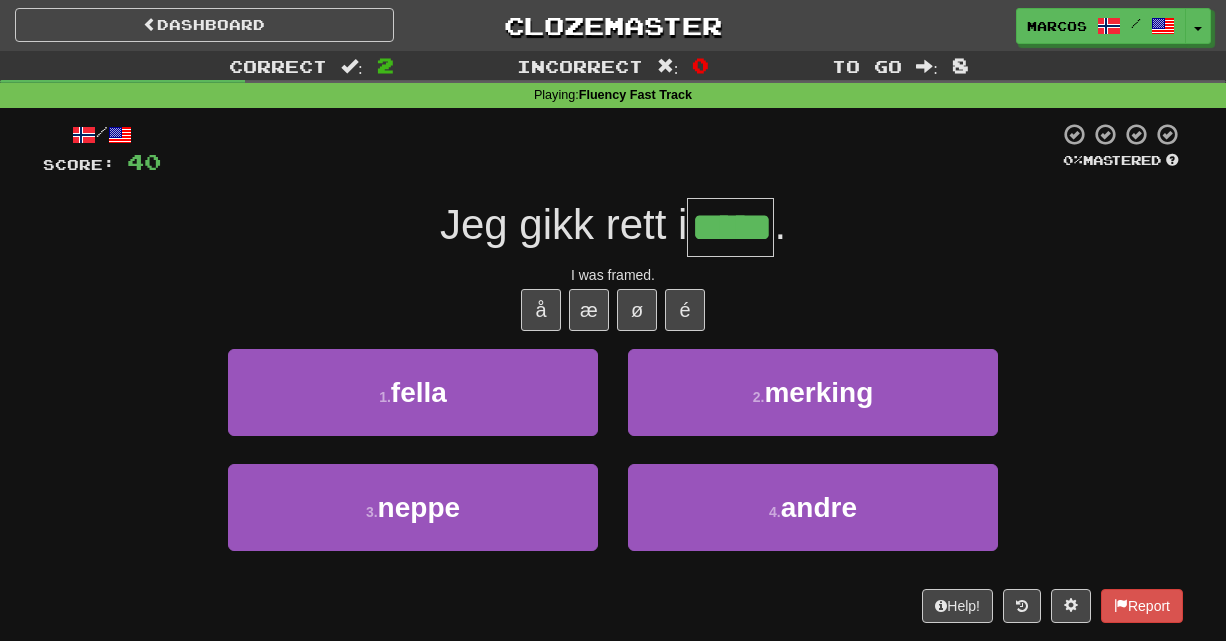 type on "*****" 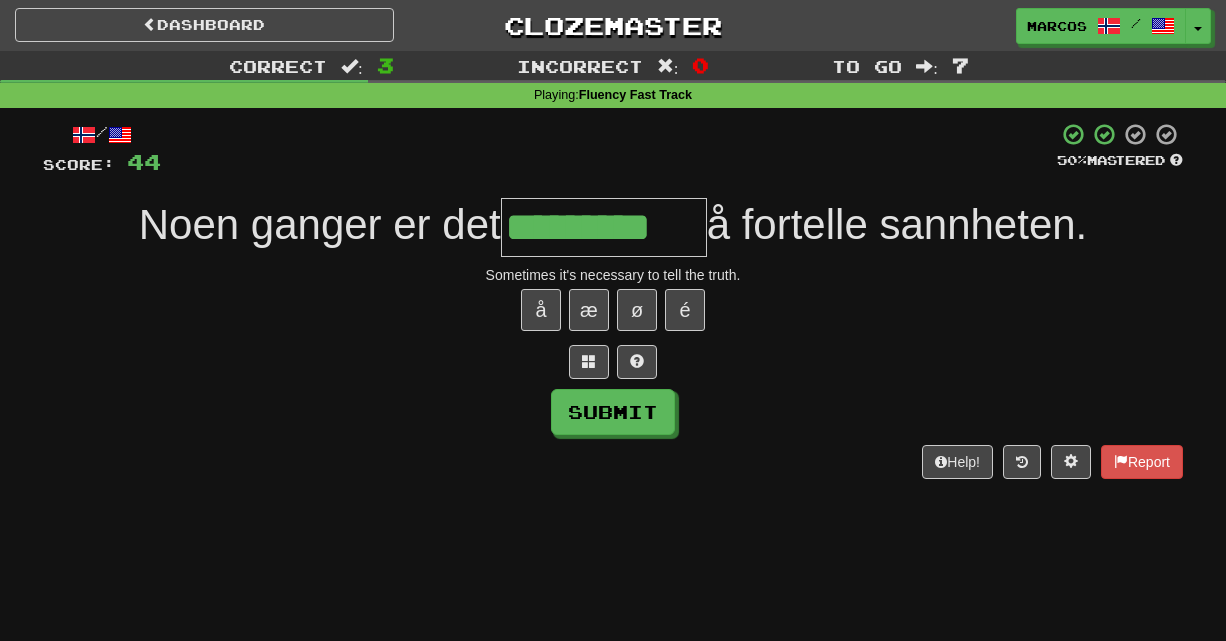 type on "*********" 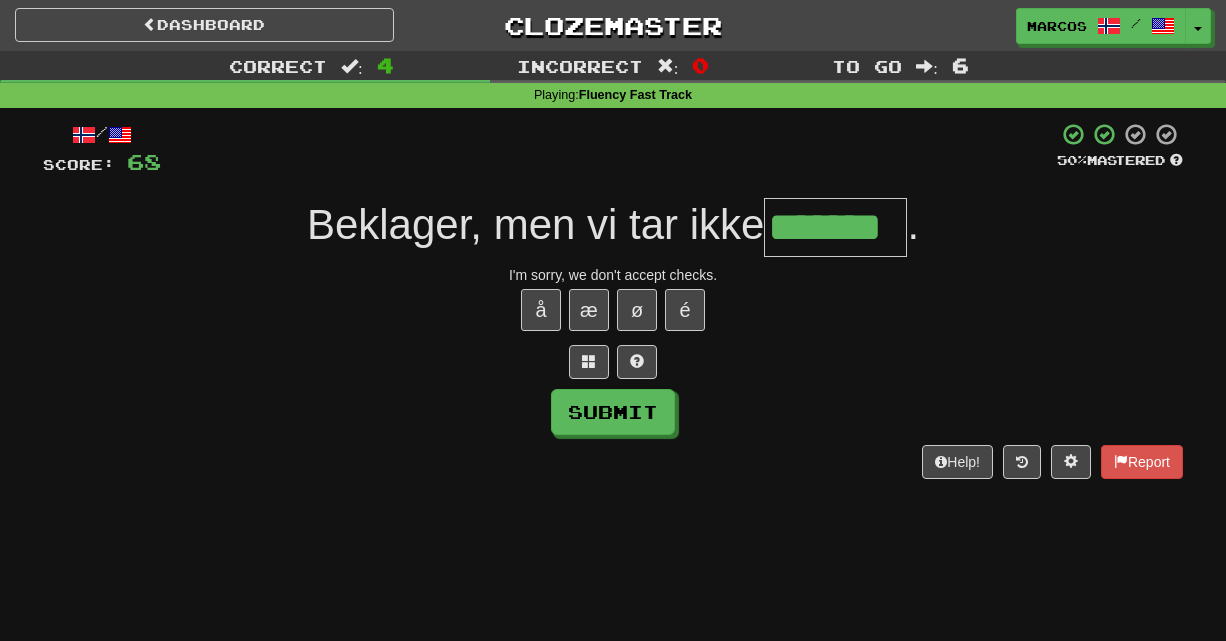 type on "*******" 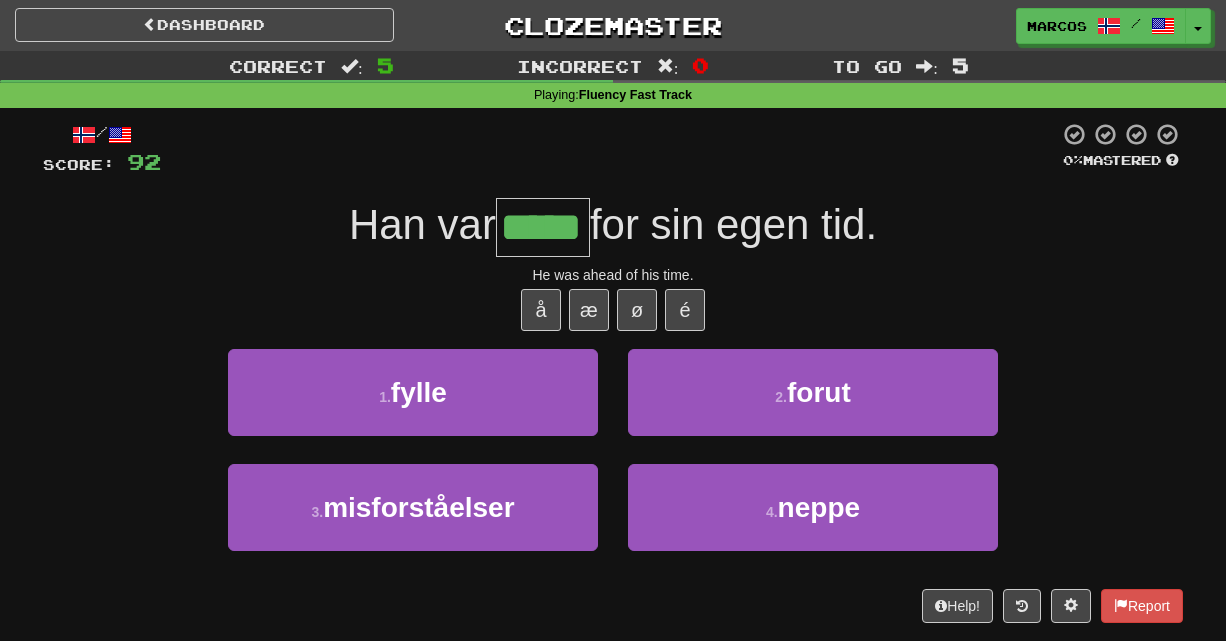 type on "*****" 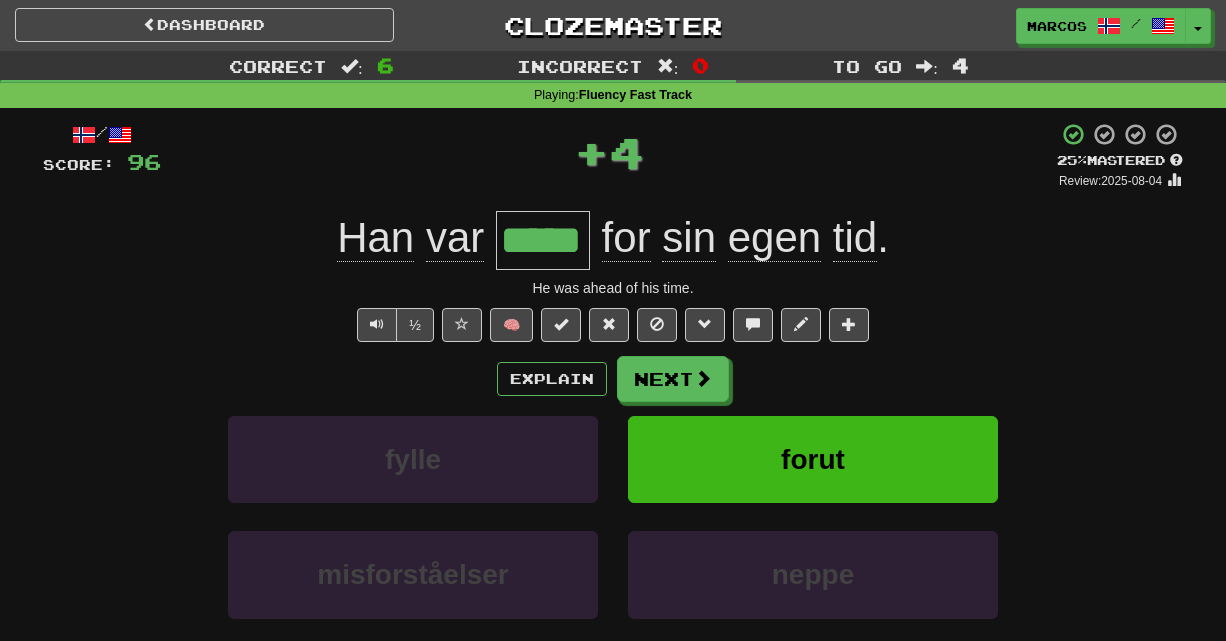 click on "/  Score:   96 + 4 25 %  Mastered Review:  2025-08-04 Han   var   *****   for   sin   egen   tid . He was ahead of his time. ½ 🧠 Explain Next fylle forut misforståelser neppe Learn more: fylle forut misforståelser neppe  Help!  Report Sentence Source" at bounding box center (613, 437) 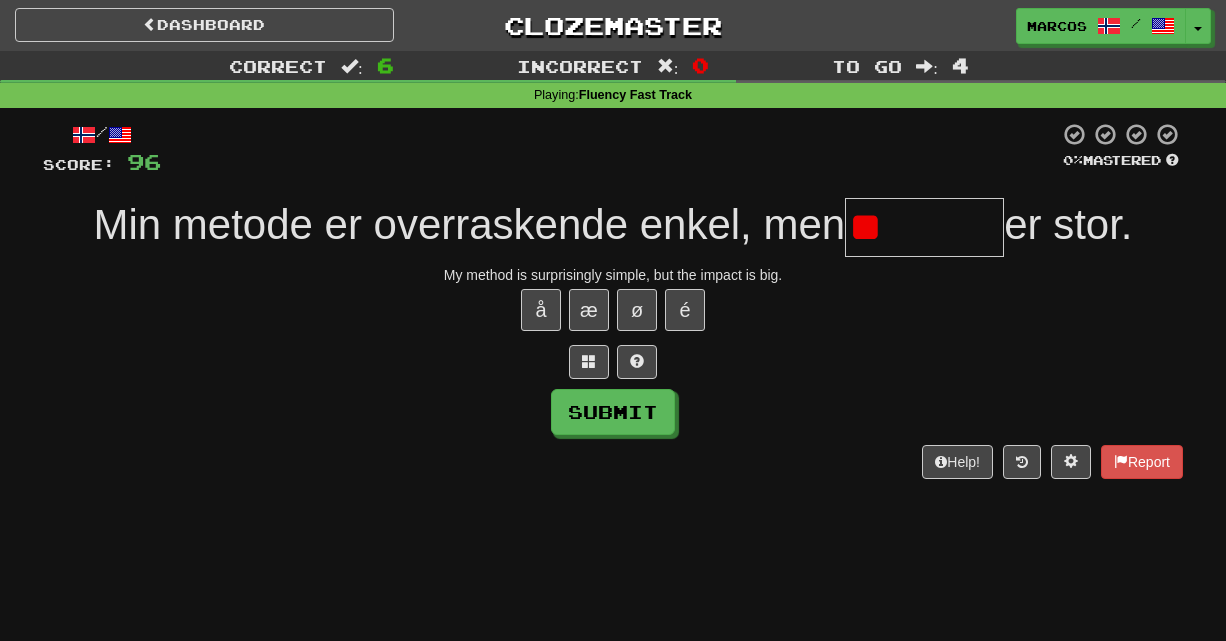 type on "*" 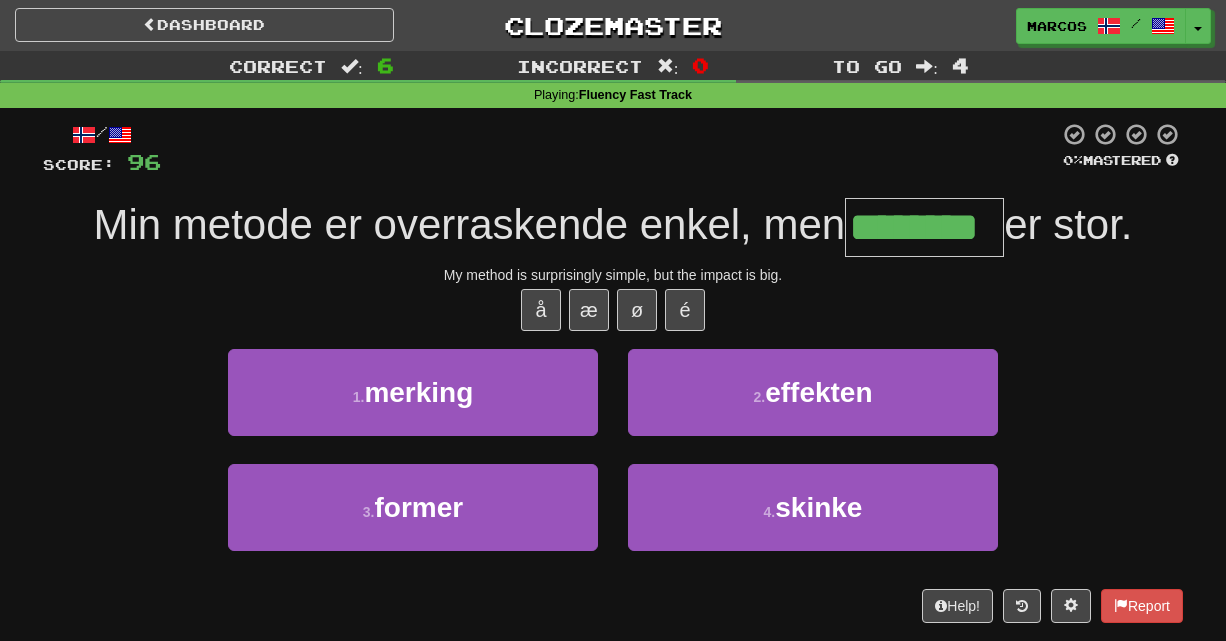 type on "********" 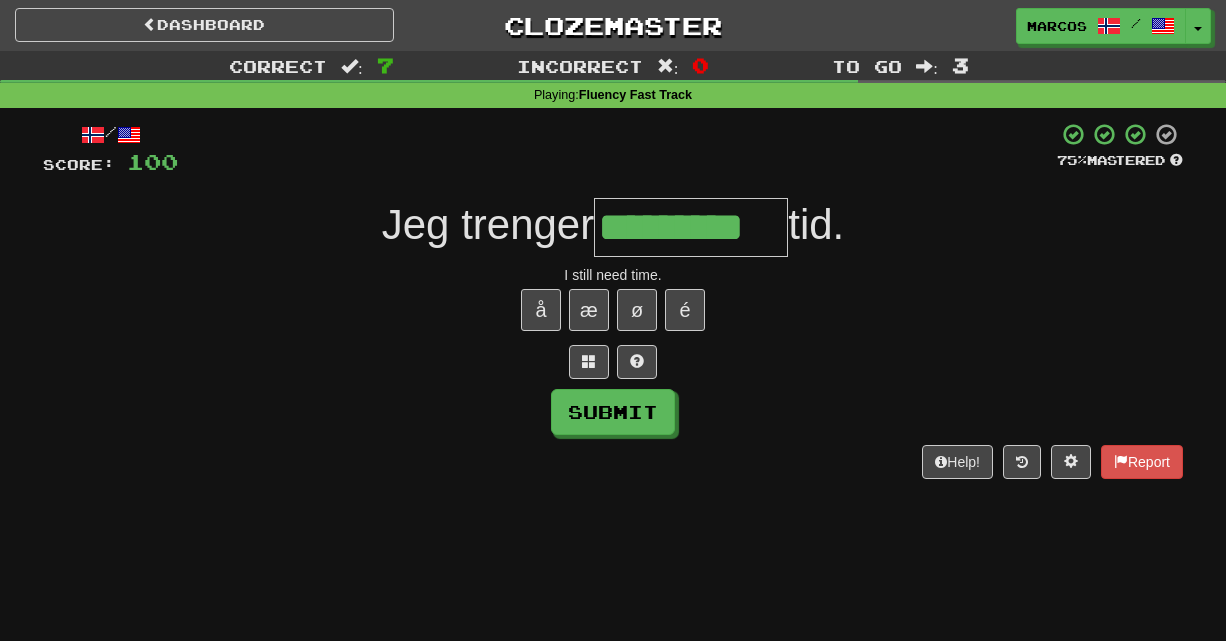 type on "*********" 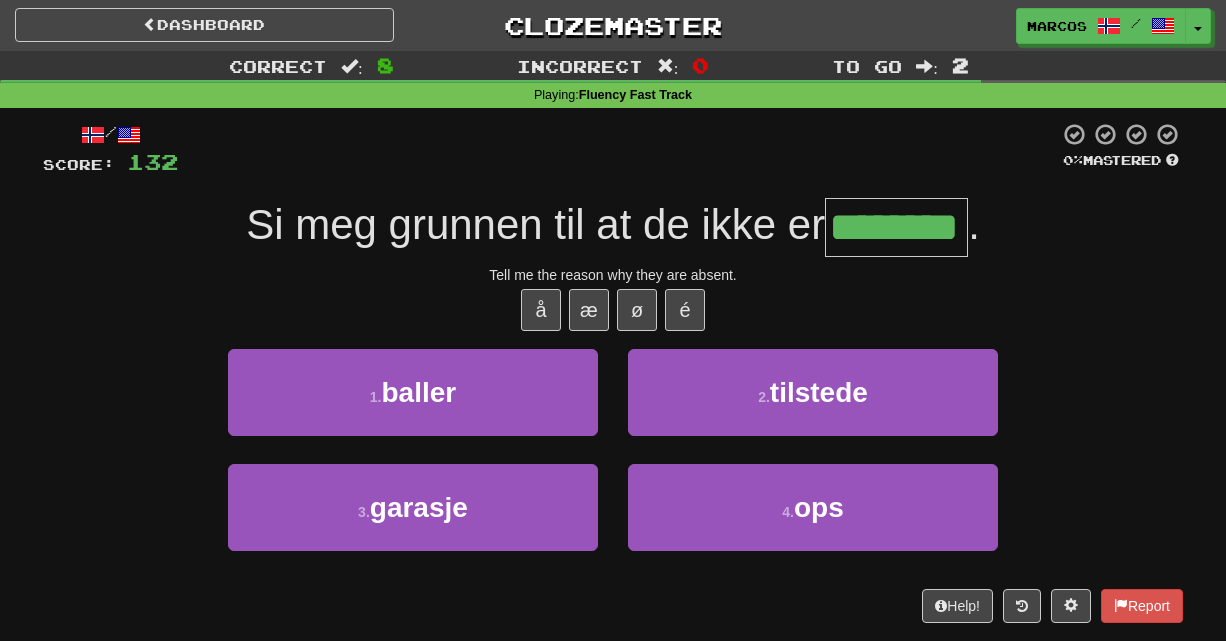 type on "********" 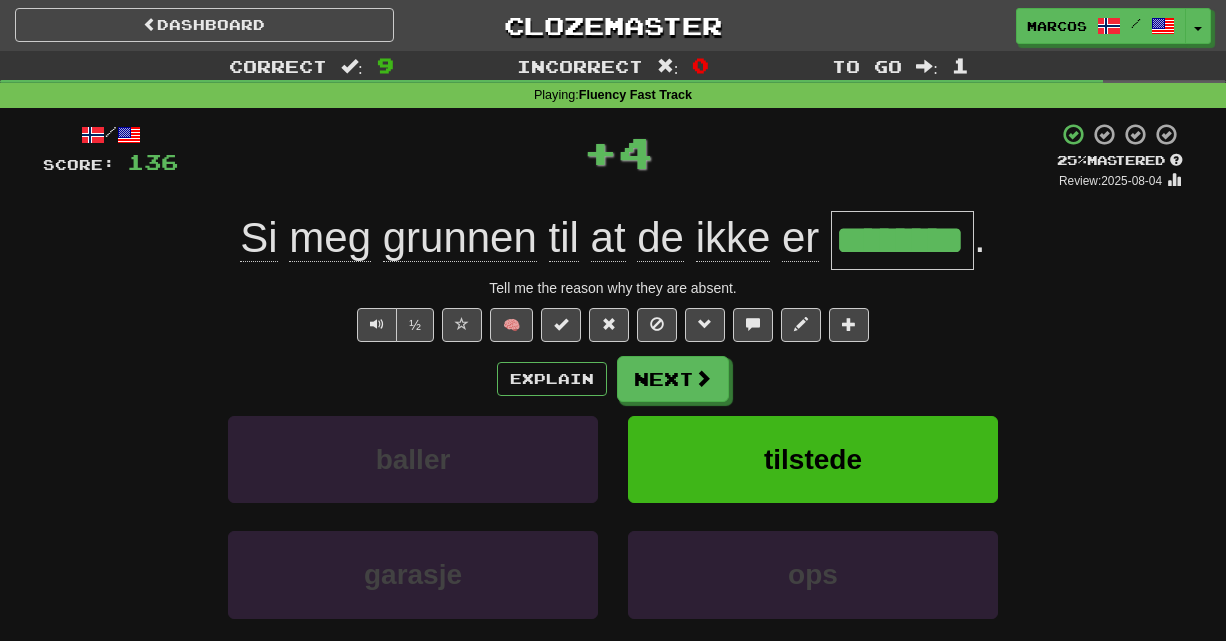 click on "Explain Next baller tilstede garasje ops Learn more: baller tilstede garasje ops" at bounding box center (613, 516) 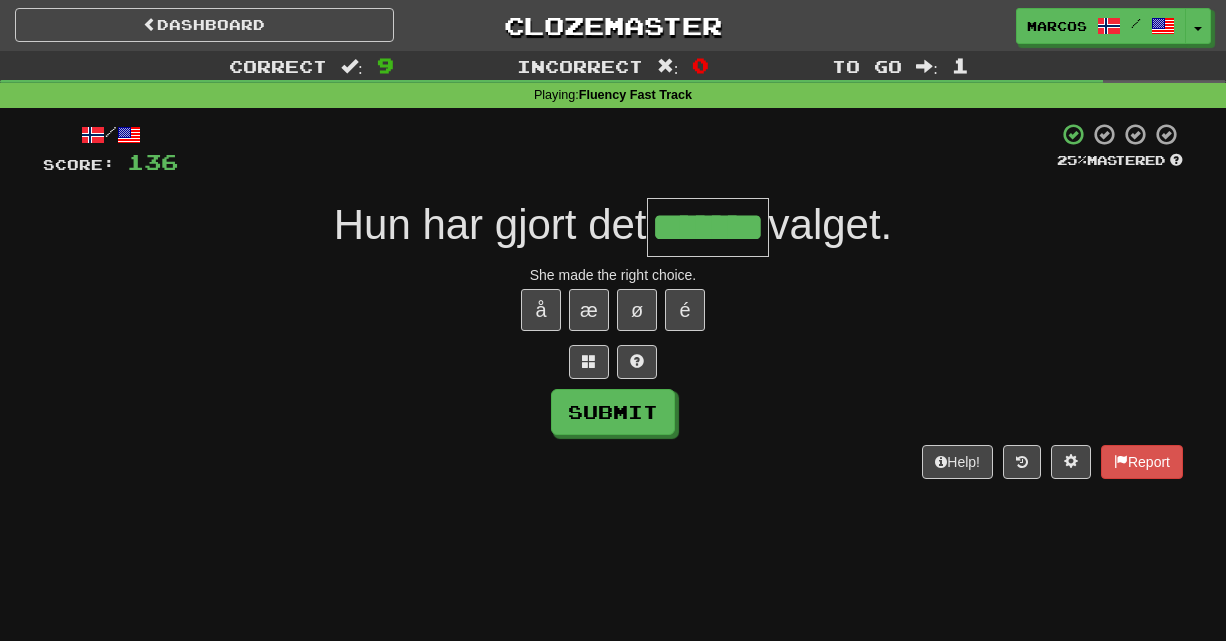 type on "*******" 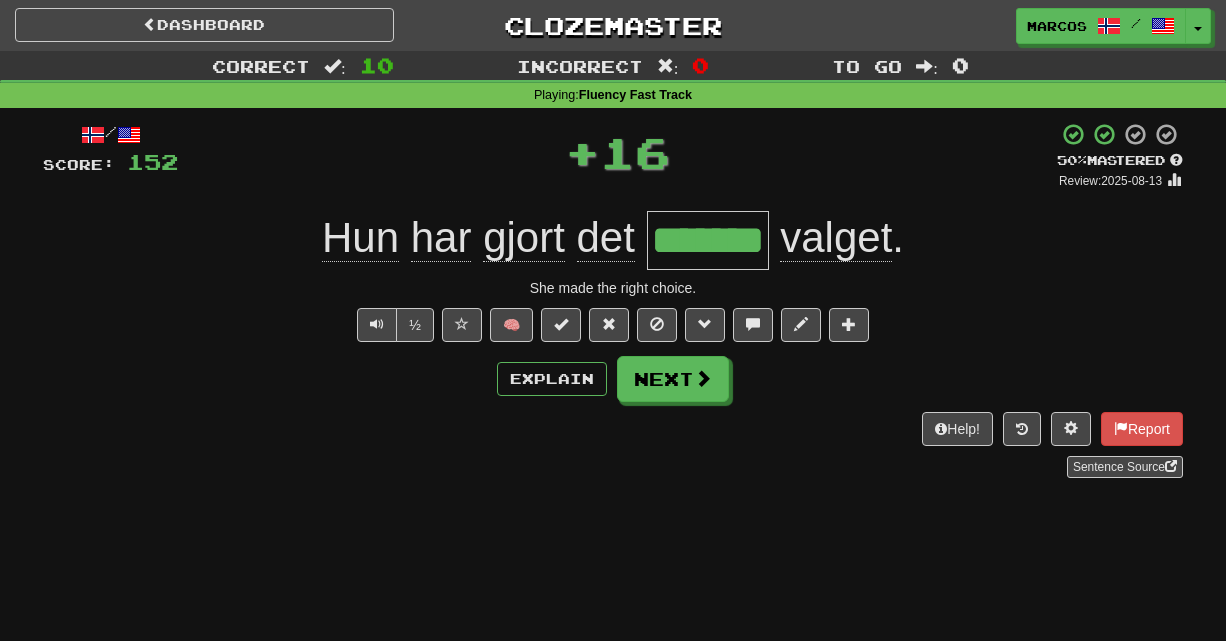 click on "Help!  Report Sentence Source" at bounding box center (613, 445) 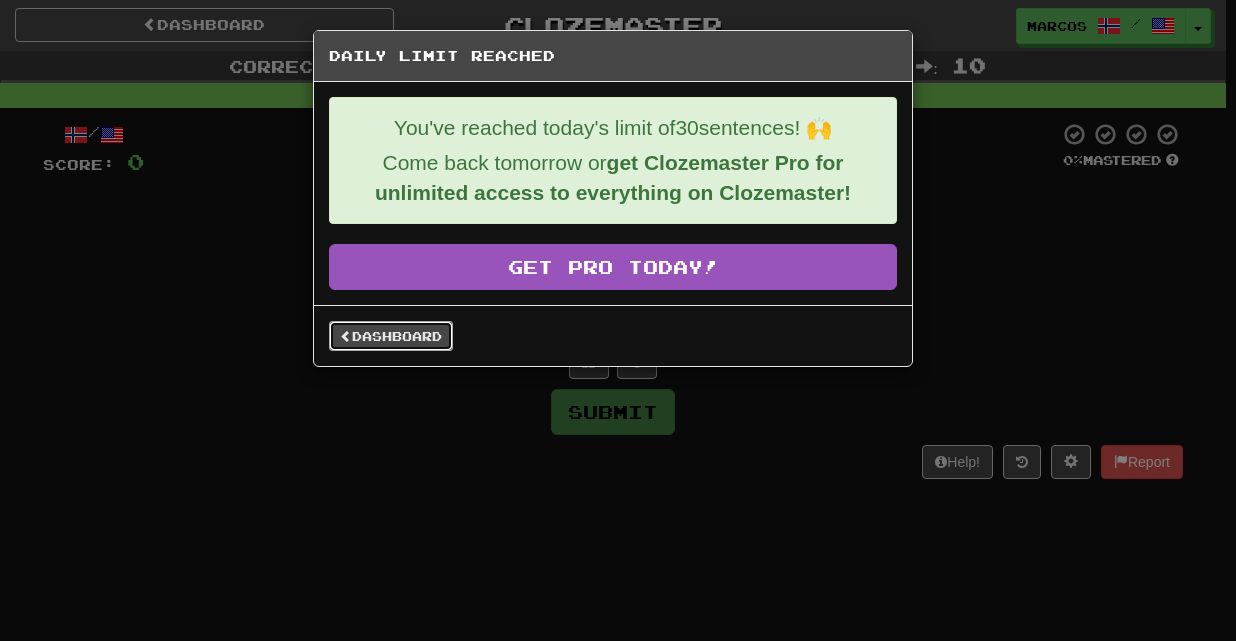 click on "Dashboard" at bounding box center [391, 336] 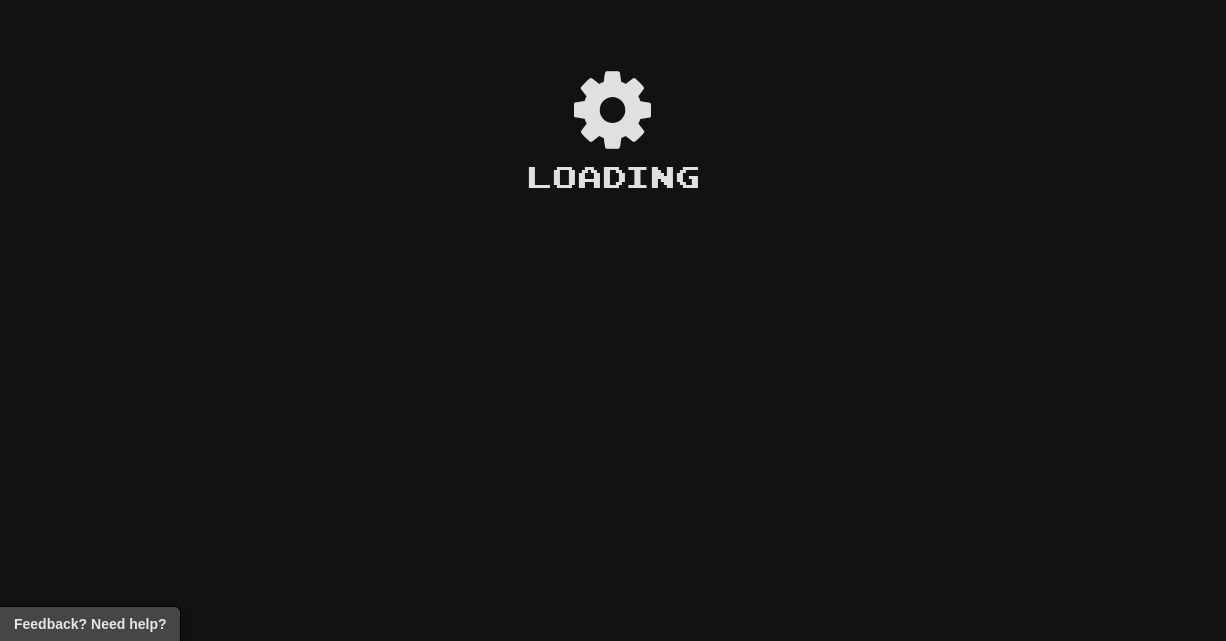 scroll, scrollTop: 0, scrollLeft: 0, axis: both 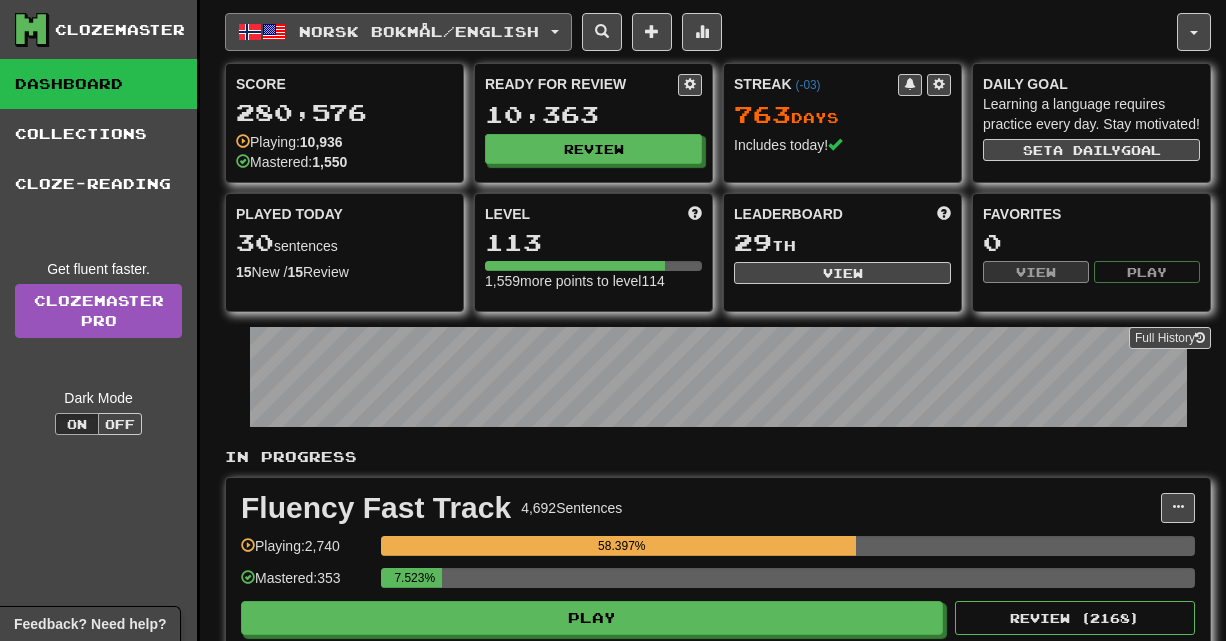 click on "Norsk bokmål  /  English" at bounding box center (398, 32) 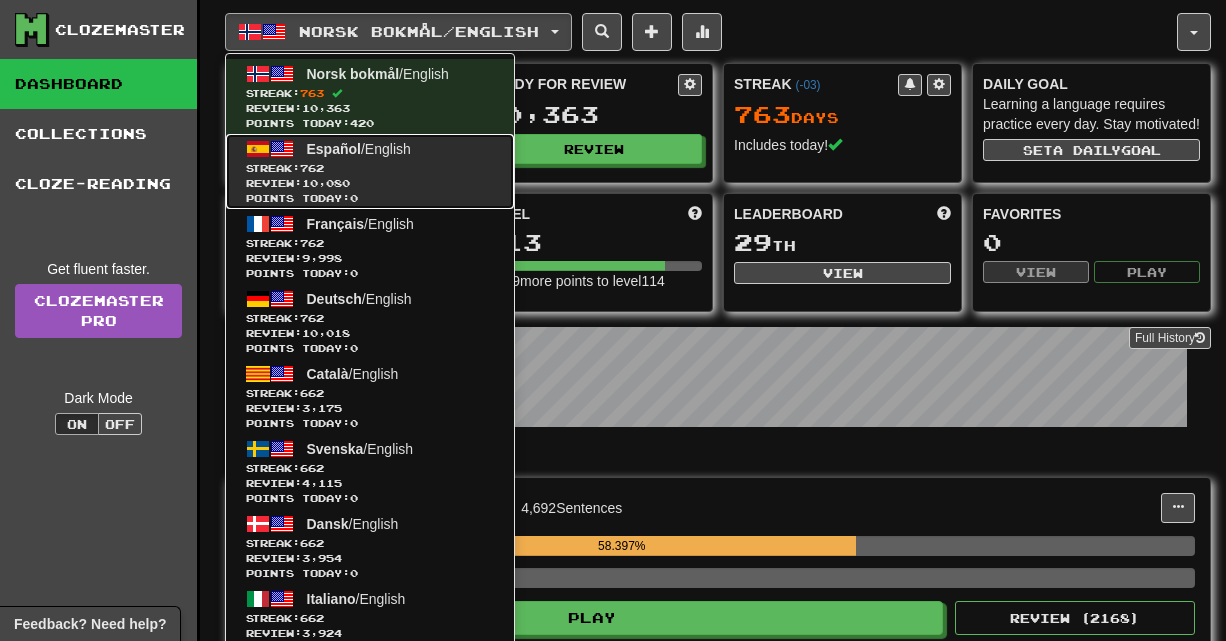 click on "Review:  10,080" at bounding box center [370, 183] 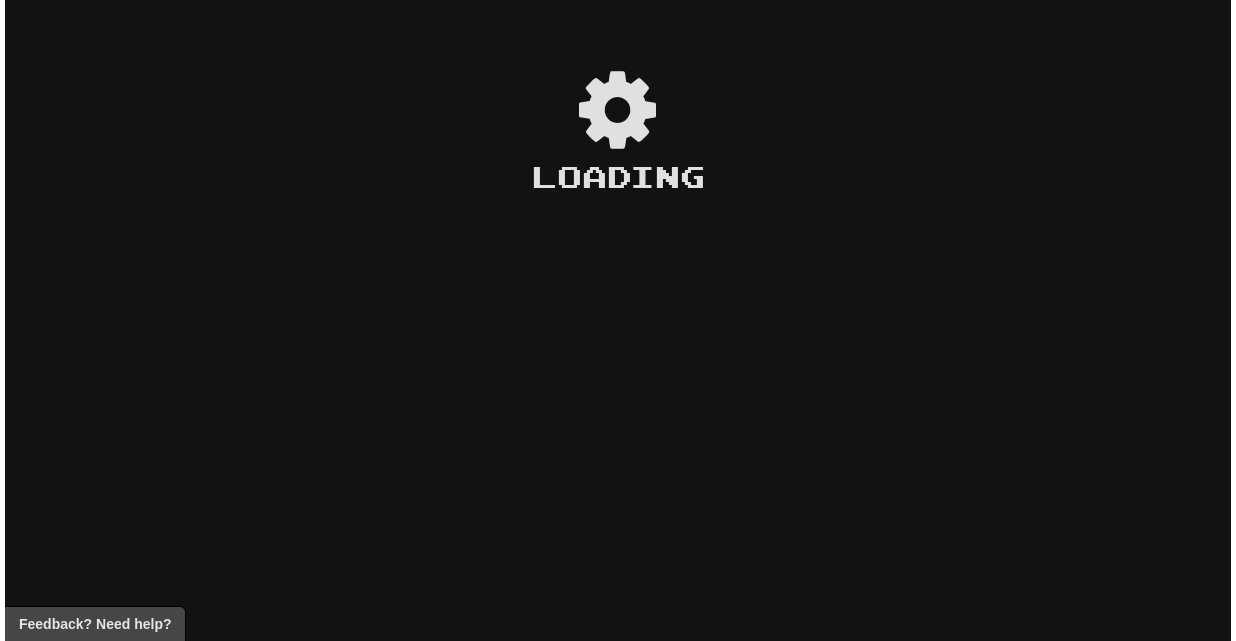 scroll, scrollTop: 0, scrollLeft: 0, axis: both 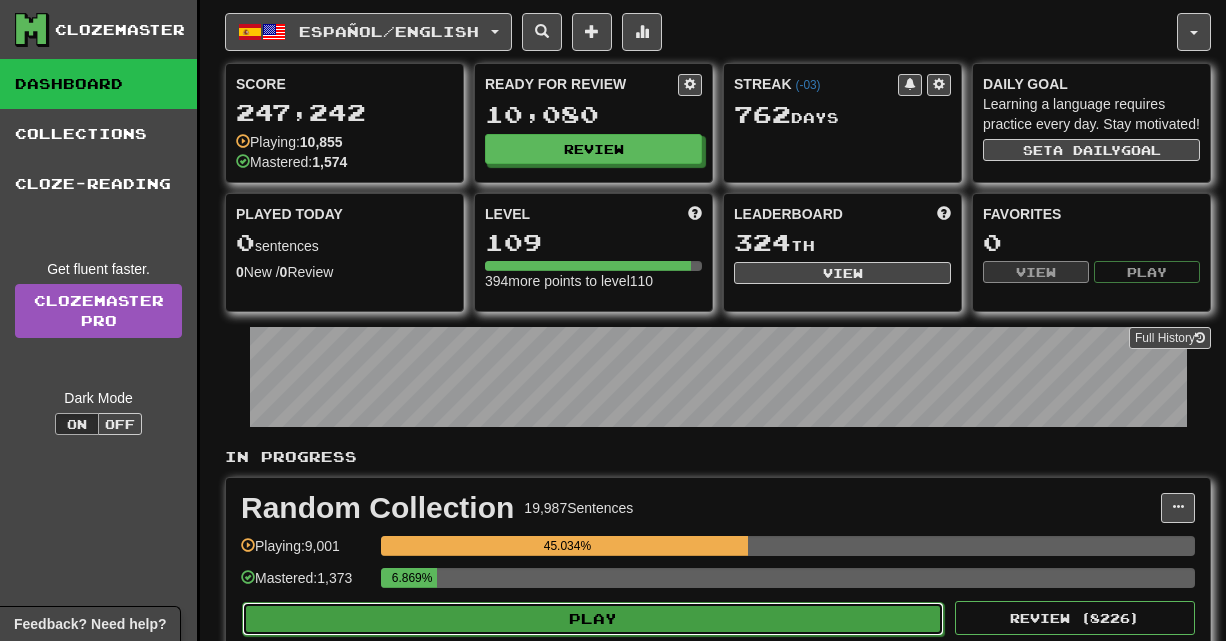 click on "Play" at bounding box center (593, 619) 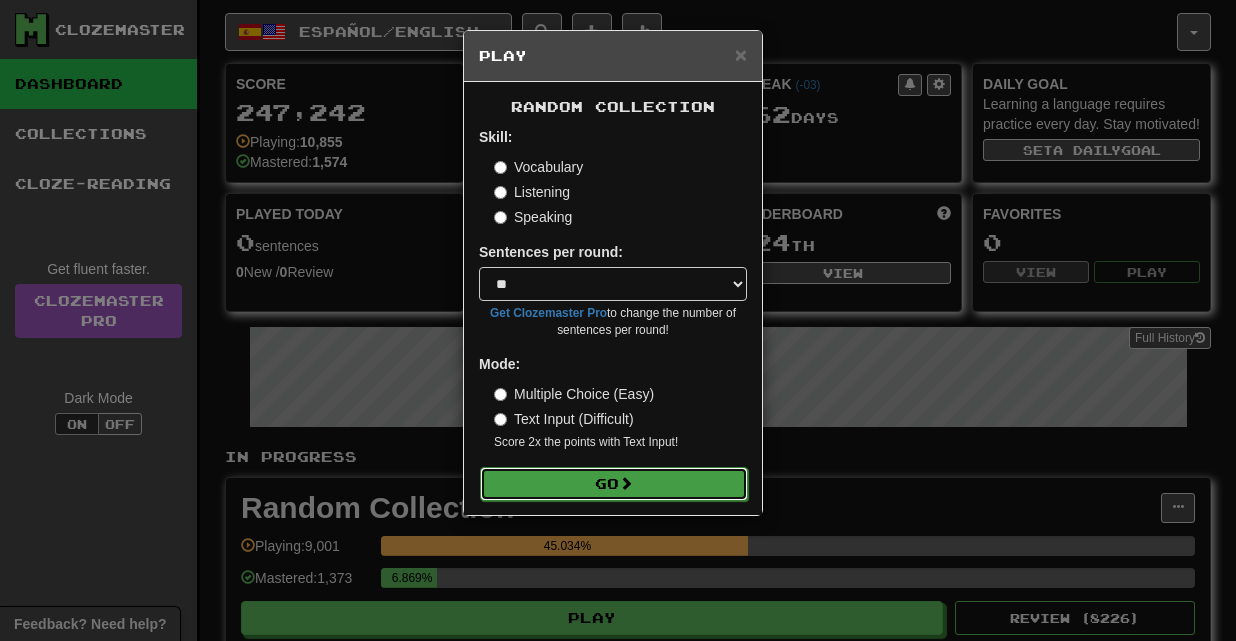 click on "Go" at bounding box center [614, 484] 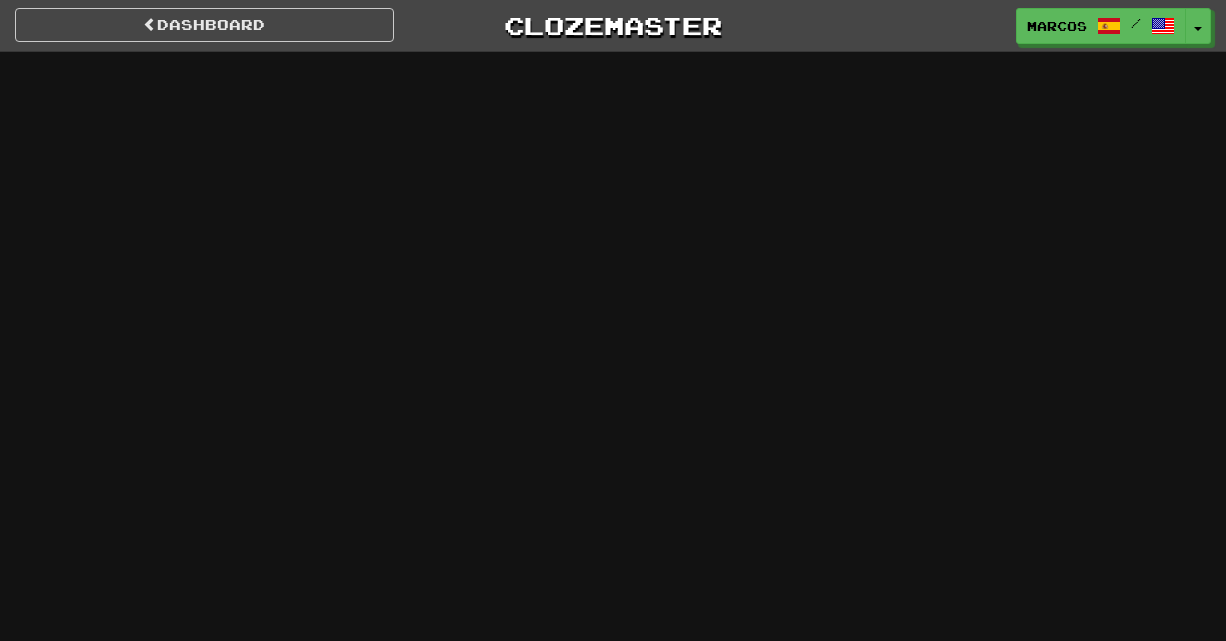 scroll, scrollTop: 0, scrollLeft: 0, axis: both 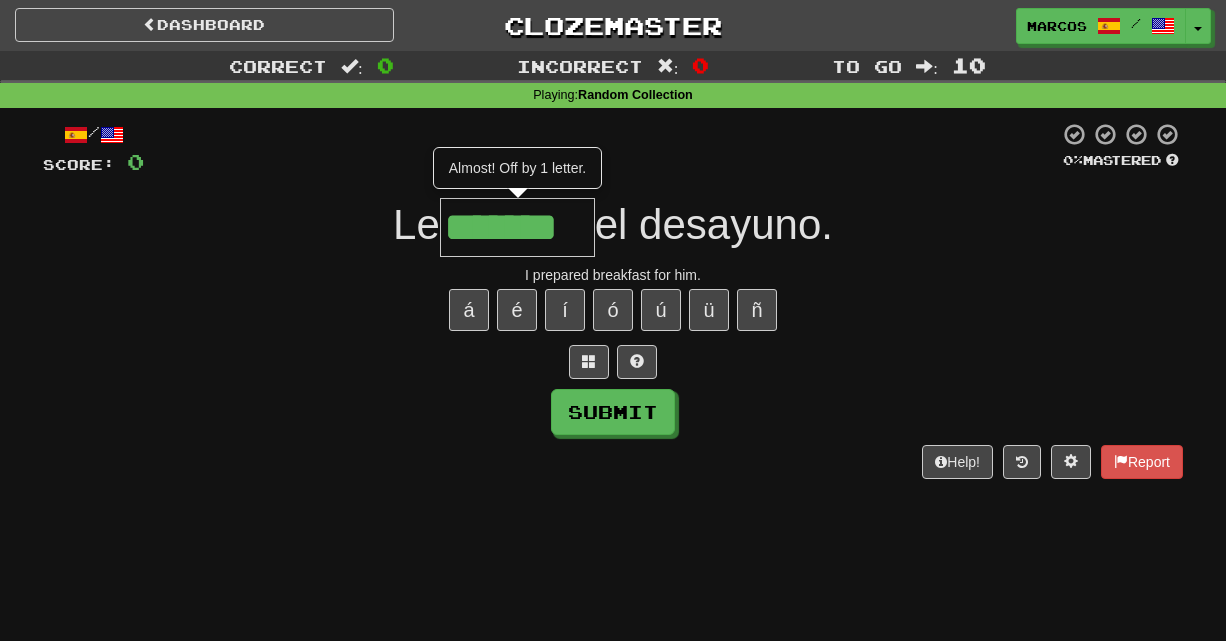 type on "*******" 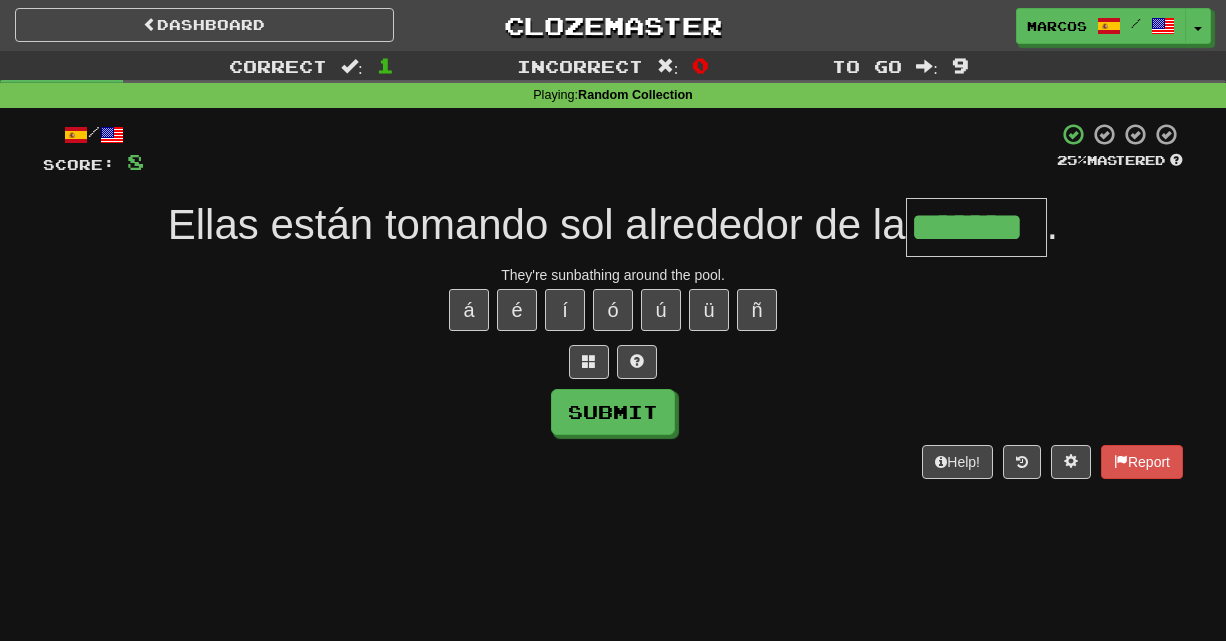 type on "*******" 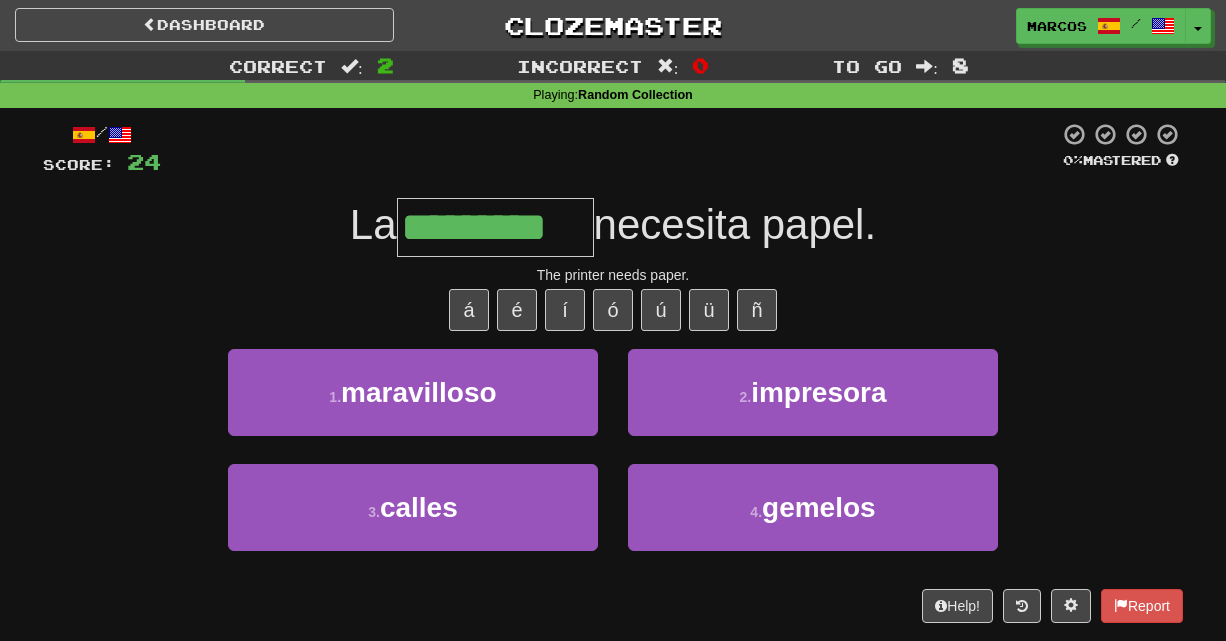type on "*********" 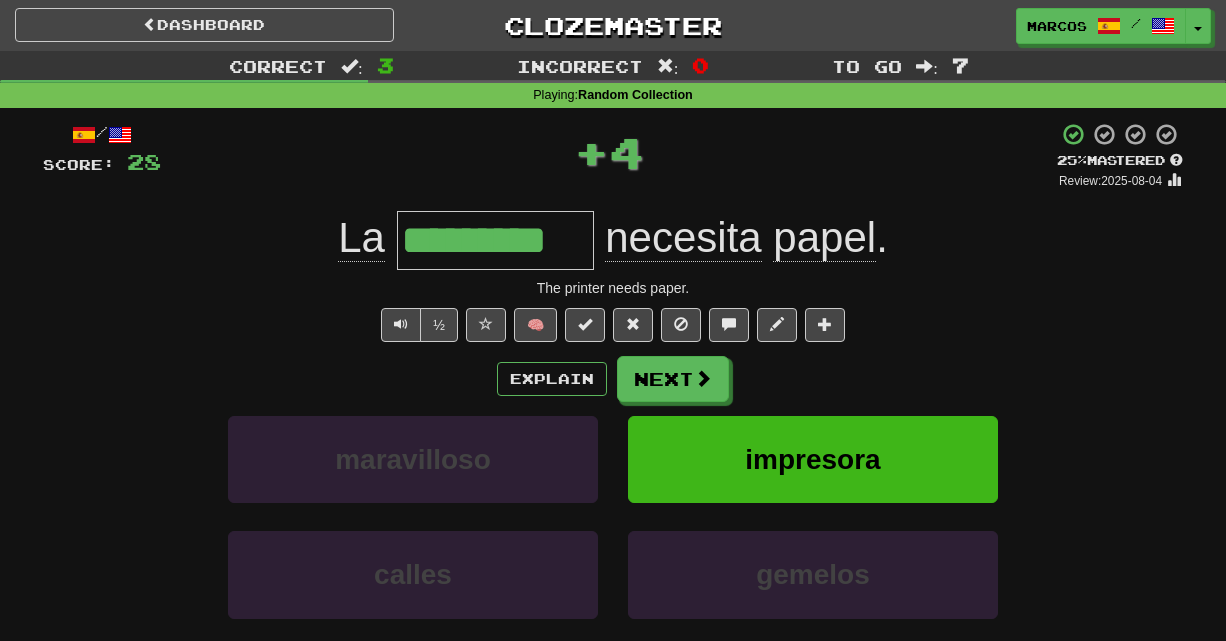 click on "½ 🧠" at bounding box center [613, 325] 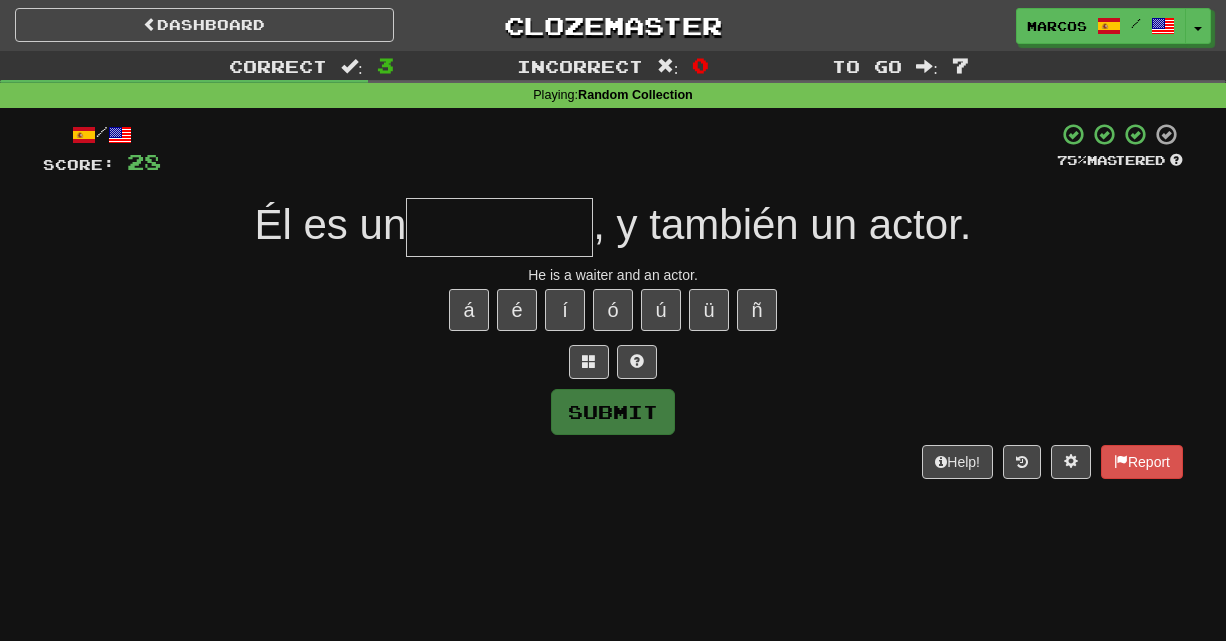 type on "*" 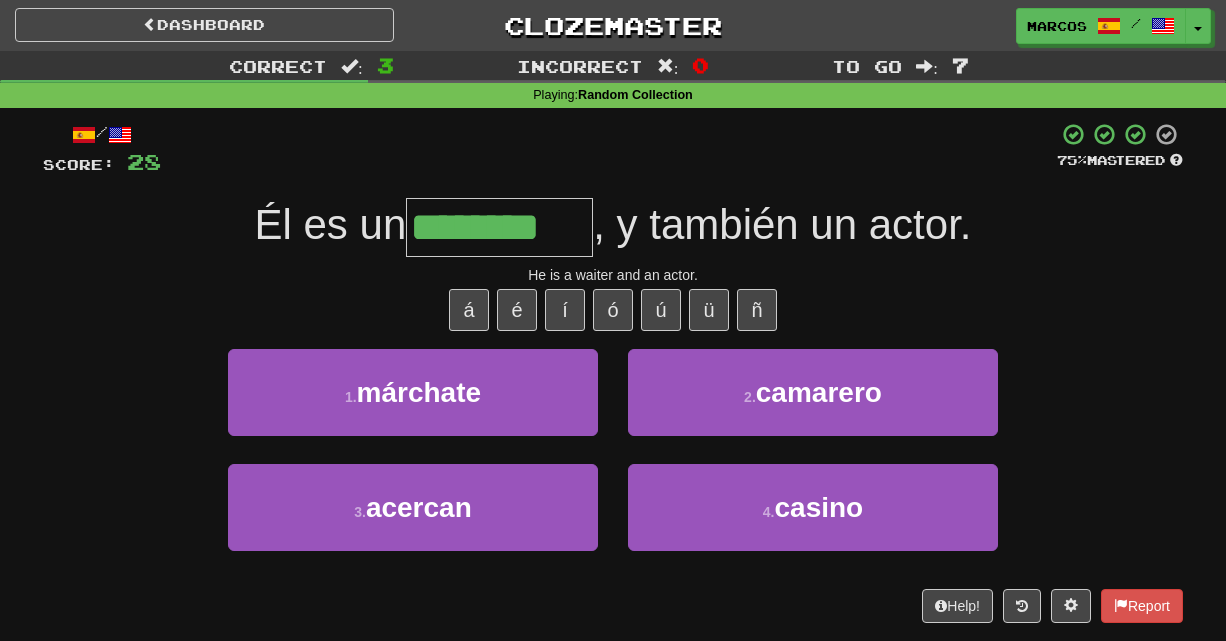 type on "********" 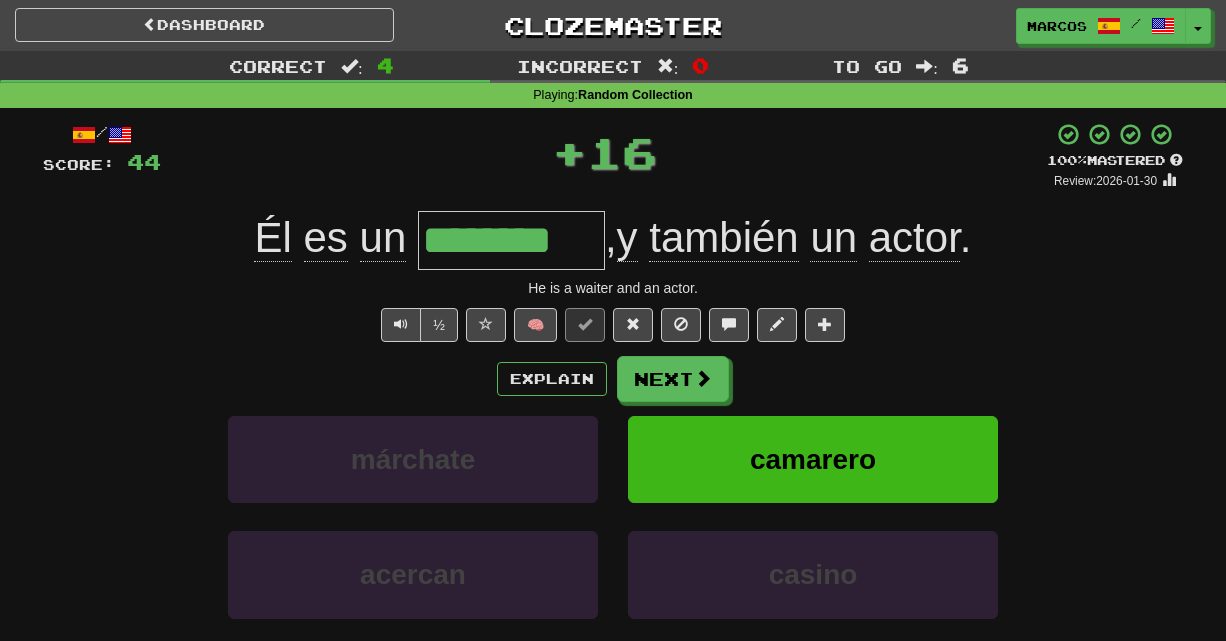 click on "½ 🧠" at bounding box center [613, 325] 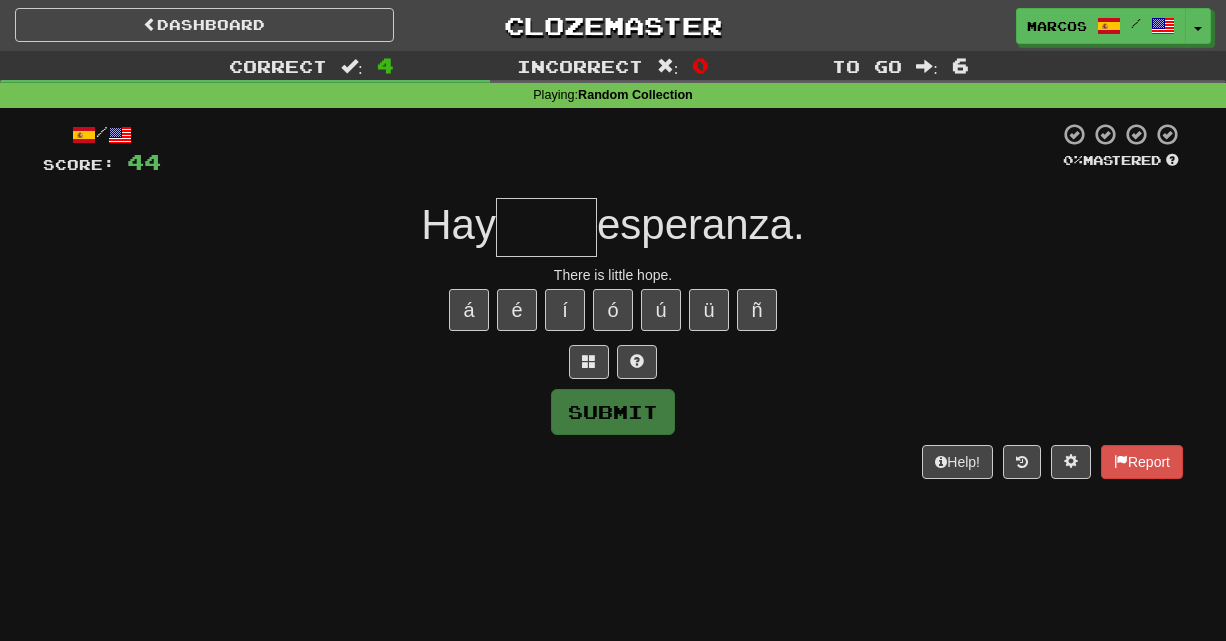 type on "*" 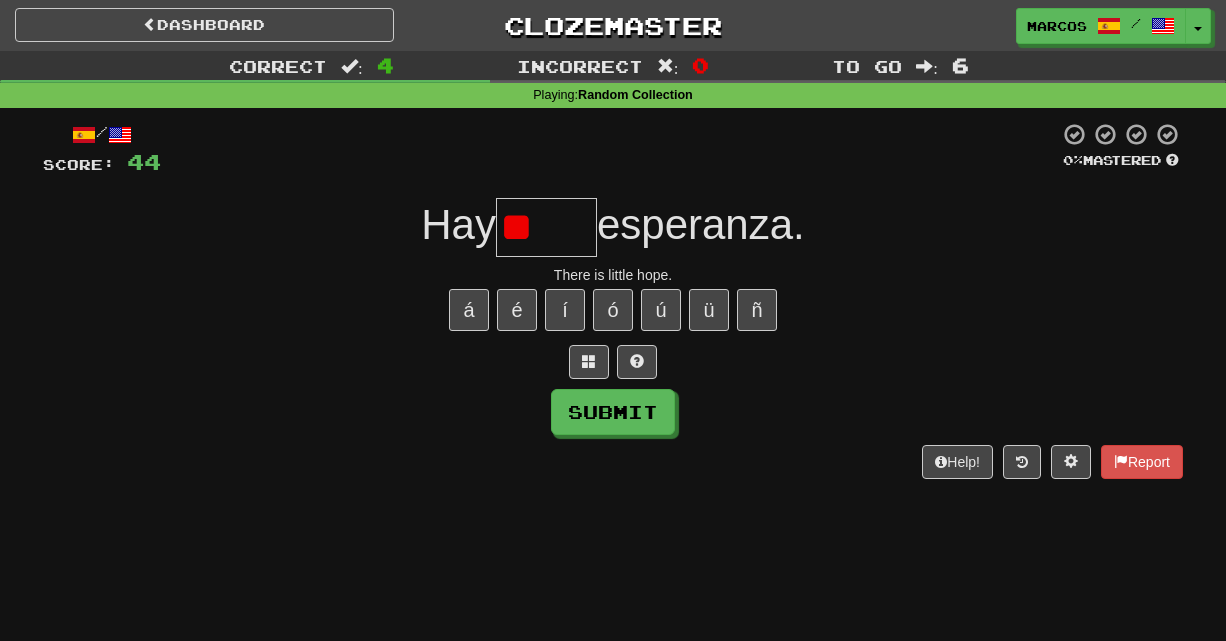 type on "*" 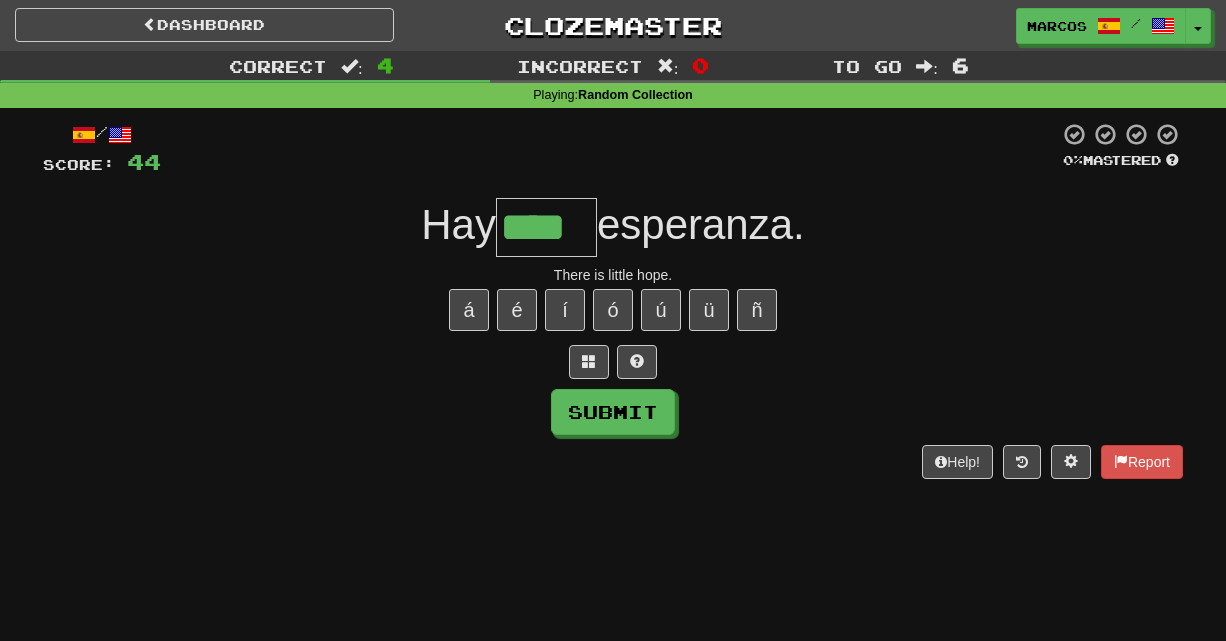 type on "****" 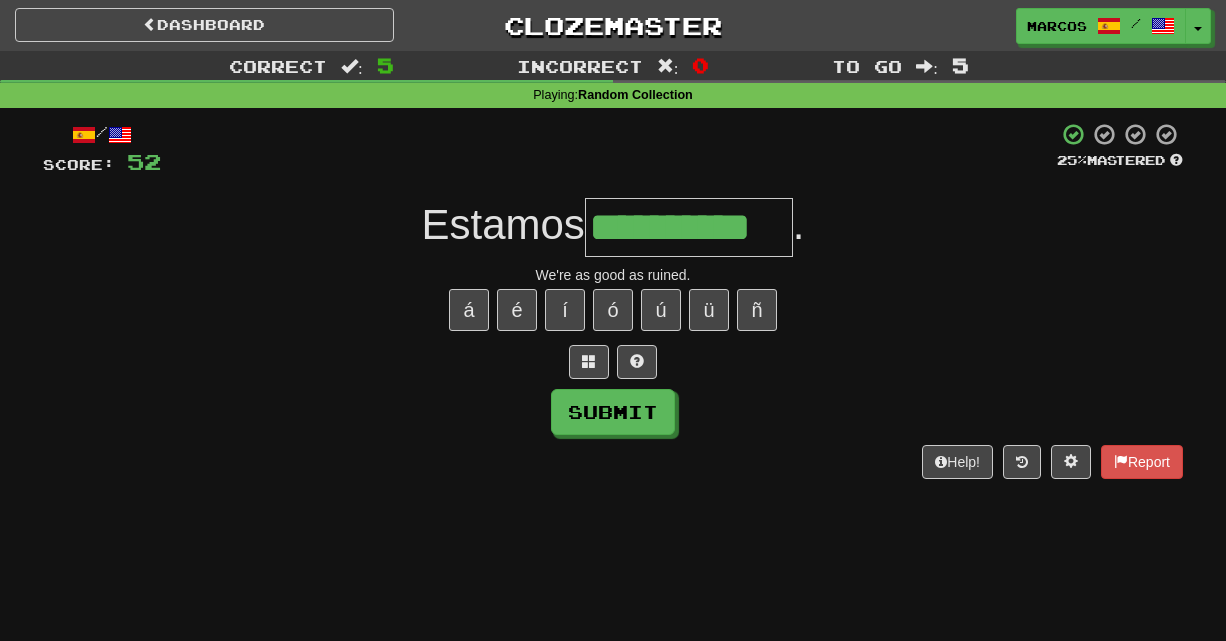 type on "**********" 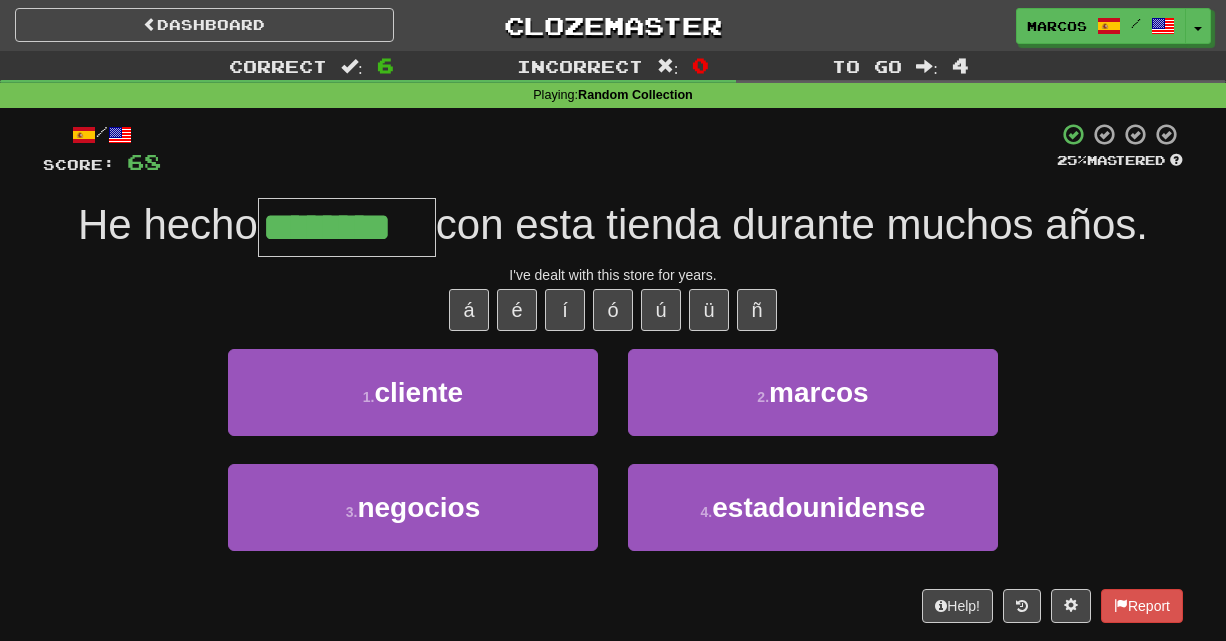 type on "********" 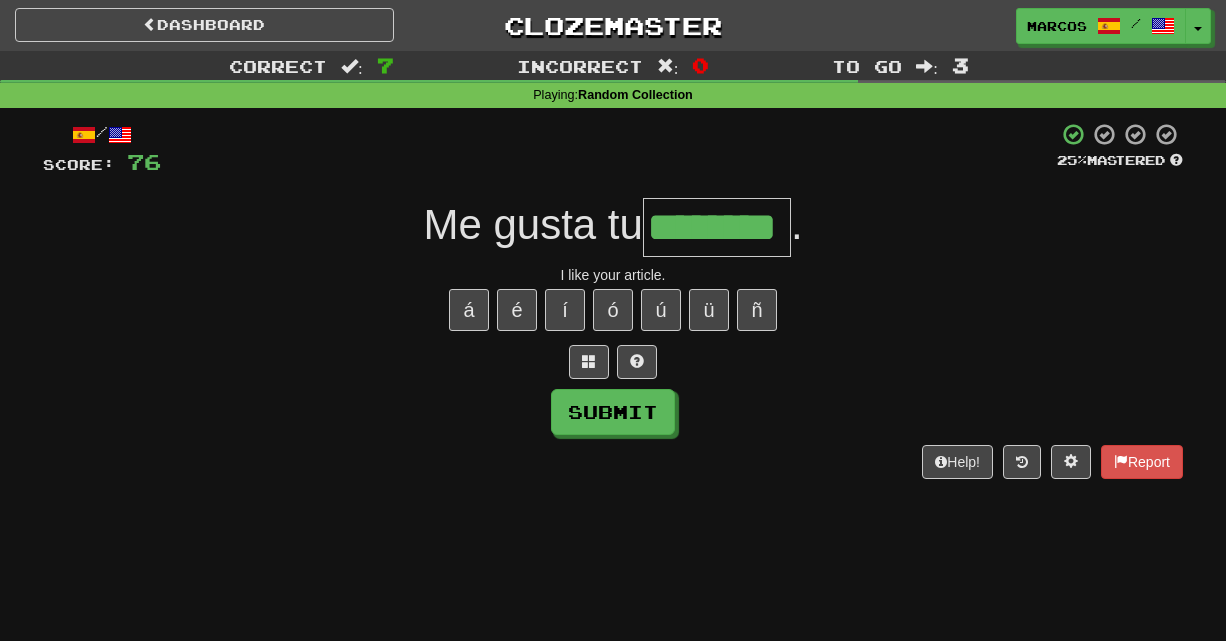 type on "********" 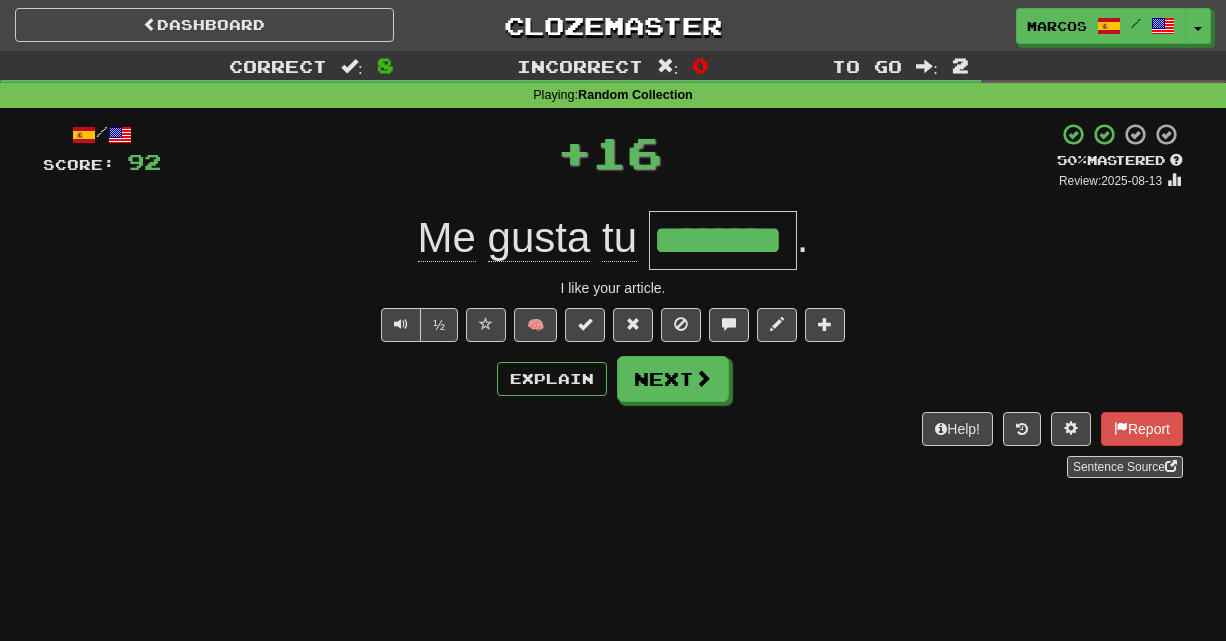 click on "Help!  Report Sentence Source" at bounding box center [613, 445] 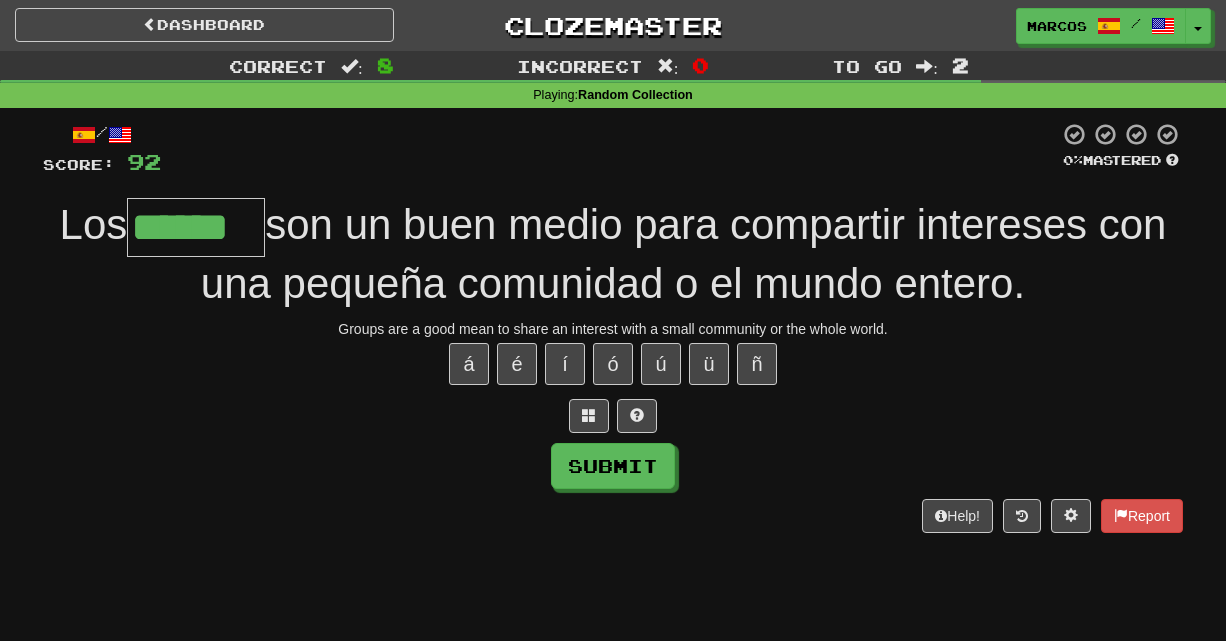 type on "******" 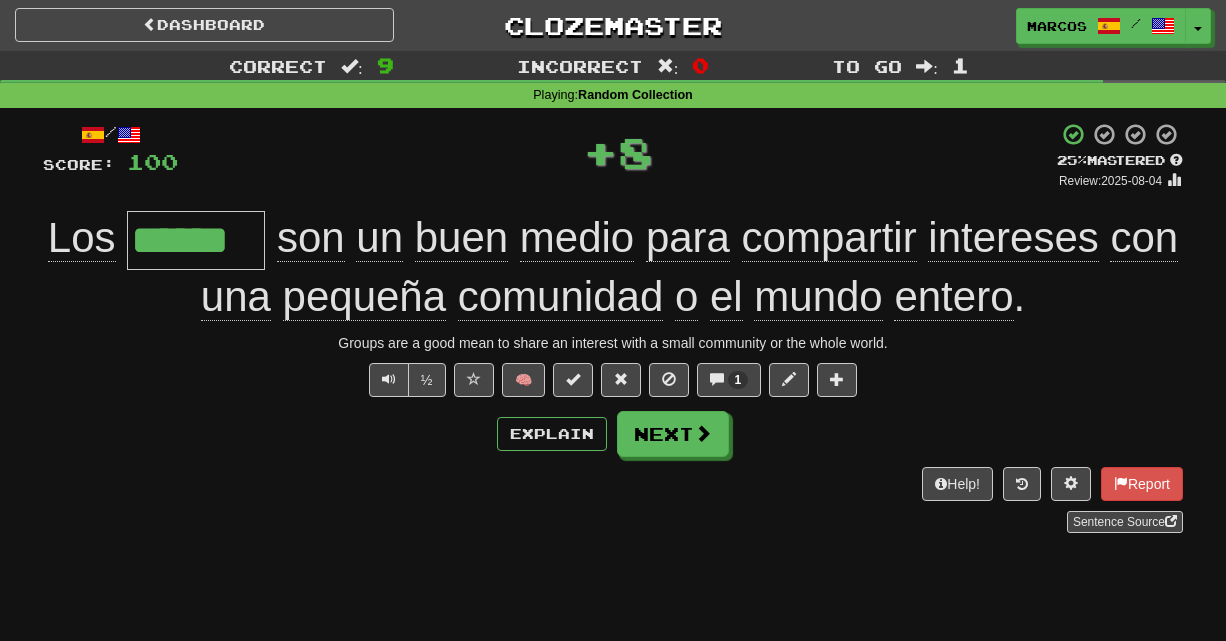 click on "½ 🧠 1" at bounding box center (613, 380) 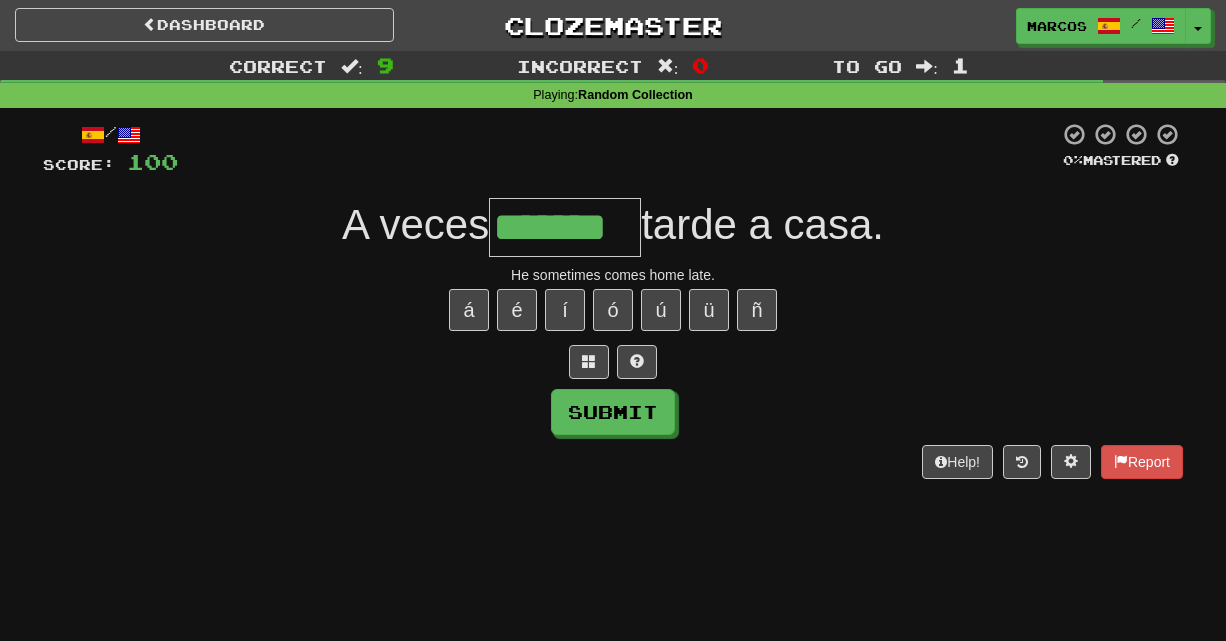 type on "*******" 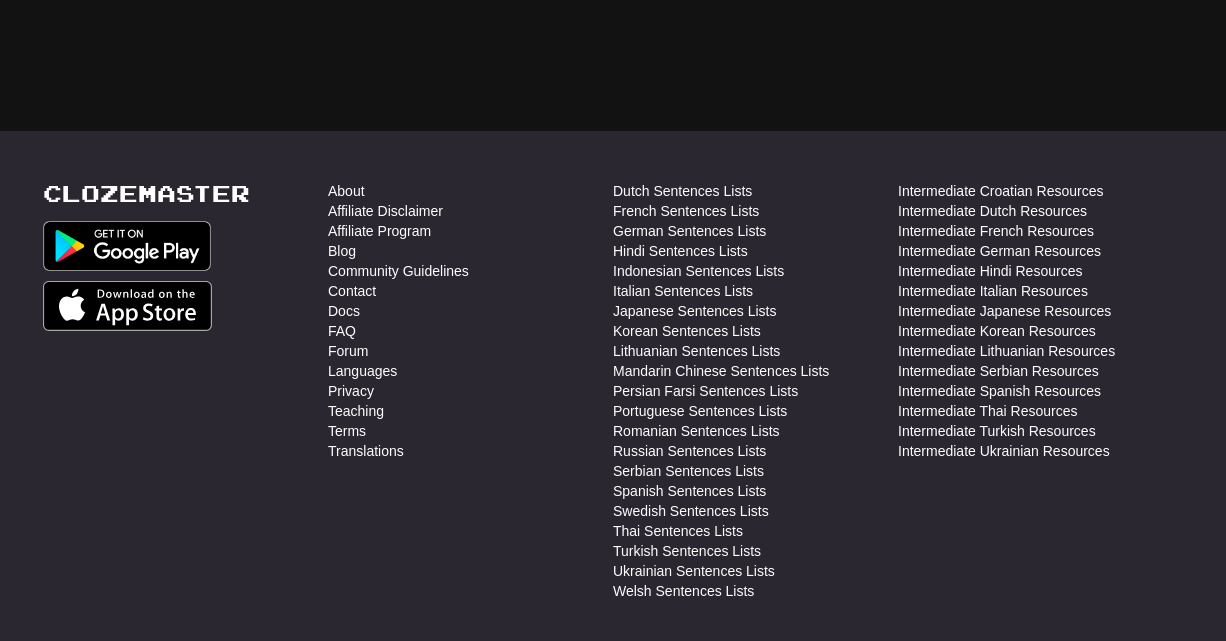 scroll, scrollTop: 600, scrollLeft: 0, axis: vertical 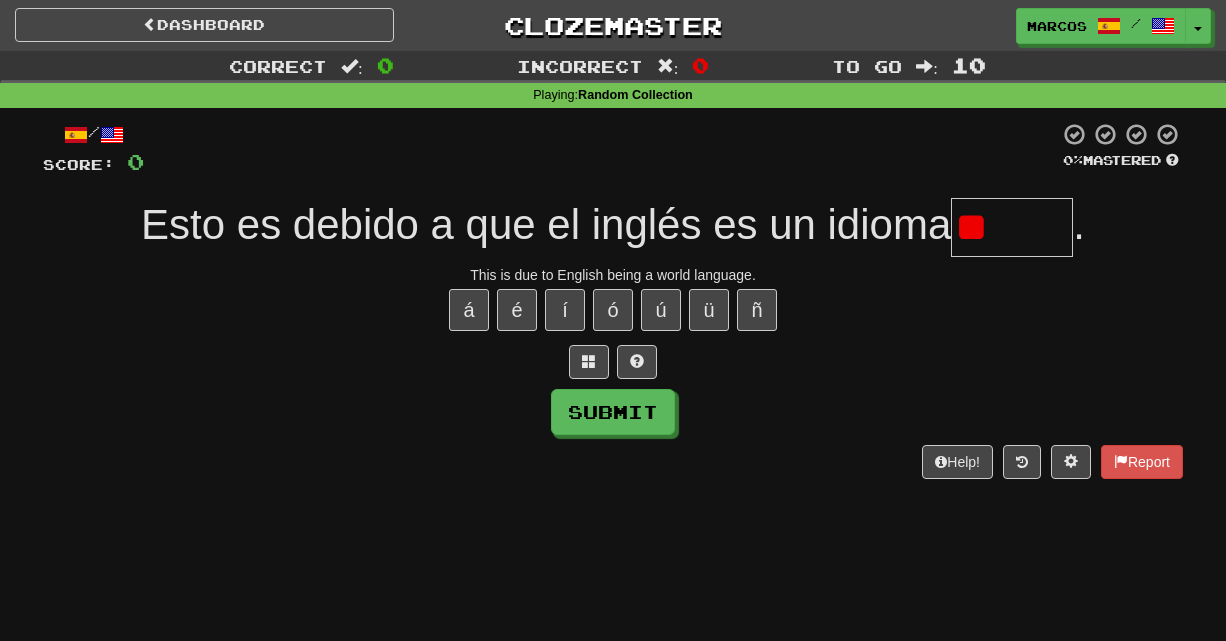type on "*" 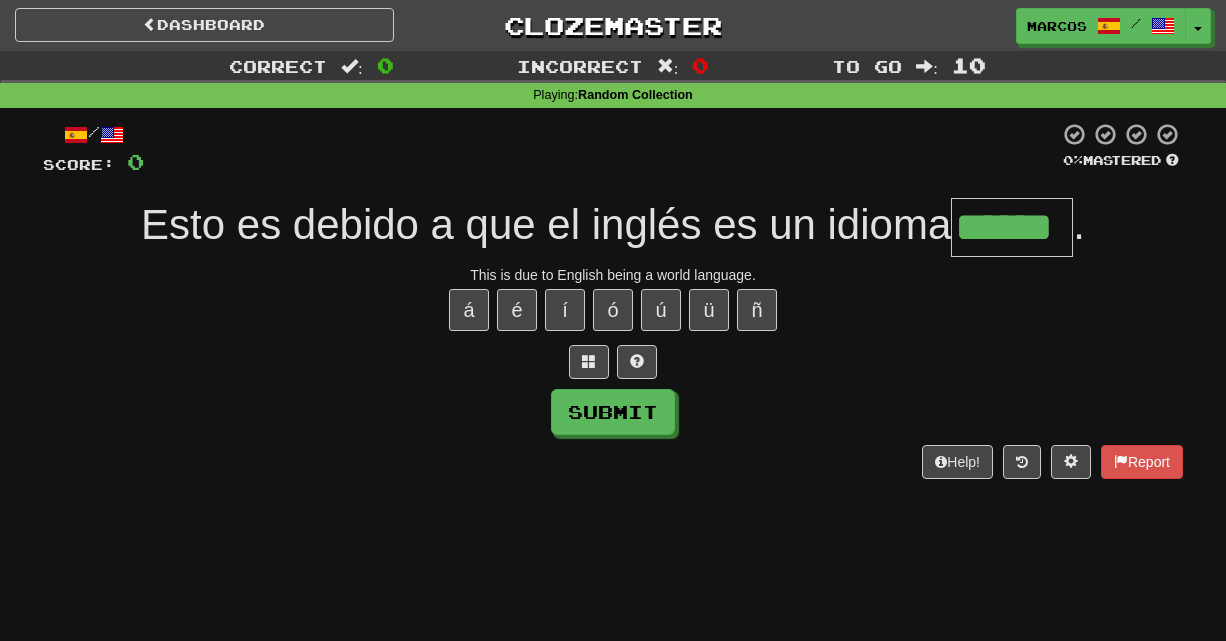 type on "******" 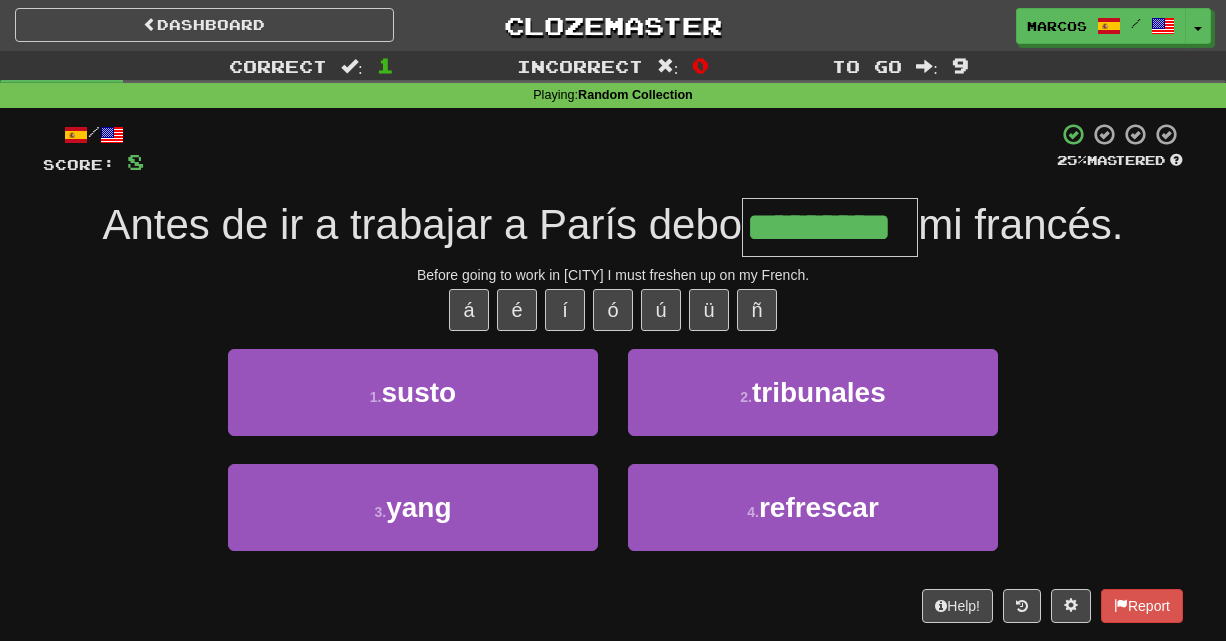 type on "*********" 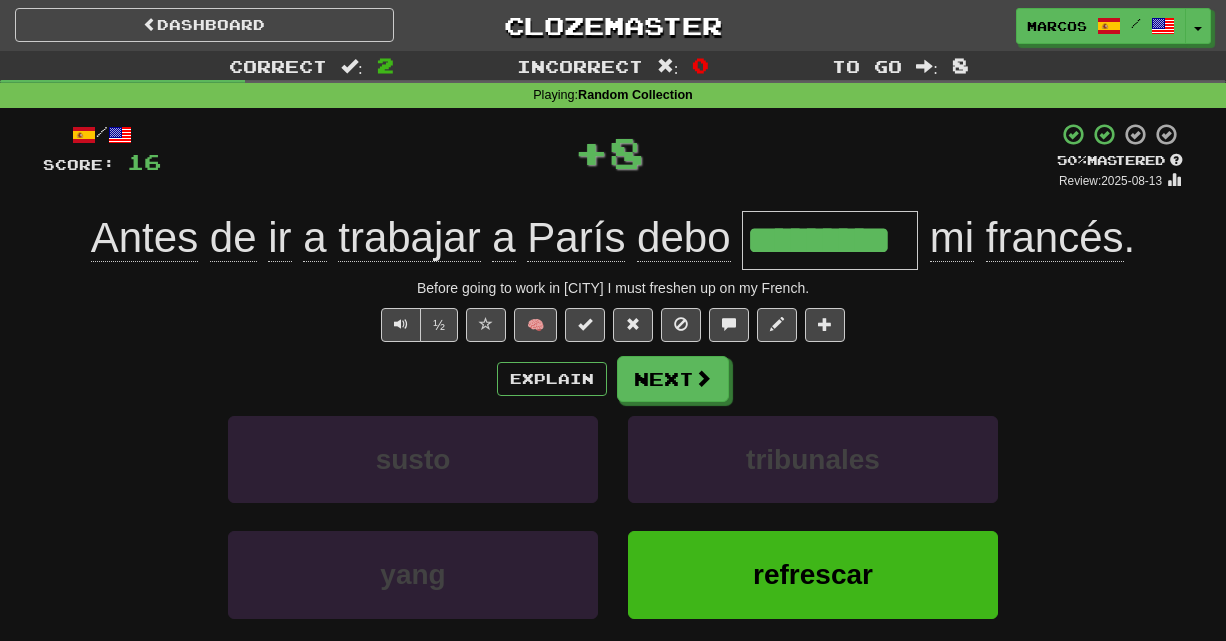 click on "Explain Next" at bounding box center (613, 379) 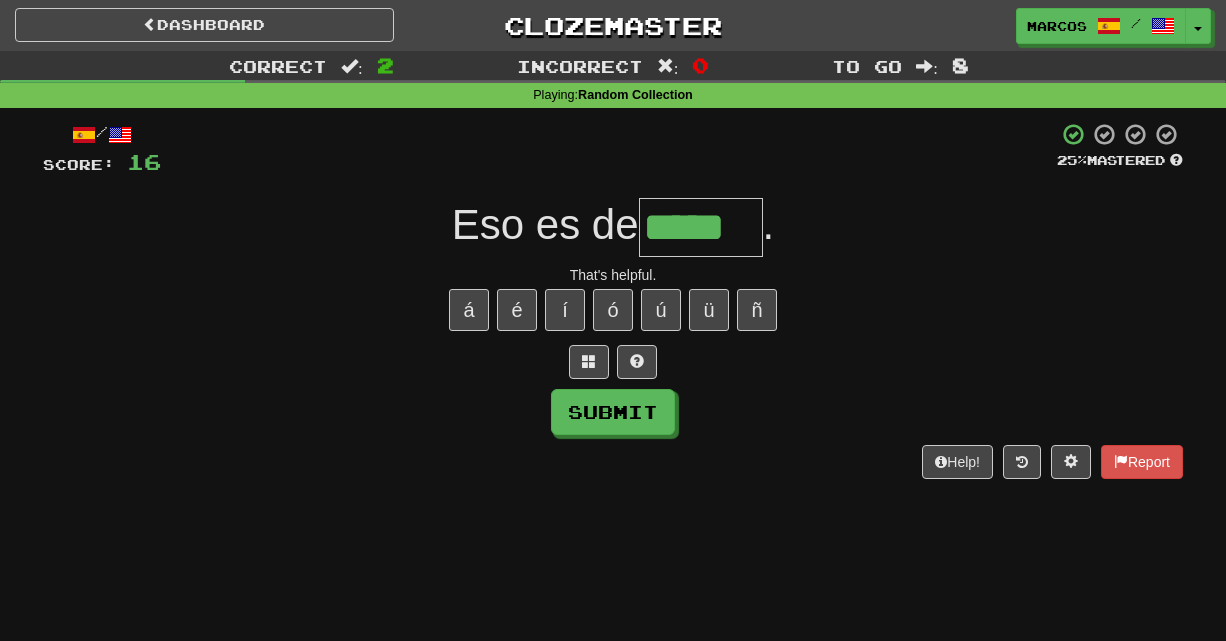 type on "*****" 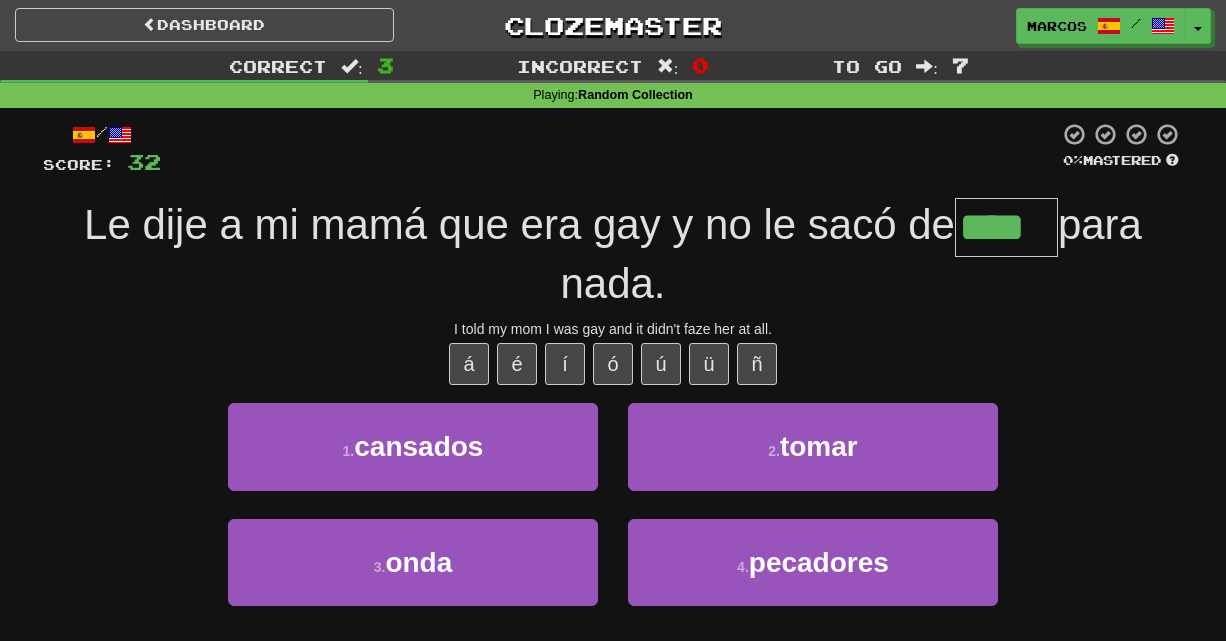 type on "****" 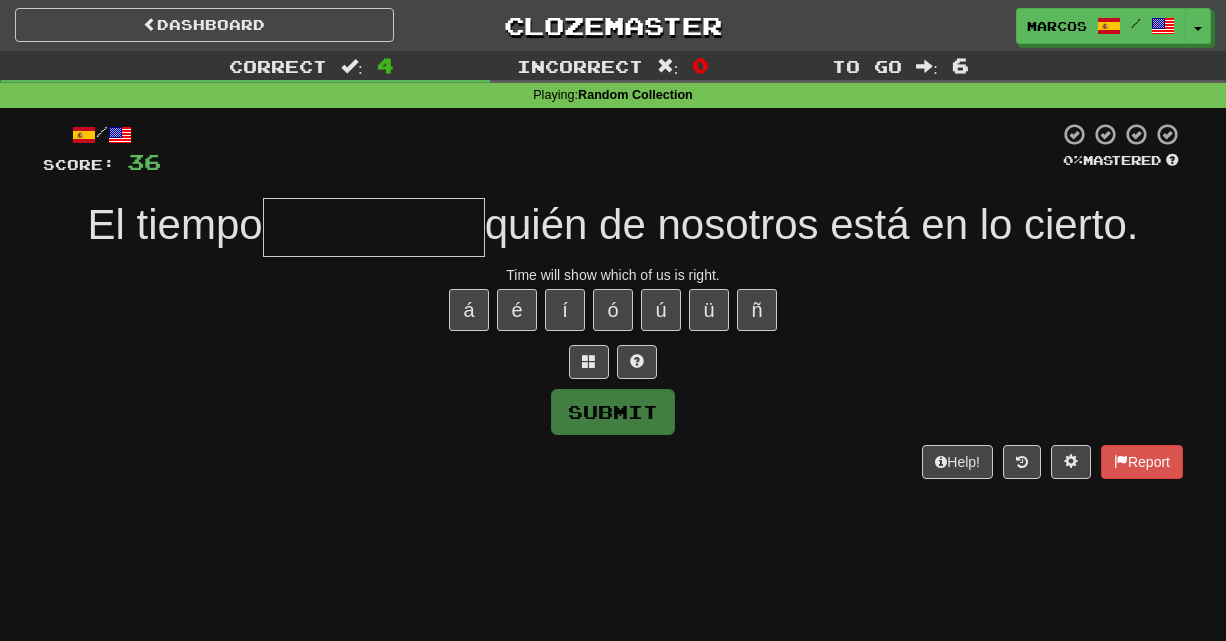 type on "*" 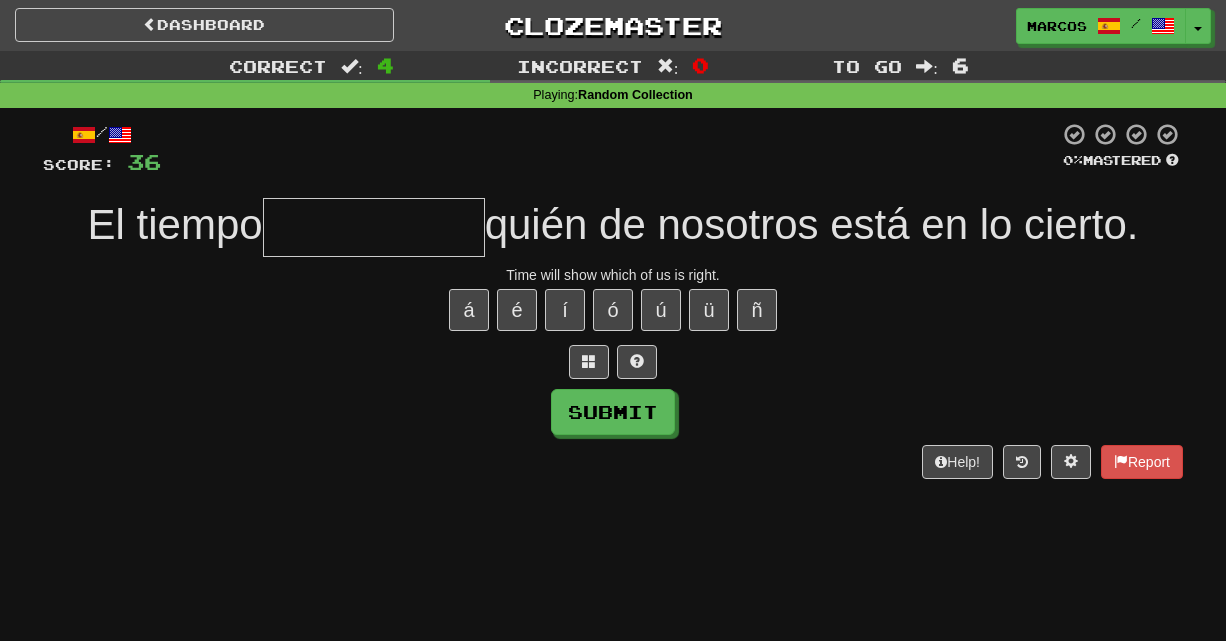 type on "*" 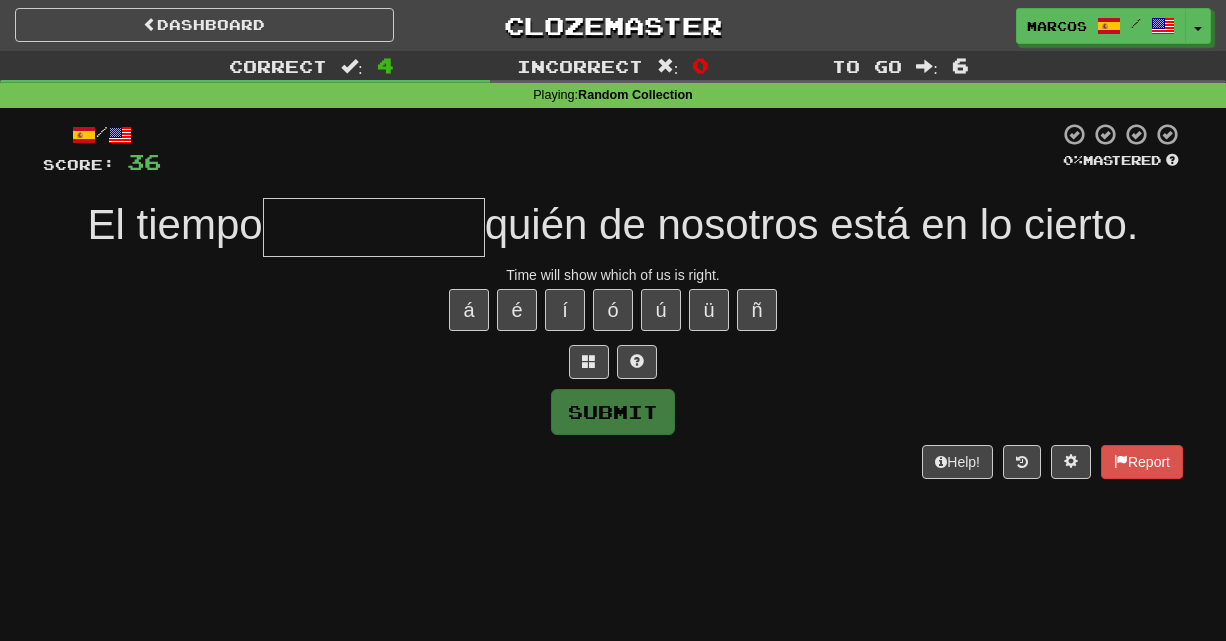 type on "*" 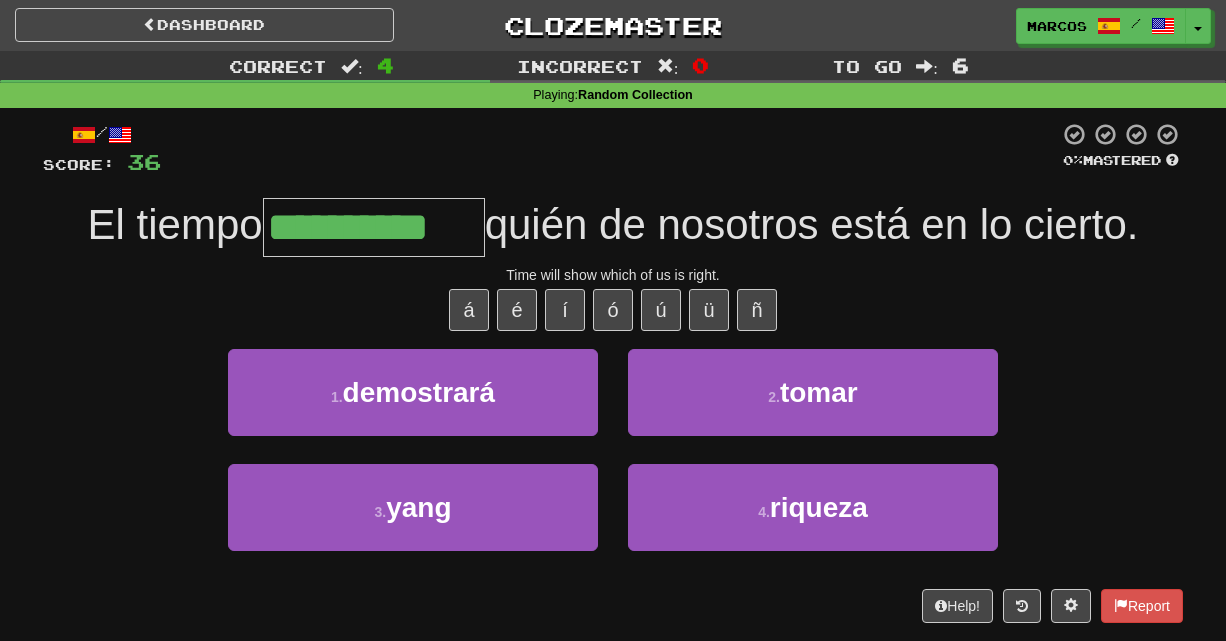 type on "**********" 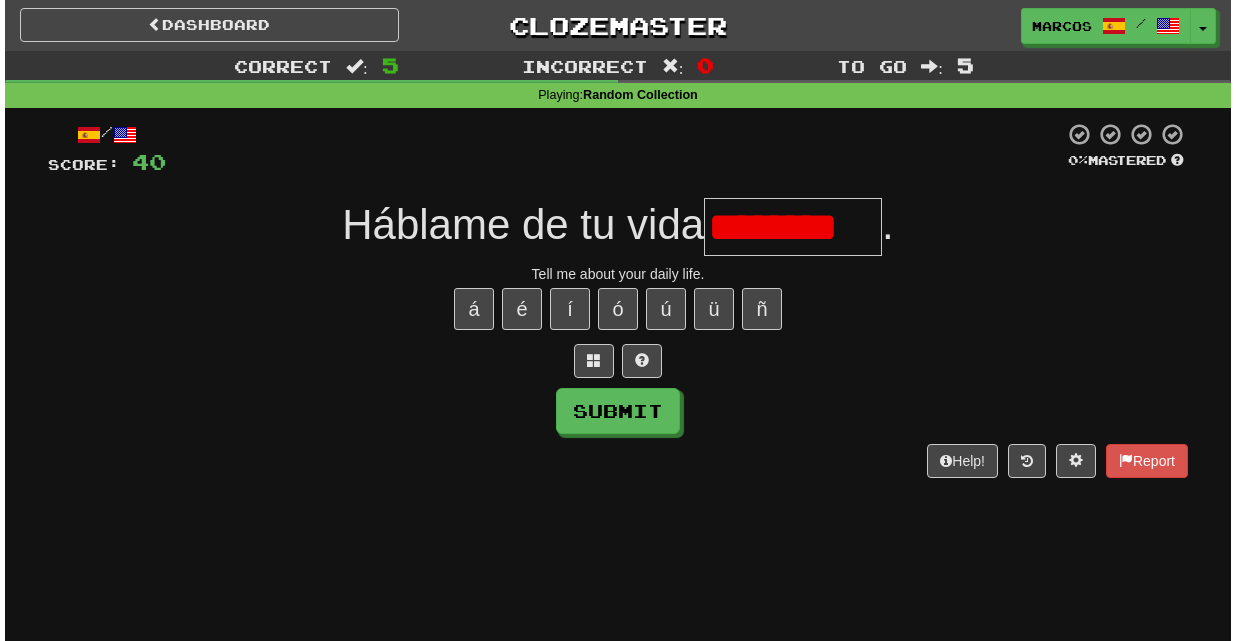 scroll, scrollTop: 0, scrollLeft: 0, axis: both 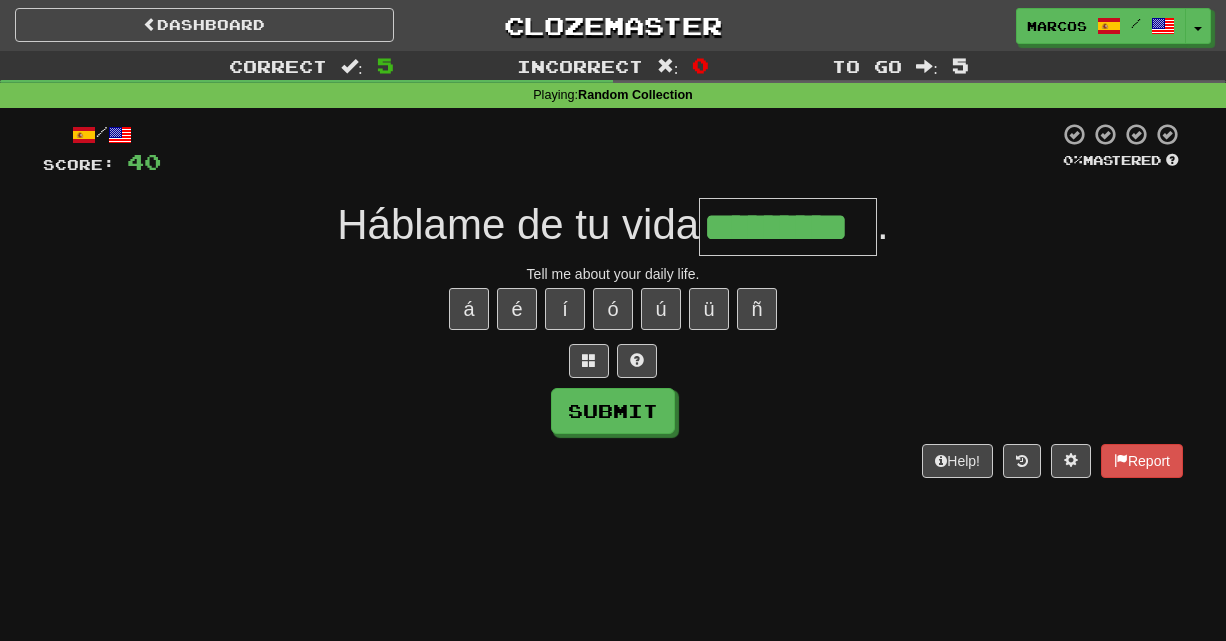 type on "*********" 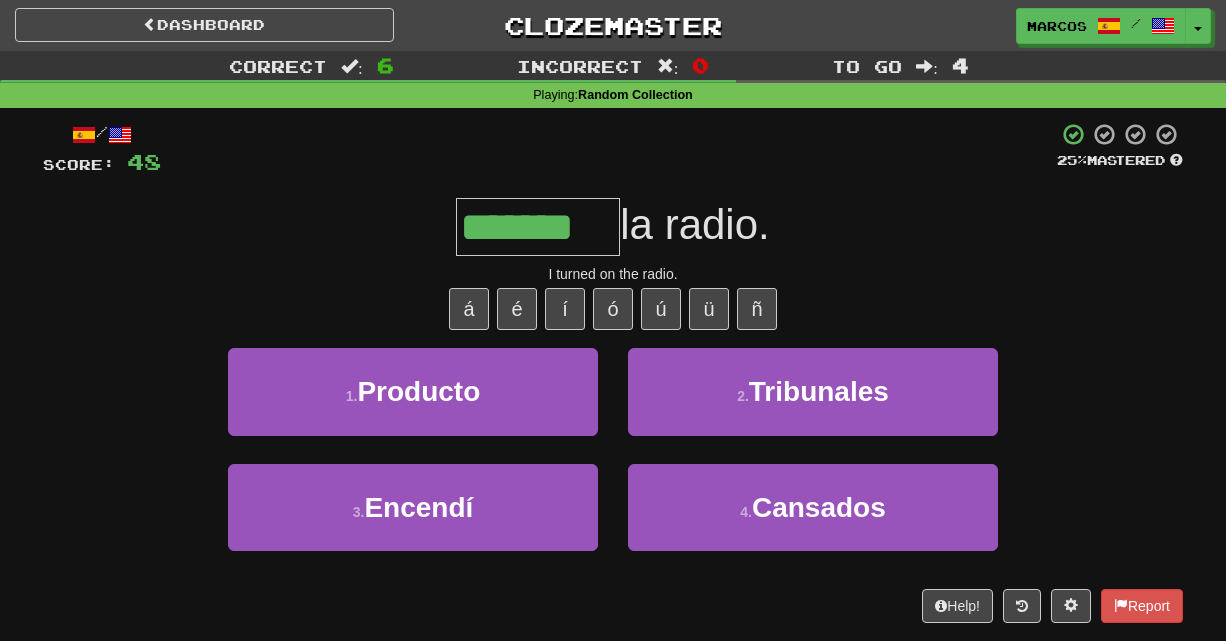 type on "*******" 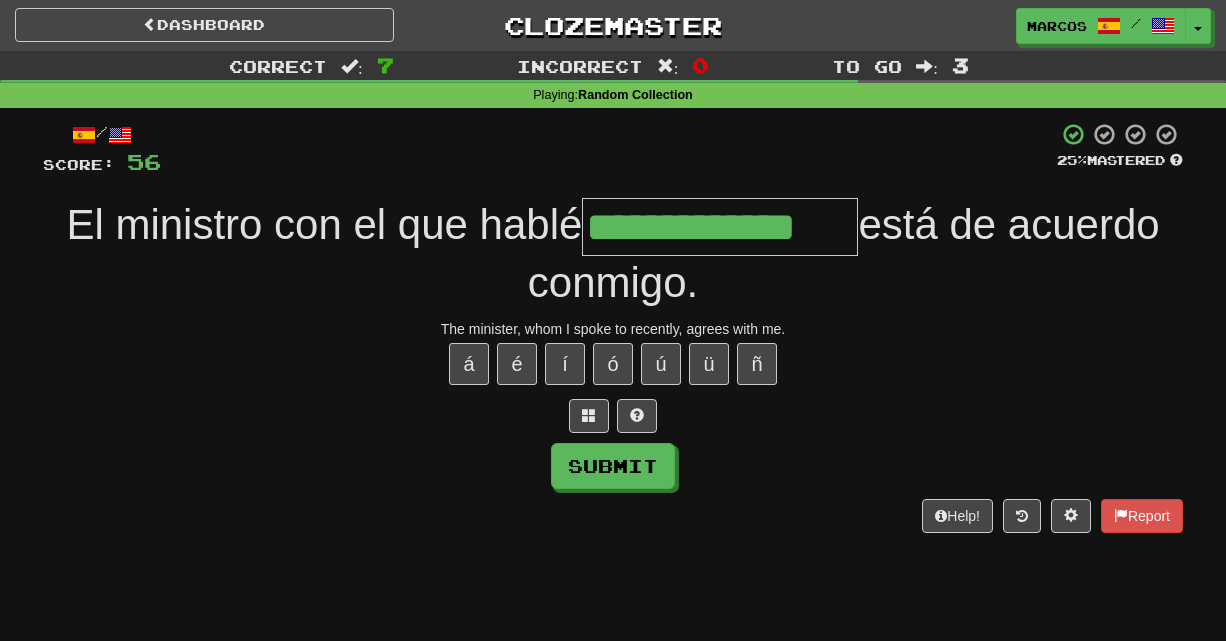 type on "**********" 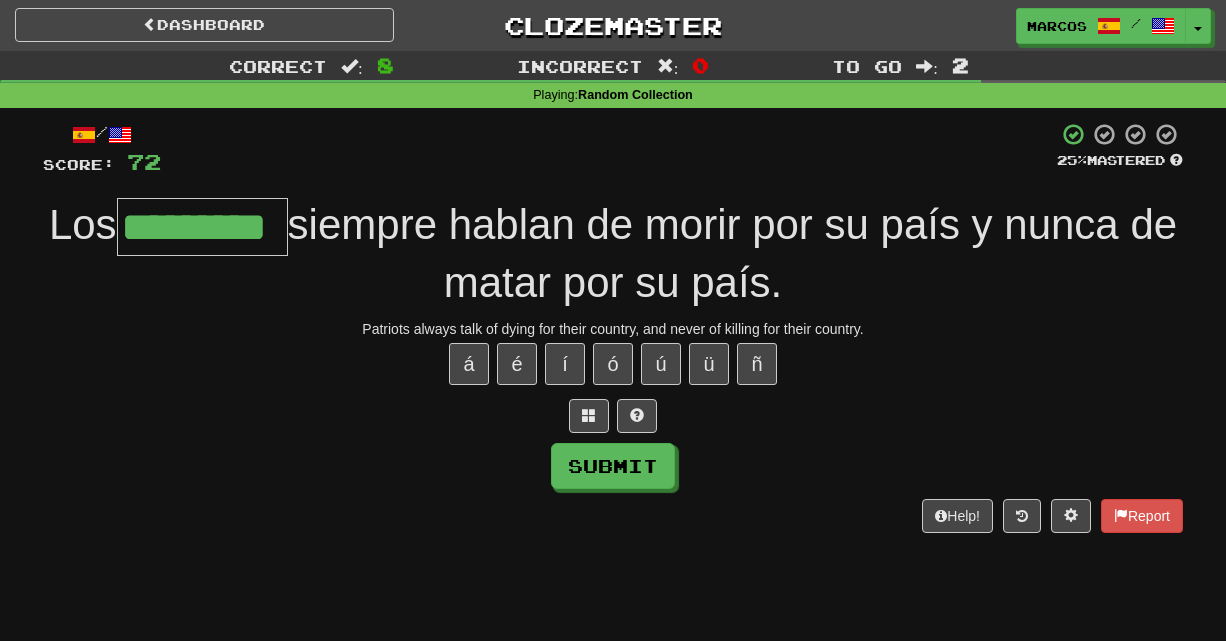 type on "*********" 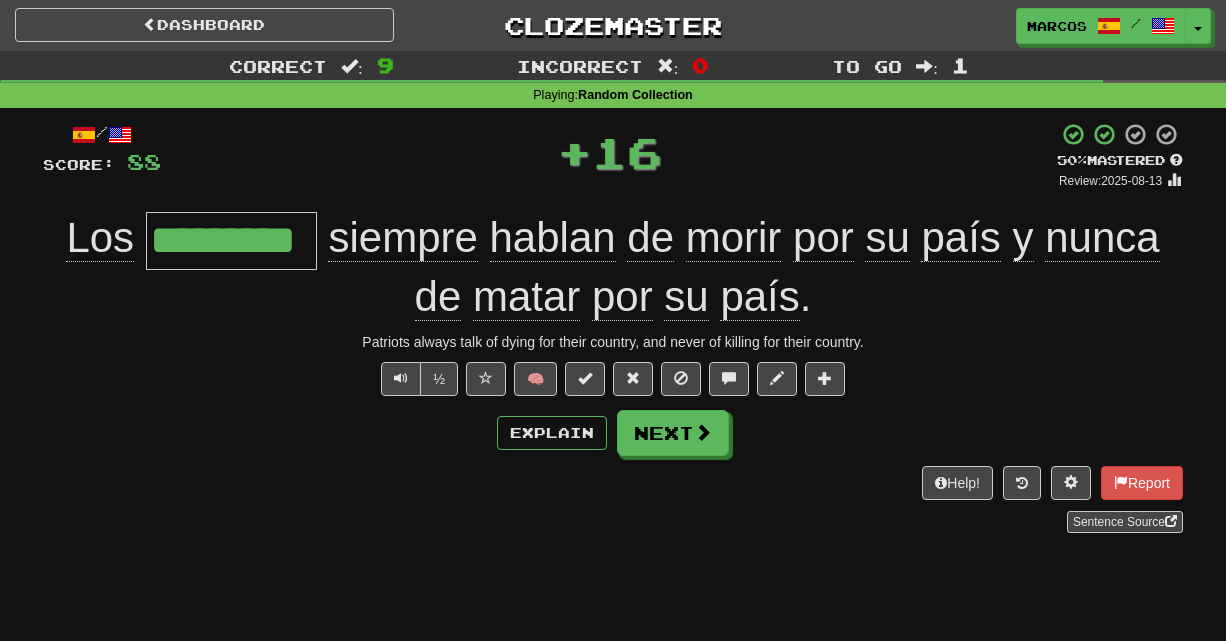 click on "½ 🧠" at bounding box center [613, 379] 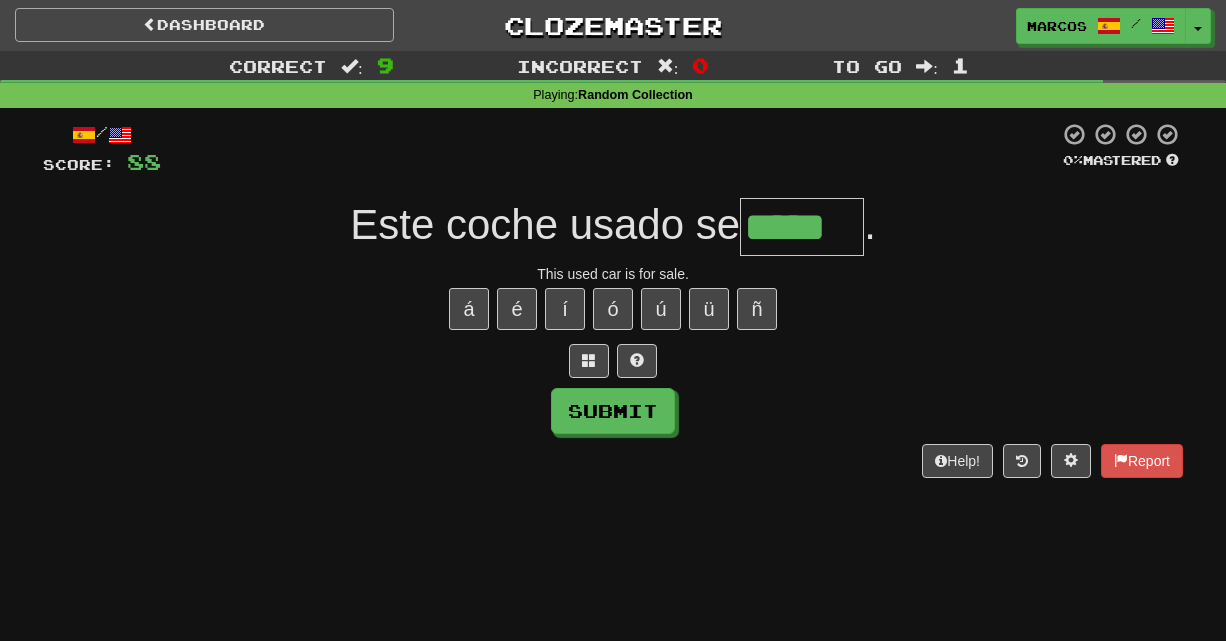 type on "*****" 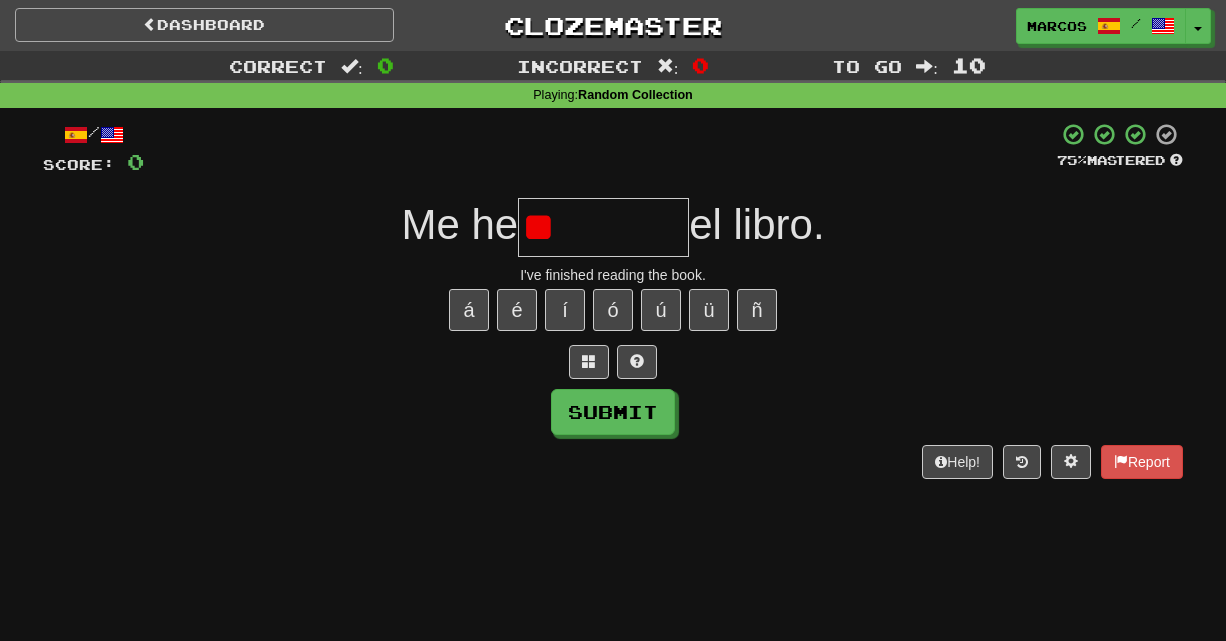 type on "*" 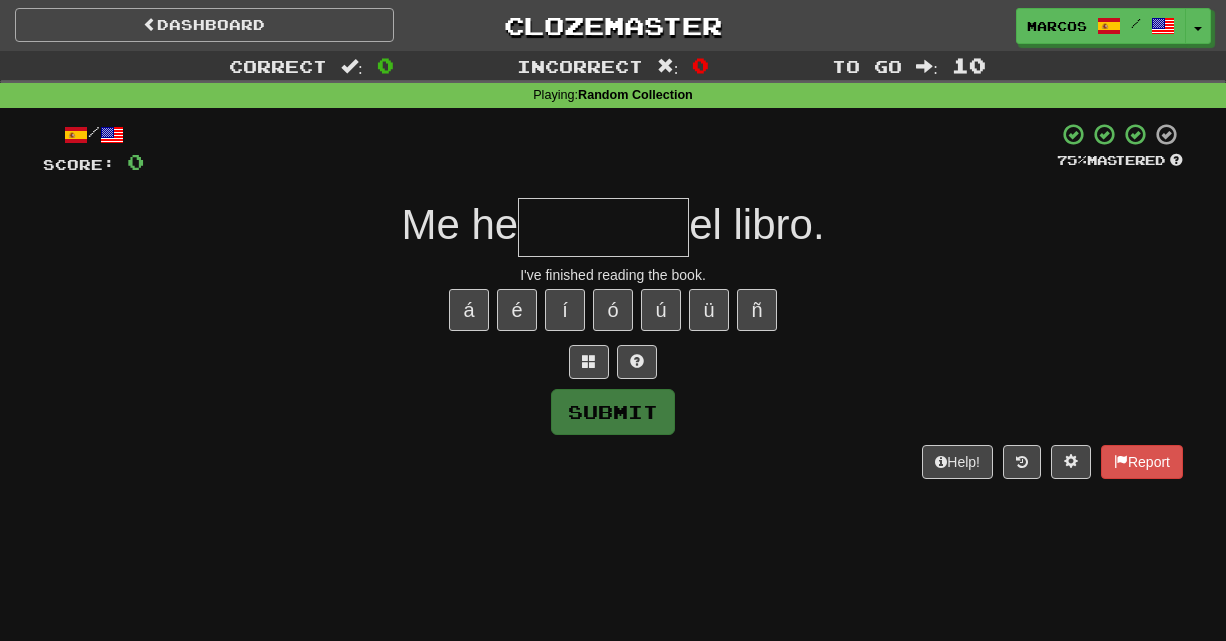 type on "*" 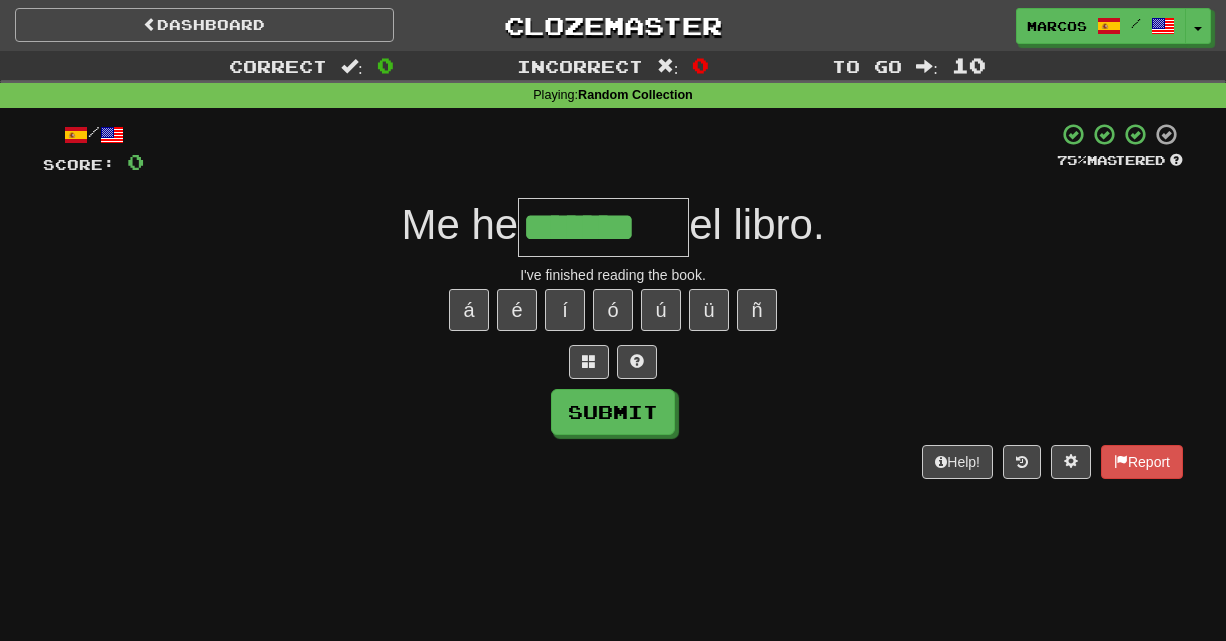 type on "*******" 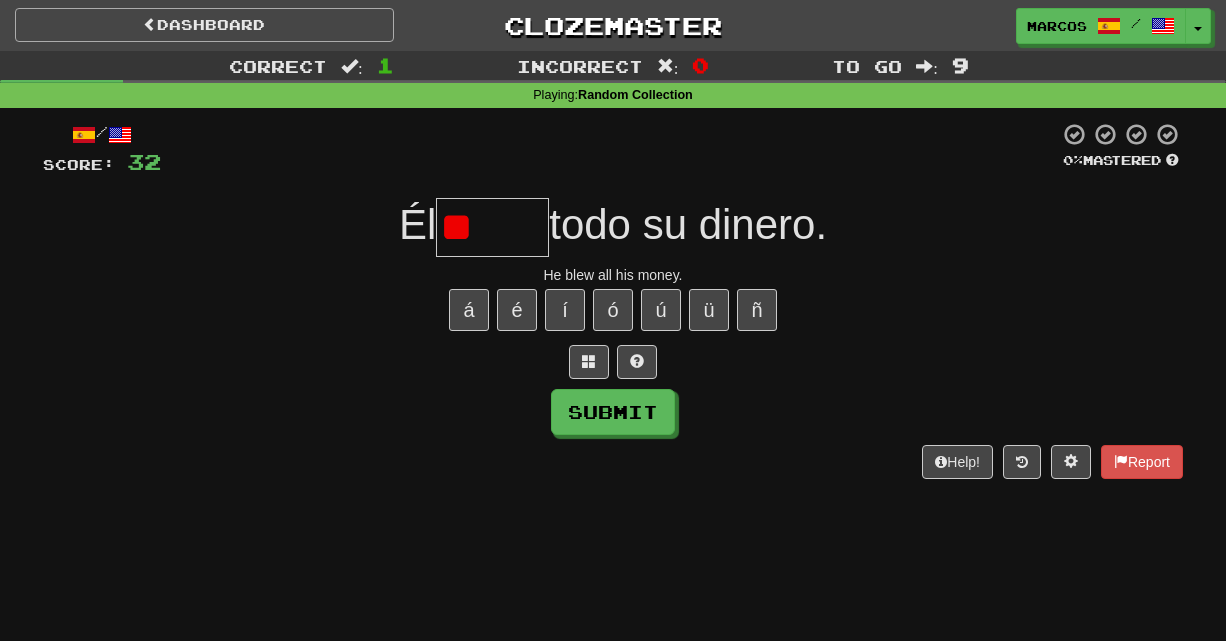 type on "*" 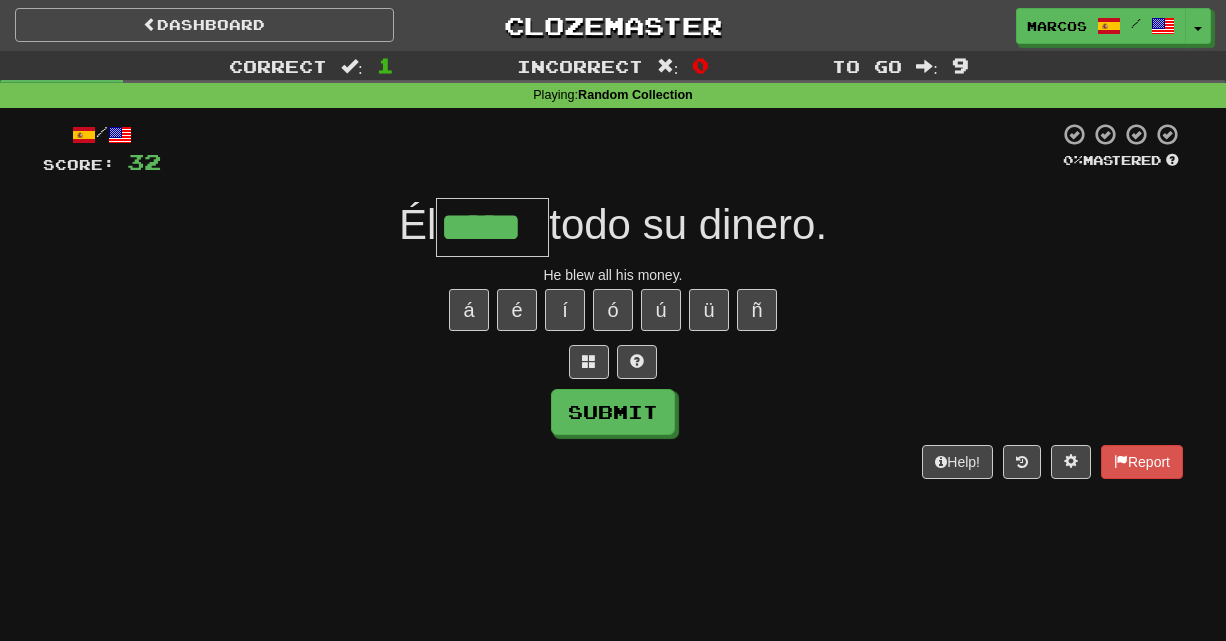 type on "*****" 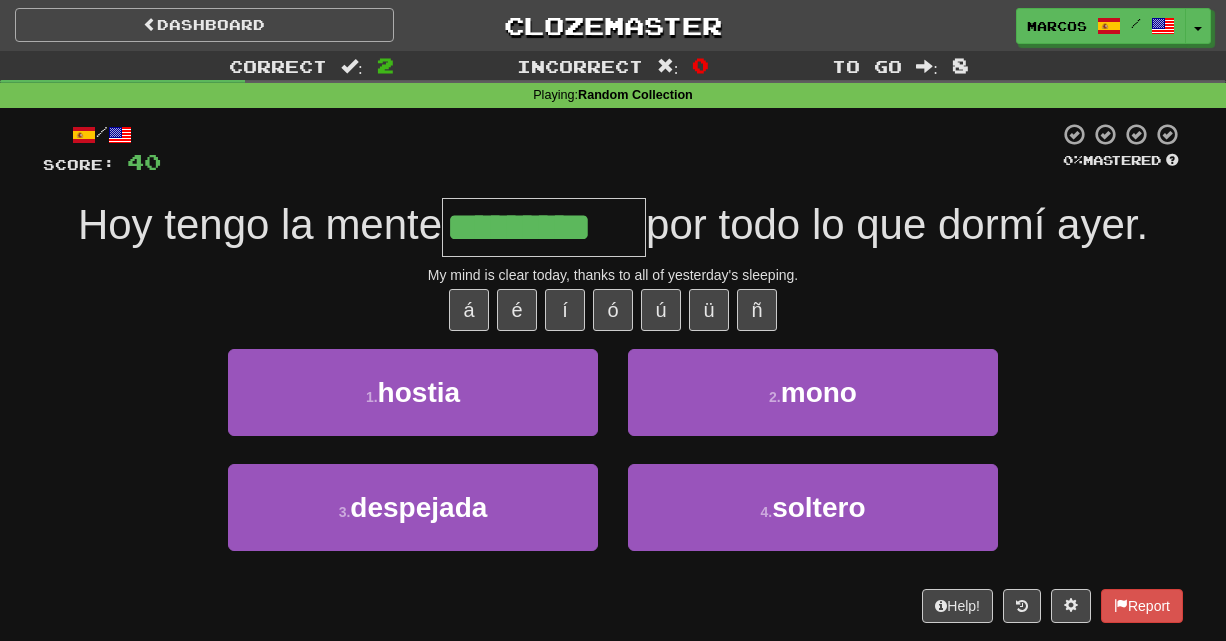 type on "*********" 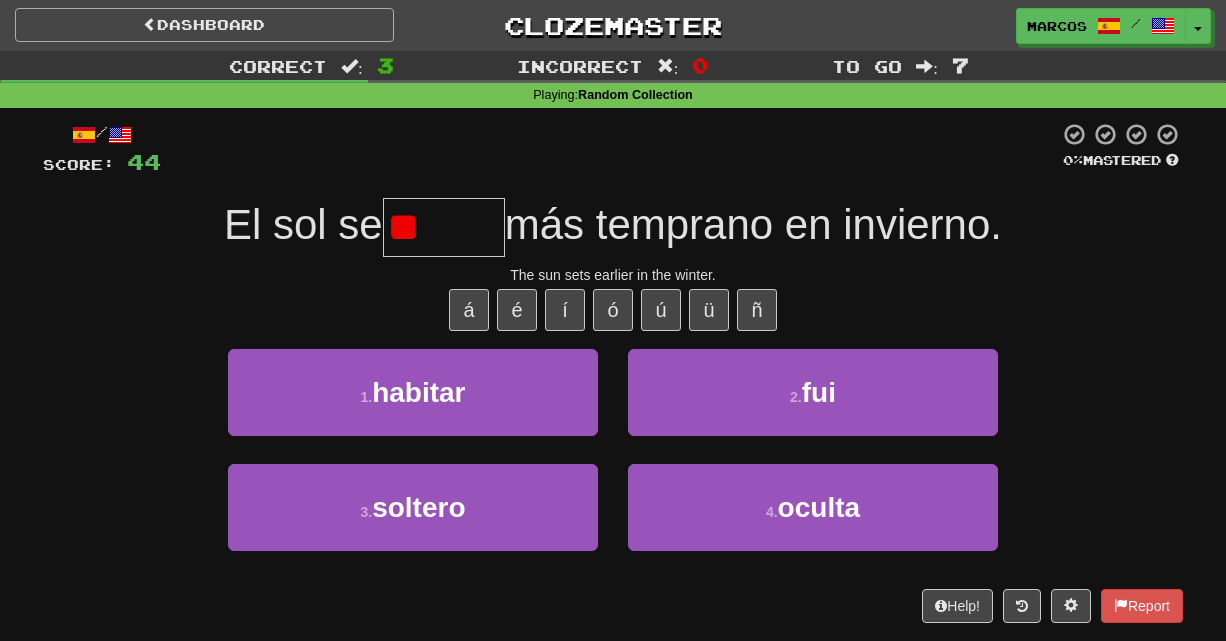 type on "*" 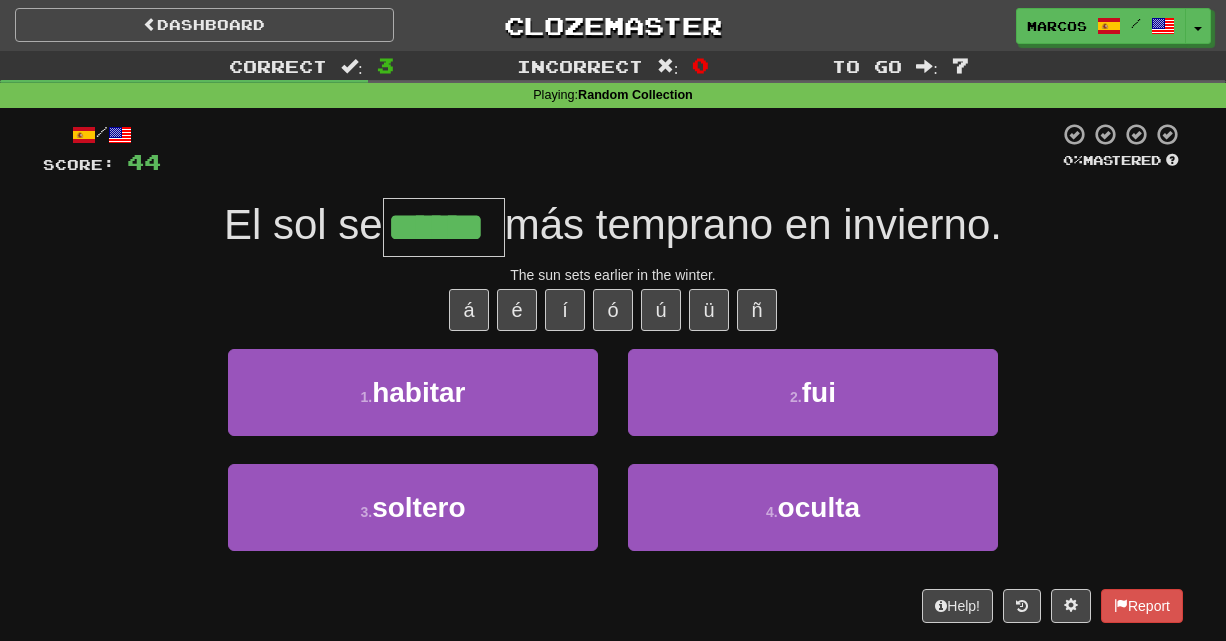 type on "******" 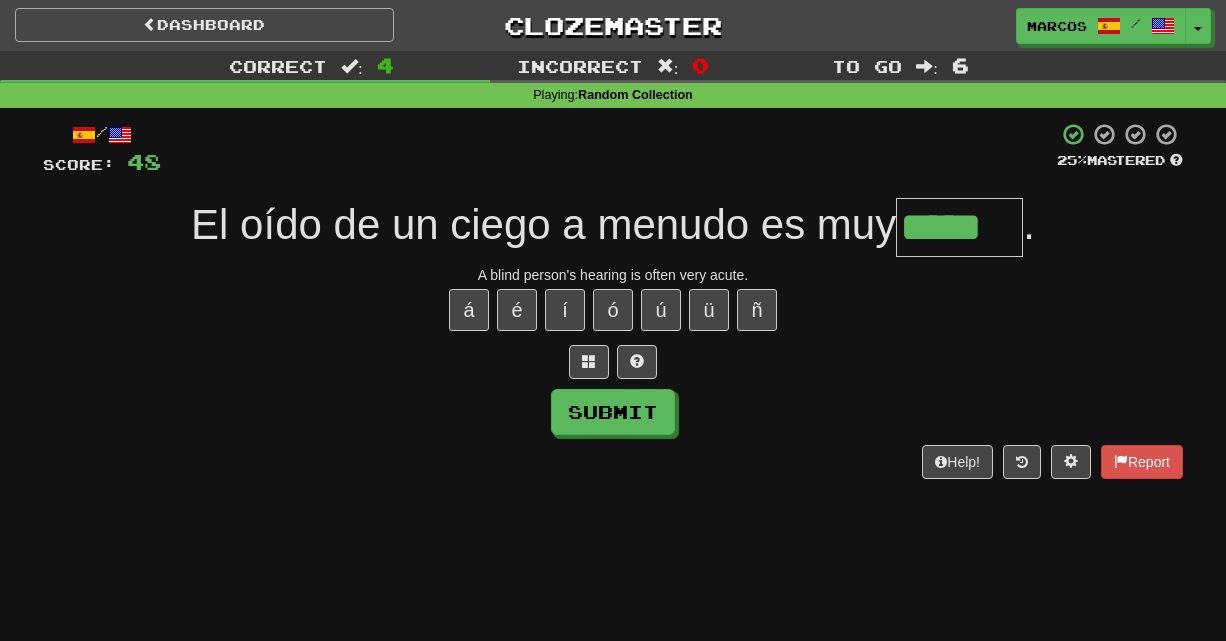 type on "*****" 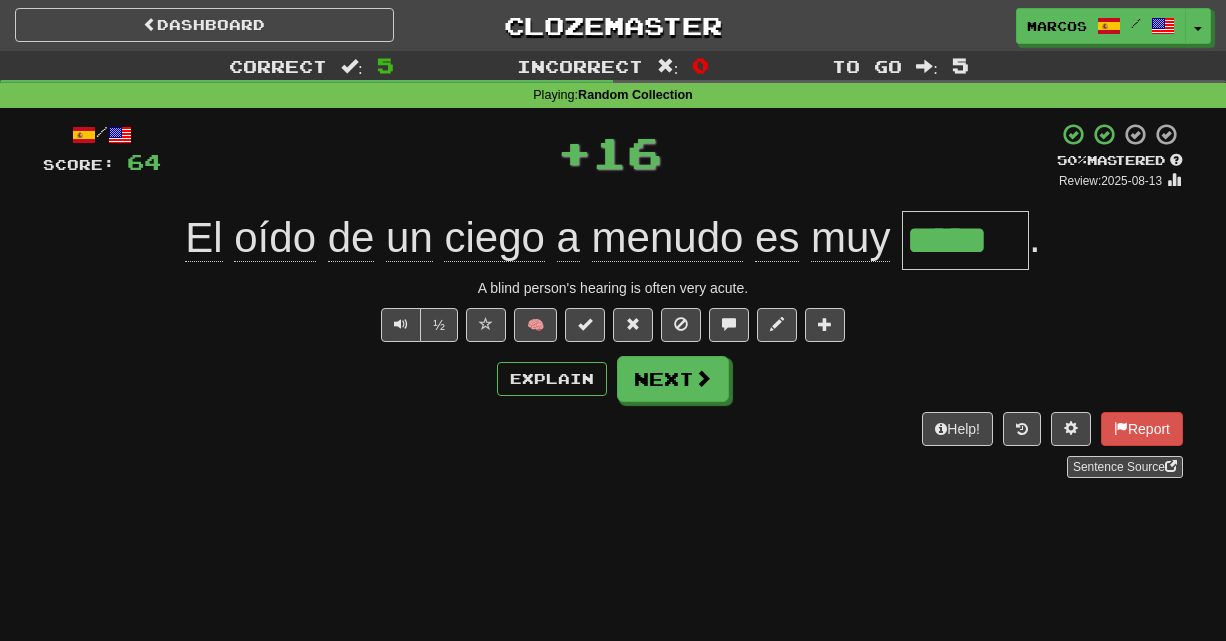 click on "Help!  Report Sentence Source" at bounding box center (613, 445) 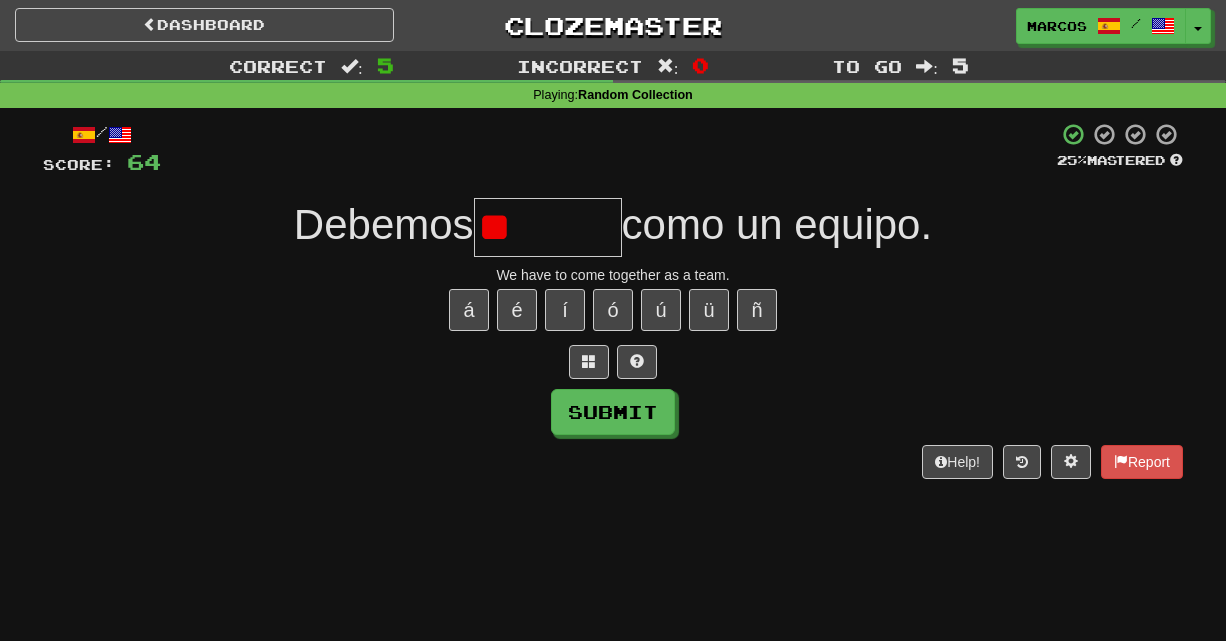 type on "*" 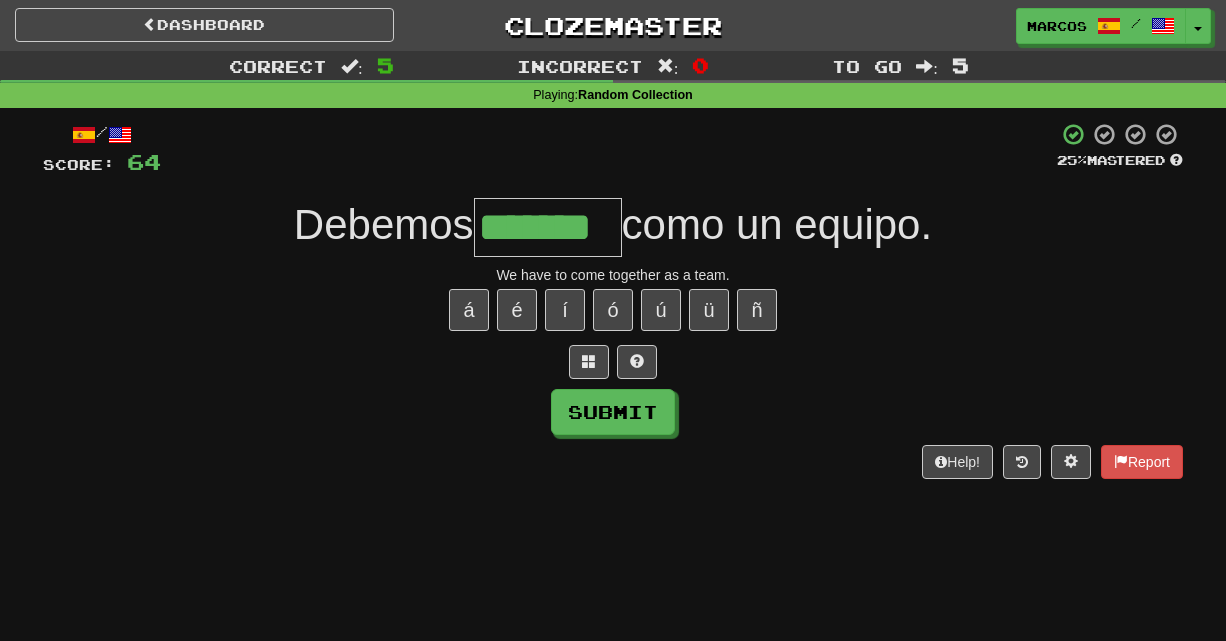 type on "*******" 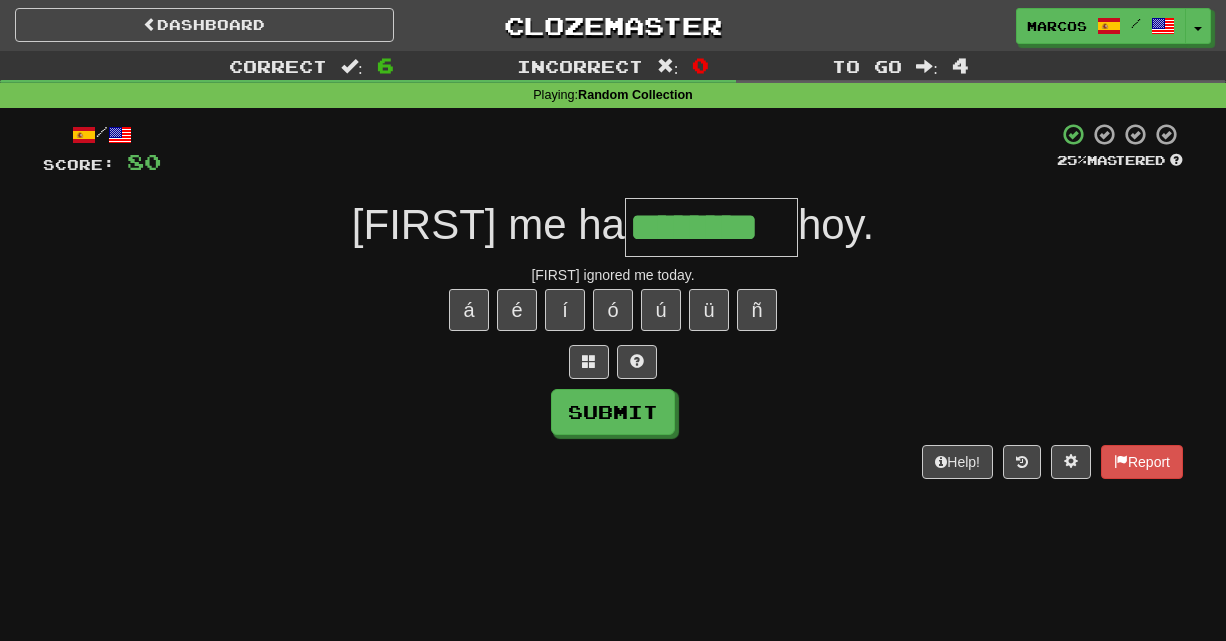 type on "********" 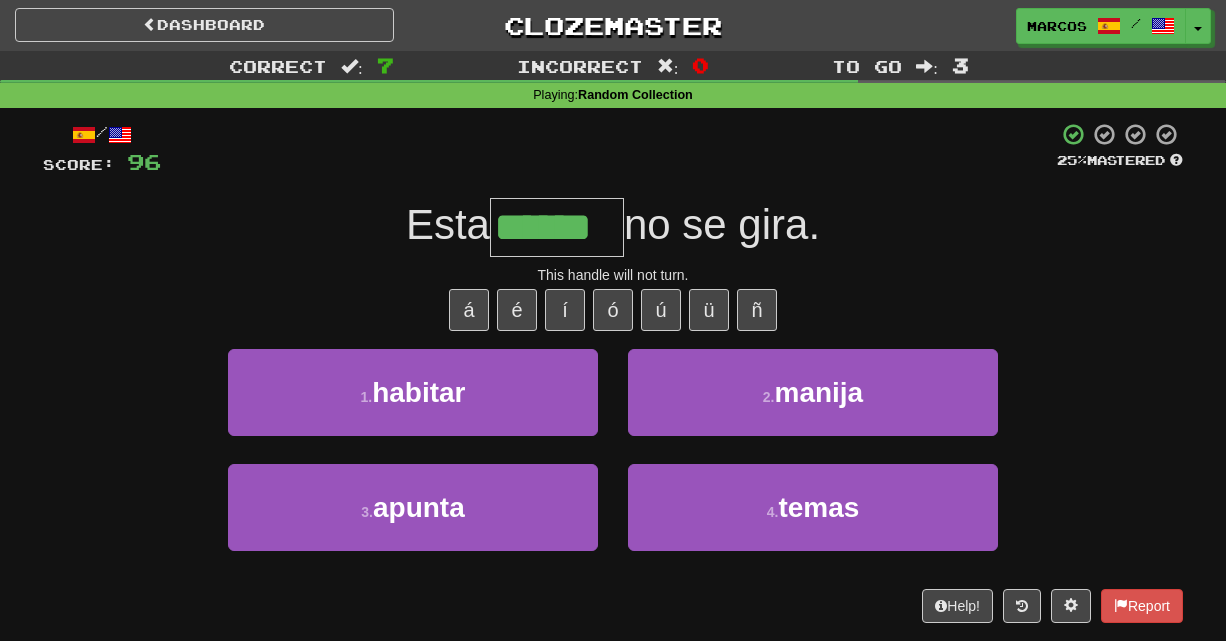 type on "******" 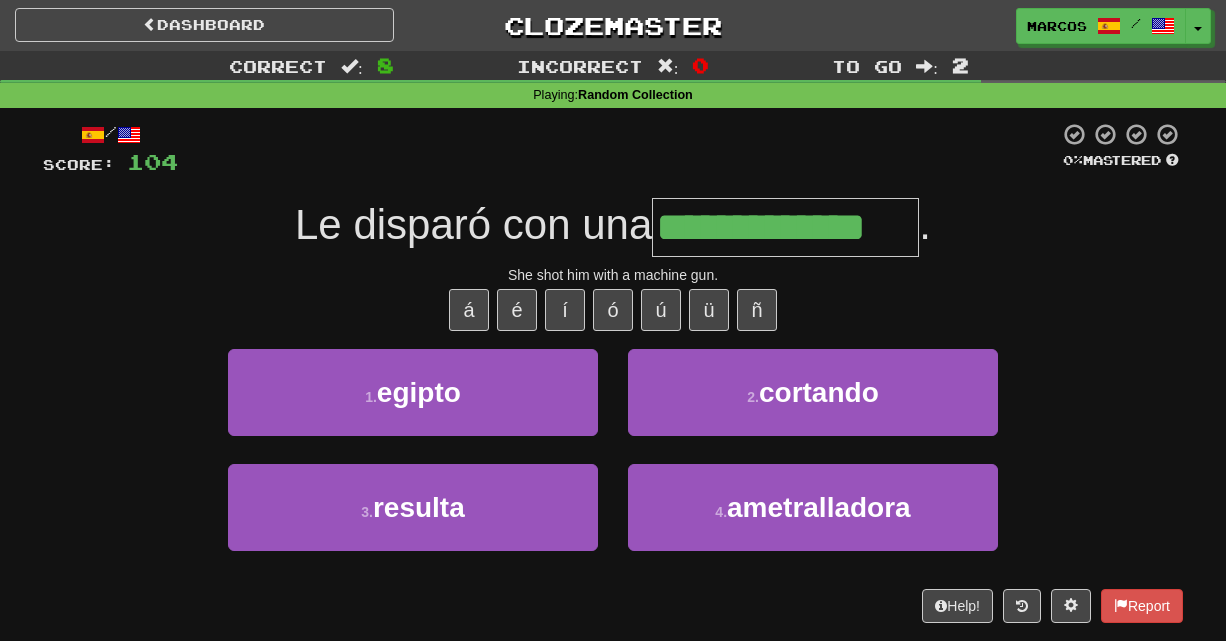 type on "**********" 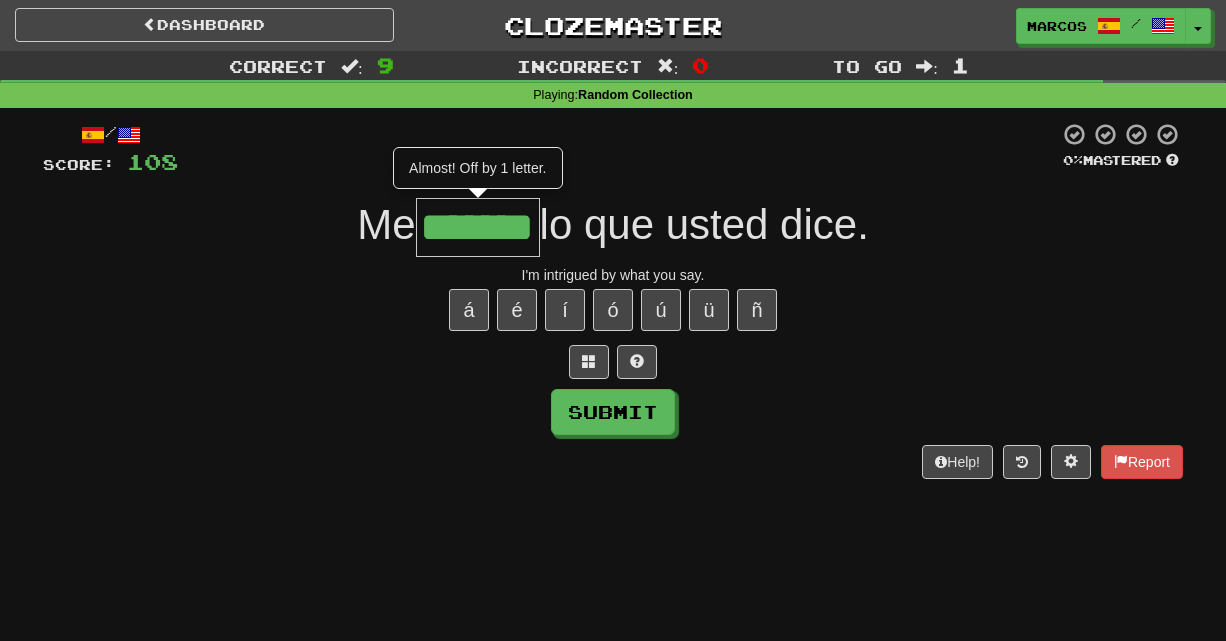 type on "*******" 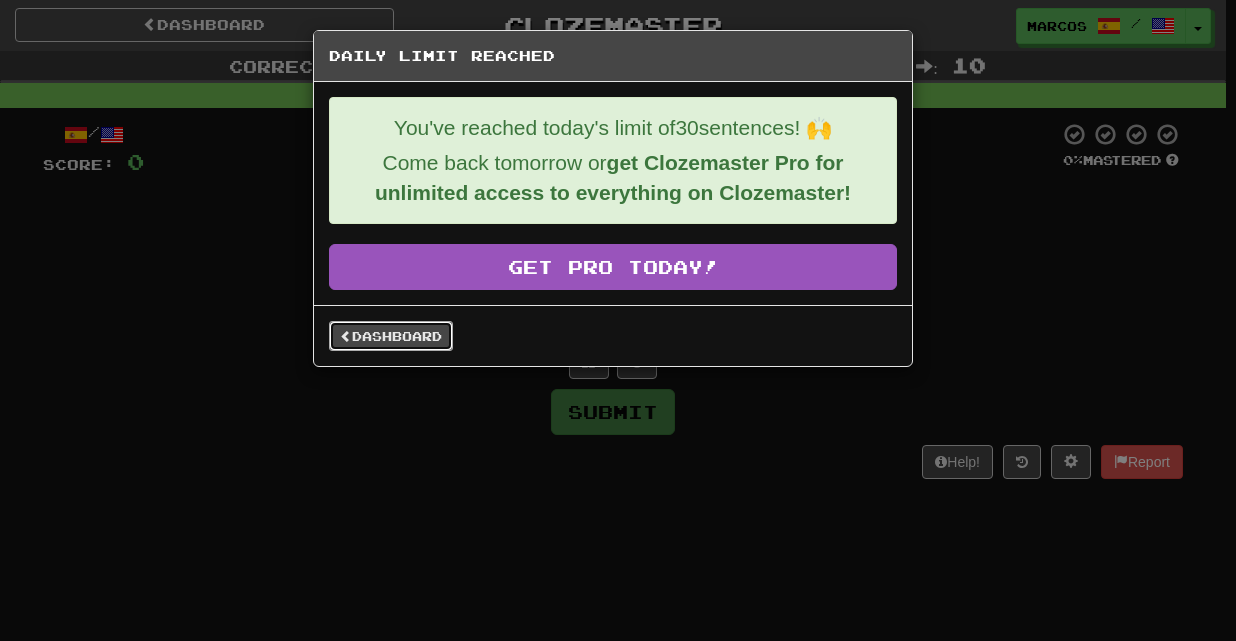 click on "Dashboard" at bounding box center (391, 336) 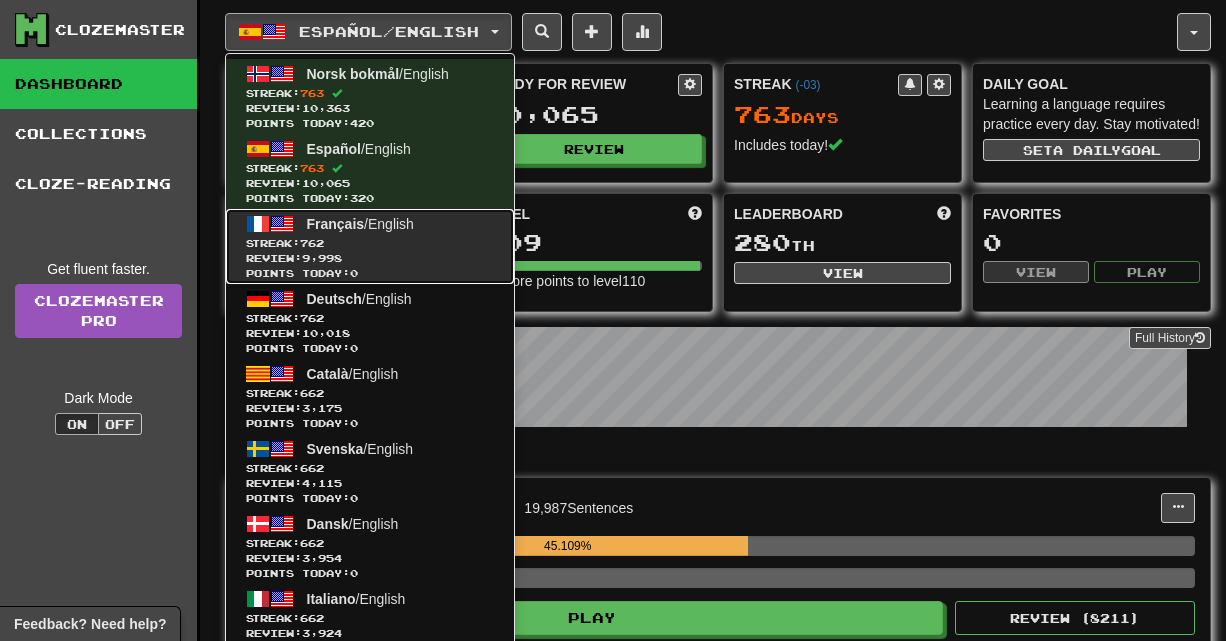 click on "Review:  9,998" at bounding box center [370, 258] 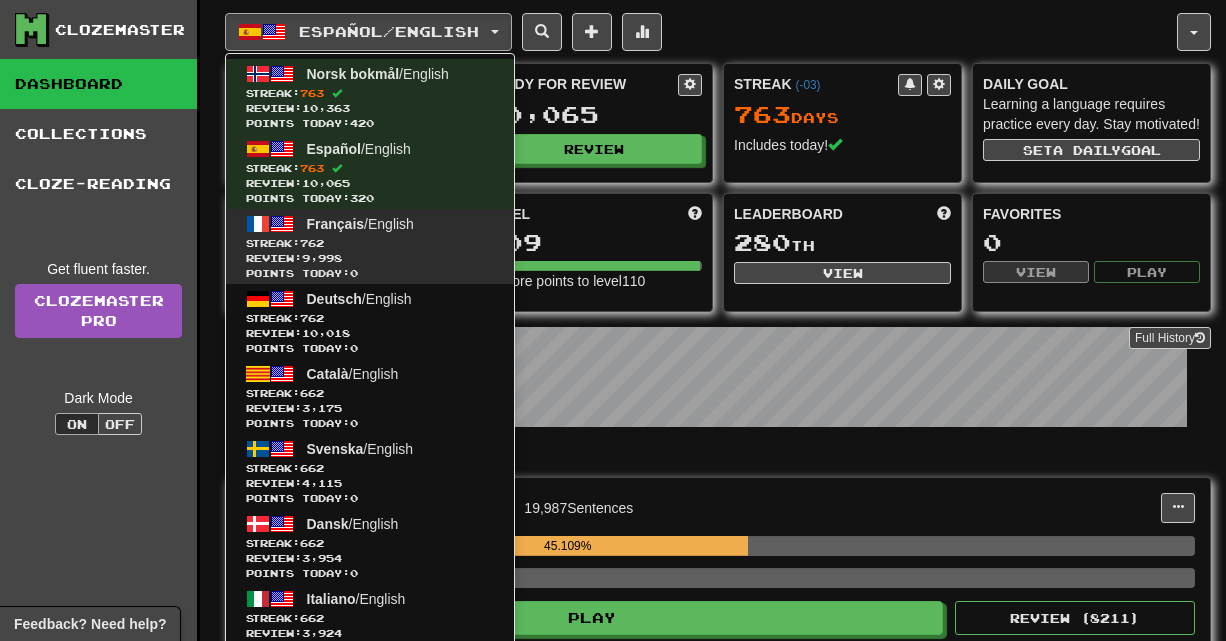 scroll, scrollTop: 0, scrollLeft: 0, axis: both 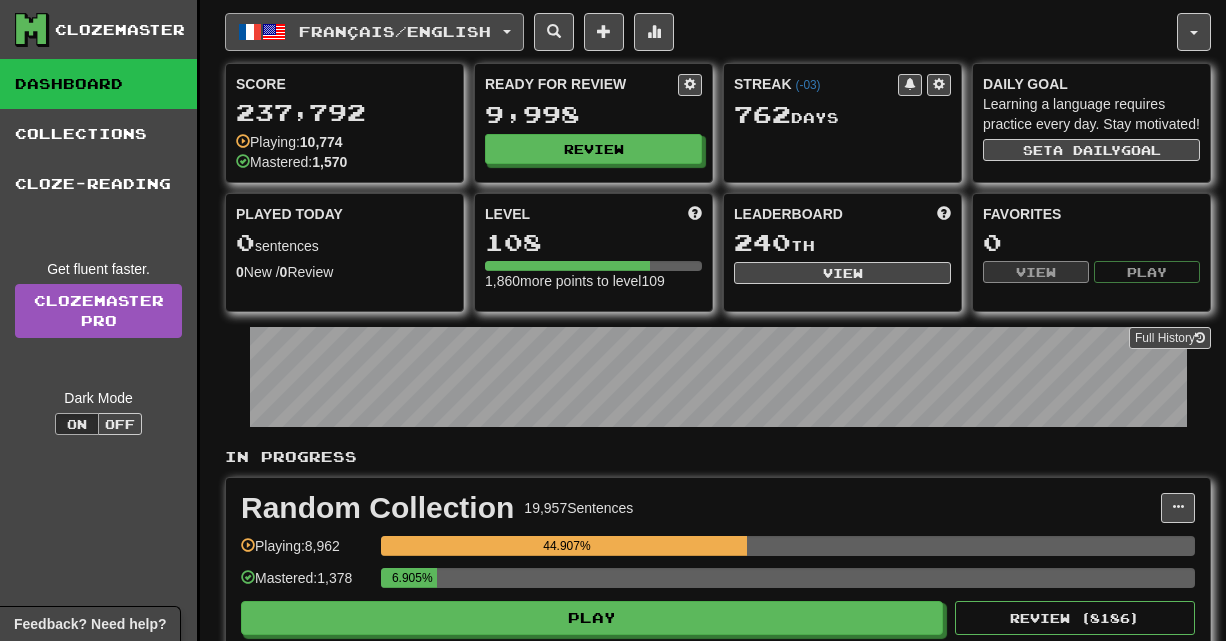 click on "Français  /  English" at bounding box center (395, 31) 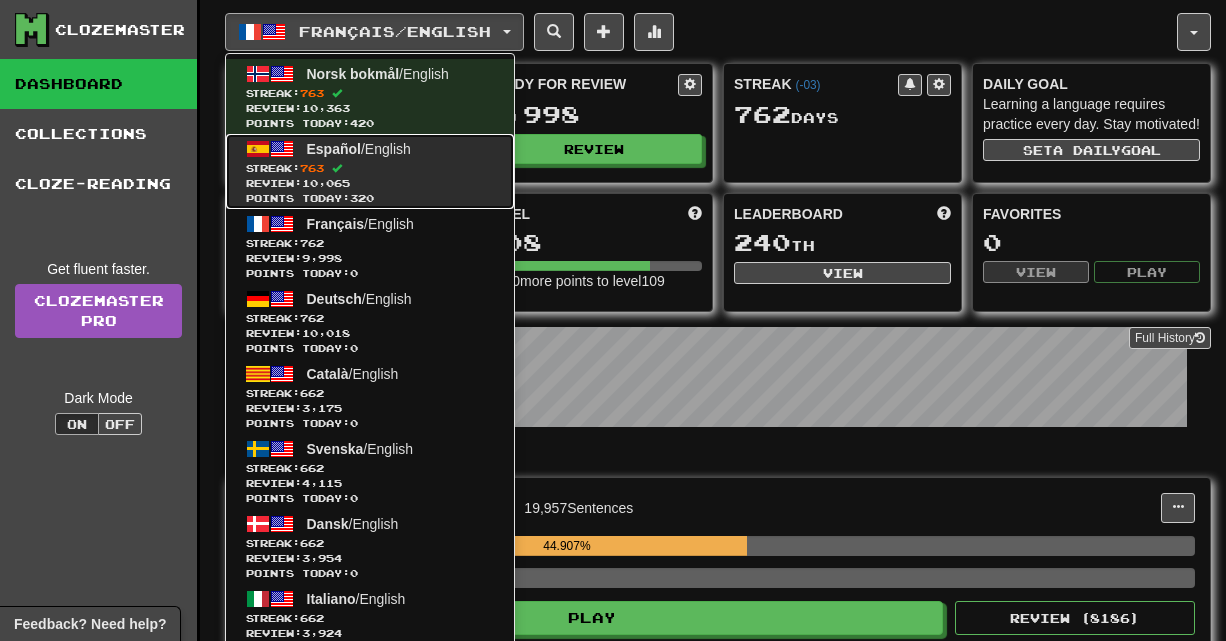 click on "Streak:  763" at bounding box center [370, 168] 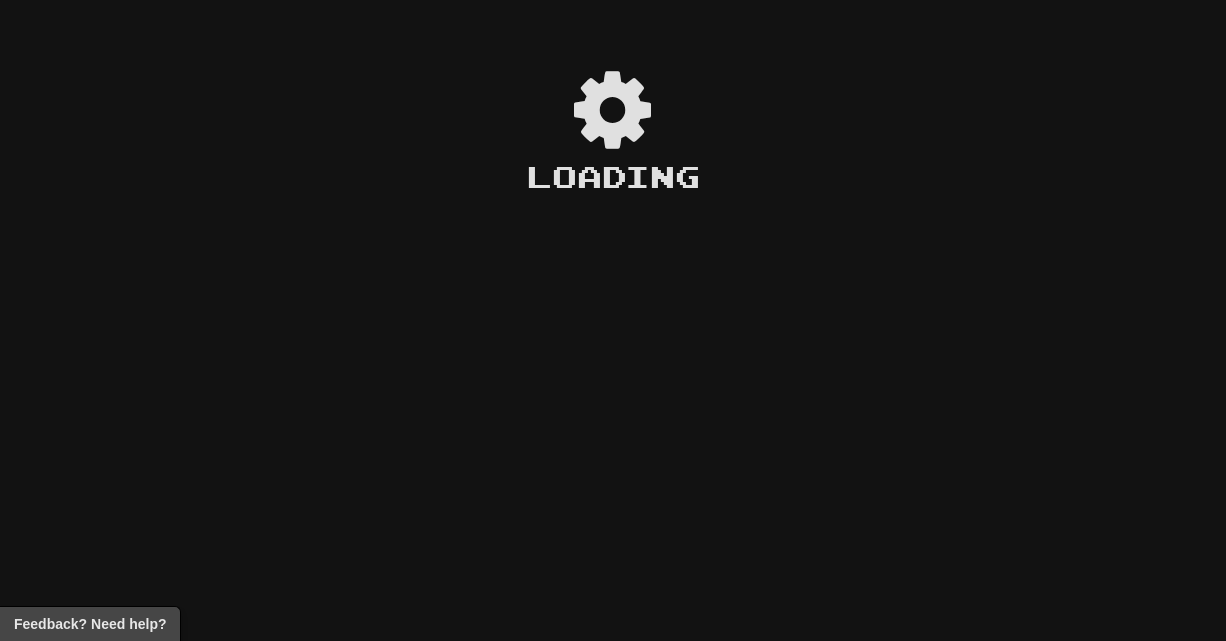 scroll, scrollTop: 0, scrollLeft: 0, axis: both 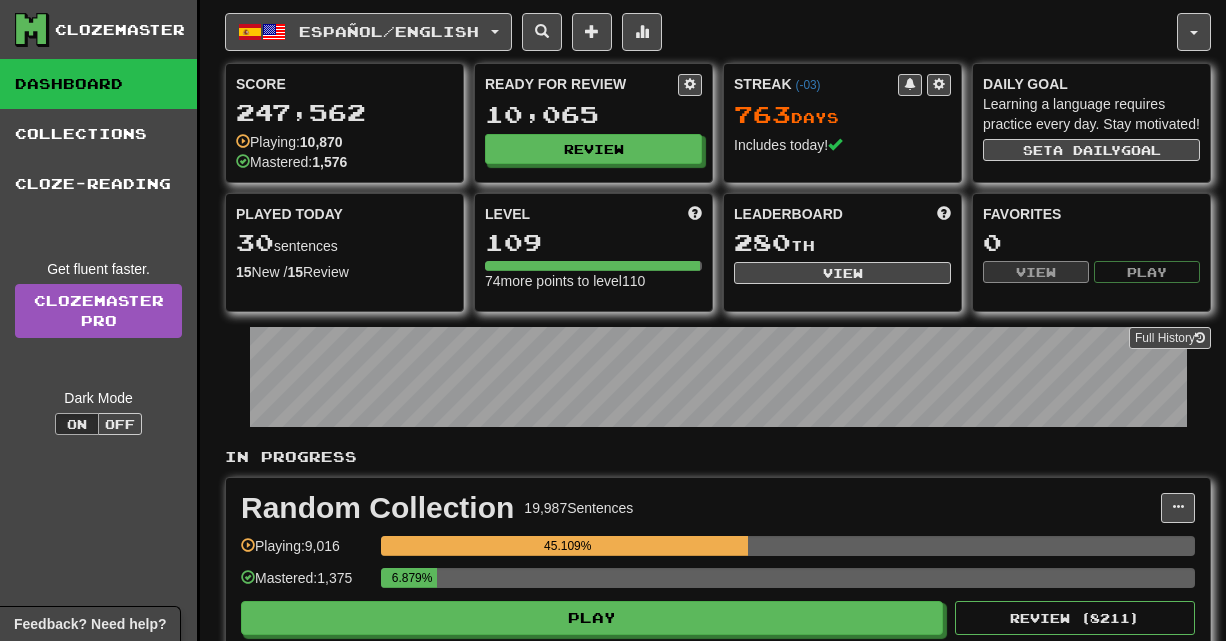 click on "Español  /  English" at bounding box center [389, 31] 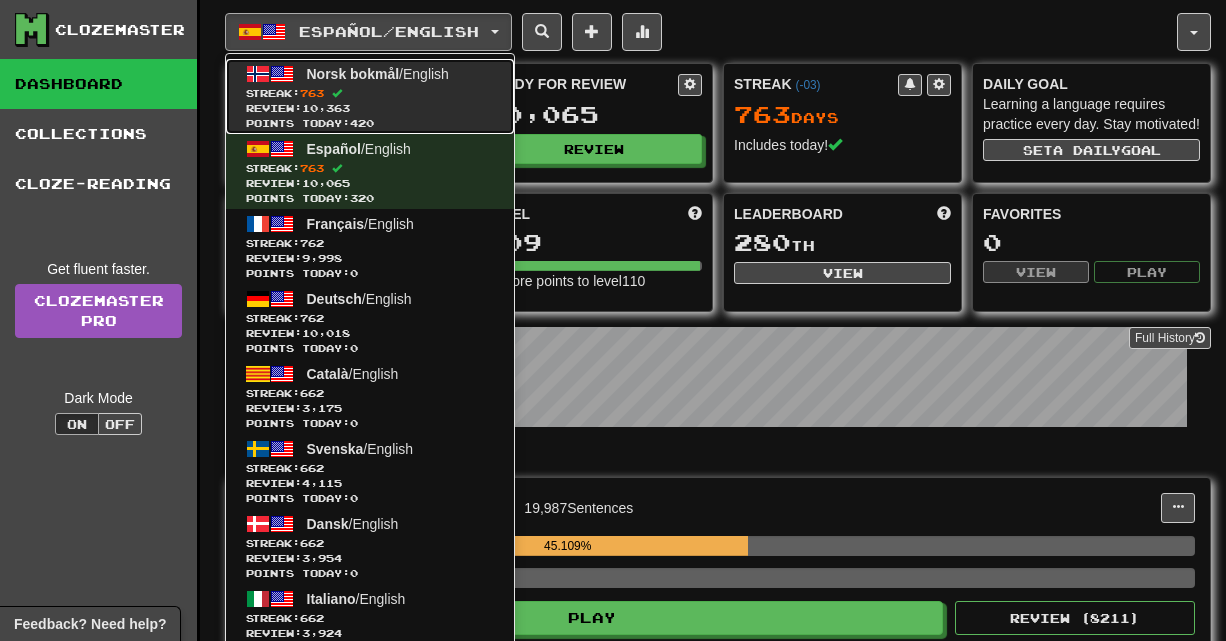 click on "Streak:  763" at bounding box center [370, 93] 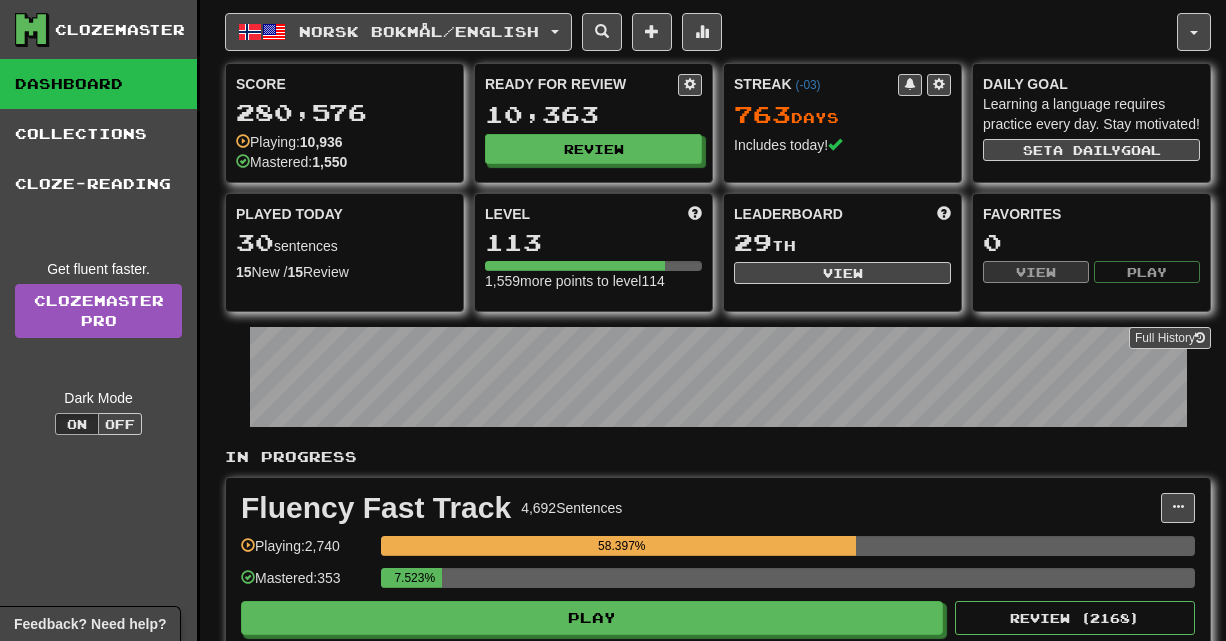 scroll, scrollTop: 0, scrollLeft: 0, axis: both 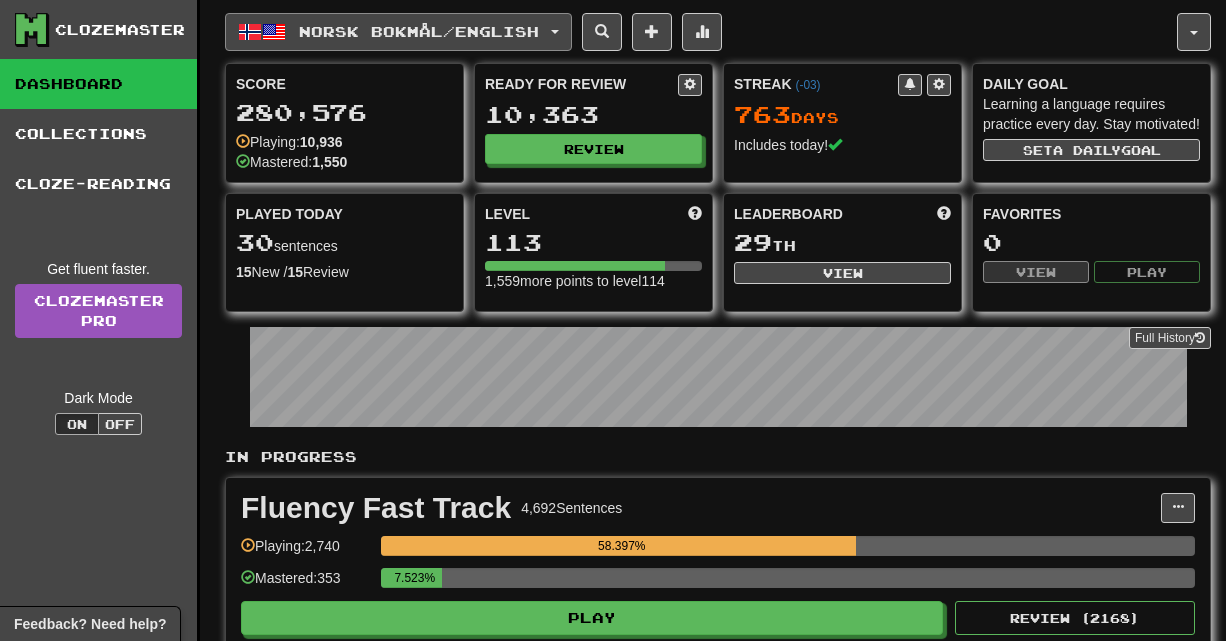 click on "Norsk bokmål  /  English" at bounding box center (419, 31) 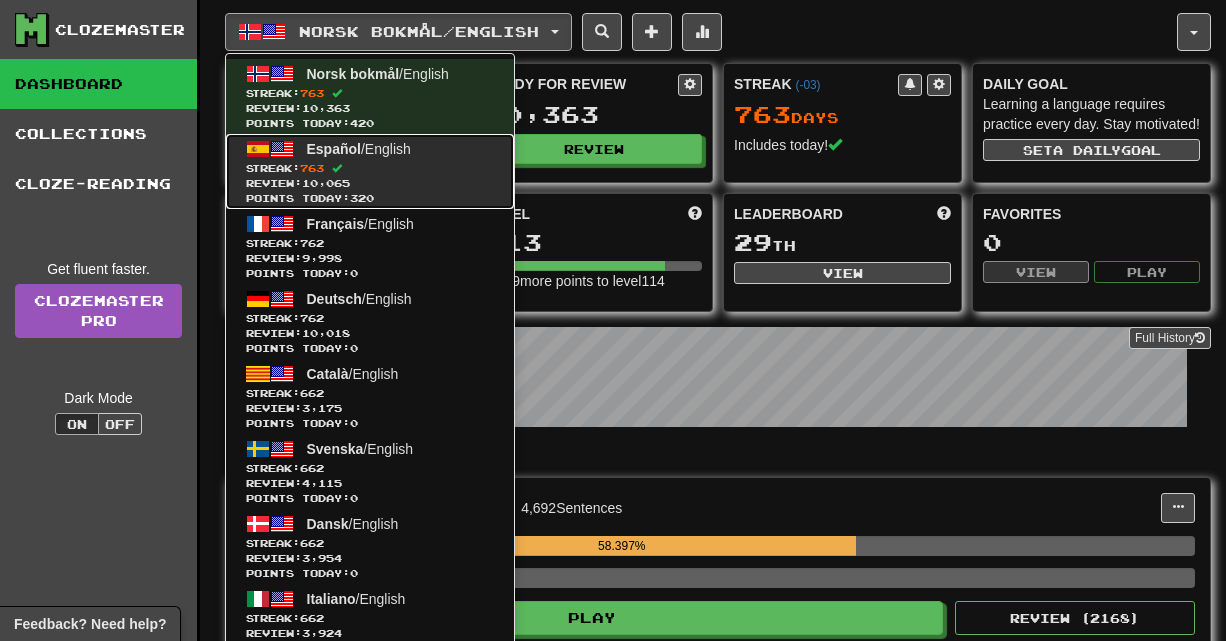 click on "Streak:  763" at bounding box center [370, 168] 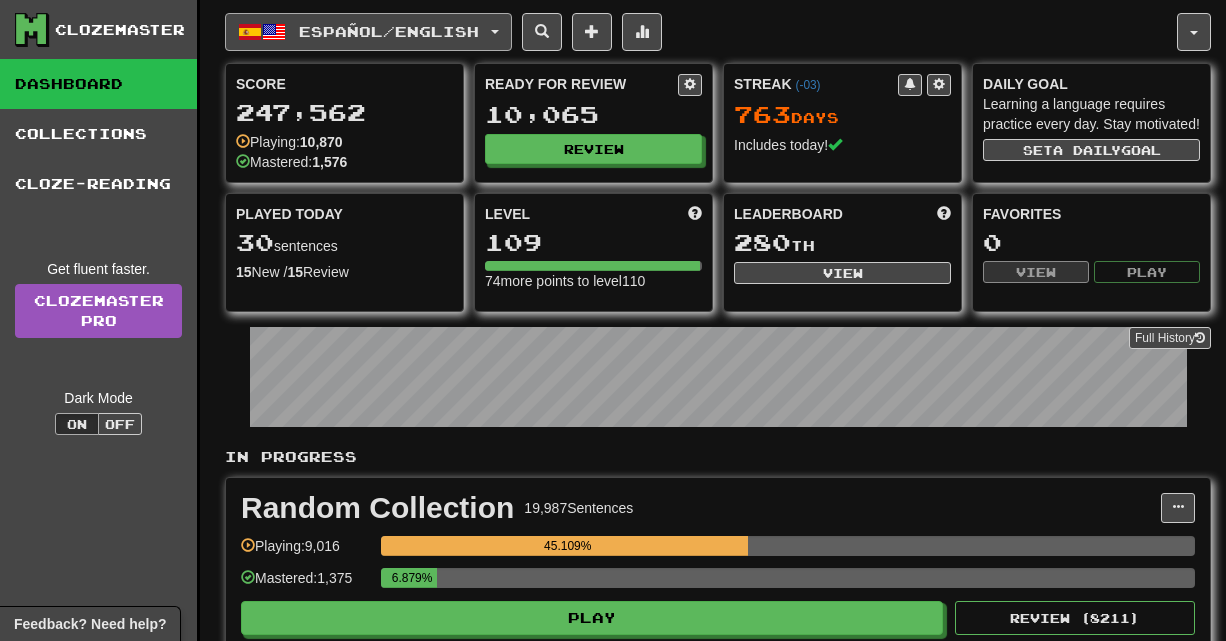 scroll, scrollTop: 0, scrollLeft: 0, axis: both 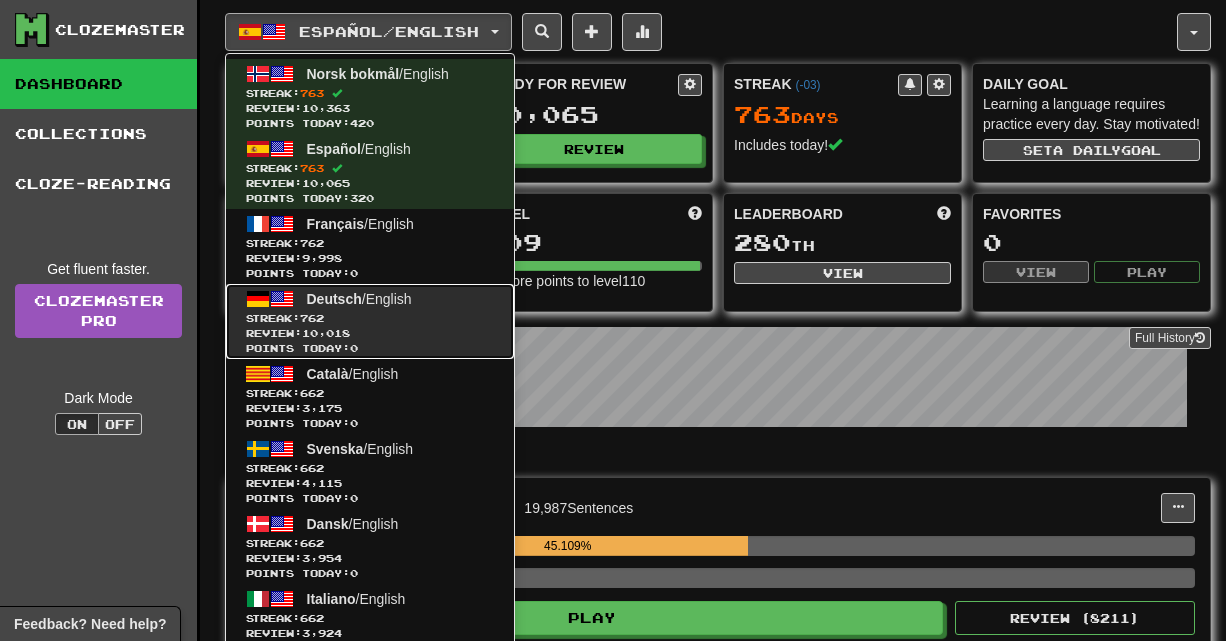 click on "Streak:  762" at bounding box center (370, 318) 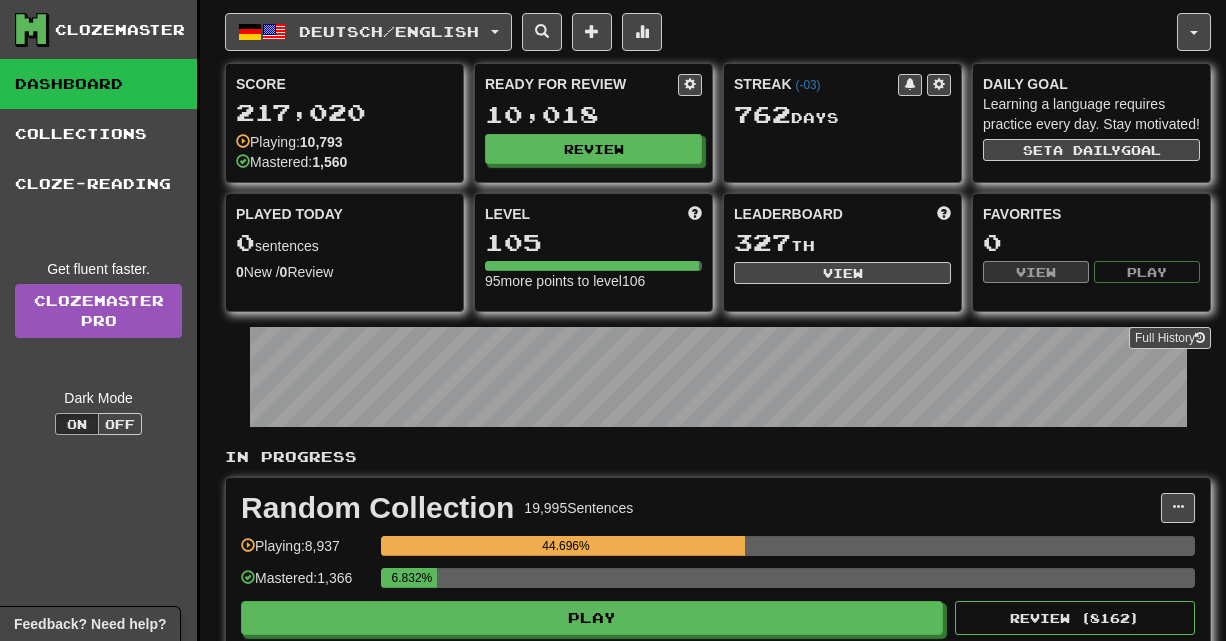 scroll, scrollTop: 0, scrollLeft: 0, axis: both 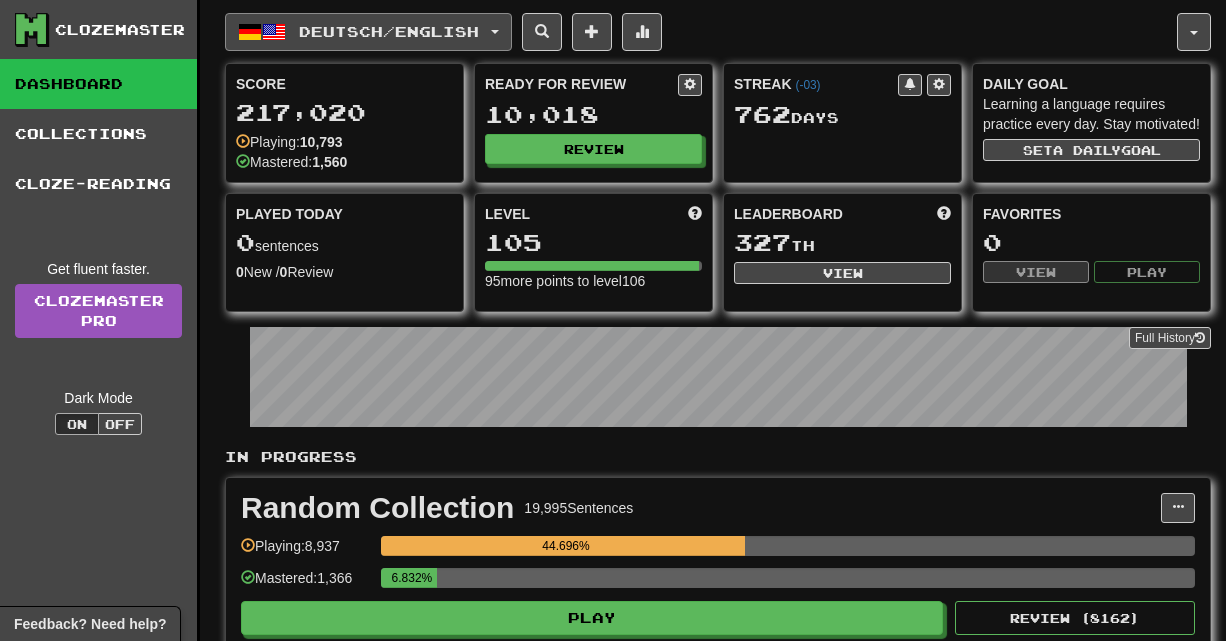 click on "Deutsch  /  English" at bounding box center (389, 31) 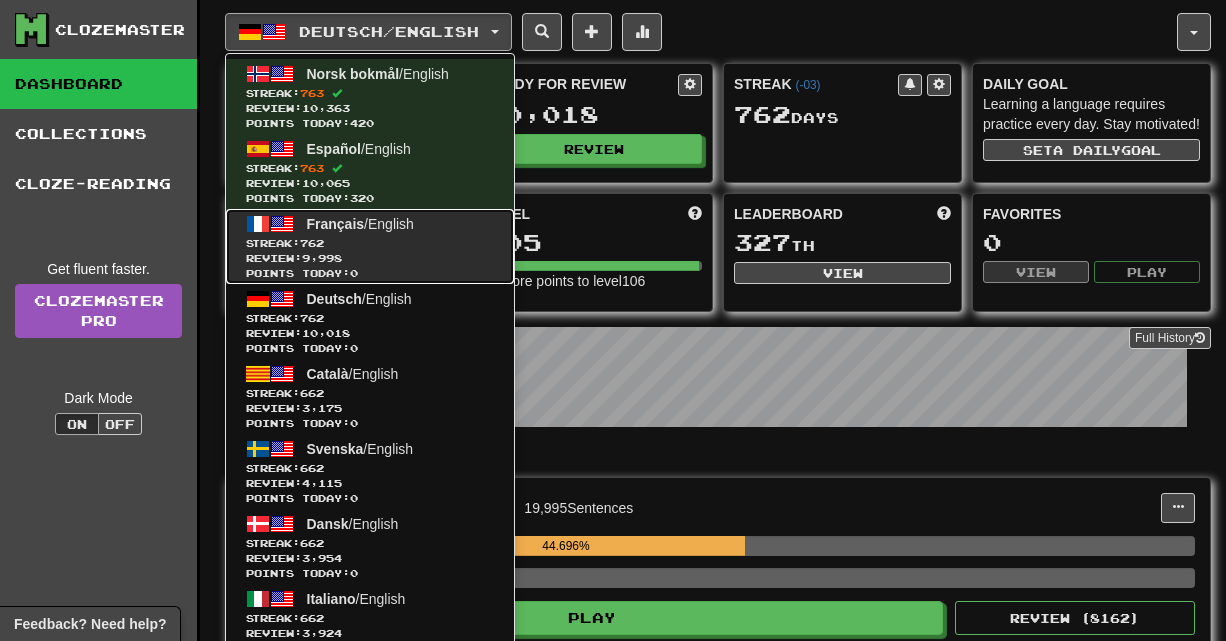 click on "Streak:  762" at bounding box center (370, 243) 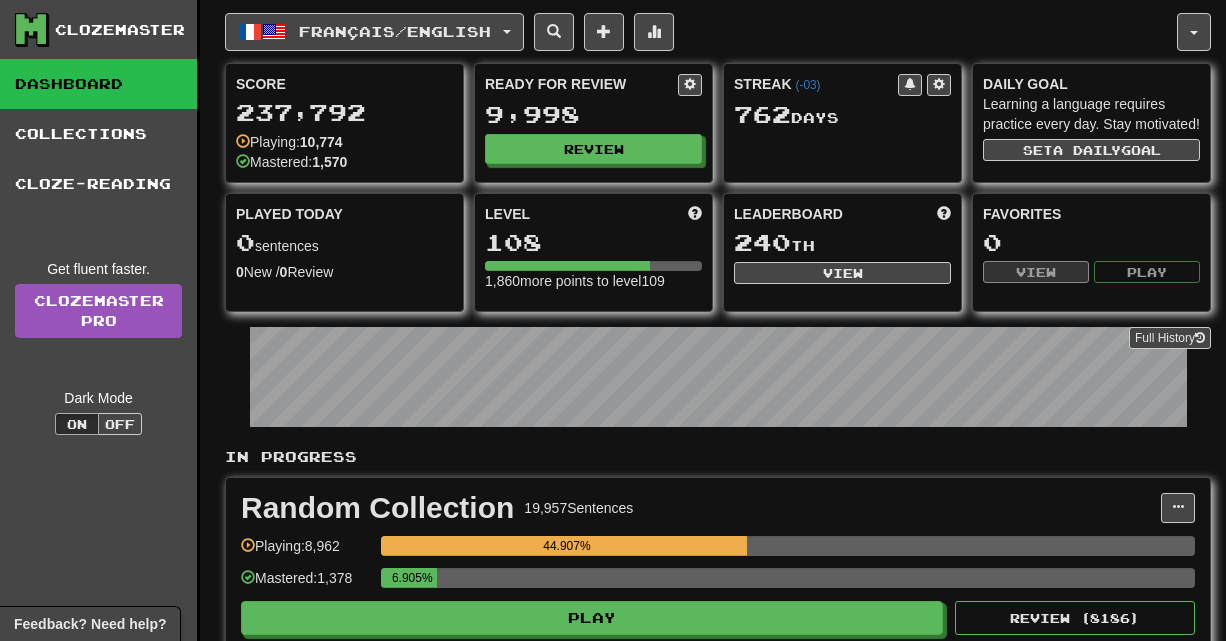 scroll, scrollTop: 0, scrollLeft: 0, axis: both 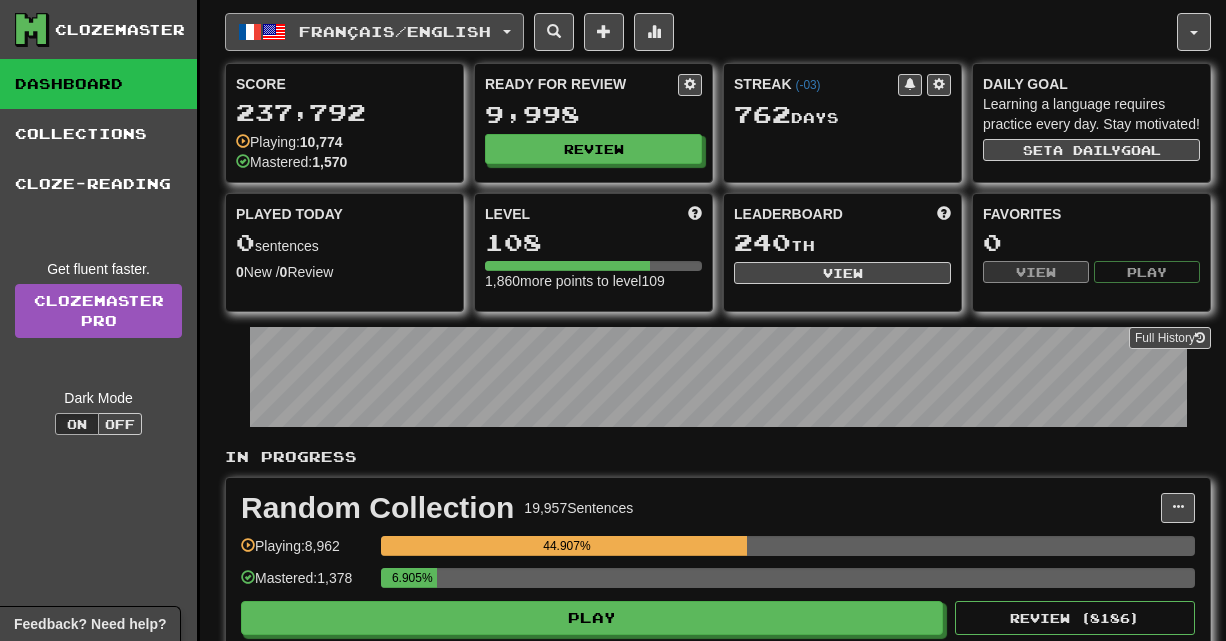 click on "Français  /  English" at bounding box center (395, 31) 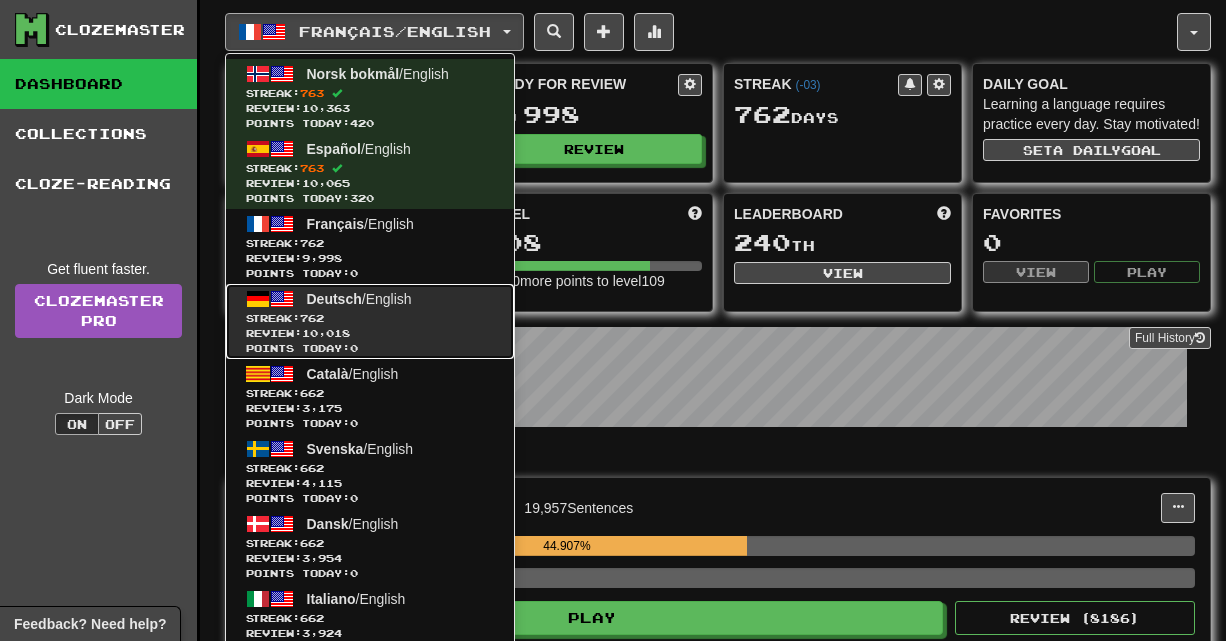 click on "Deutsch" at bounding box center [334, 299] 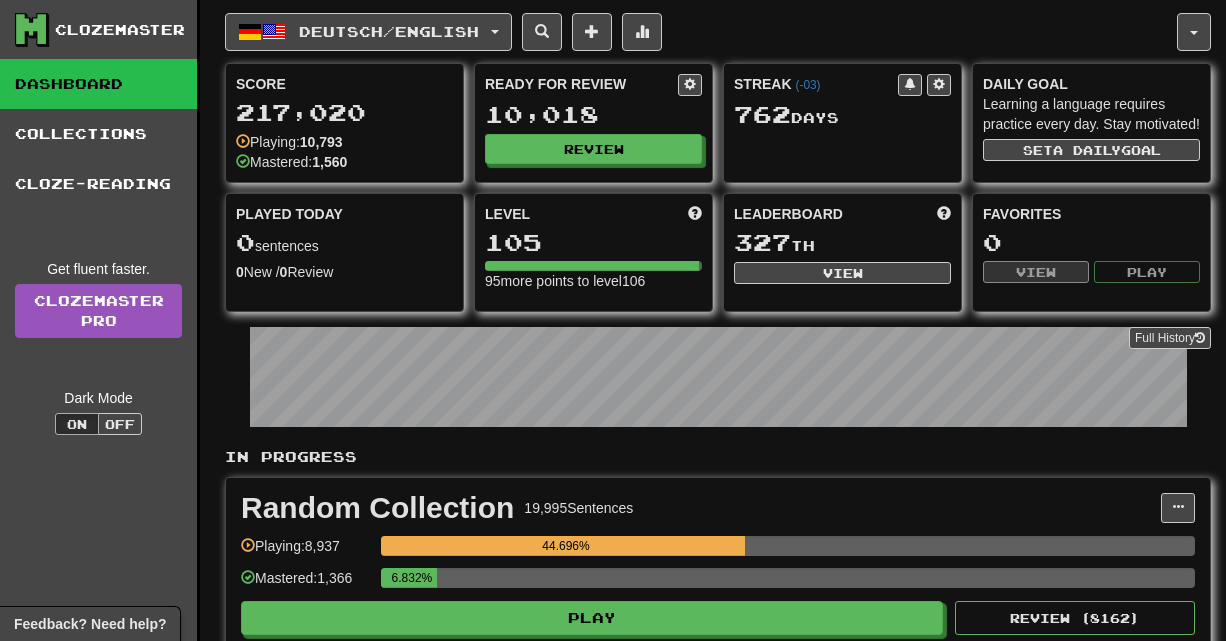 scroll, scrollTop: 0, scrollLeft: 0, axis: both 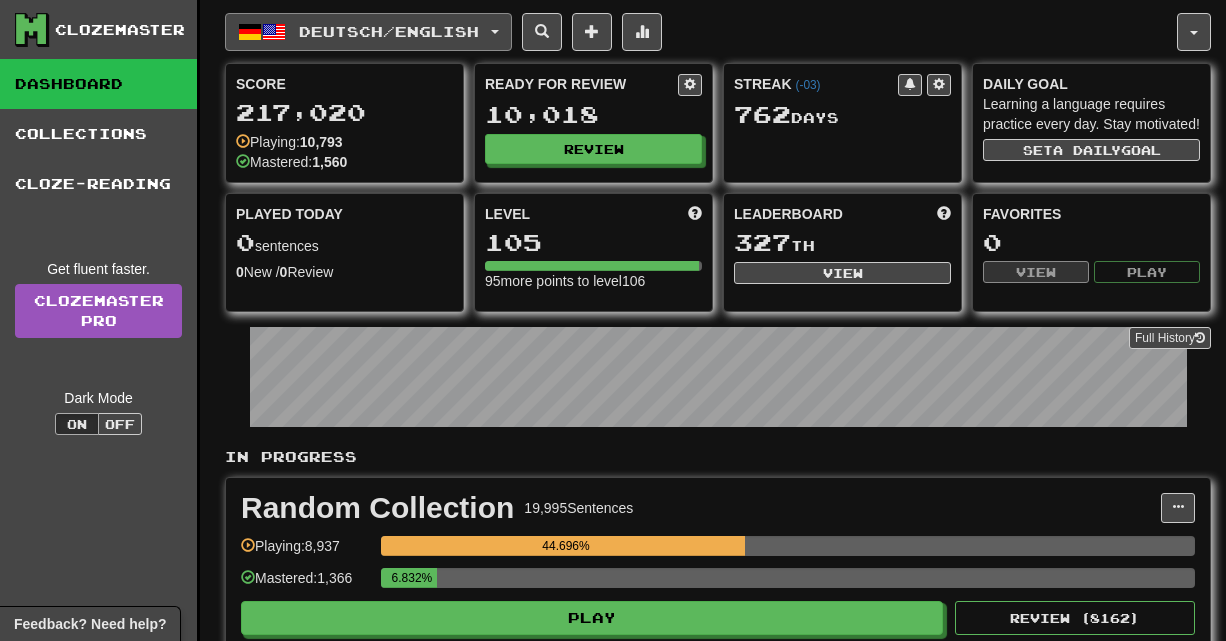 click on "Deutsch  /  English" at bounding box center [389, 31] 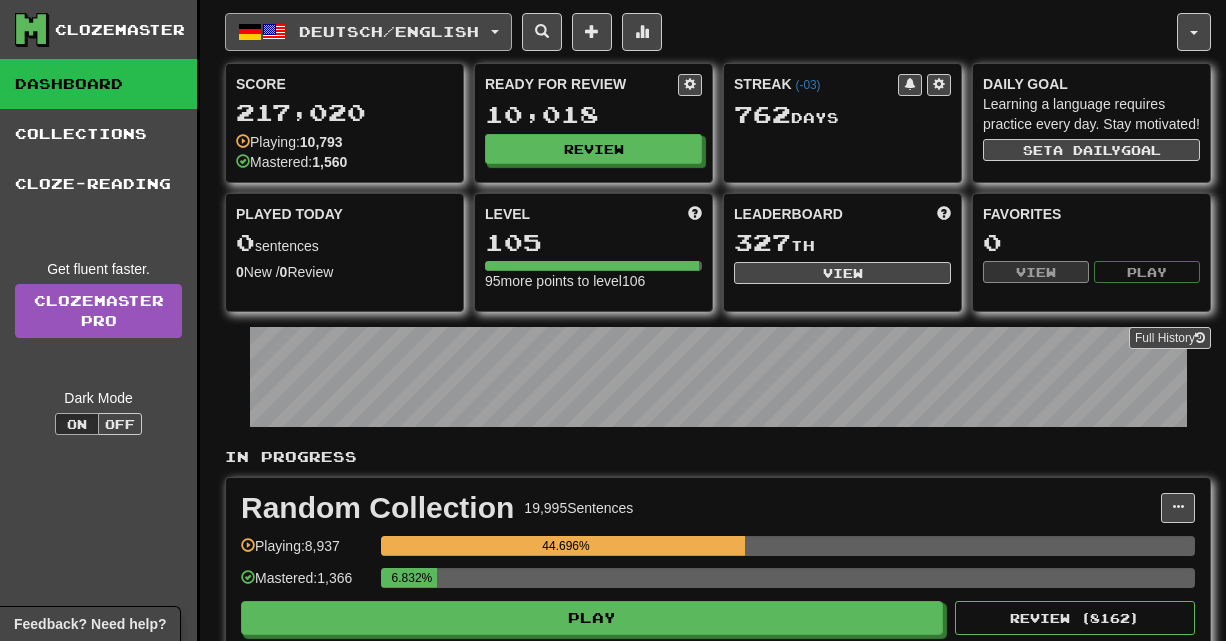 click on "Deutsch  /  English" at bounding box center [389, 31] 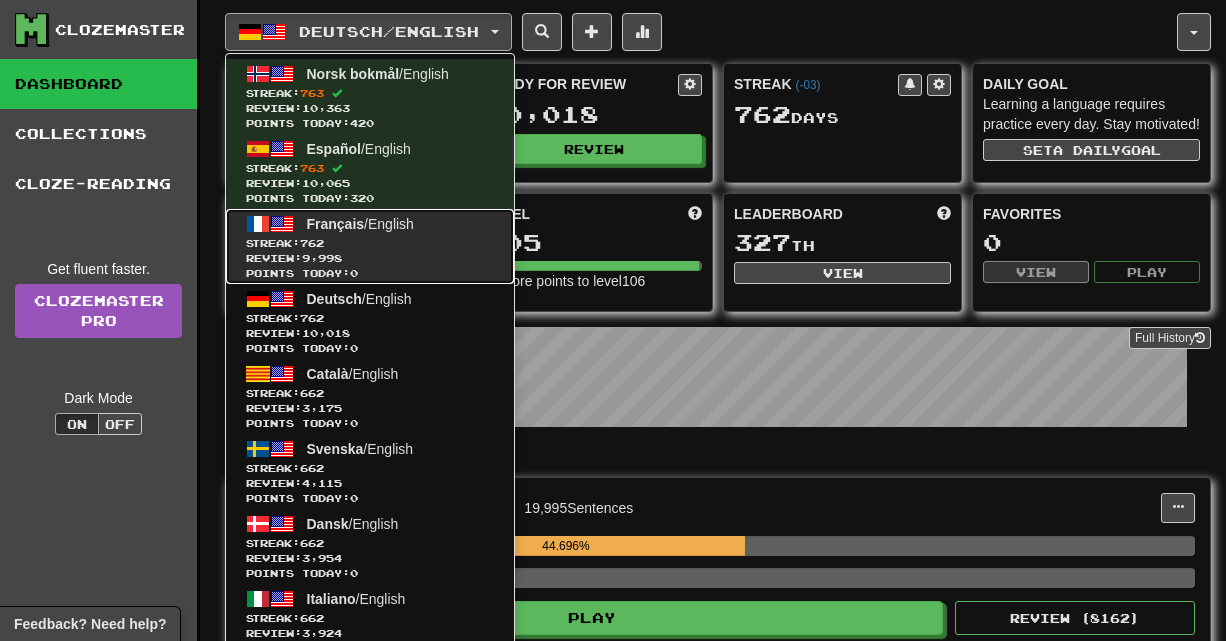 click on "Français  /  English" at bounding box center [360, 224] 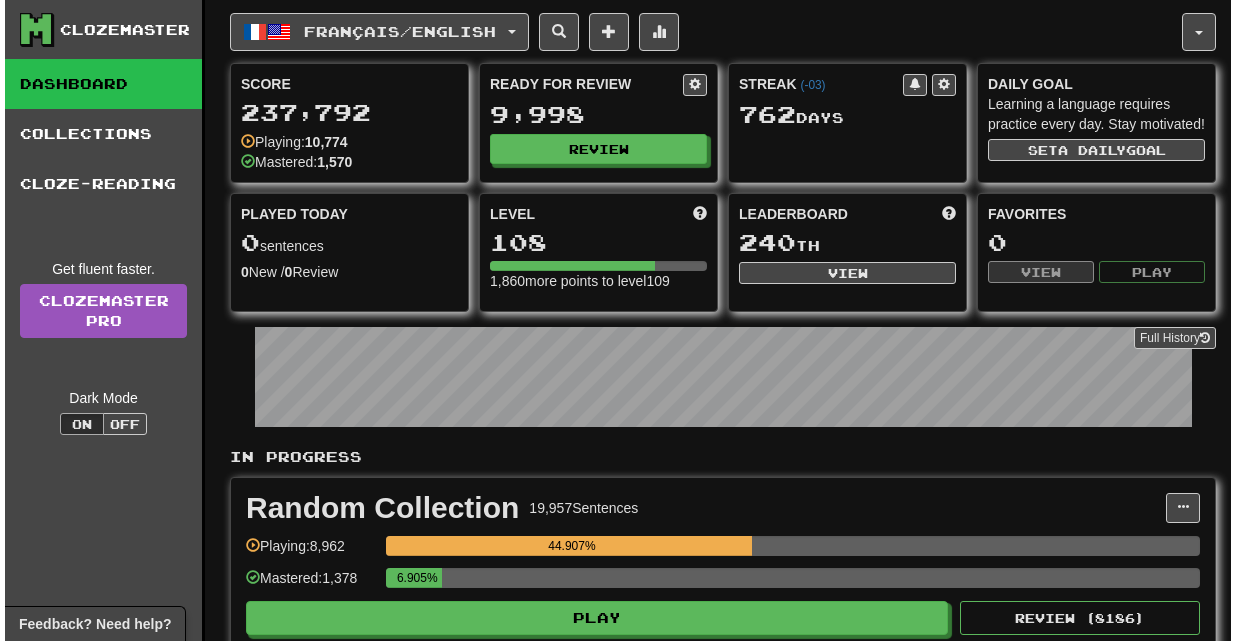 scroll, scrollTop: 0, scrollLeft: 0, axis: both 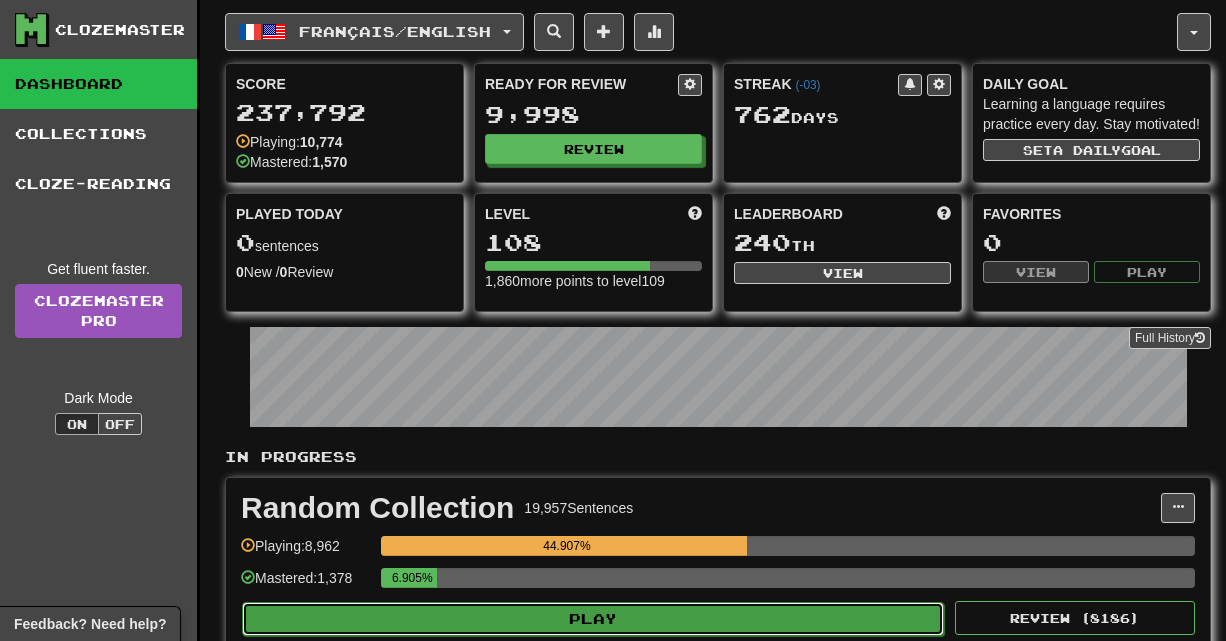 click on "Play" at bounding box center [593, 619] 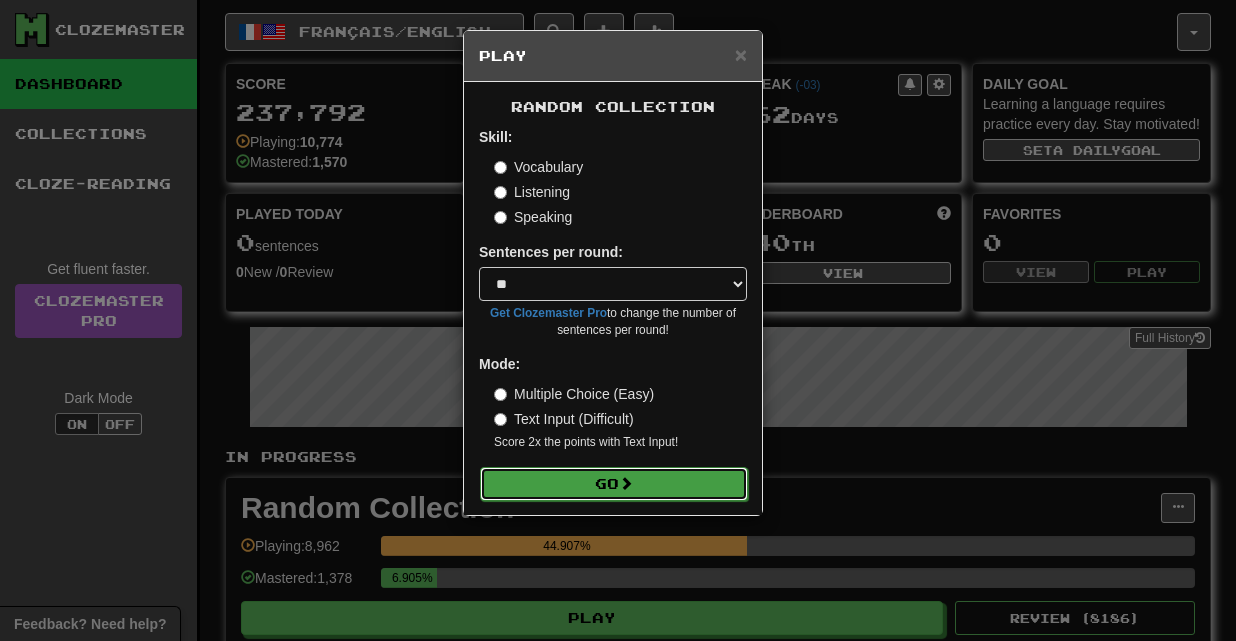 click on "Go" at bounding box center [614, 484] 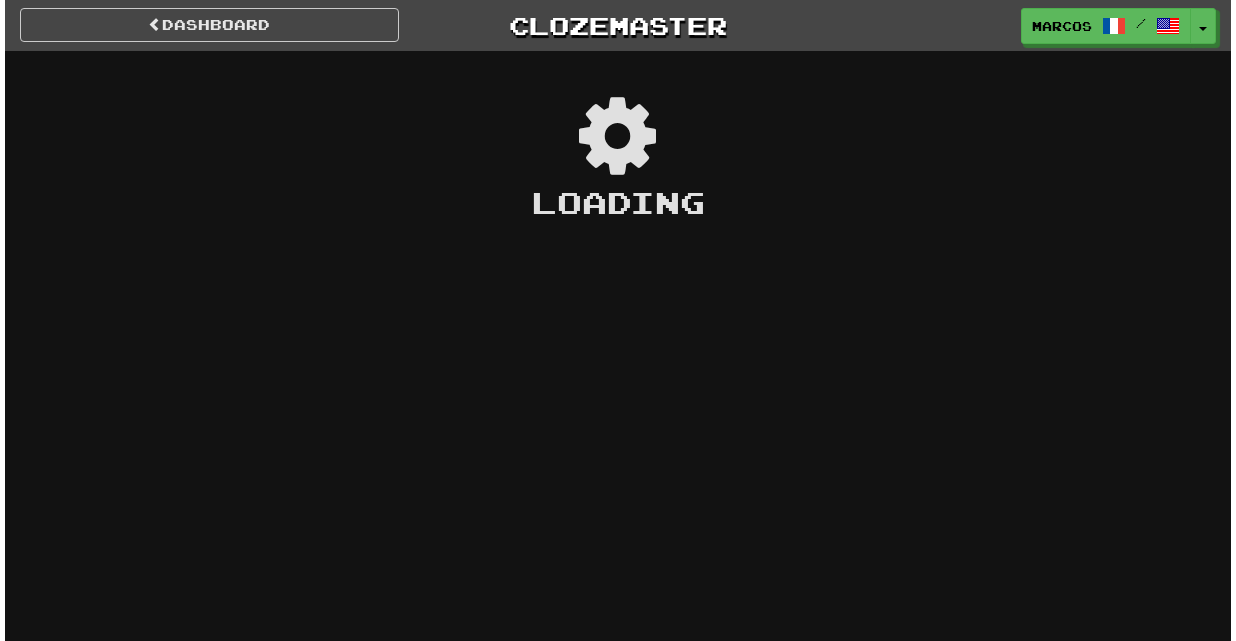 scroll, scrollTop: 0, scrollLeft: 0, axis: both 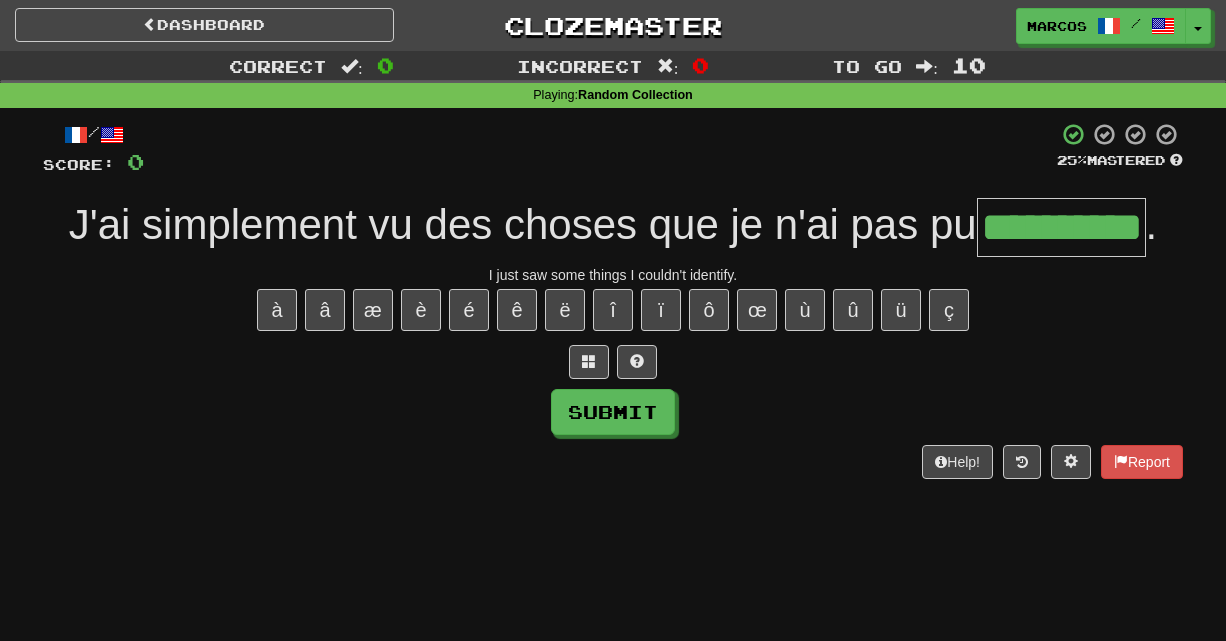 type on "**********" 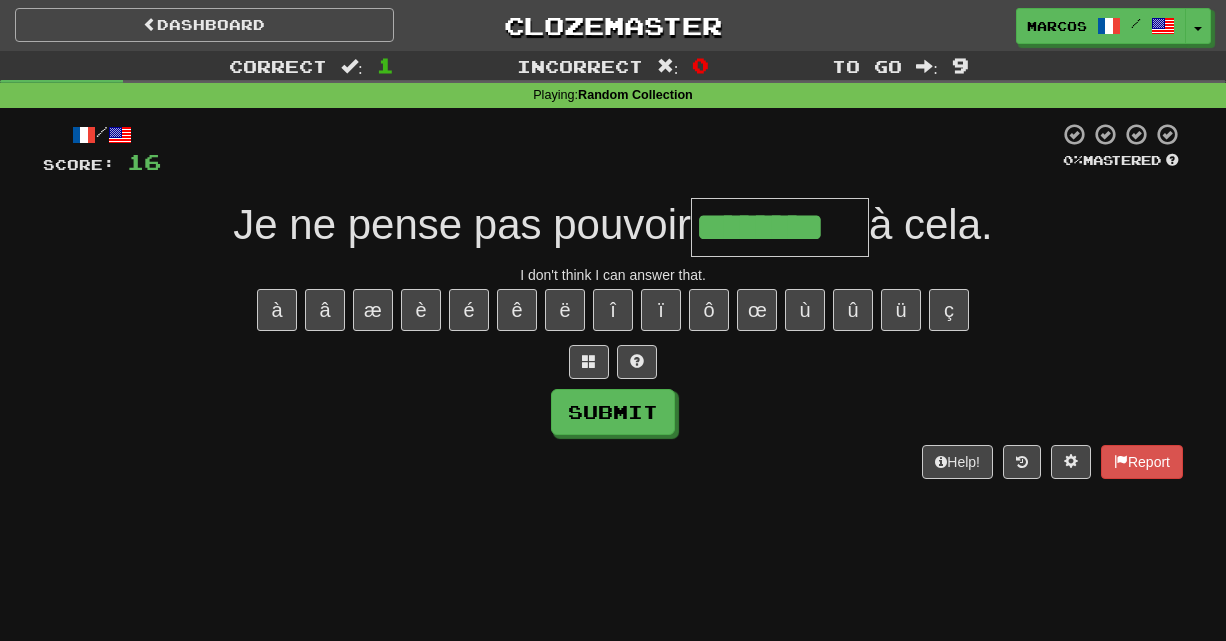 type on "********" 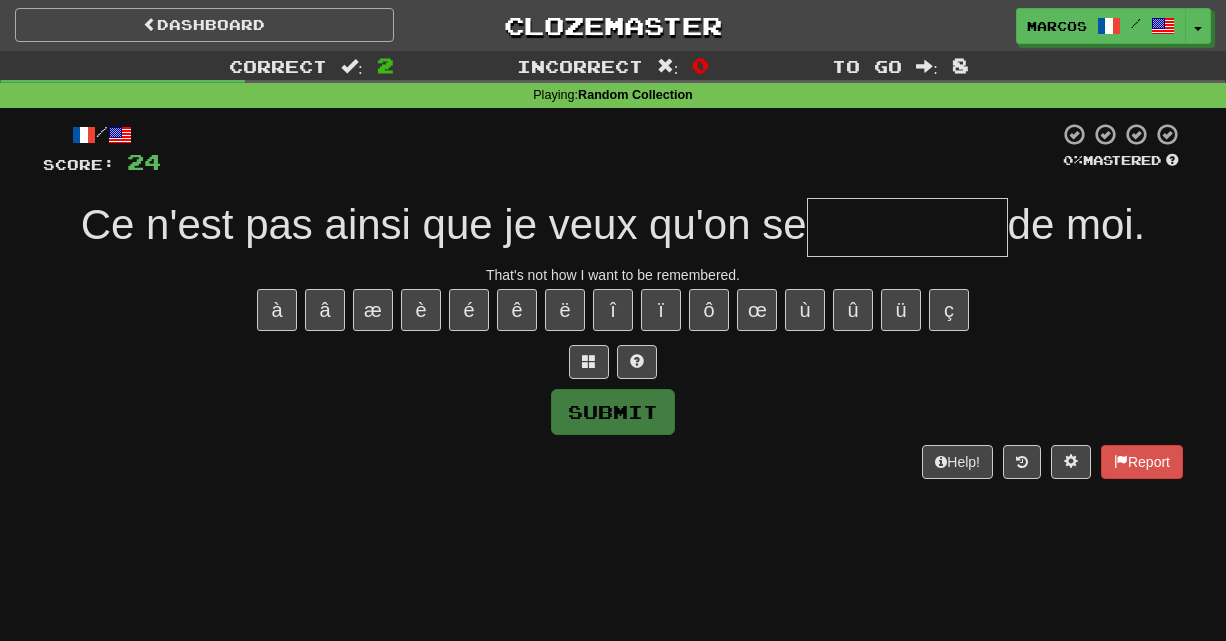 type on "*" 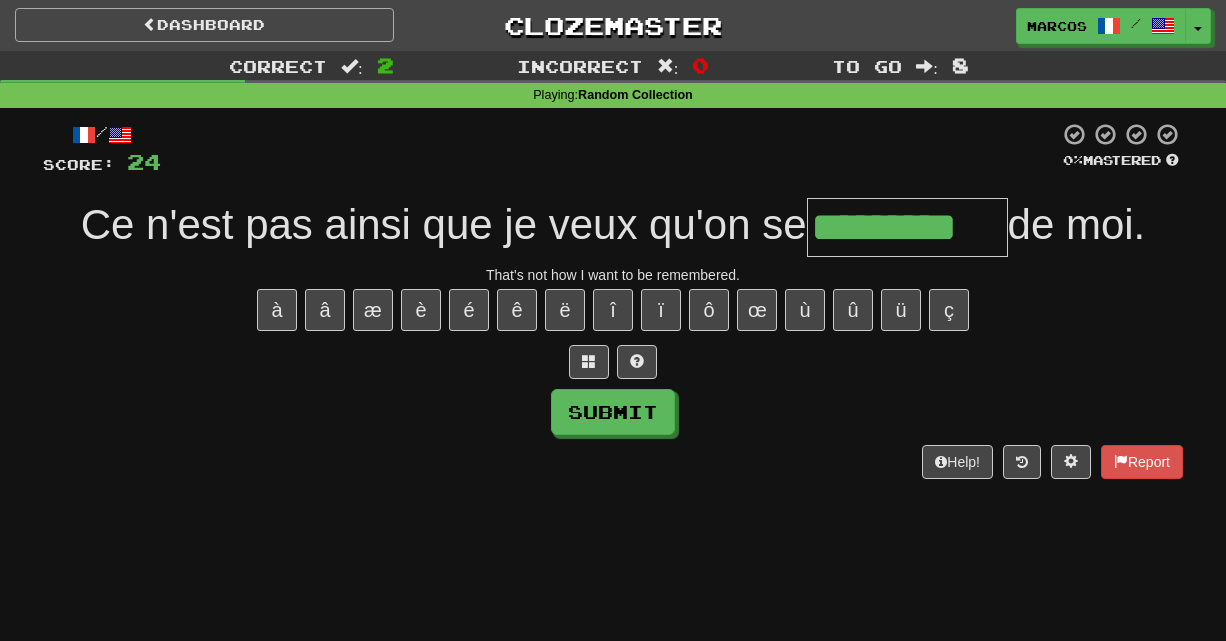 type on "*********" 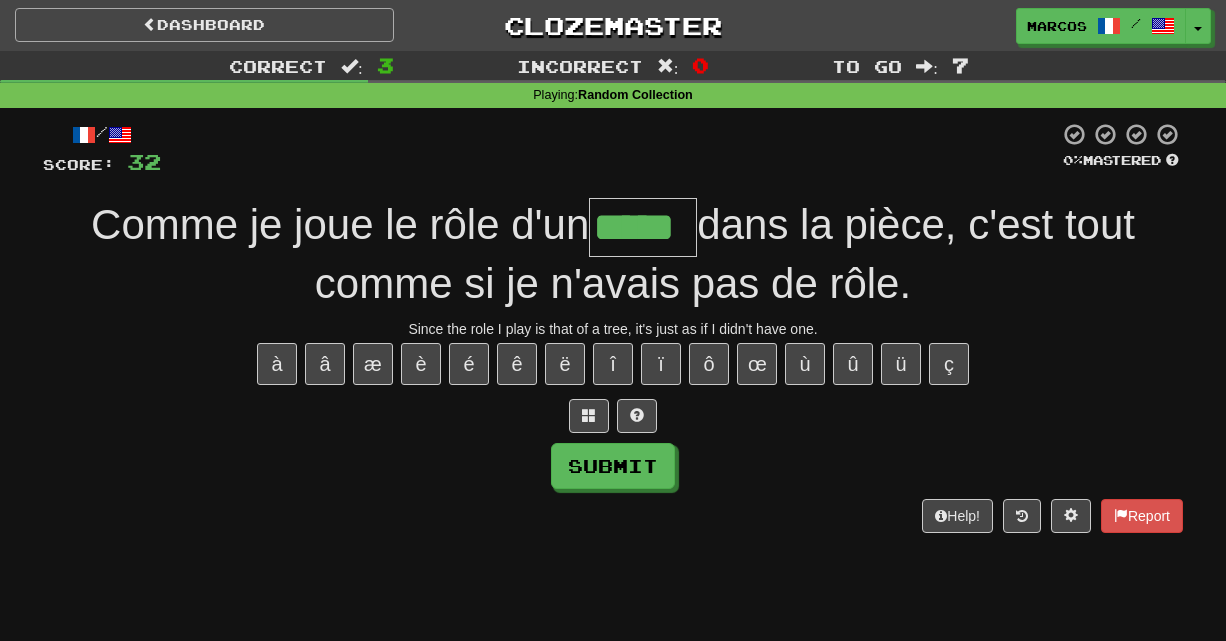 type on "*****" 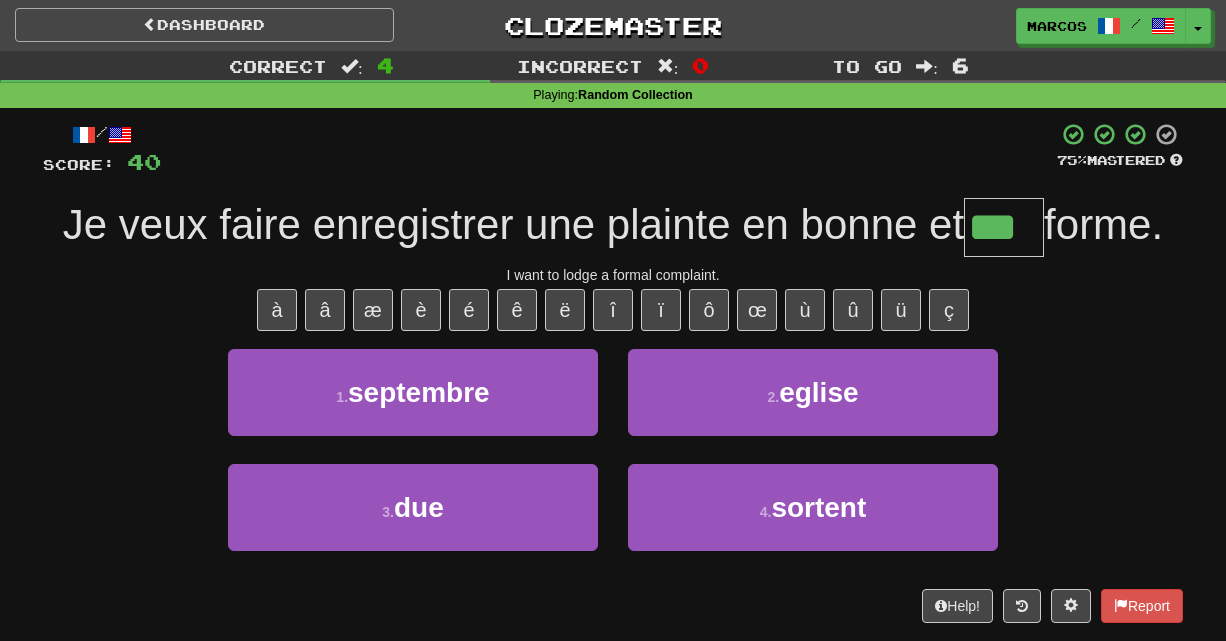 type on "***" 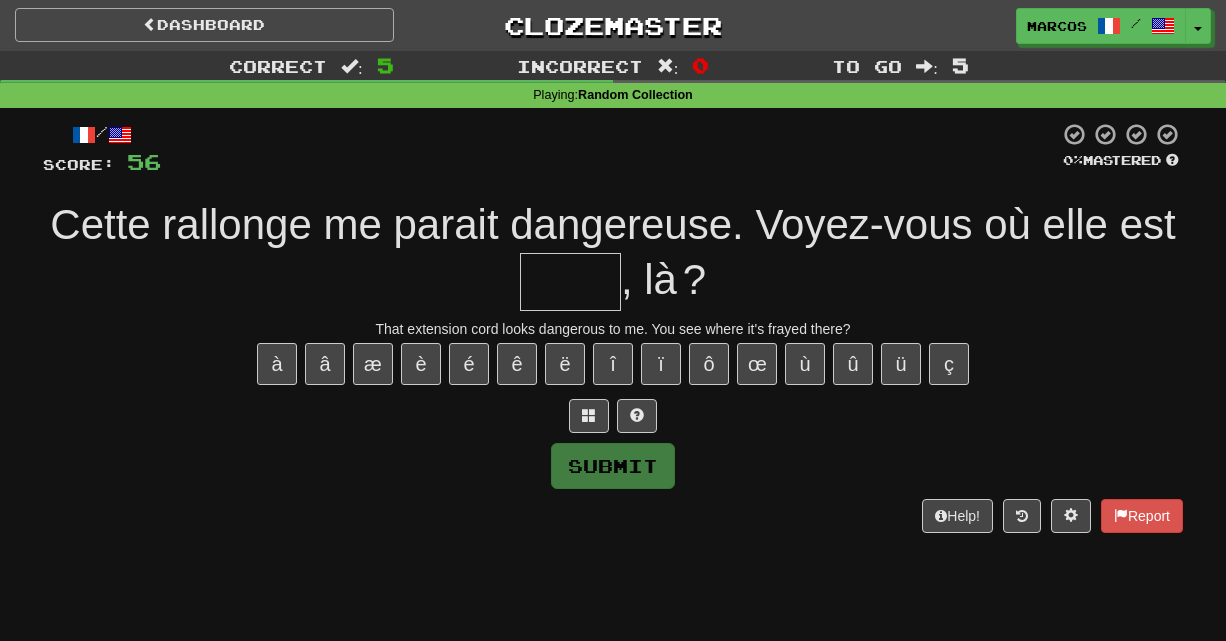 type on "*" 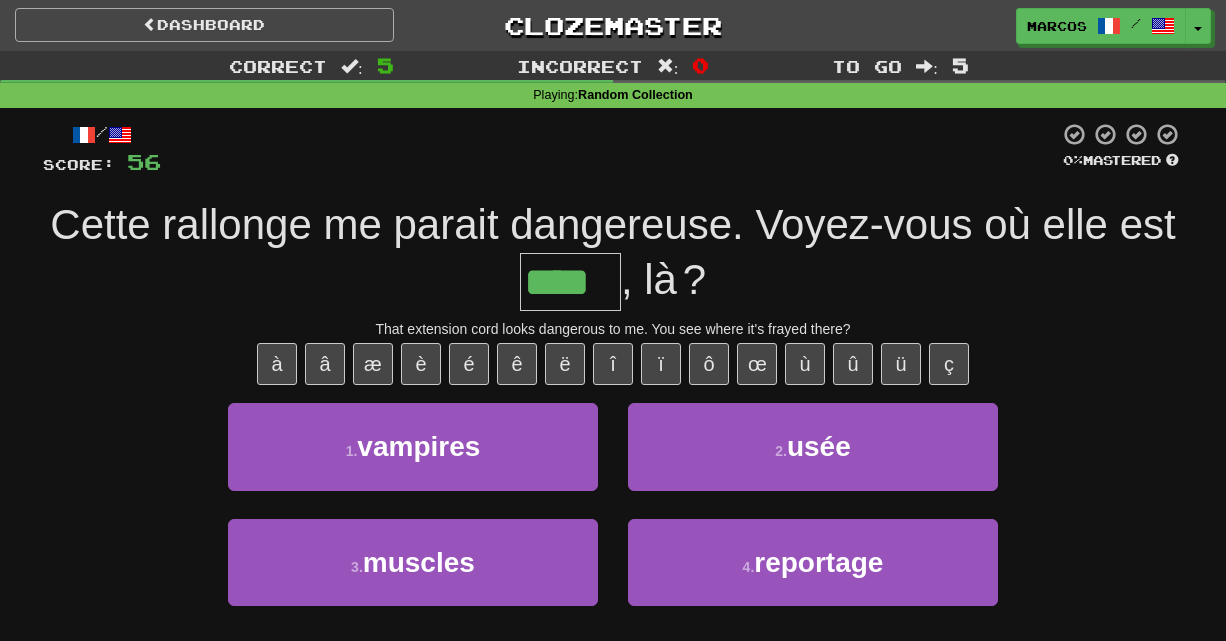 type on "****" 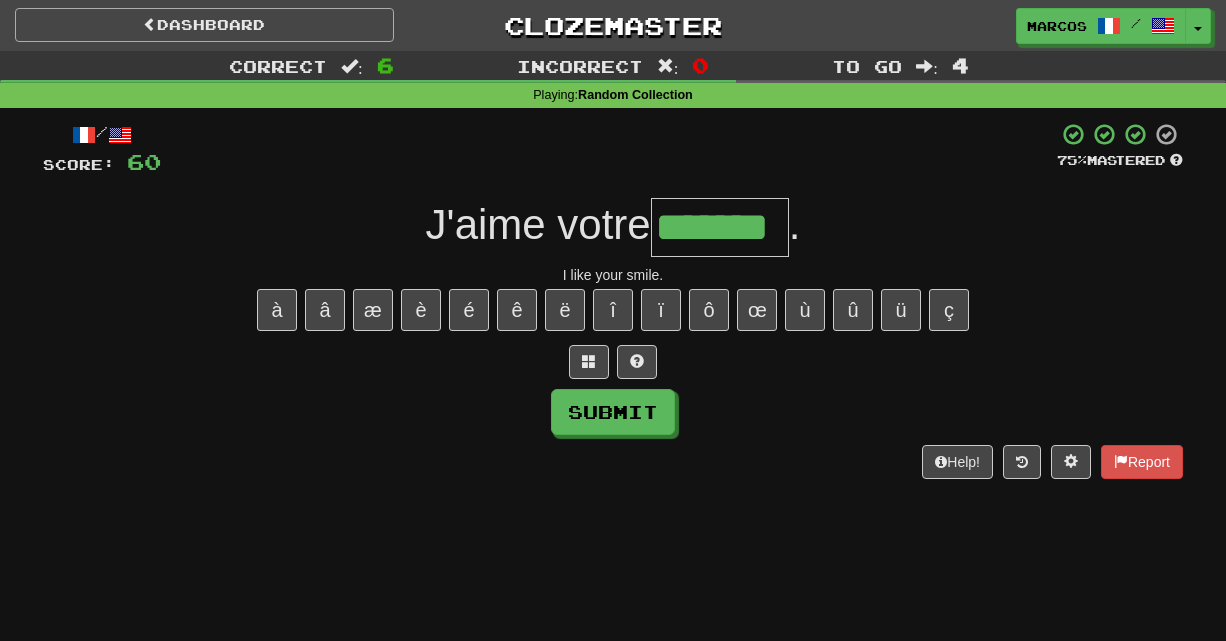 type on "*******" 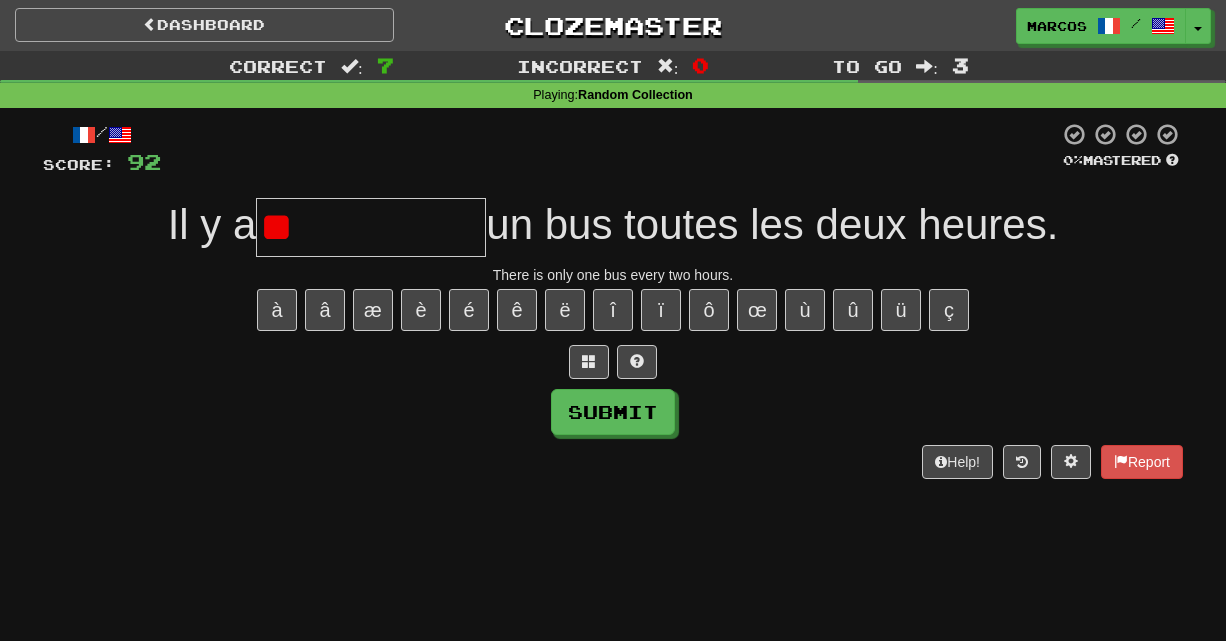 type on "*" 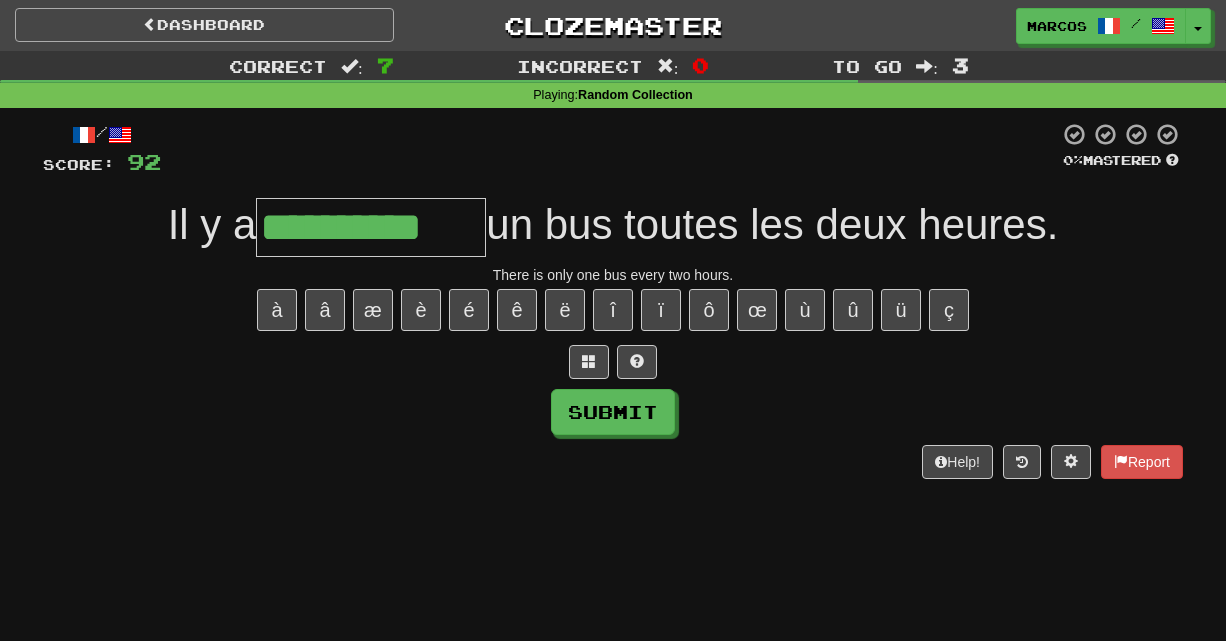 type on "**********" 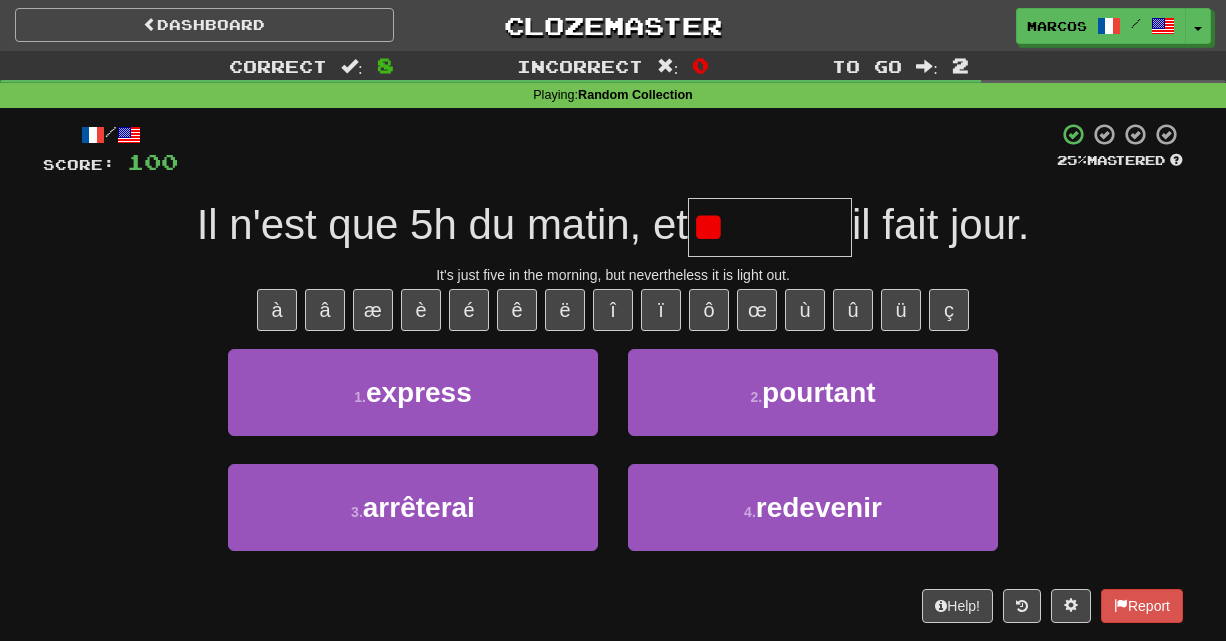 type on "*" 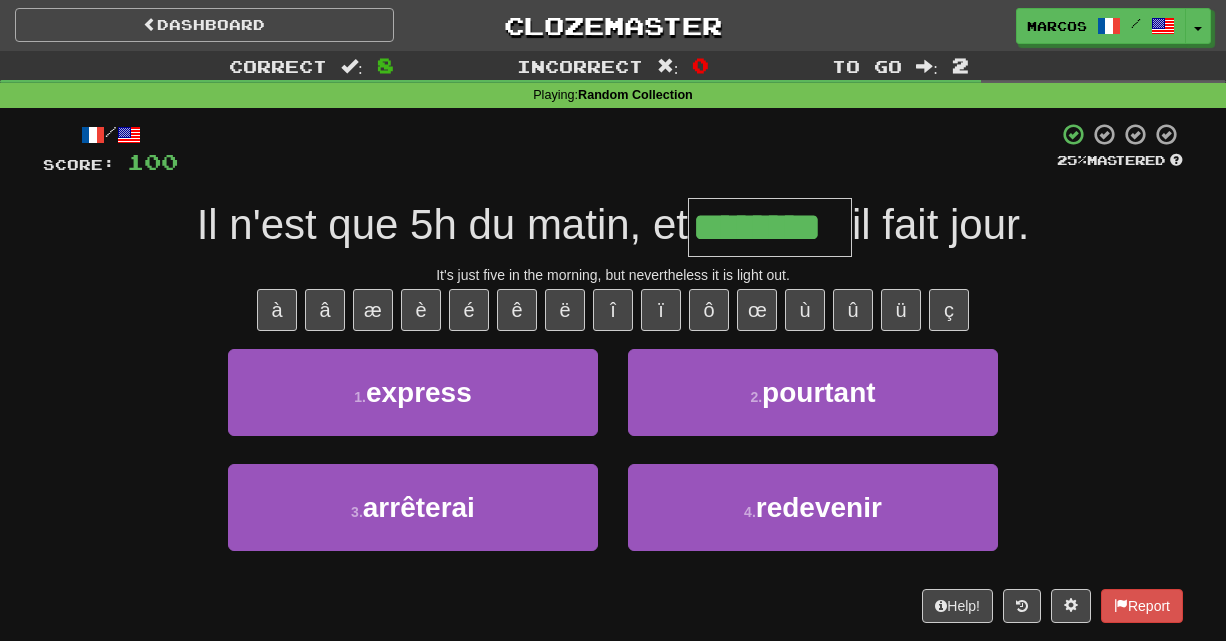 type on "********" 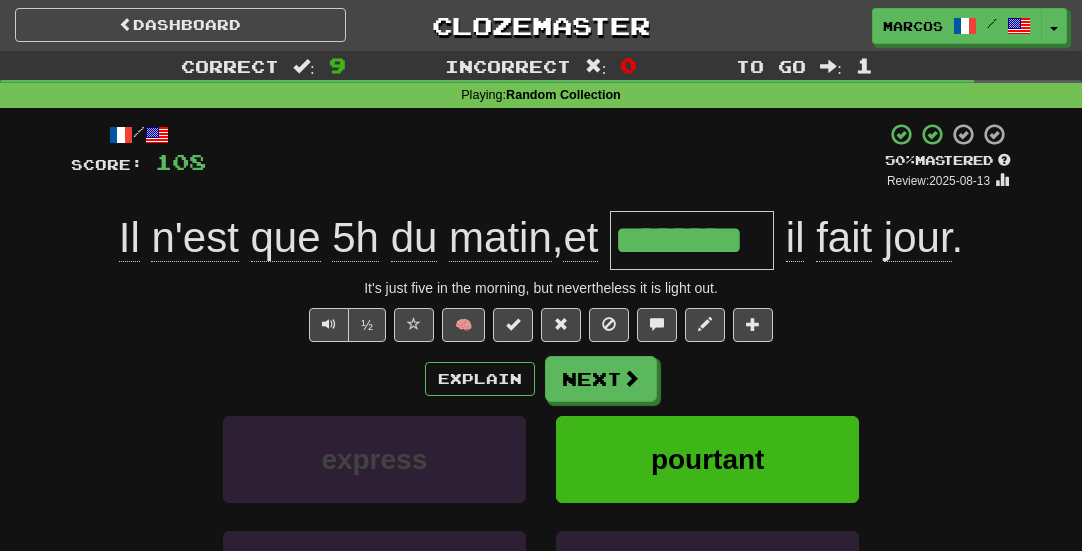 click on "Correct   :   9 Incorrect   :   0 To go   :   1 Playing :  Random Collection  /  Score:   108 + 8 50 %  Mastered Review:  [DATE] Il   n'est   que   5h   du   matin ,  et   [NAME]   il   fait   jour . It's just five in the morning, but nevertheless it is light out. ½ 🧠 Explain Next express pourtant arrêterai redevenir Learn more: express pourtant arrêterai redevenir  Help!  Report Sentence Source" at bounding box center [541, 416] 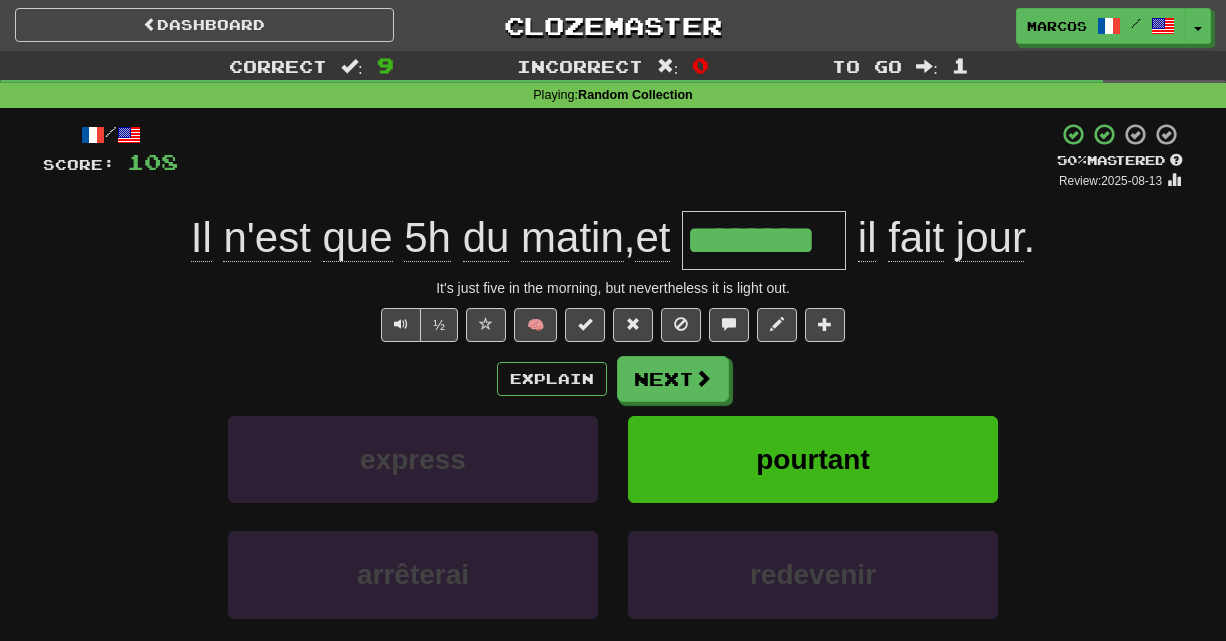 click on "½ 🧠" at bounding box center (613, 325) 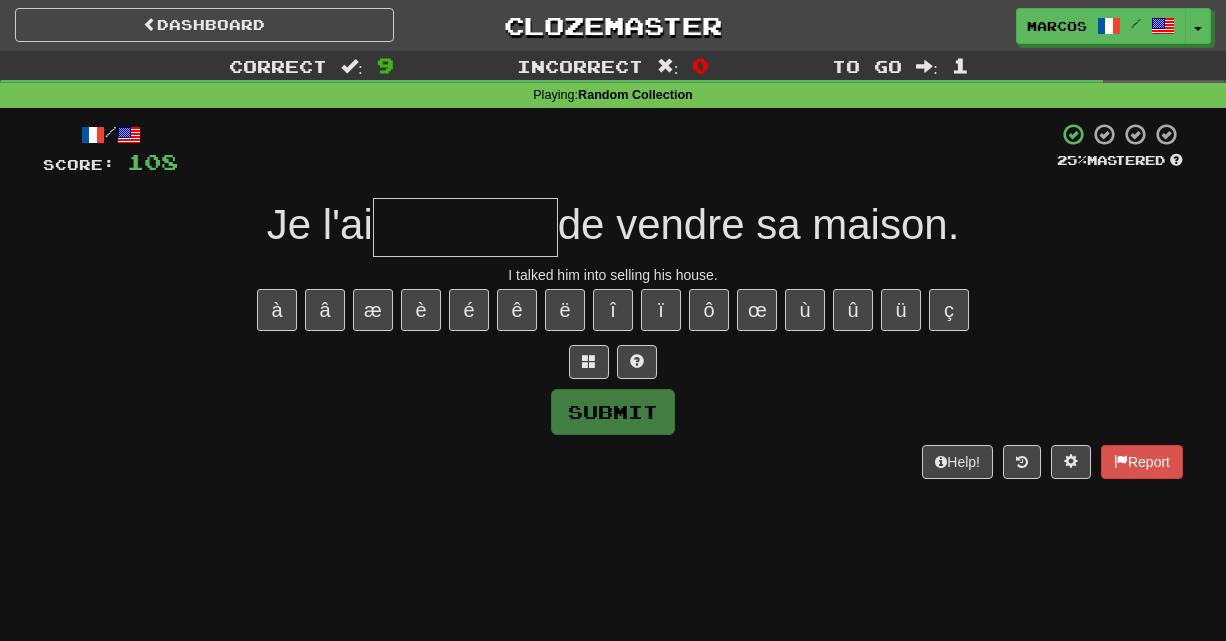type on "*" 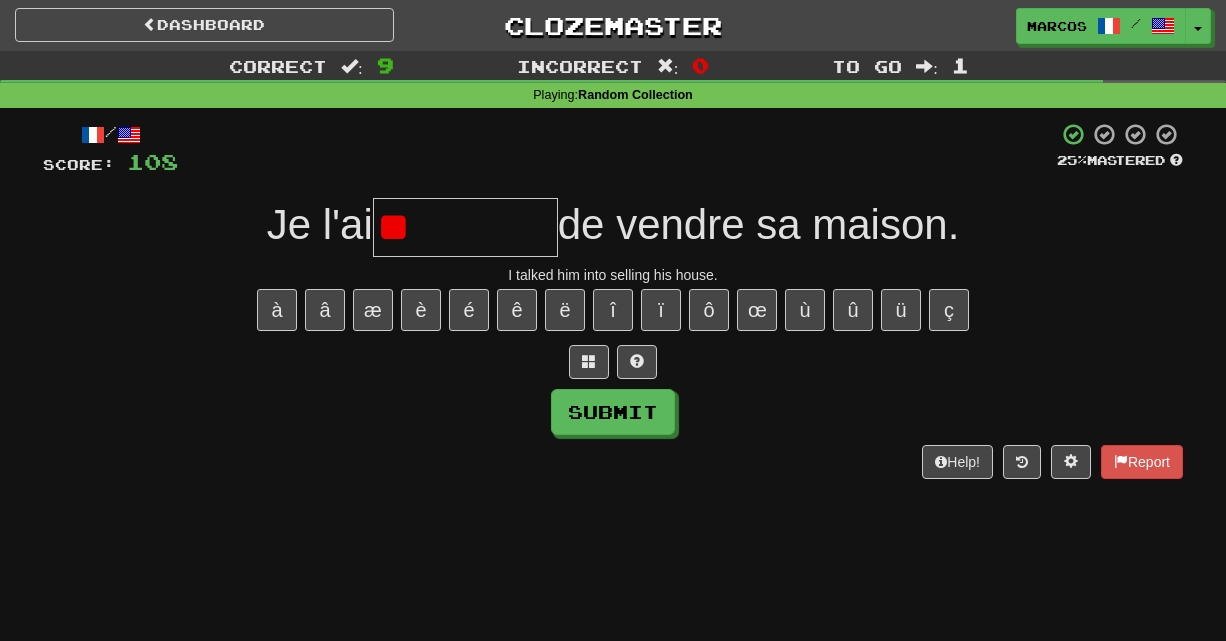 type on "*" 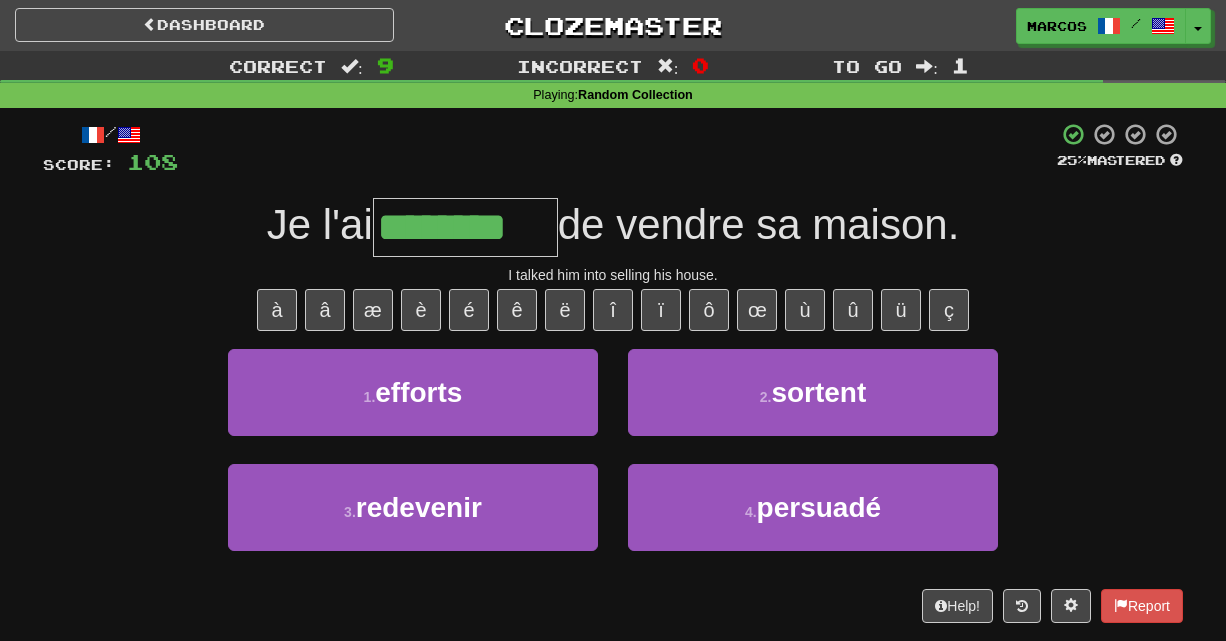 type on "********" 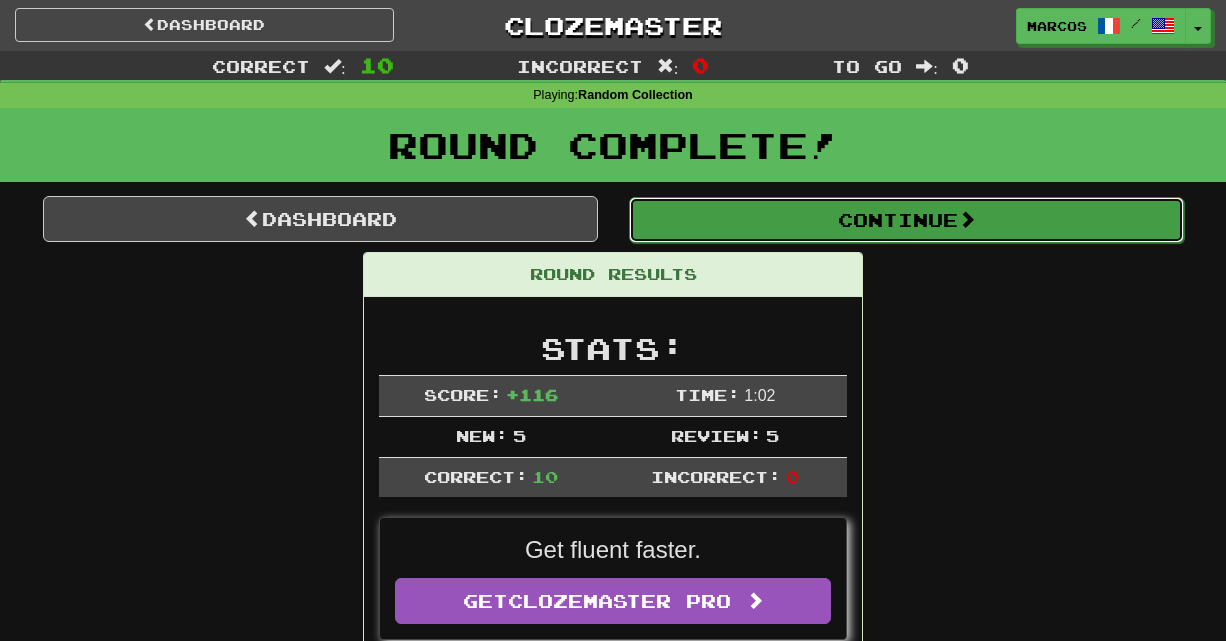 click on "Continue" at bounding box center [906, 220] 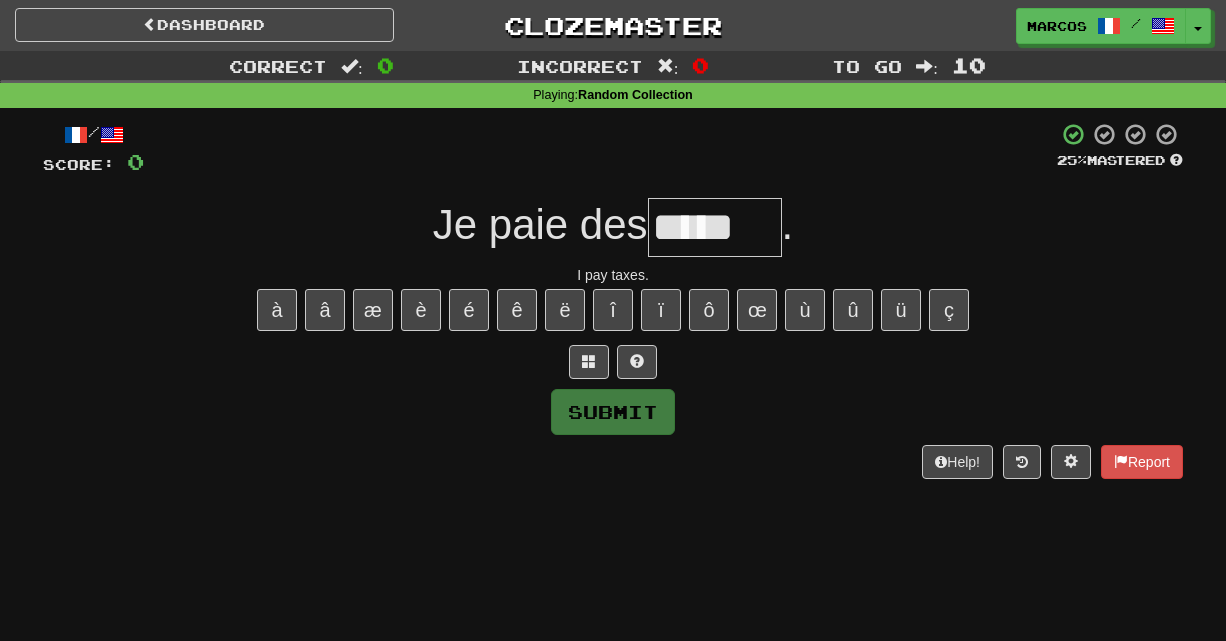 click on "*****" at bounding box center (715, 227) 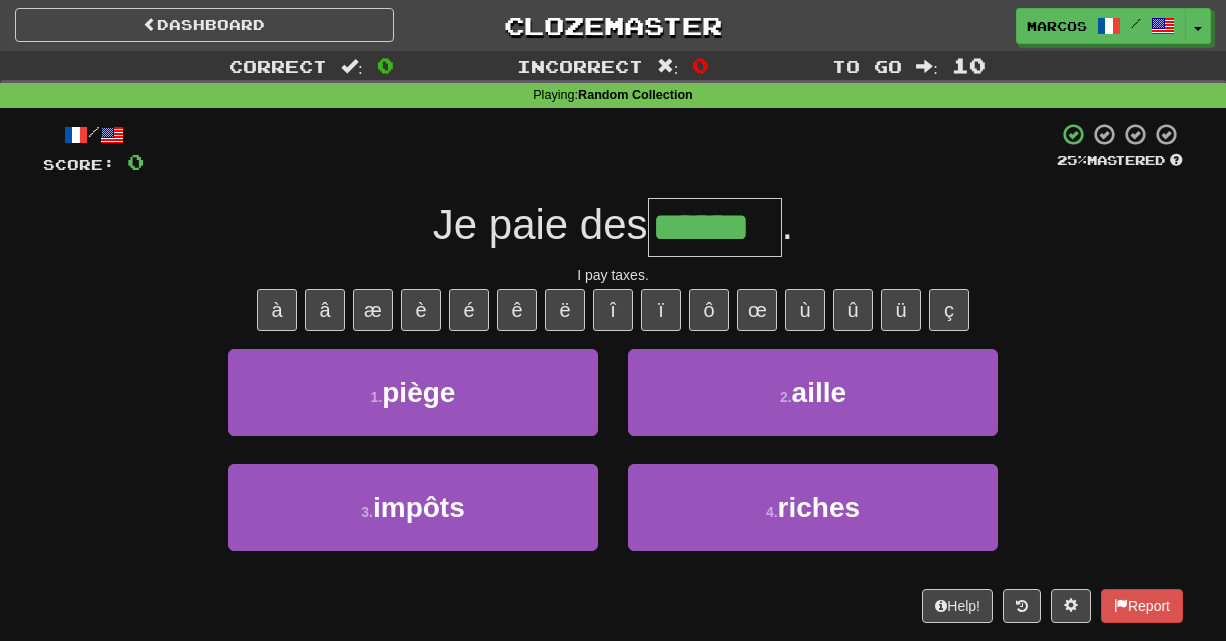 type on "******" 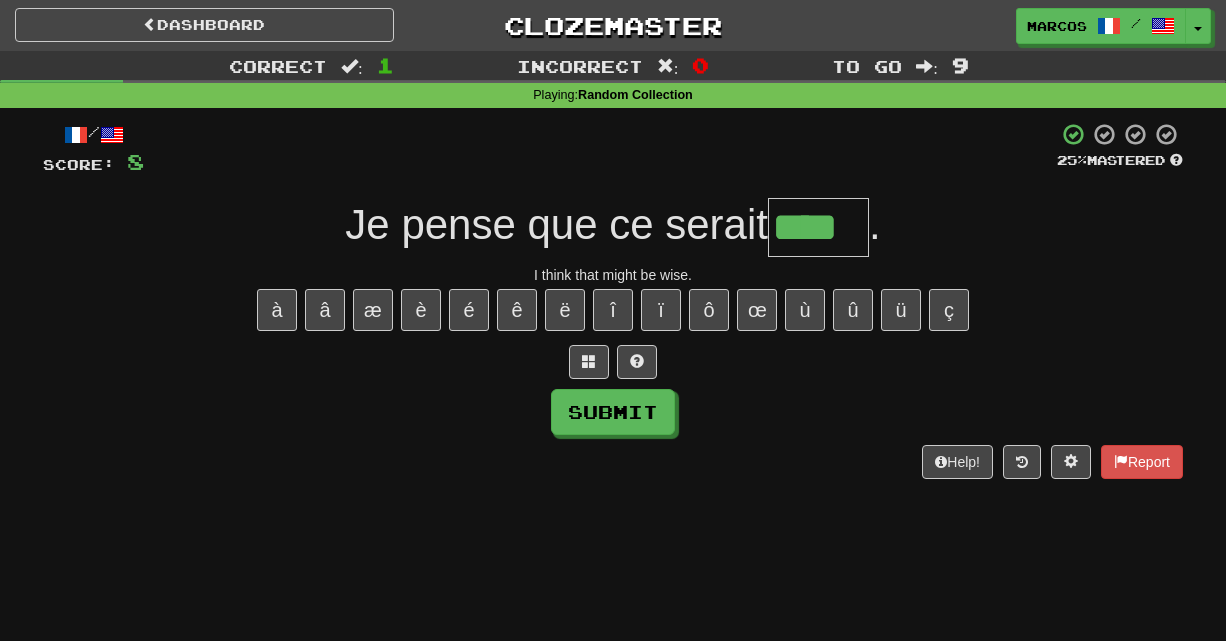 type on "****" 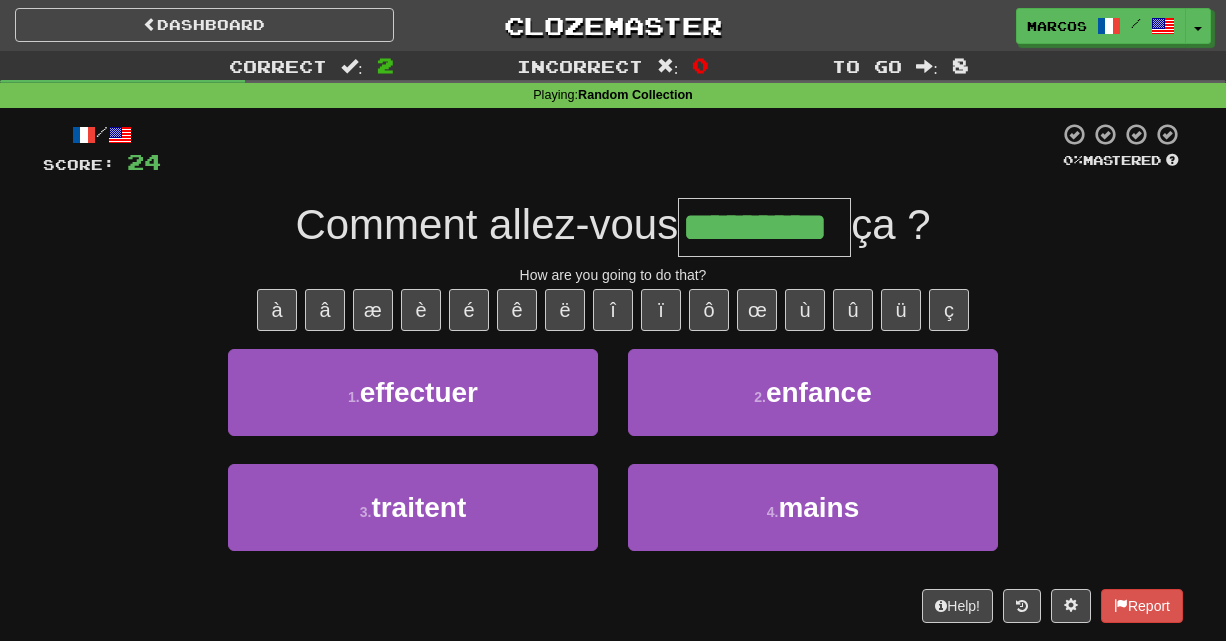 type on "*********" 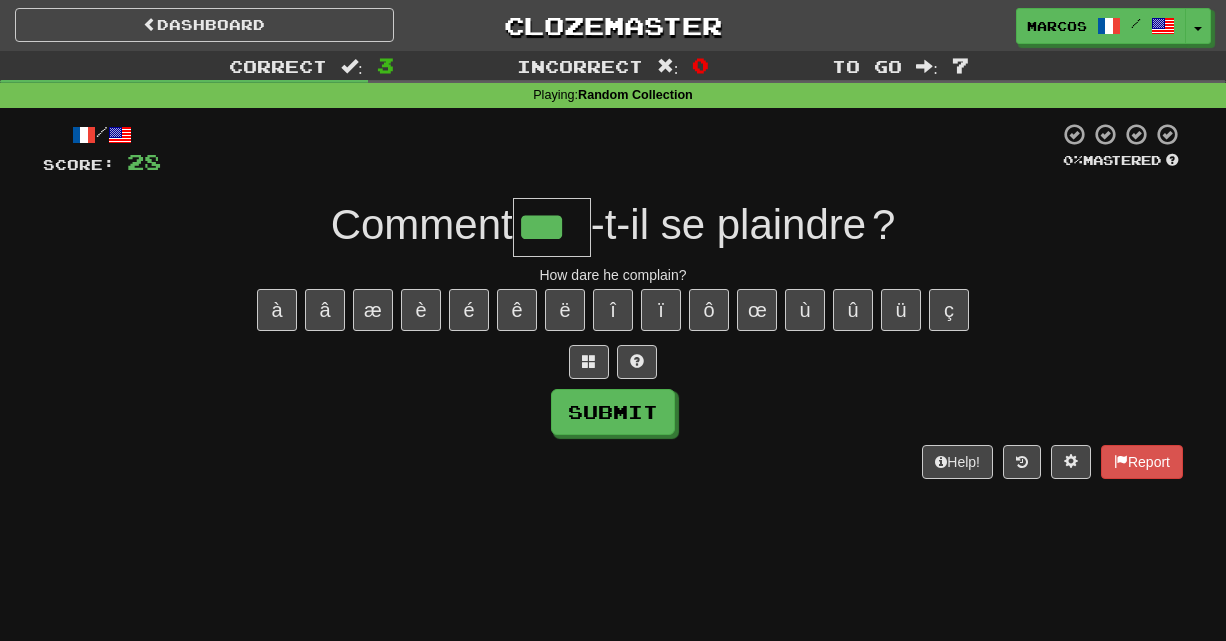 type on "***" 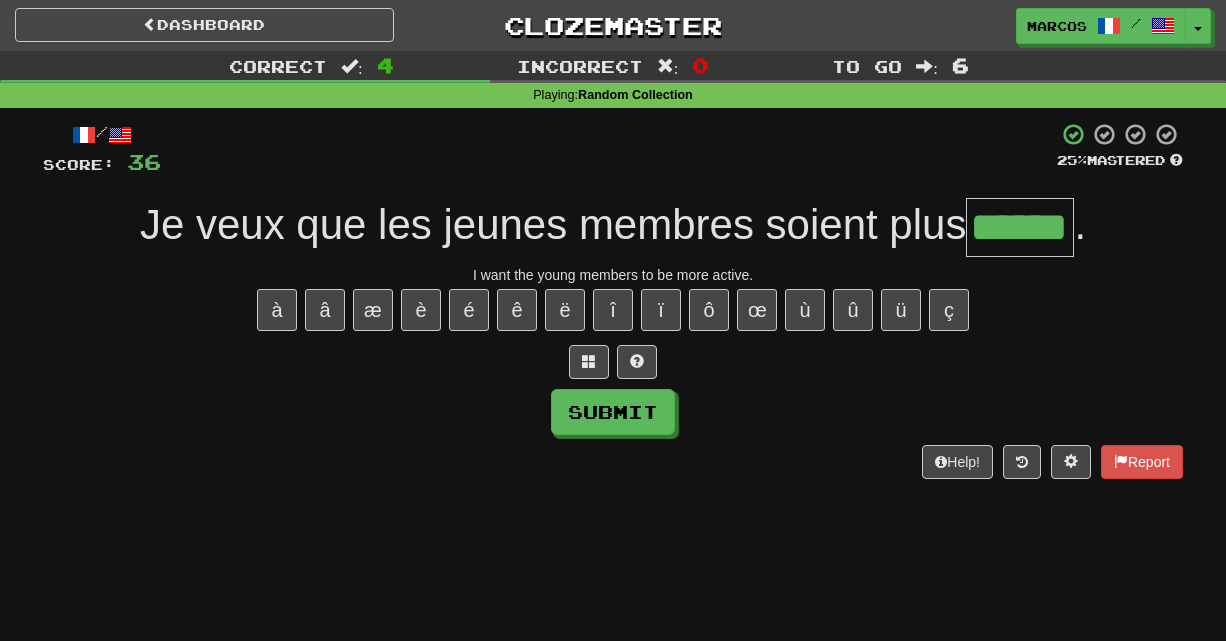 type on "******" 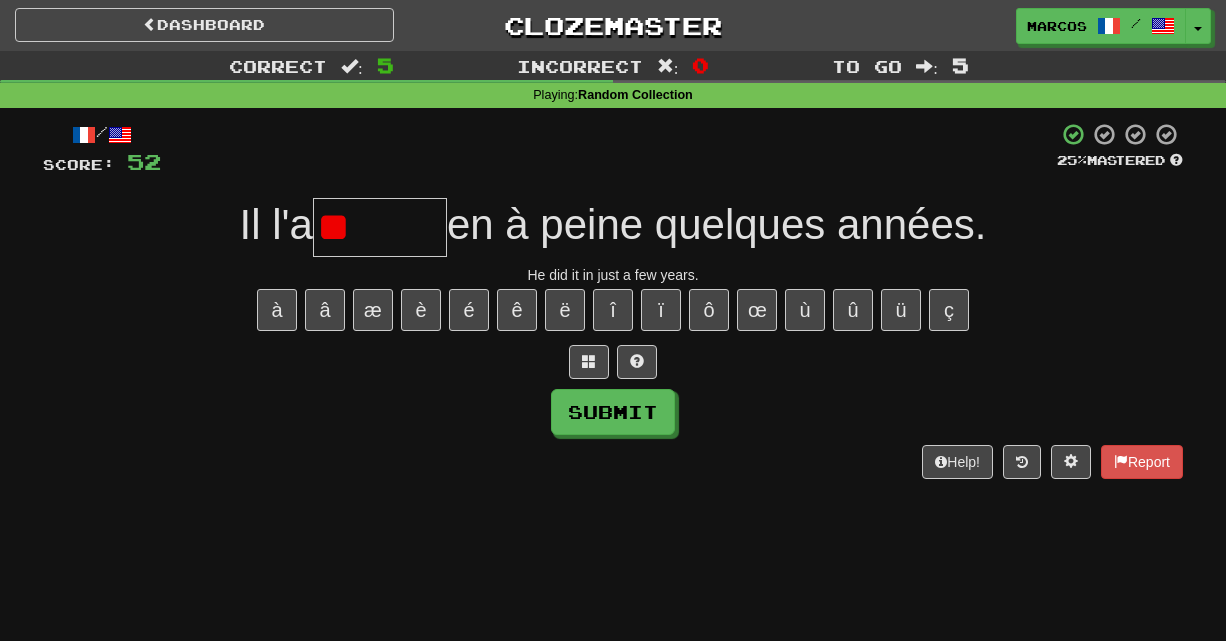 type on "*" 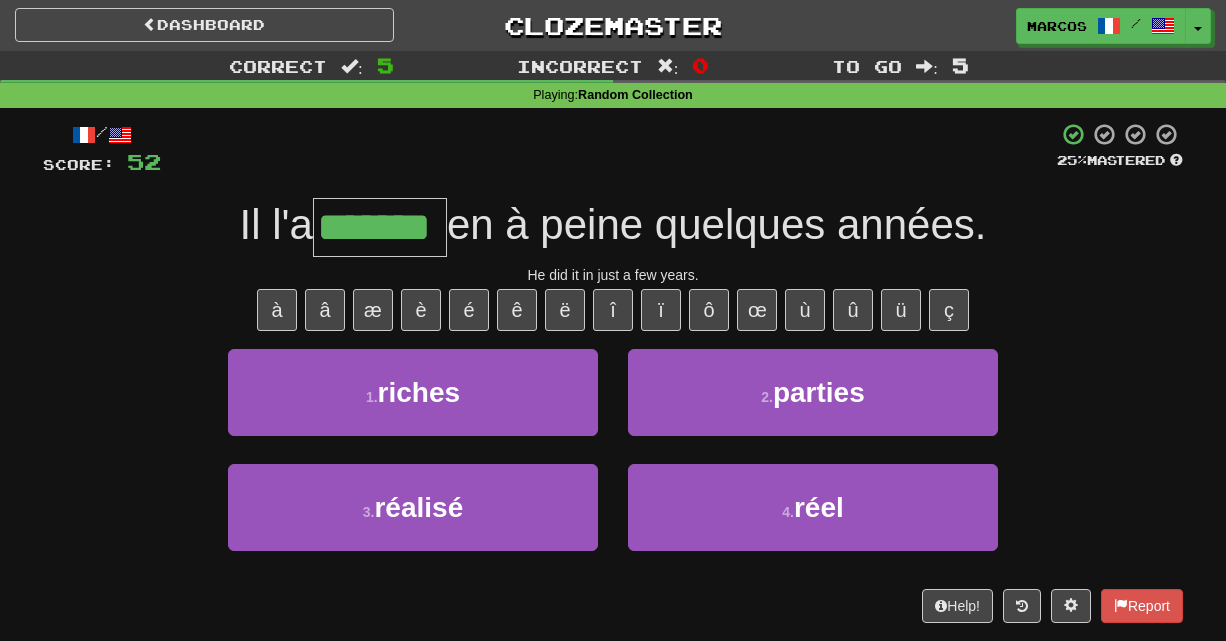 type on "*******" 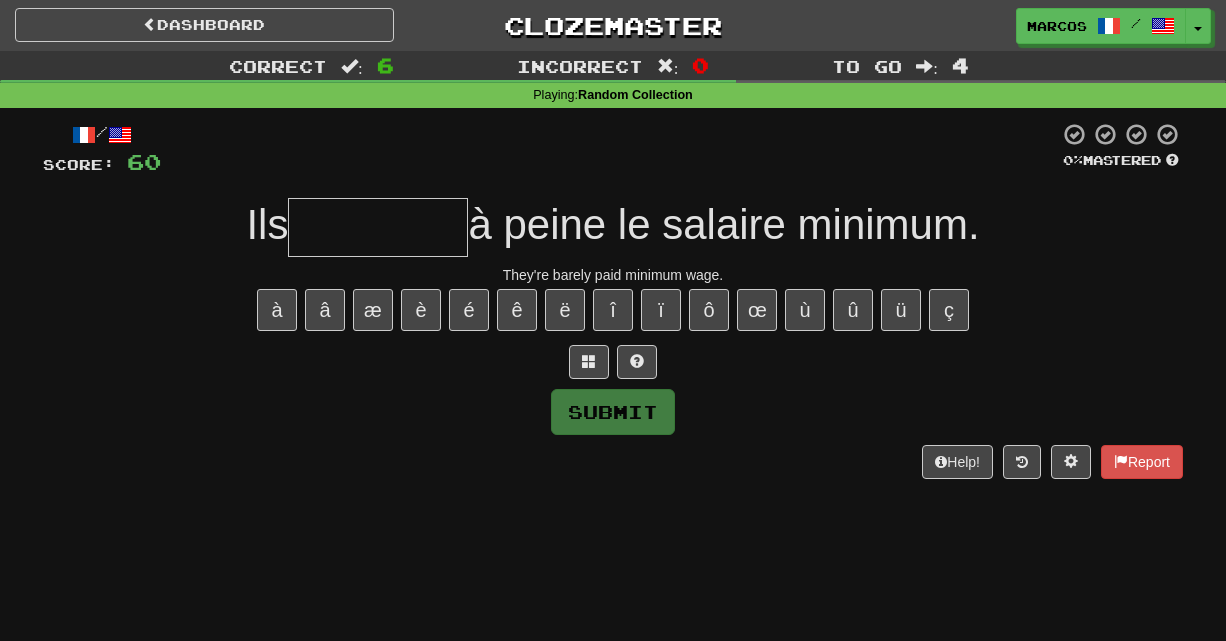 type on "*" 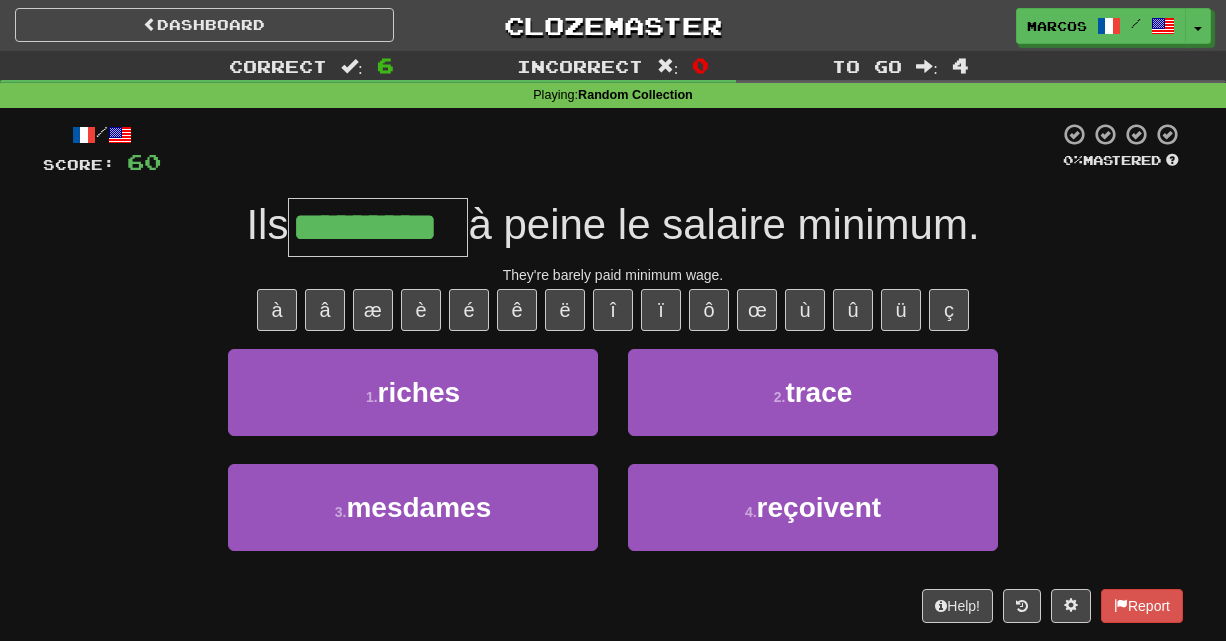 type on "*********" 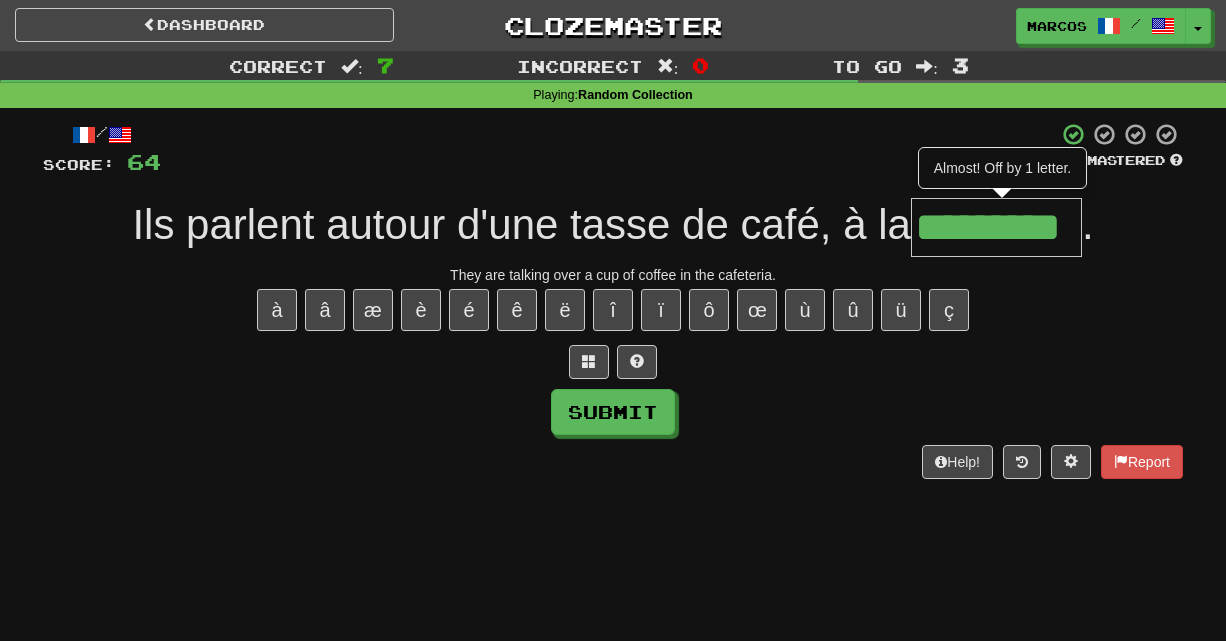 type on "*********" 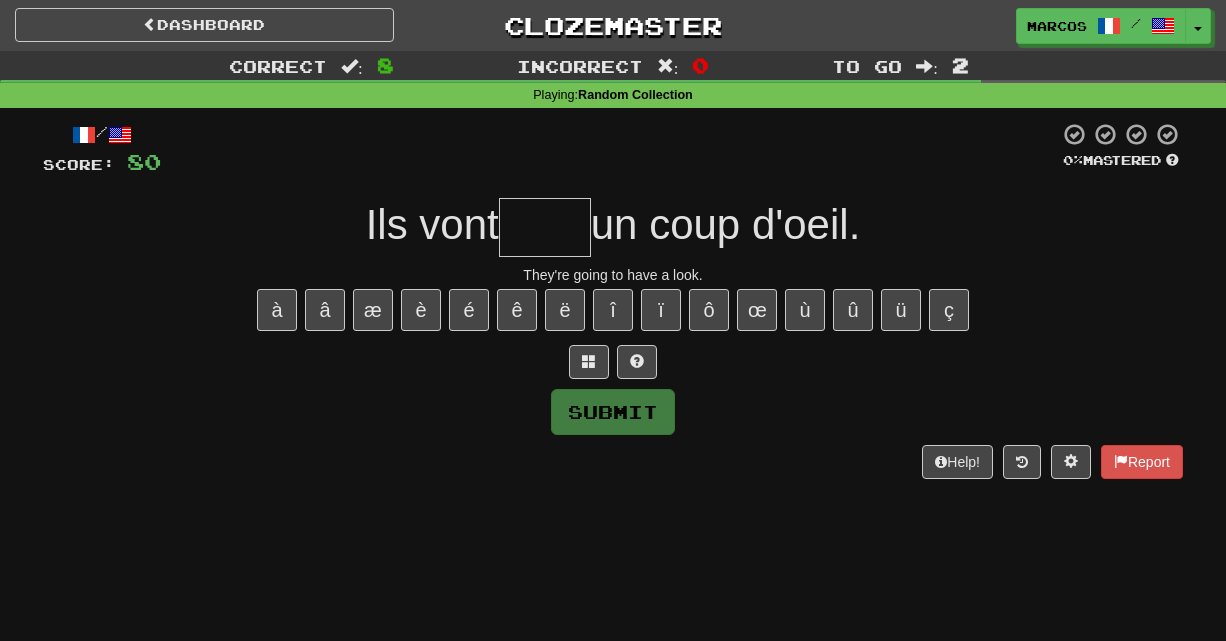 type on "*" 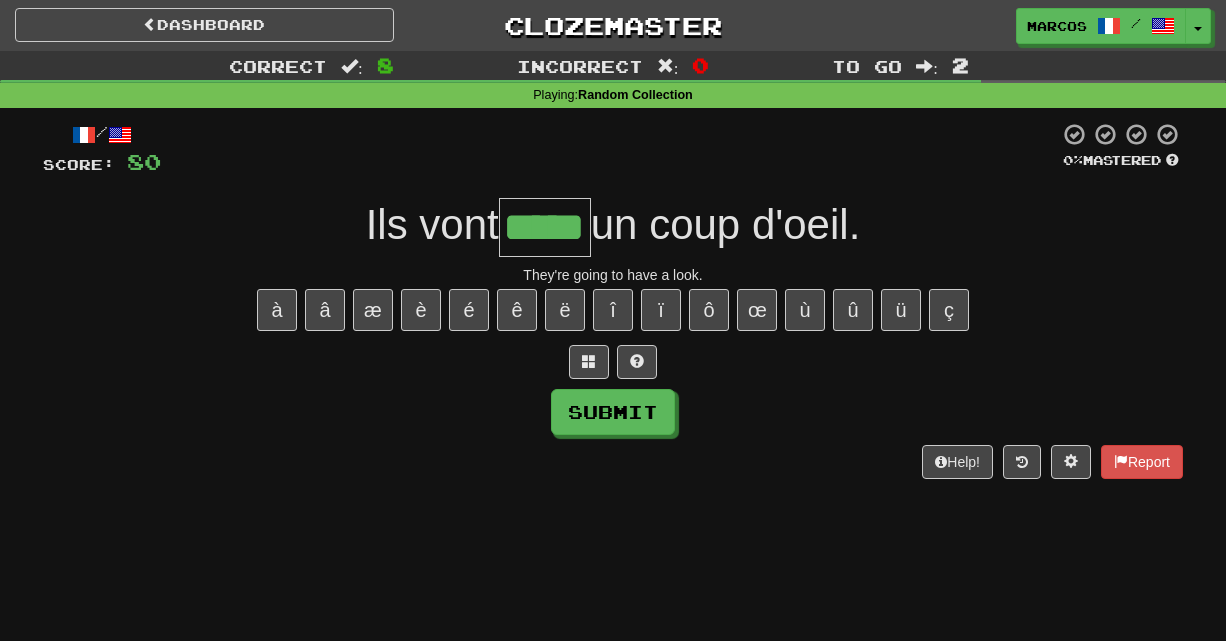 type on "*****" 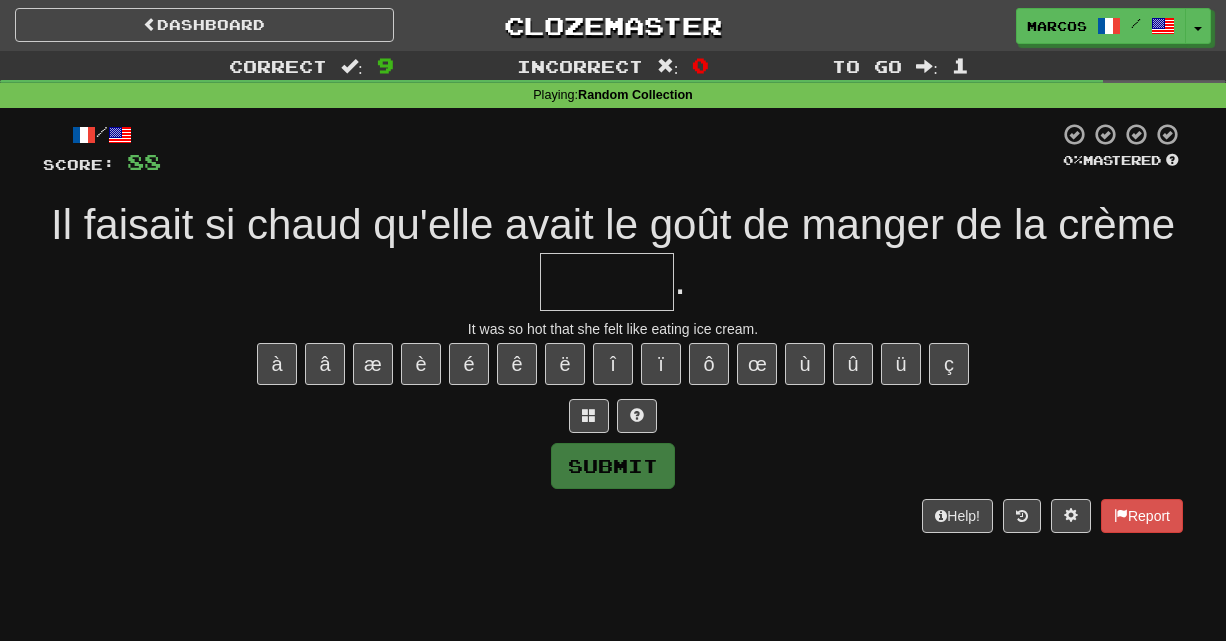 type on "*" 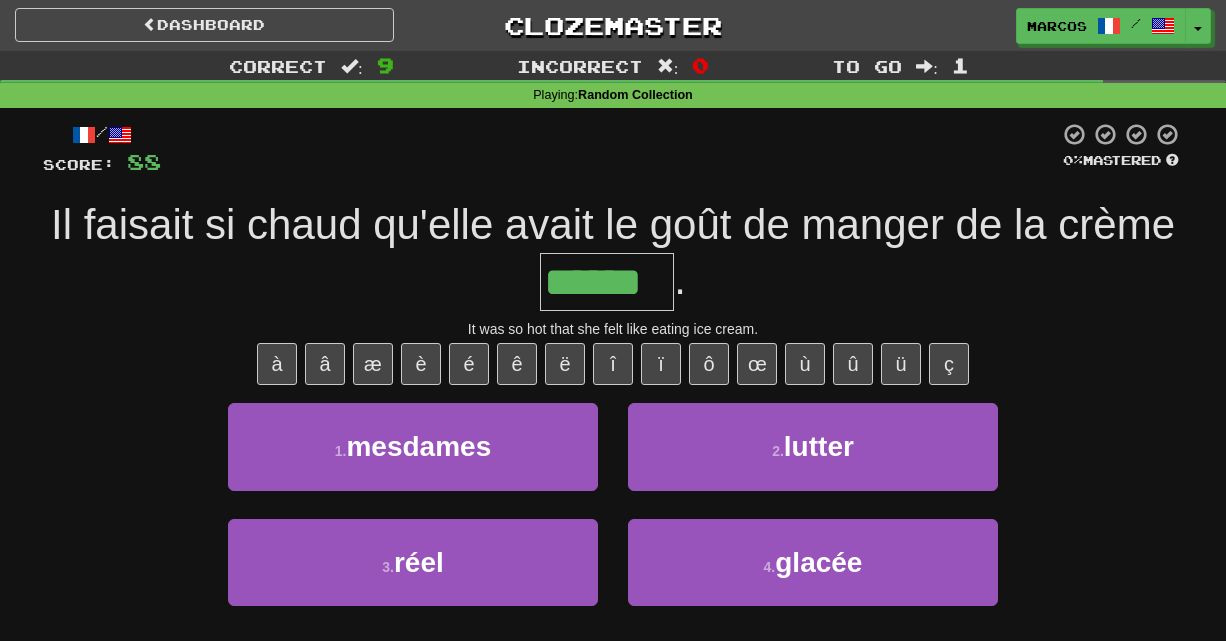 type on "******" 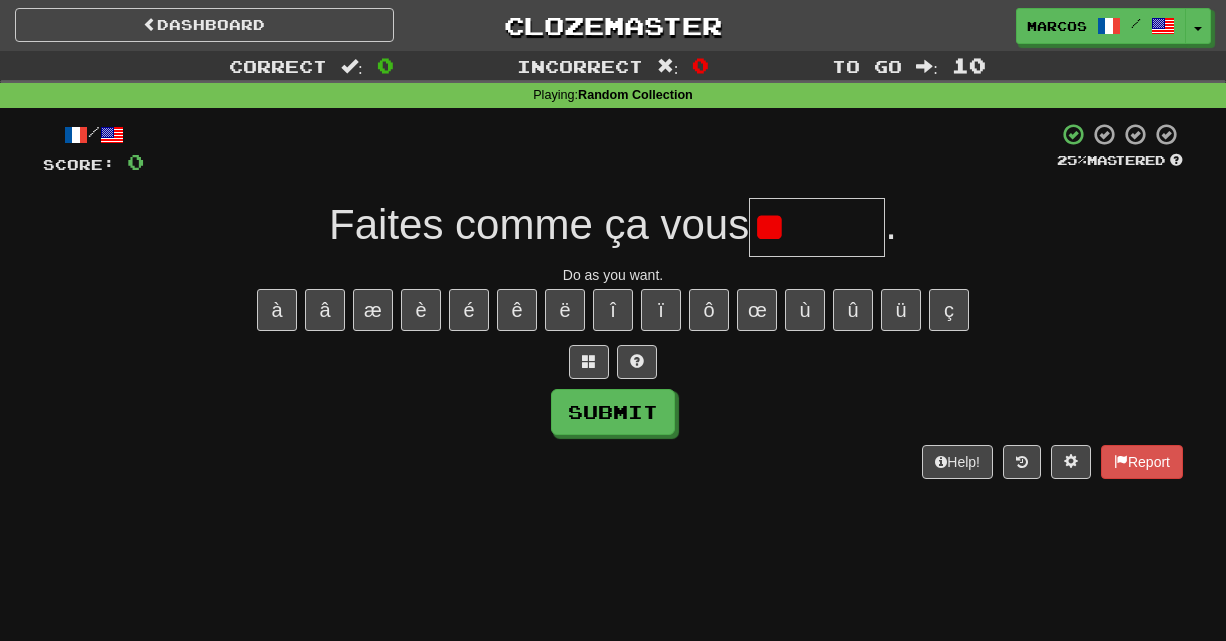 type on "*" 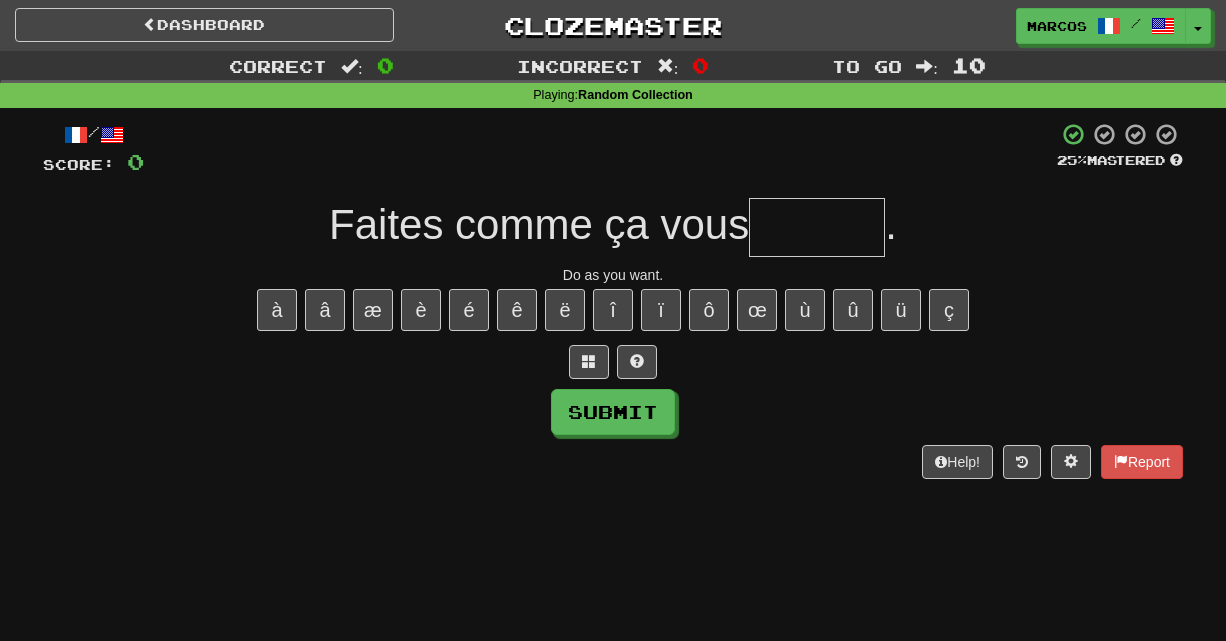 type on "*" 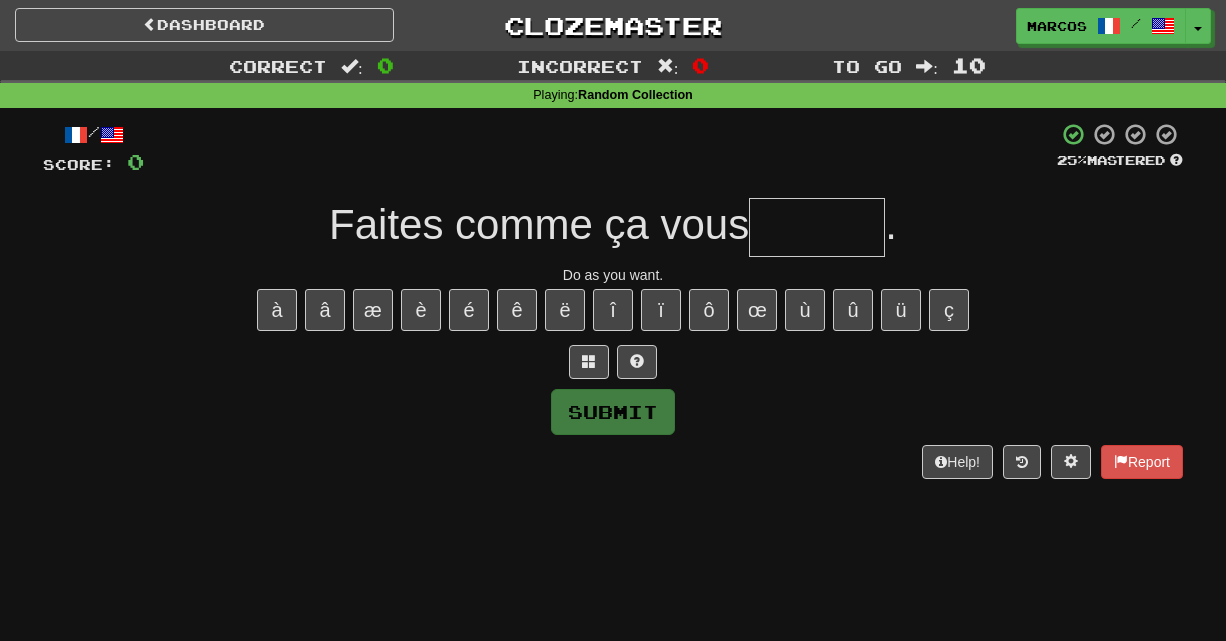 type on "*" 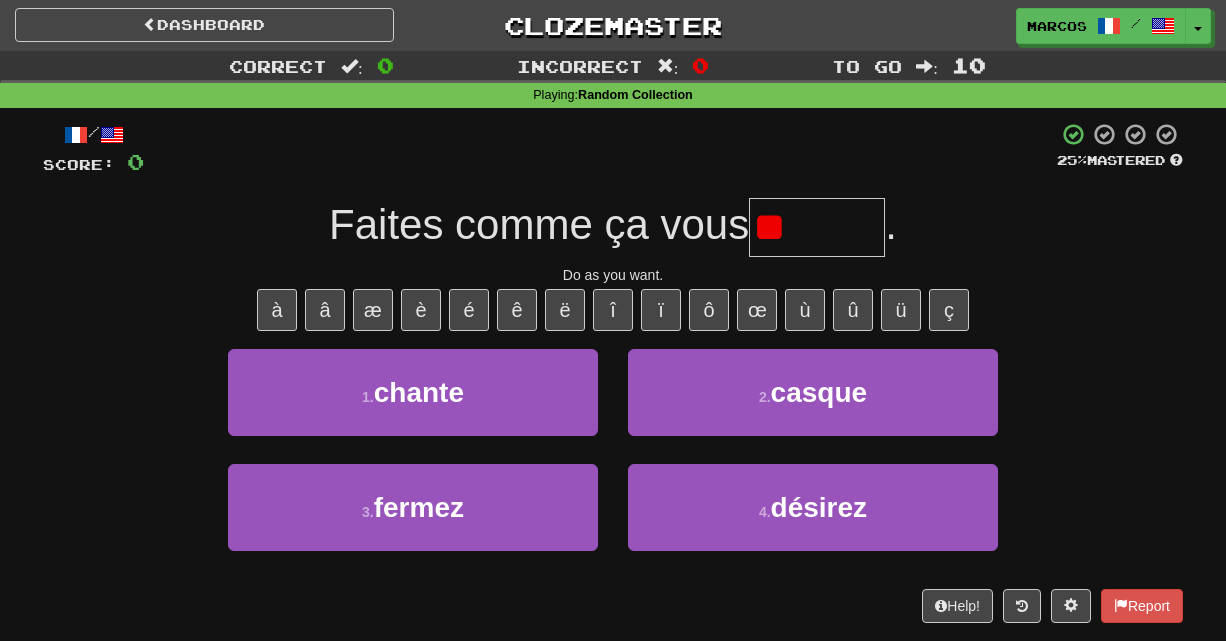 type on "*" 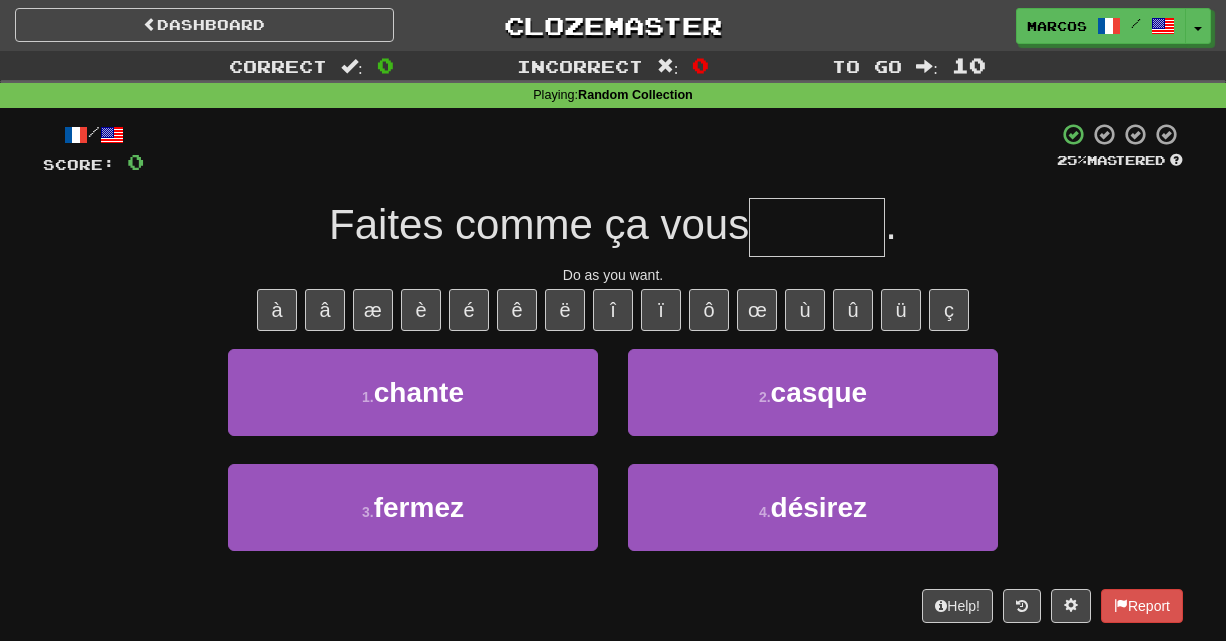type on "*" 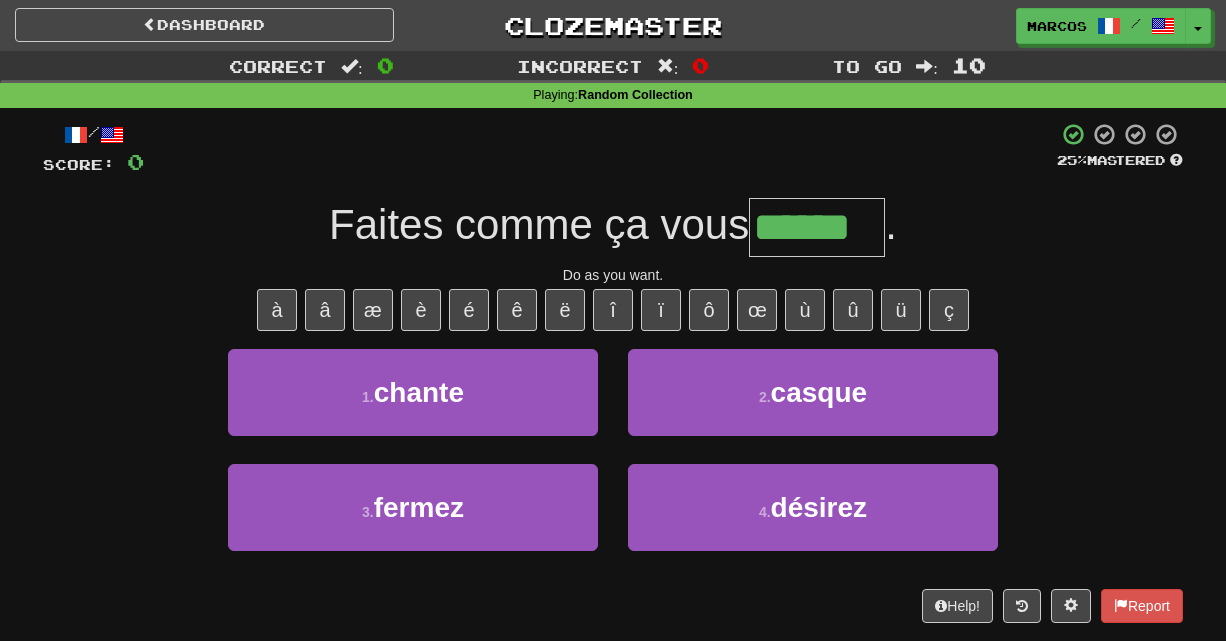 type on "******" 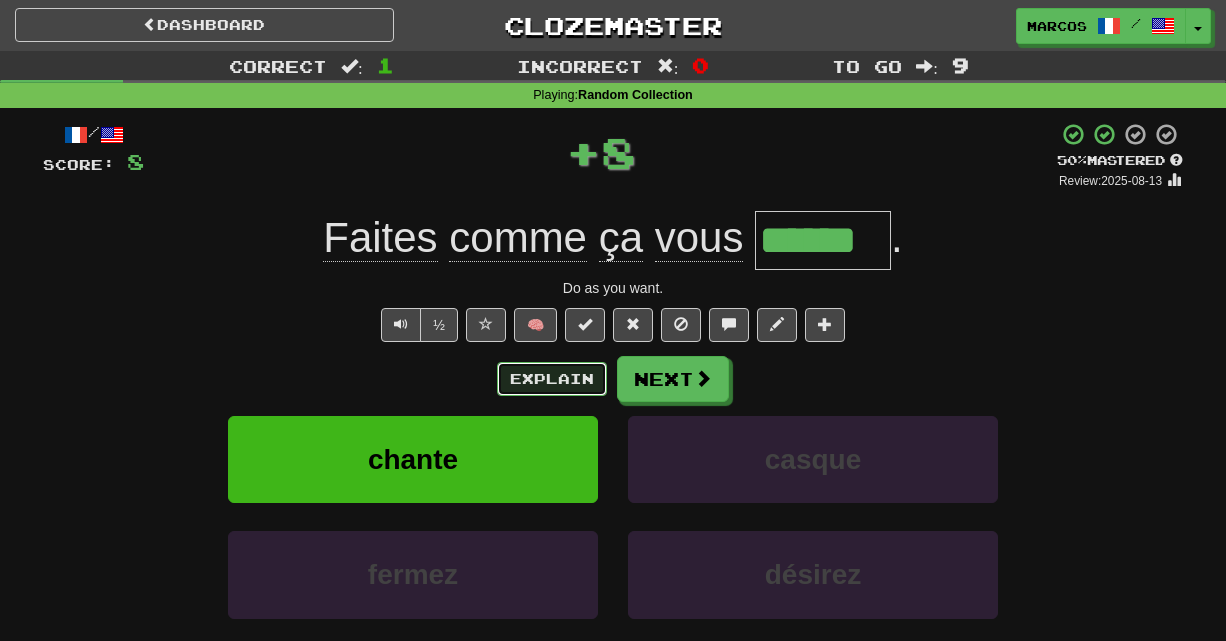 click on "Explain" at bounding box center (552, 379) 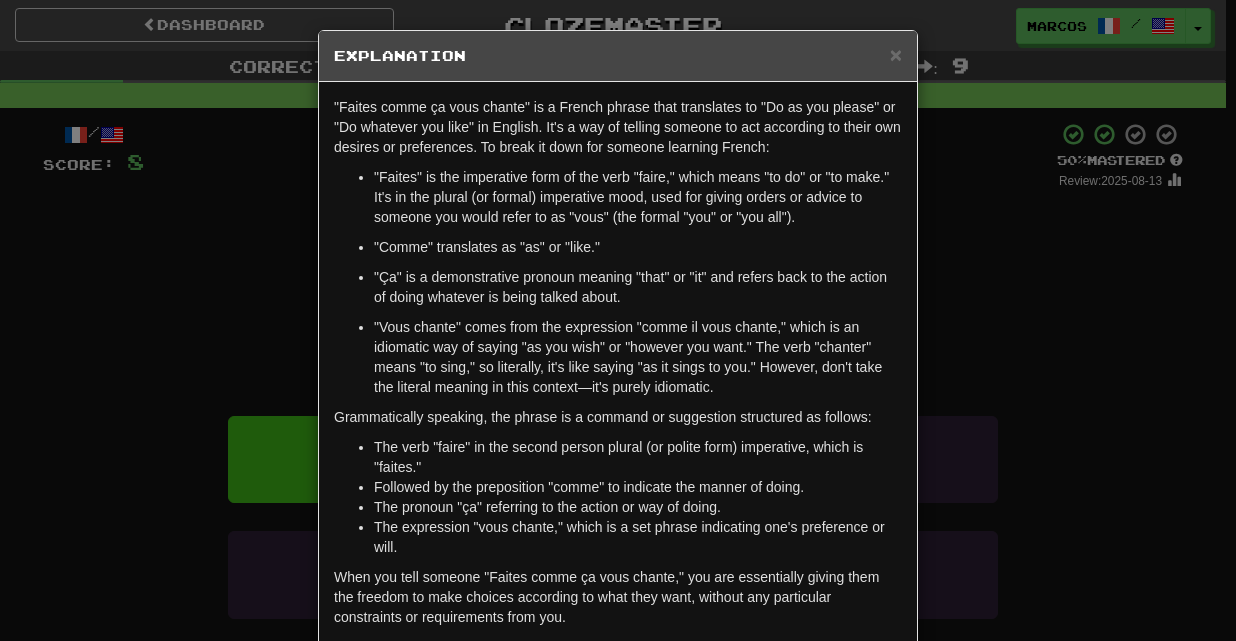 click on "× Explanation "Faites comme ça vous chante" is a French phrase that translates to "Do as you please" or "Do whatever you like" in English. It's a way of telling someone to act according to their own desires or preferences. To break it down for someone learning French:
"Faites" is the imperative form of the verb "faire," which means "to do" or "to make." It's in the plural (or formal) imperative mood, used for giving orders or advice to someone you would refer to as "vous" (the formal "you" or "you all").
"Comme" translates as "as" or "like."
"Ça" is a demonstrative pronoun meaning "that" or "it" and refers back to the action of doing whatever is being talked about.
"Vous chante" comes from the expression "comme il vous chante," which is an idiomatic way of saying "as you wish" or "however you want." The verb "chanter" means "to sing," so literally, it's like saying "as it sings to you." However, don't take the literal meaning in this context—it's purely idiomatic." at bounding box center (618, 320) 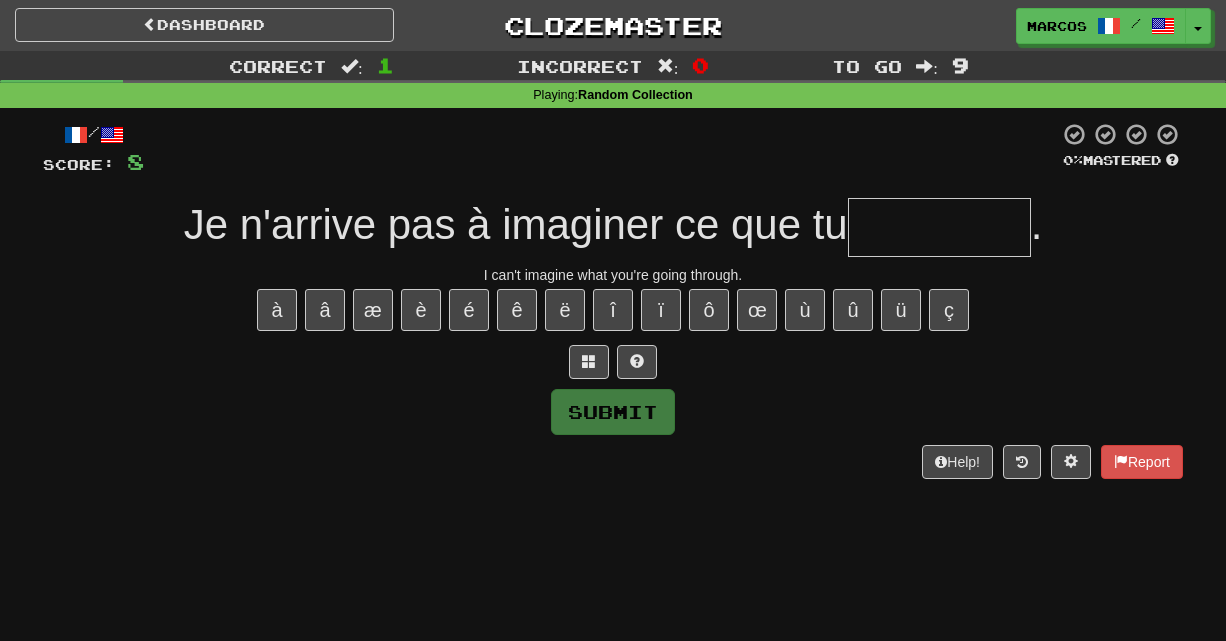 type on "*" 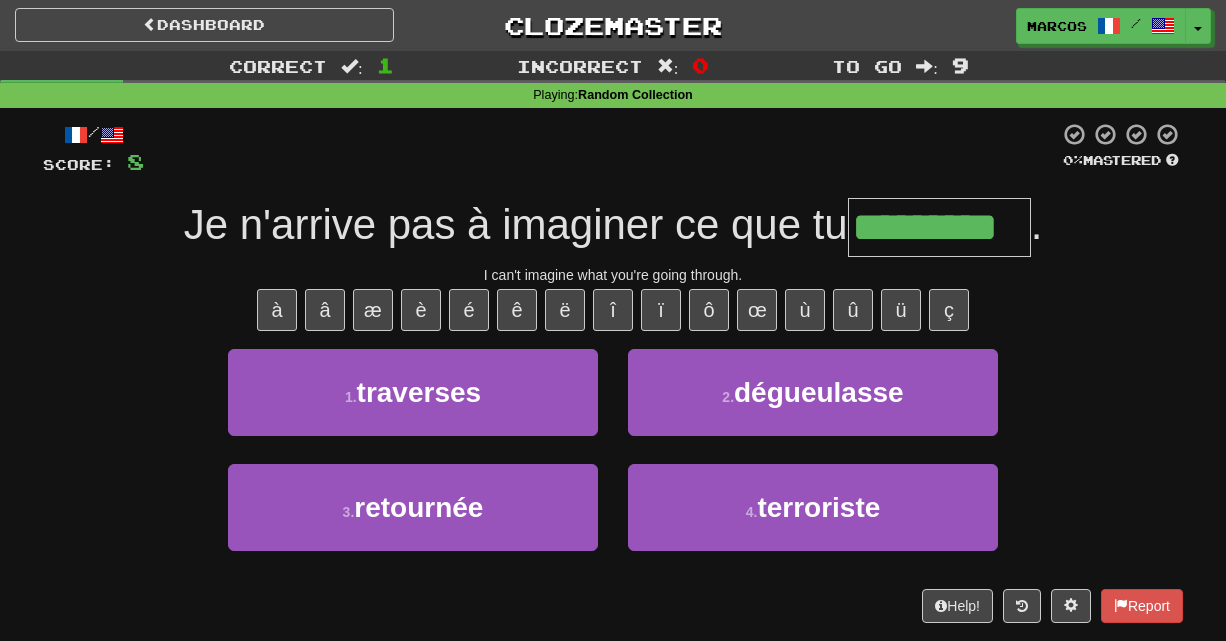 type on "*********" 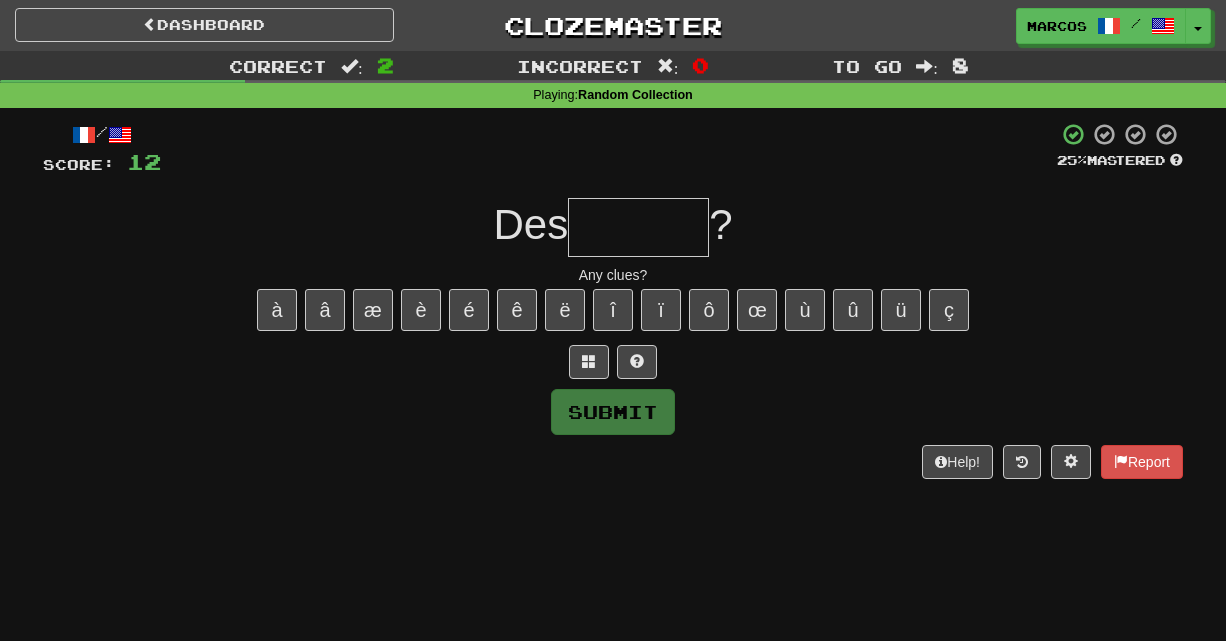 type on "*" 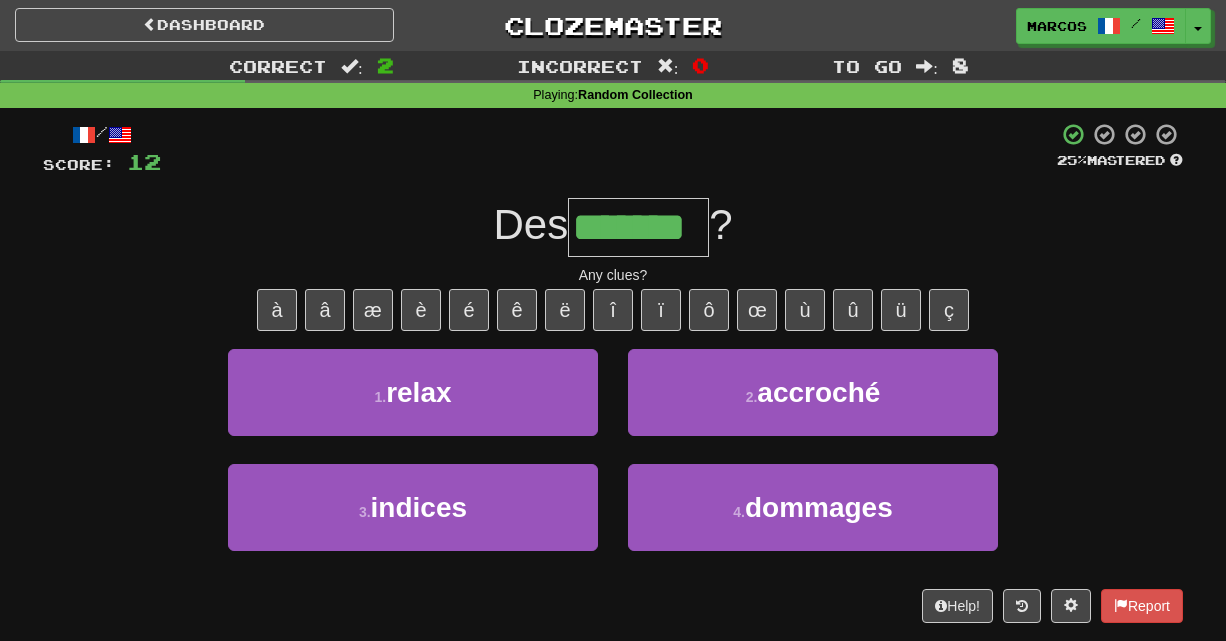 type on "*******" 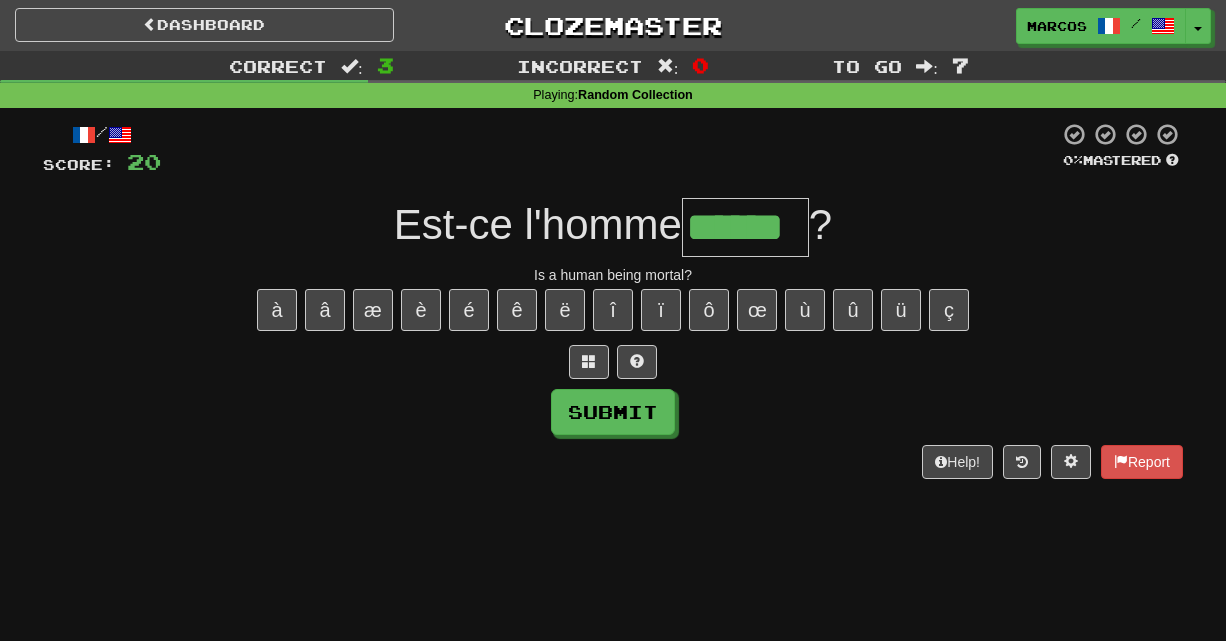 type on "******" 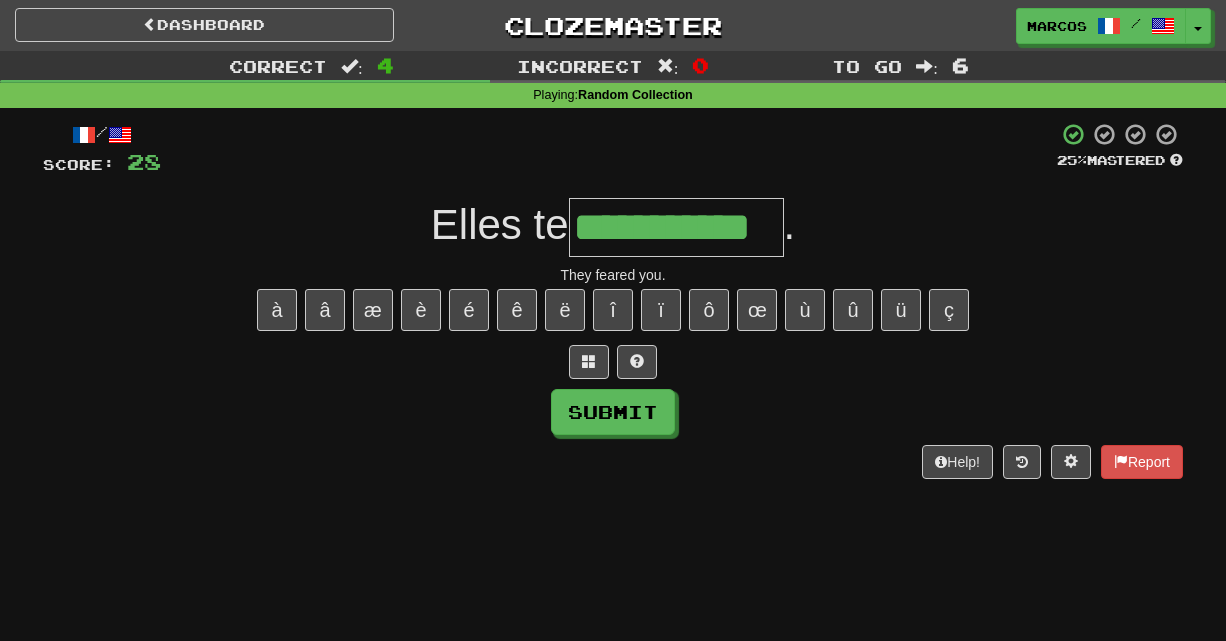 type on "**********" 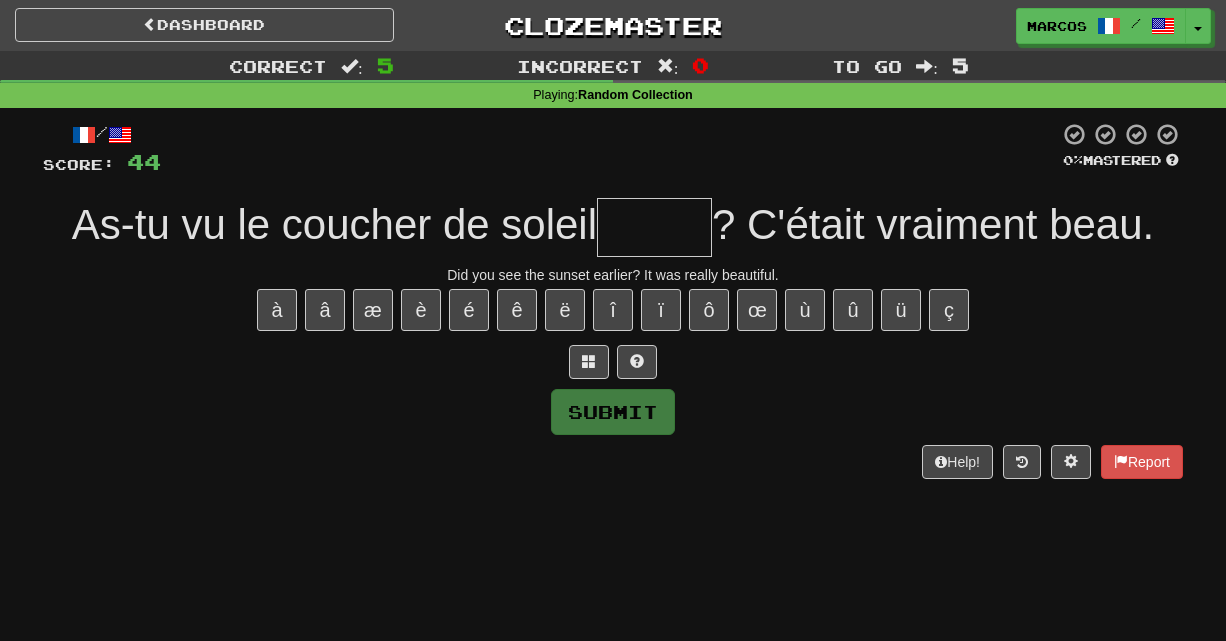 type on "*" 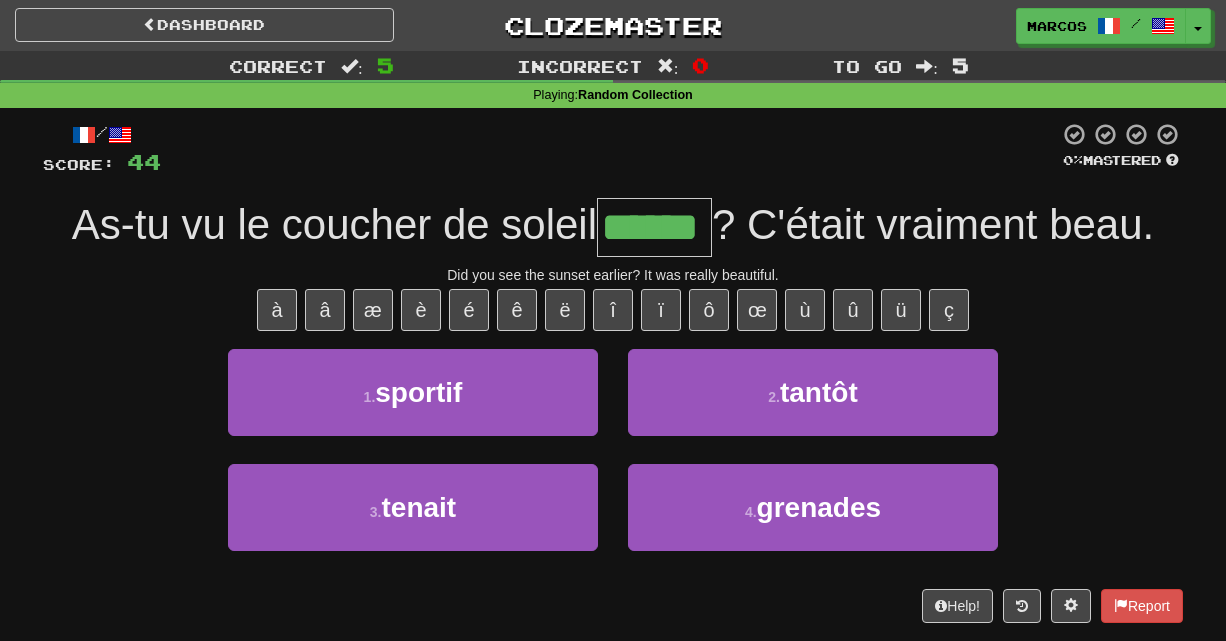 type on "******" 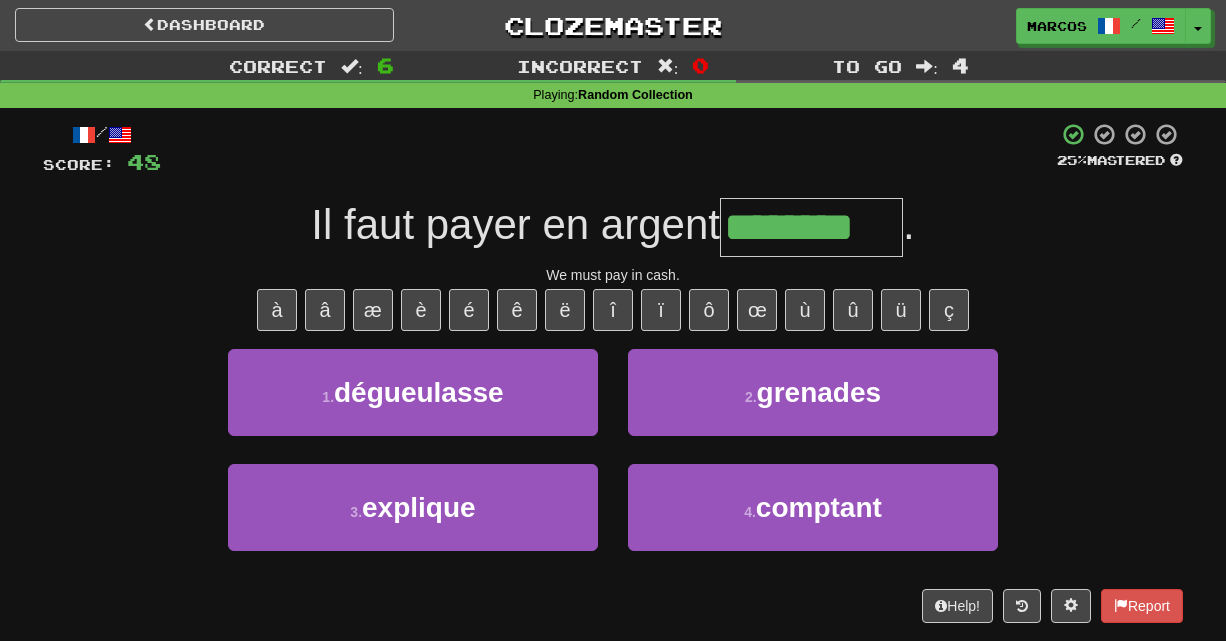 type on "********" 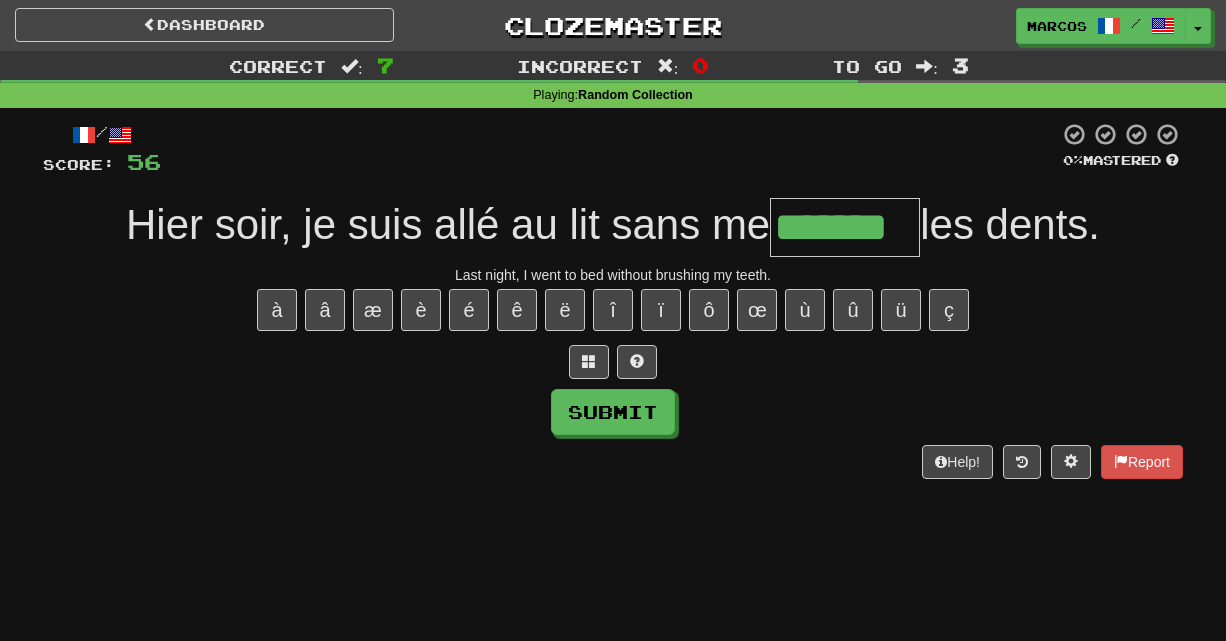 type on "*******" 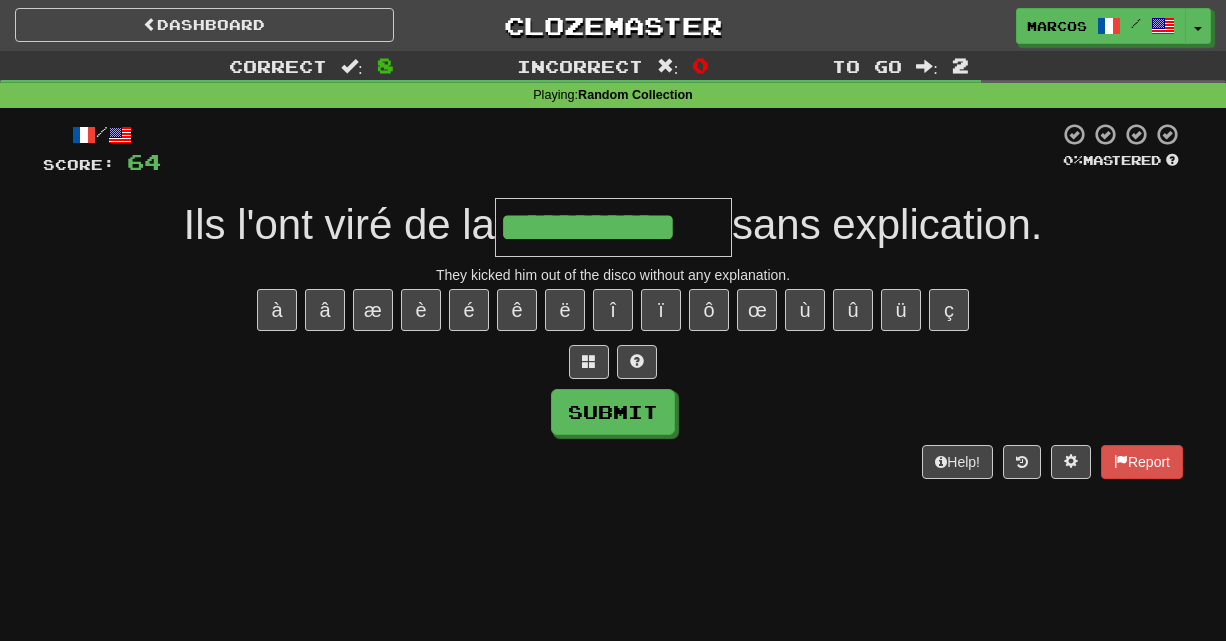 type on "**********" 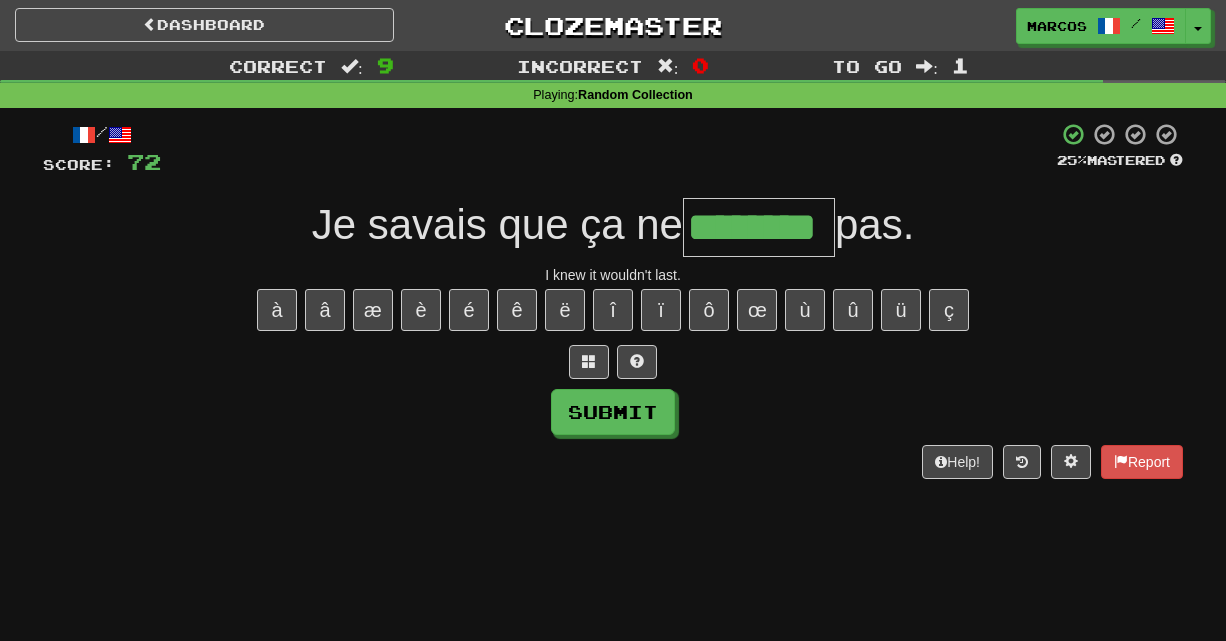 type on "********" 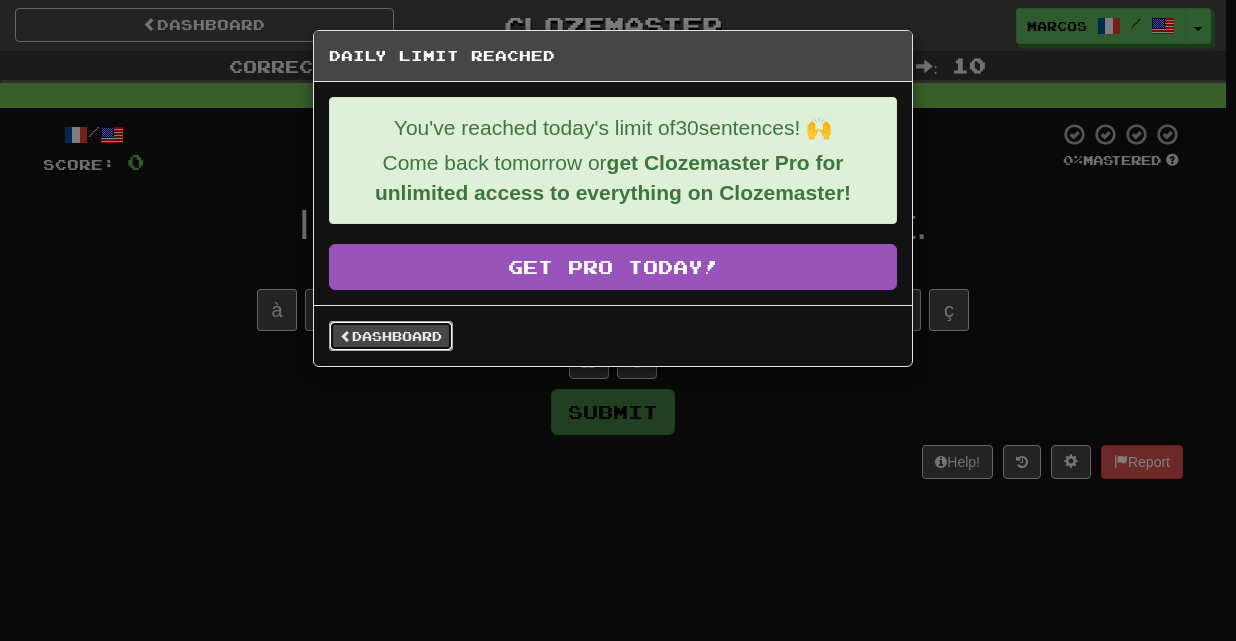 click on "Dashboard" at bounding box center (391, 336) 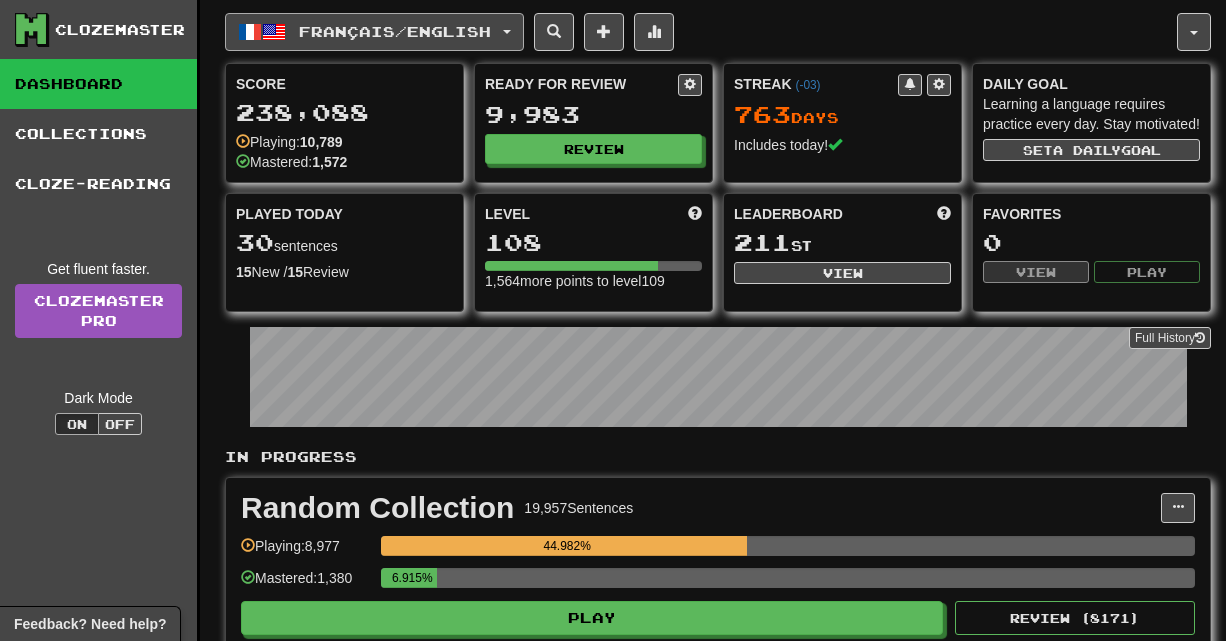 scroll, scrollTop: 0, scrollLeft: 0, axis: both 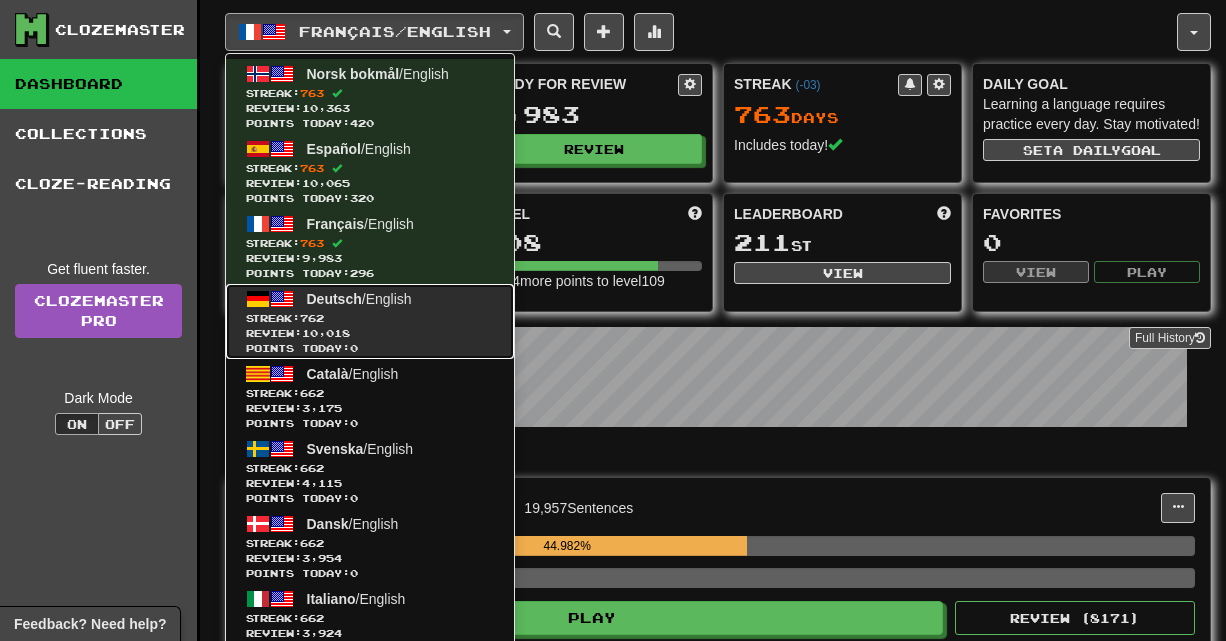 click on "Streak:  762" 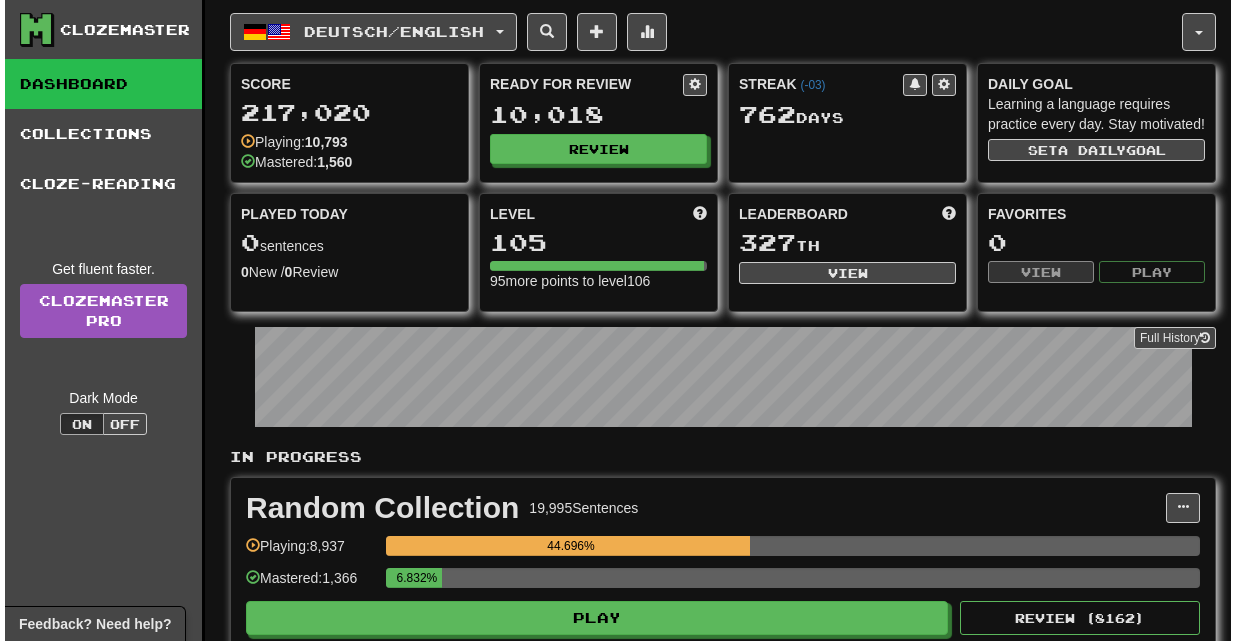 scroll, scrollTop: 0, scrollLeft: 0, axis: both 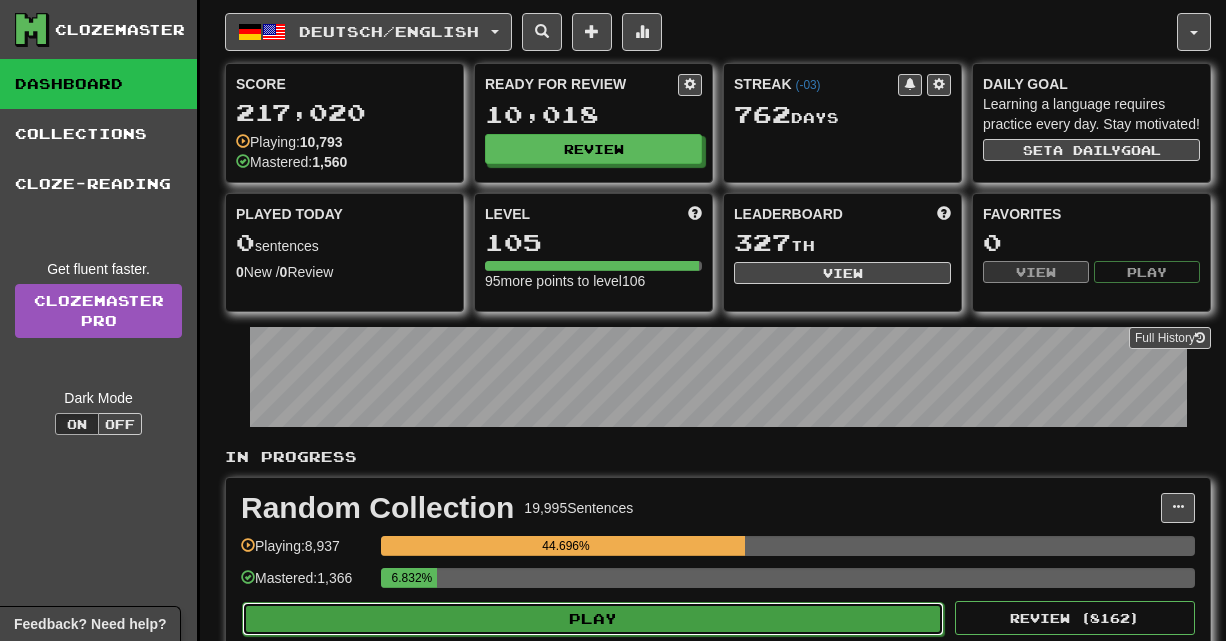 click on "Play" 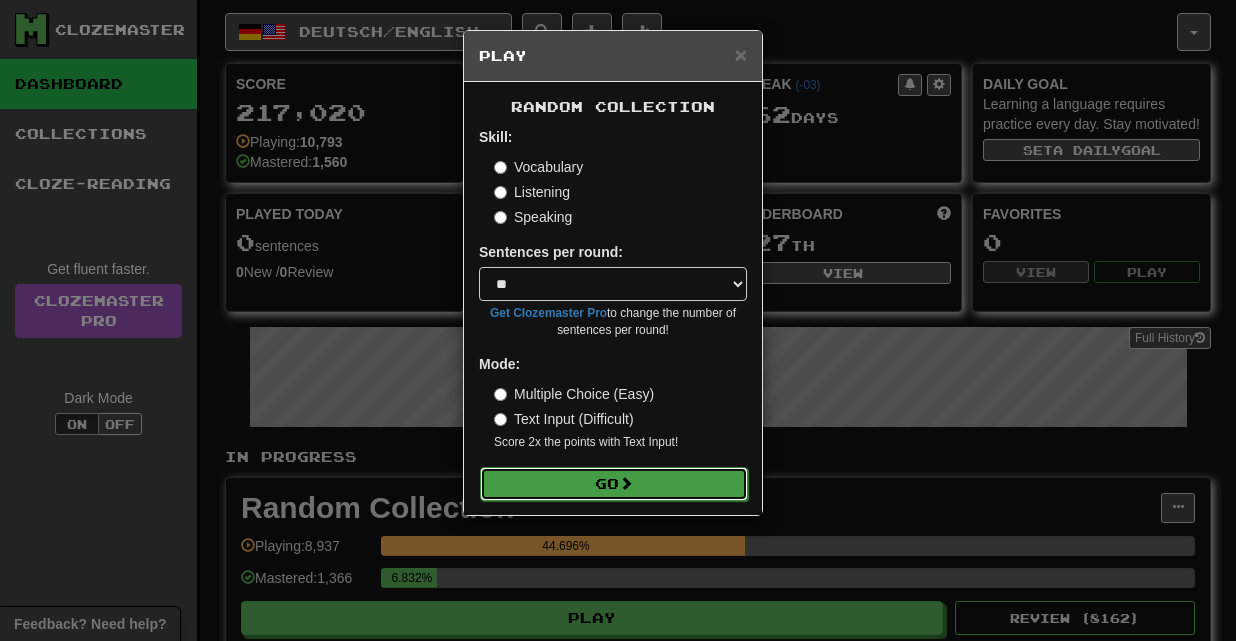 click on "Go" at bounding box center [614, 484] 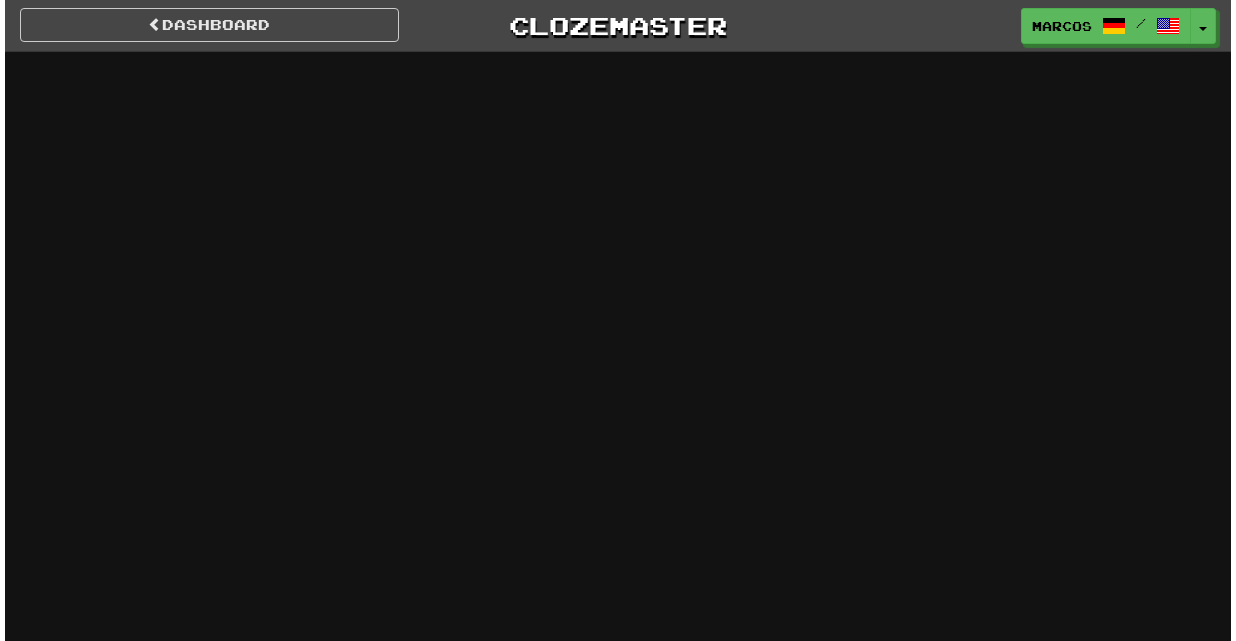 scroll, scrollTop: 0, scrollLeft: 0, axis: both 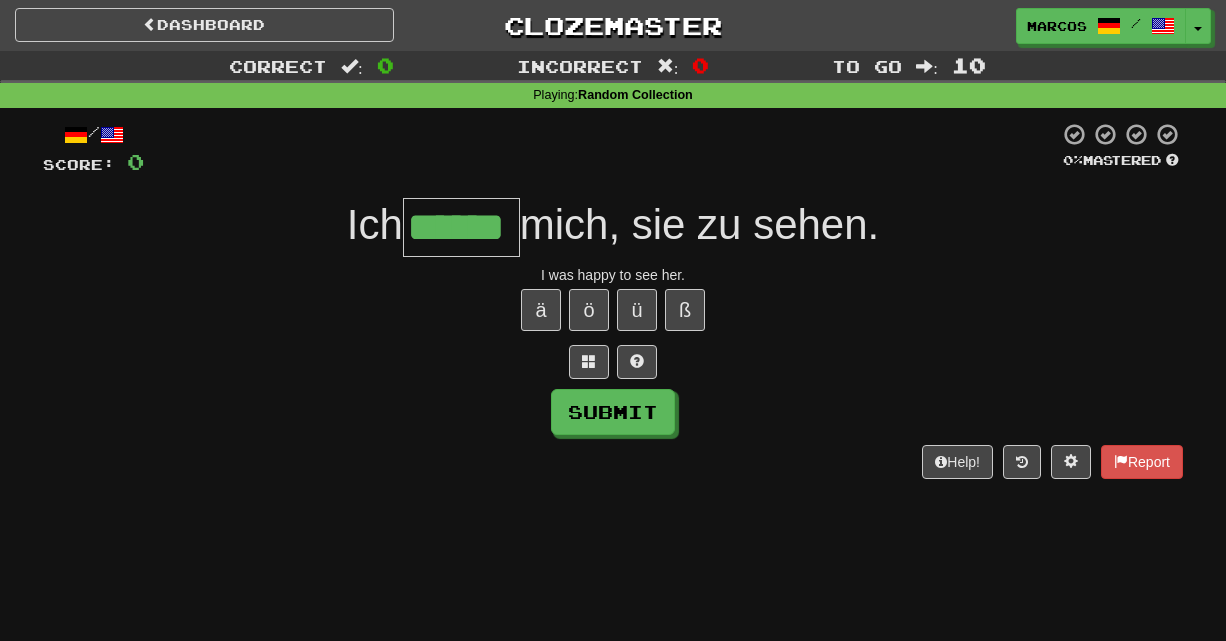 type on "******" 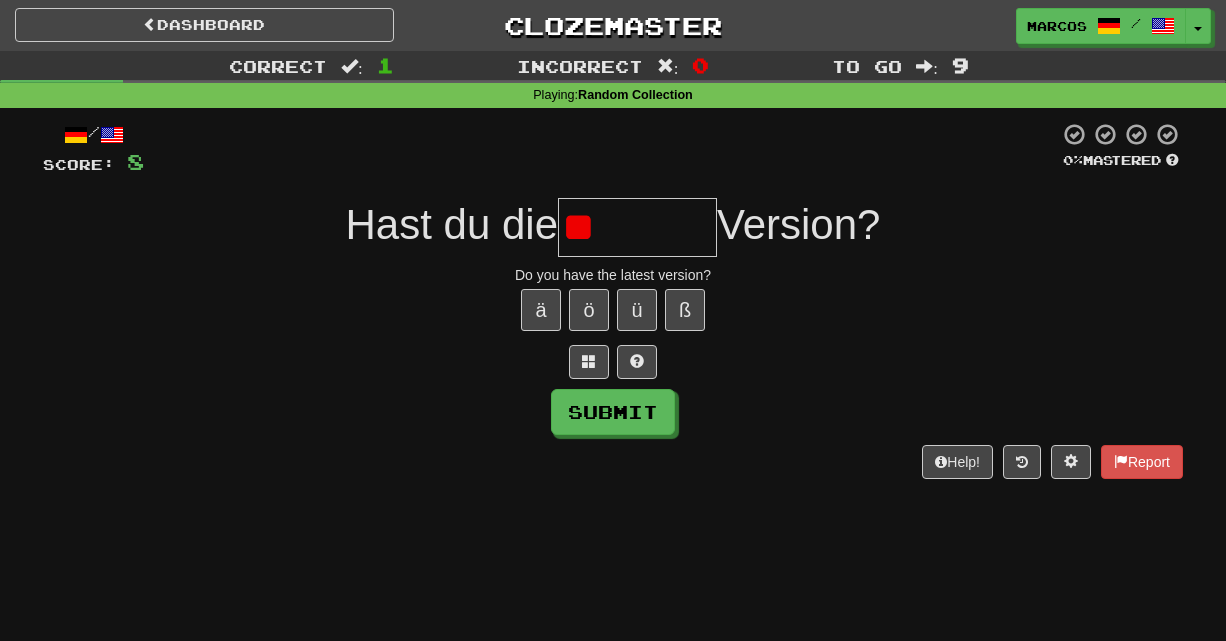 type on "*" 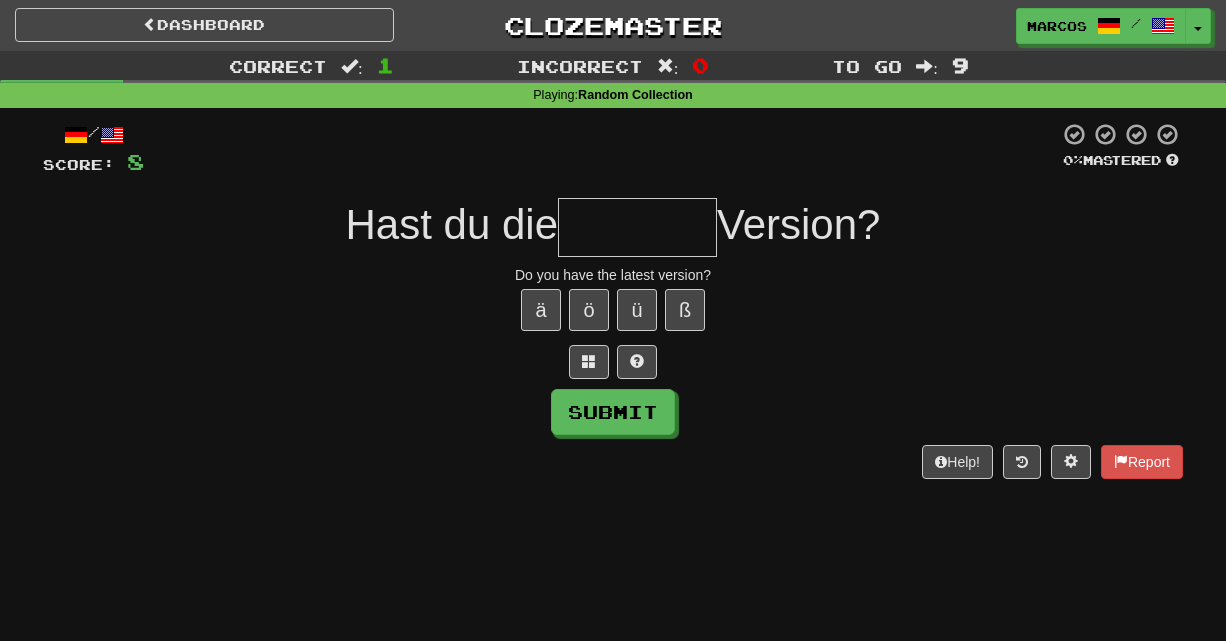 type on "*" 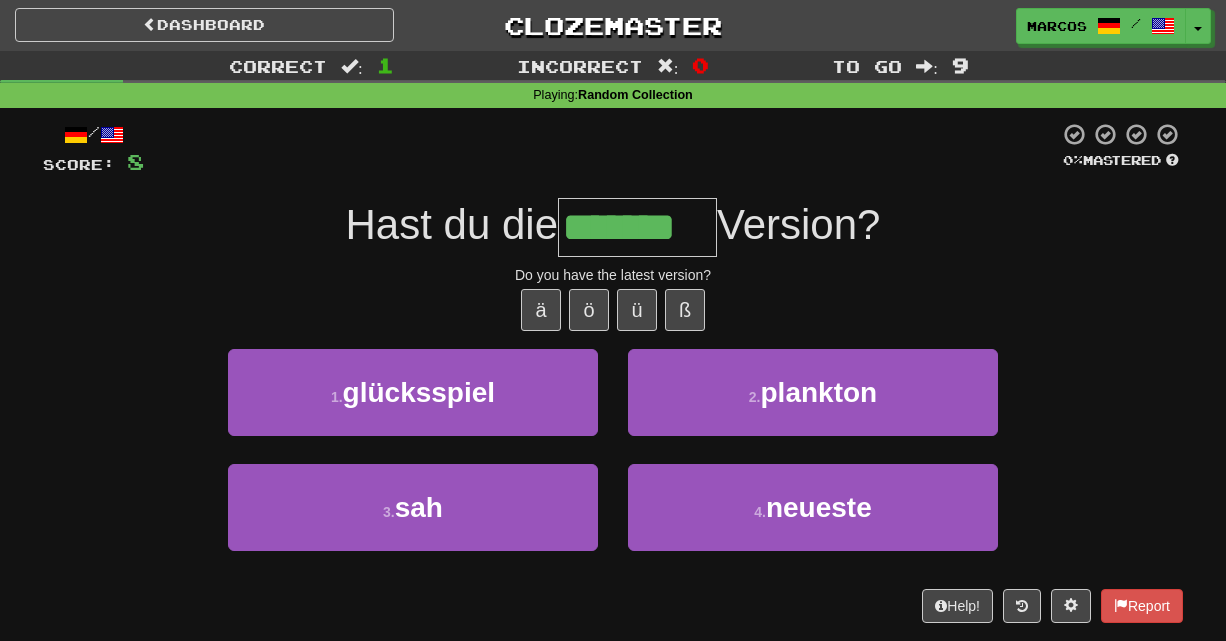 type on "*******" 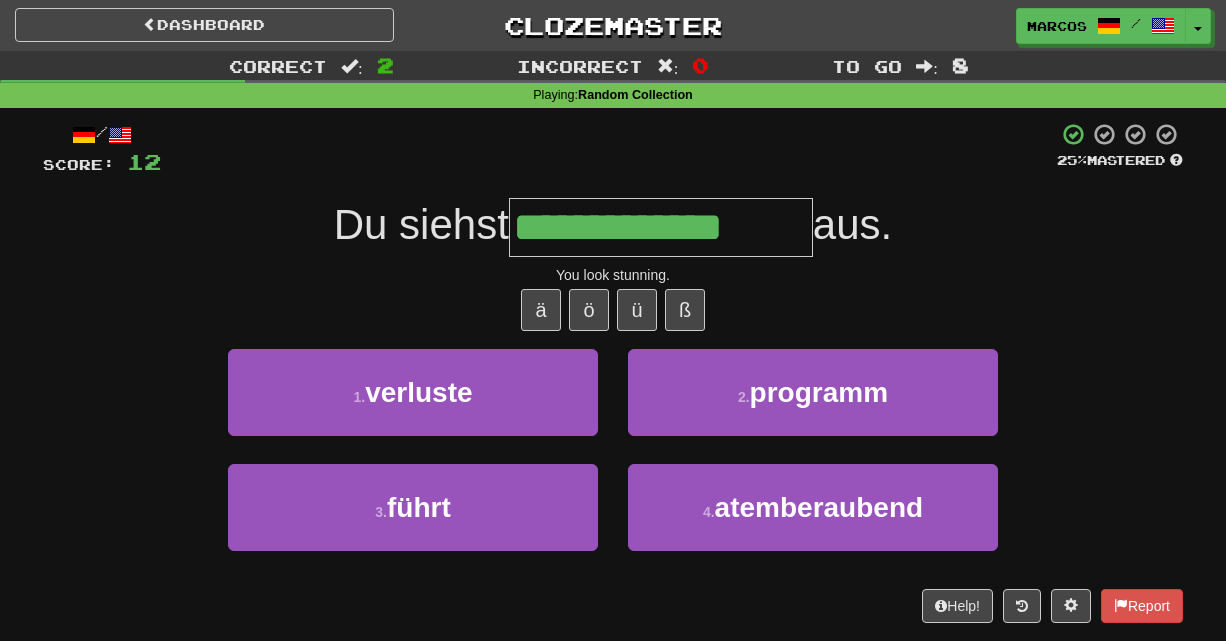 type on "**********" 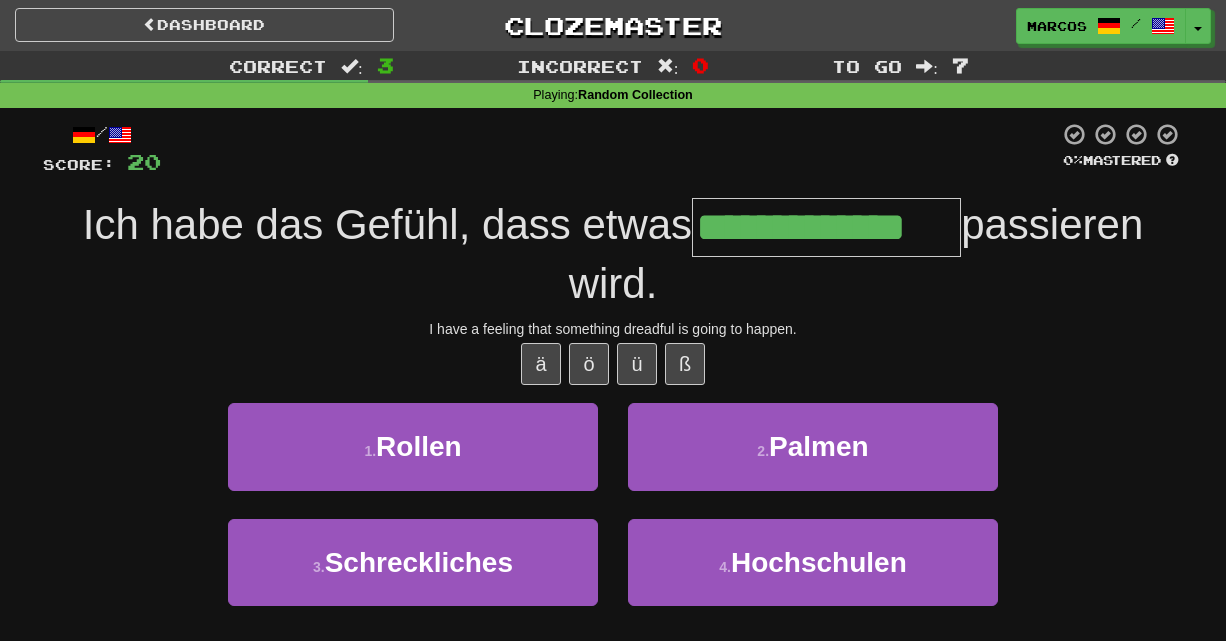 type on "**********" 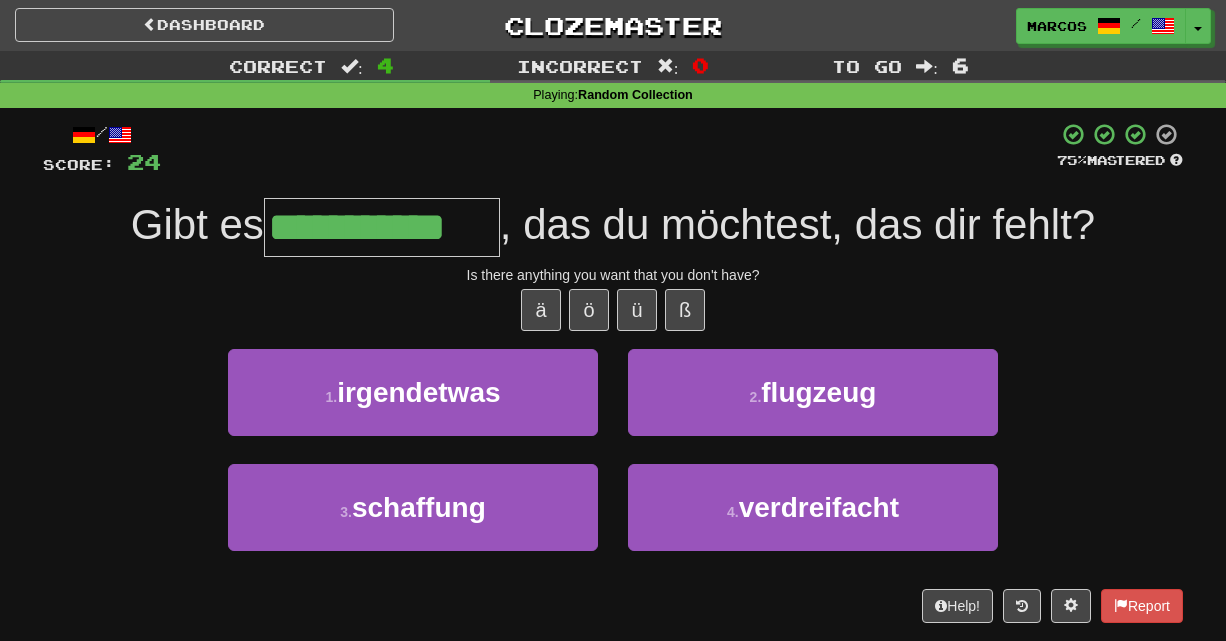 type on "**********" 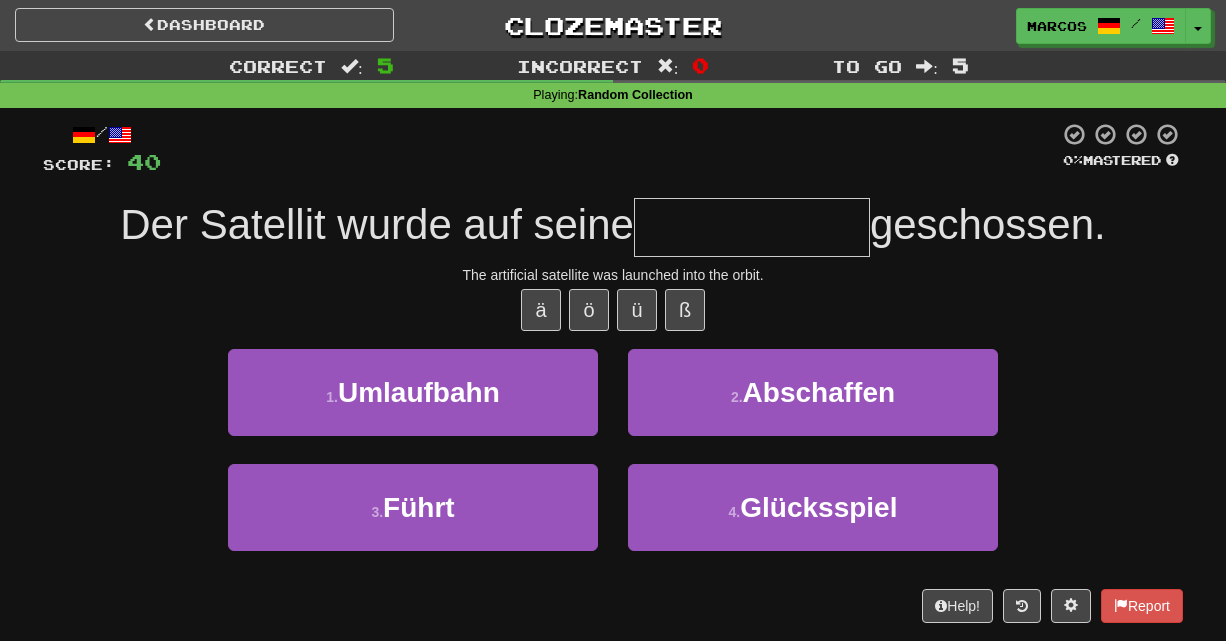 type on "*" 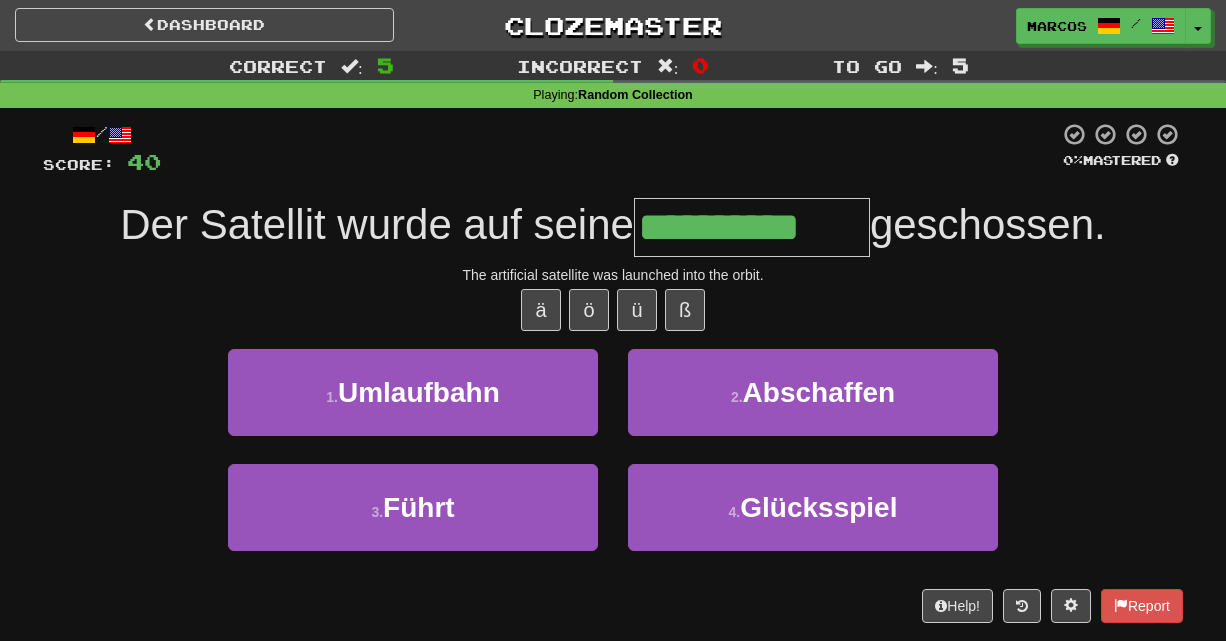 type on "**********" 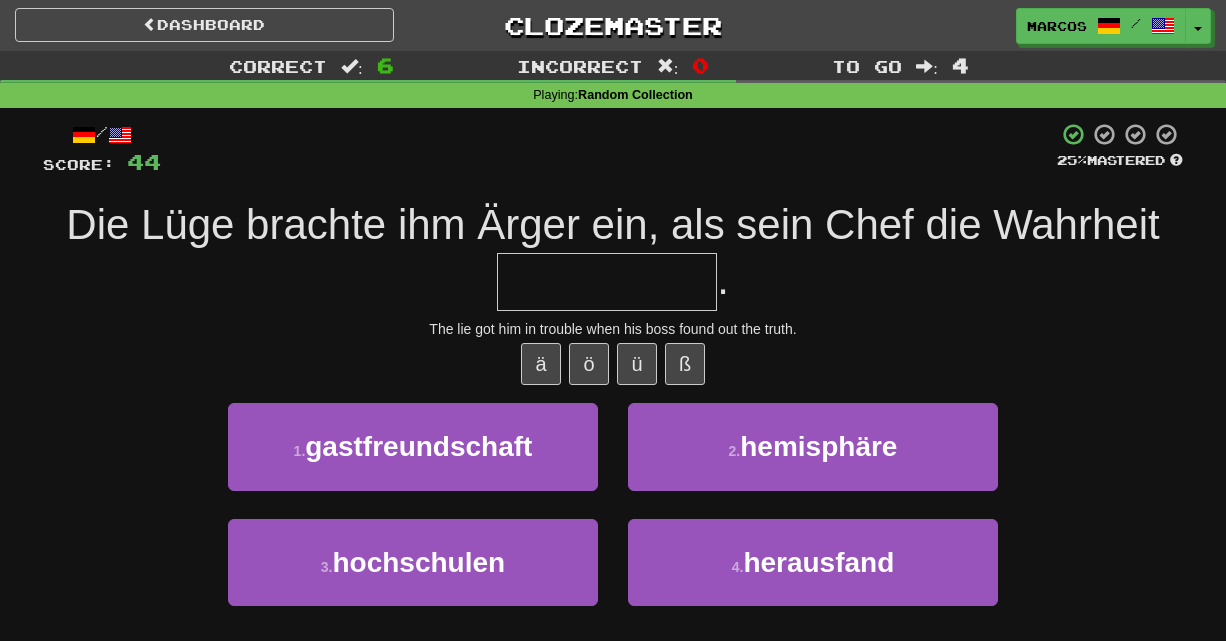 type on "*" 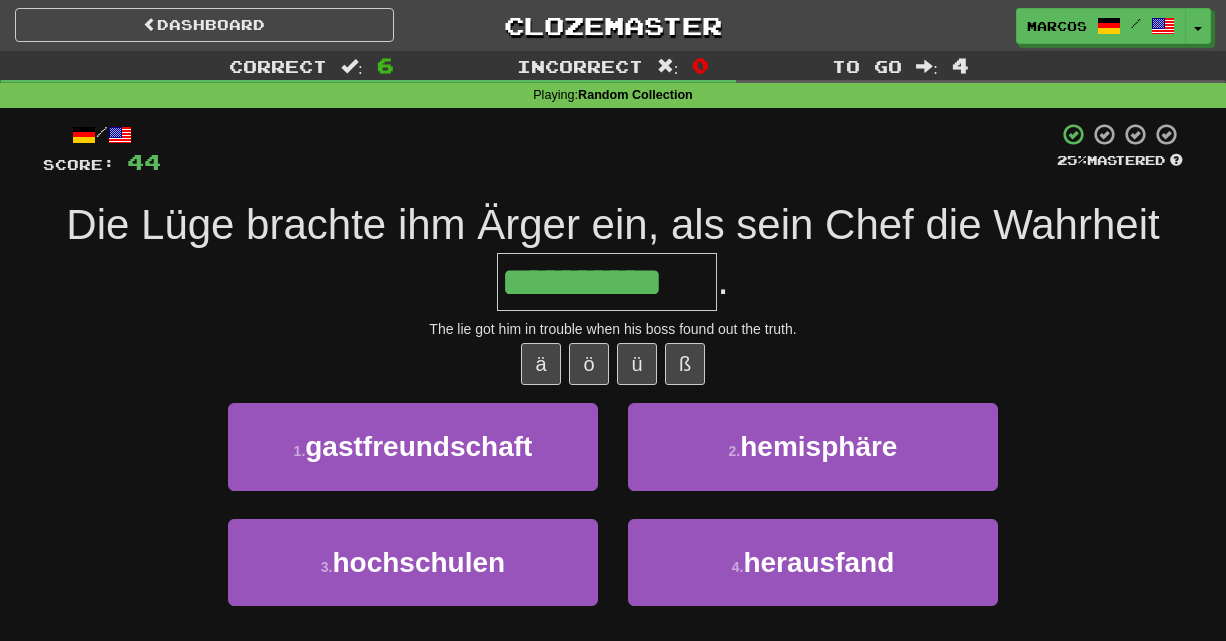 type on "**********" 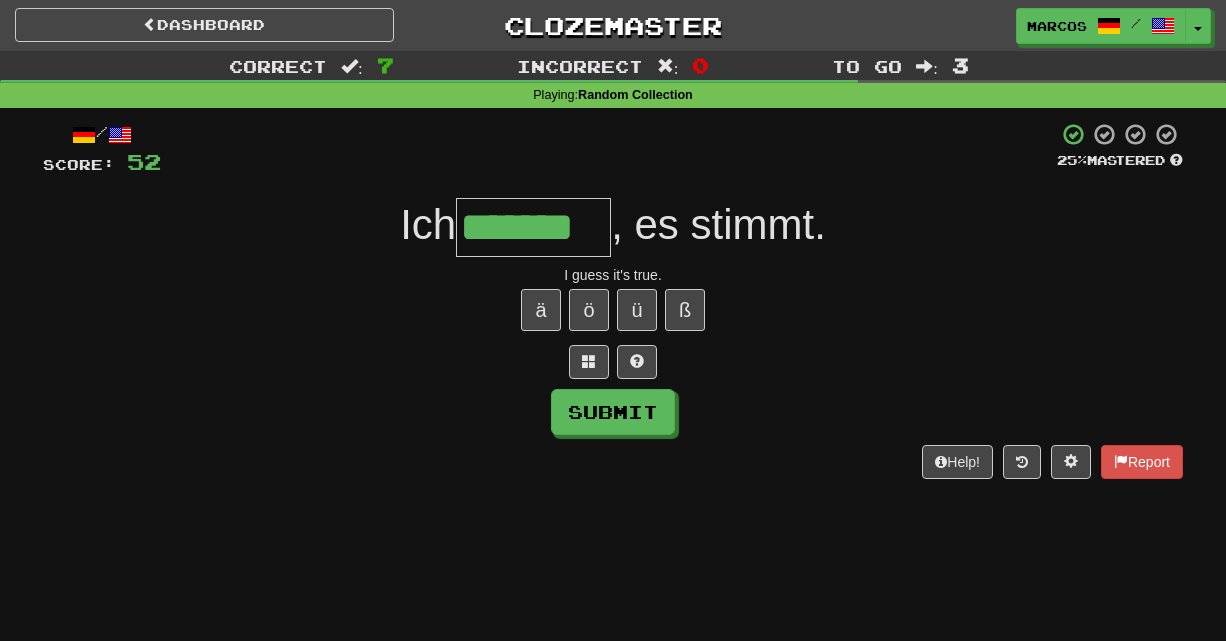 type on "*******" 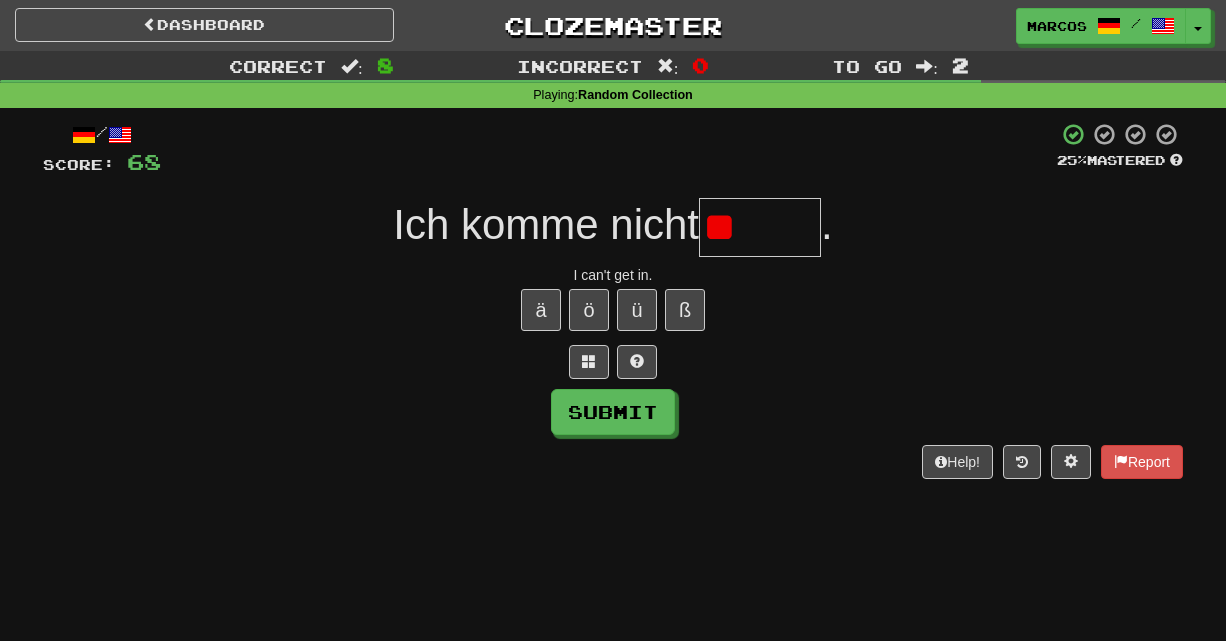 type on "*" 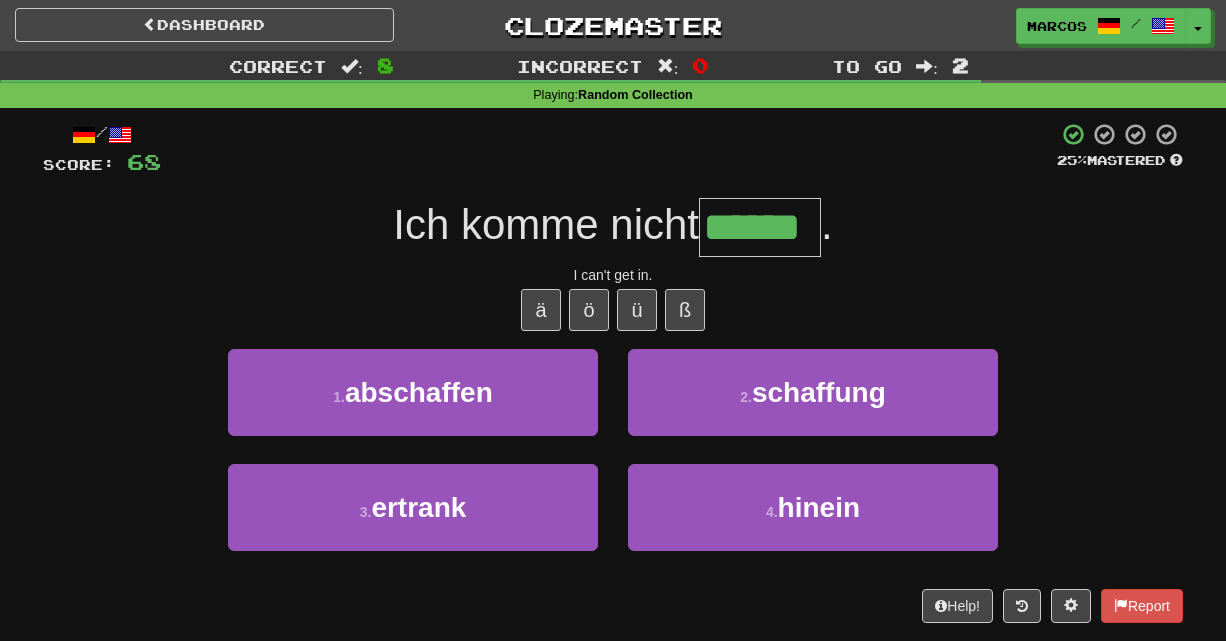 type on "******" 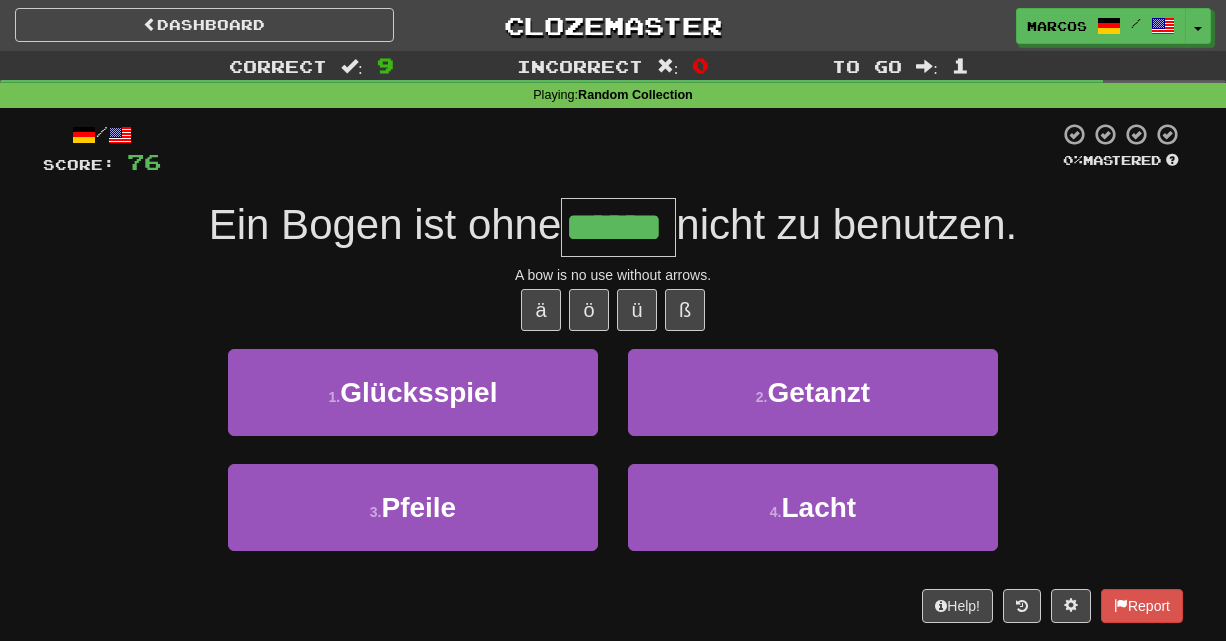 type on "******" 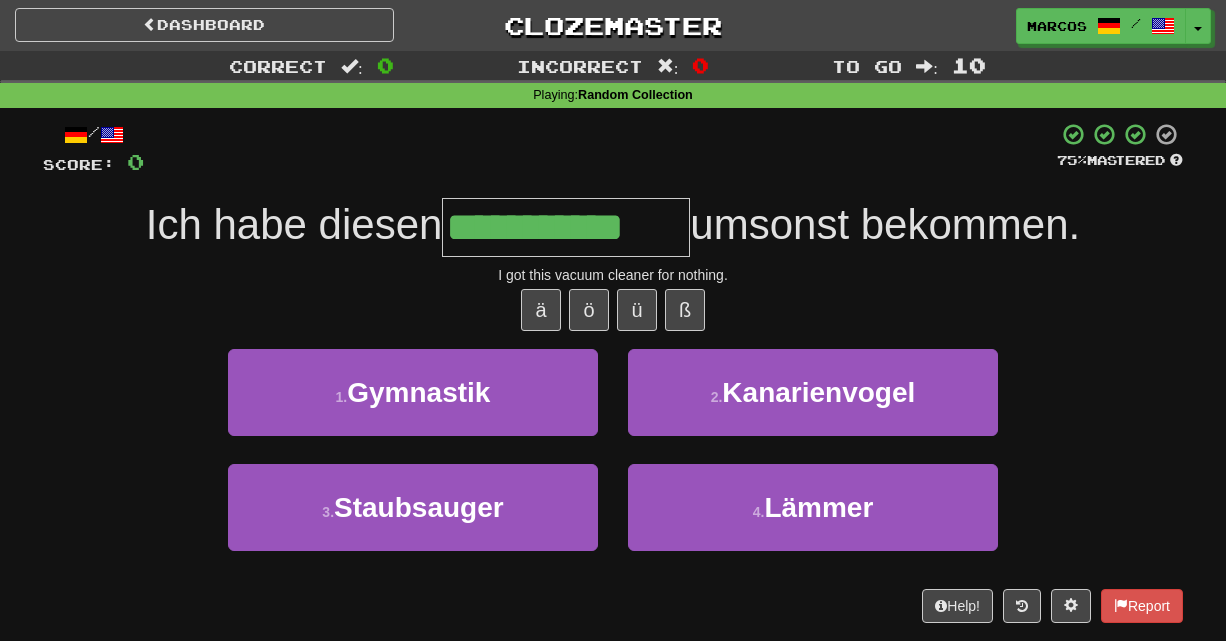 type on "**********" 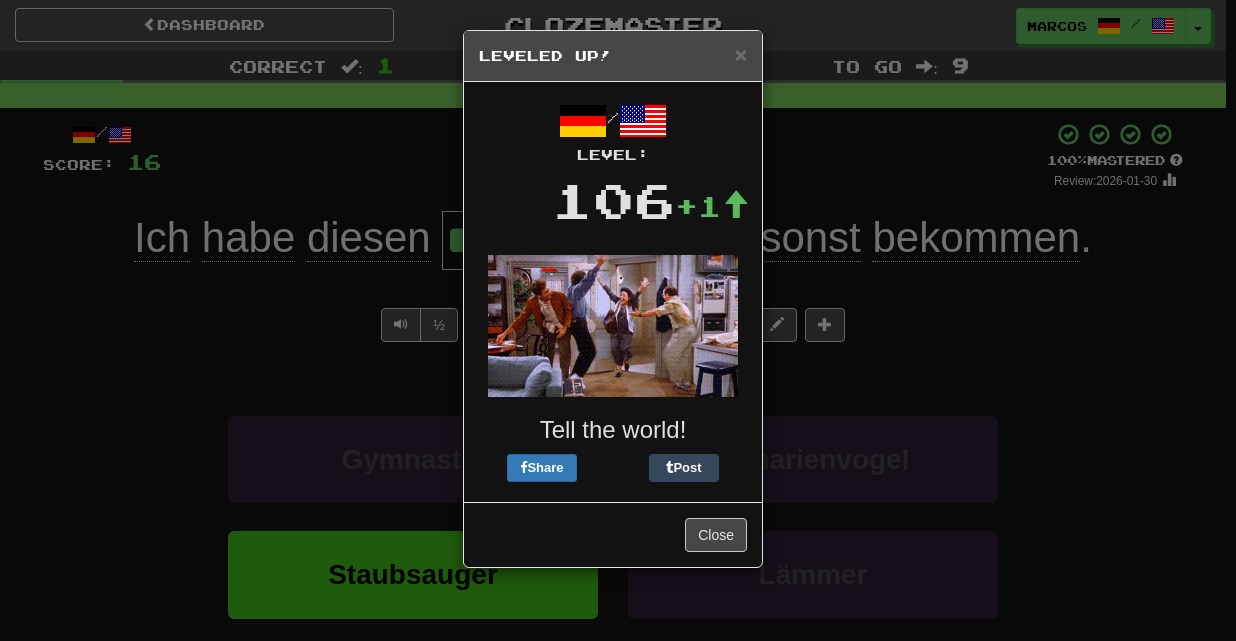 click on "× Leveled Up!  /  Level: 106 +1 Tell the world!  Share  Post Close" at bounding box center [618, 320] 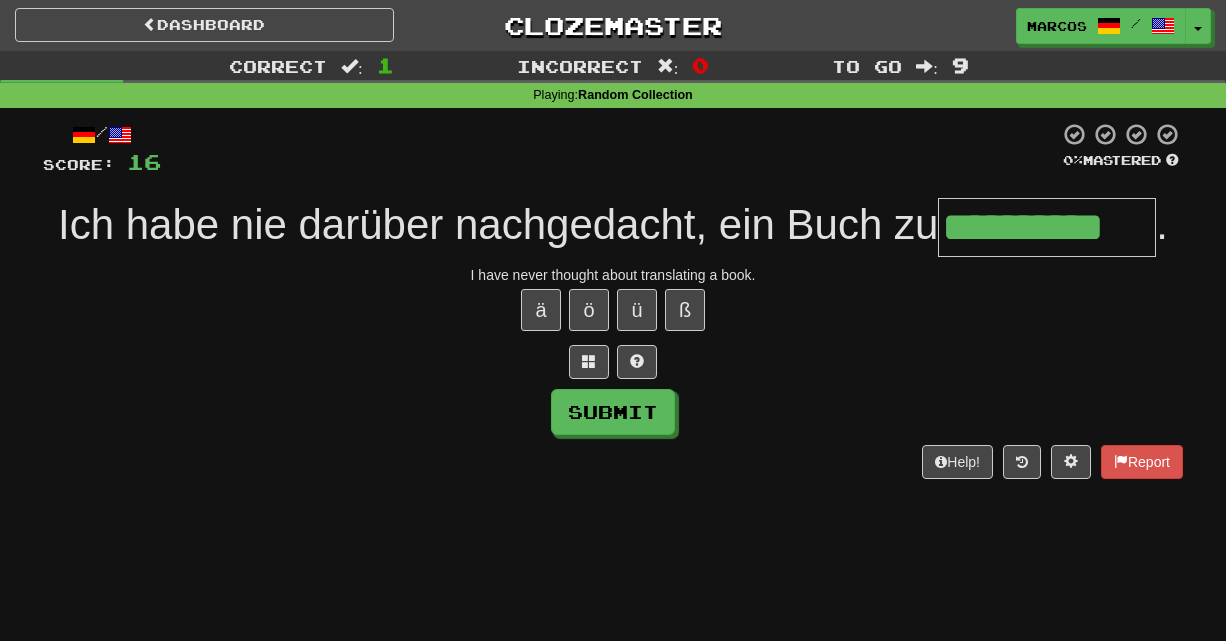 type on "**********" 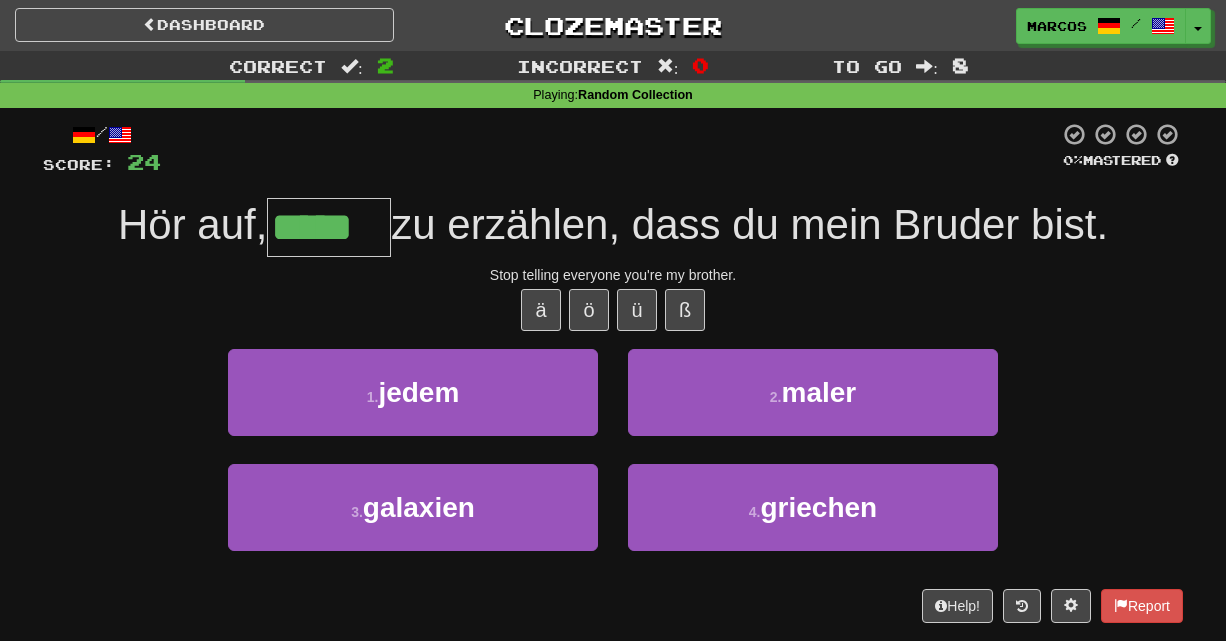 type on "*****" 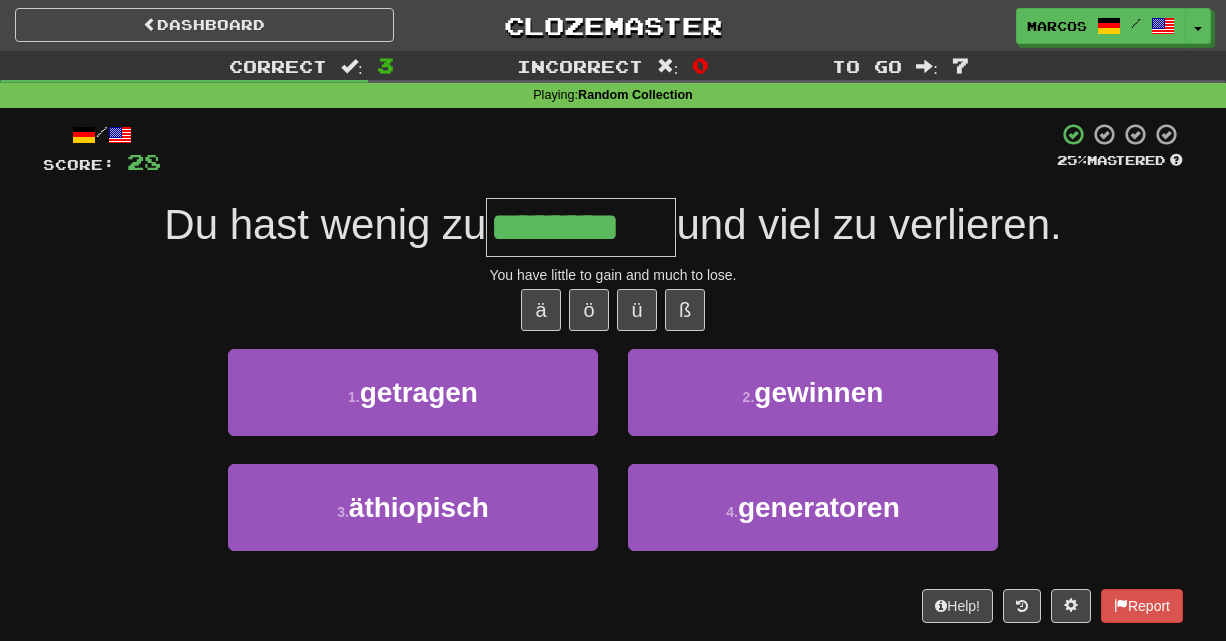 type on "********" 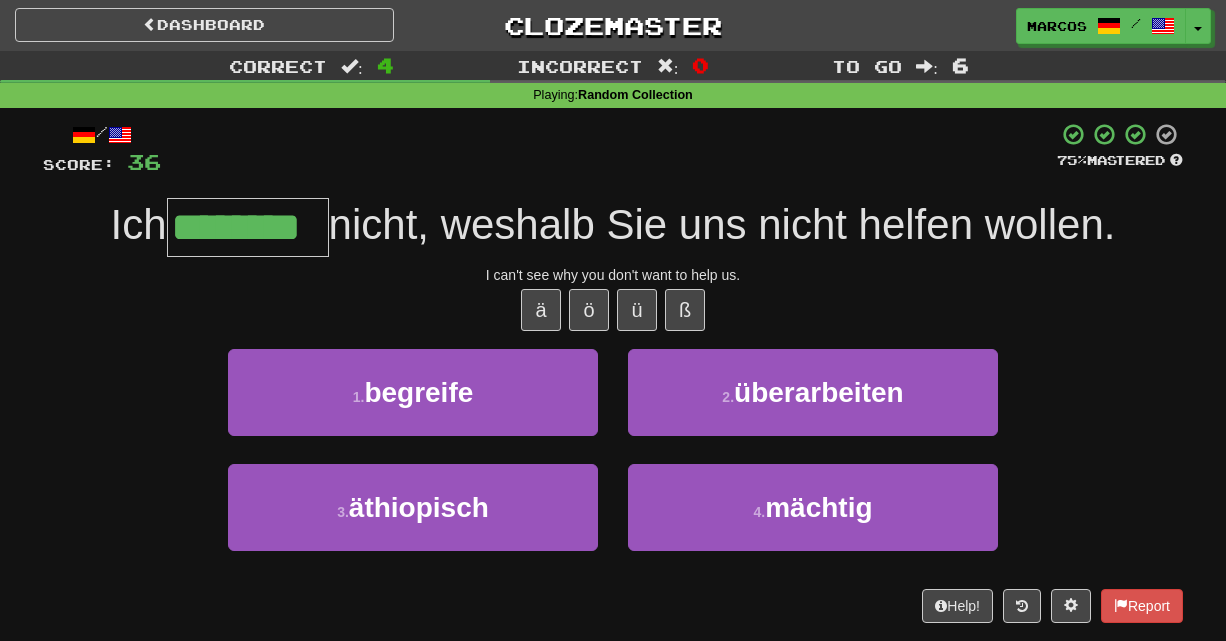 type on "********" 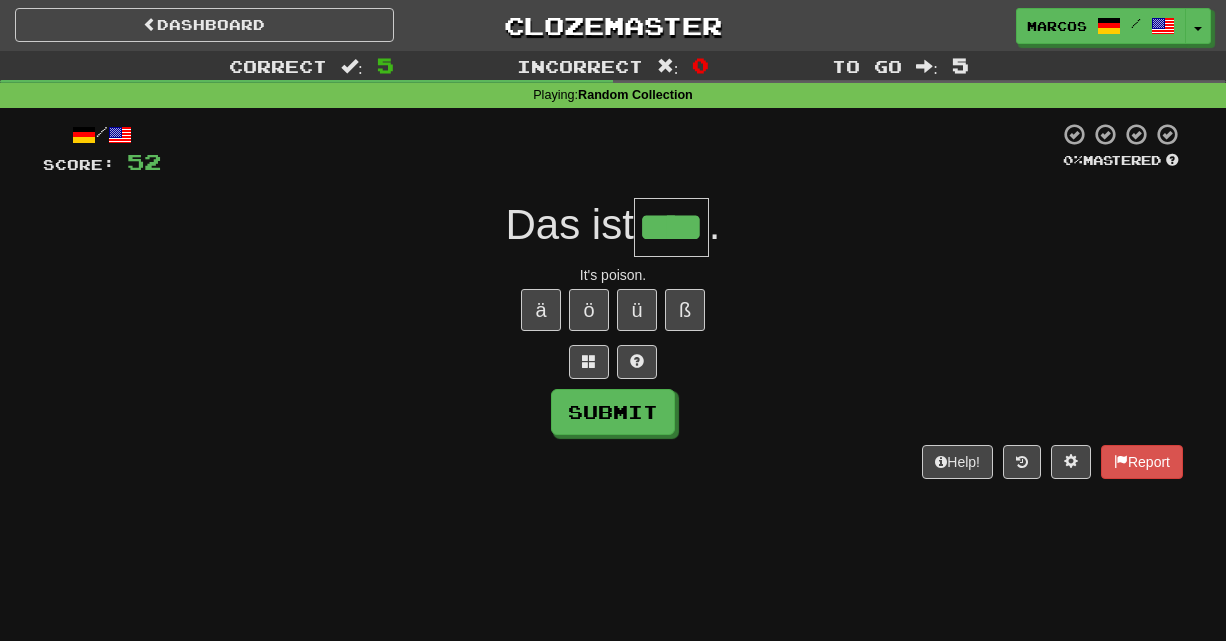 type on "****" 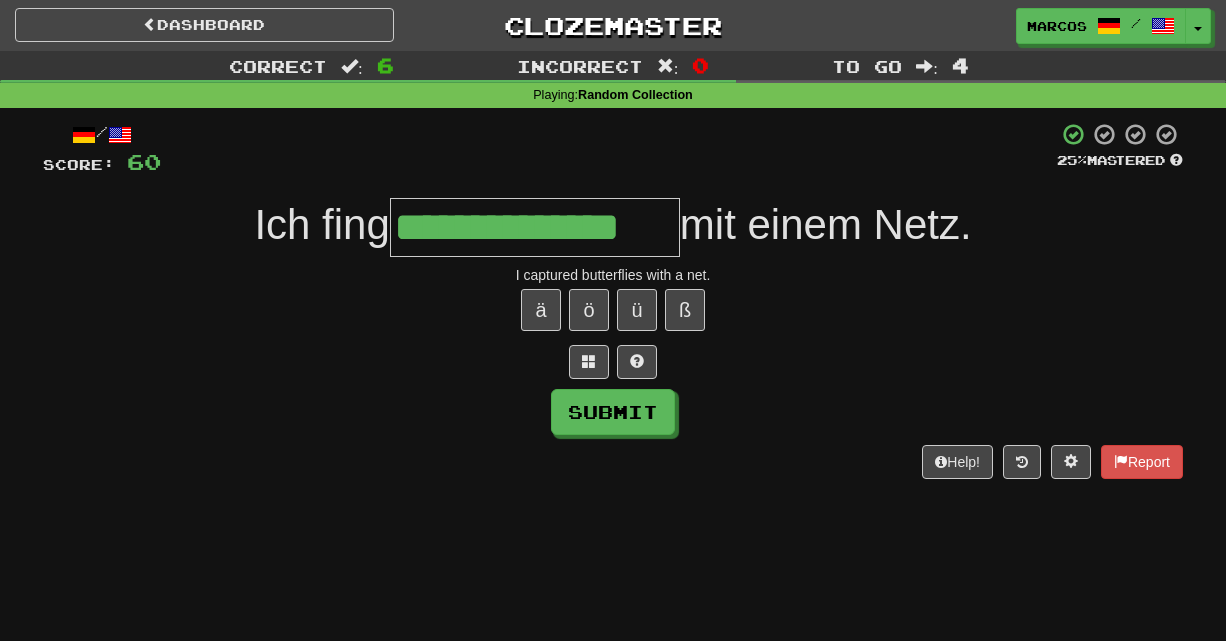 type on "**********" 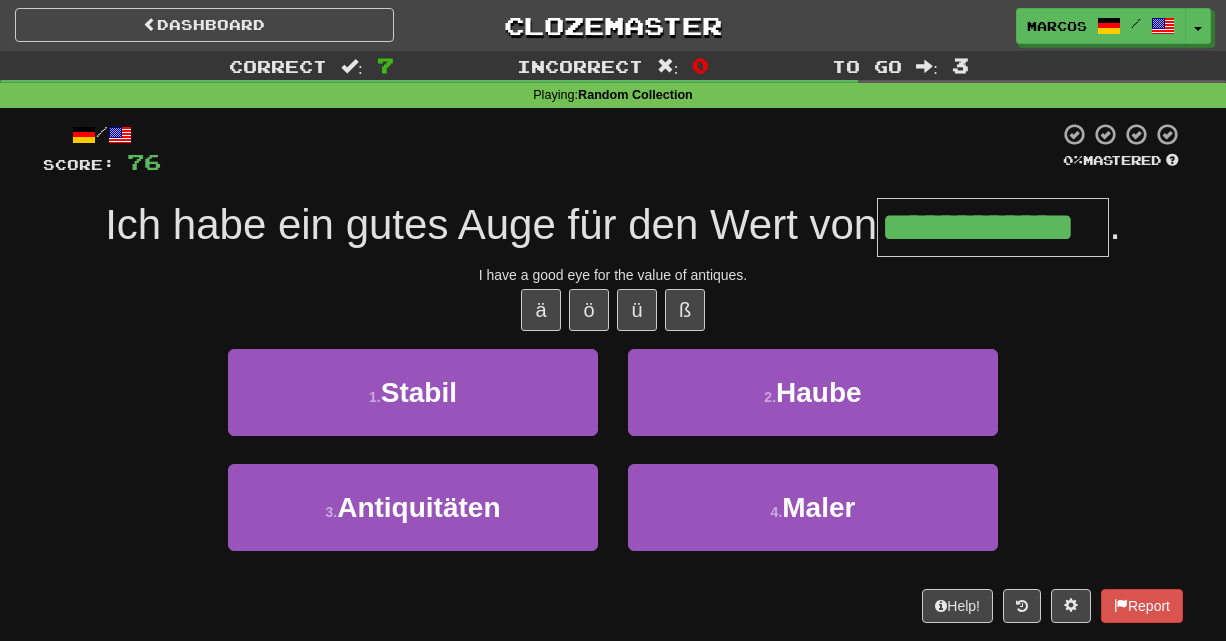 type on "**********" 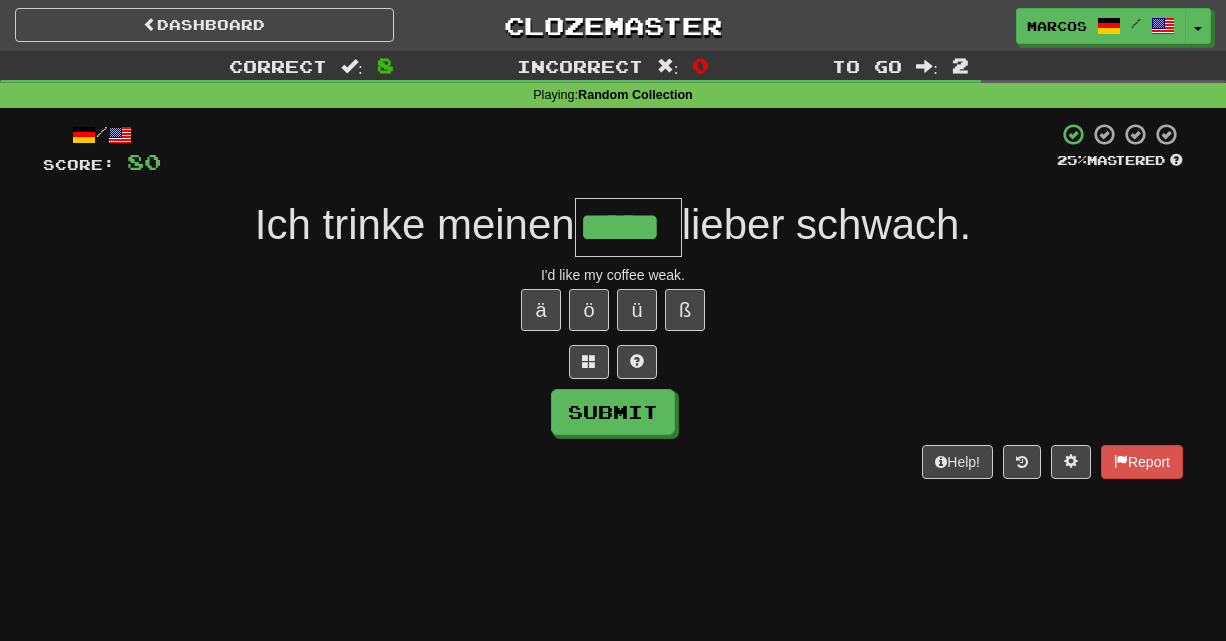 type on "*****" 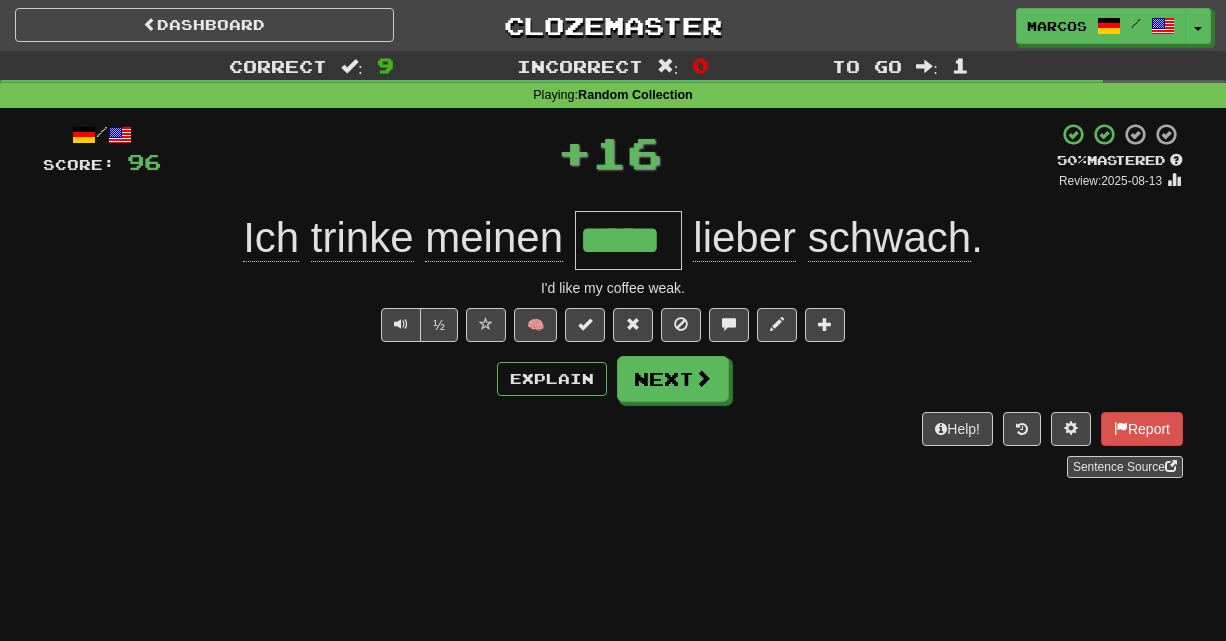 click on "Explain Next" at bounding box center (613, 379) 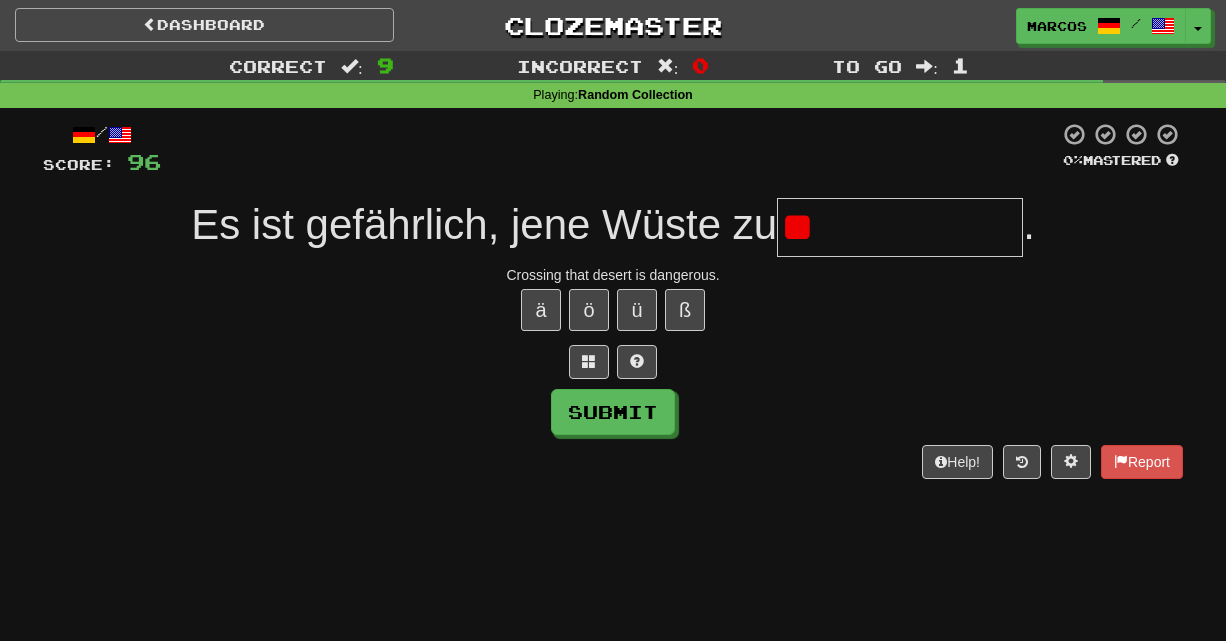 type on "*" 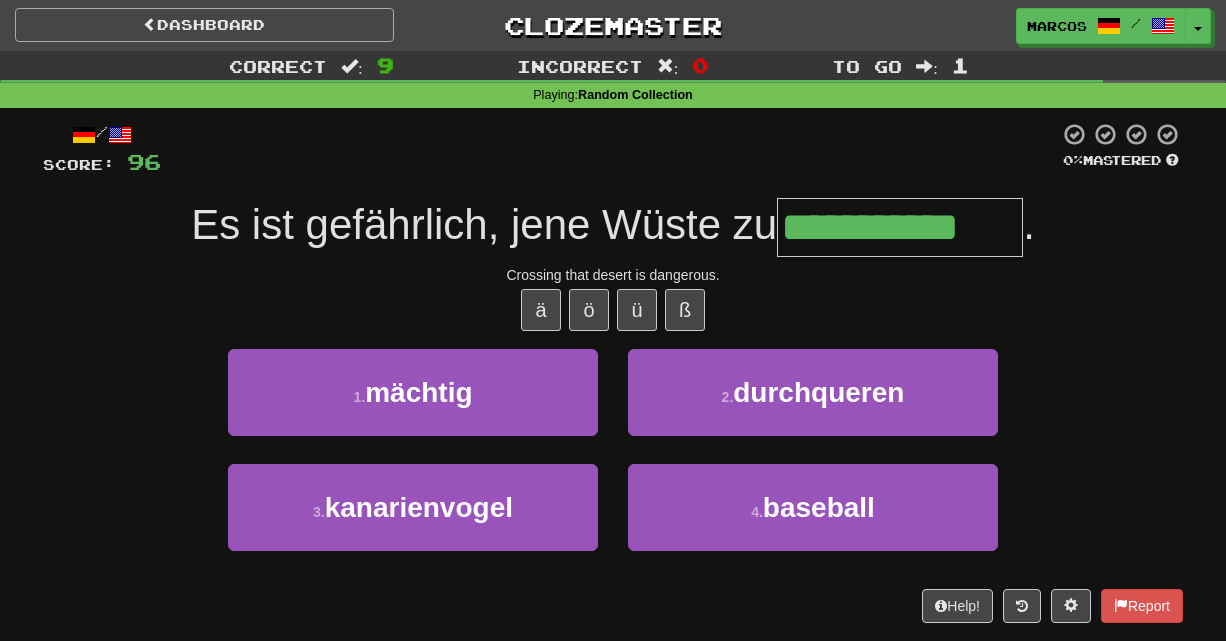 type on "**********" 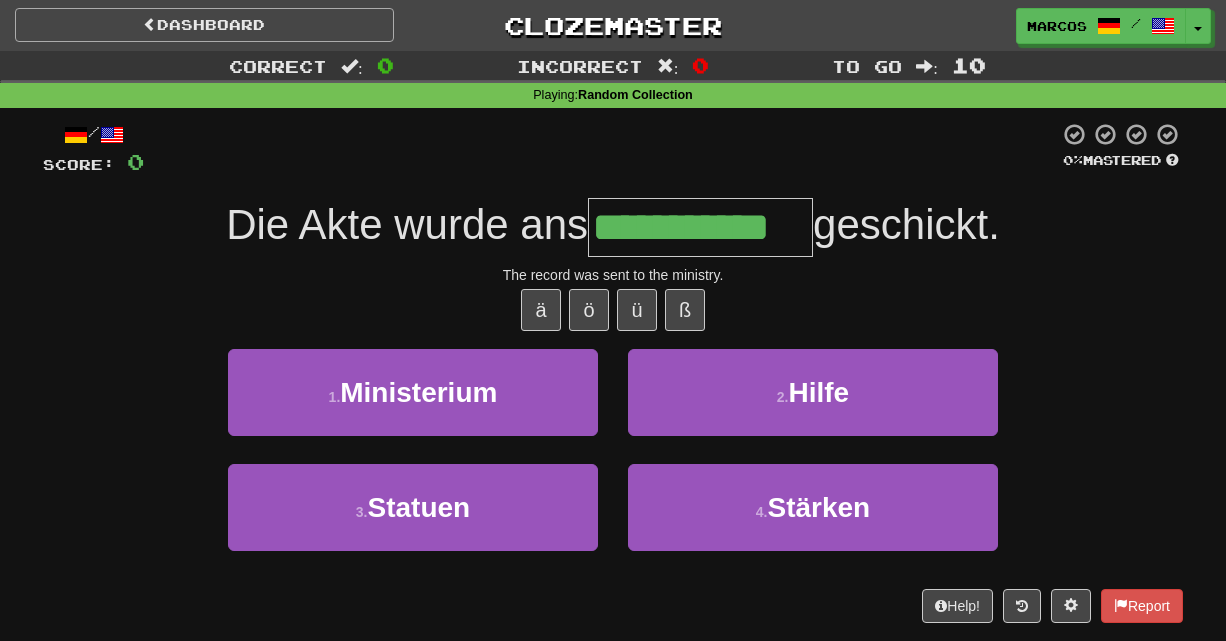 type on "**********" 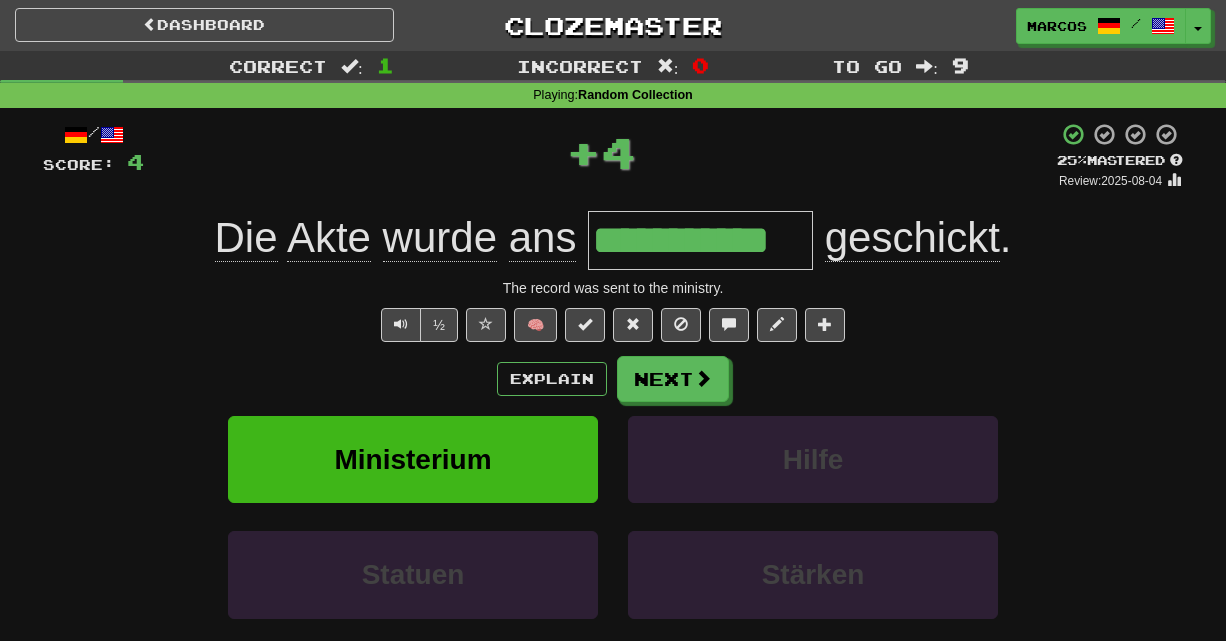 click on "Explain Next" at bounding box center (613, 379) 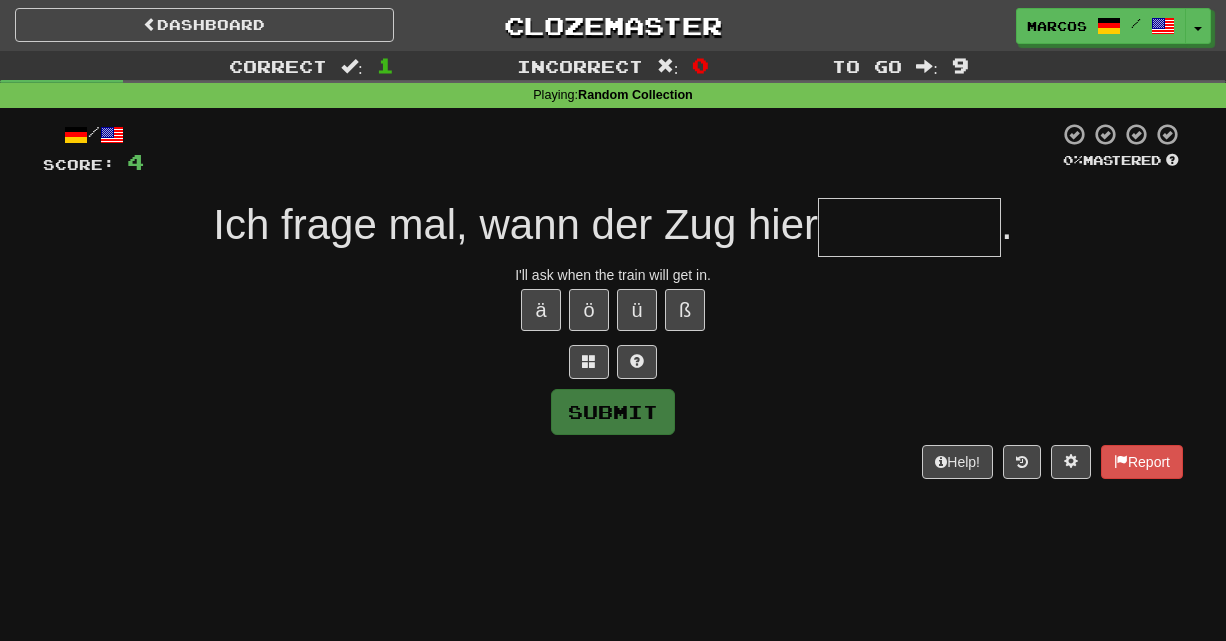 type on "*" 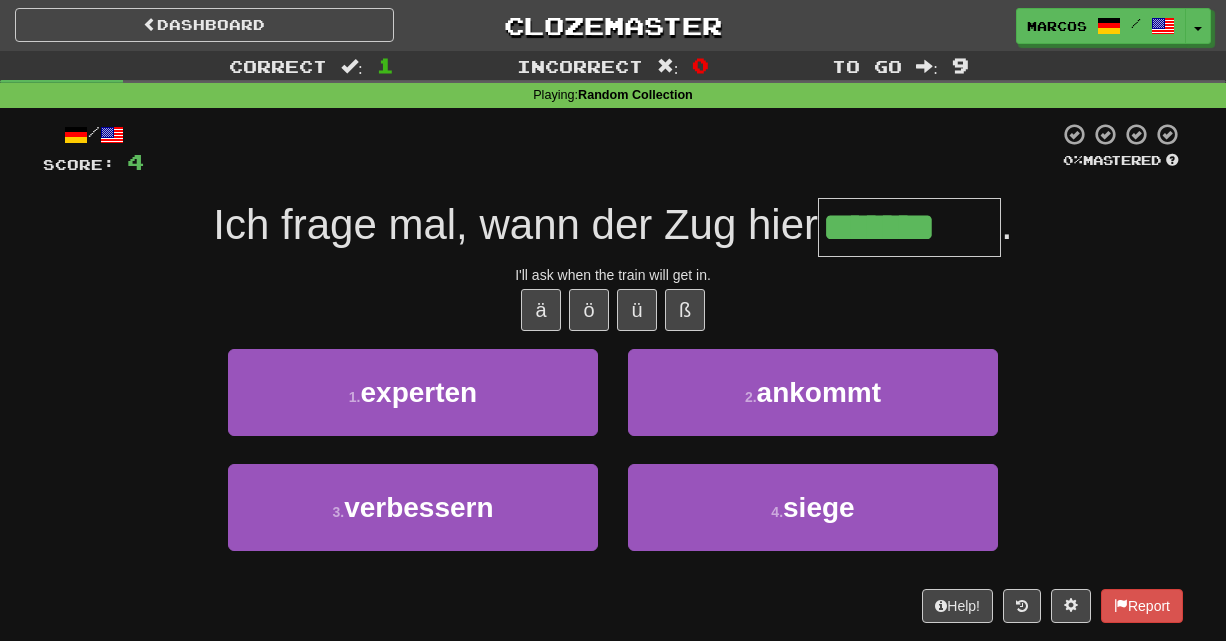 type on "*******" 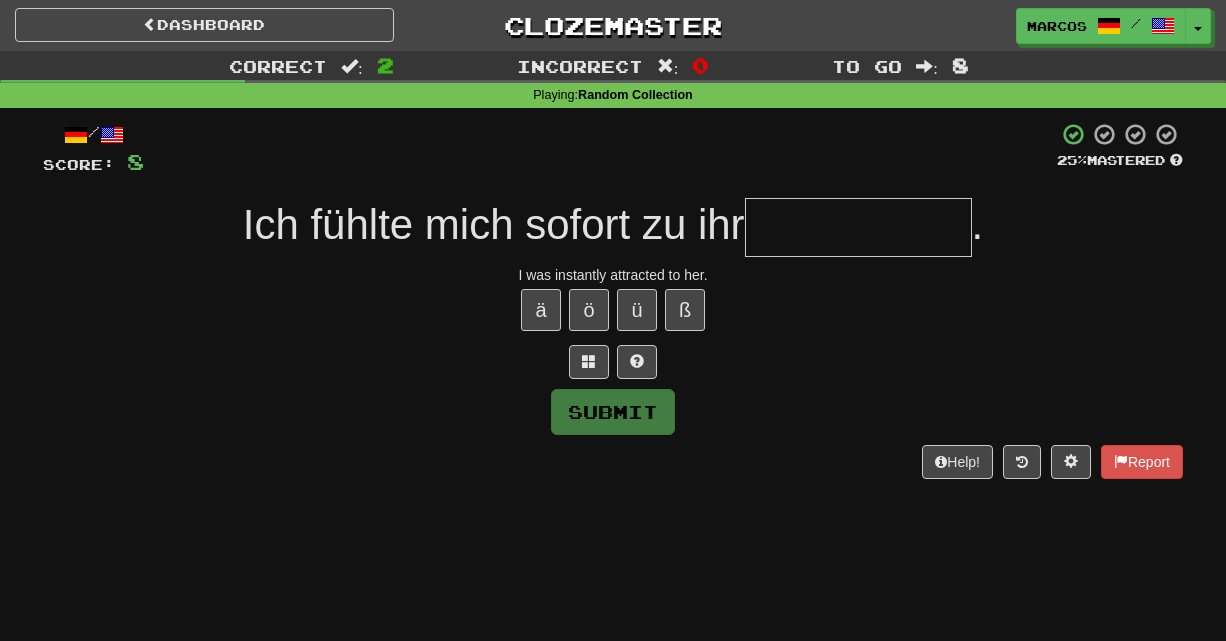 type on "*" 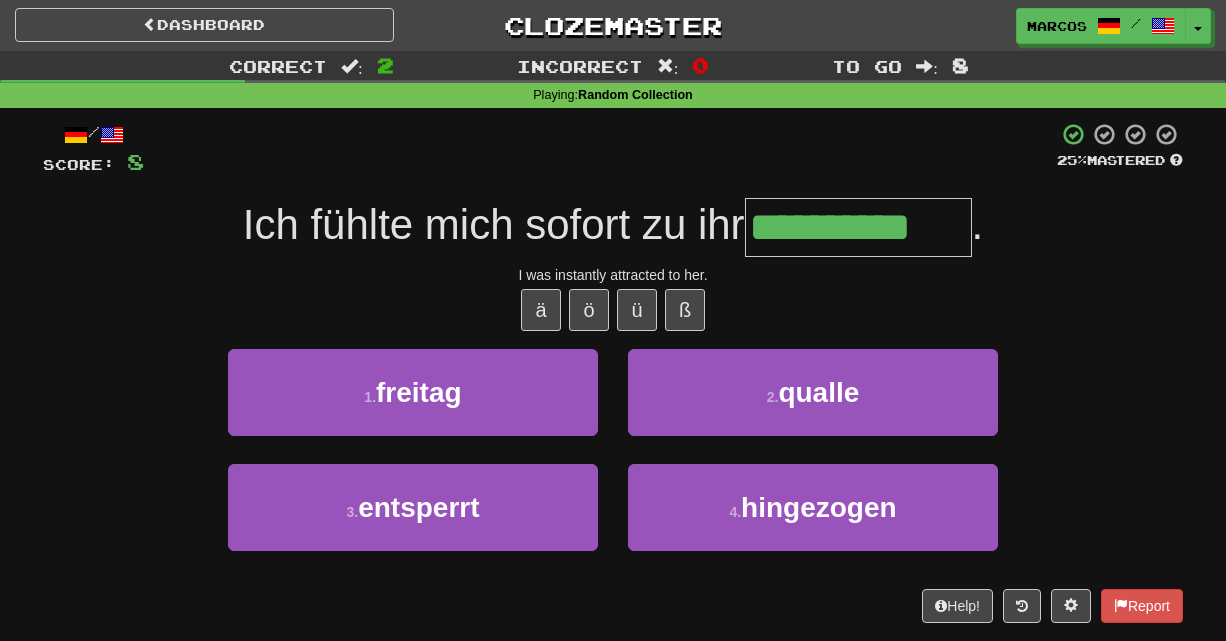 type on "**********" 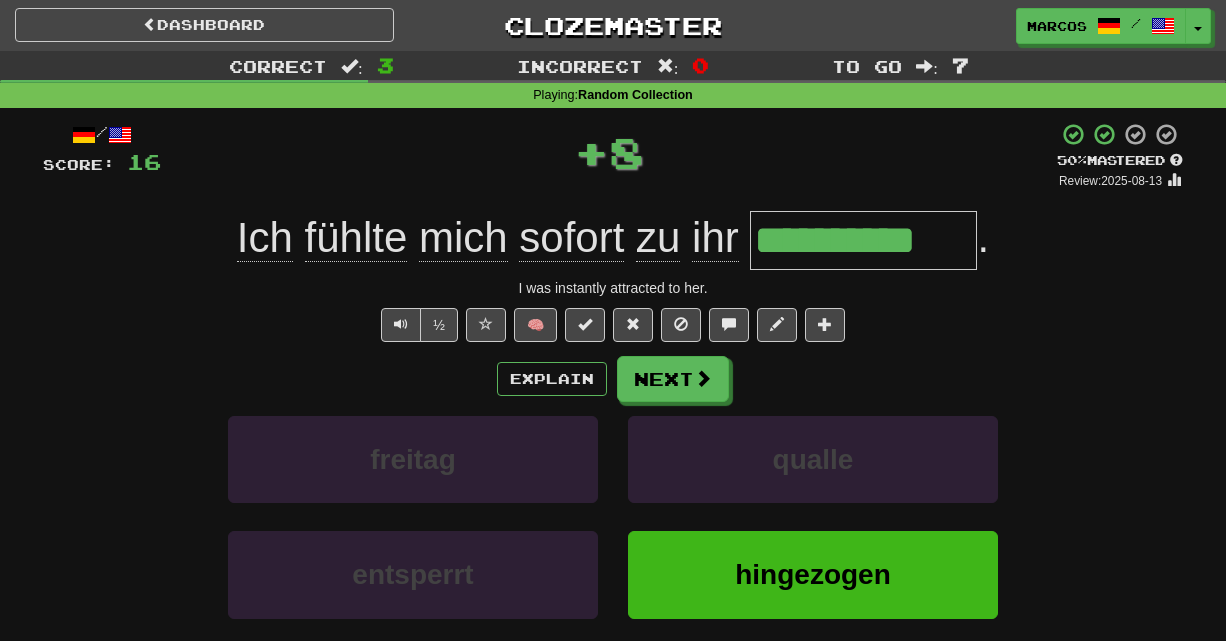 click on "Explain Next" at bounding box center (613, 379) 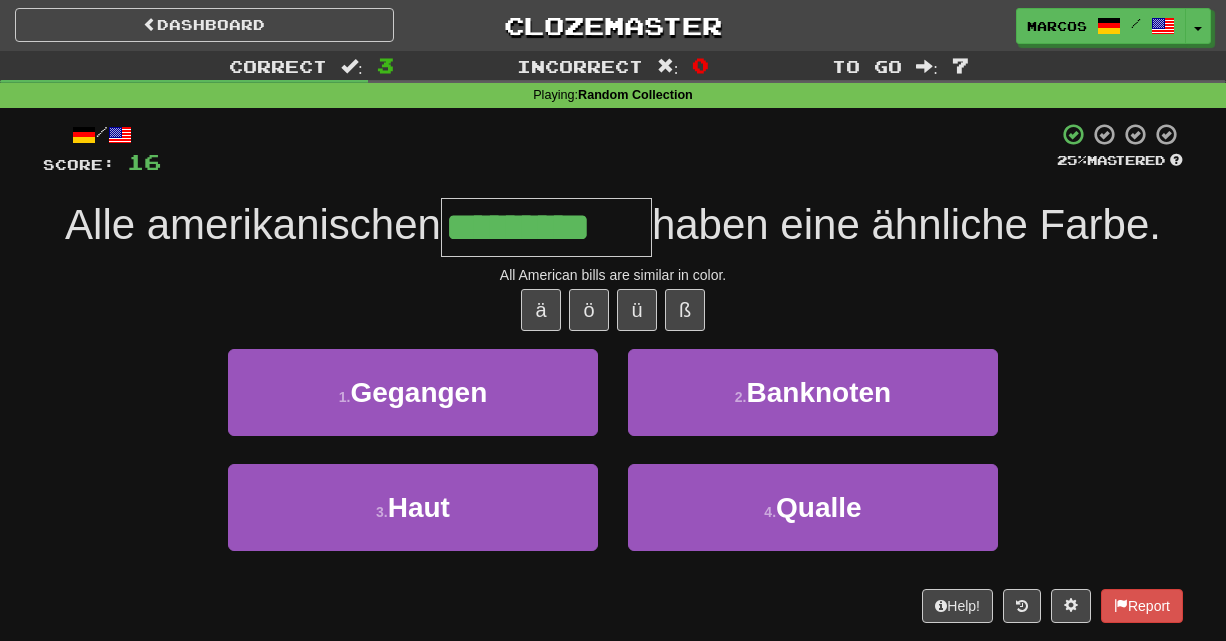 type on "*********" 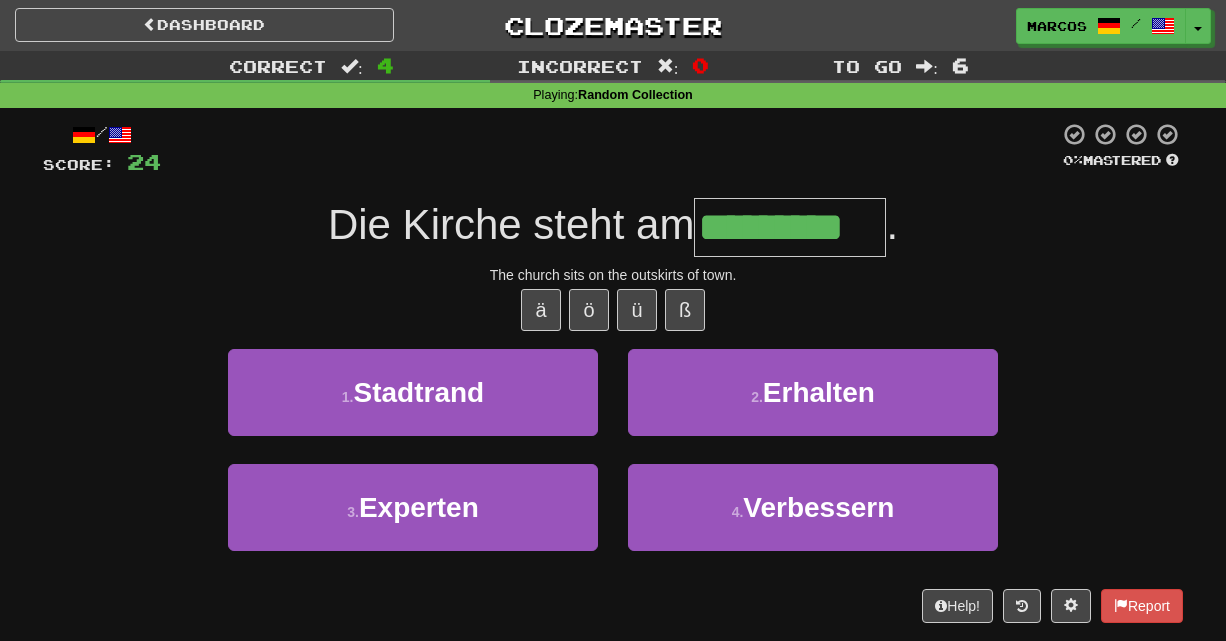 type on "*********" 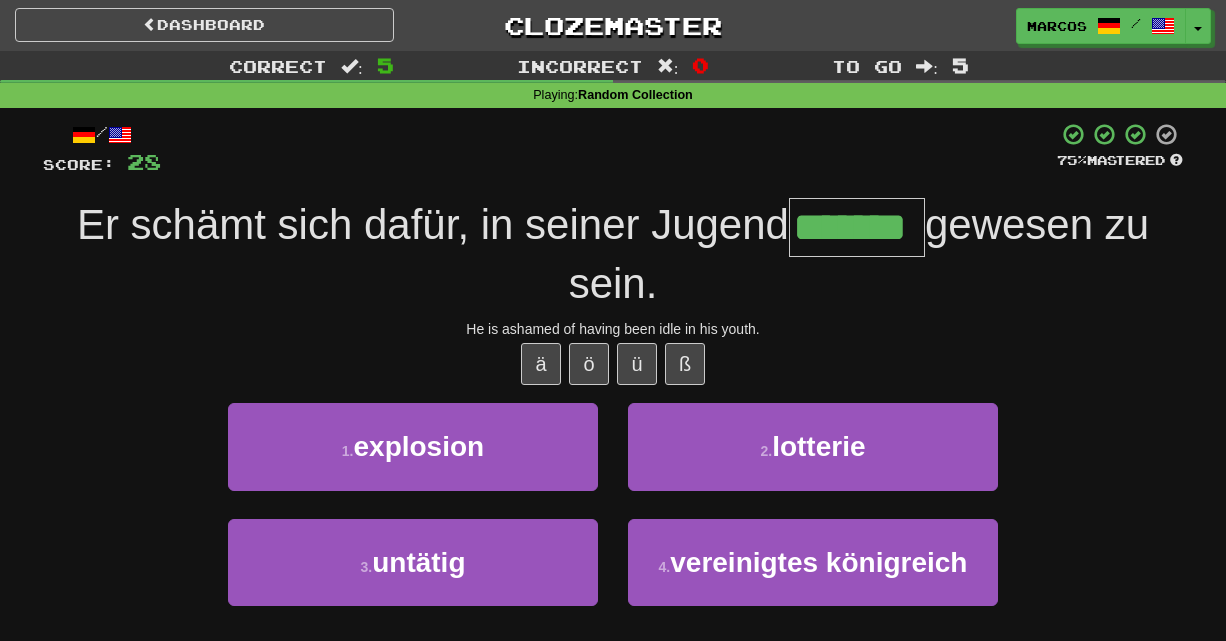 type on "*******" 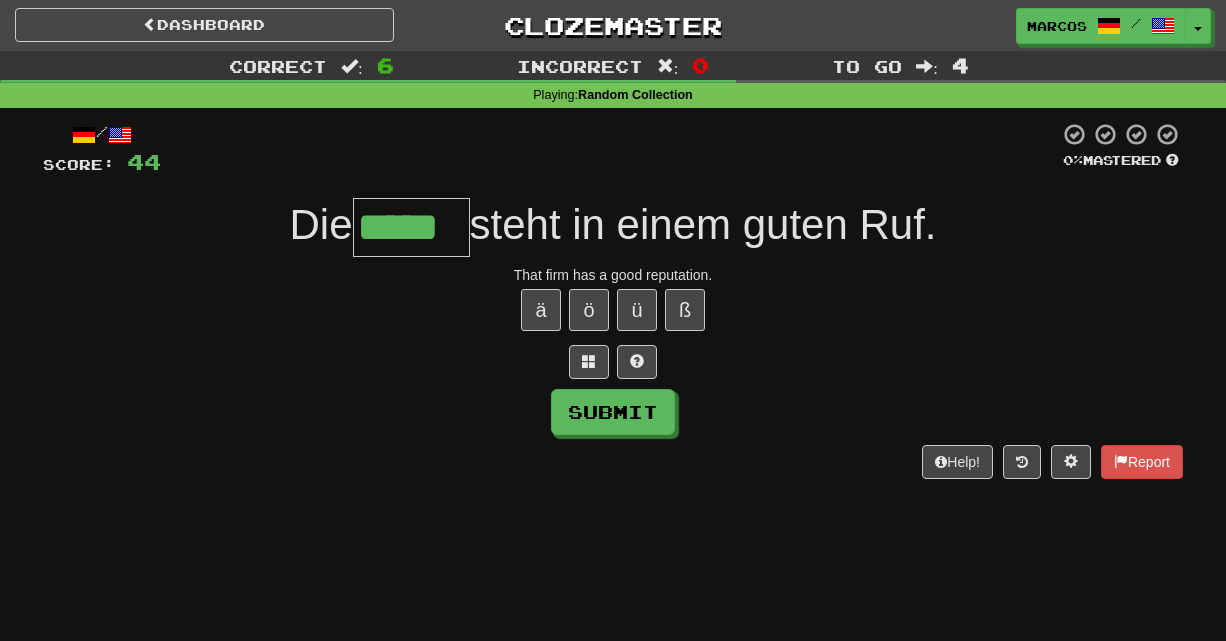 type on "*****" 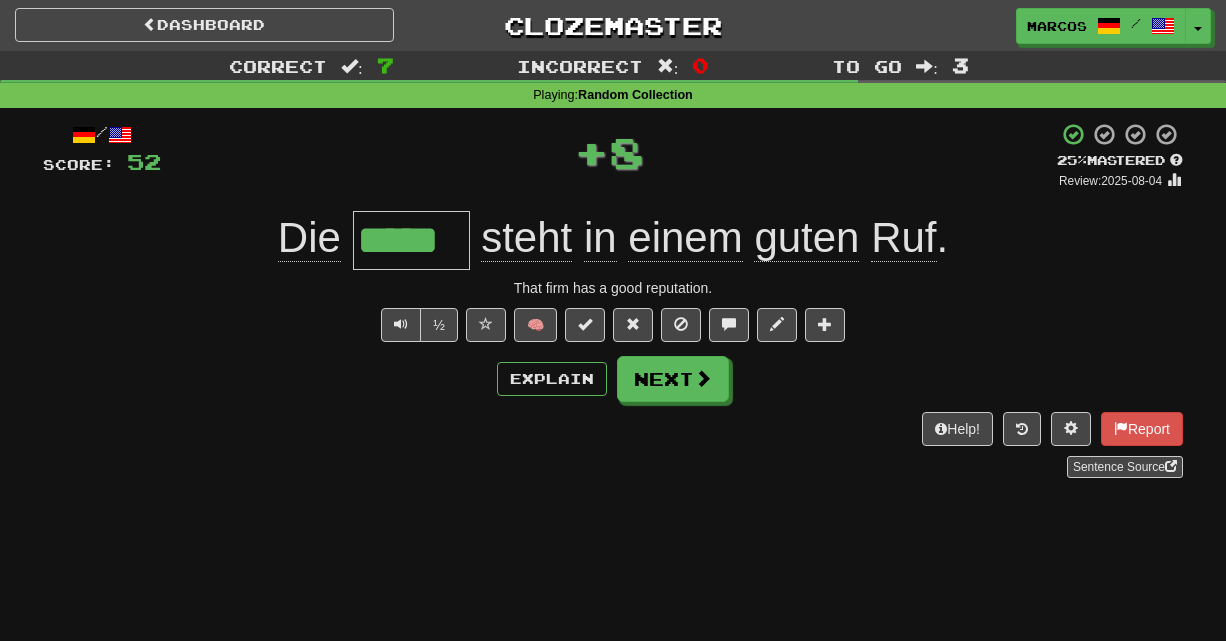 click on "/  Score:   52 + 8 25 %  Mastered Review:  2025-08-04 Die   *****   steht   in   einem   guten   Ruf . That firm has a good reputation. ½ 🧠 Explain Next  Help!  Report Sentence Source" at bounding box center [613, 300] 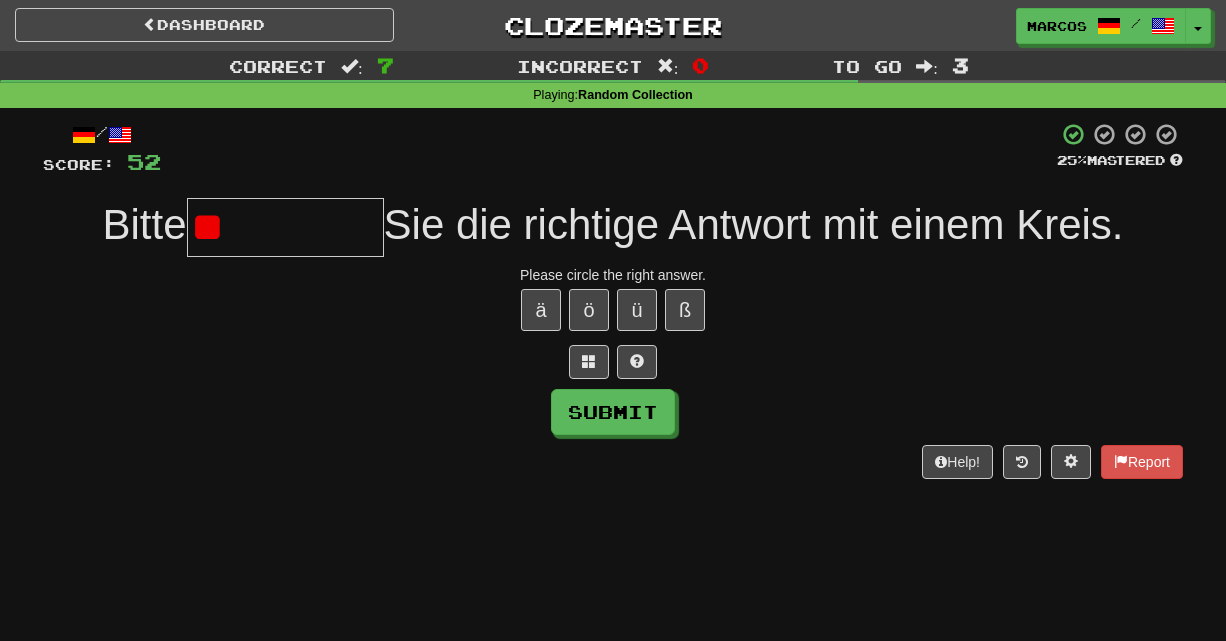 type on "*" 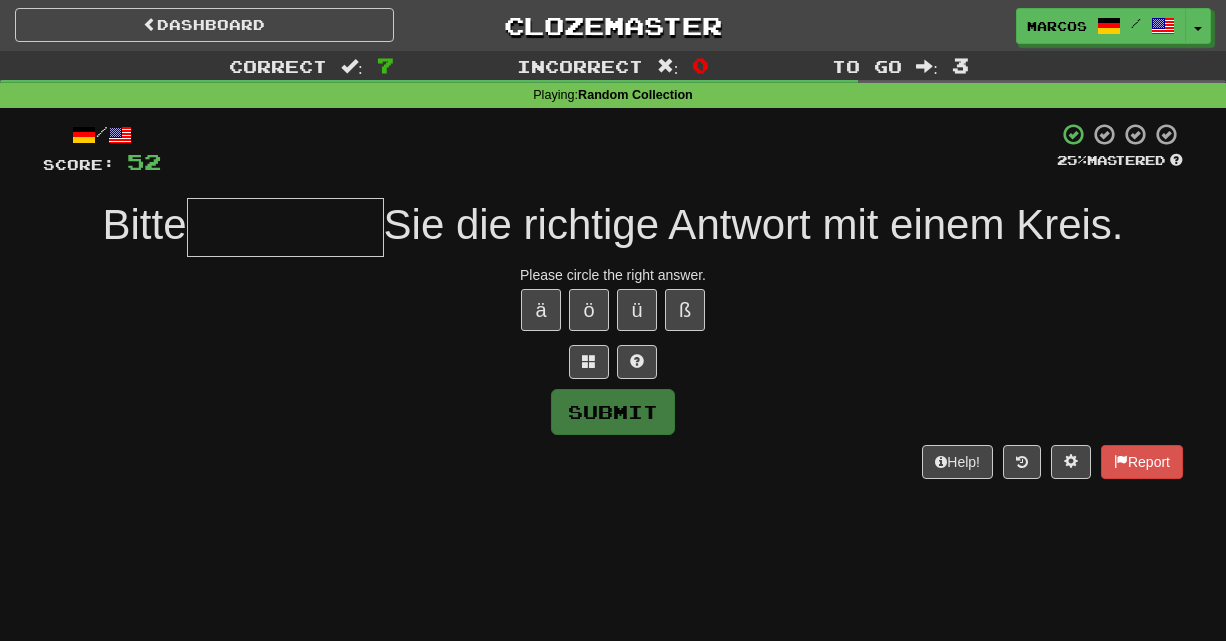 type on "*" 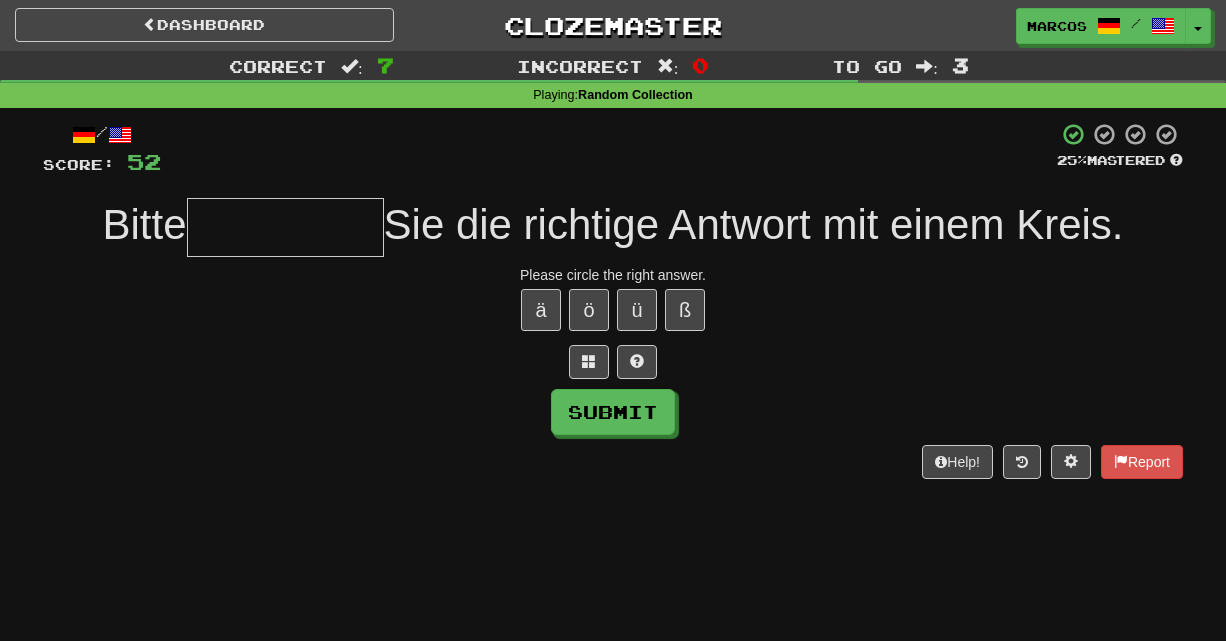 type on "*" 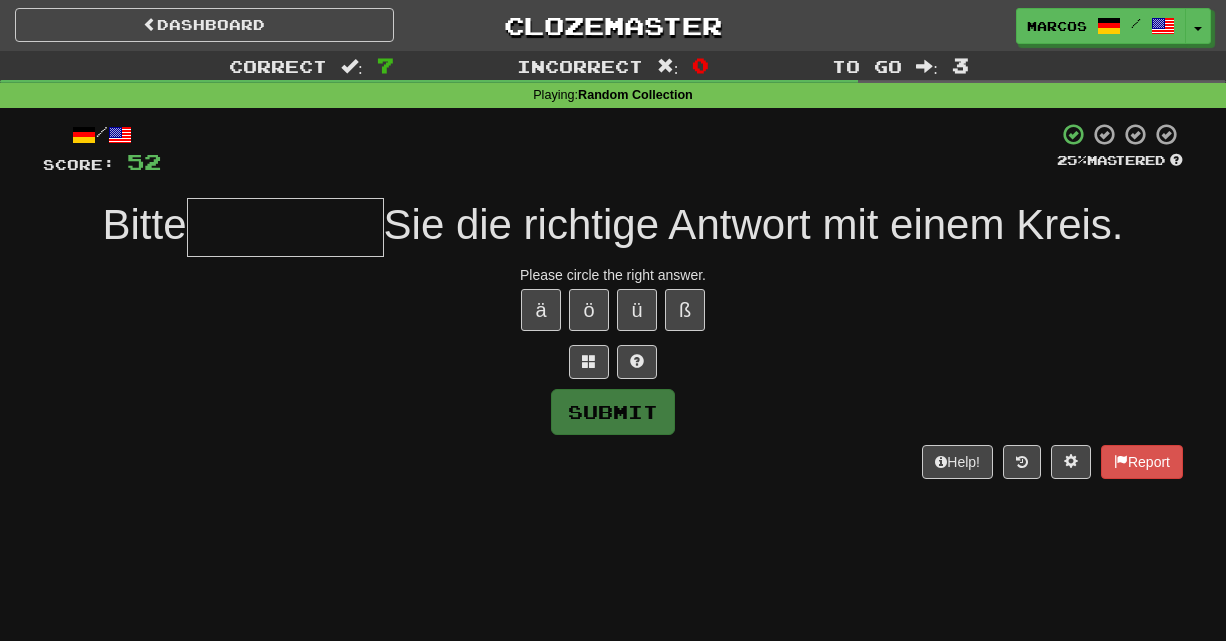 type on "*" 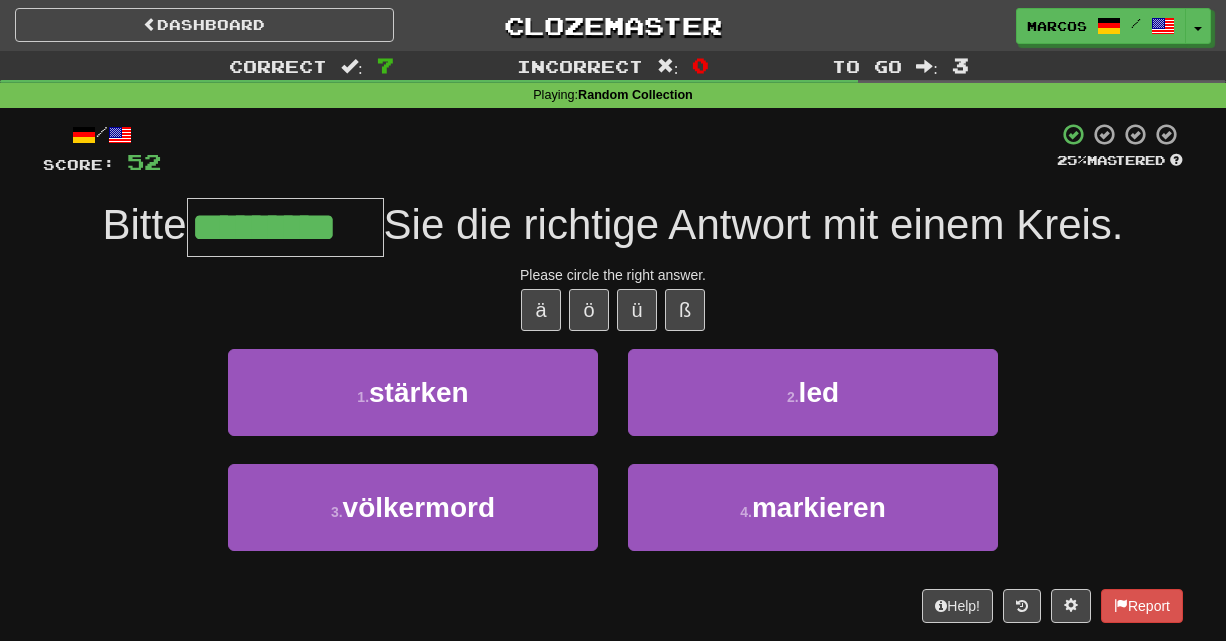 type on "*********" 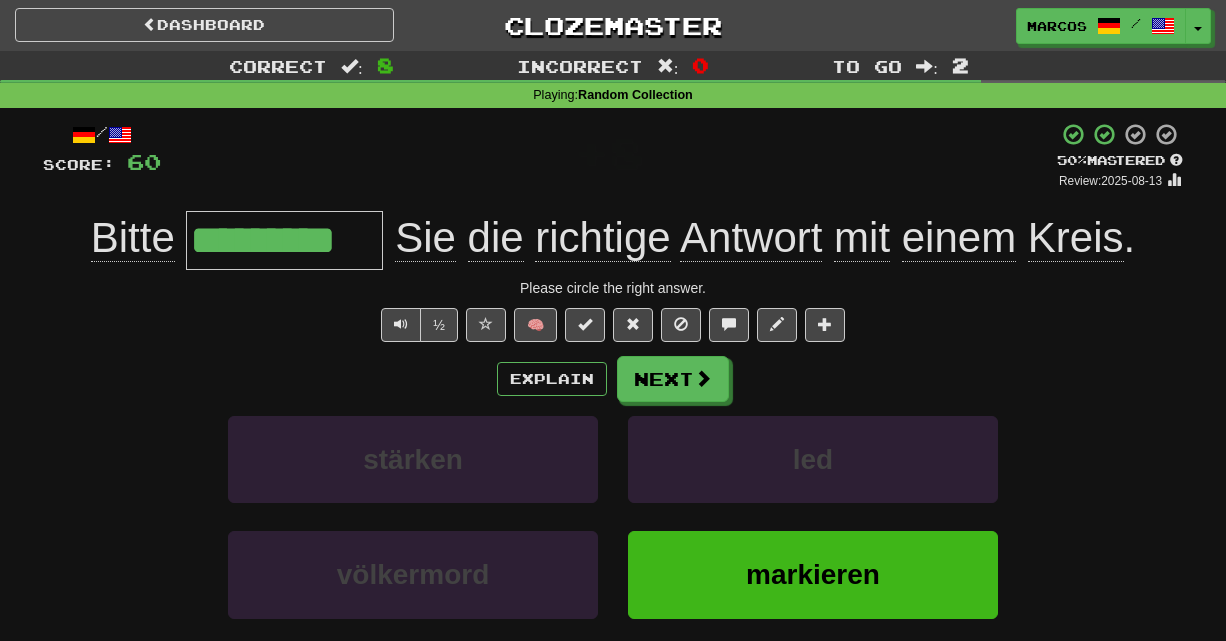 click on "½ 🧠" at bounding box center (613, 325) 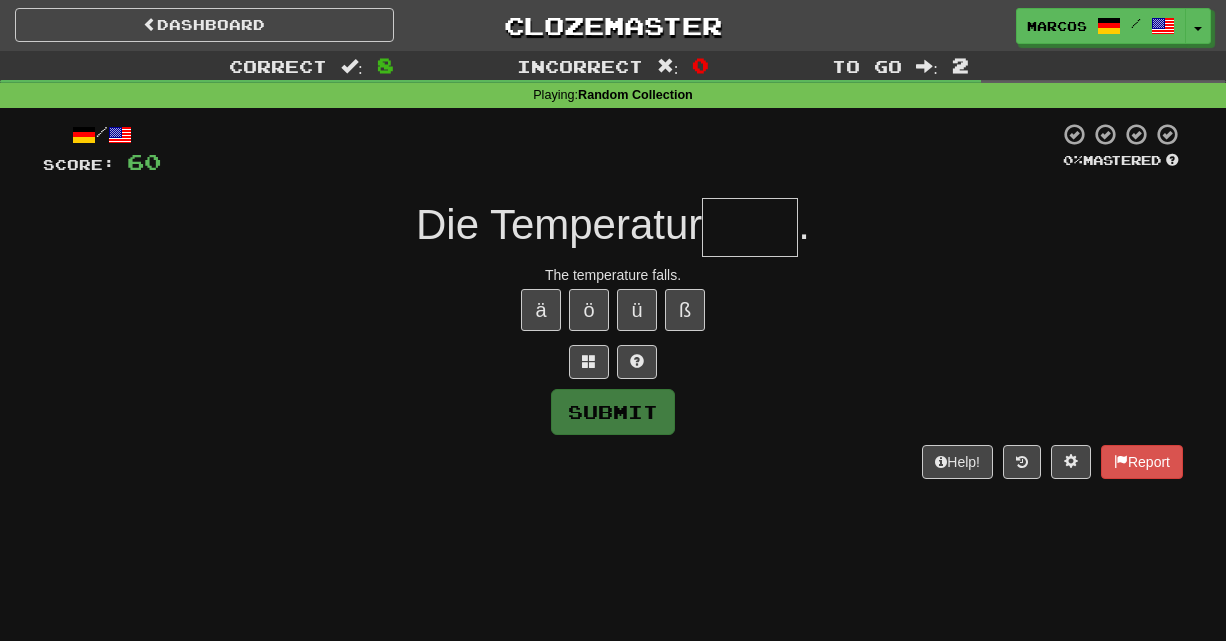 type on "*" 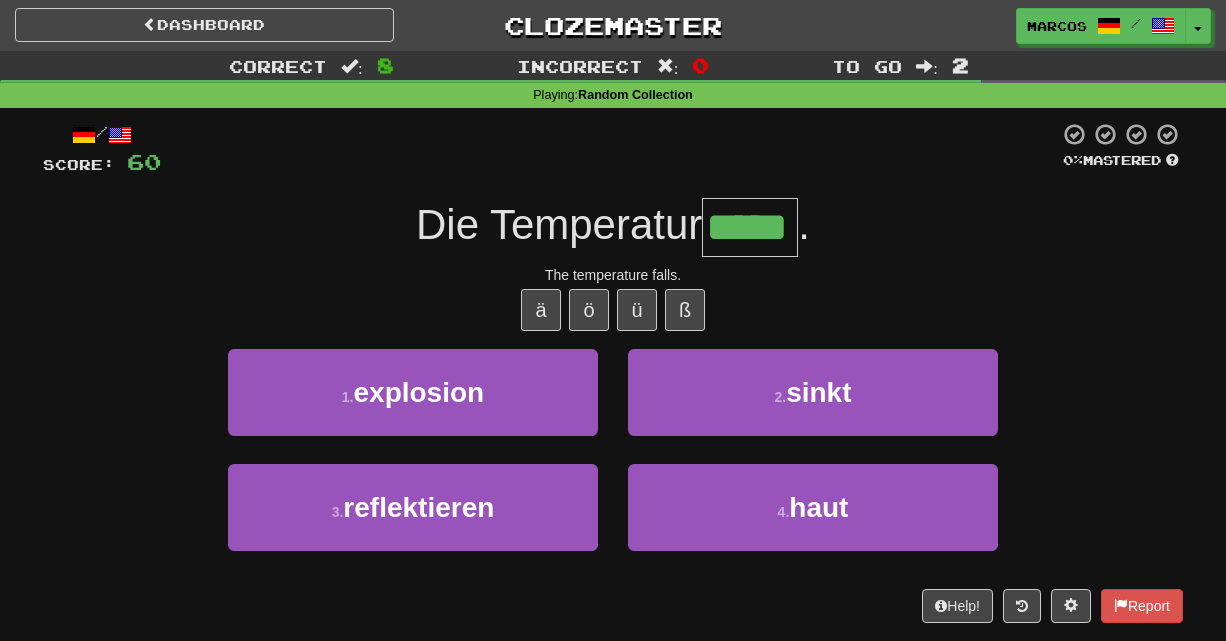 type on "*****" 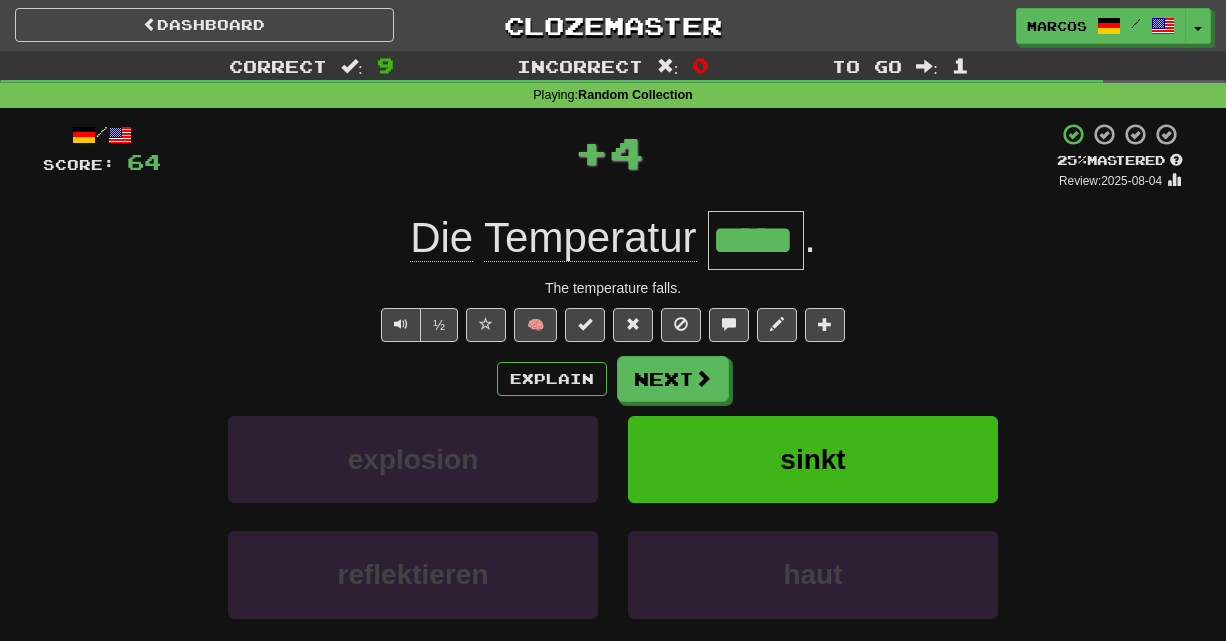 click on "½ 🧠" at bounding box center [613, 325] 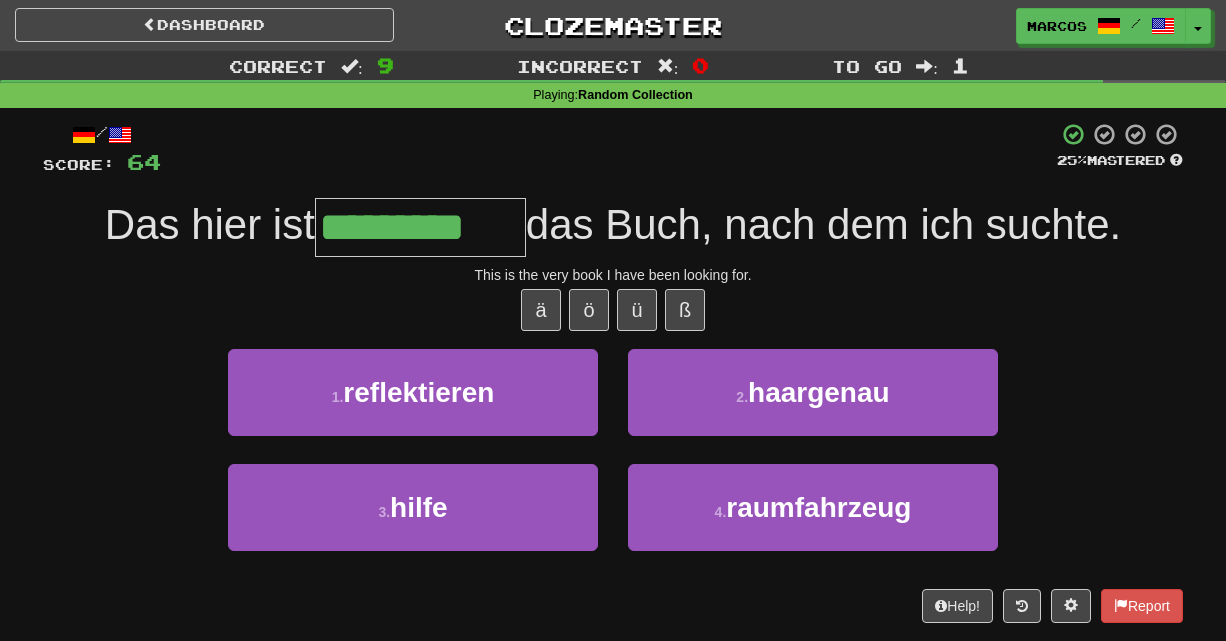 type on "*********" 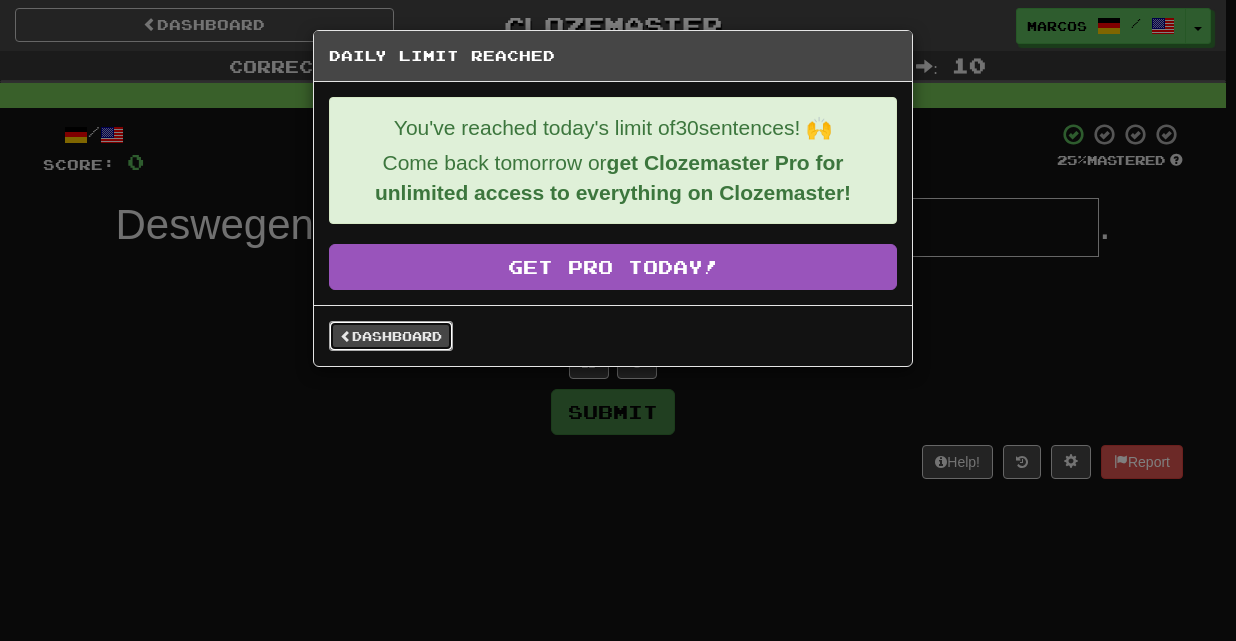 click on "Dashboard" at bounding box center (391, 336) 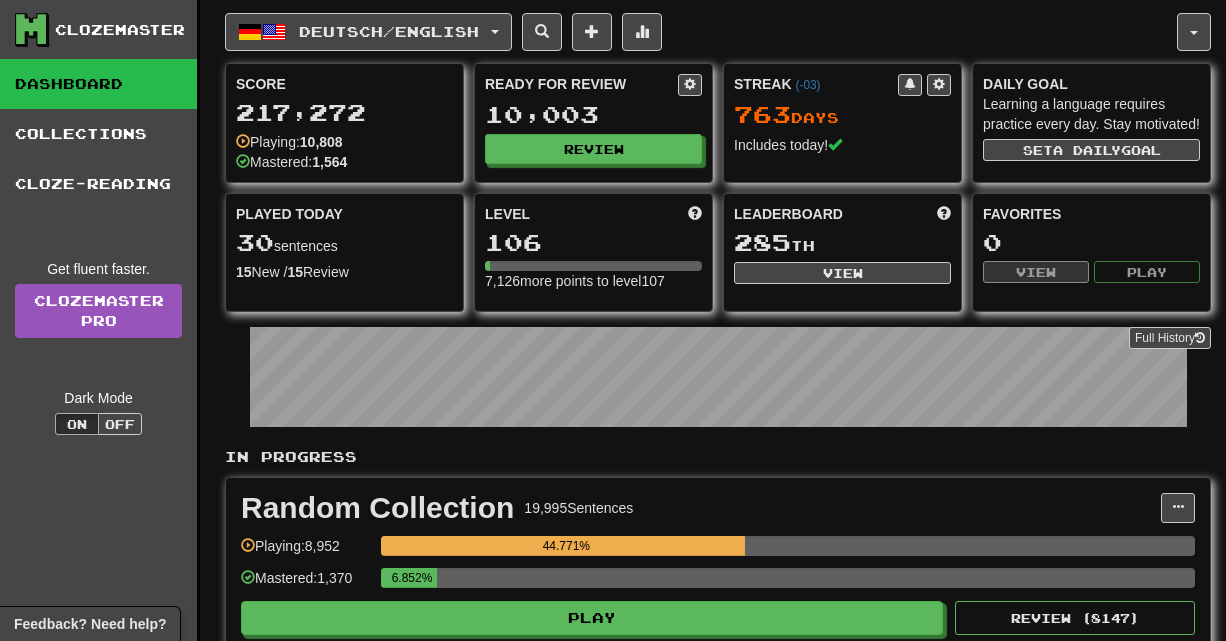 scroll, scrollTop: 0, scrollLeft: 0, axis: both 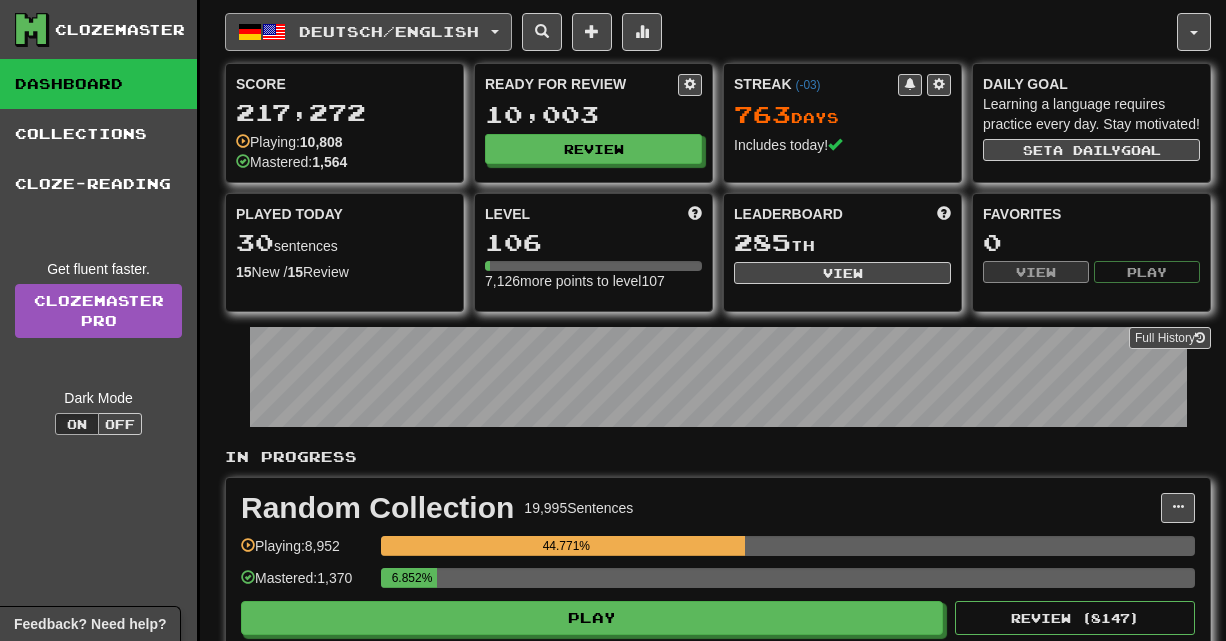 click on "Deutsch  /  English" at bounding box center [389, 31] 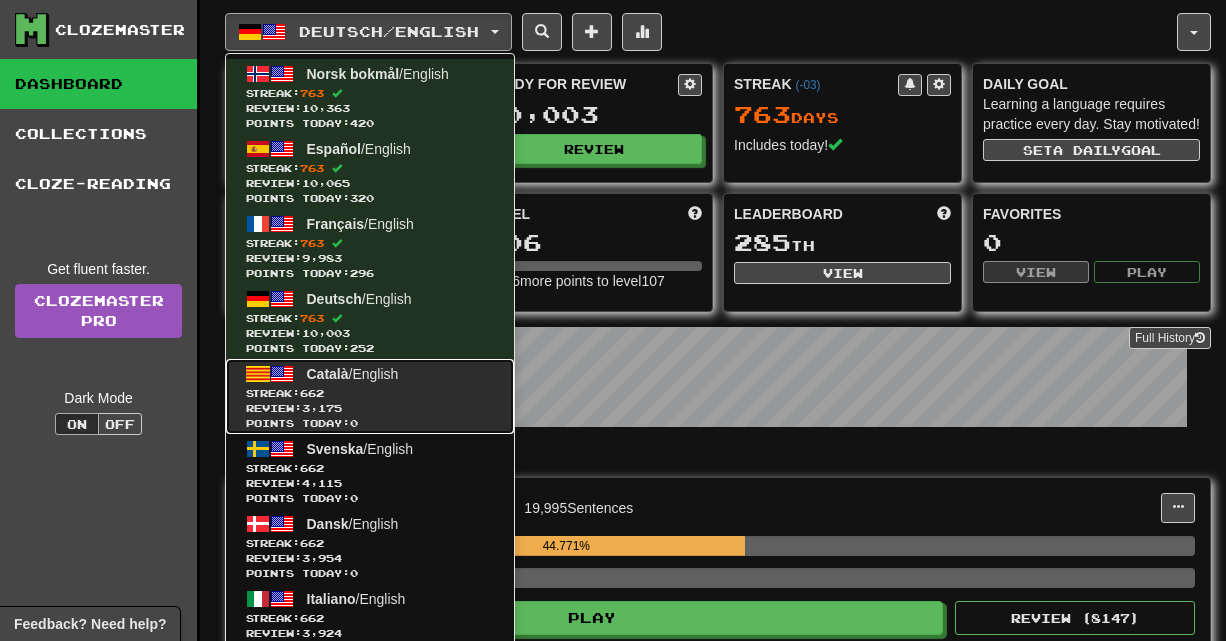 click on "Streak:  662" at bounding box center [370, 393] 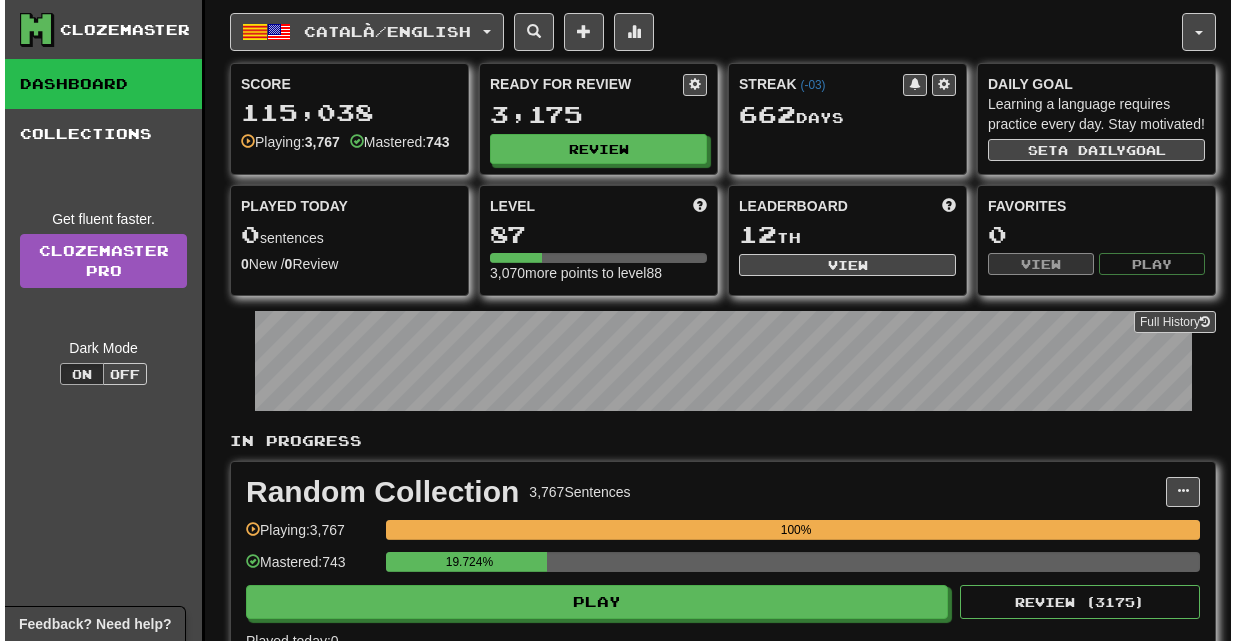 scroll, scrollTop: 0, scrollLeft: 0, axis: both 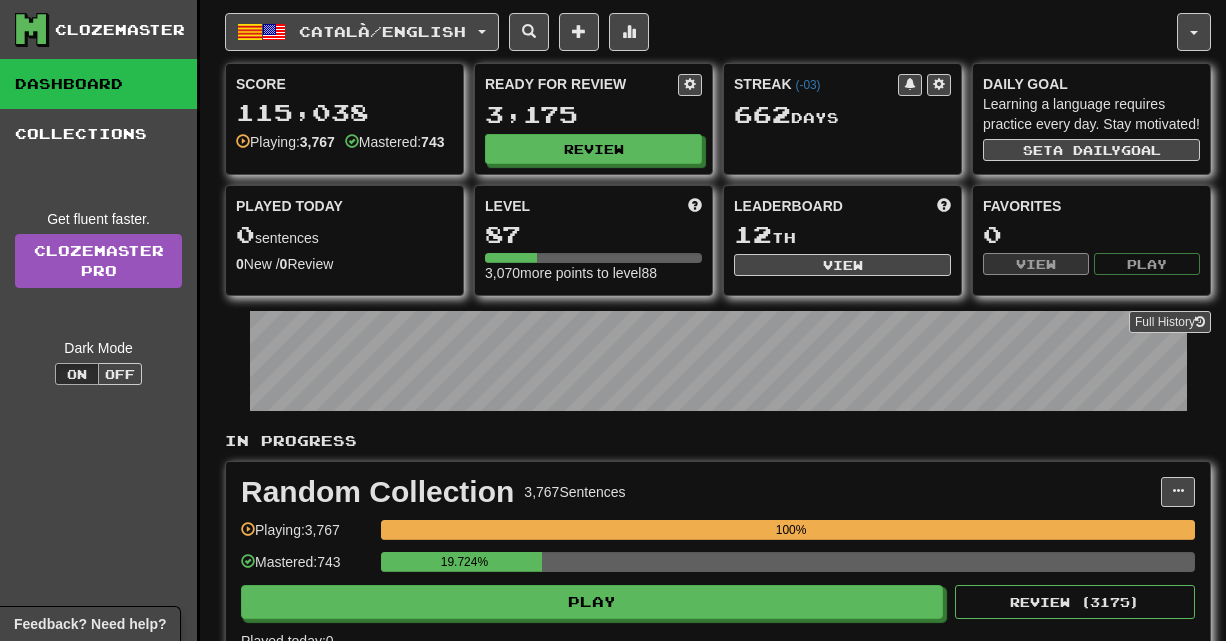 click on "Ready for Review 3,175   Review" at bounding box center (593, 119) 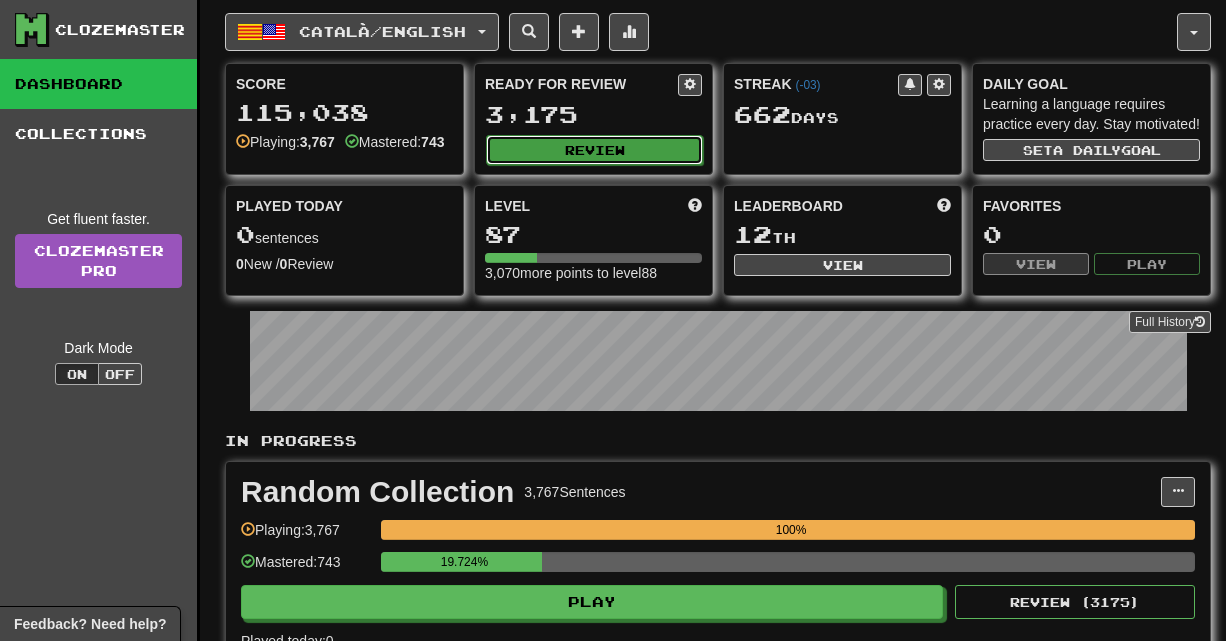 click on "Review" at bounding box center [594, 150] 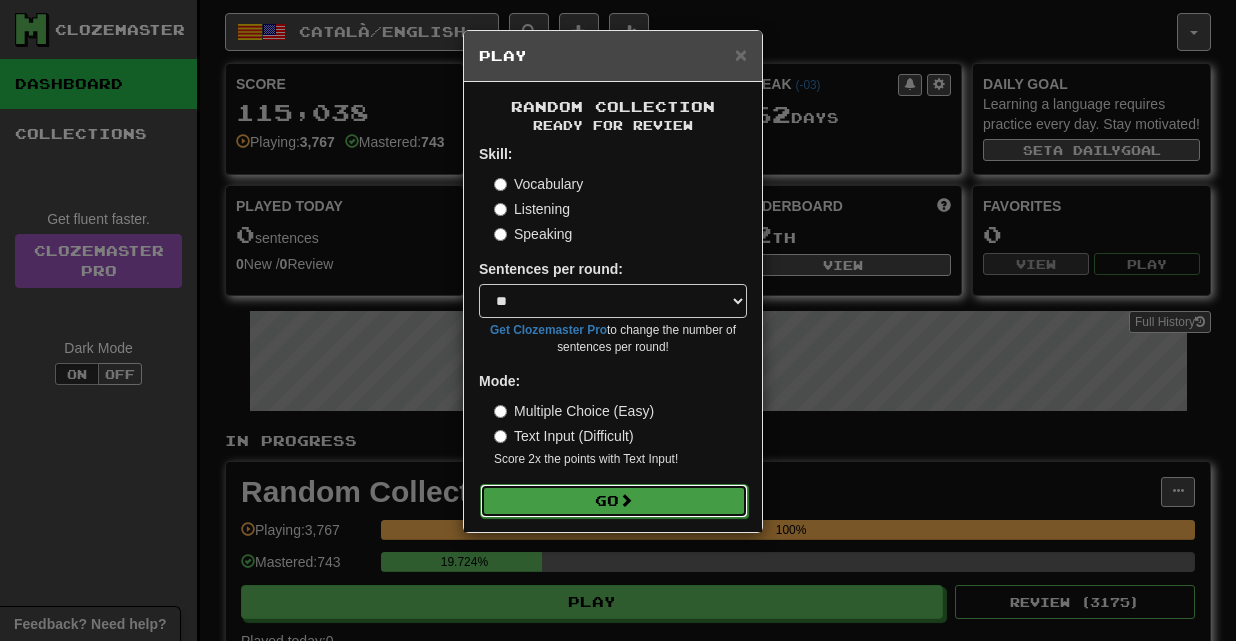 click on "Go" at bounding box center [614, 501] 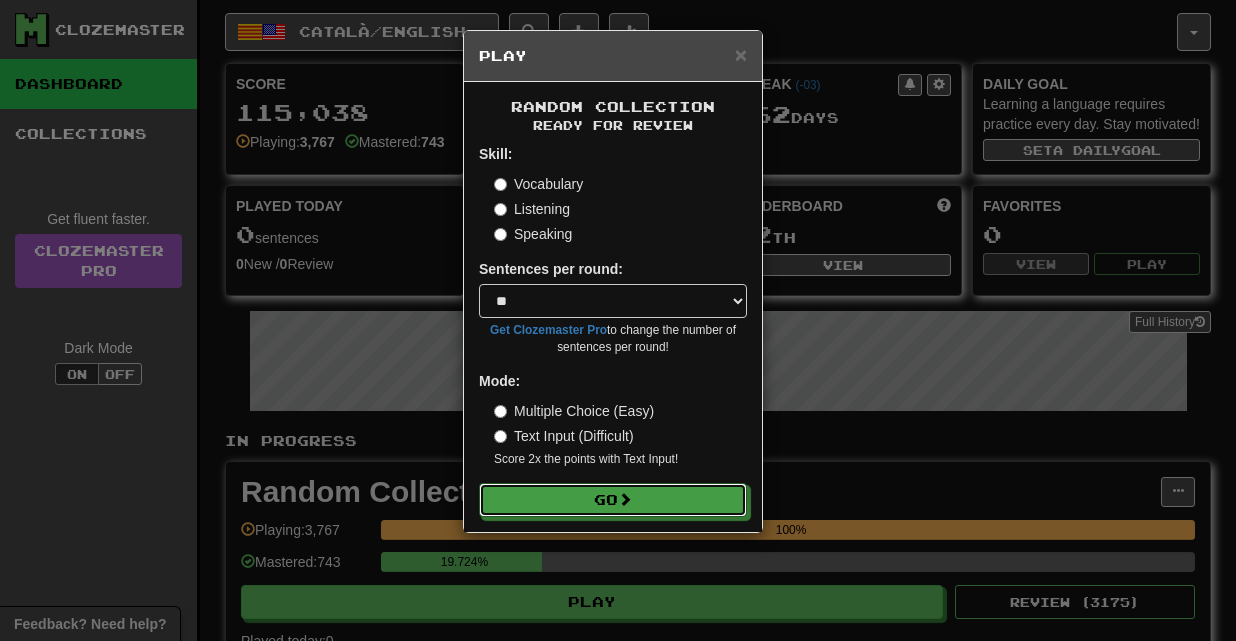 type 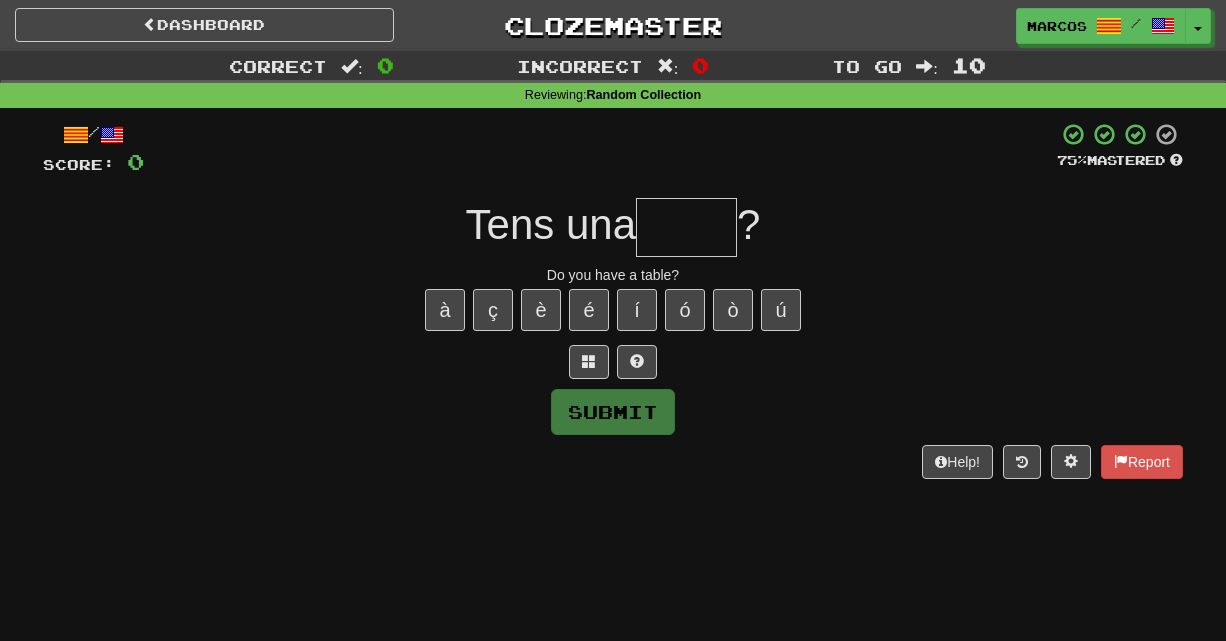 scroll, scrollTop: 0, scrollLeft: 0, axis: both 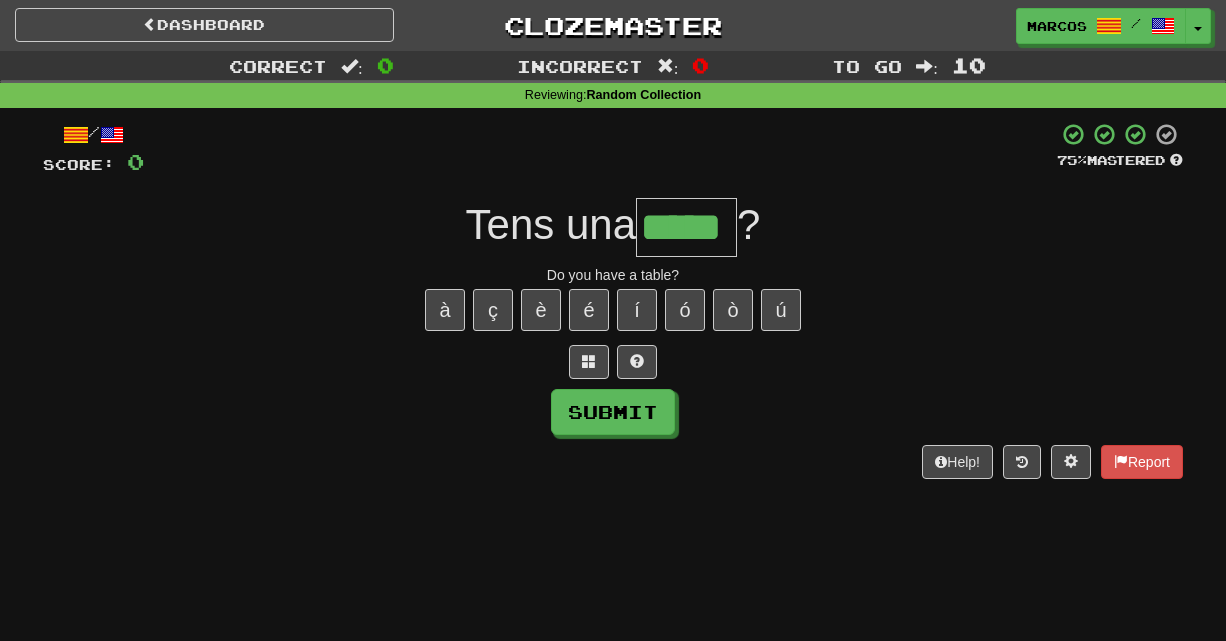 type on "*****" 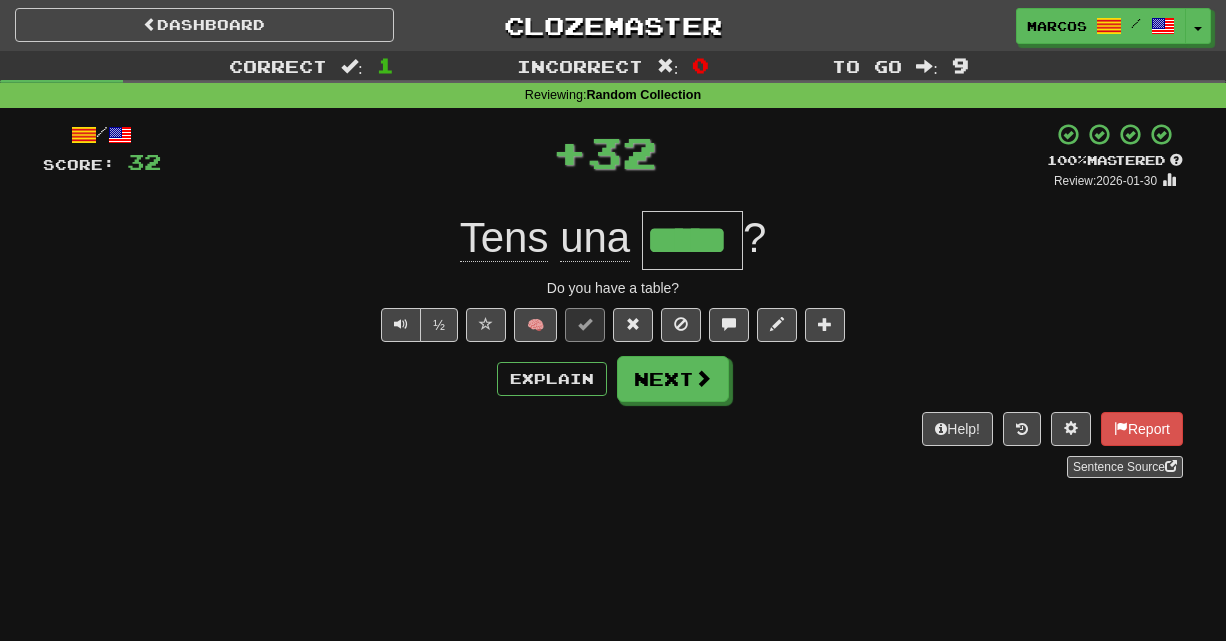 click on "Tens   una   ***** ?" at bounding box center [613, 240] 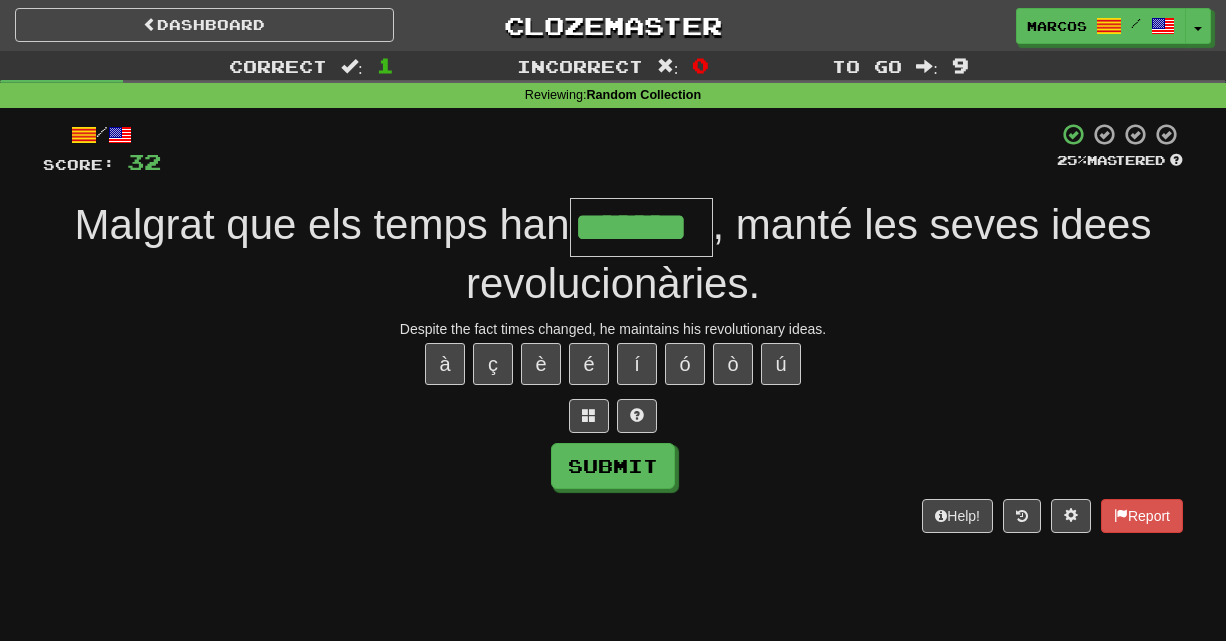 type on "*******" 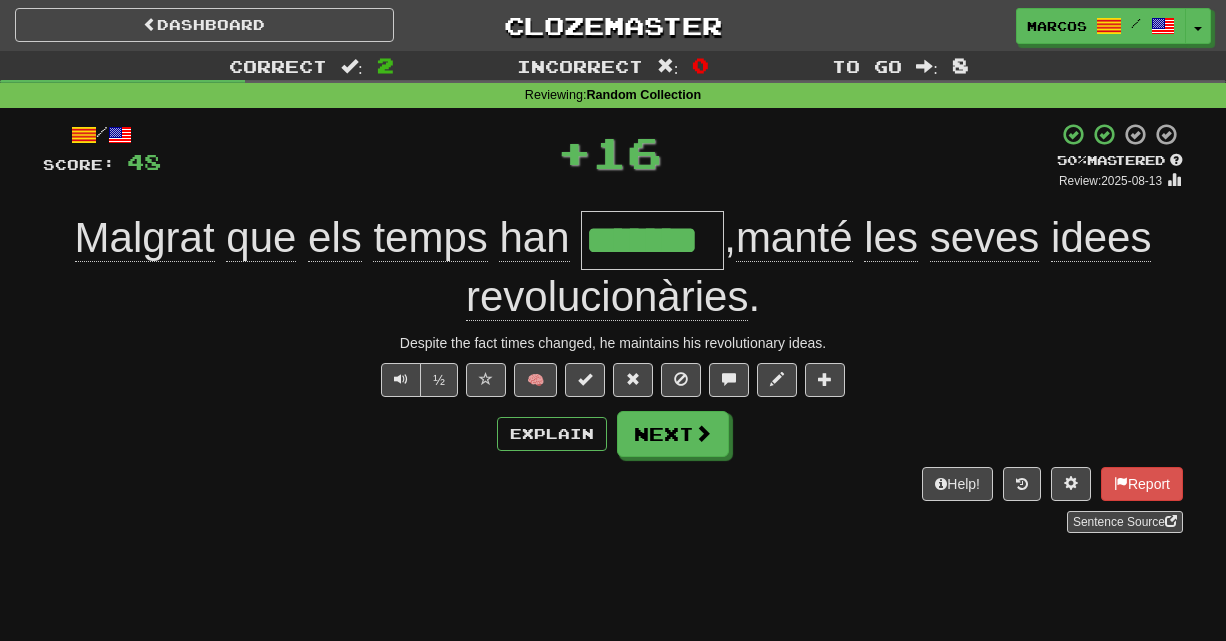 click on "½ 🧠" at bounding box center [613, 380] 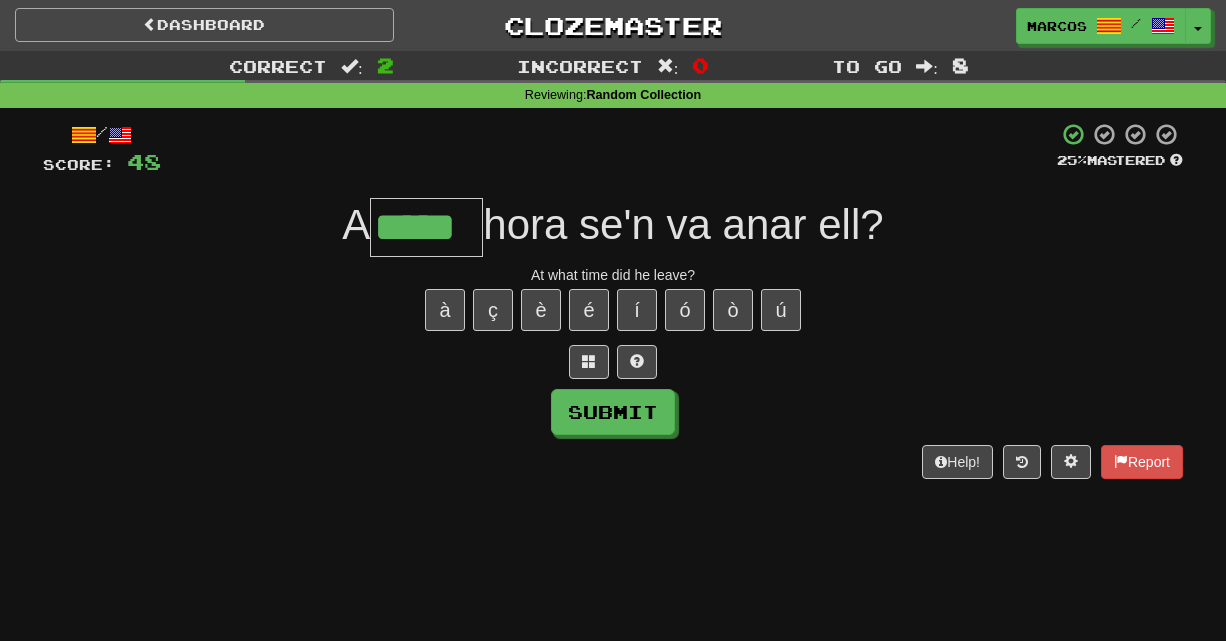 type on "*****" 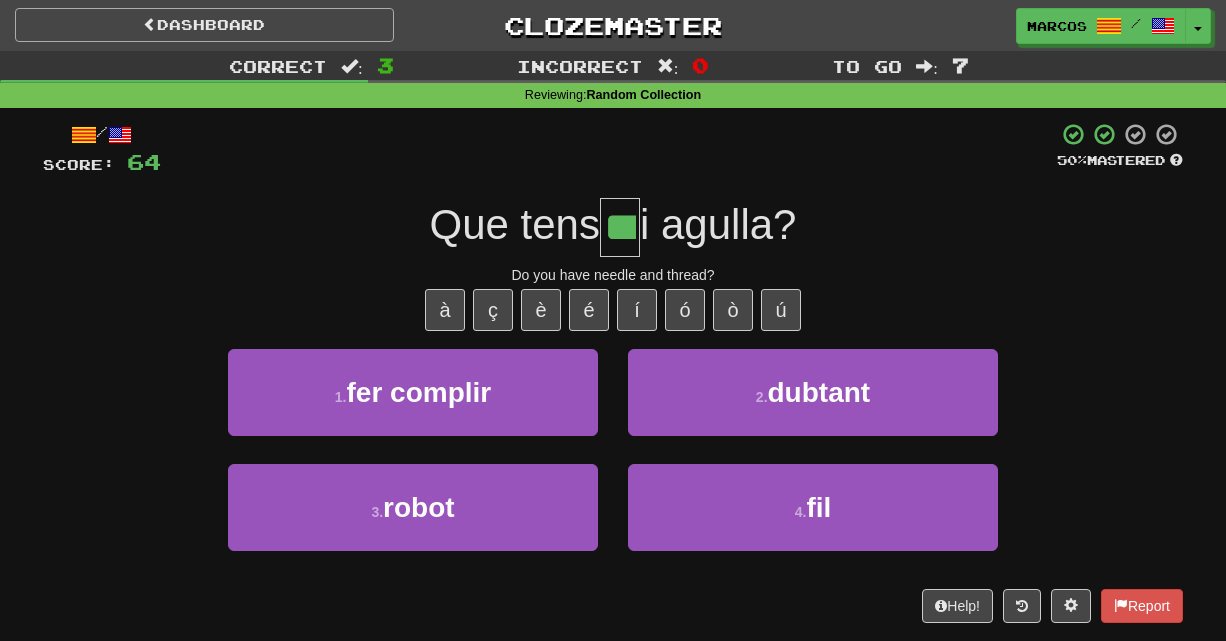 type on "***" 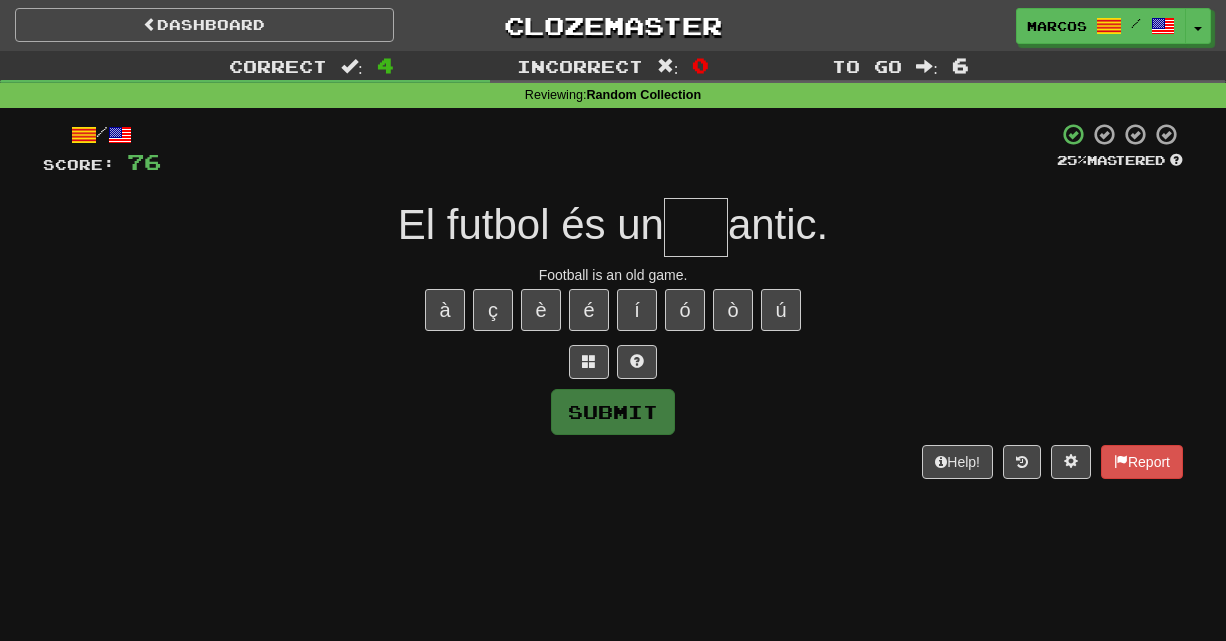 type on "*" 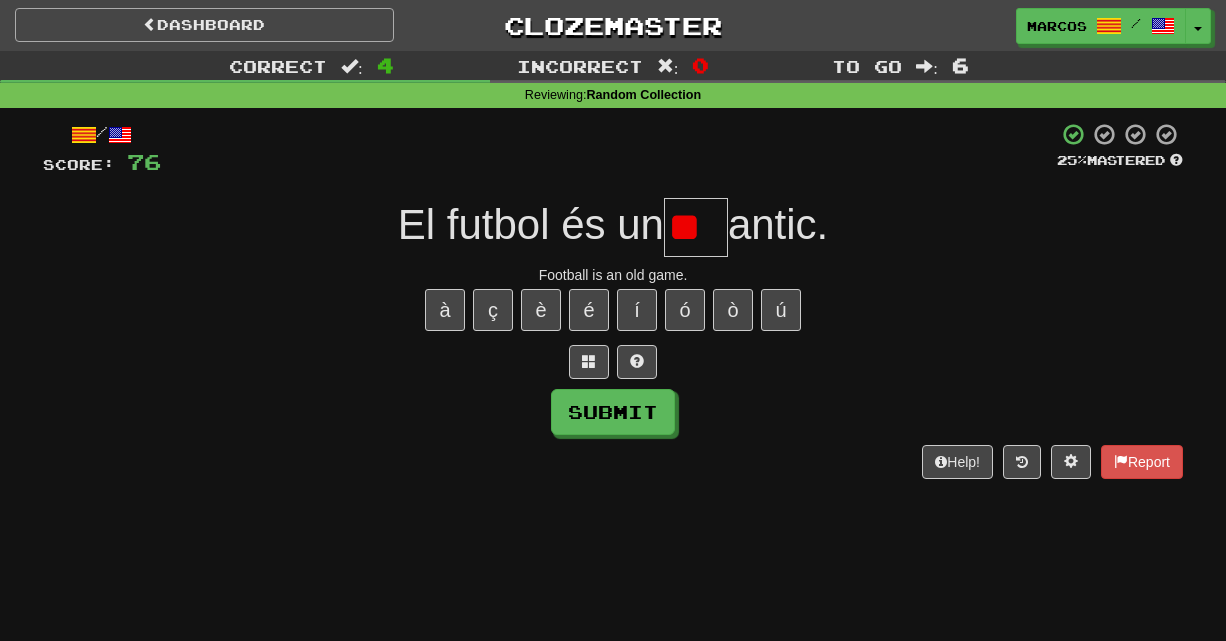 type on "*" 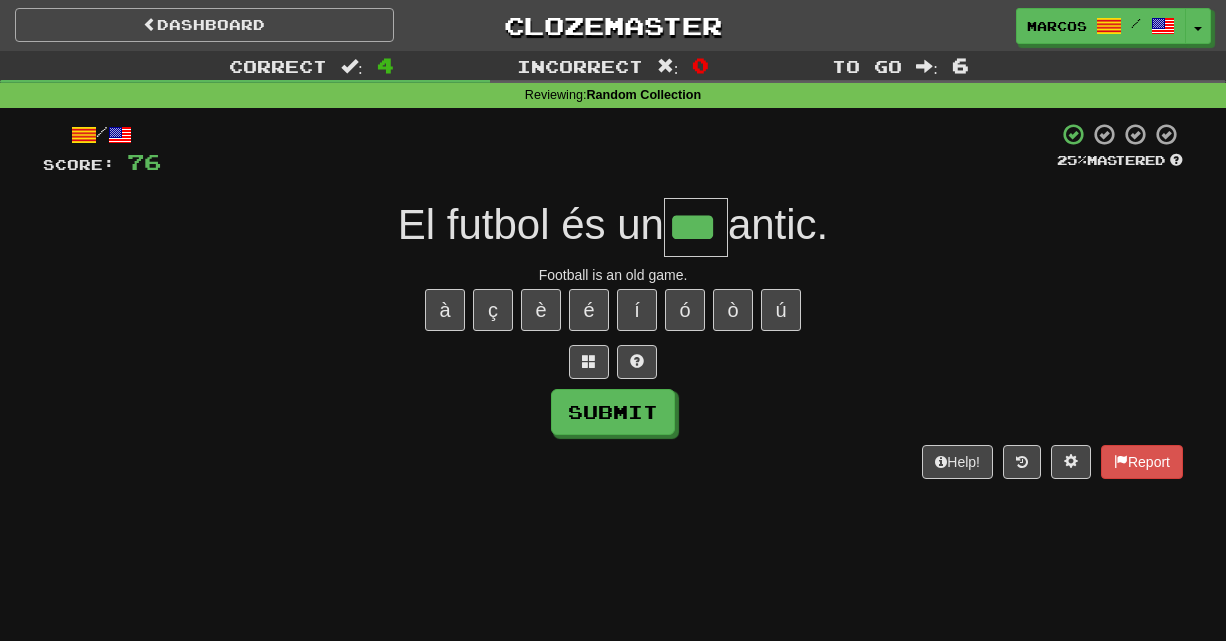 type on "***" 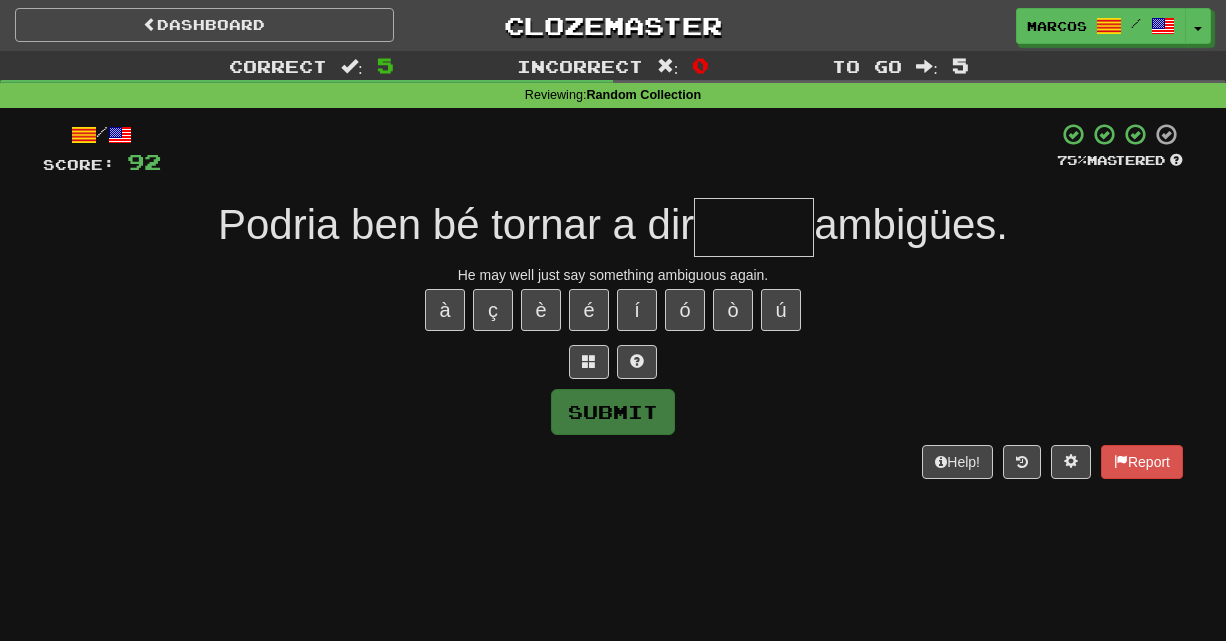 type on "*" 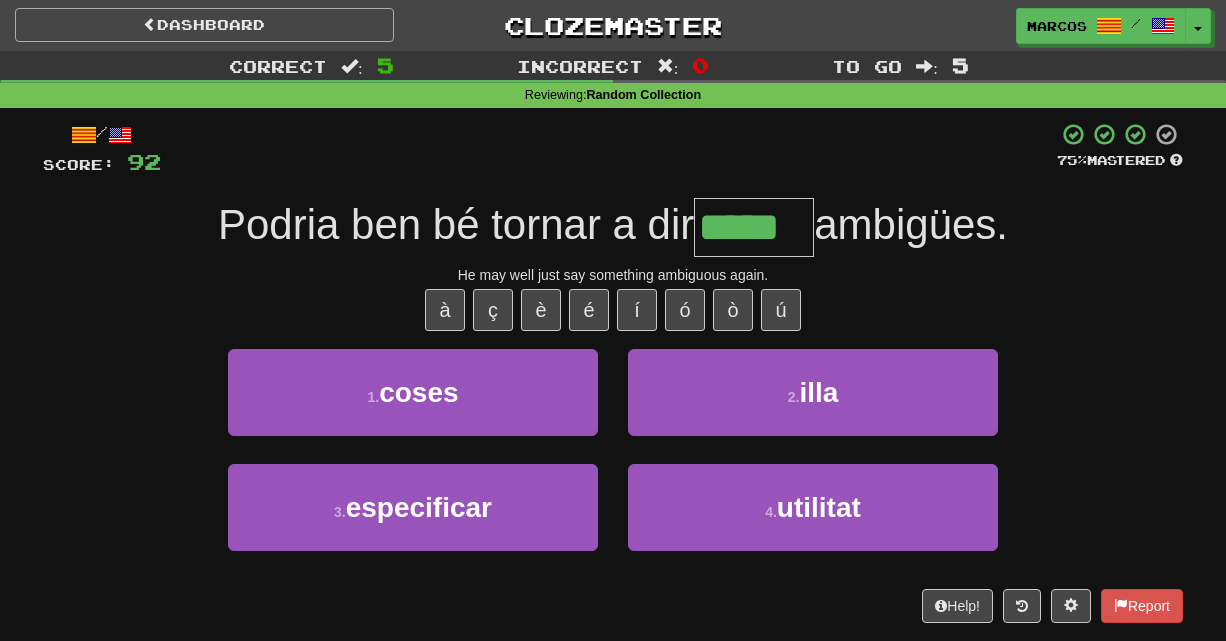 type on "*****" 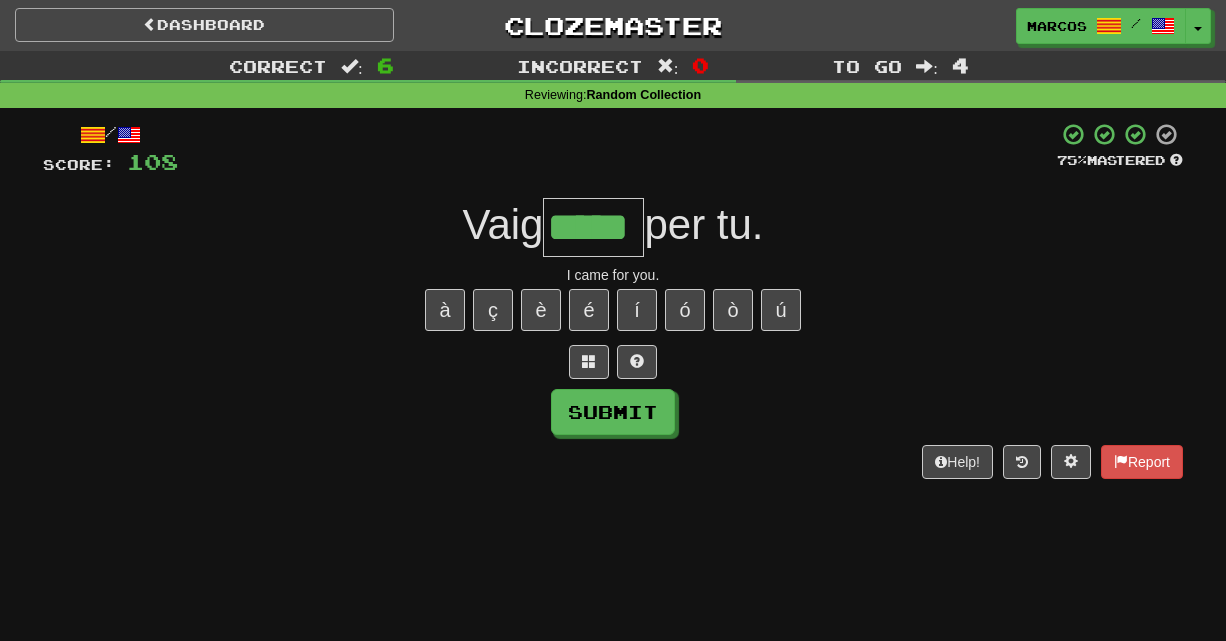 type on "*****" 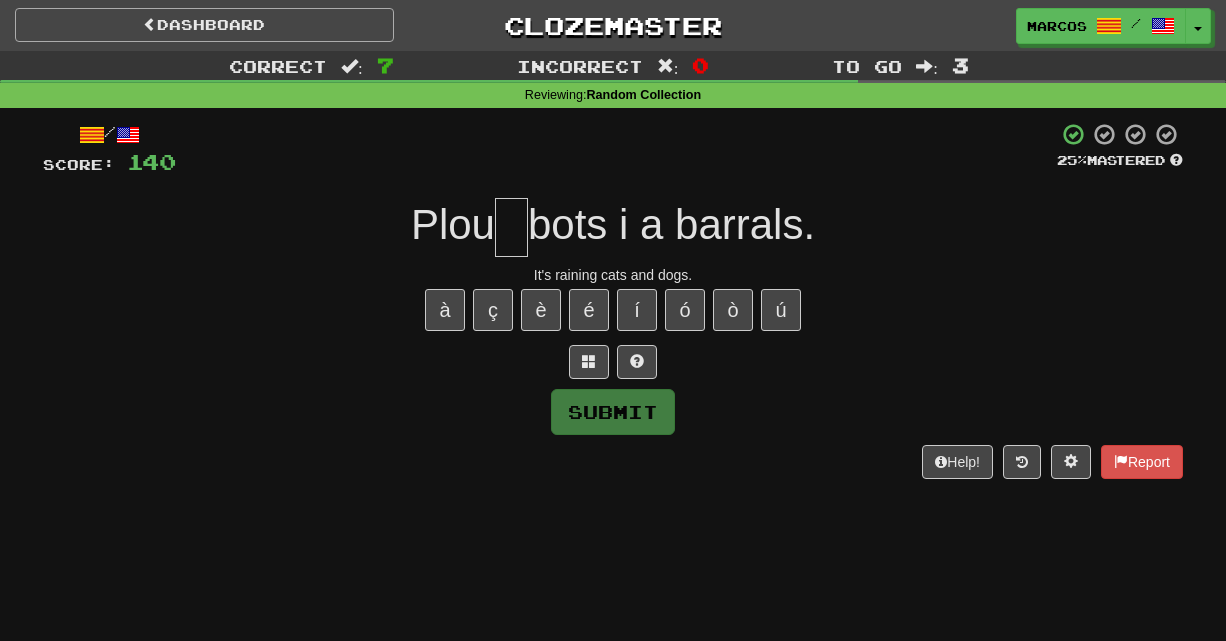 type on "*" 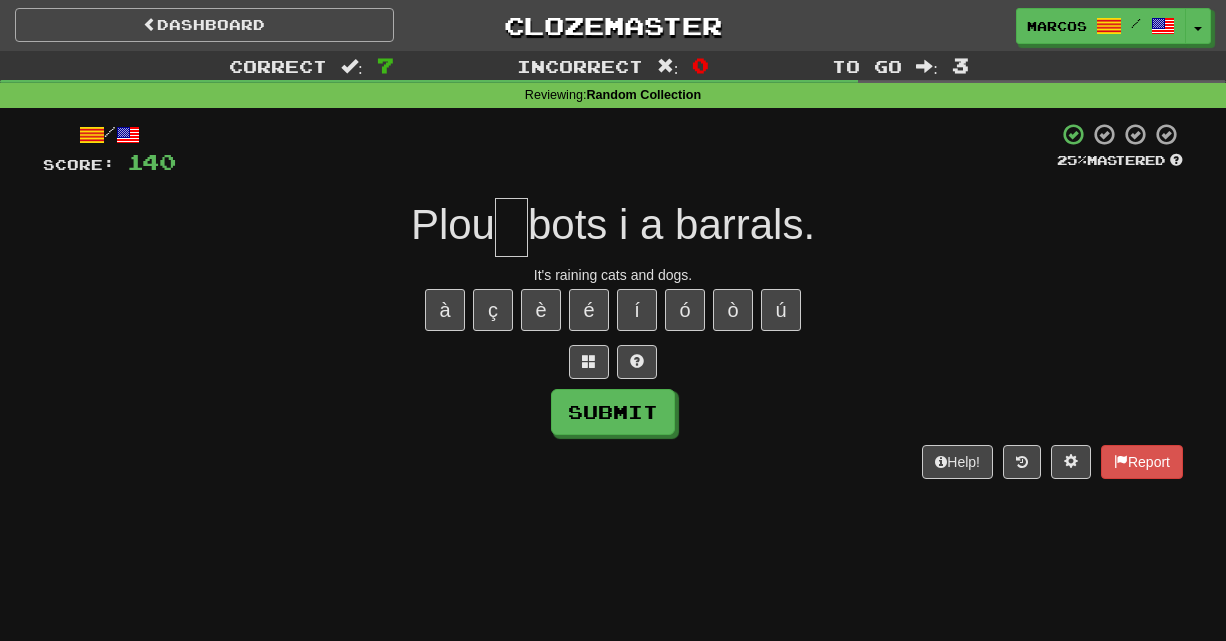 type on "*" 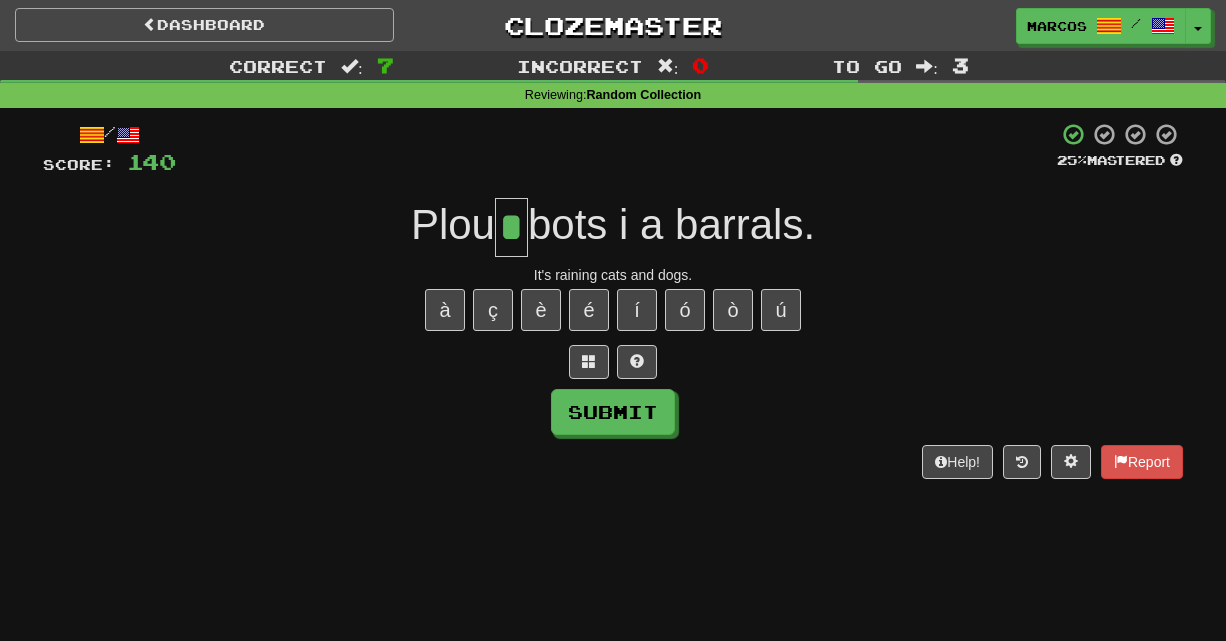 type on "*" 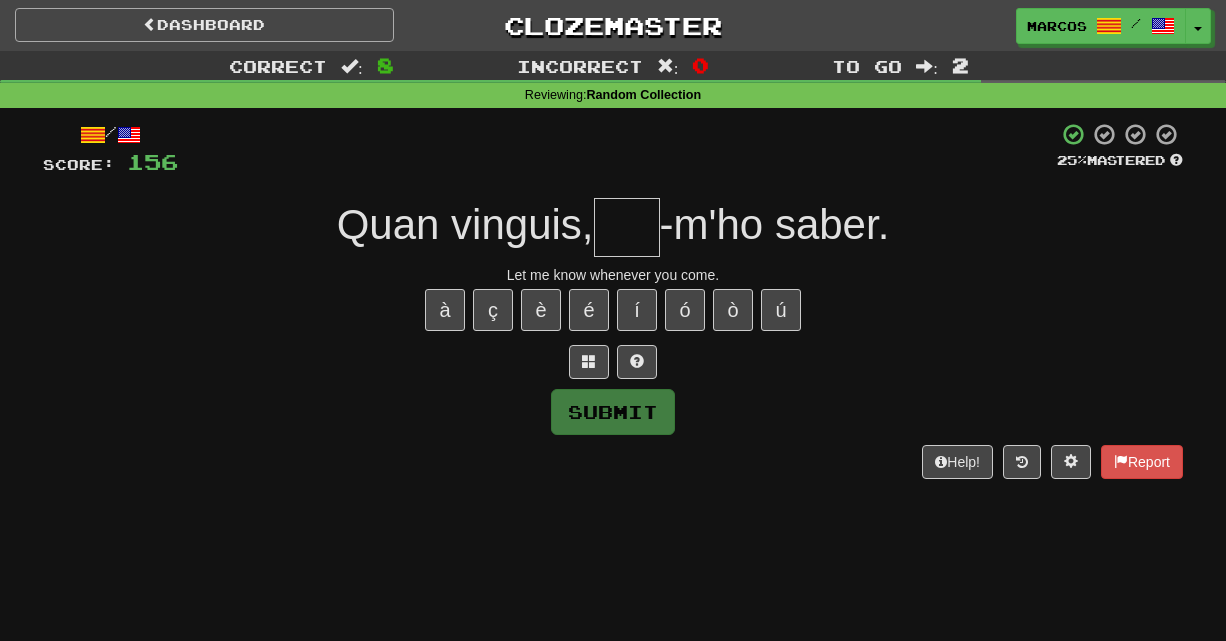 type on "*" 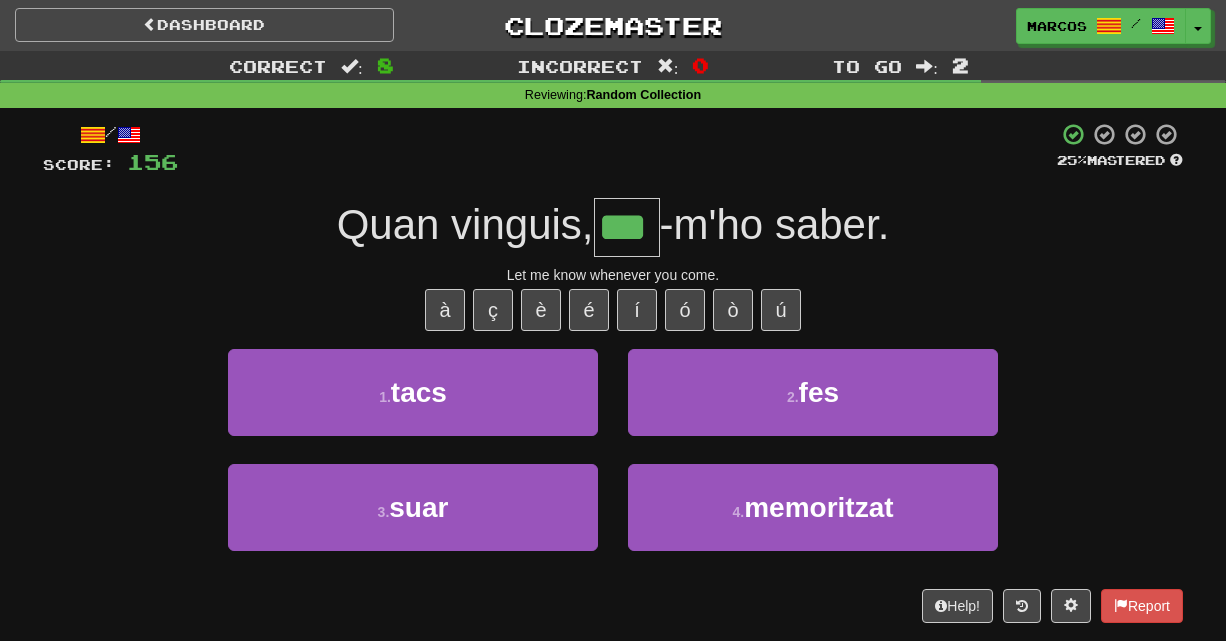type on "***" 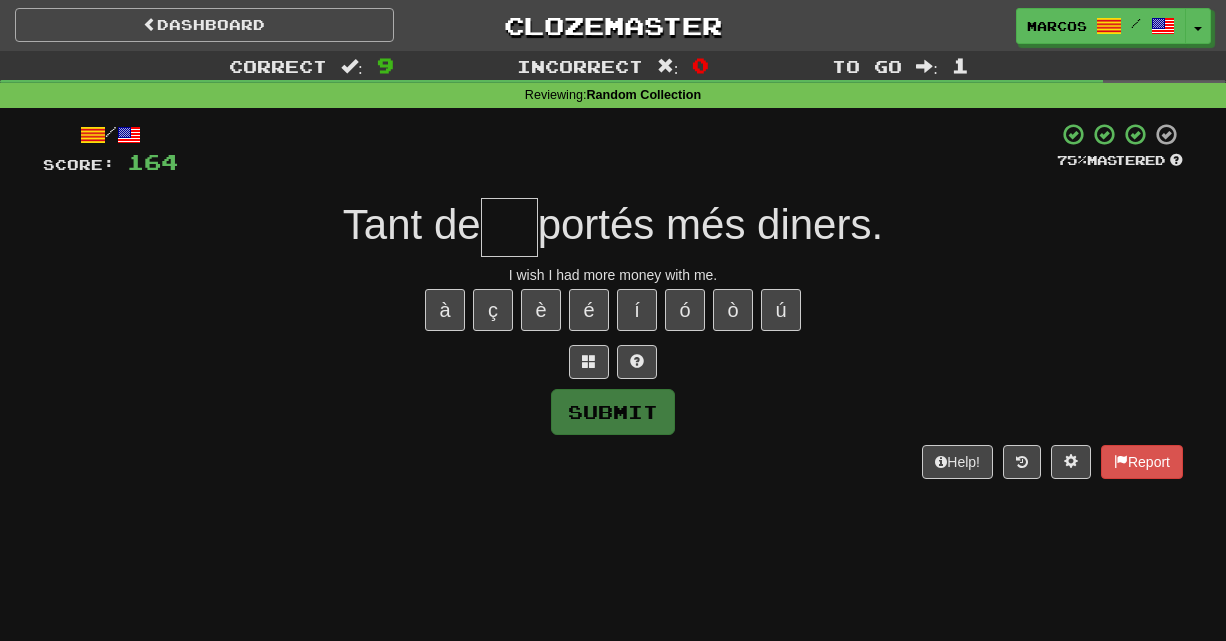 type on "*" 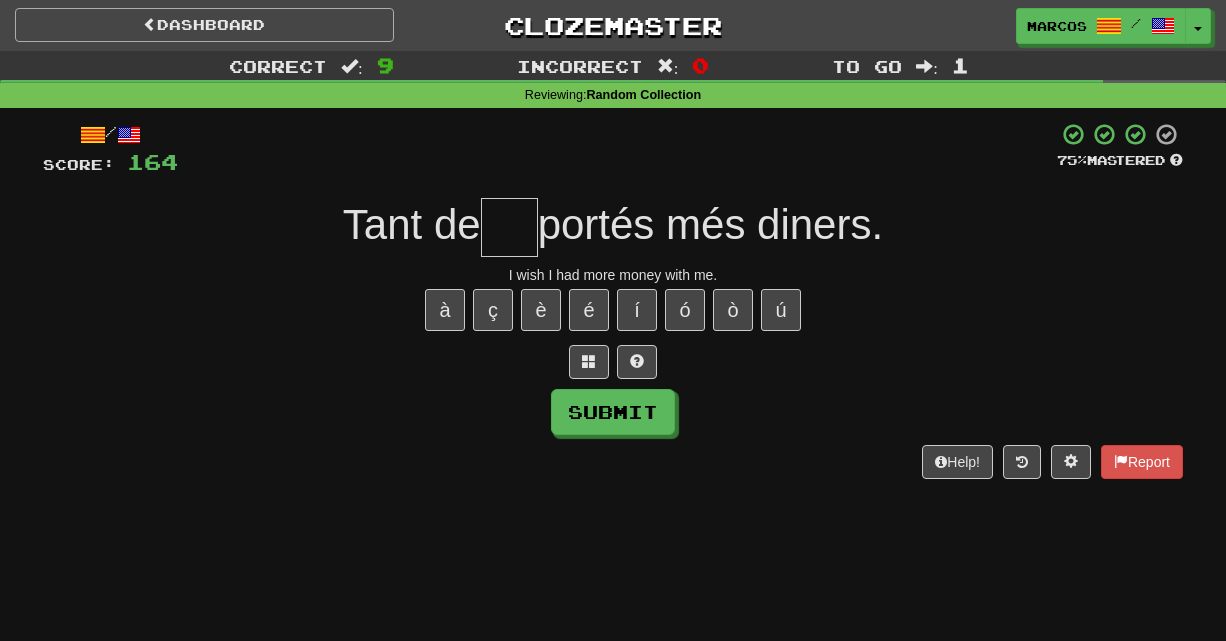 type on "*" 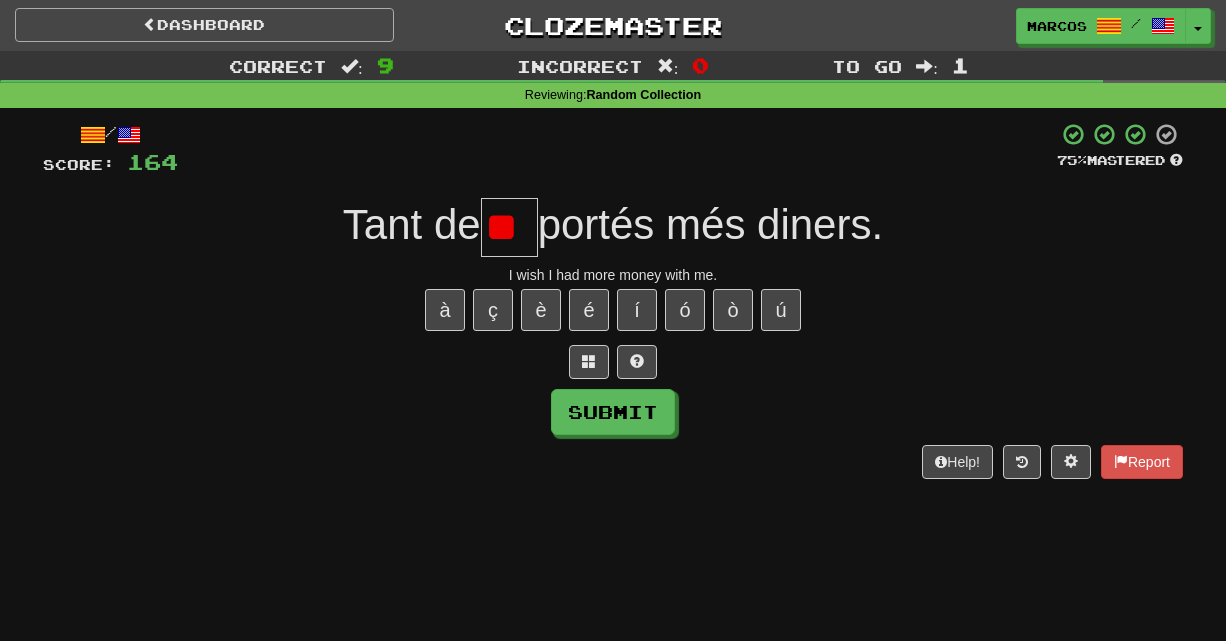 type on "*" 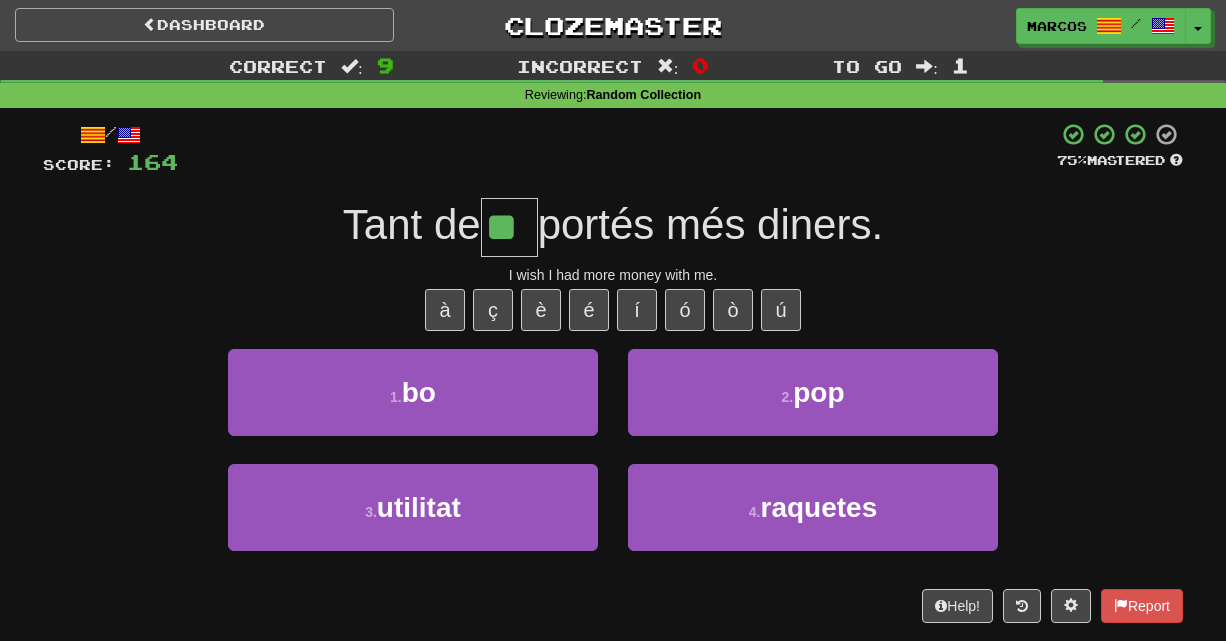 type on "**" 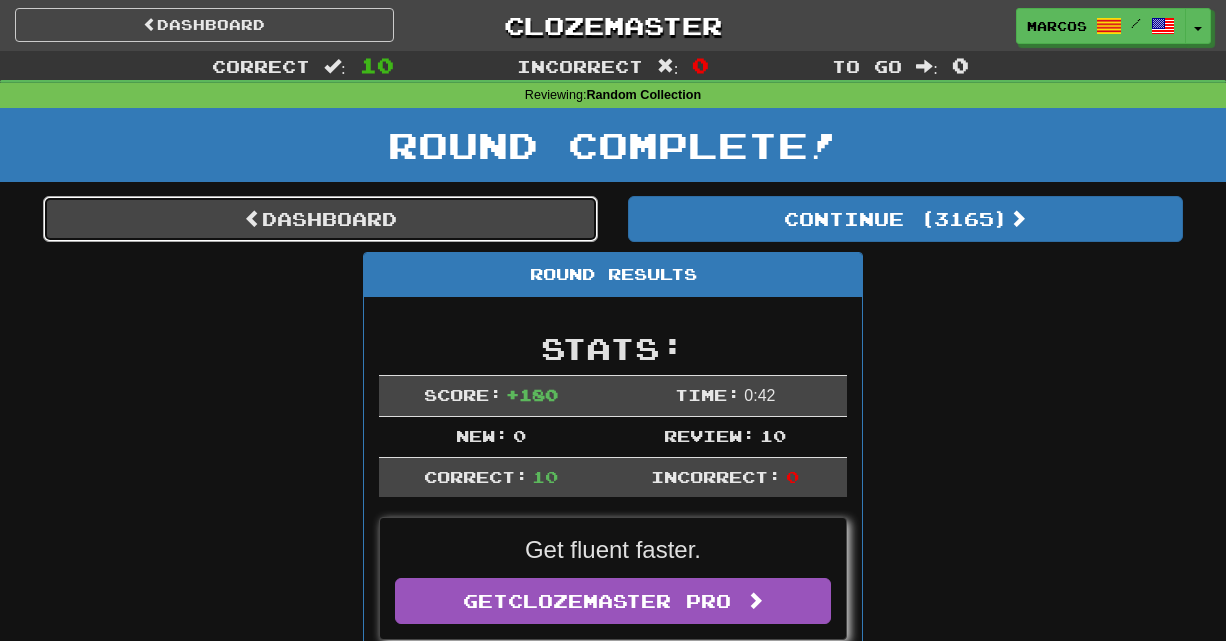 click on "Dashboard" at bounding box center [320, 219] 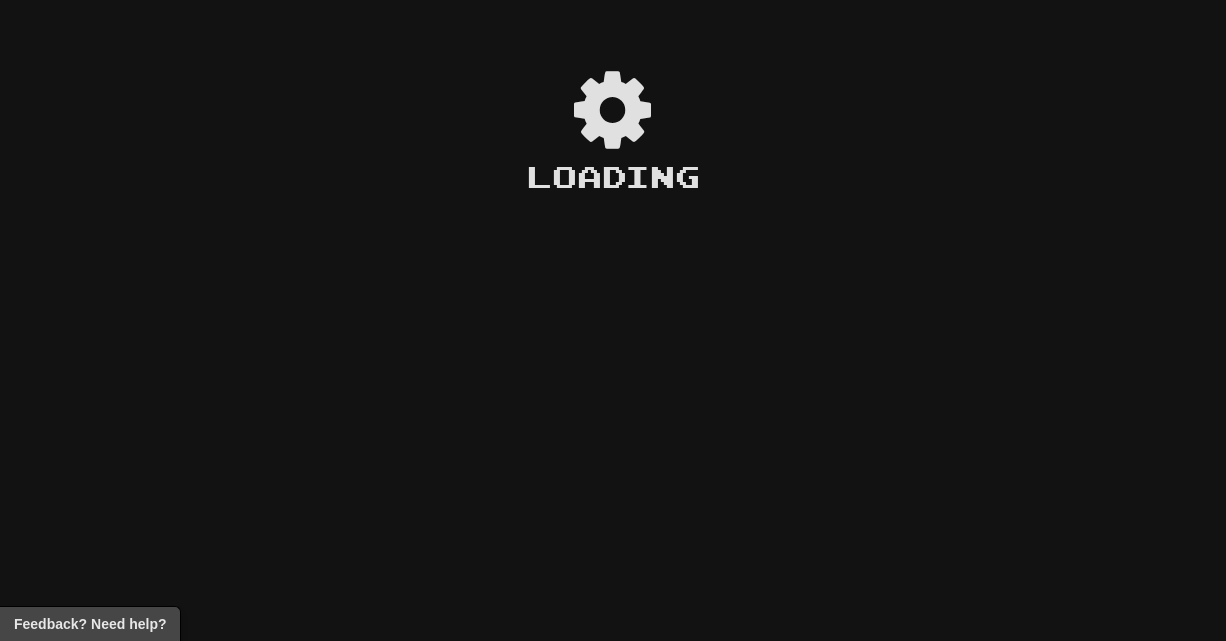 scroll, scrollTop: 0, scrollLeft: 0, axis: both 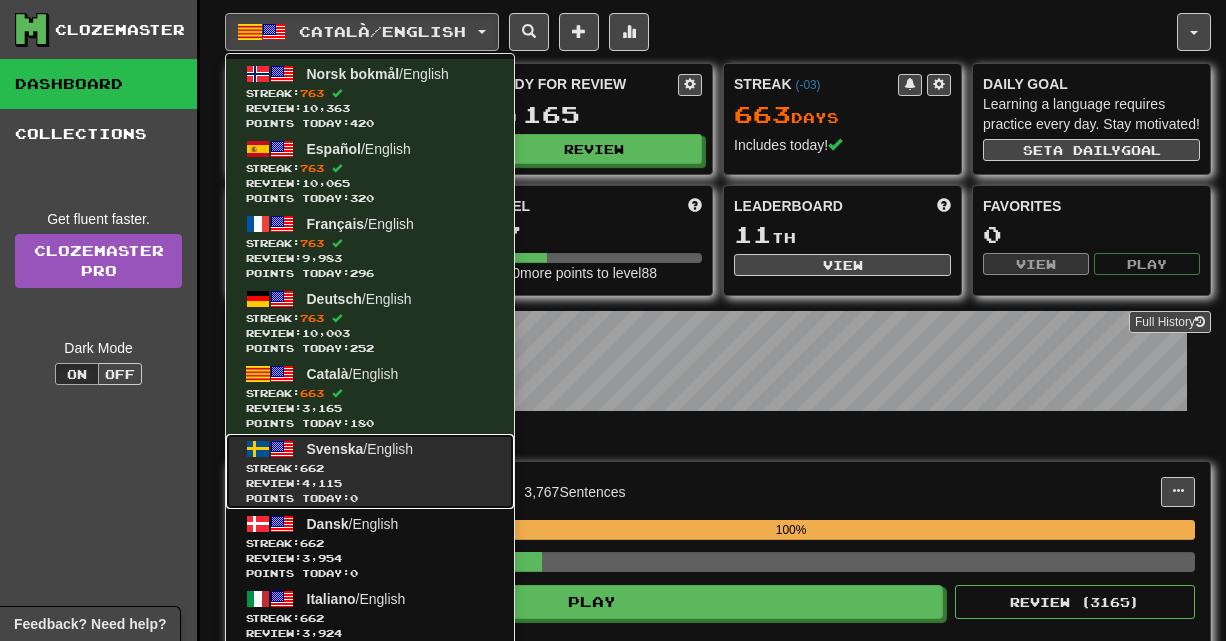 click on "Points today:  0" at bounding box center (370, 498) 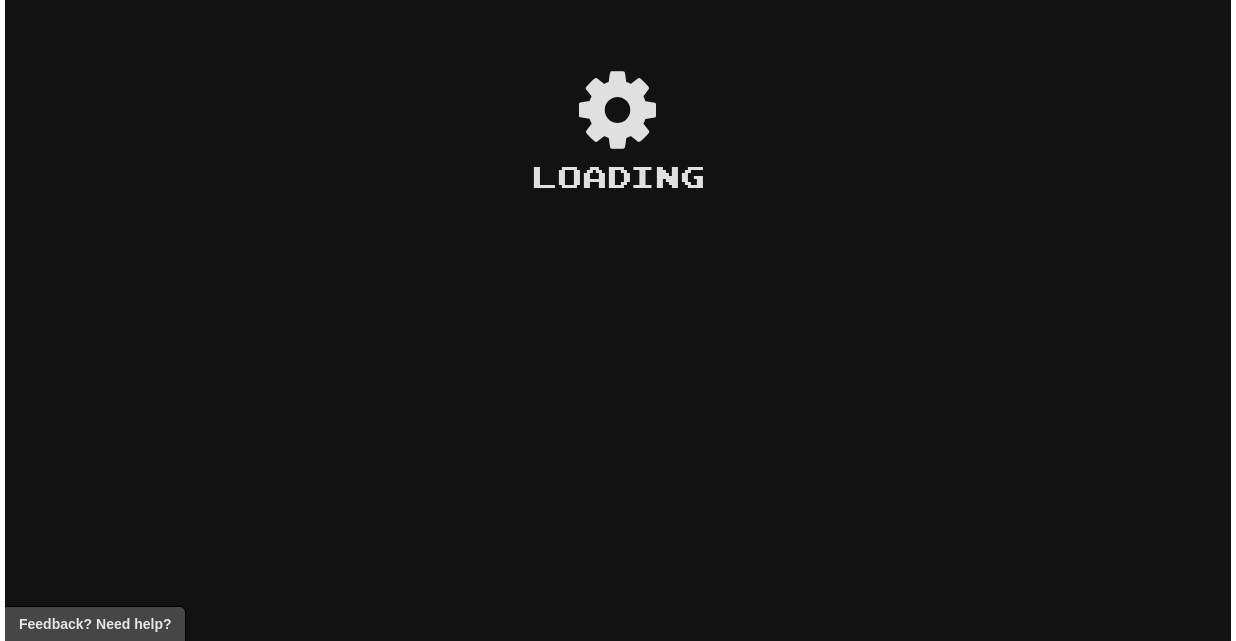 scroll, scrollTop: 0, scrollLeft: 0, axis: both 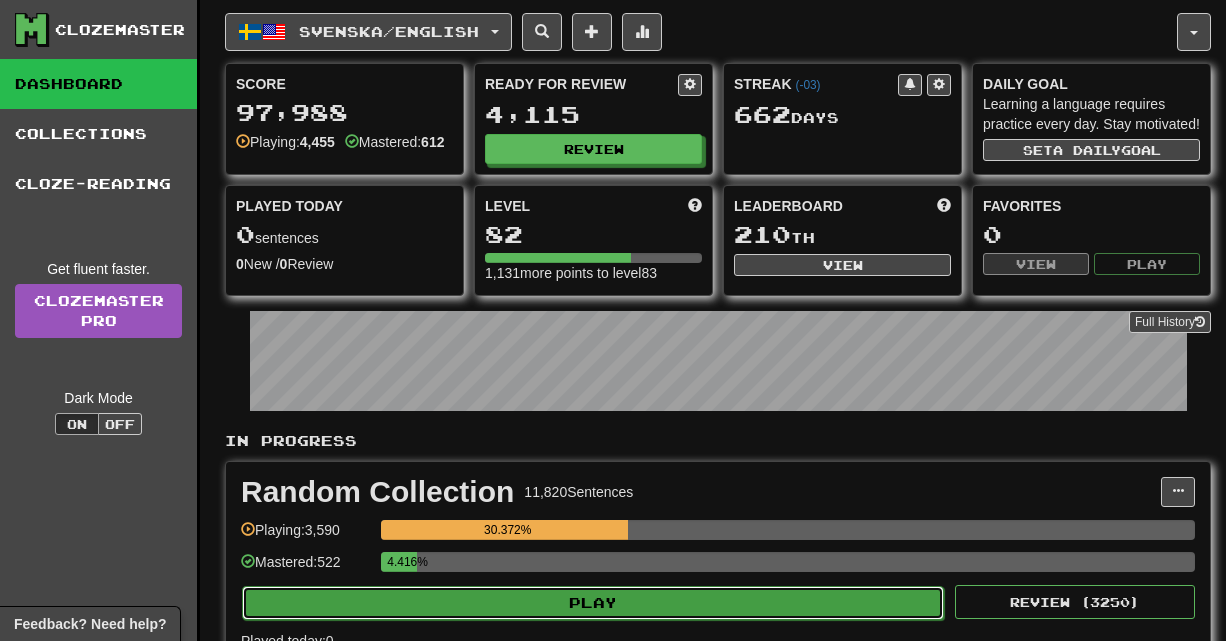 click on "Play" at bounding box center [593, 603] 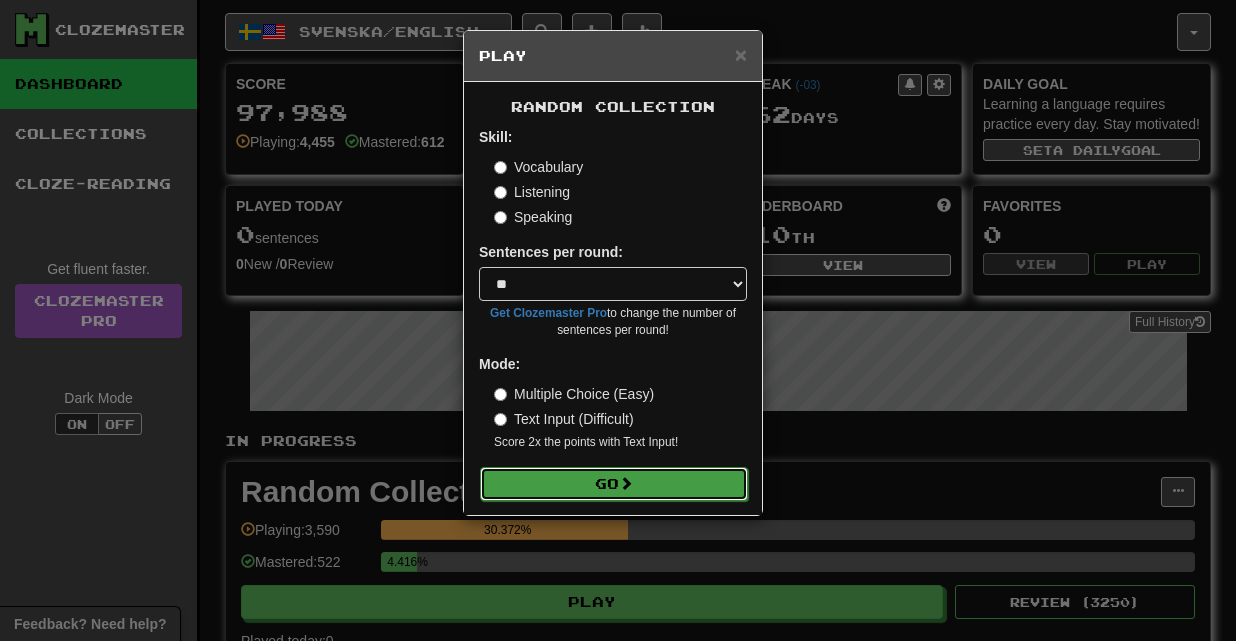 click on "Go" at bounding box center (614, 484) 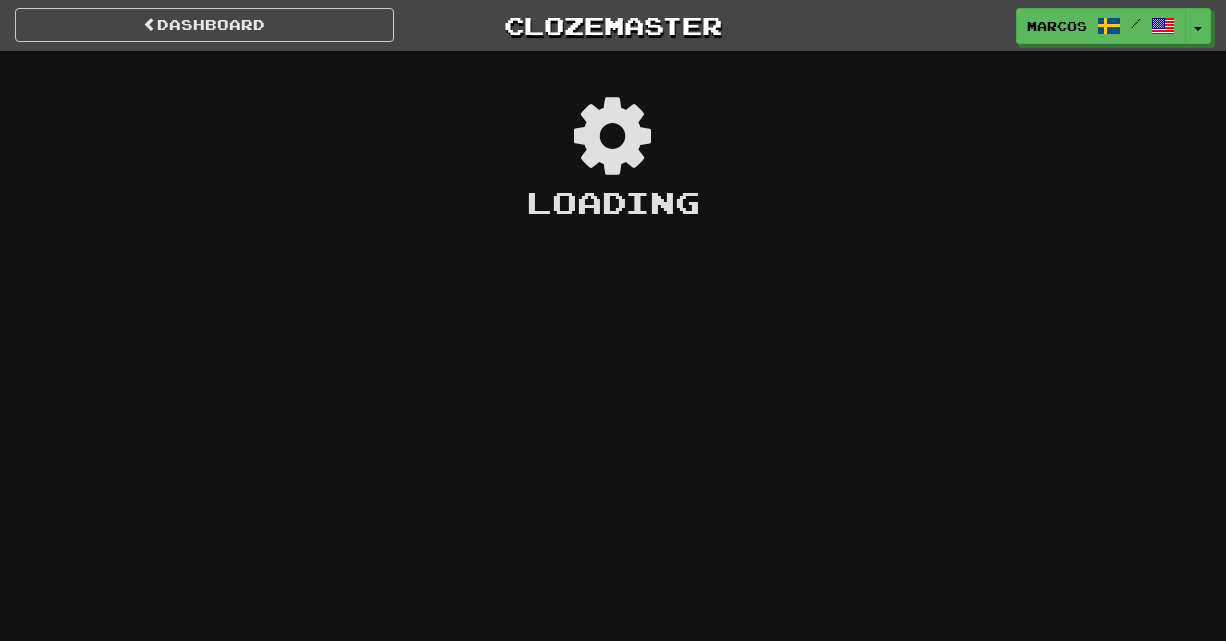scroll, scrollTop: 0, scrollLeft: 0, axis: both 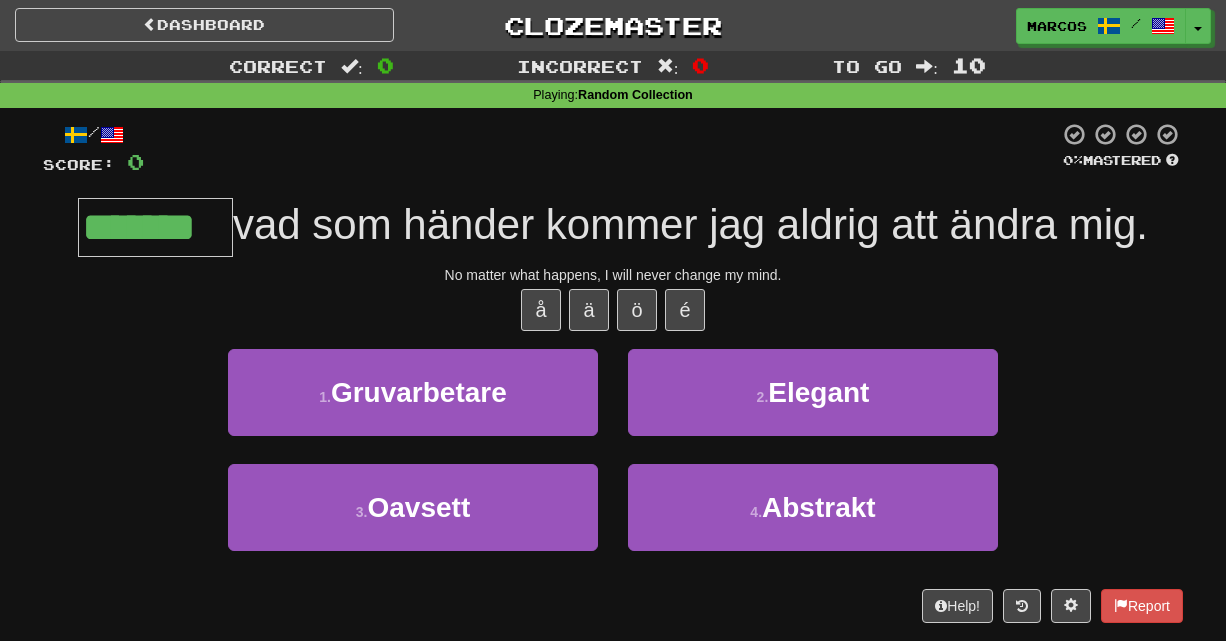 type on "*******" 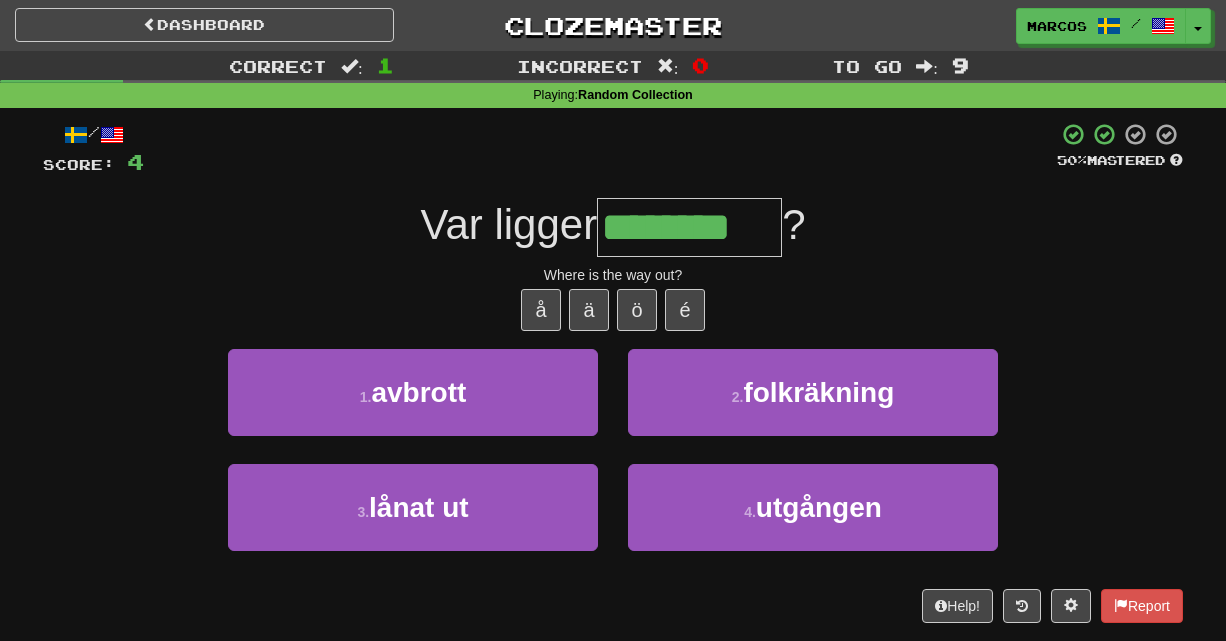 type on "********" 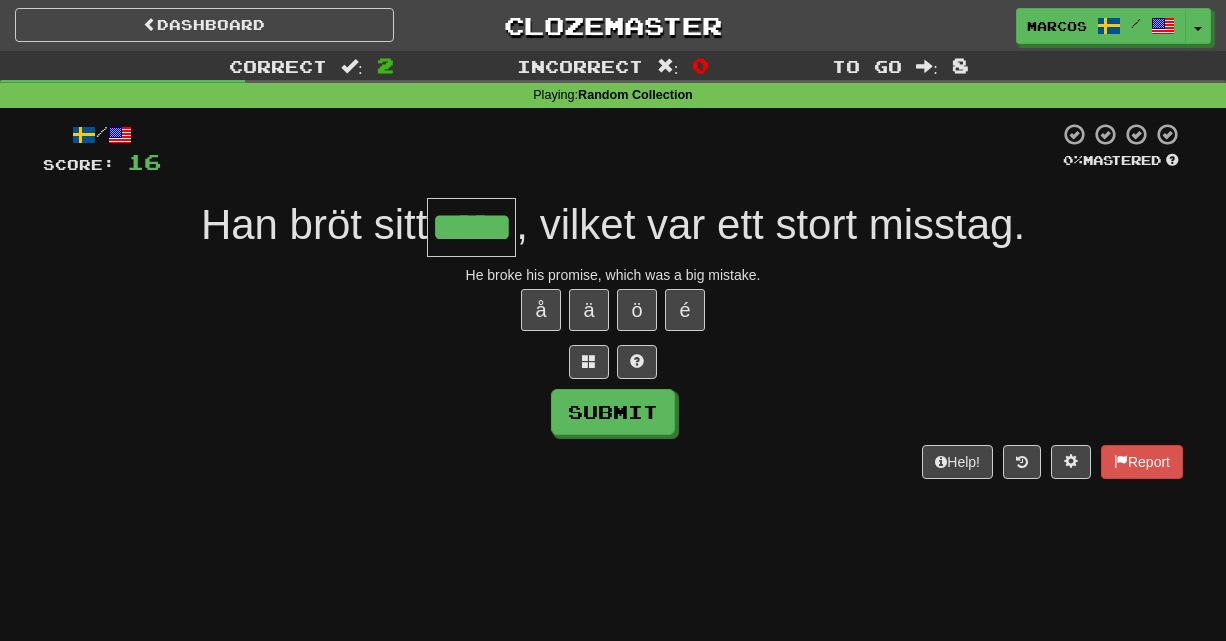 type on "*****" 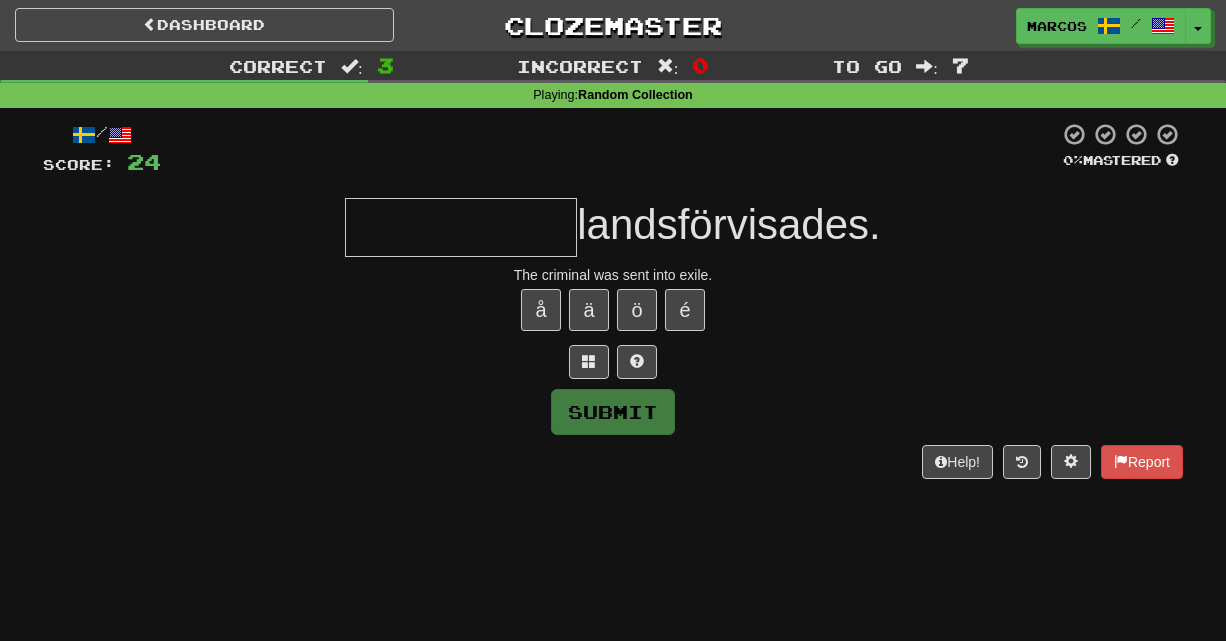 type on "*" 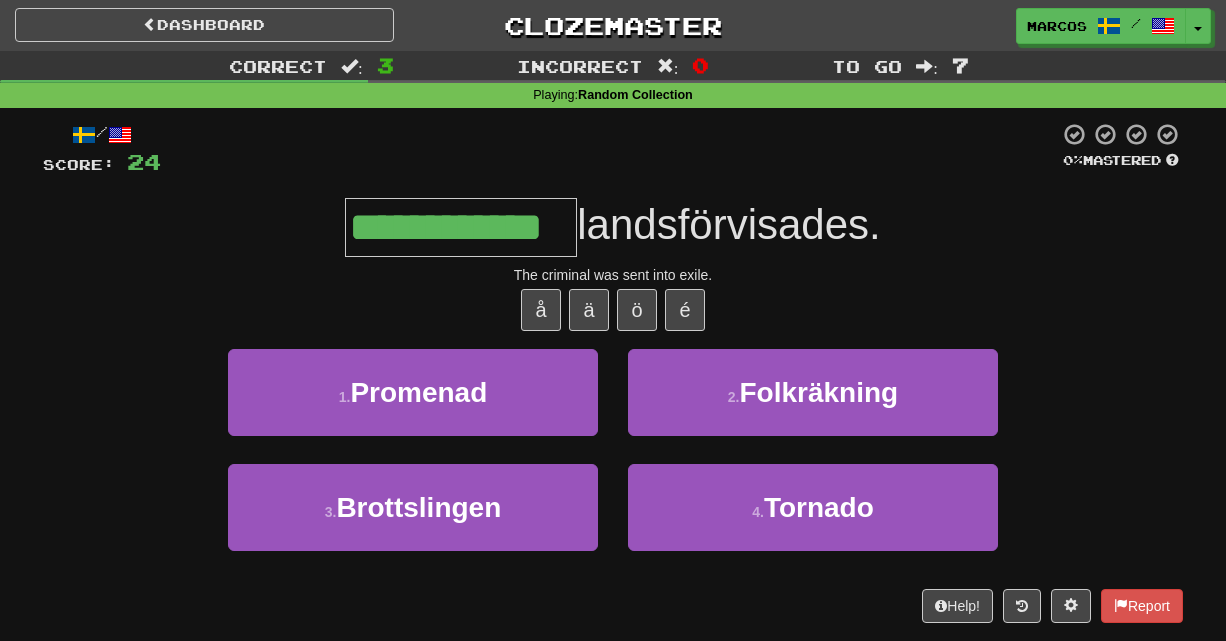 type on "**********" 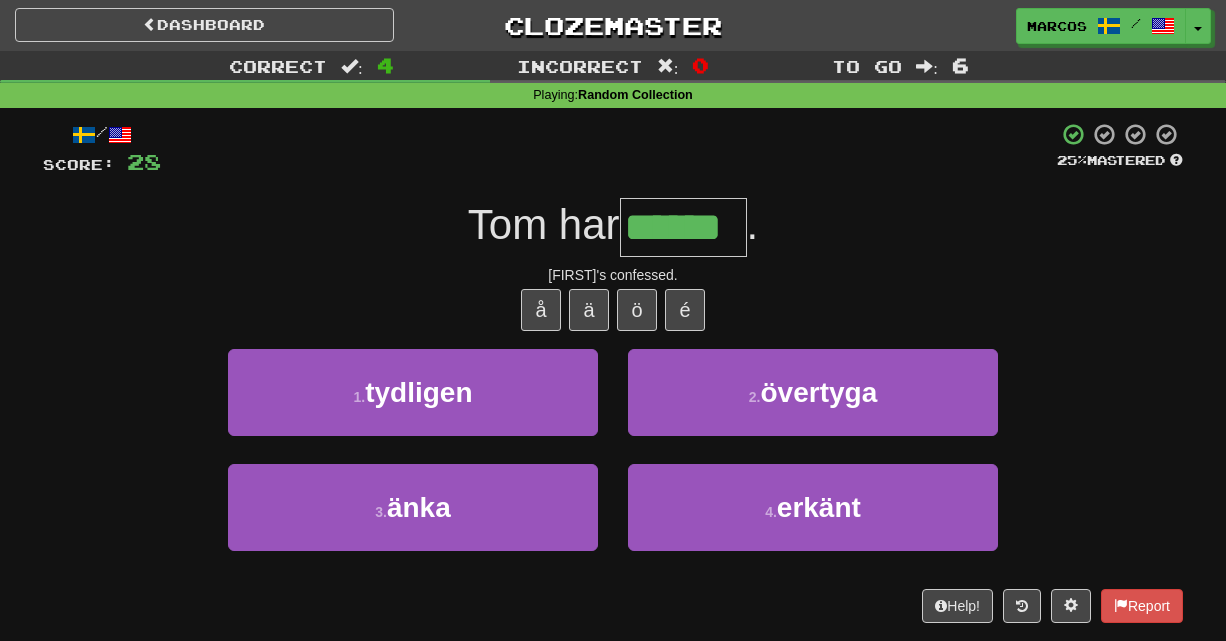type on "******" 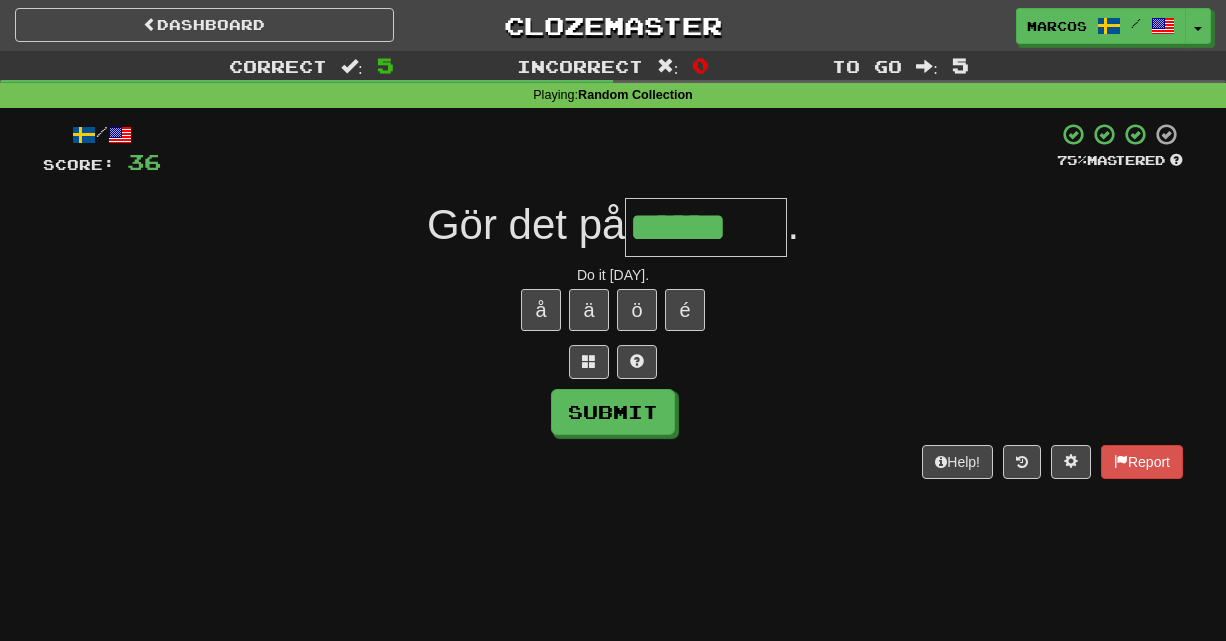 type on "******" 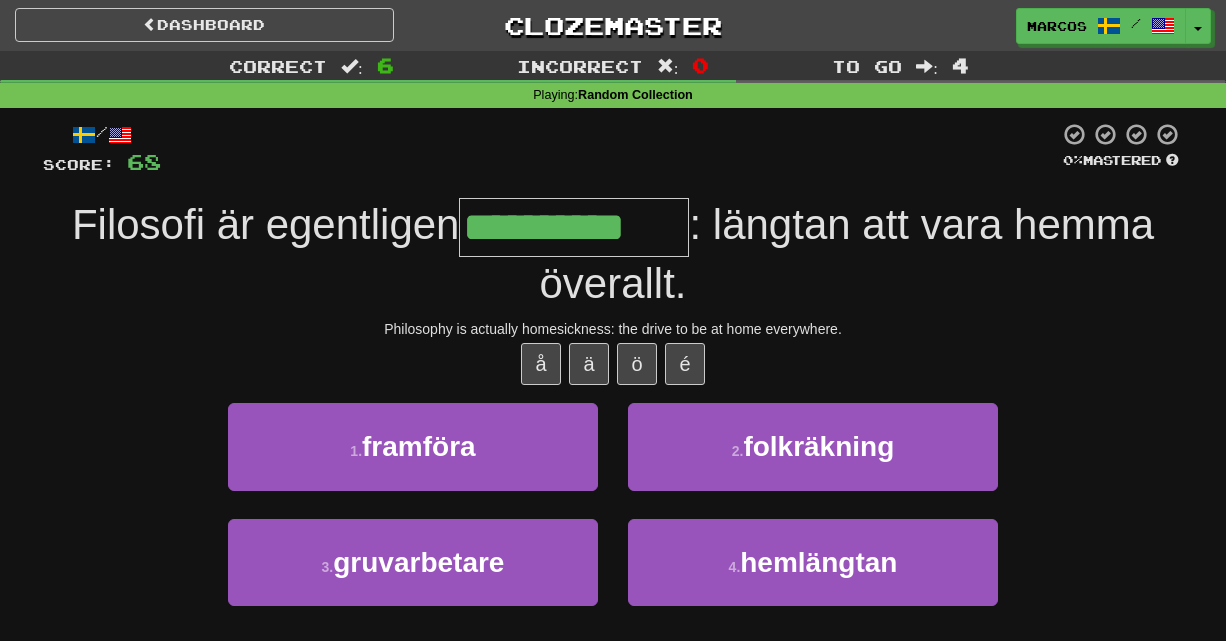 type on "**********" 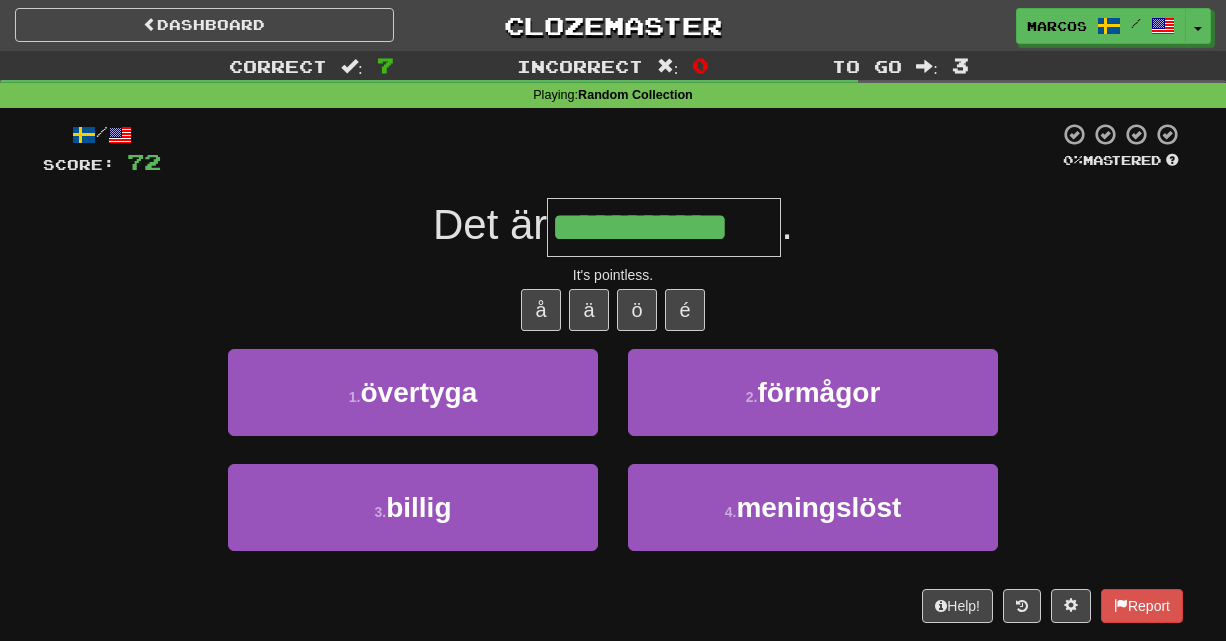 type on "**********" 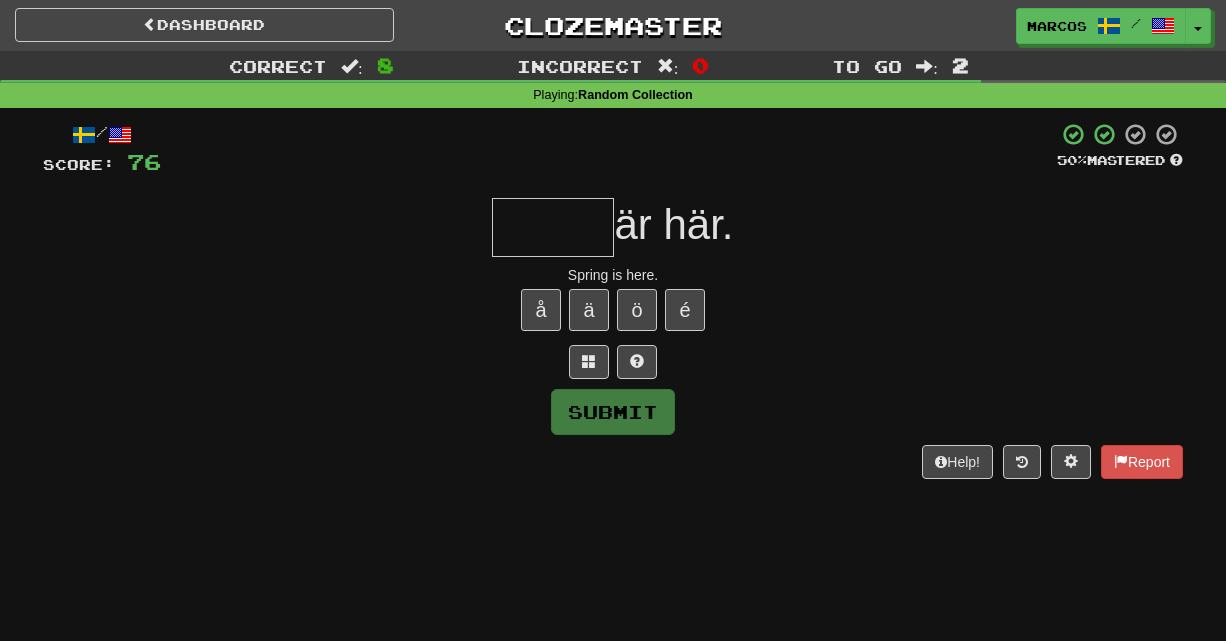 type on "*" 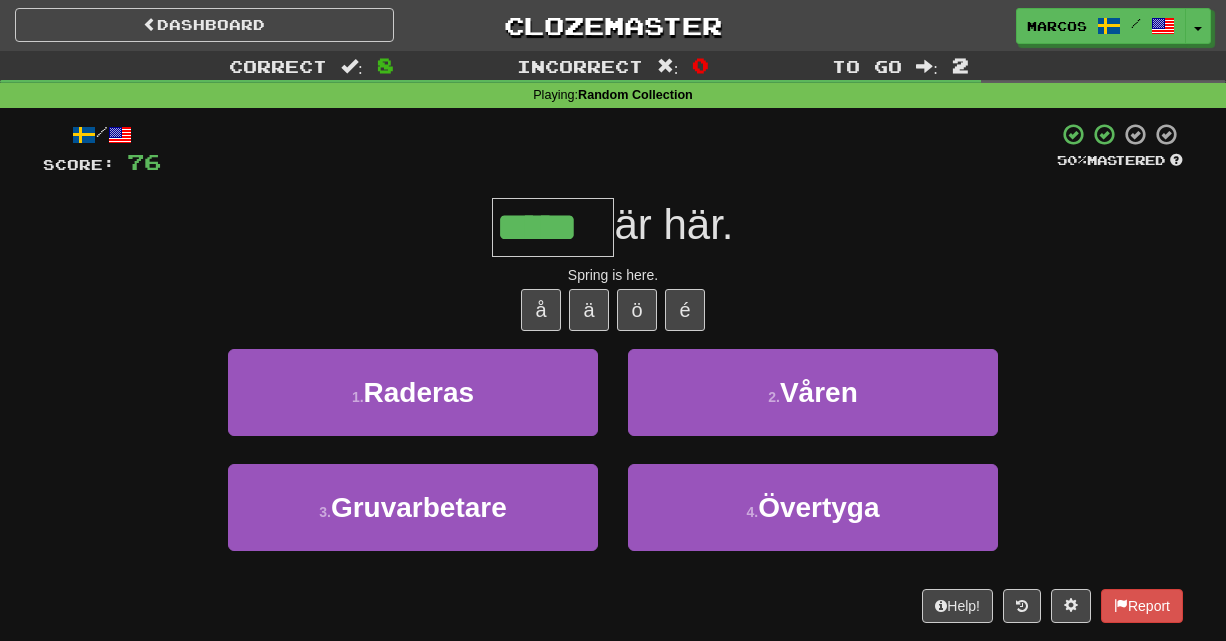 type on "*****" 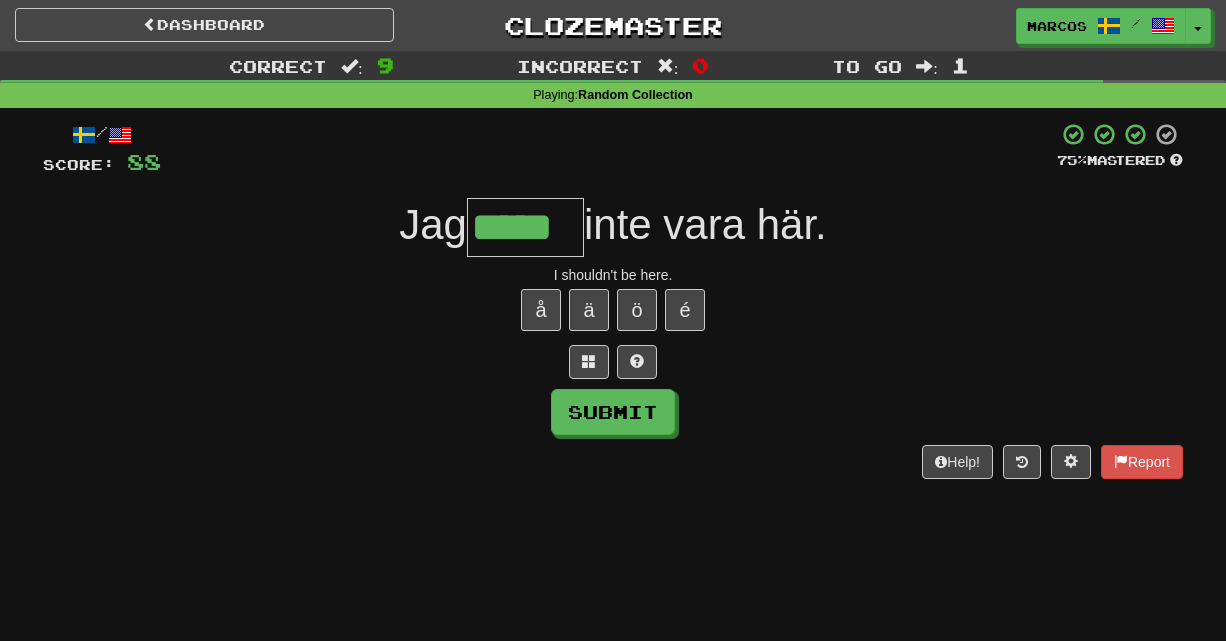 type on "*****" 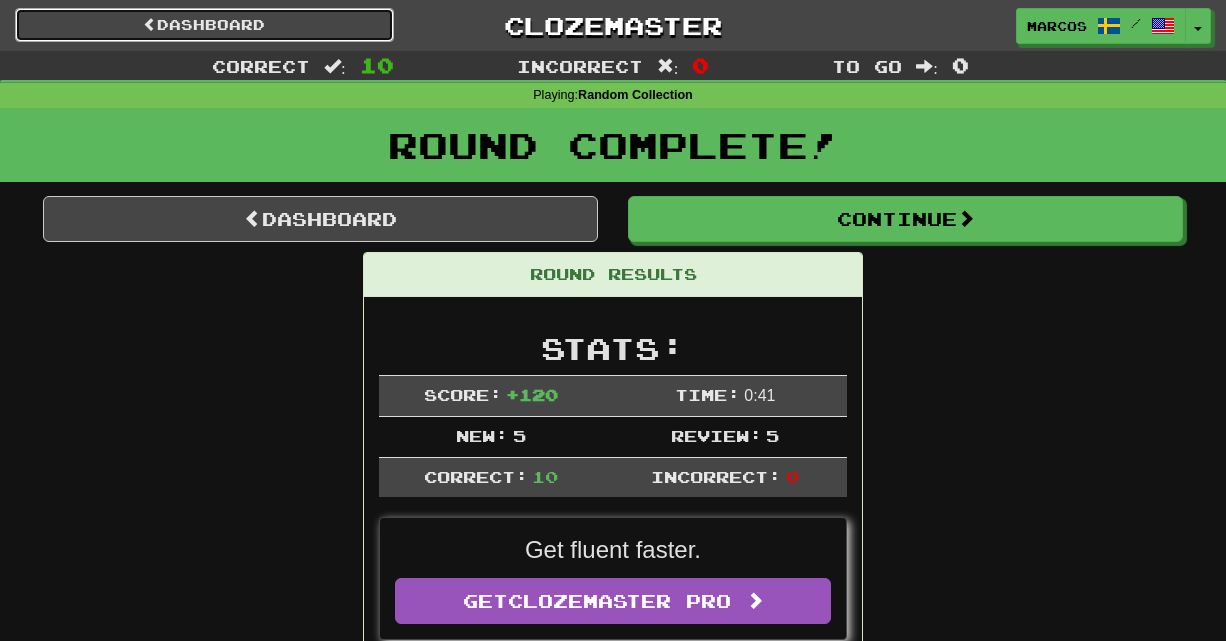 click on "Dashboard" at bounding box center [204, 25] 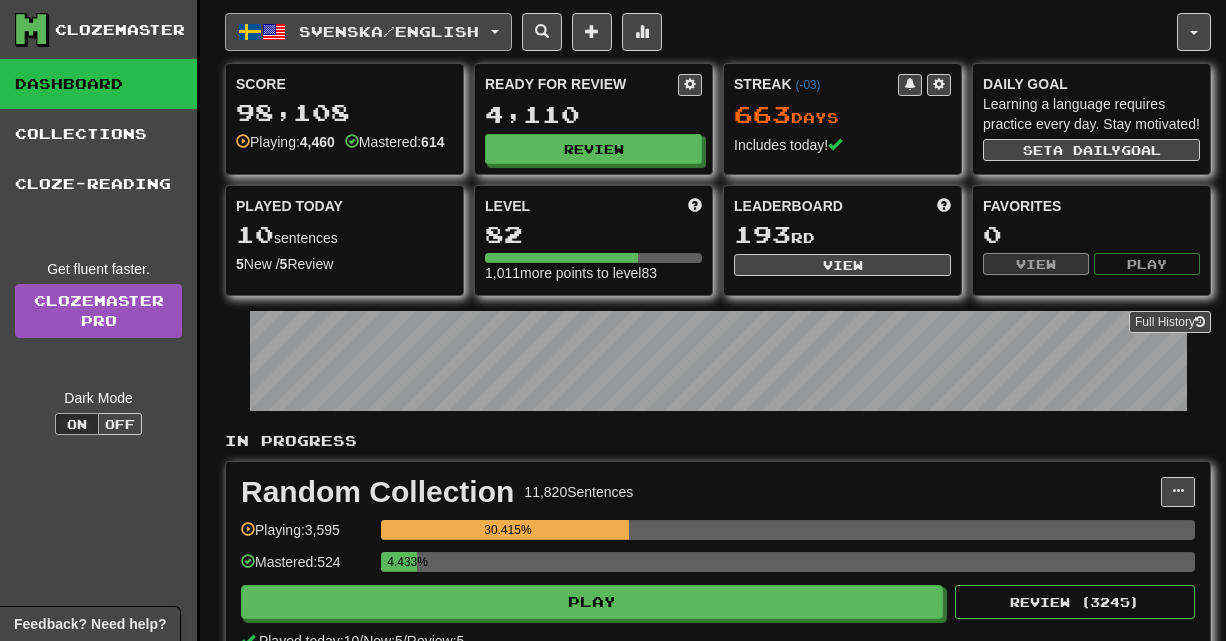 scroll, scrollTop: 0, scrollLeft: 0, axis: both 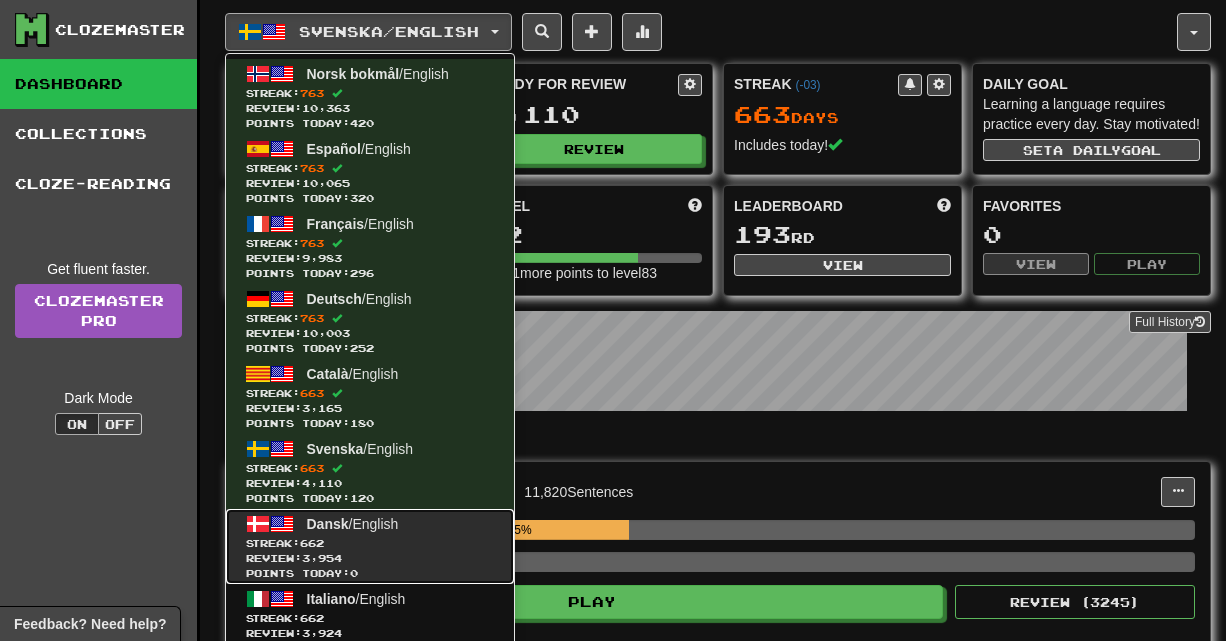 click on "Review:  3,954" at bounding box center [370, 558] 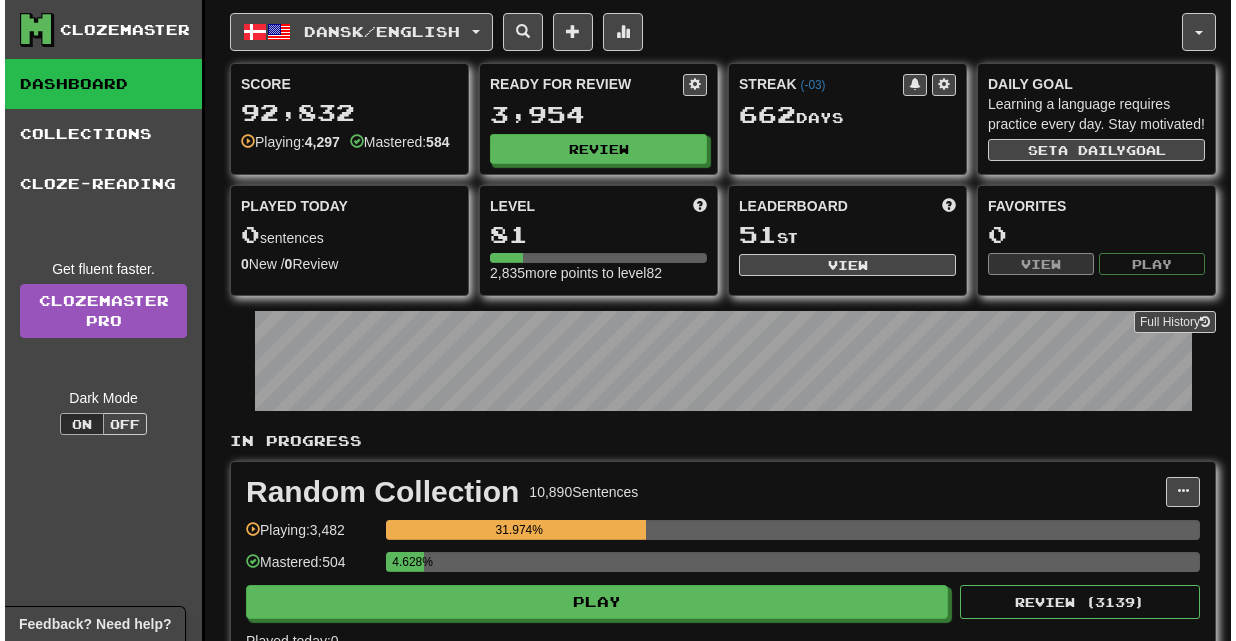 scroll, scrollTop: 0, scrollLeft: 0, axis: both 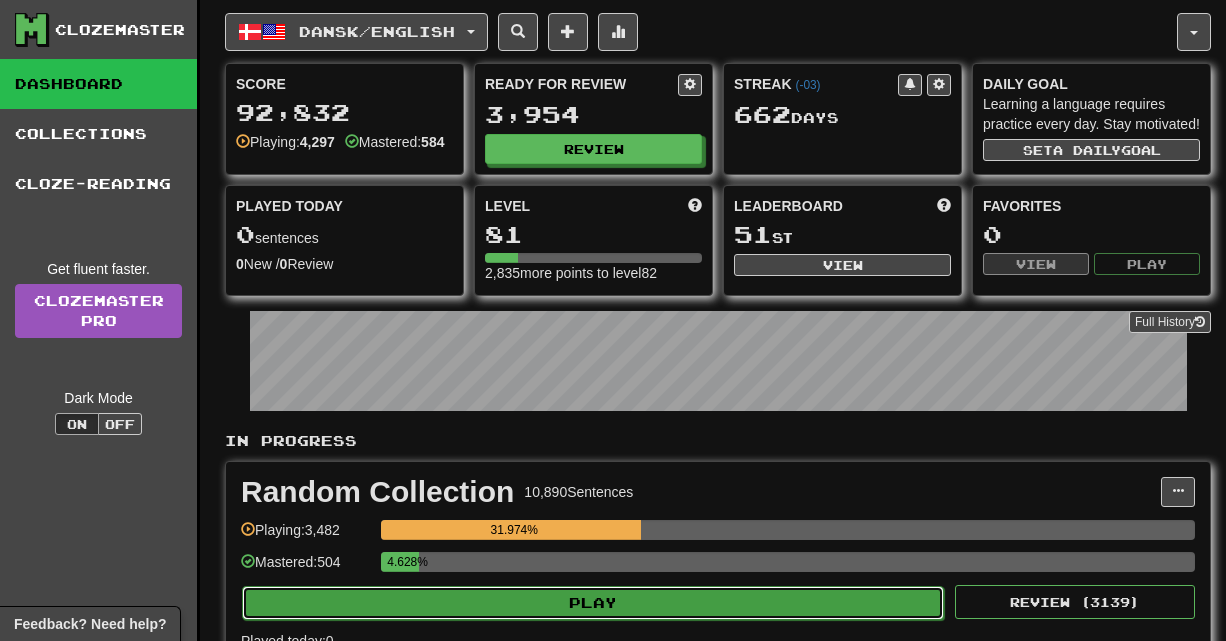 click on "Play" at bounding box center [593, 603] 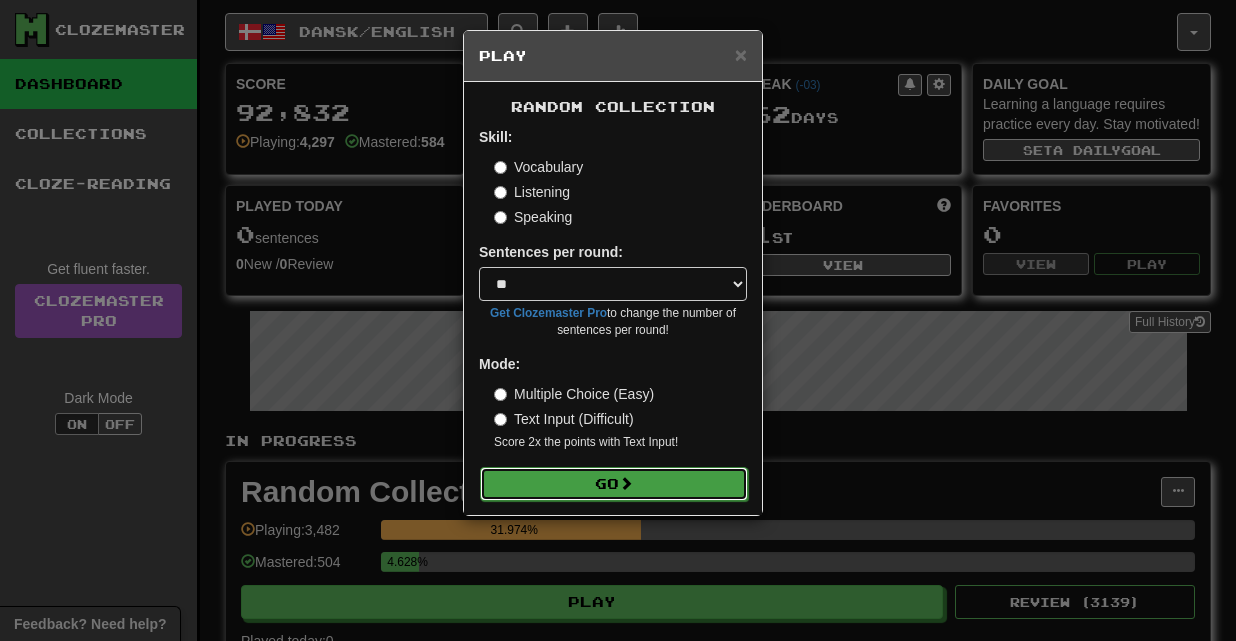 click on "Go" at bounding box center (614, 484) 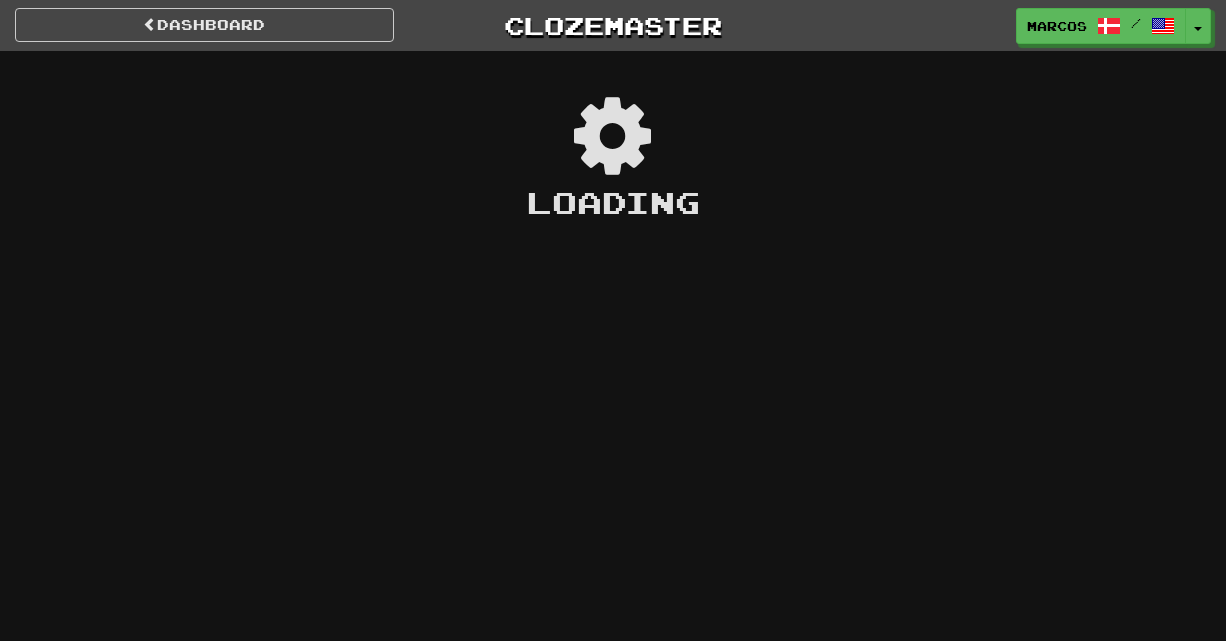 scroll, scrollTop: 0, scrollLeft: 0, axis: both 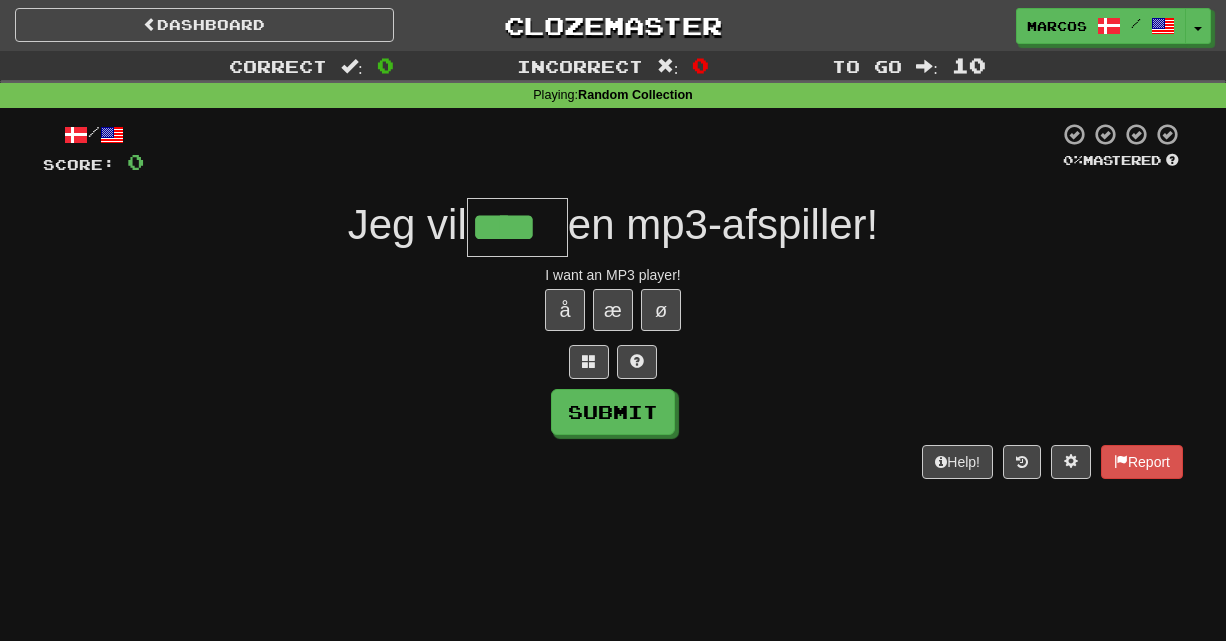 type on "****" 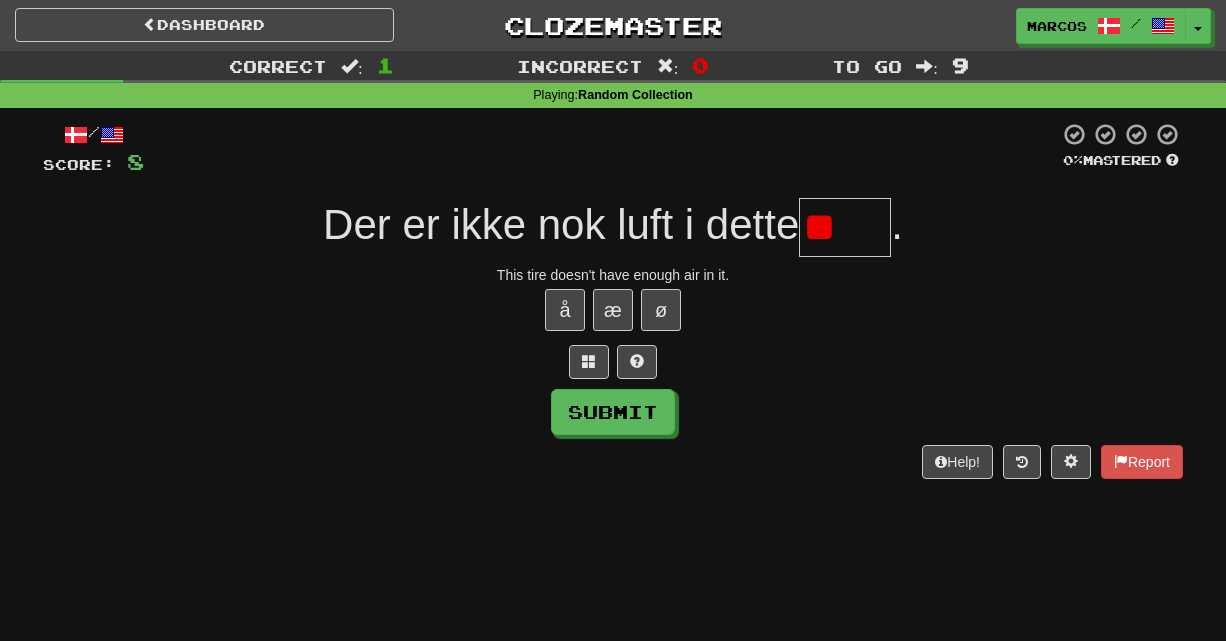 type on "*" 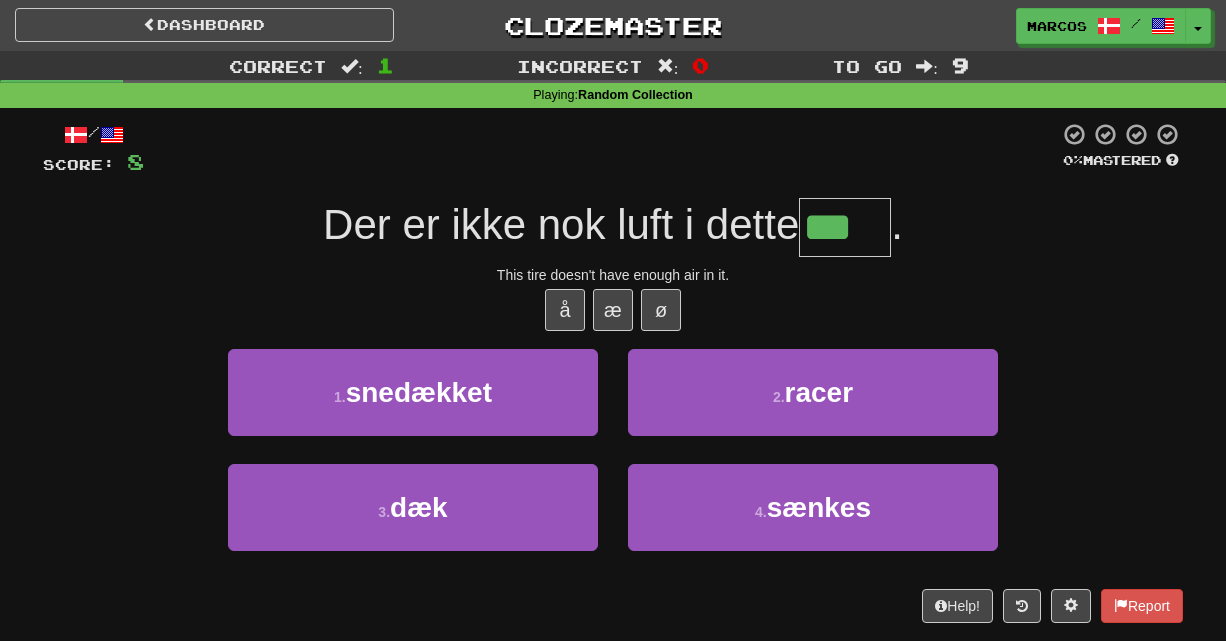 type on "***" 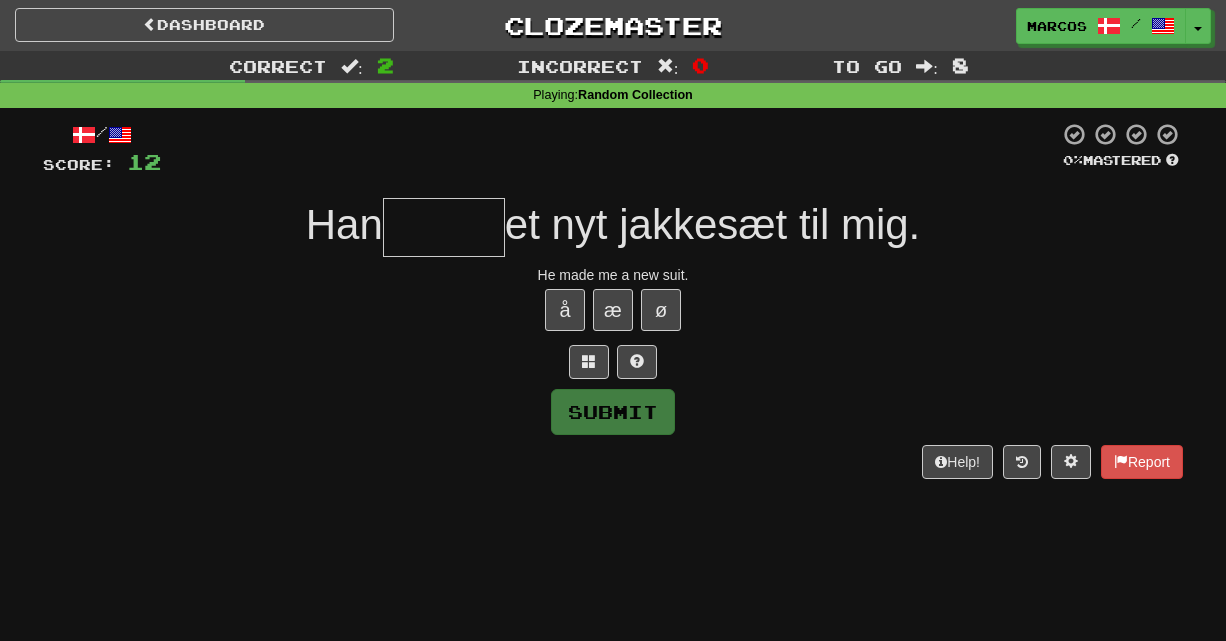 type on "*" 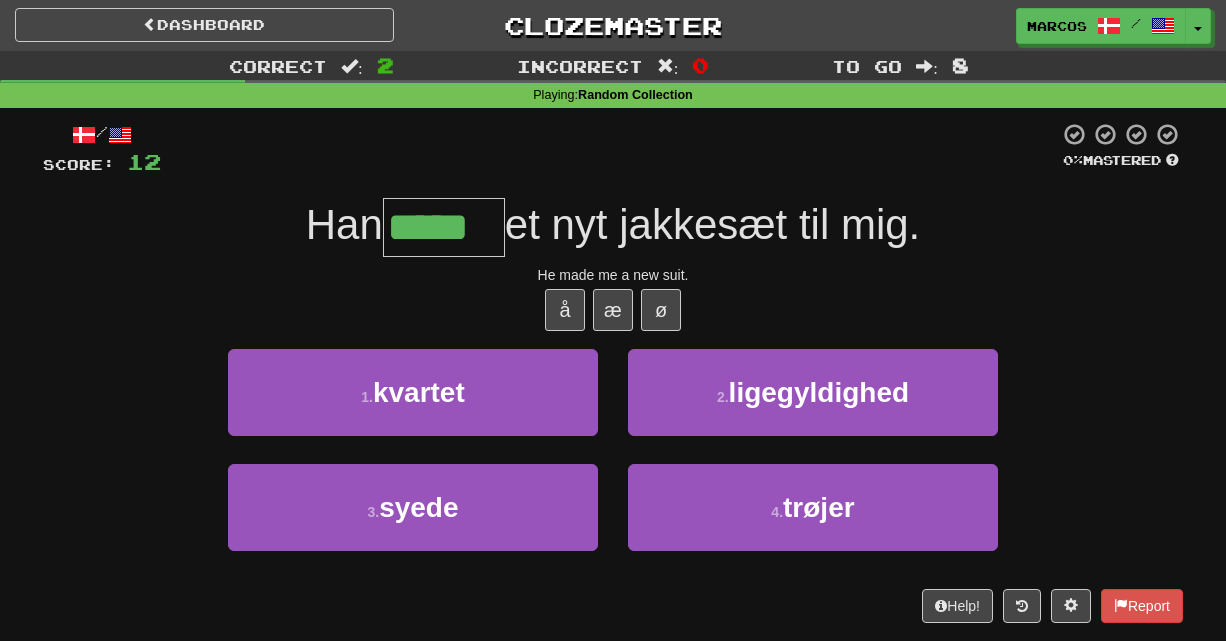 type on "*****" 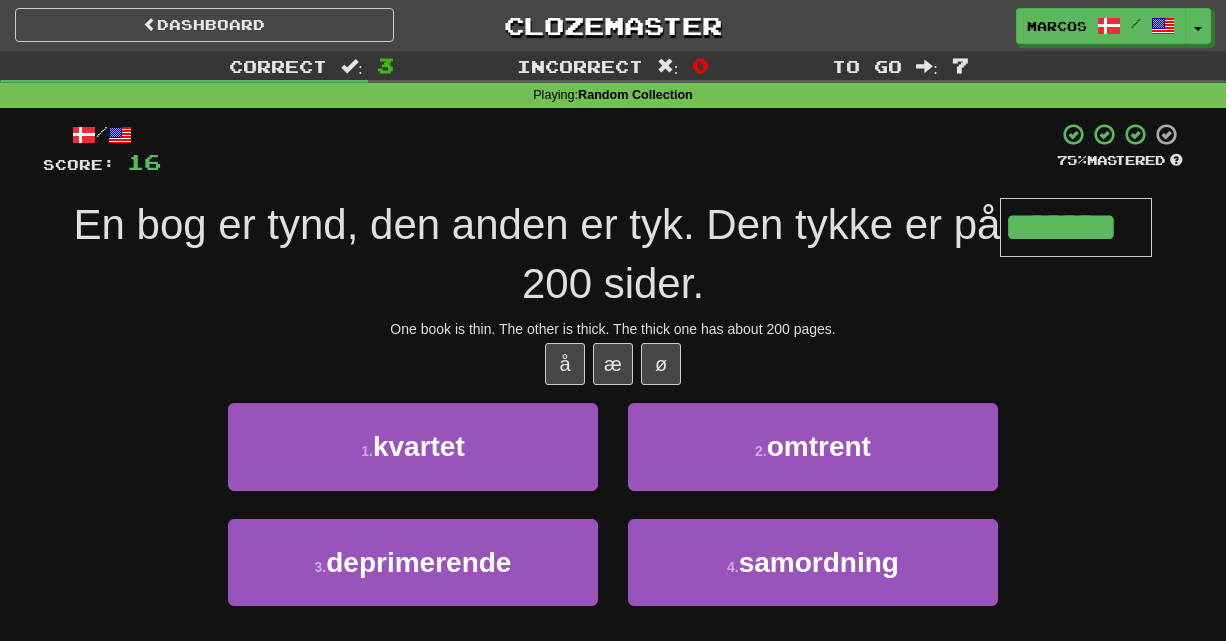 type on "*******" 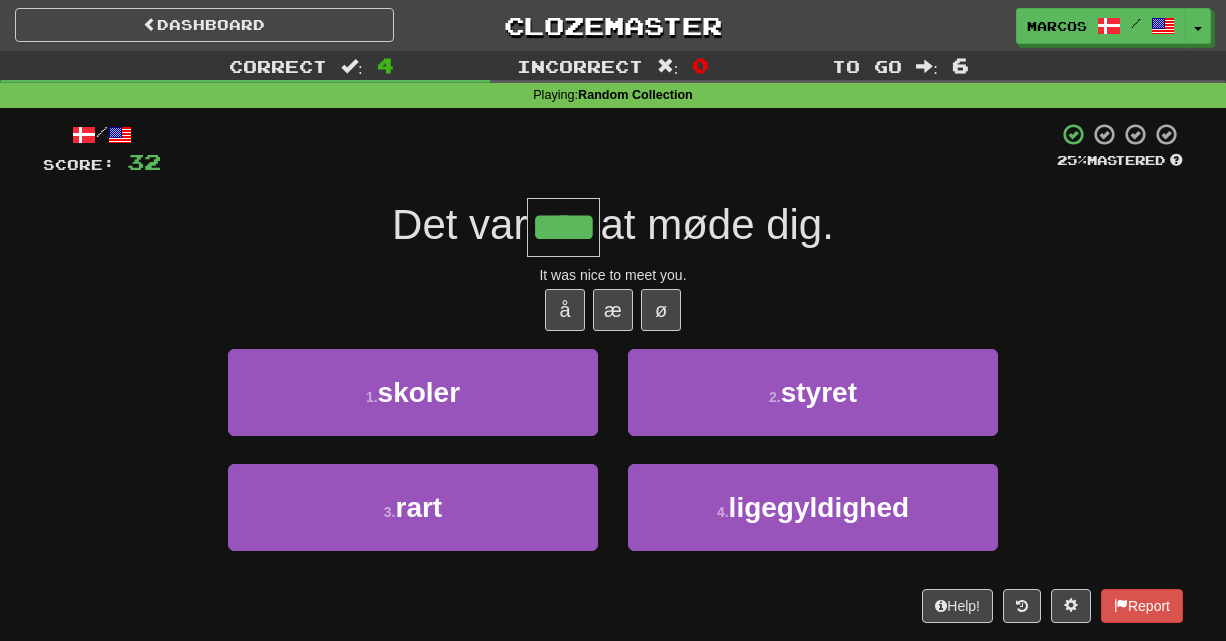 type on "****" 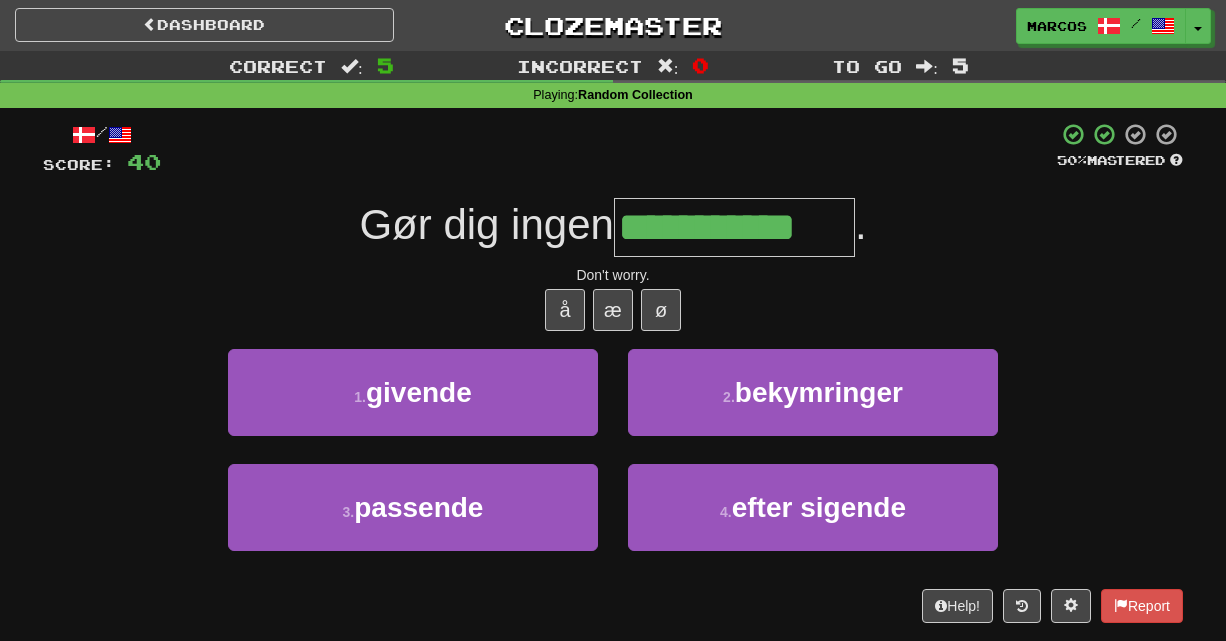 type on "**********" 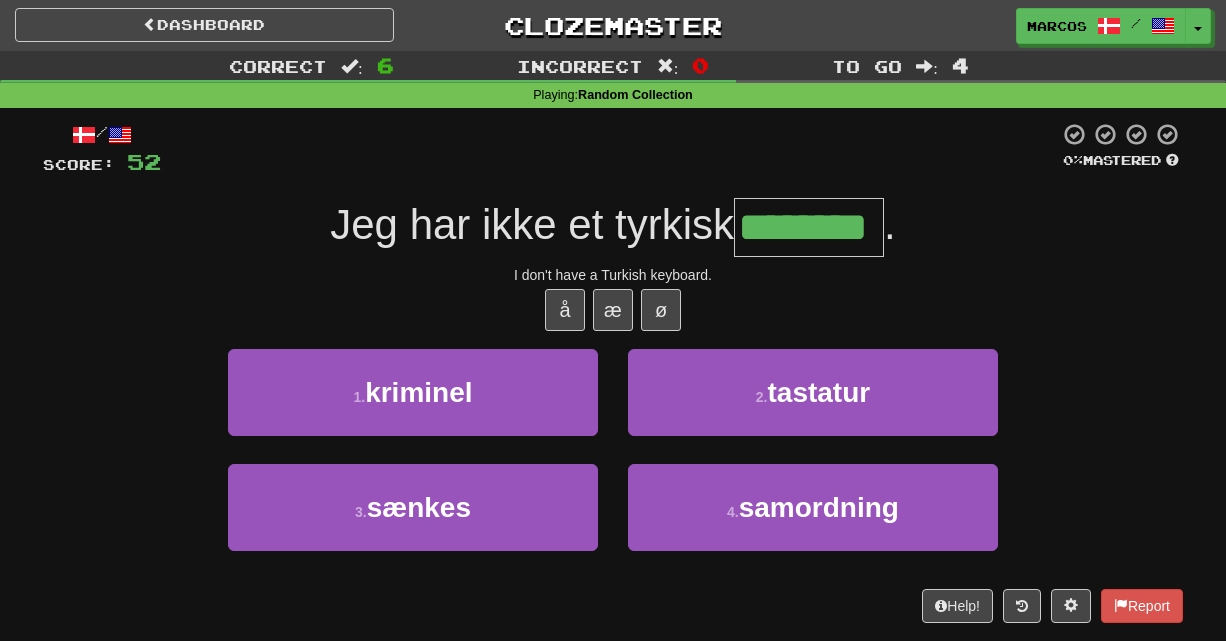 type on "********" 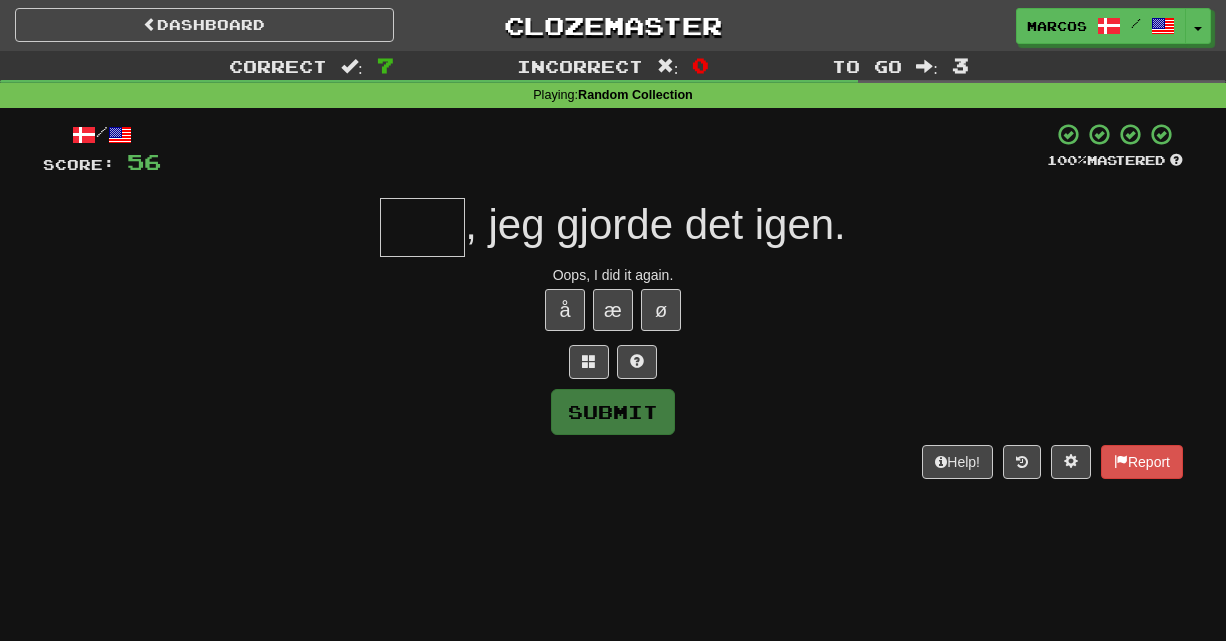 type on "*" 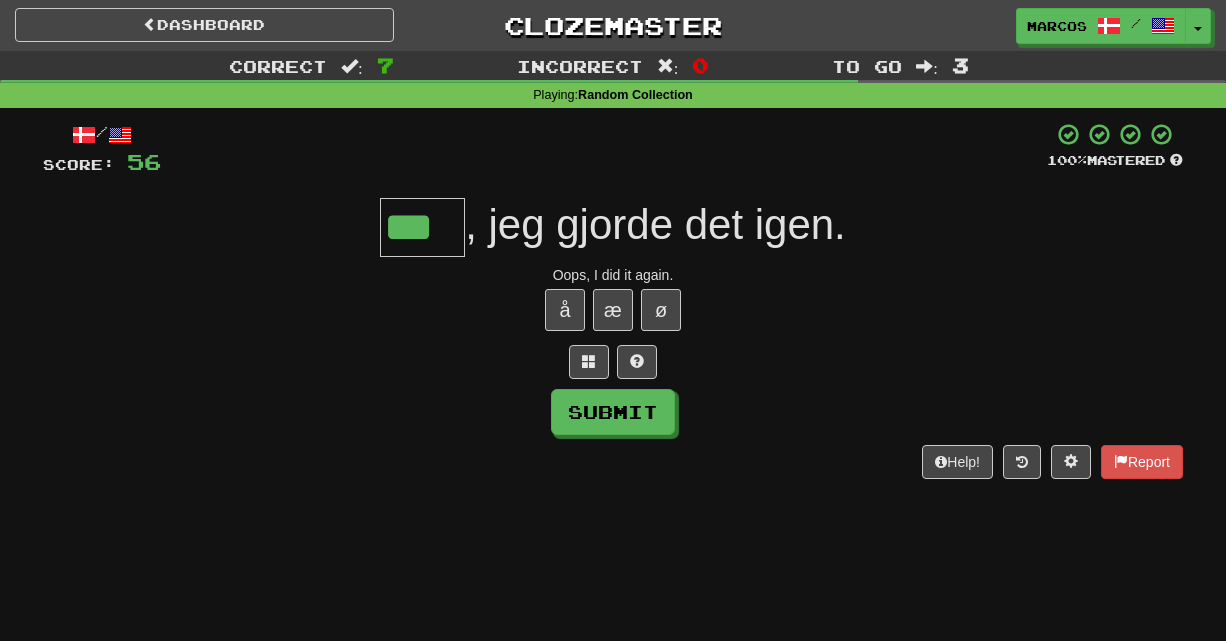 type on "***" 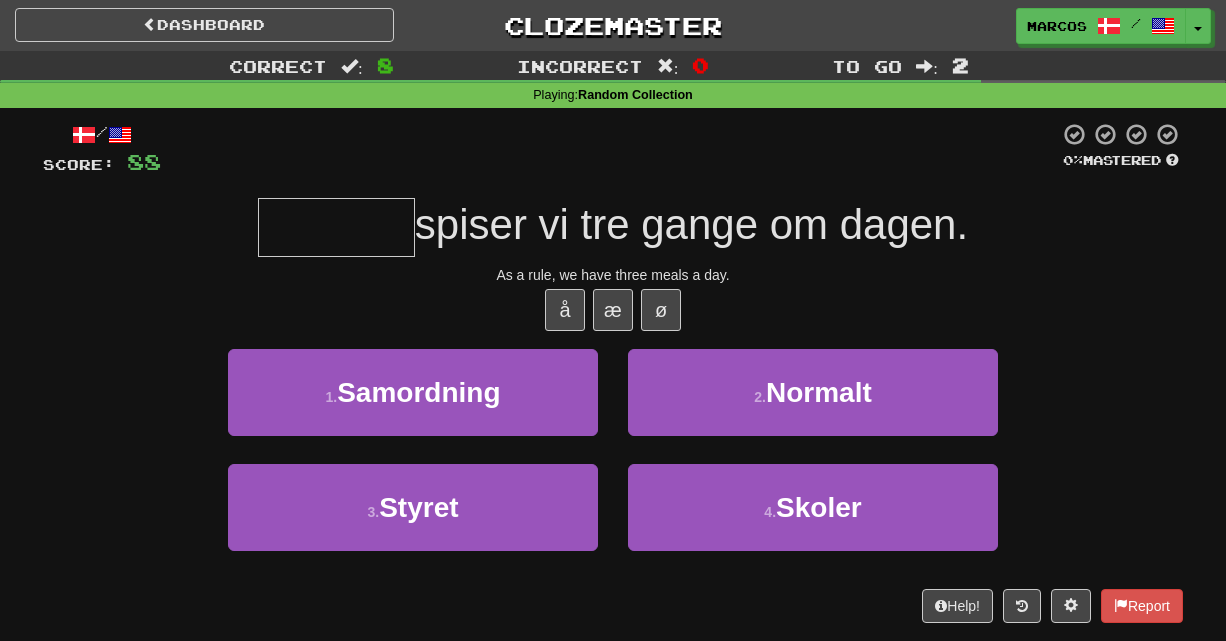 type on "*" 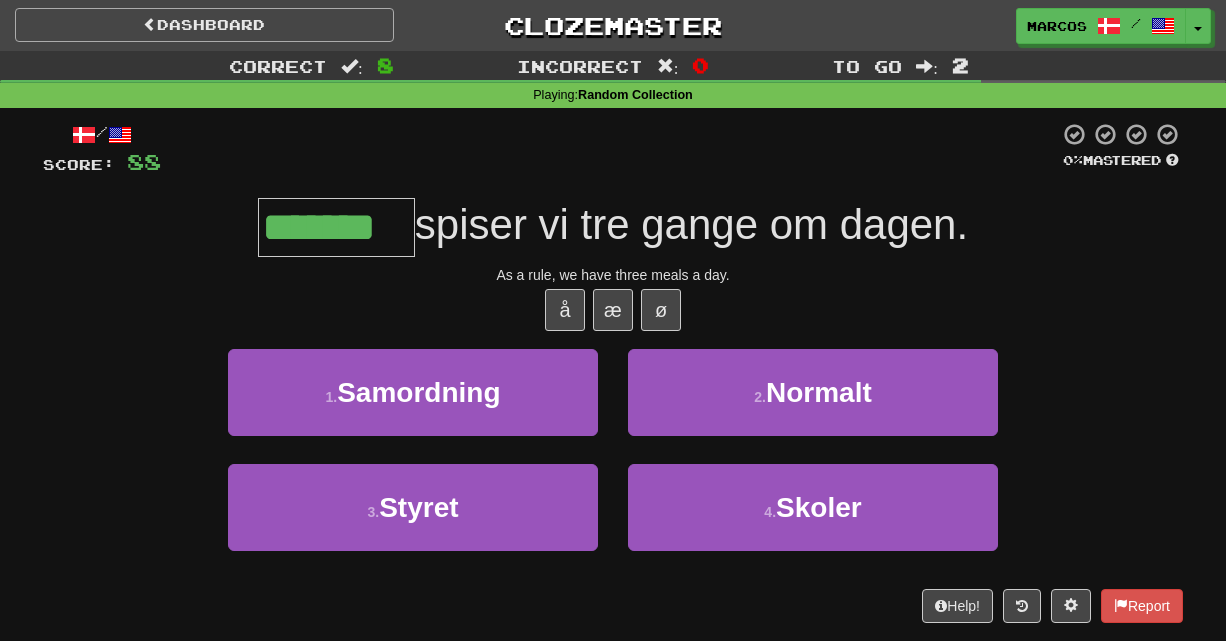 type on "*******" 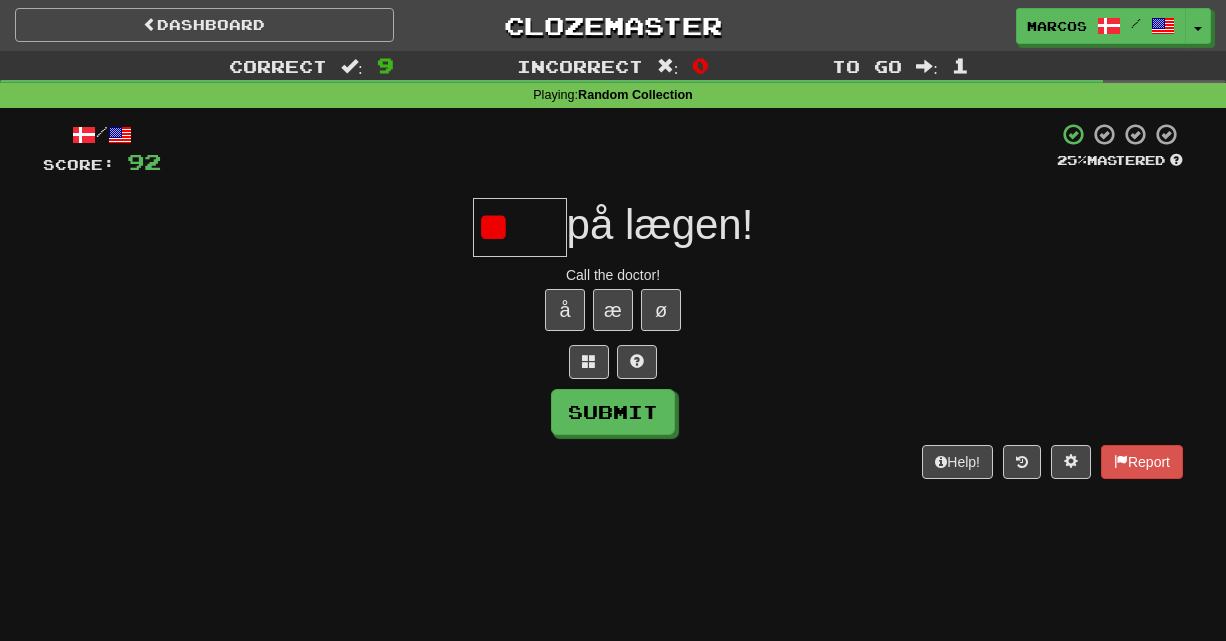 type on "*" 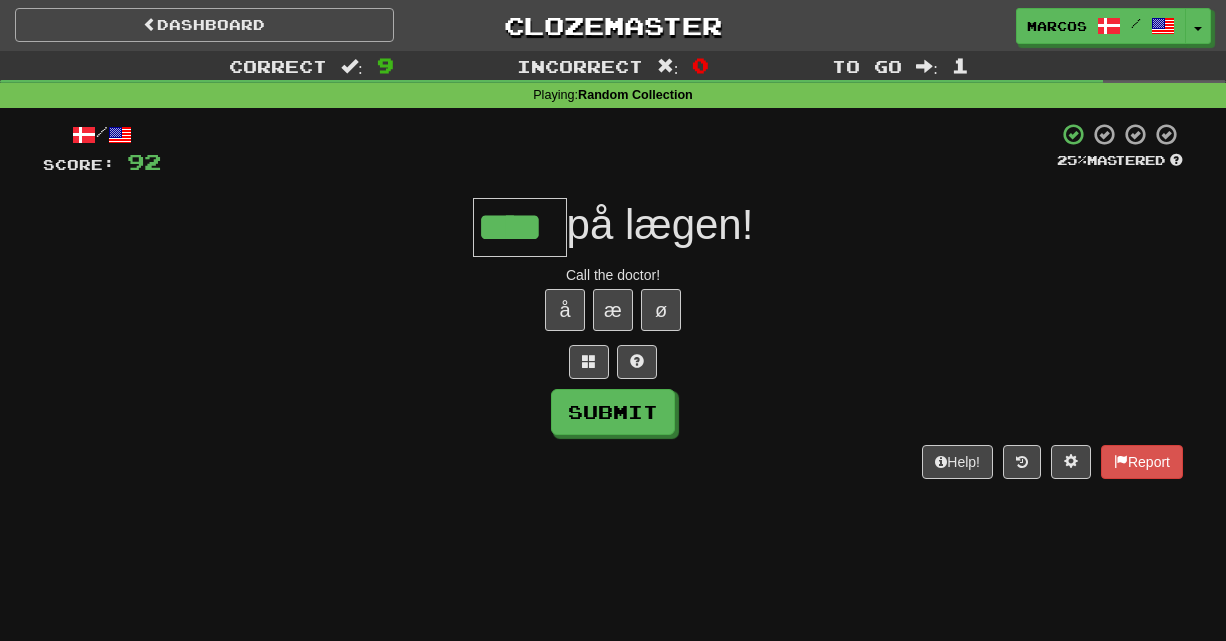 type on "****" 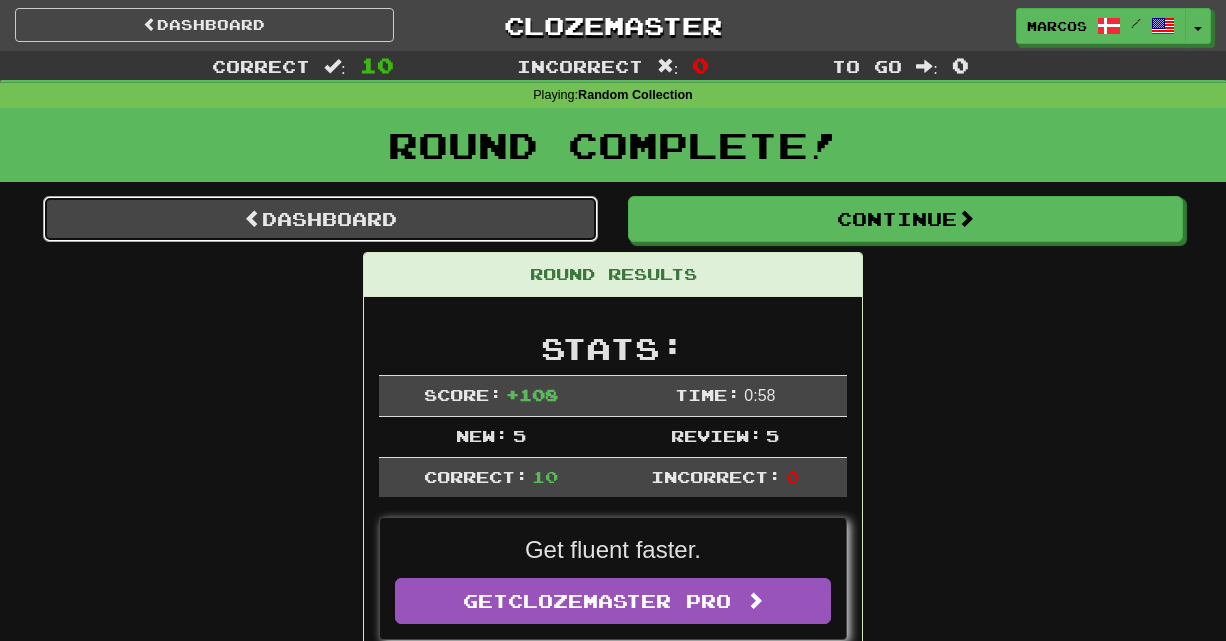 click on "Dashboard" at bounding box center [320, 219] 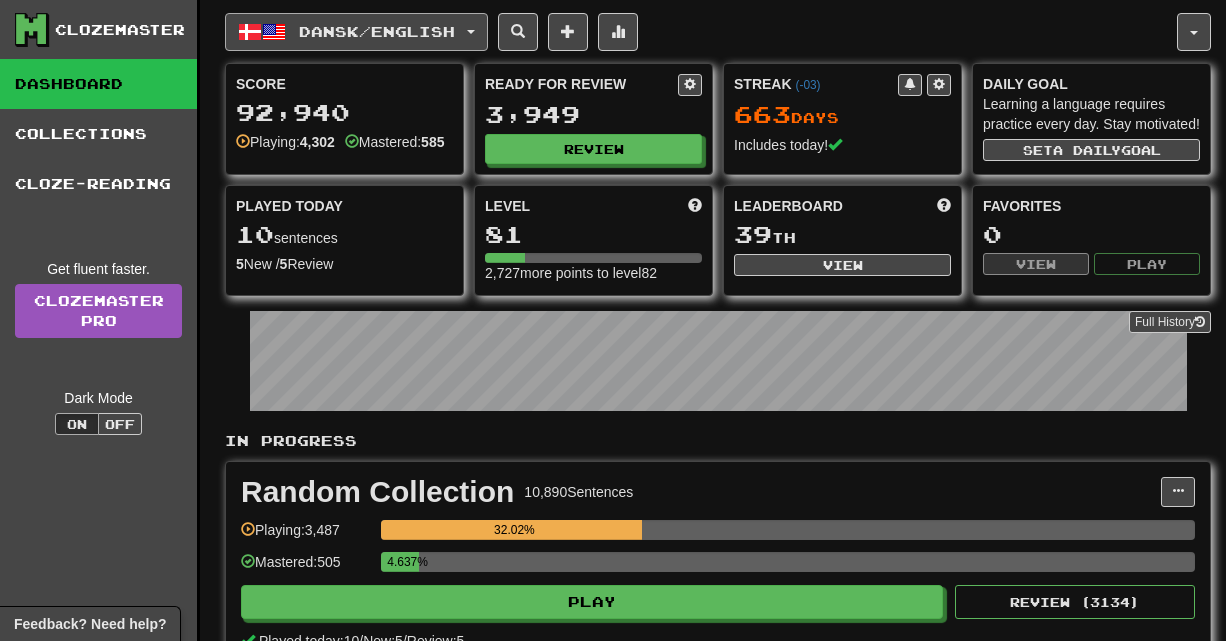 scroll, scrollTop: 0, scrollLeft: 0, axis: both 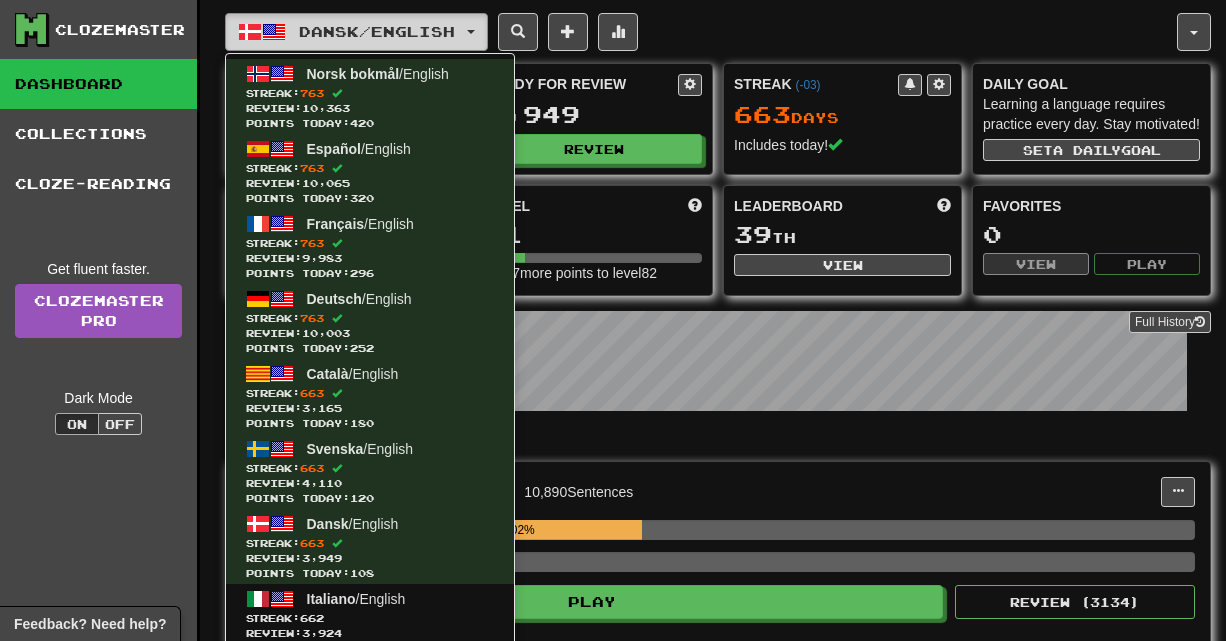type 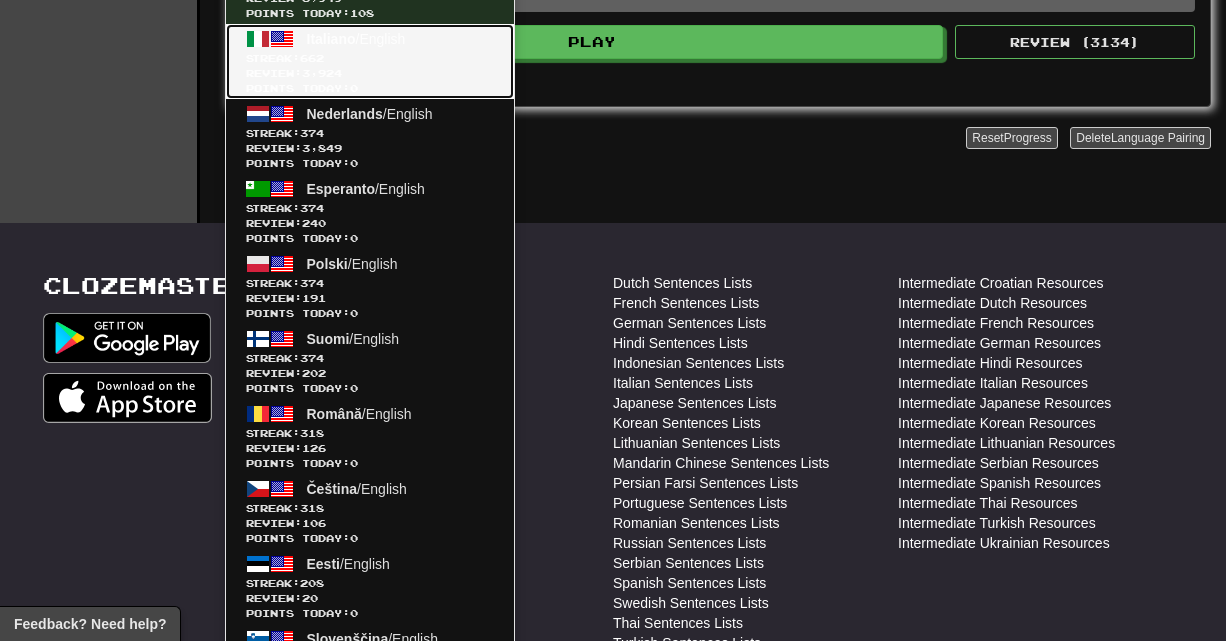 click on "Italiano" at bounding box center [331, 39] 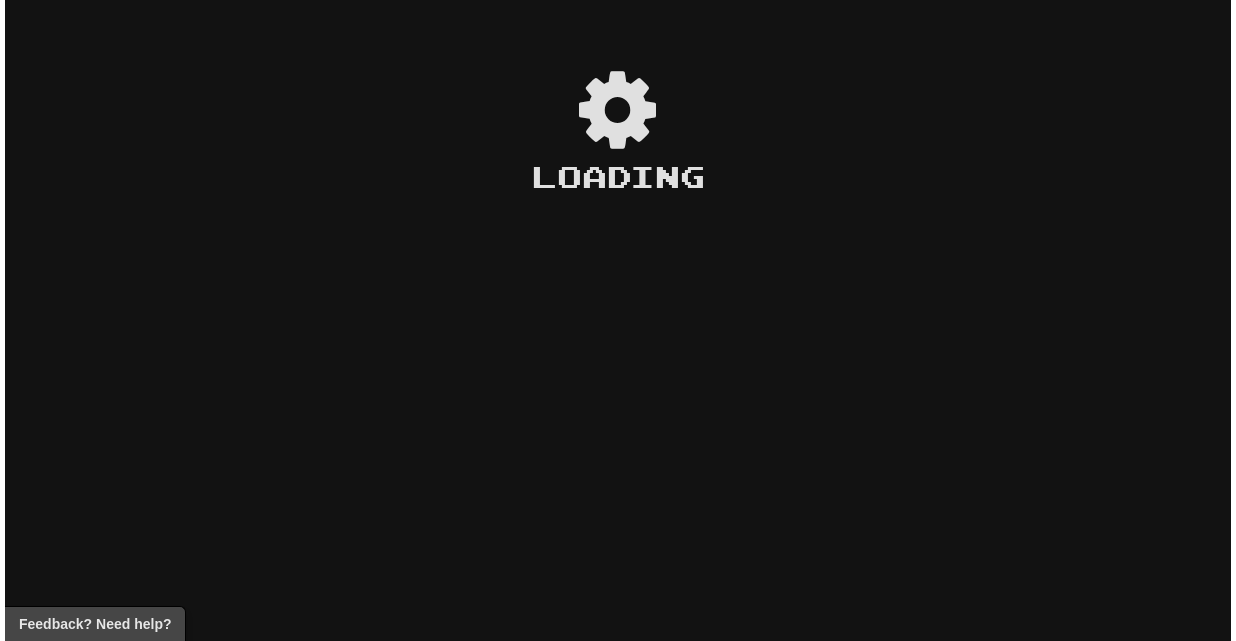 scroll, scrollTop: 0, scrollLeft: 0, axis: both 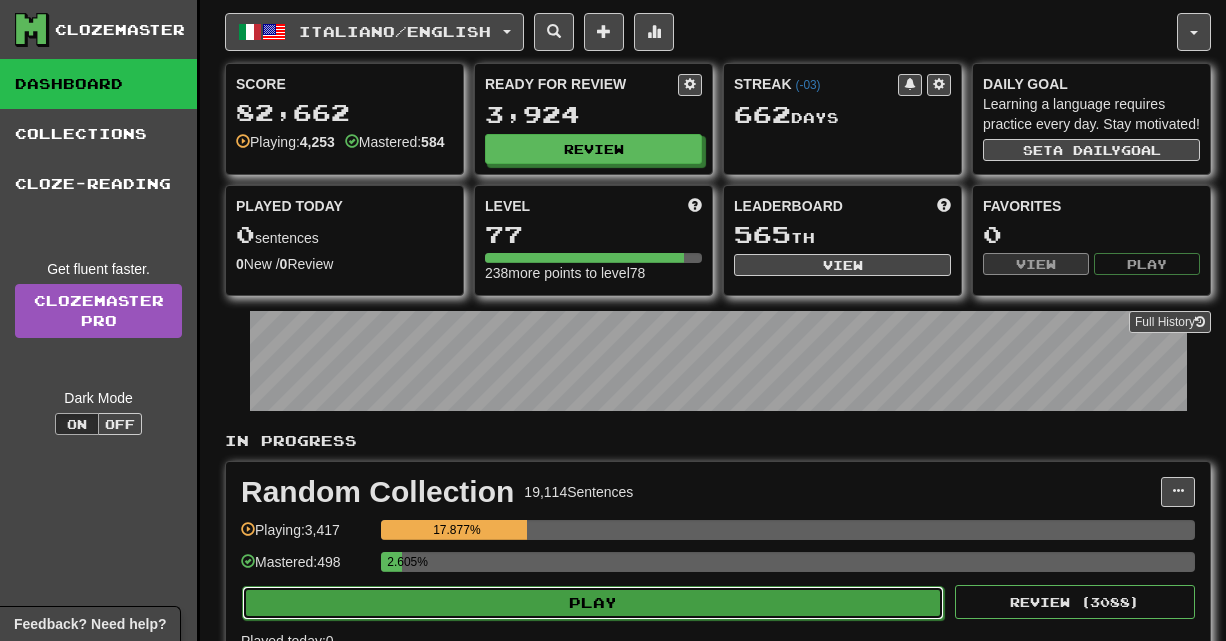 click on "Play" at bounding box center [593, 603] 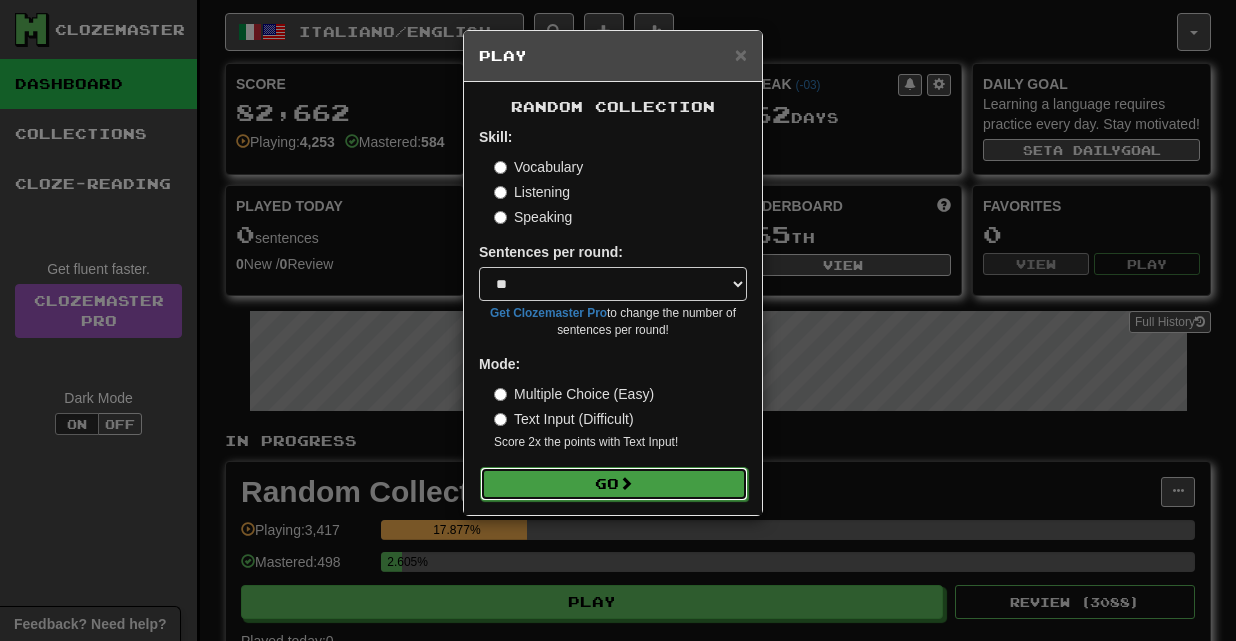 click on "Go" at bounding box center (614, 484) 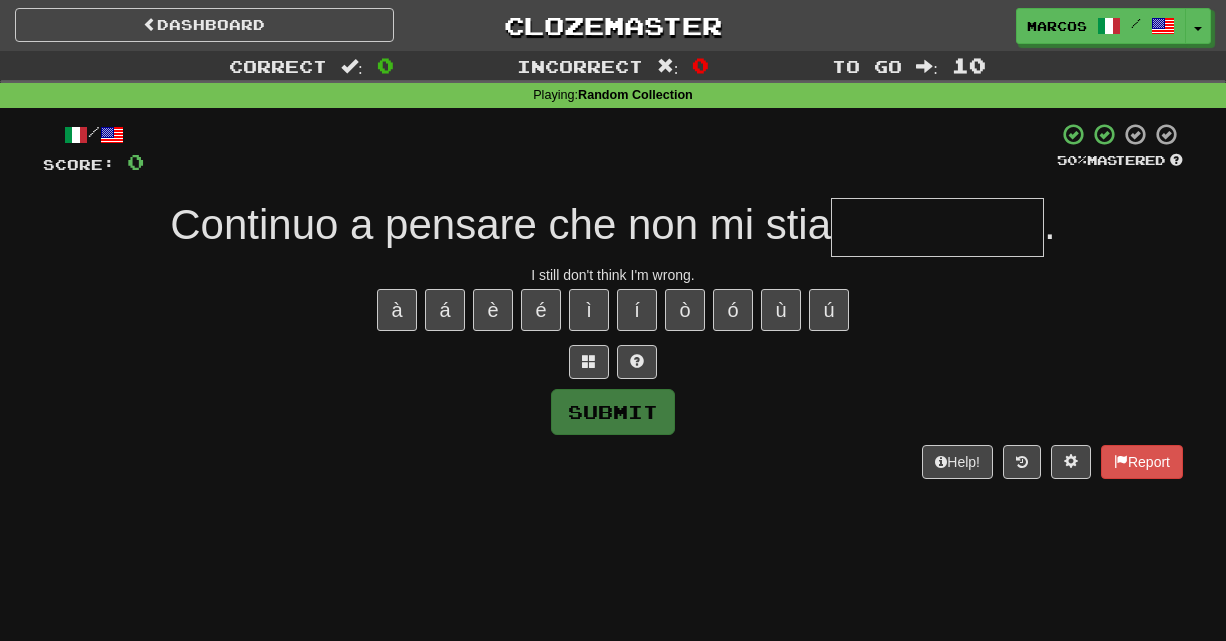 scroll, scrollTop: 0, scrollLeft: 0, axis: both 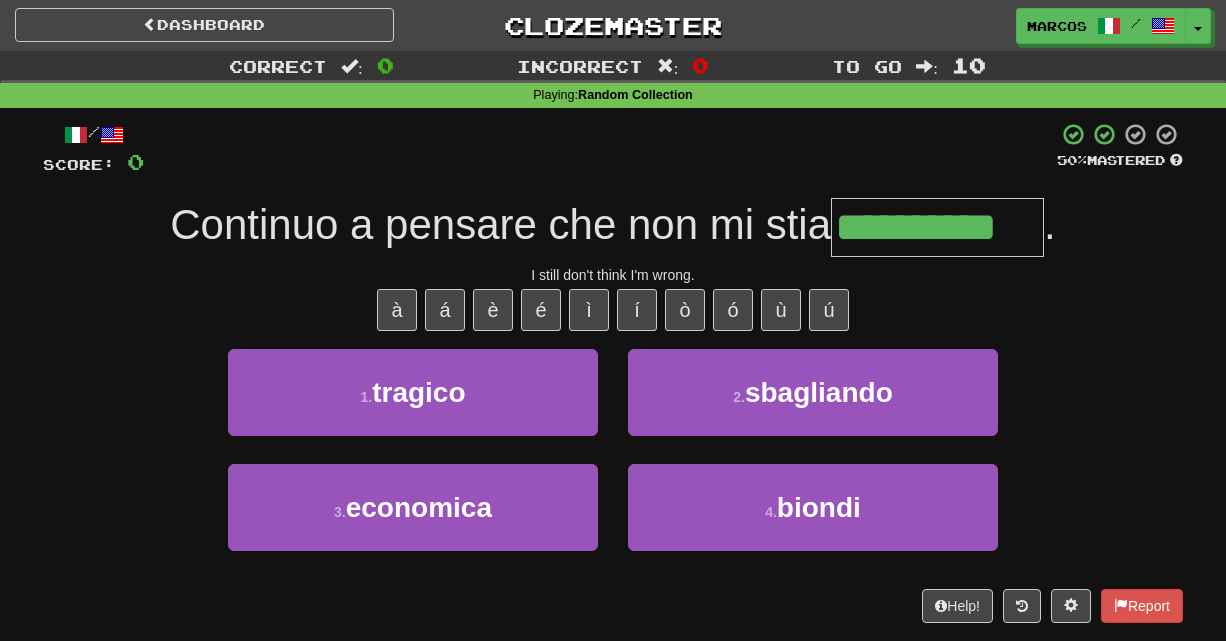 type on "**********" 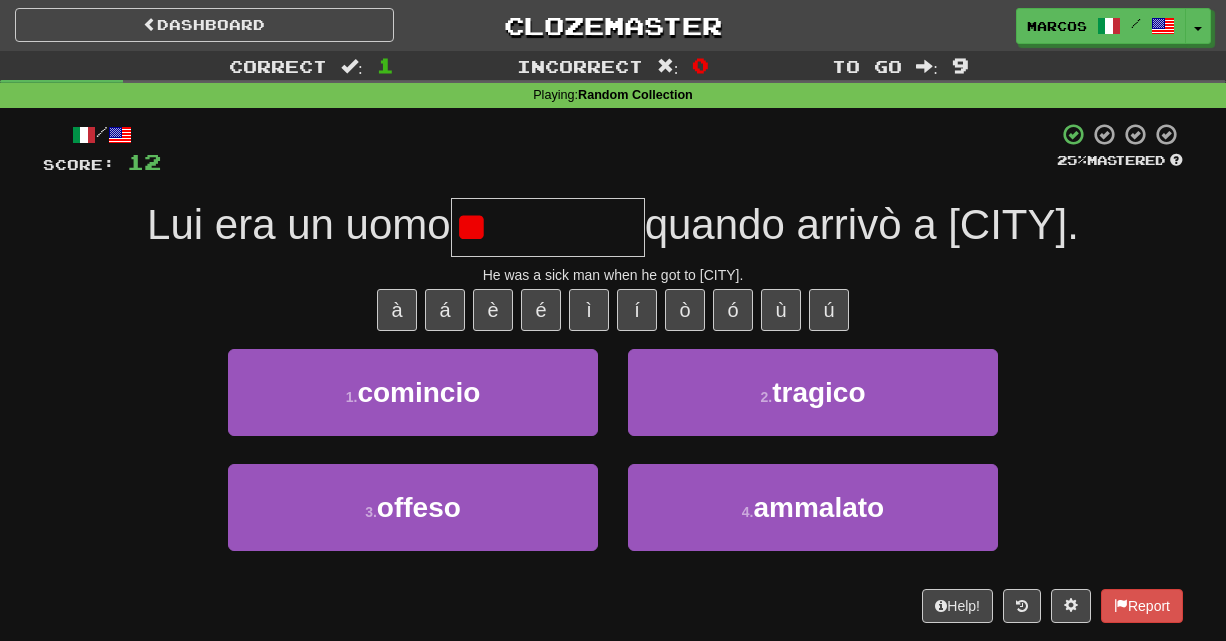 type on "*" 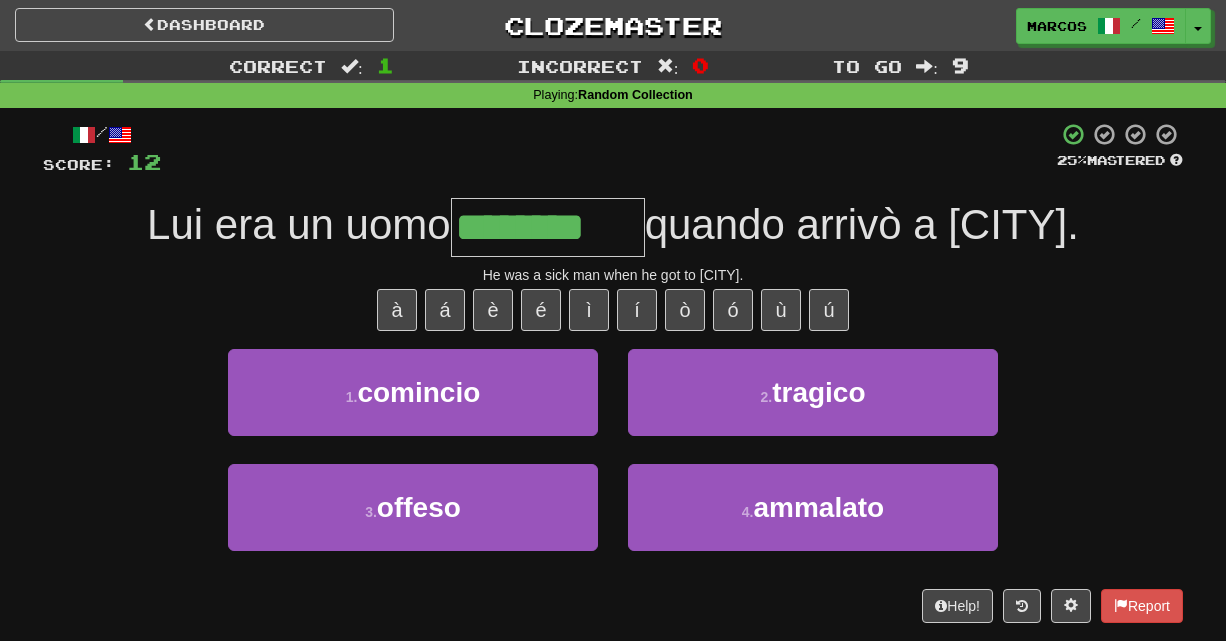type on "********" 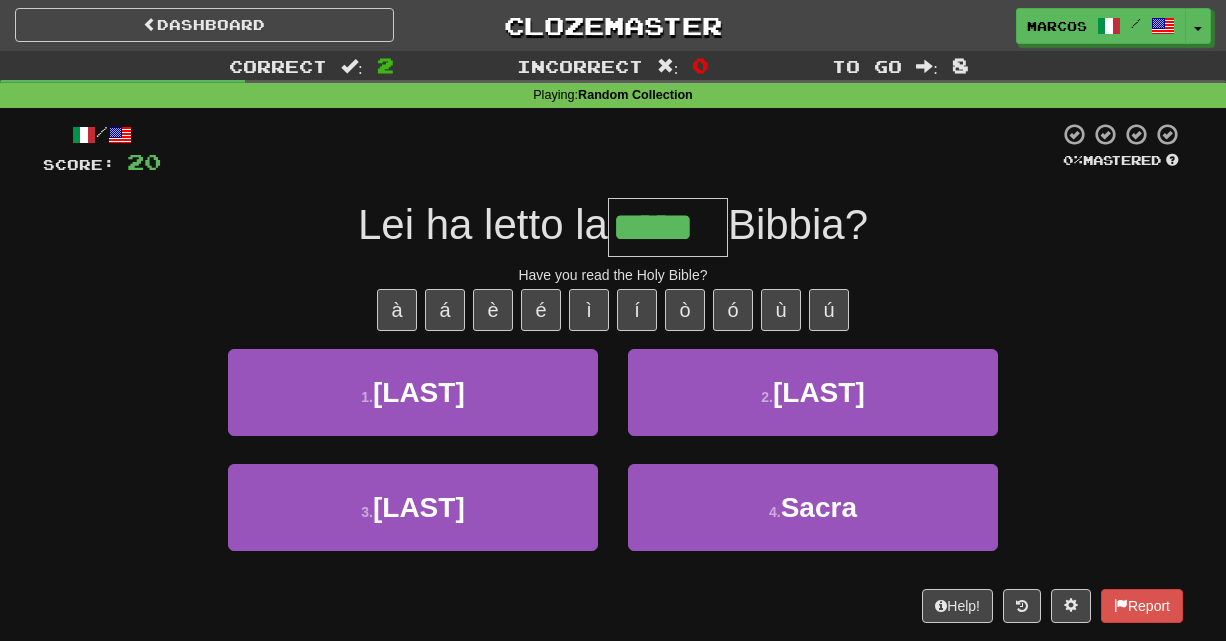 type on "*****" 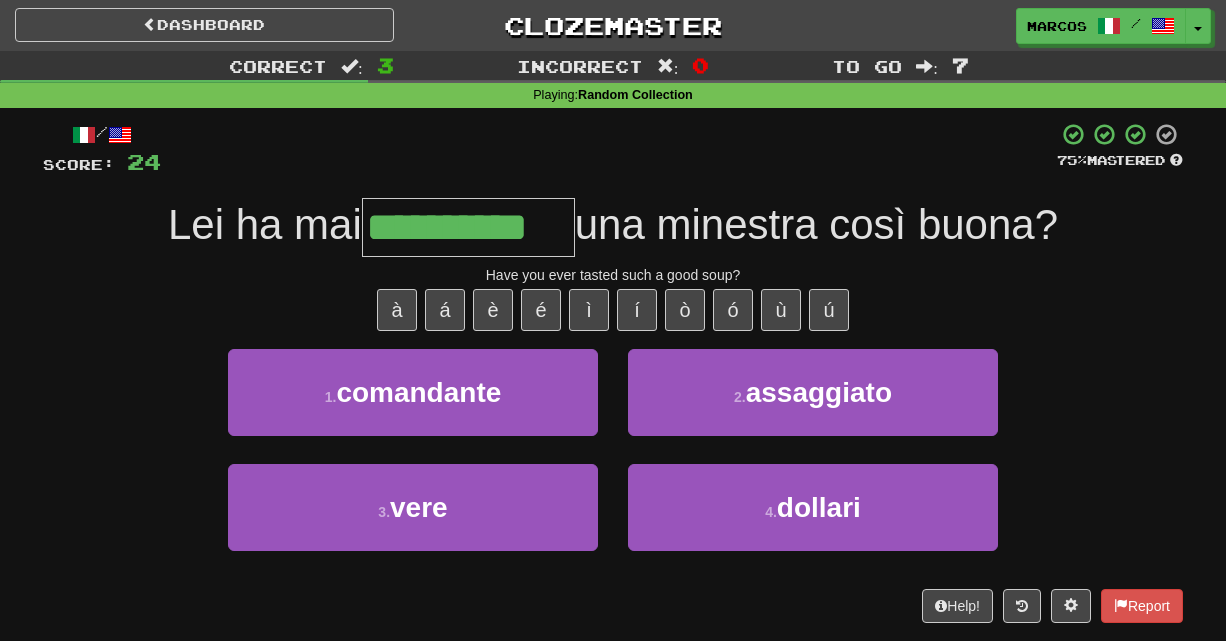 type on "**********" 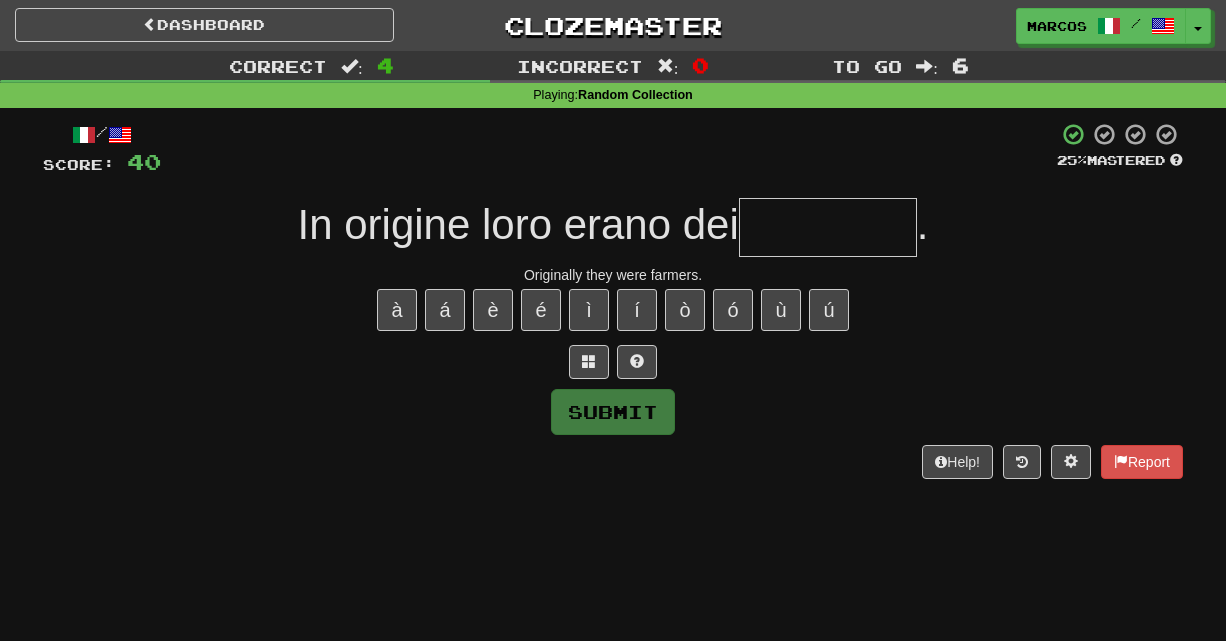 type on "*" 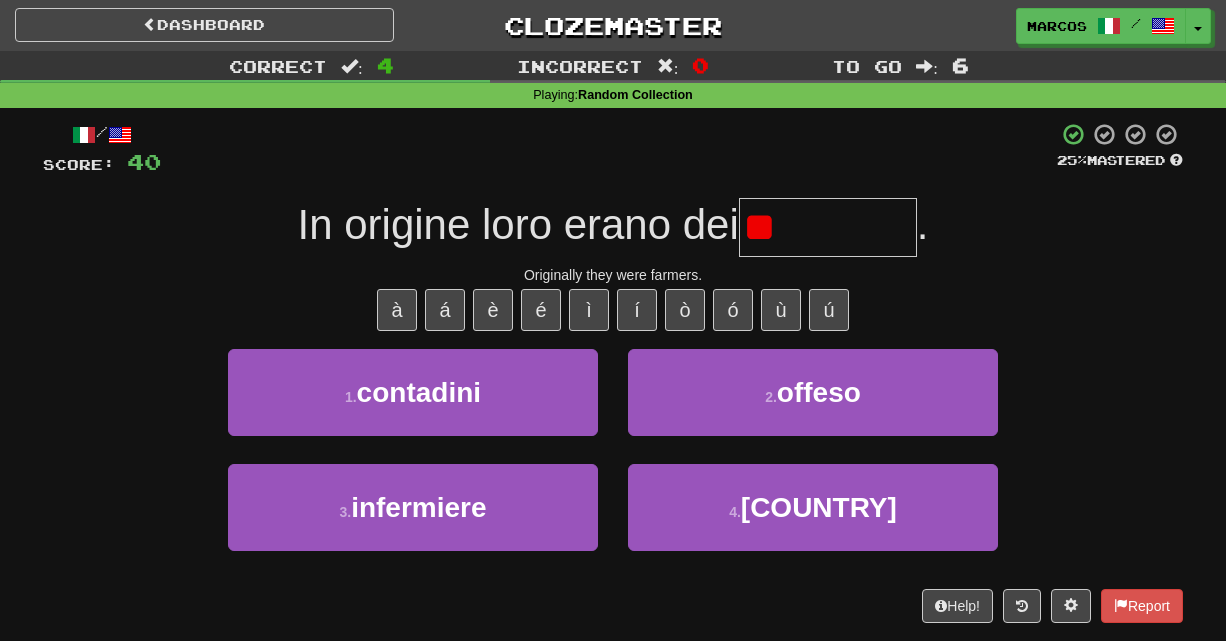 type on "*" 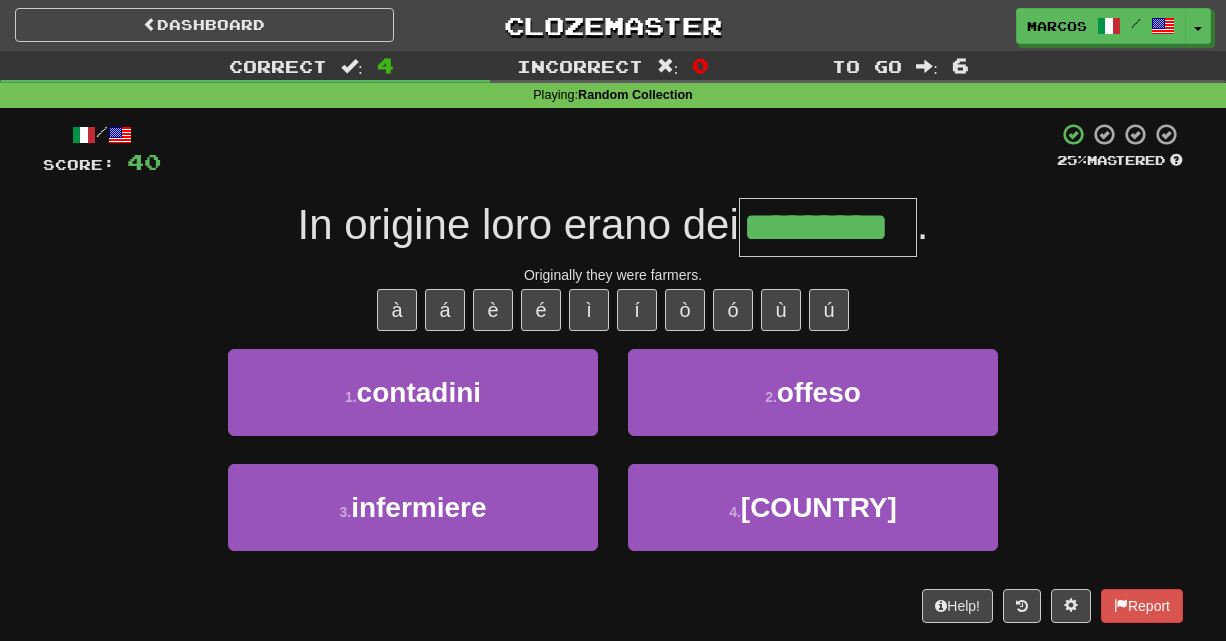 type on "*********" 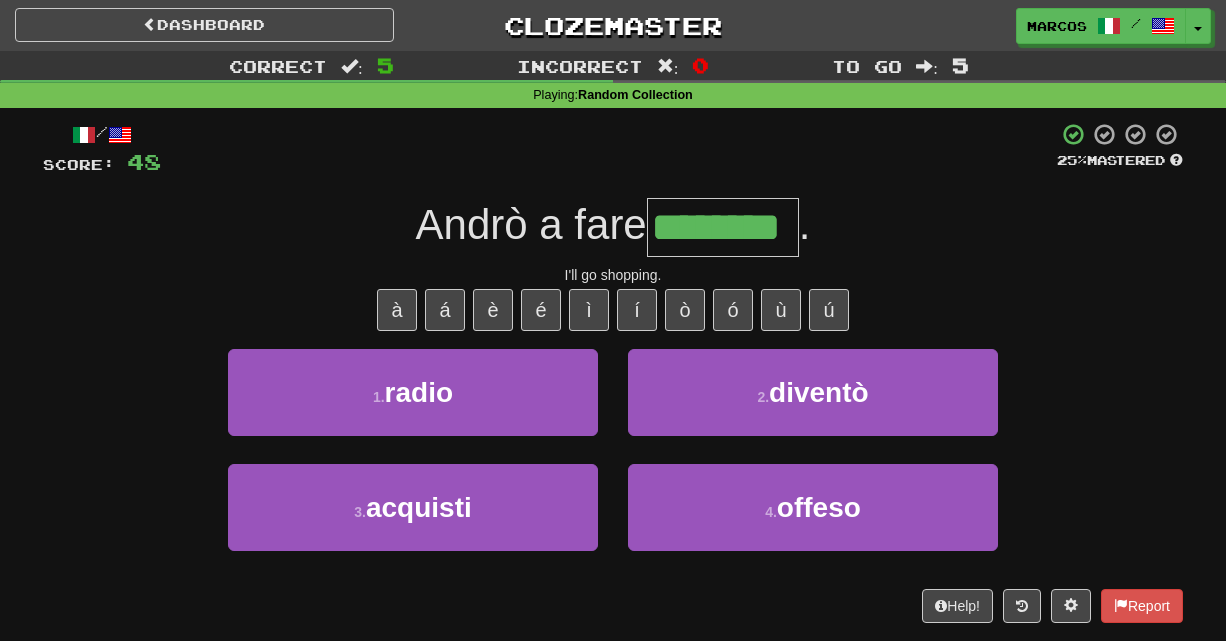 type on "********" 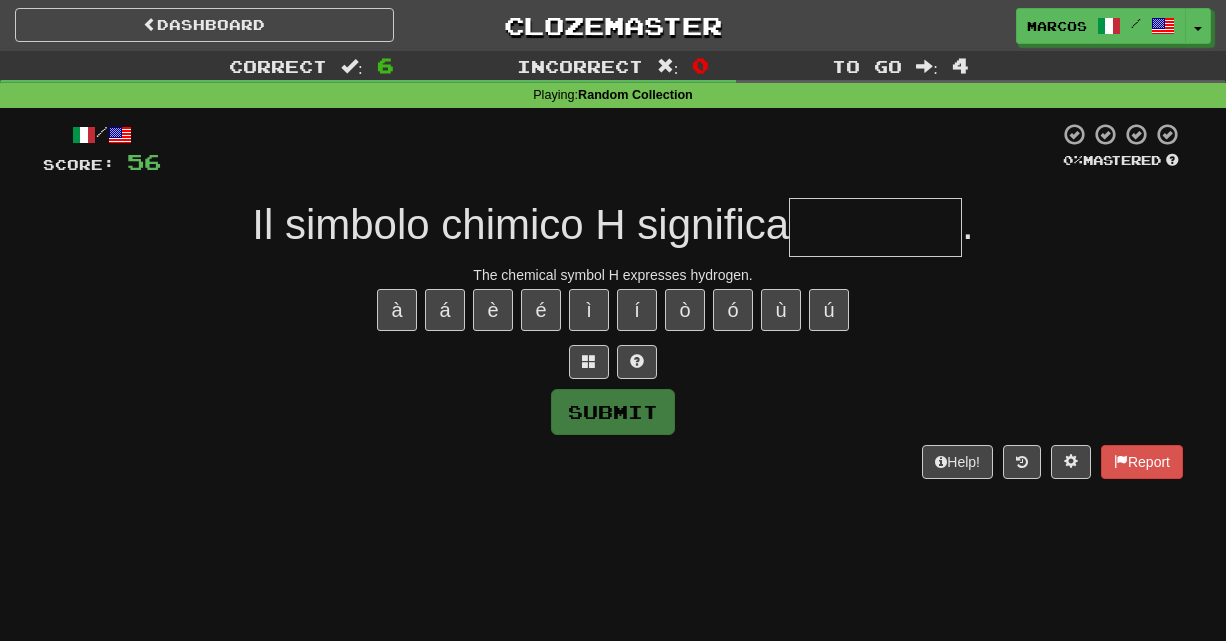 type on "*" 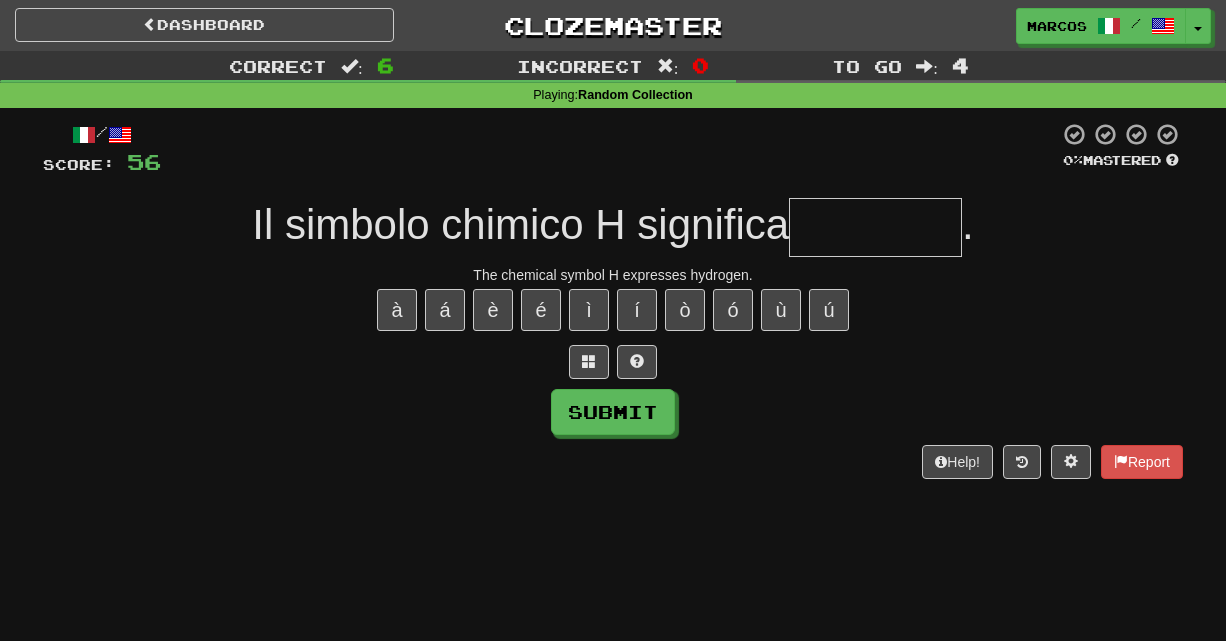 type on "*" 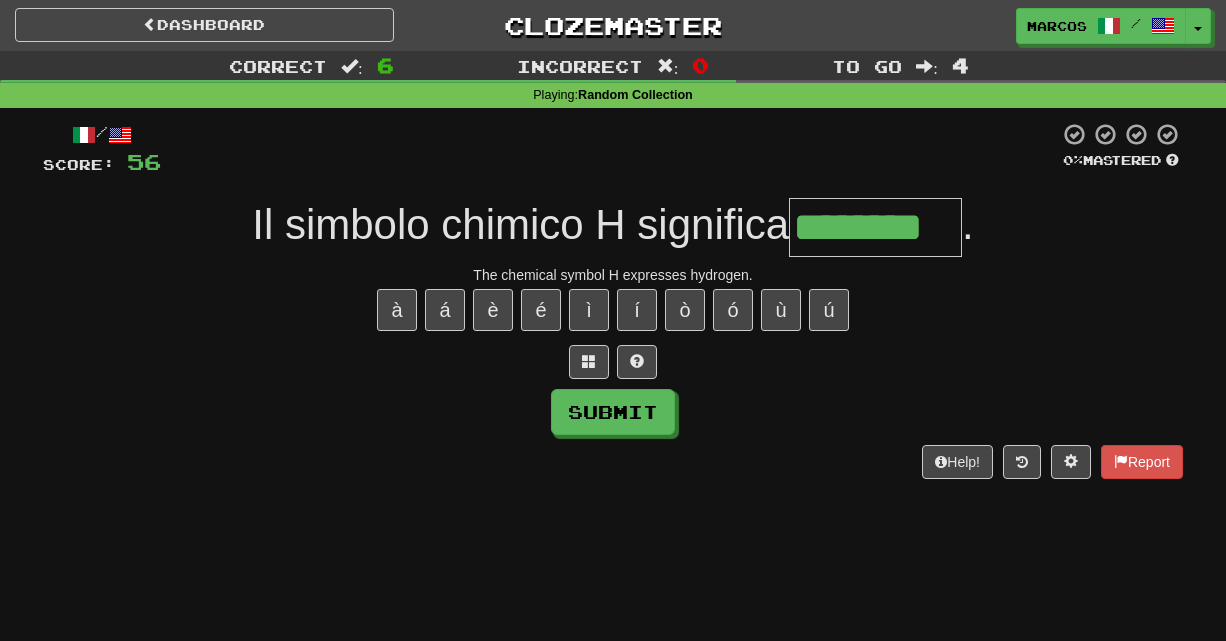 type on "********" 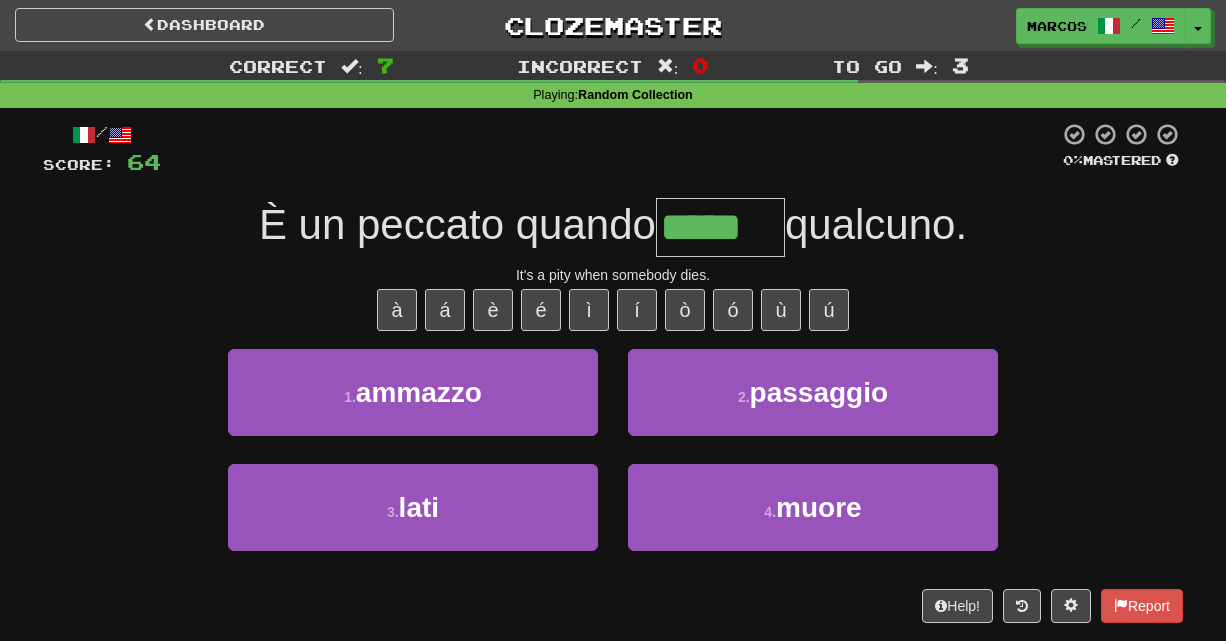 type on "*****" 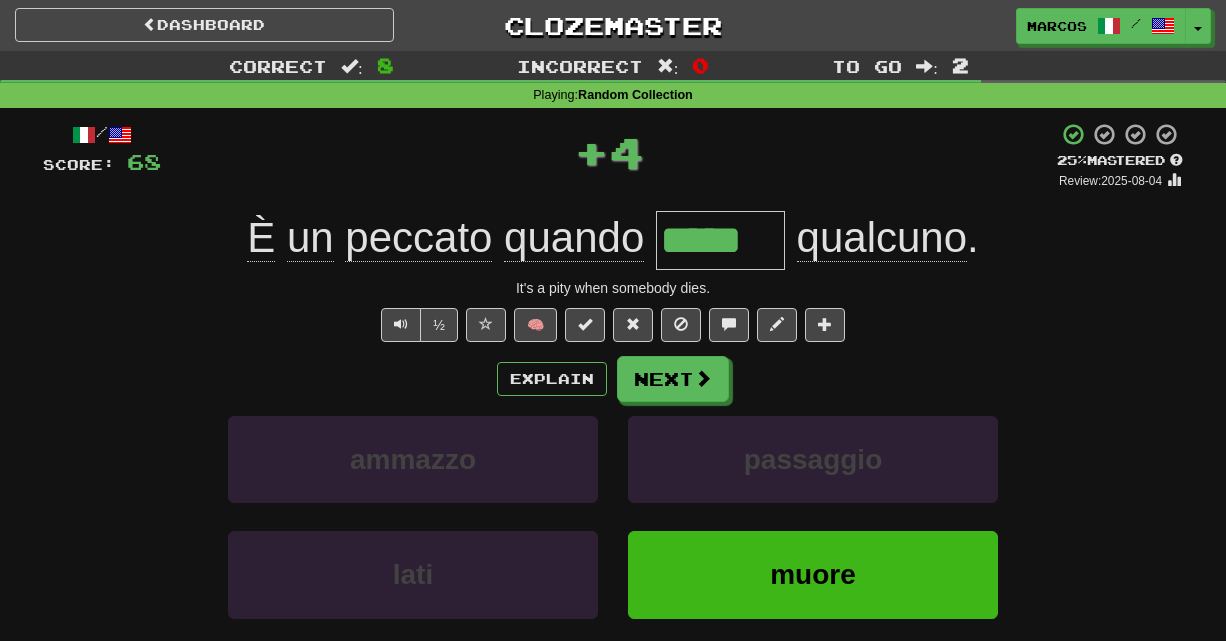 click on "/  Score:   68 + 4 25 %  Mastered Review:  2025-08-04 È   un   peccato   quando   *****   qualcuno . It's a pity when somebody dies. ½ 🧠 Explain Next ammazzo passaggio lati muore Learn more: ammazzo passaggio lati muore  Help!  Report Sentence Source" at bounding box center [613, 437] 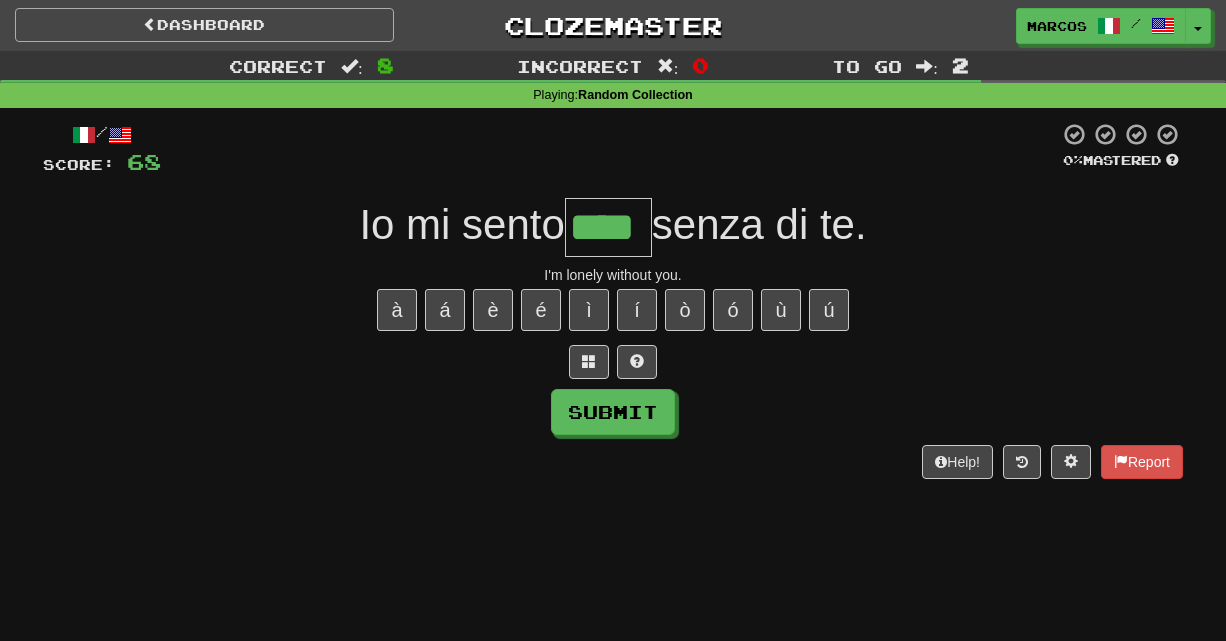 type on "****" 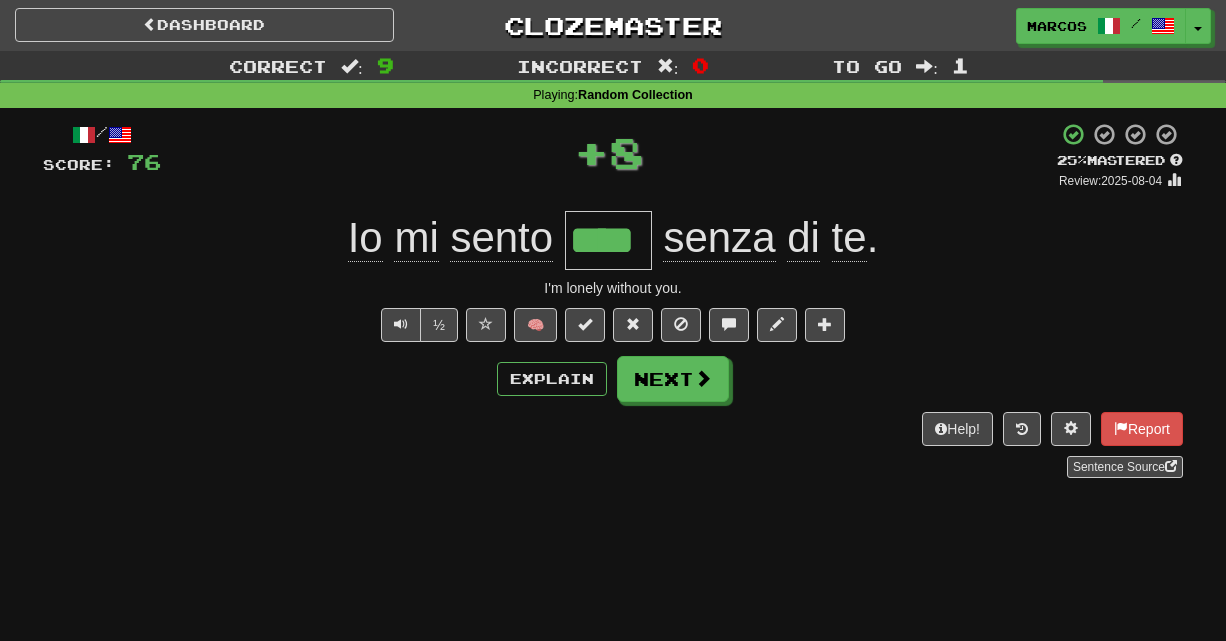 click on "Io   mi   sento   ****   senza   di   te ." at bounding box center [613, 240] 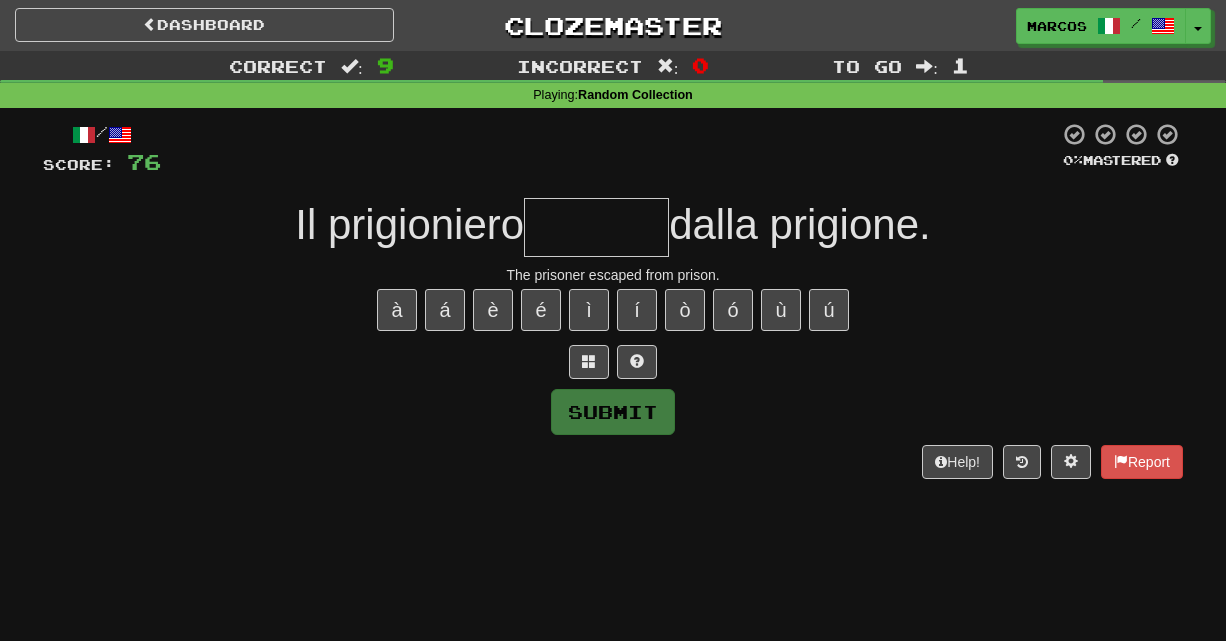 type on "*" 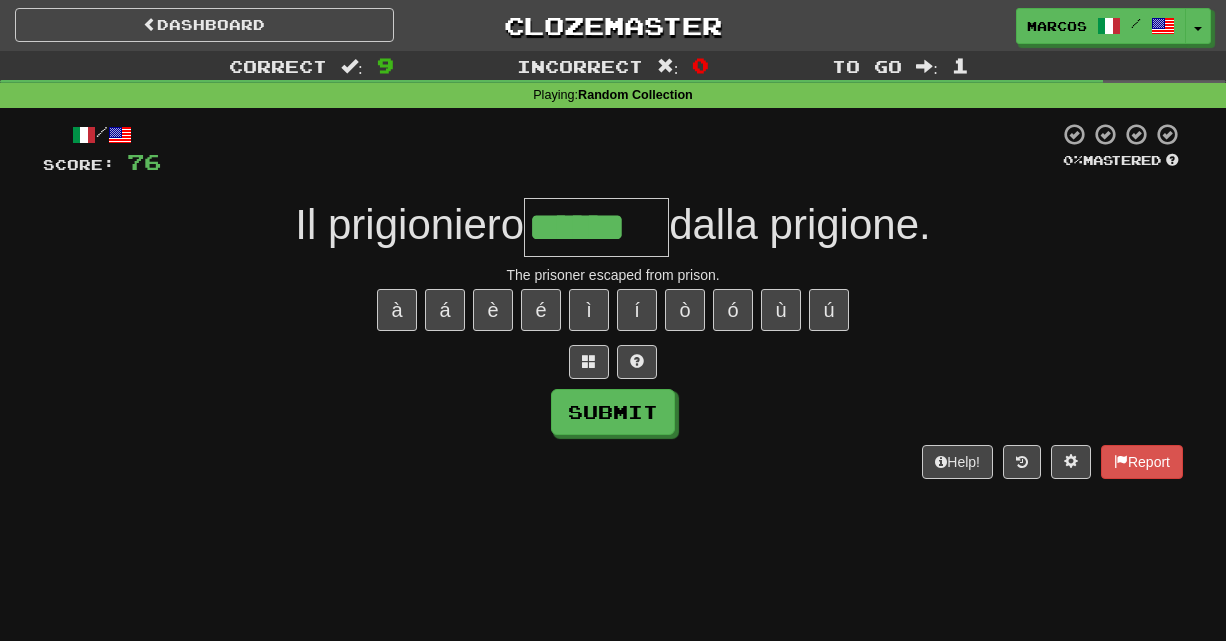 type on "******" 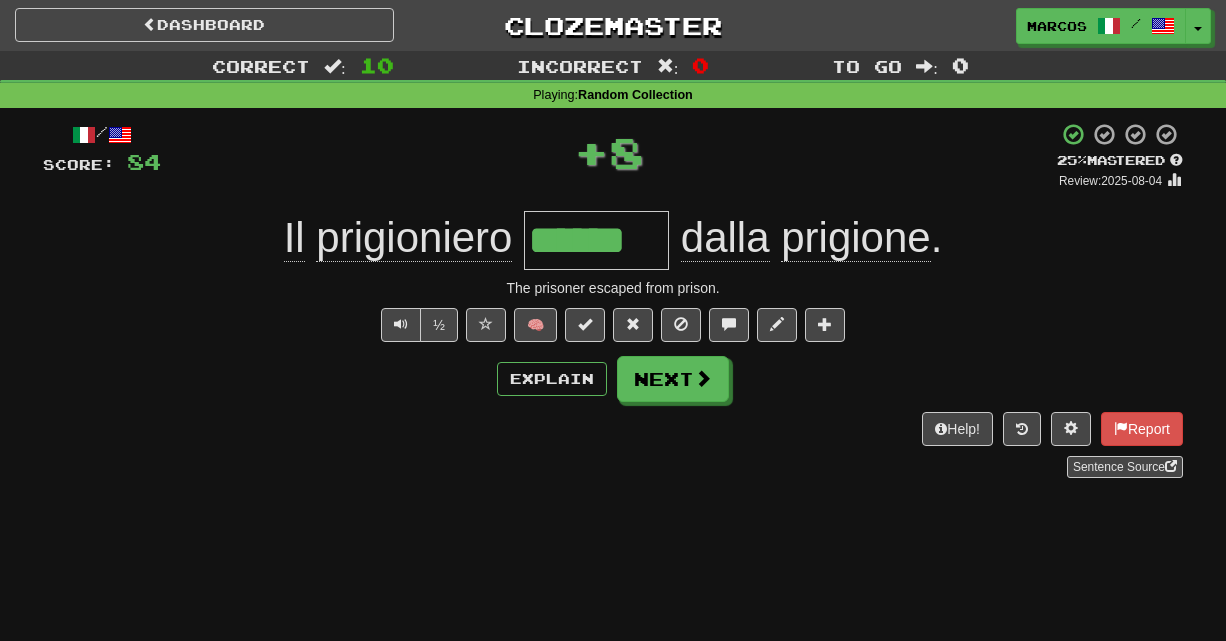 click on "½ 🧠" at bounding box center (613, 325) 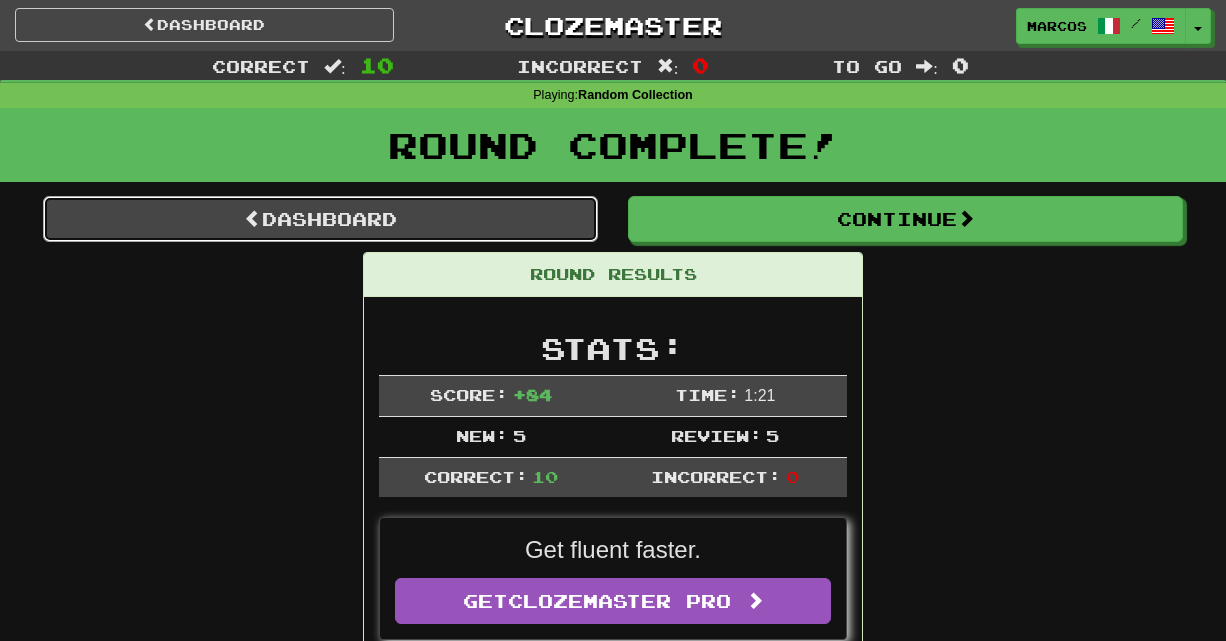 click on "Dashboard" at bounding box center (320, 219) 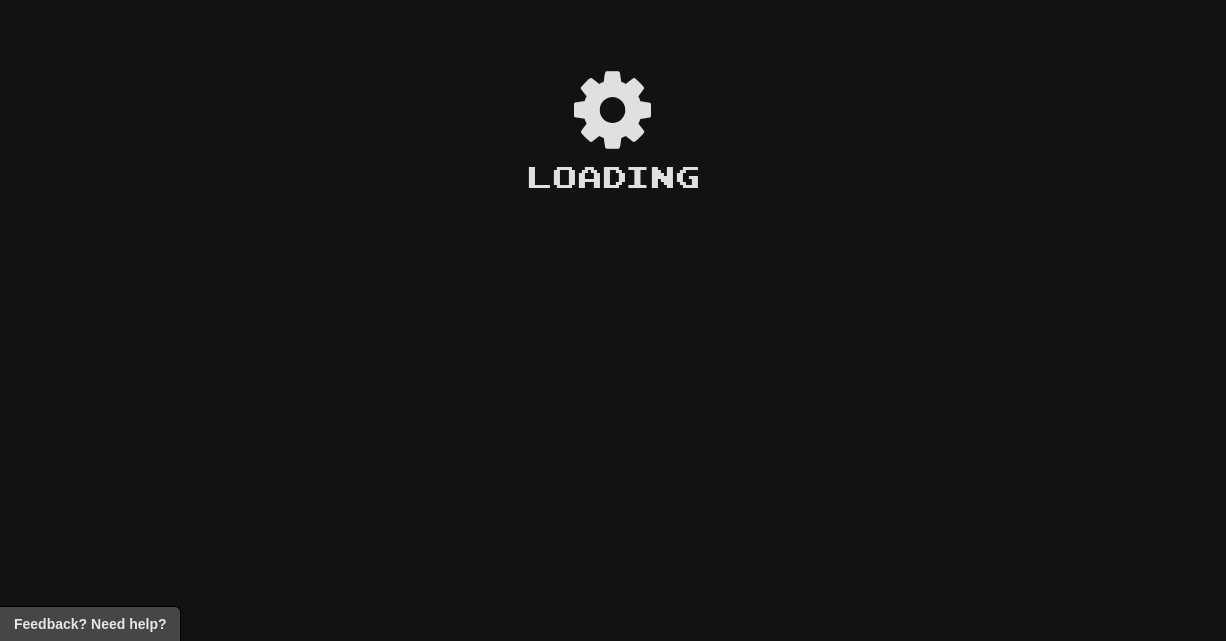 scroll, scrollTop: 0, scrollLeft: 0, axis: both 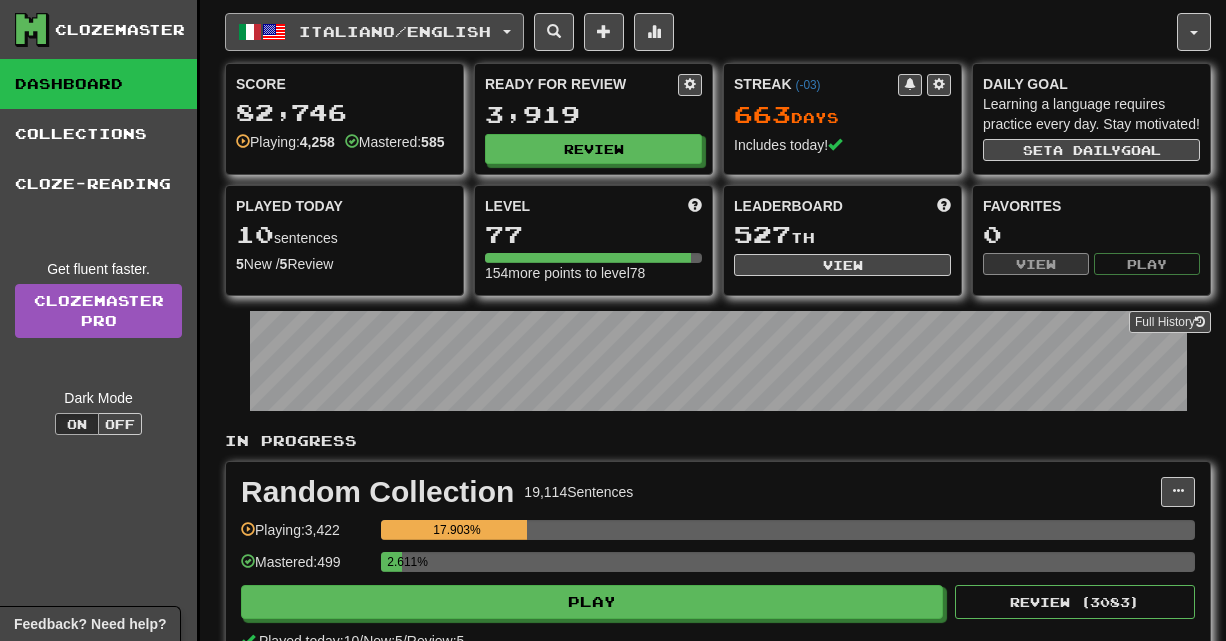 click on "Italiano  /  English" at bounding box center (395, 31) 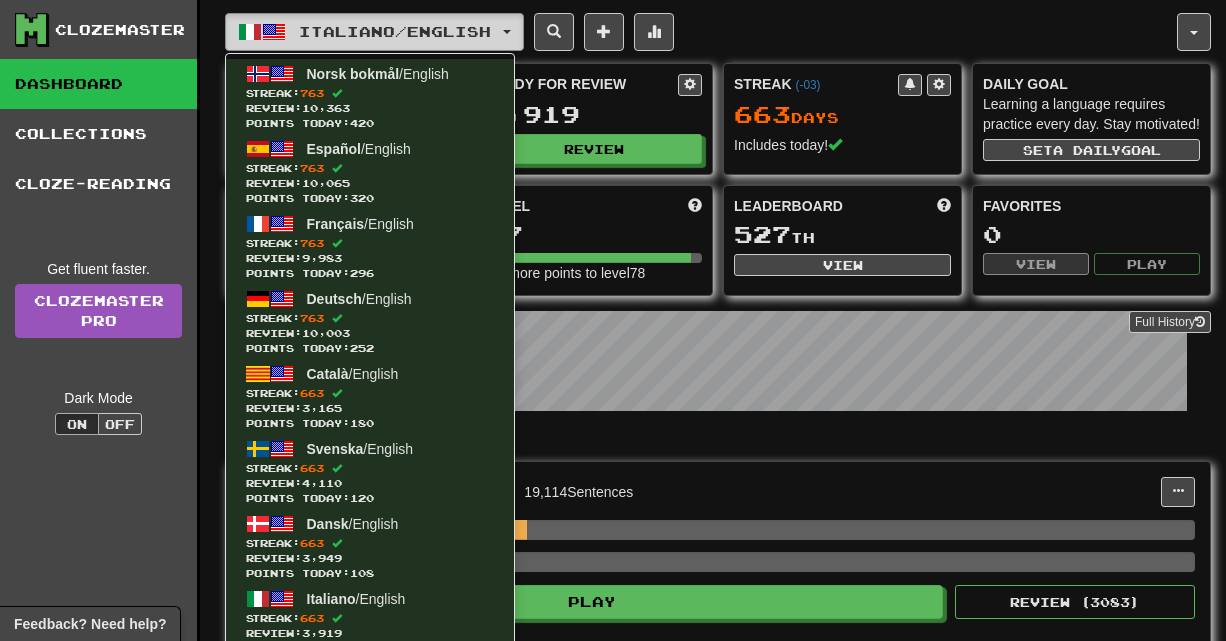 type 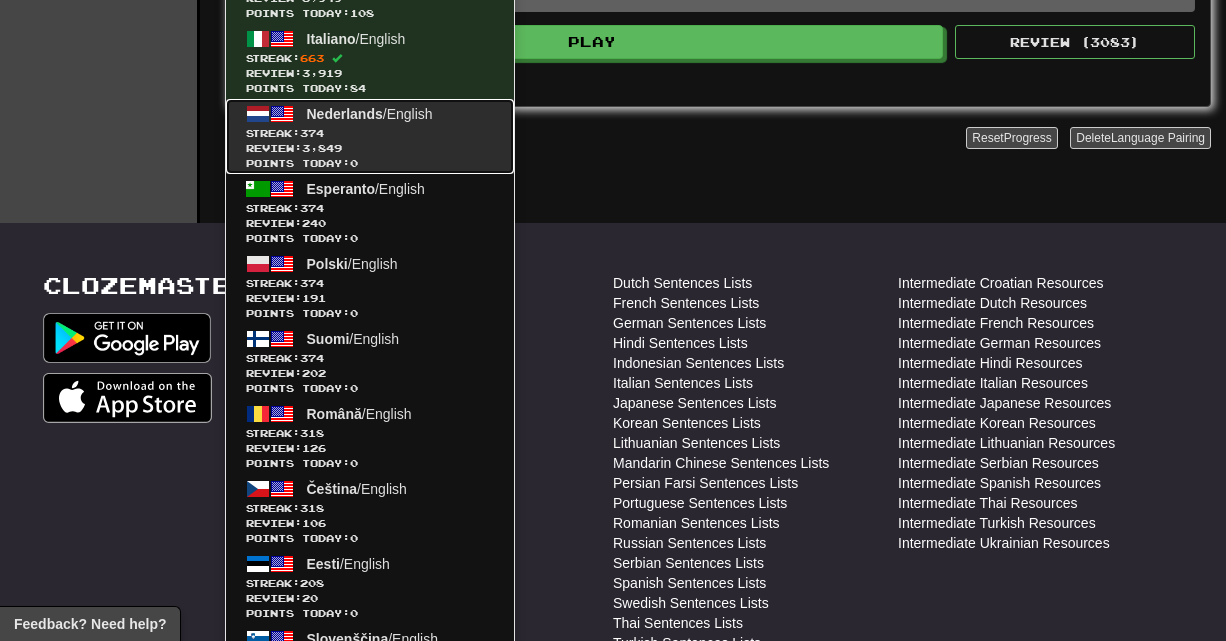 click on "Review:  3,849" at bounding box center [370, 148] 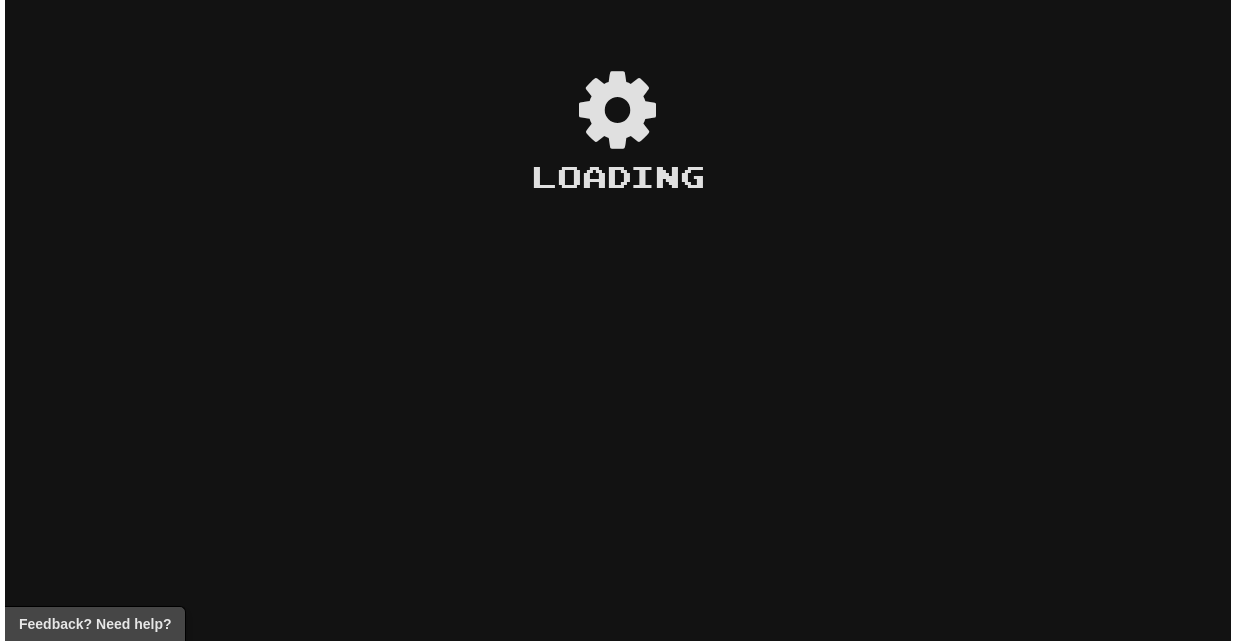 scroll, scrollTop: 0, scrollLeft: 0, axis: both 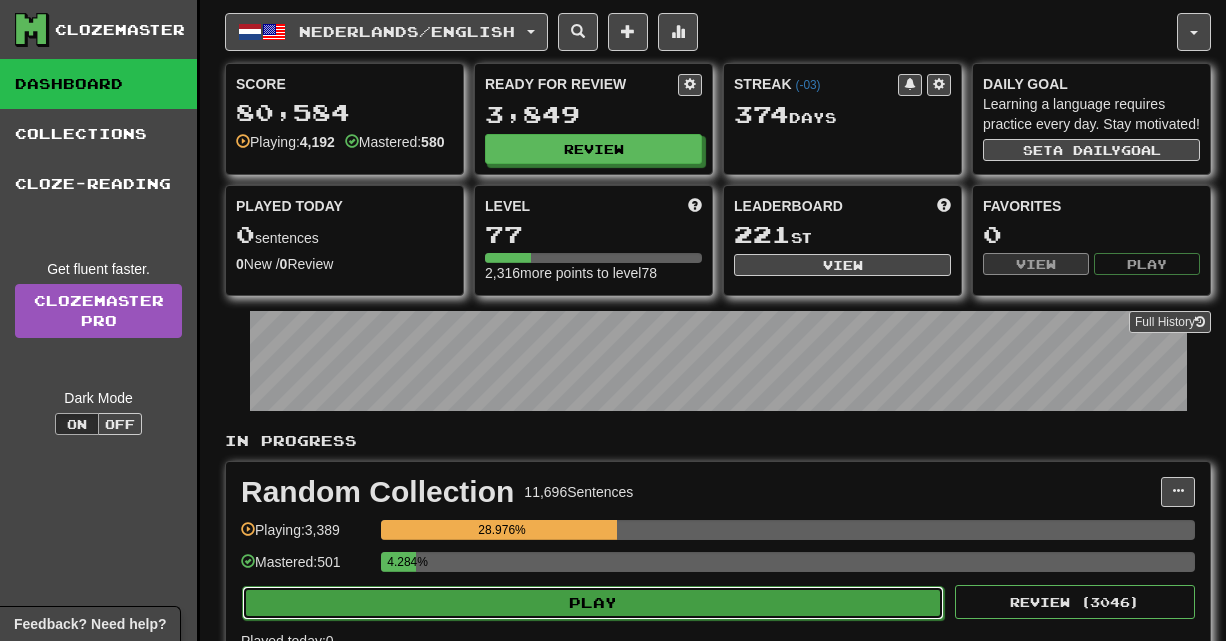 click on "Play" at bounding box center [593, 603] 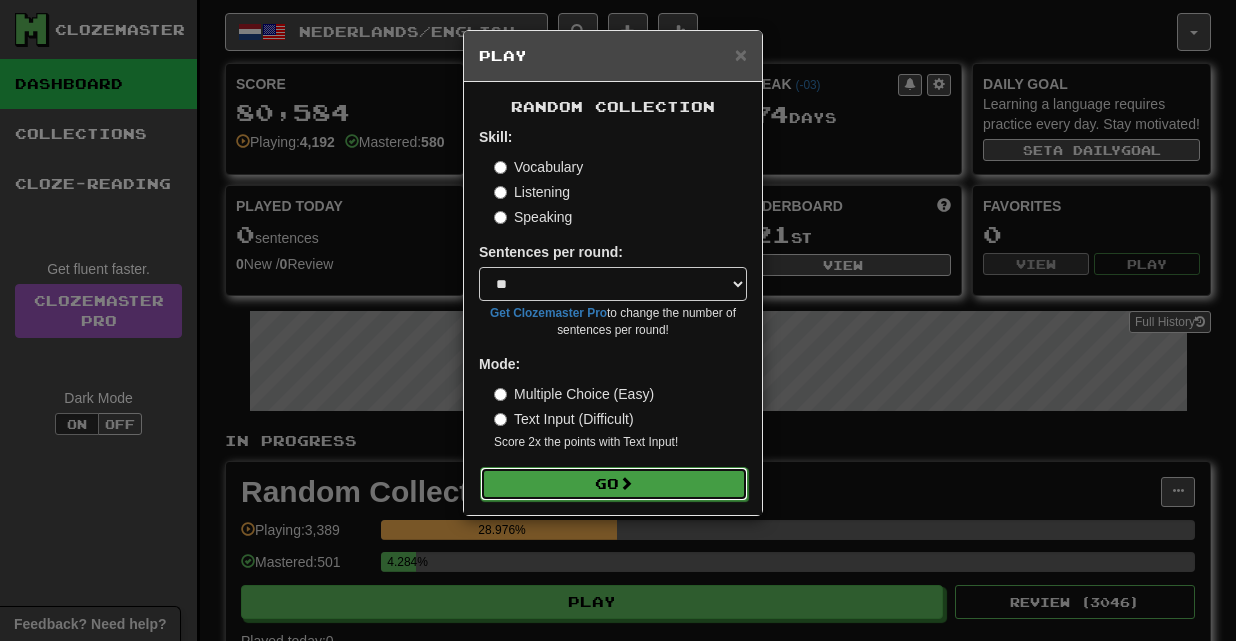 click on "Go" at bounding box center [614, 484] 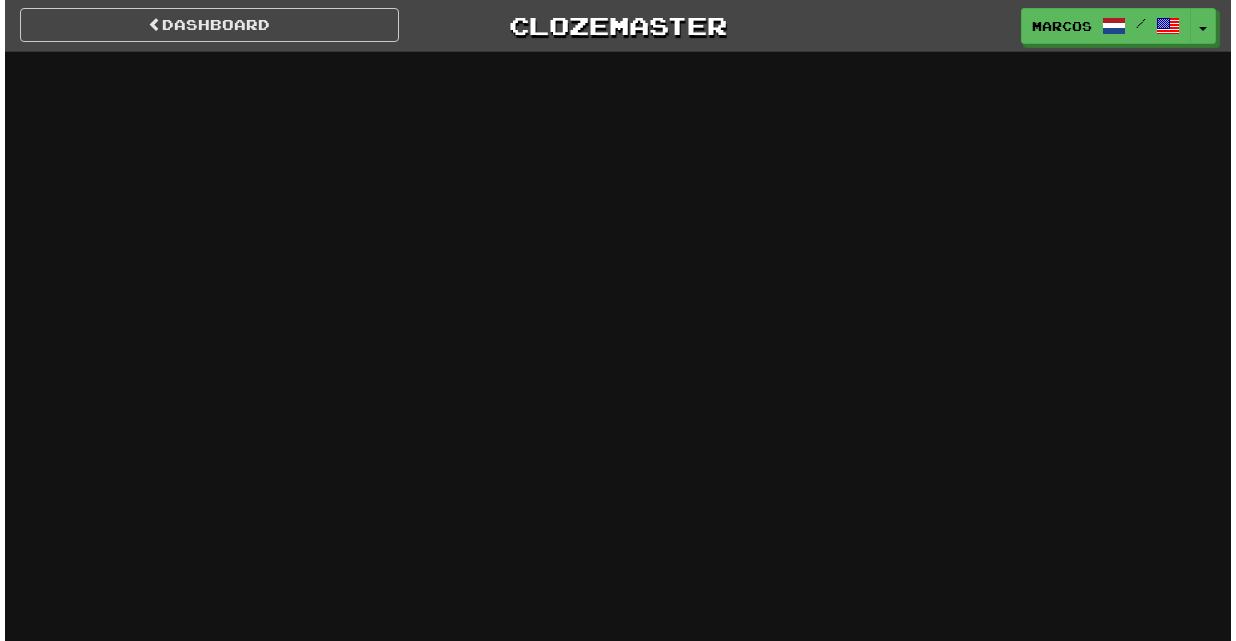 scroll, scrollTop: 0, scrollLeft: 0, axis: both 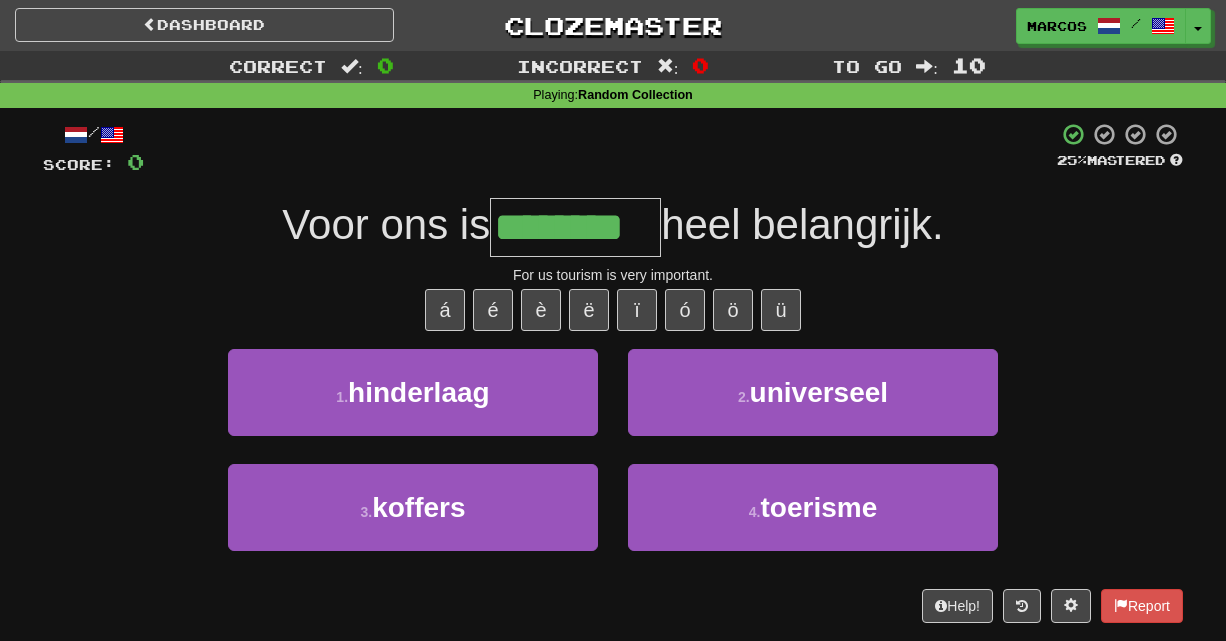 type on "********" 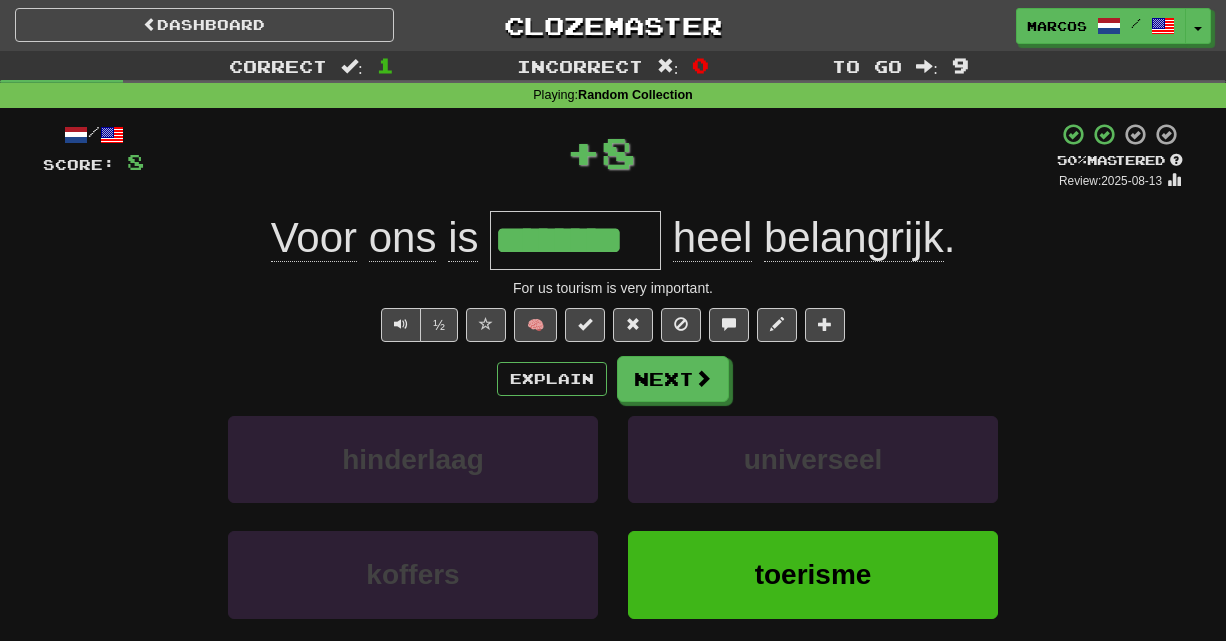 click on "Explain Next" at bounding box center (613, 379) 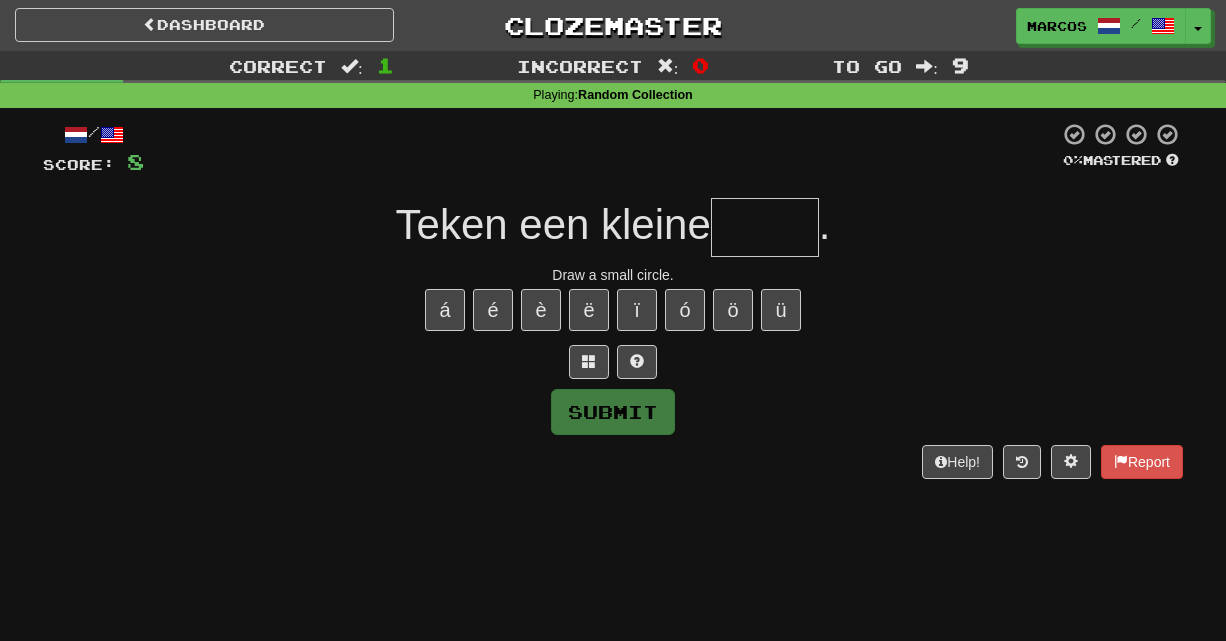 type on "*" 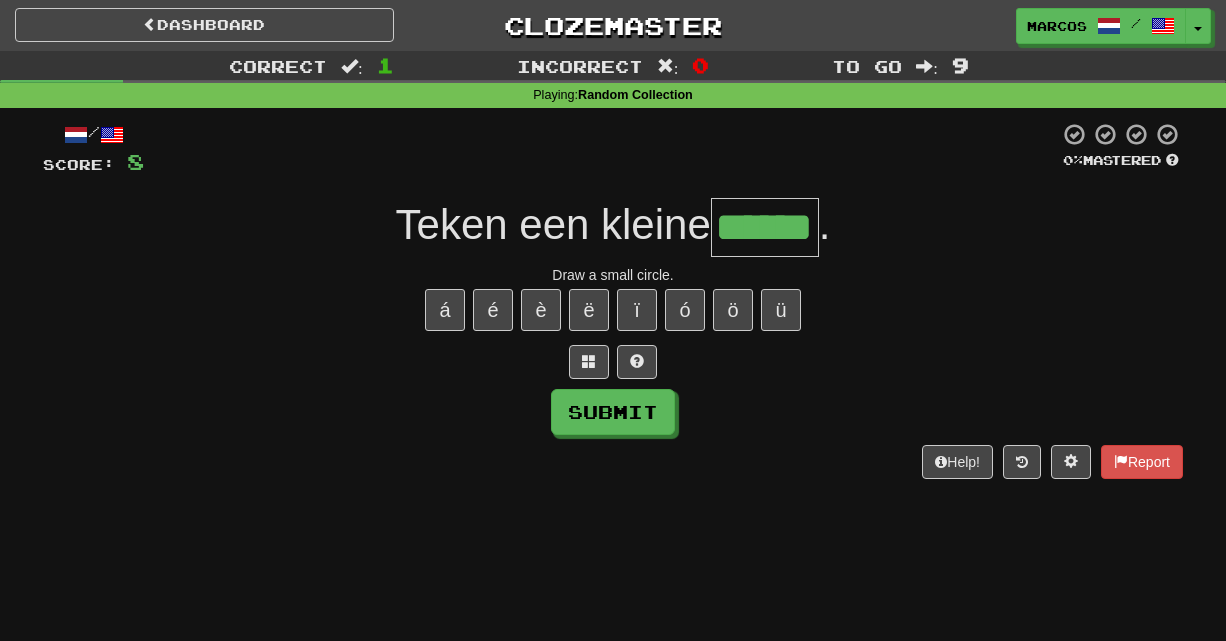 type on "******" 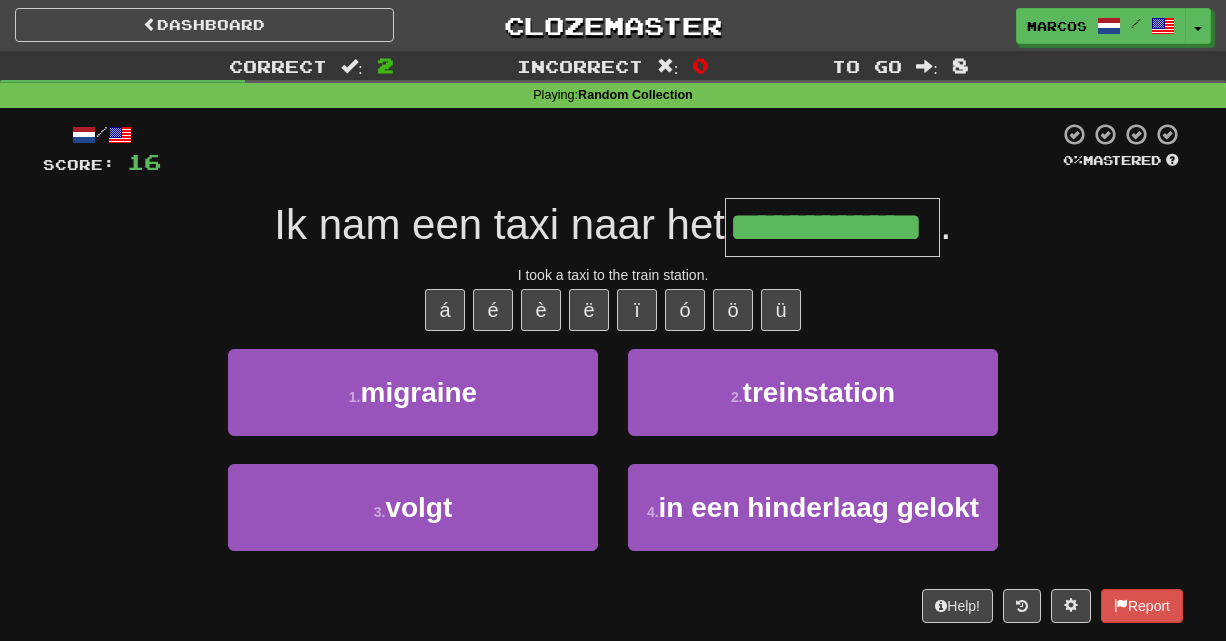 type on "**********" 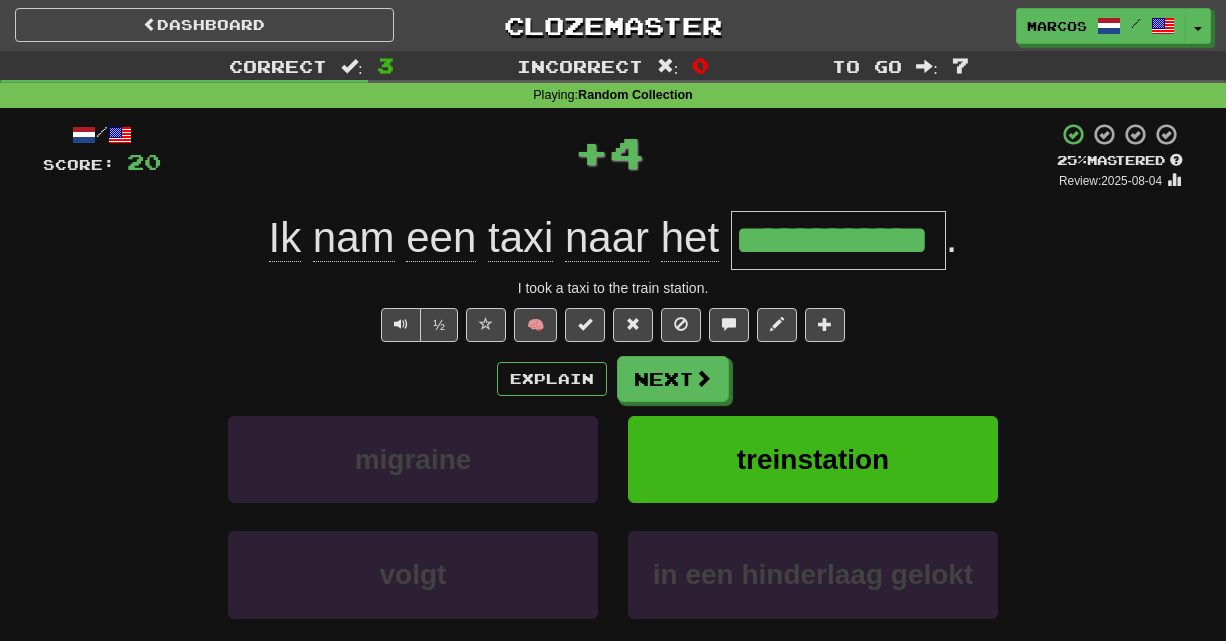 click on "I took a taxi to the train station." at bounding box center (613, 288) 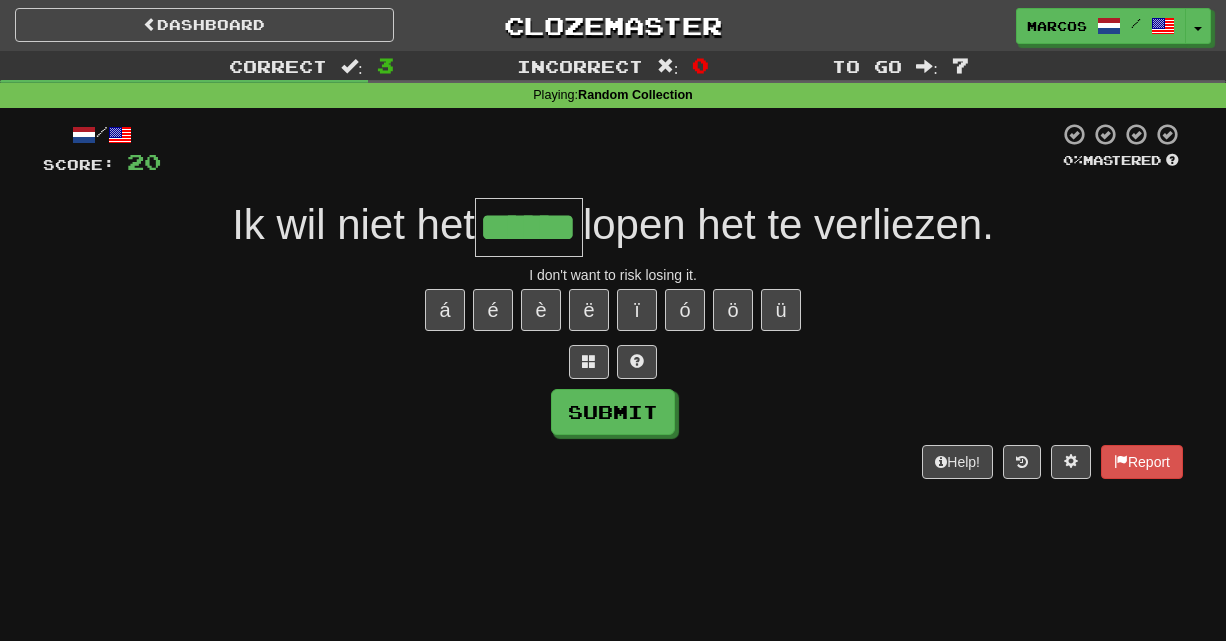 type on "******" 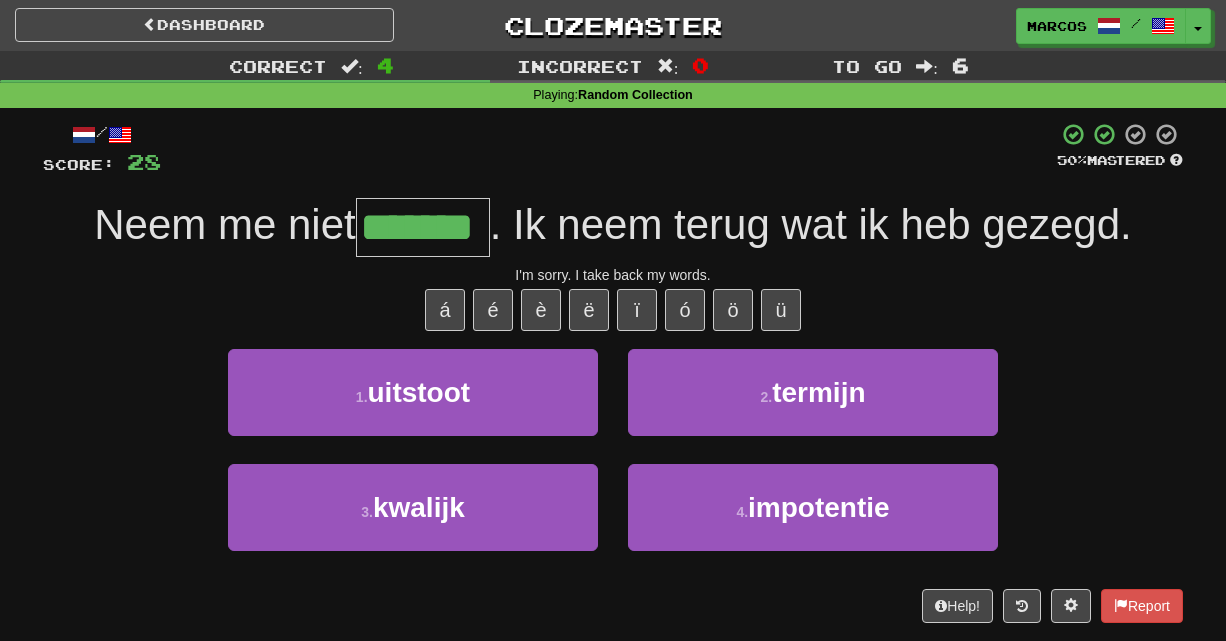 type on "*******" 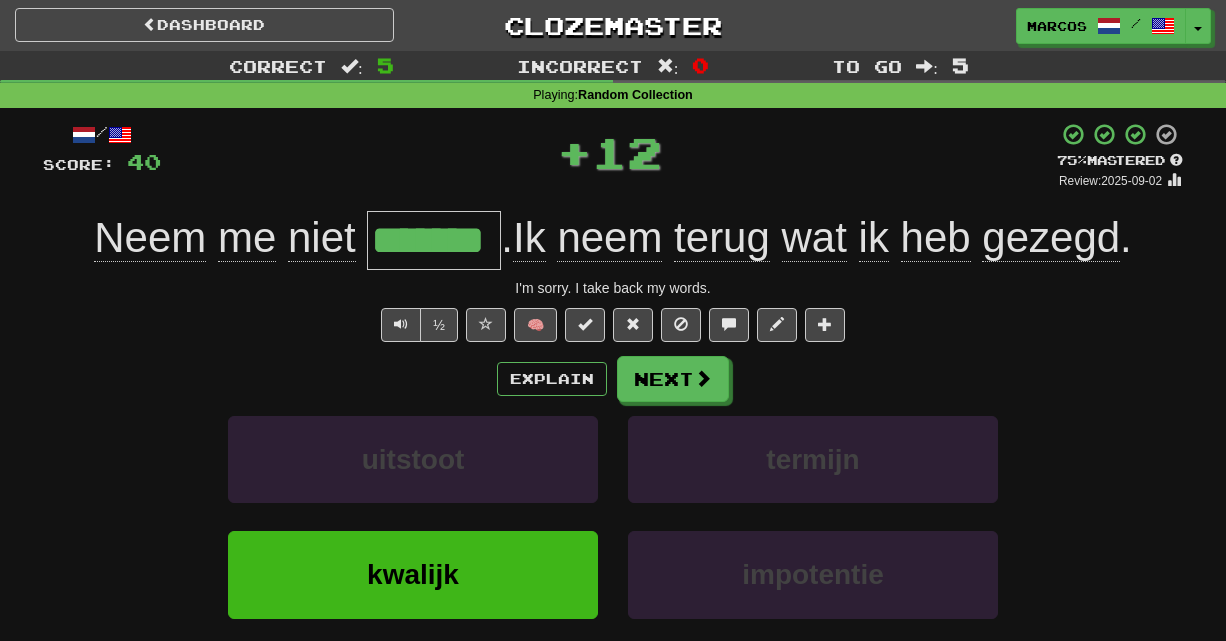 click on "/  Score:   40 + 12 75 %  Mastered Review:  [DATE] [LAST]   me   niet   ******* .  Ik   neem   terug   wat   ik   heb   gezegd . I'm sorry. I take back my words. ½ 🧠 Explain Next uitstoot termijn kwalijk impotentie Learn more: uitstoot termijn kwalijk impotentie  Help!  Report Sentence Source" at bounding box center [613, 437] 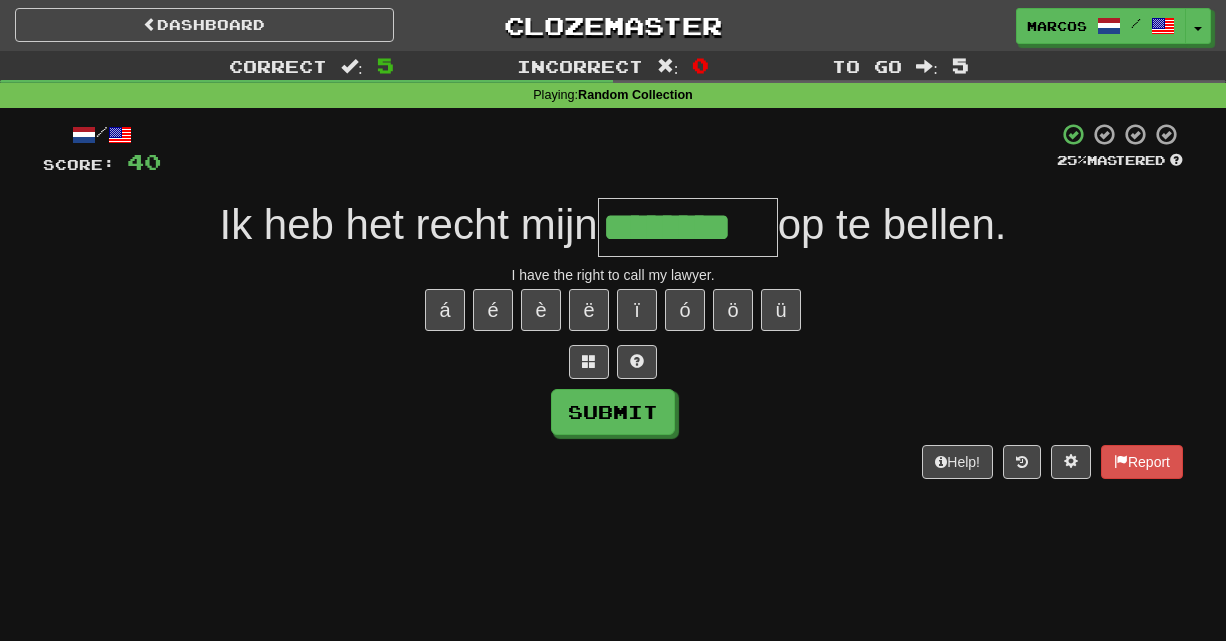 type on "********" 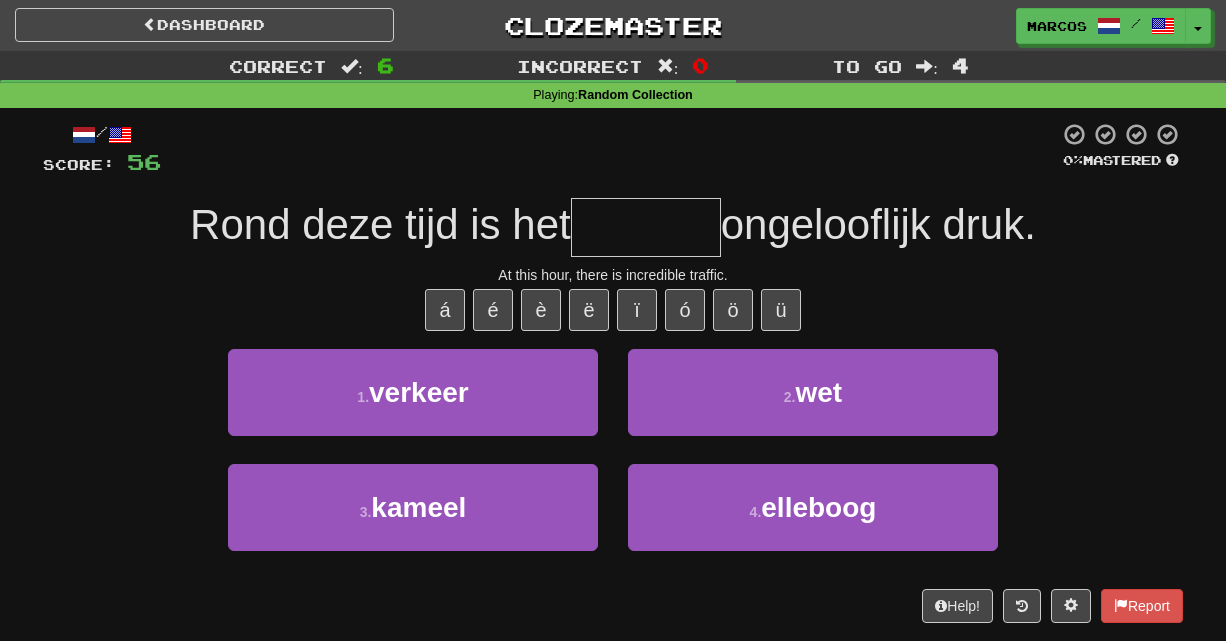 type on "*" 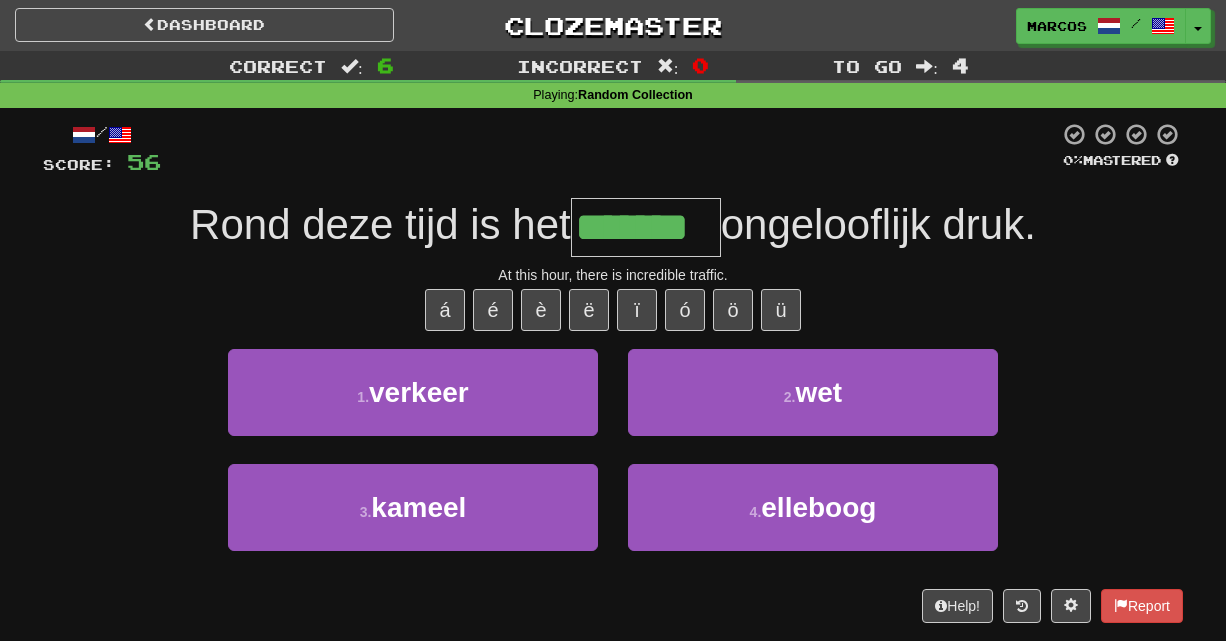type on "*******" 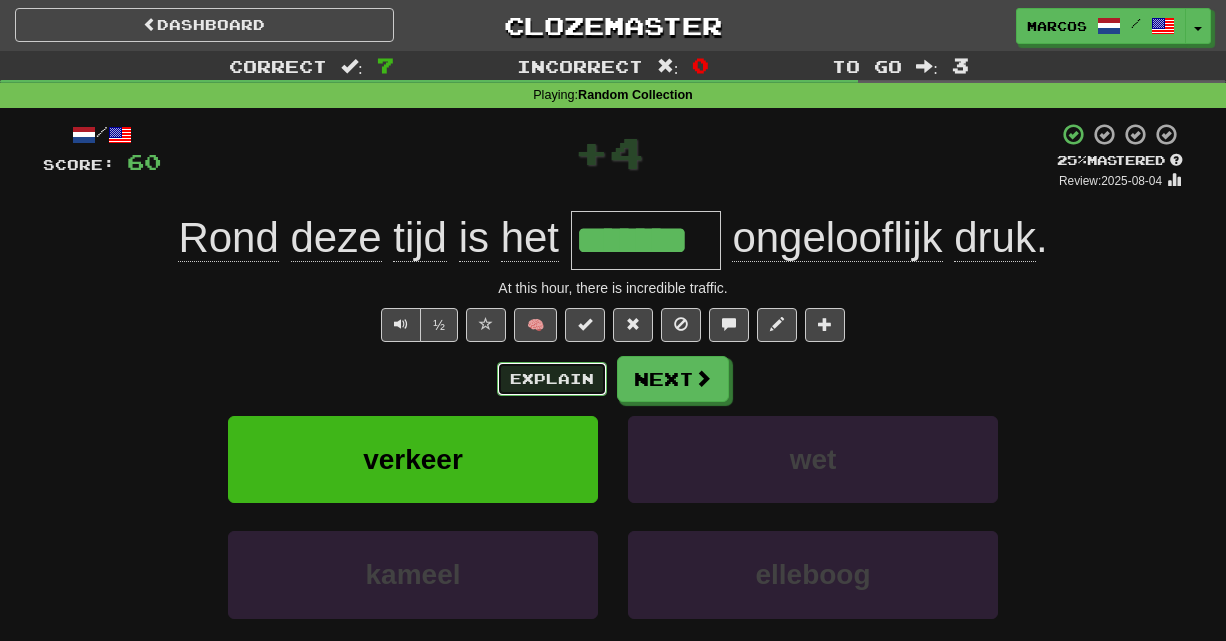 click on "Explain" at bounding box center [552, 379] 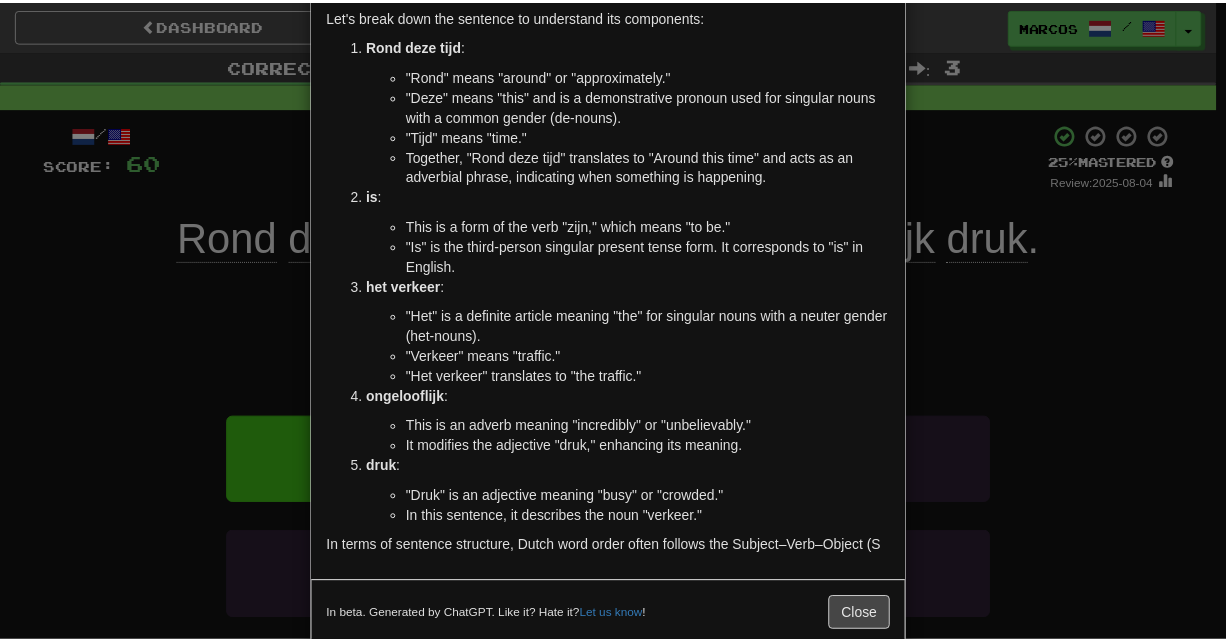 scroll, scrollTop: 175, scrollLeft: 0, axis: vertical 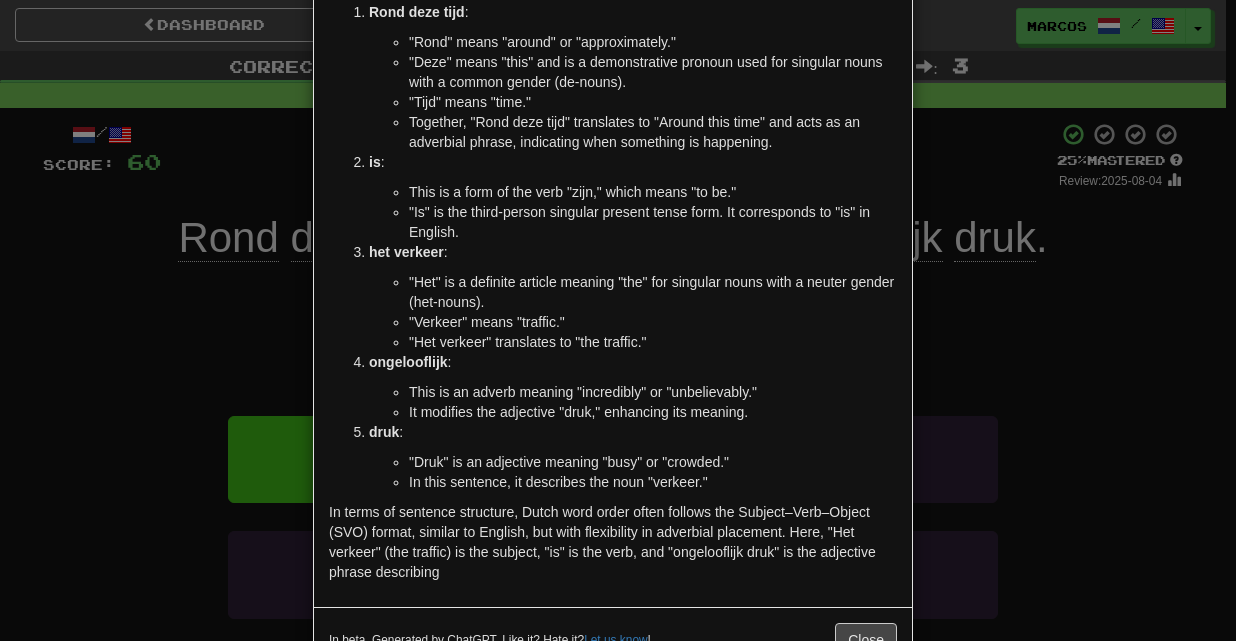 click on "× Explanation The Dutch sentence "Rond deze tijd is het verkeer ongelooflijk druk." can be translated into English as "Around this time, the traffic is incredibly busy."
Let's break down the sentence to understand its components:
Rond deze tijd :
"Rond" means "around" or "approximately."
"Deze" means "this" and is a demonstrative pronoun used for singular nouns with a common gender (de-nouns).
"Tijd" means "time."
Together, "Rond deze tijd" translates to "Around this time" and acts as an adverbial phrase, indicating when something is happening.
is :
This is a form of the verb "zijn," which means "to be."
"Is" is the third-person singular present tense form. It corresponds to "is" in English.
het verkeer :
"Het" is a definite article meaning "the" for singular nouns with a neuter gender (het-nouns).
"Verkeer" means "traffic."
"Het verkeer" translates to "the traffic."
ongelooflijk :
This is an adverb meaning "incredibly" or "unbelievably."" at bounding box center [618, 320] 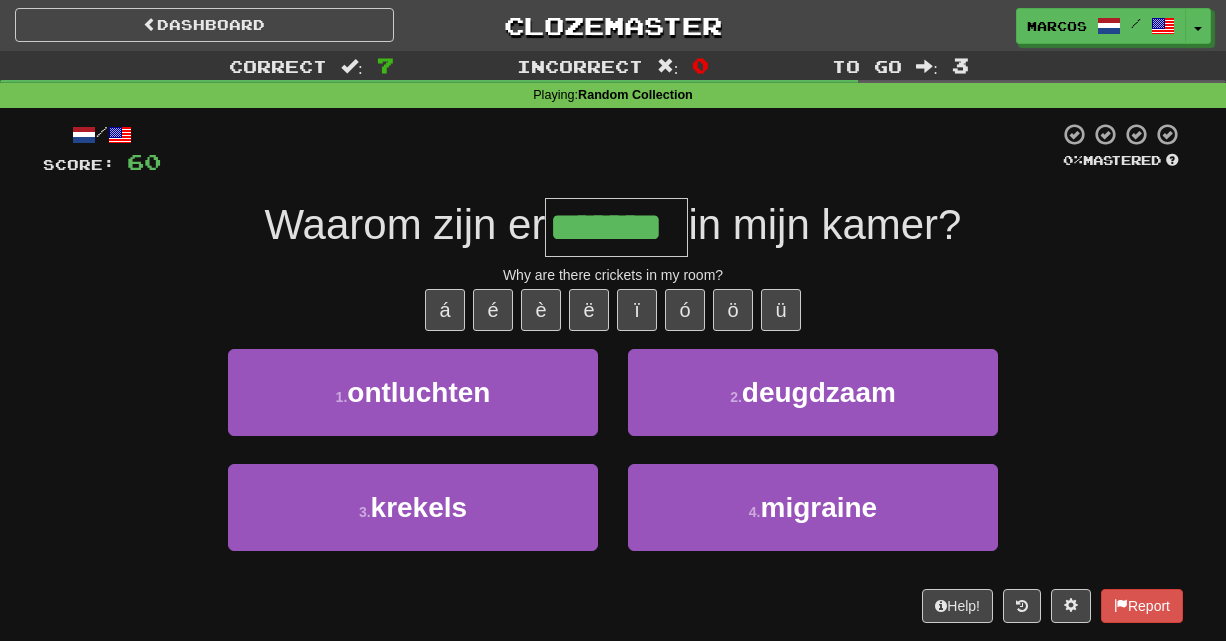 type on "*******" 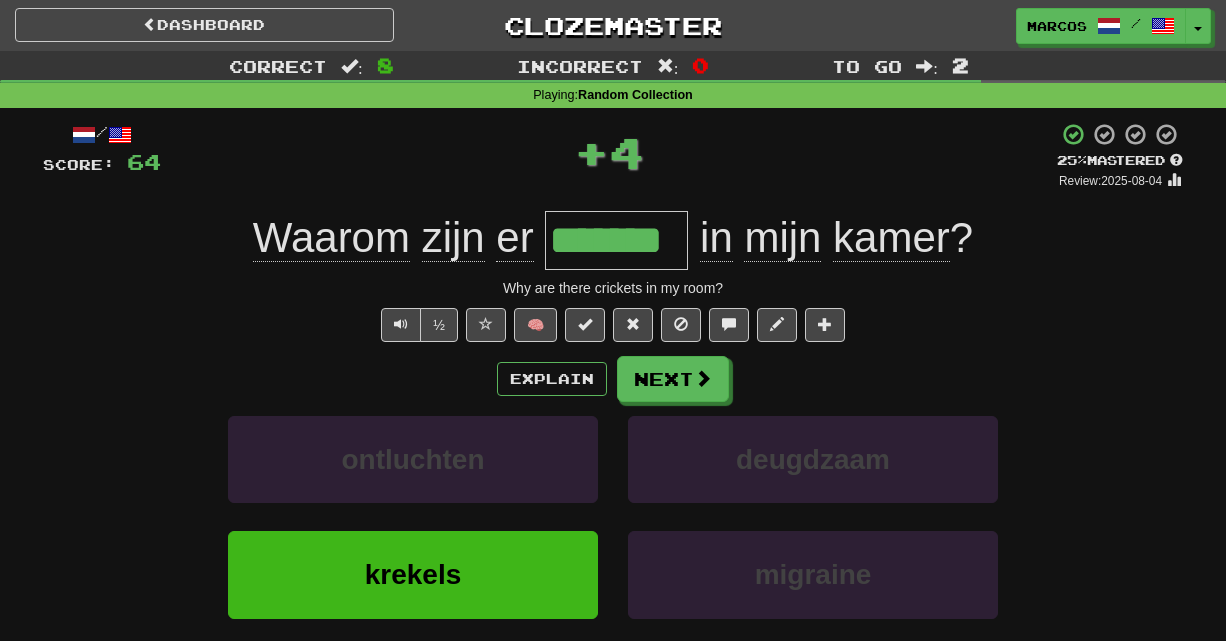 click on "Explain Next" at bounding box center (613, 379) 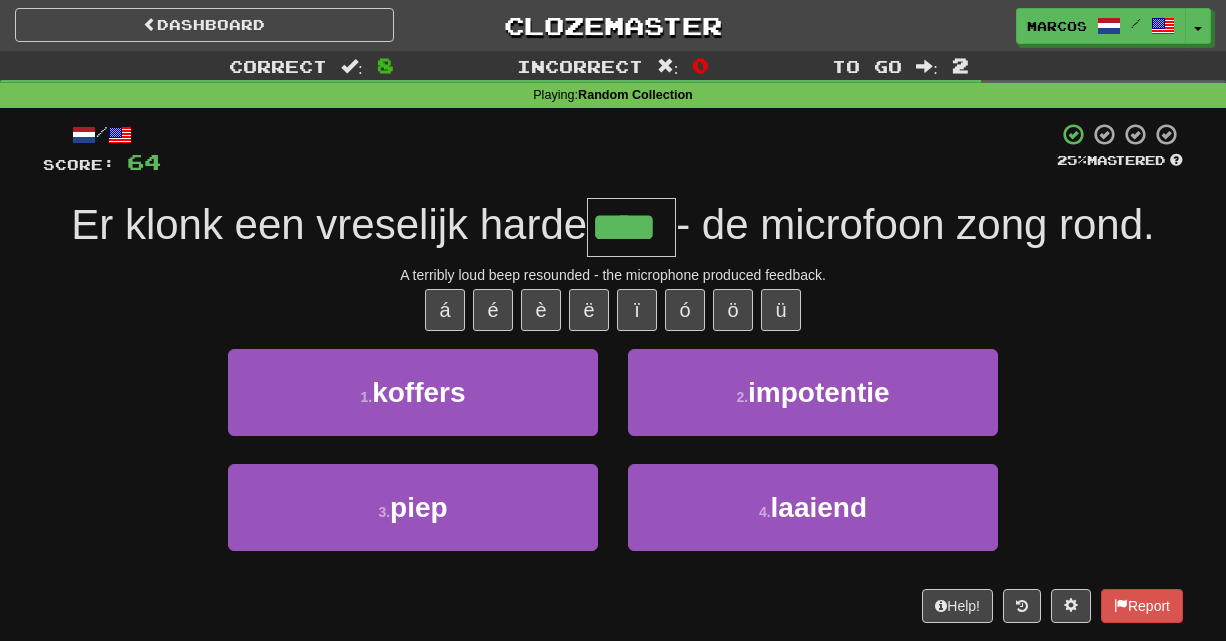 type on "****" 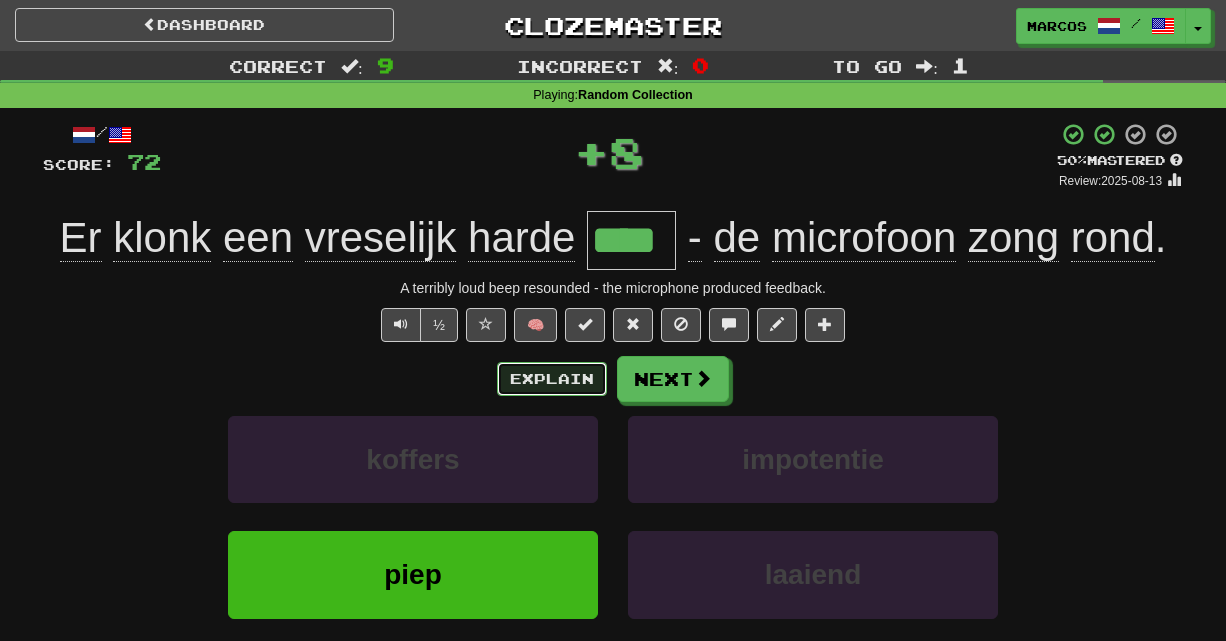 click on "Explain" at bounding box center [552, 379] 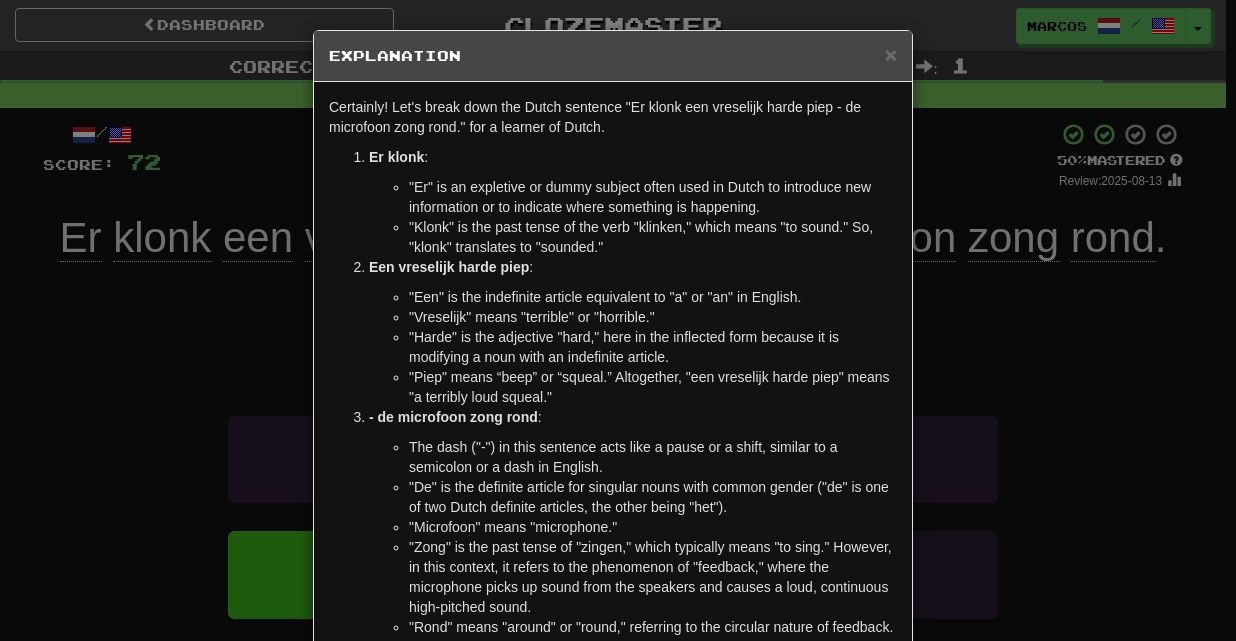 click on "× Explanation Certainly! Let's break down the Dutch sentence "Er klonk een vreselijk harde piep - de microfoon zong rond." for a learner of Dutch.
Er klonk :
"Er" is an expletive or dummy subject often used in Dutch to introduce new information or to indicate where something is happening.
"Klonk" is the past tense of the verb "klinken," which means "to sound." So, "klonk" translates to "sounded."
Een vreselijk harde piep :
"Een" is the indefinite article equivalent to "a" or "an" in English.
"Vreselijk" means "terrible" or "horrible."
"Harde" is the adjective "hard," here in the inflected form because it is modifying a noun with an indefinite article.
"Piep" means “beep” or “squeal.” Altogether, "een vreselijk harde piep" means "a terribly loud squeal."
- de microfoon zong rond :
The dash ("-") in this sentence acts like a pause or a shift, similar to a semicolon or a dash in English.
"Microfoon" means "microphone."
Putting it all together, !" at bounding box center [618, 320] 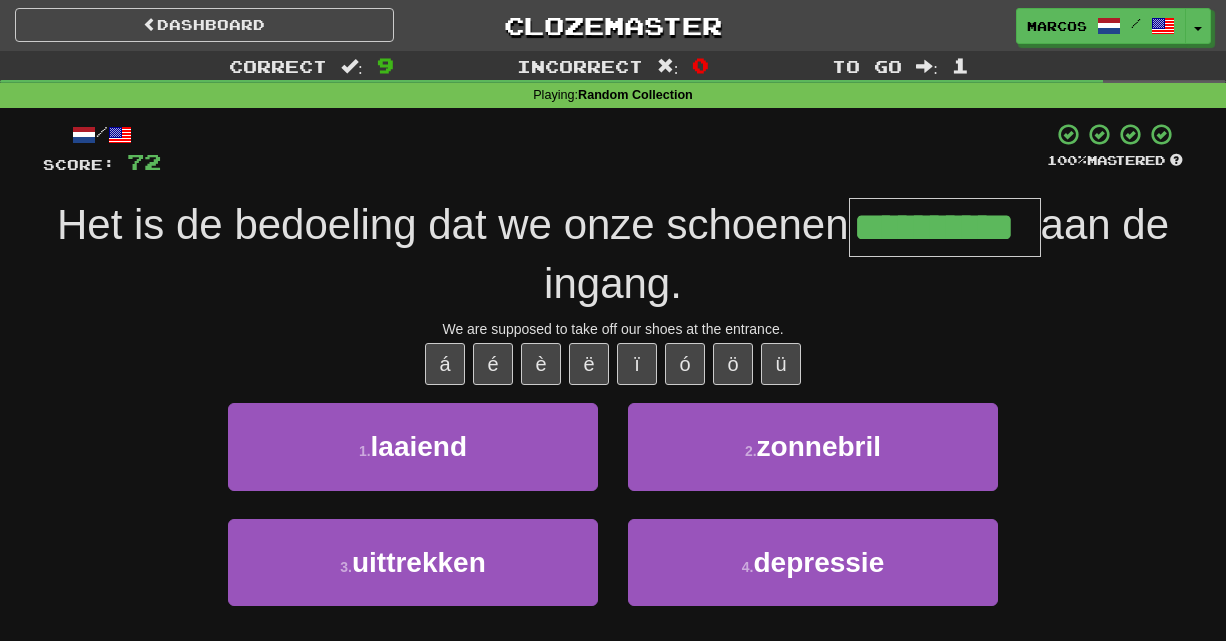 type on "**********" 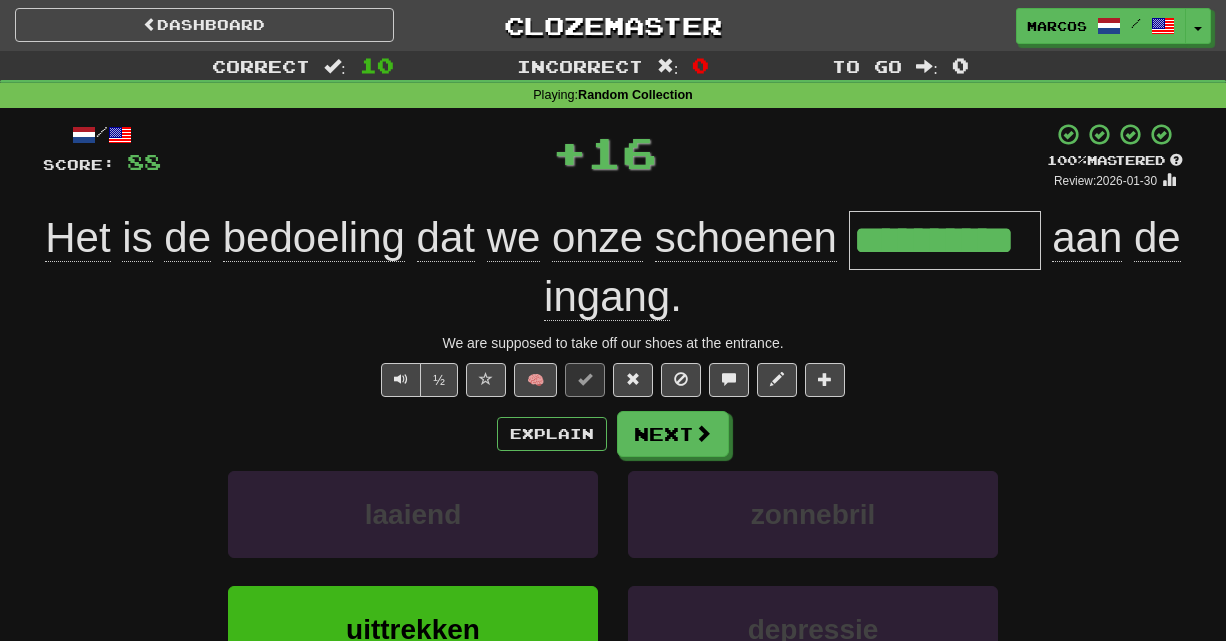 click on "½ 🧠" at bounding box center [613, 380] 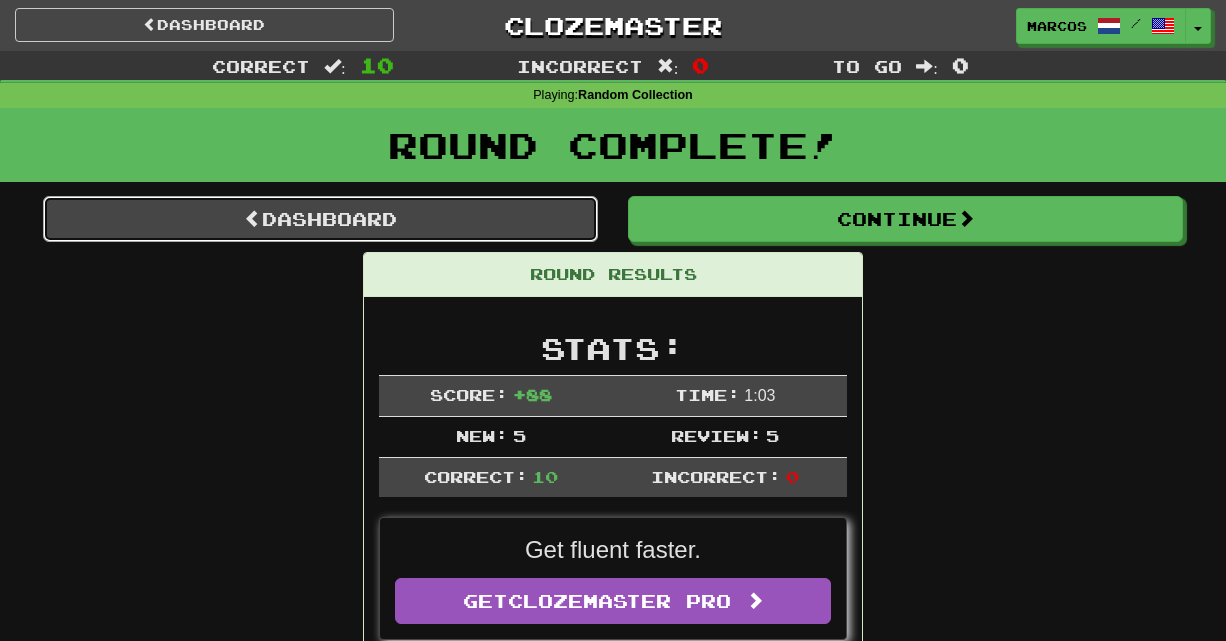 click on "Dashboard" at bounding box center (320, 219) 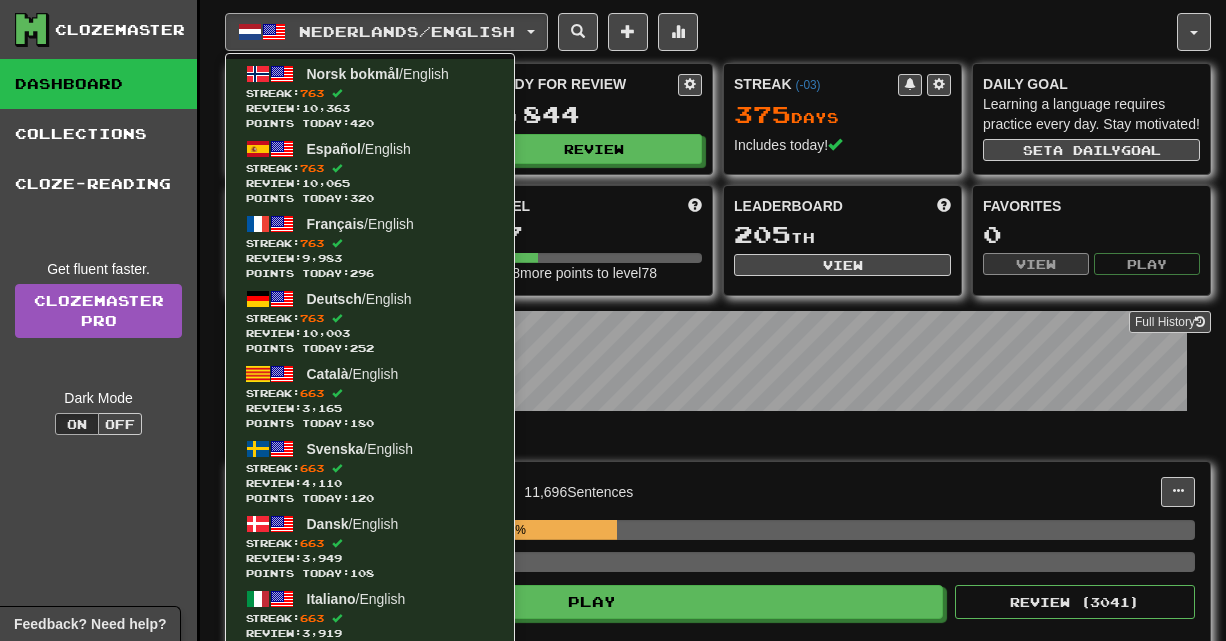 scroll, scrollTop: 0, scrollLeft: 0, axis: both 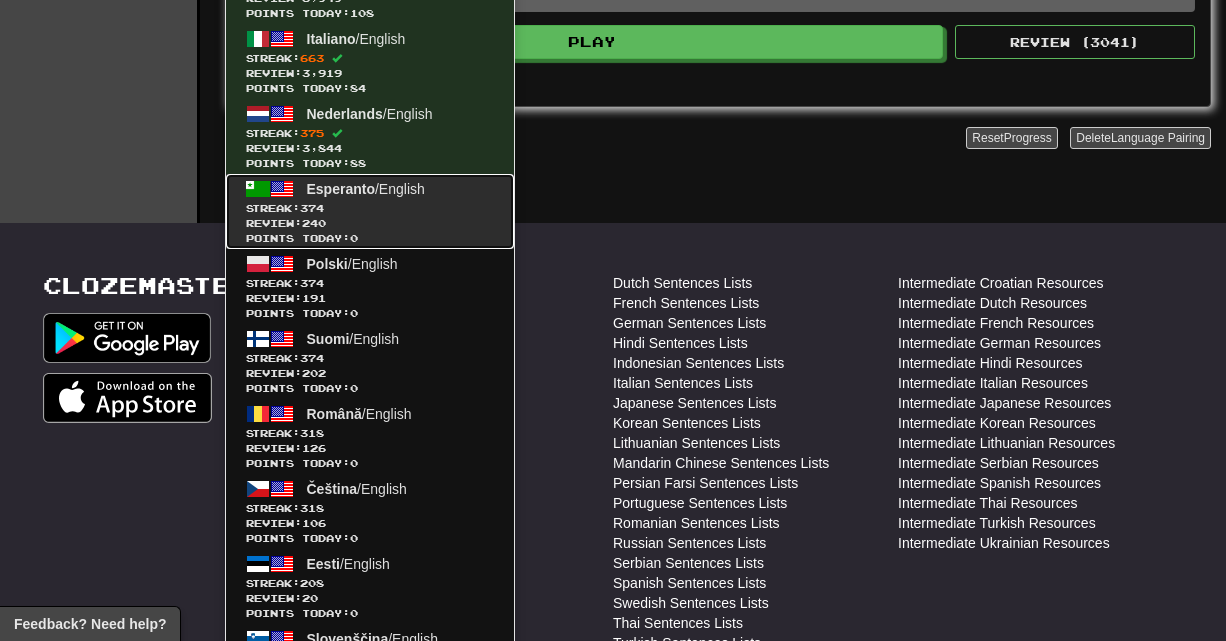 click on "Review:  240" at bounding box center (370, 223) 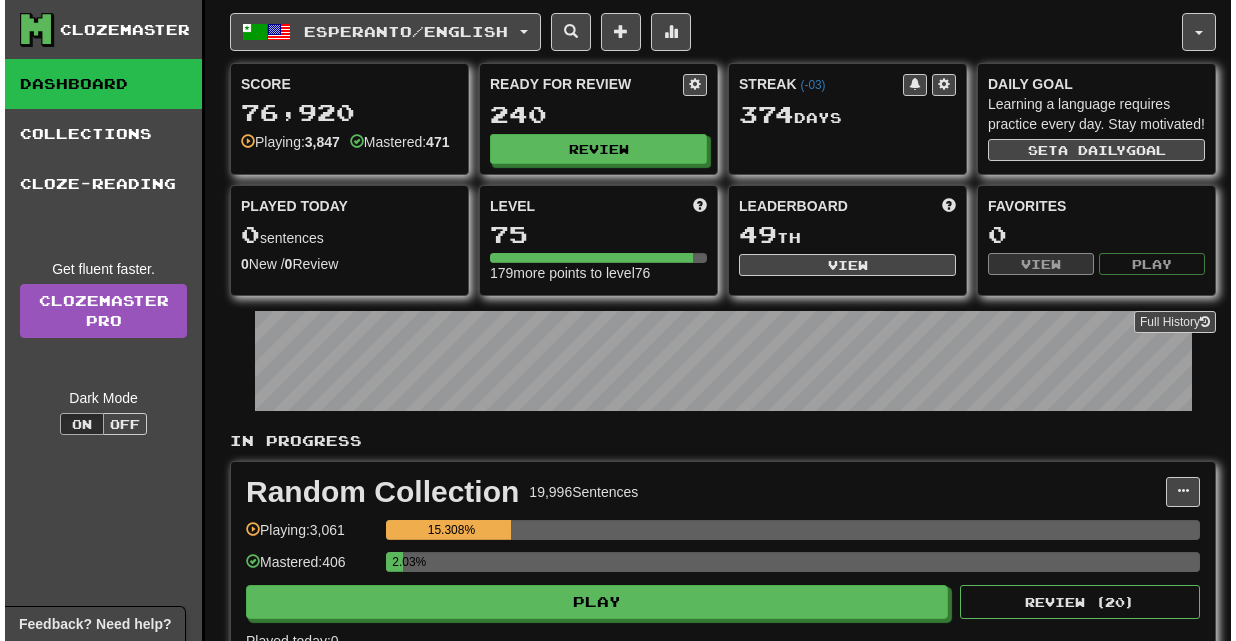 scroll, scrollTop: 0, scrollLeft: 0, axis: both 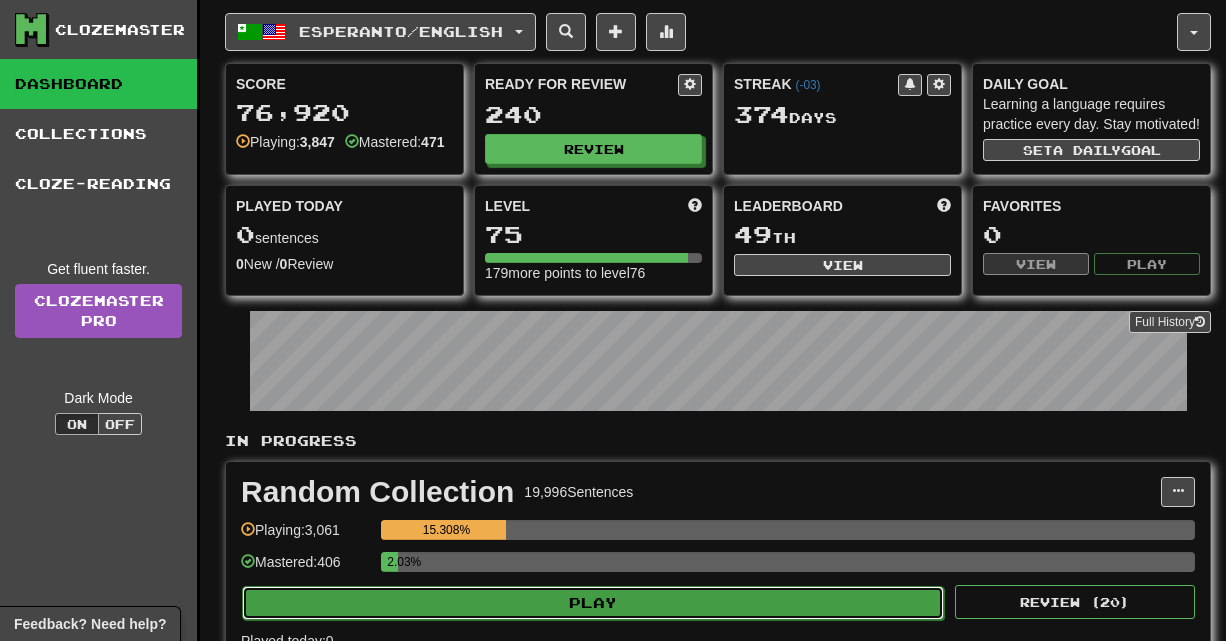 click on "Play" at bounding box center [593, 603] 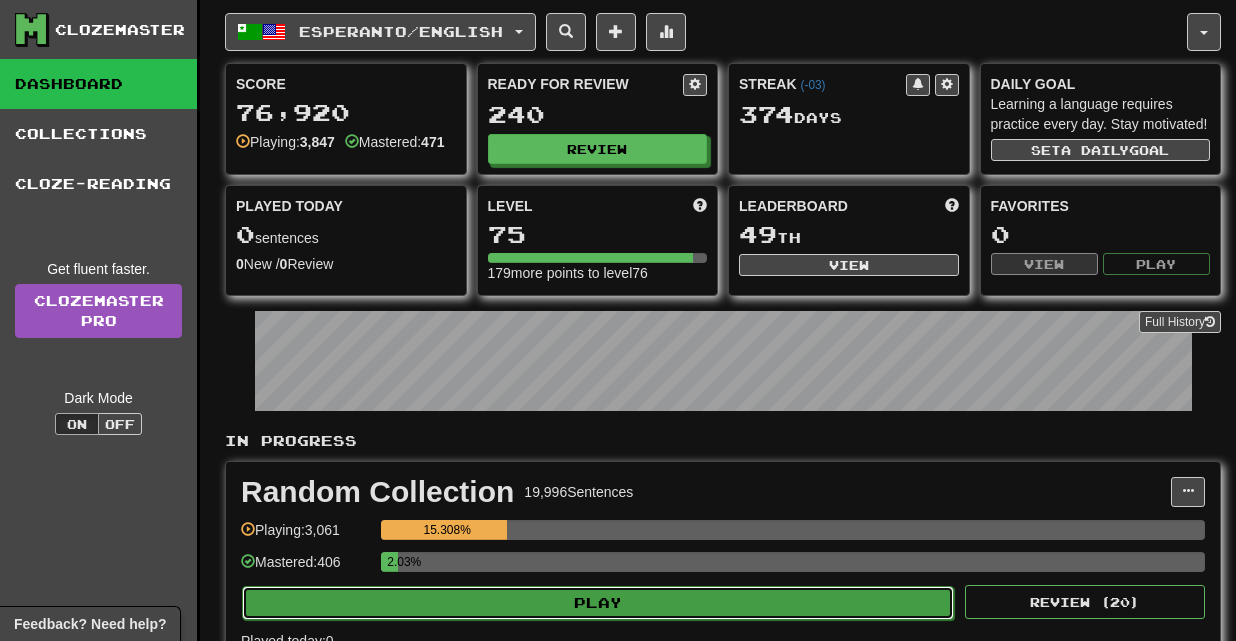 select on "**" 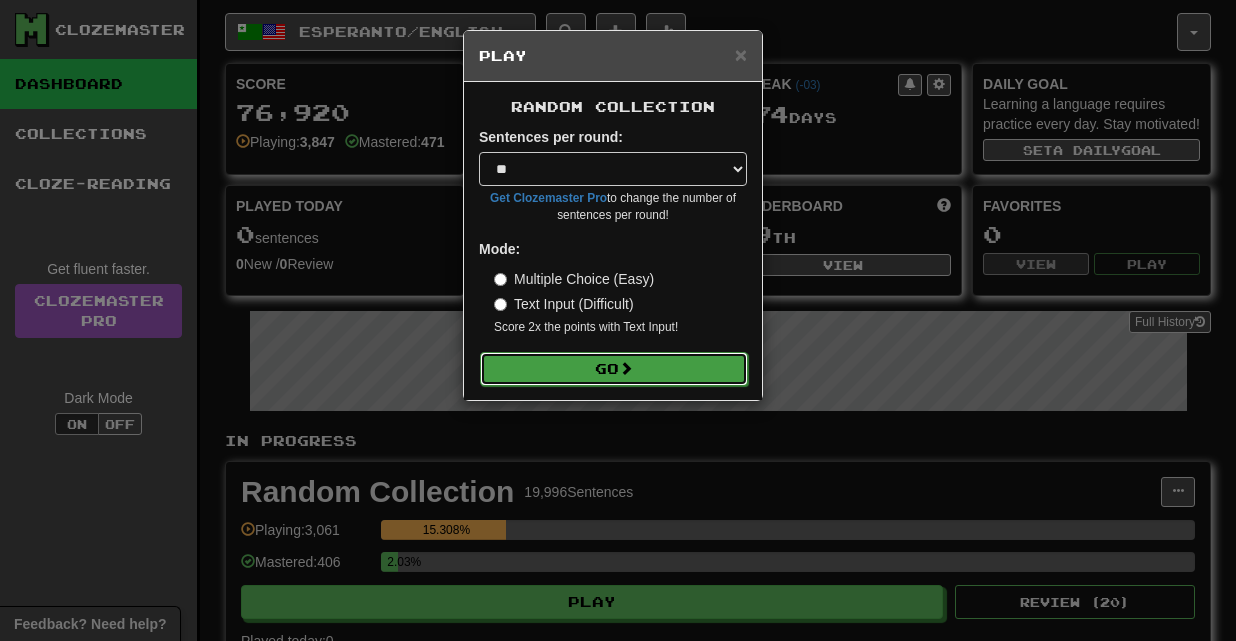 click on "Go" at bounding box center [614, 369] 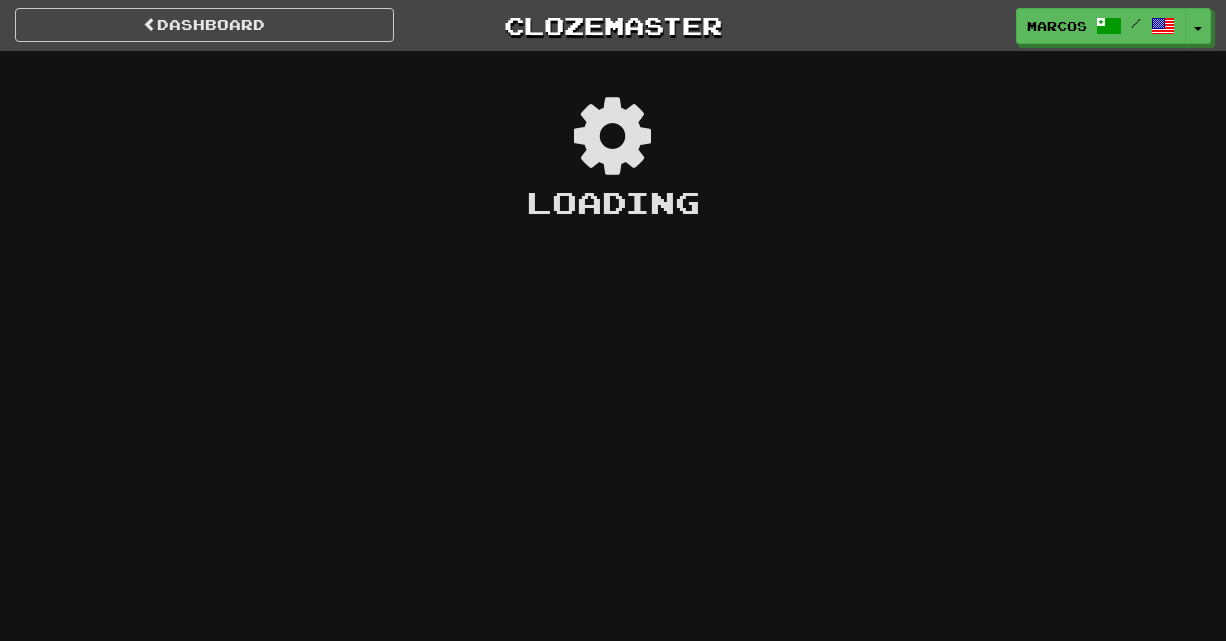 scroll, scrollTop: 0, scrollLeft: 0, axis: both 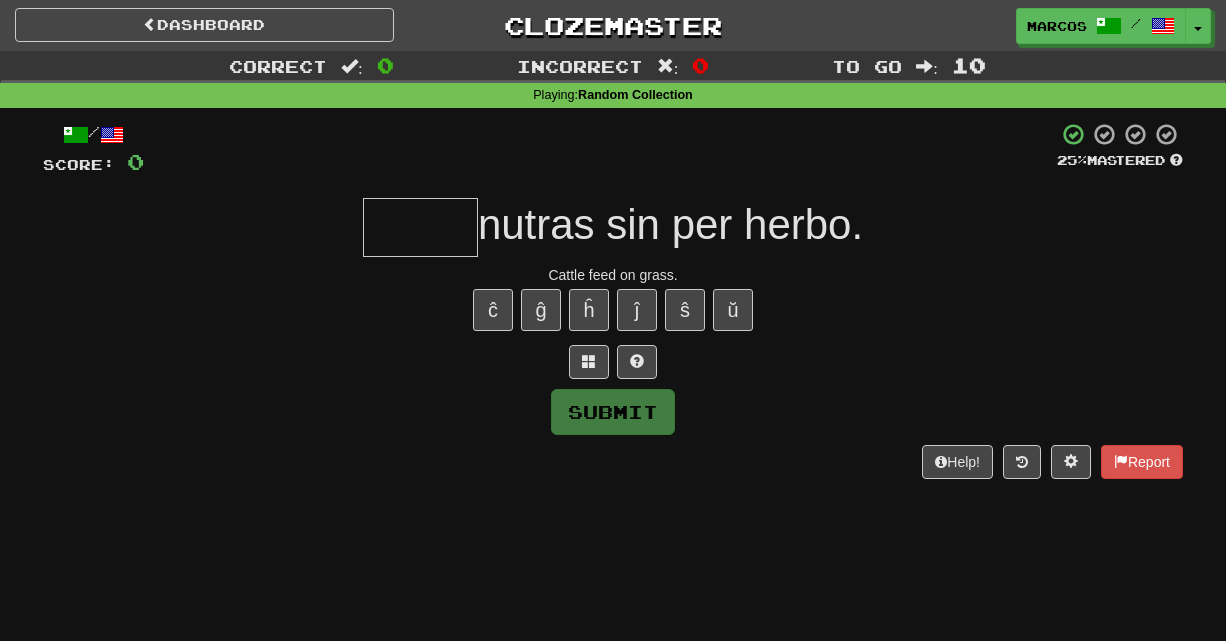 type on "*" 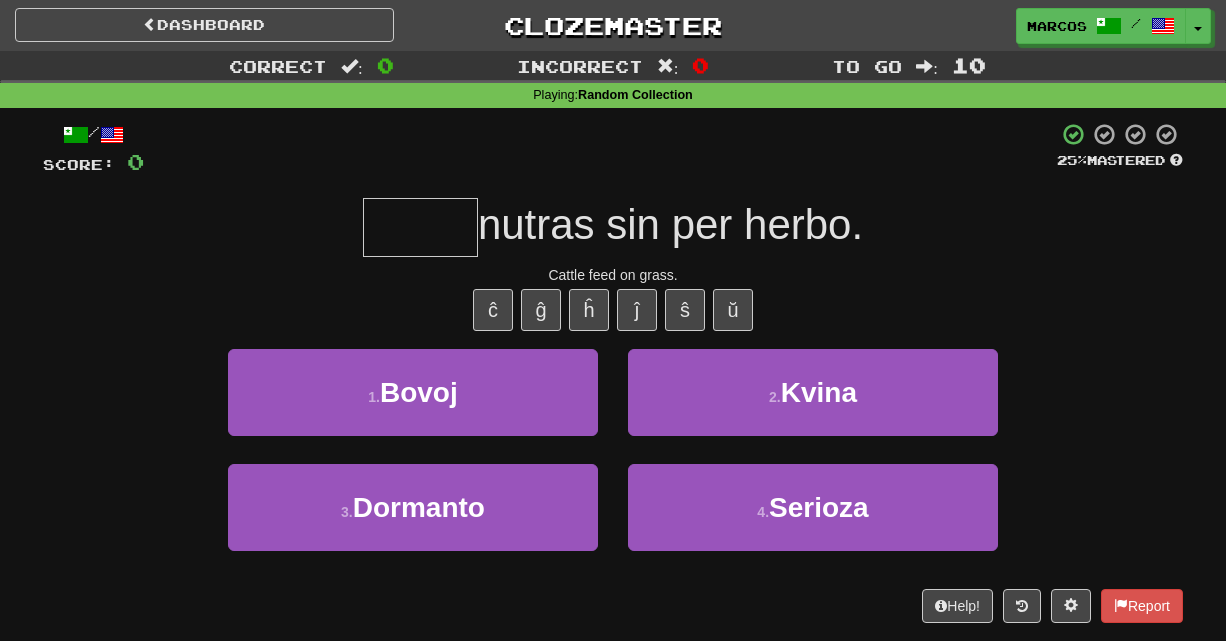 type on "*" 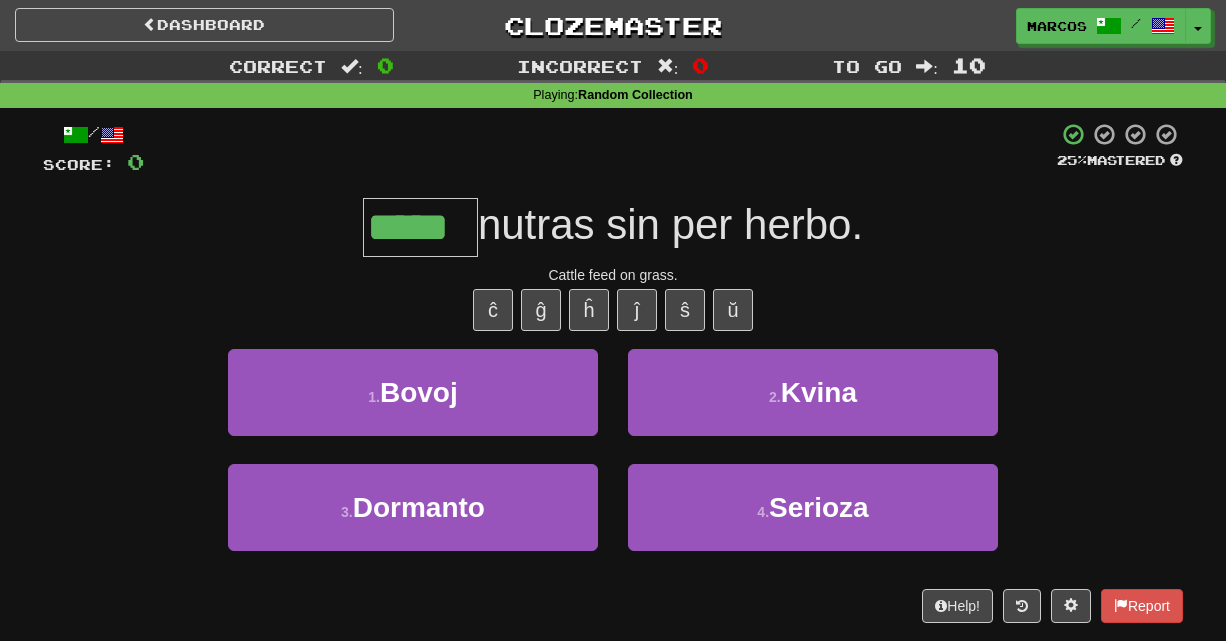 type on "*****" 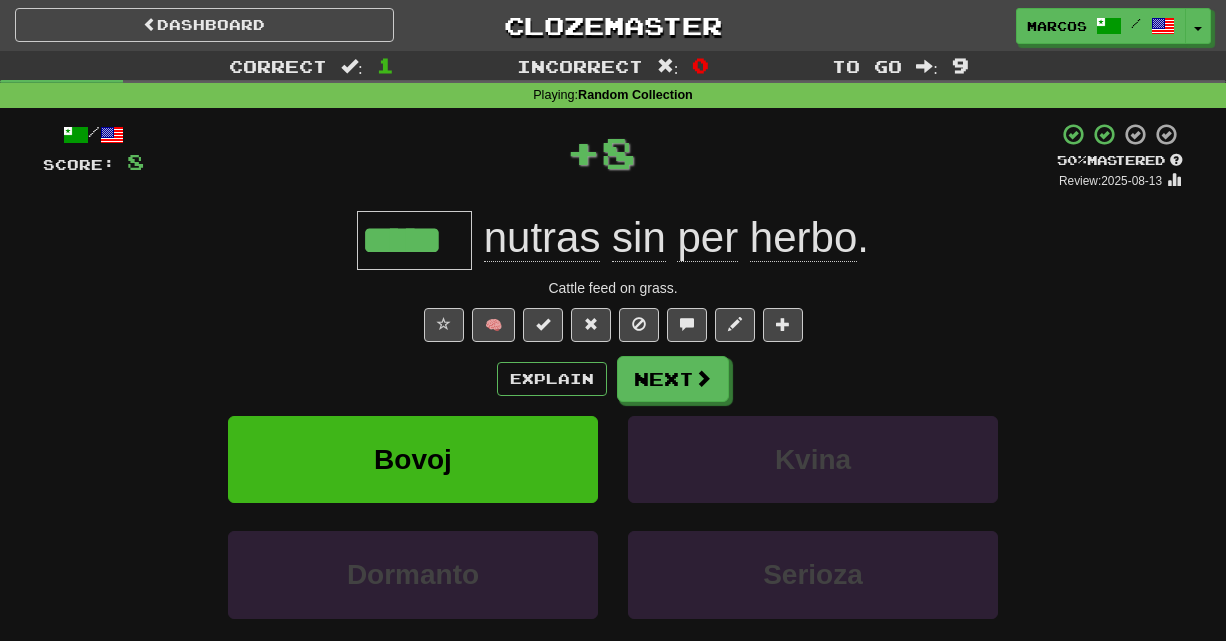 click on "🧠" at bounding box center (613, 325) 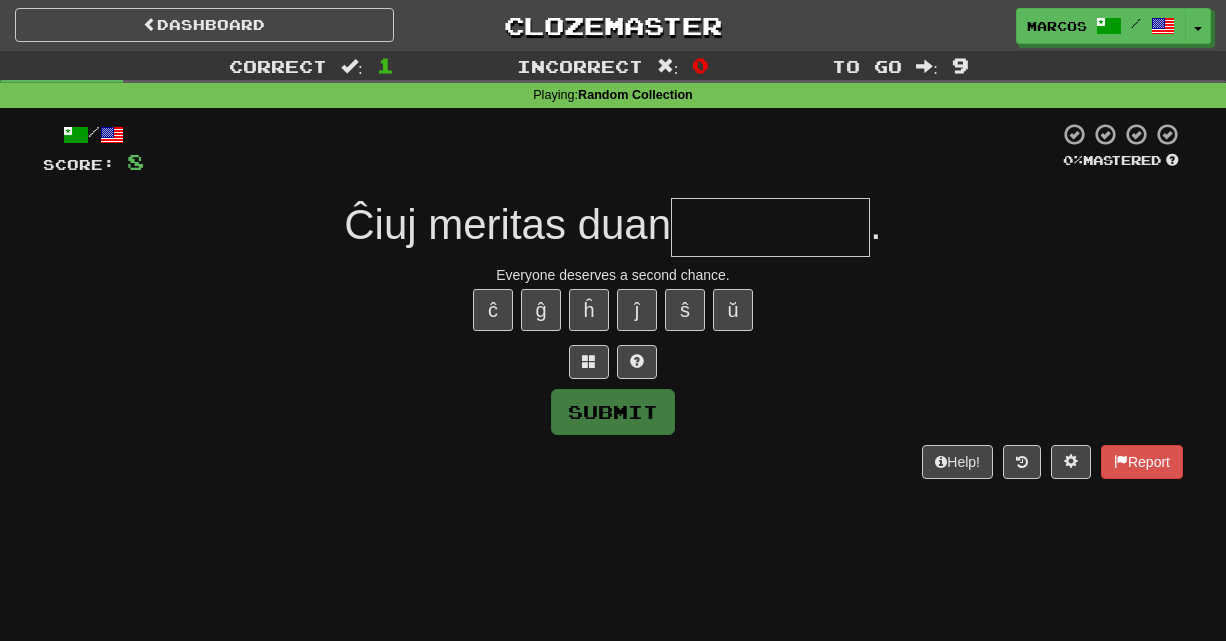 type on "*" 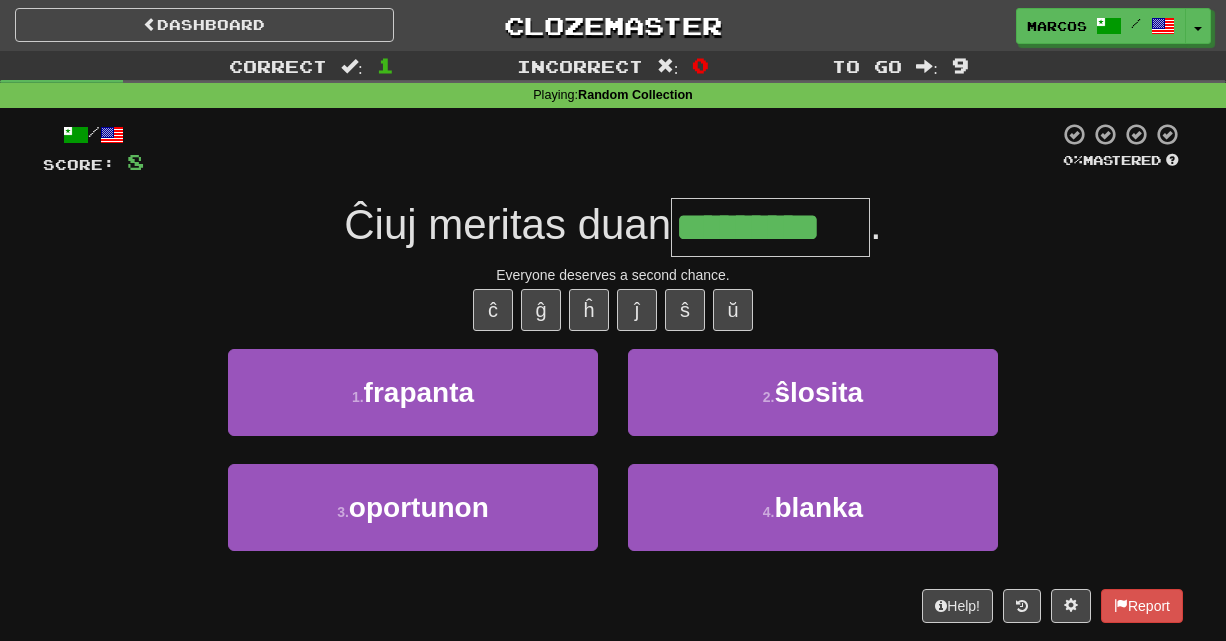type on "*********" 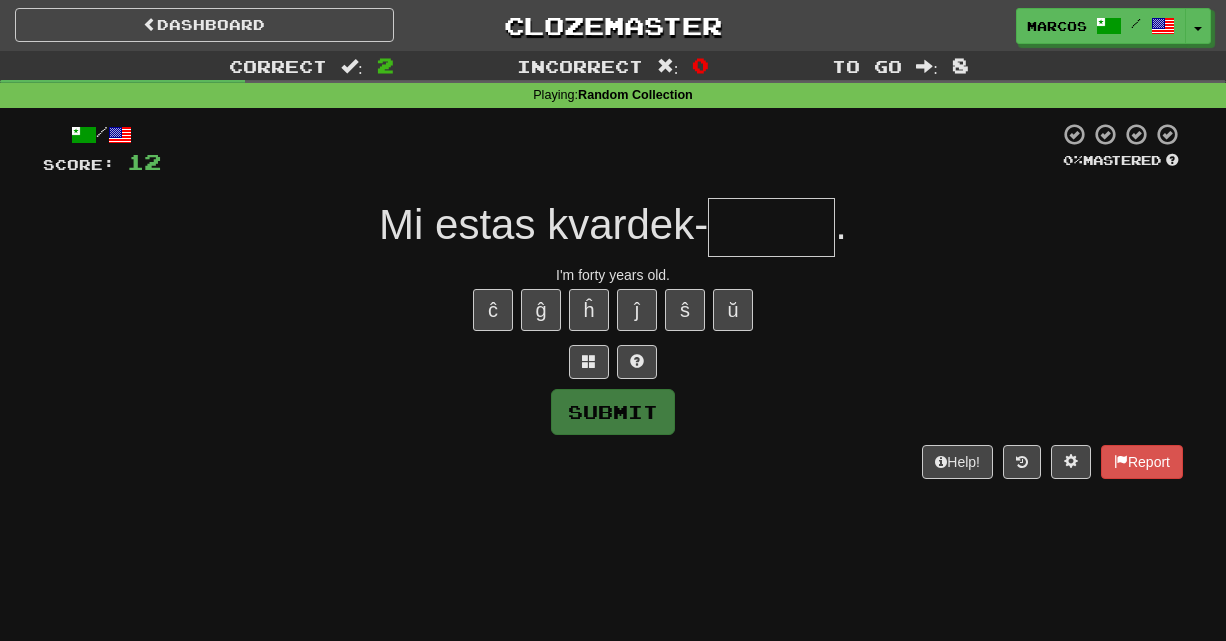 type on "*" 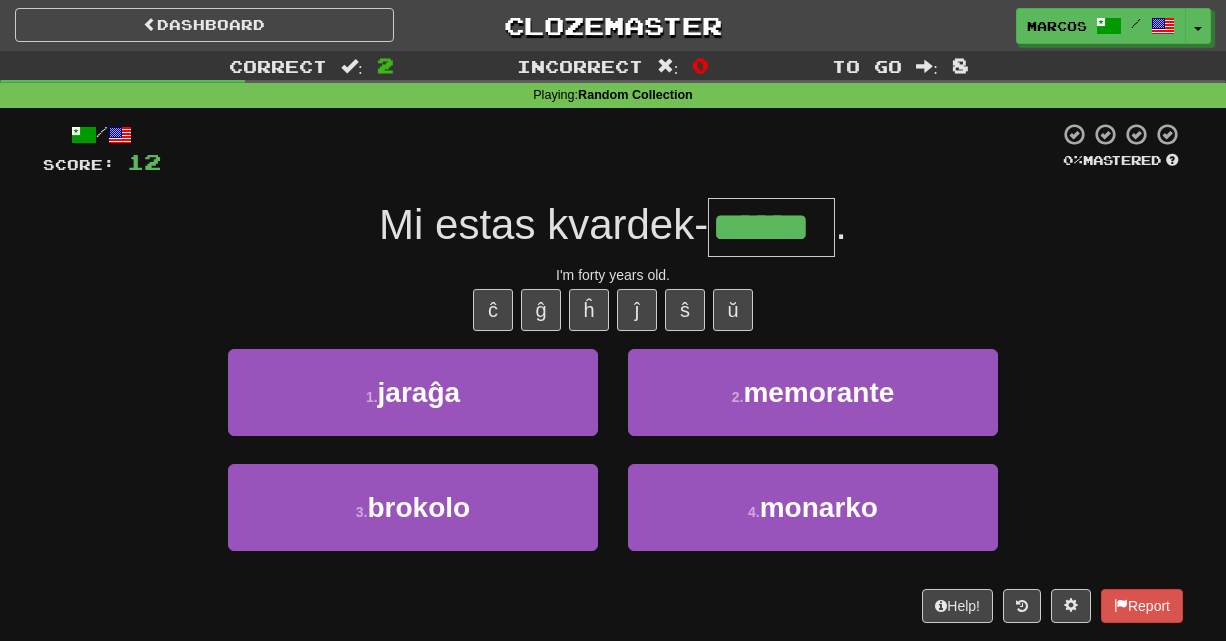 type on "******" 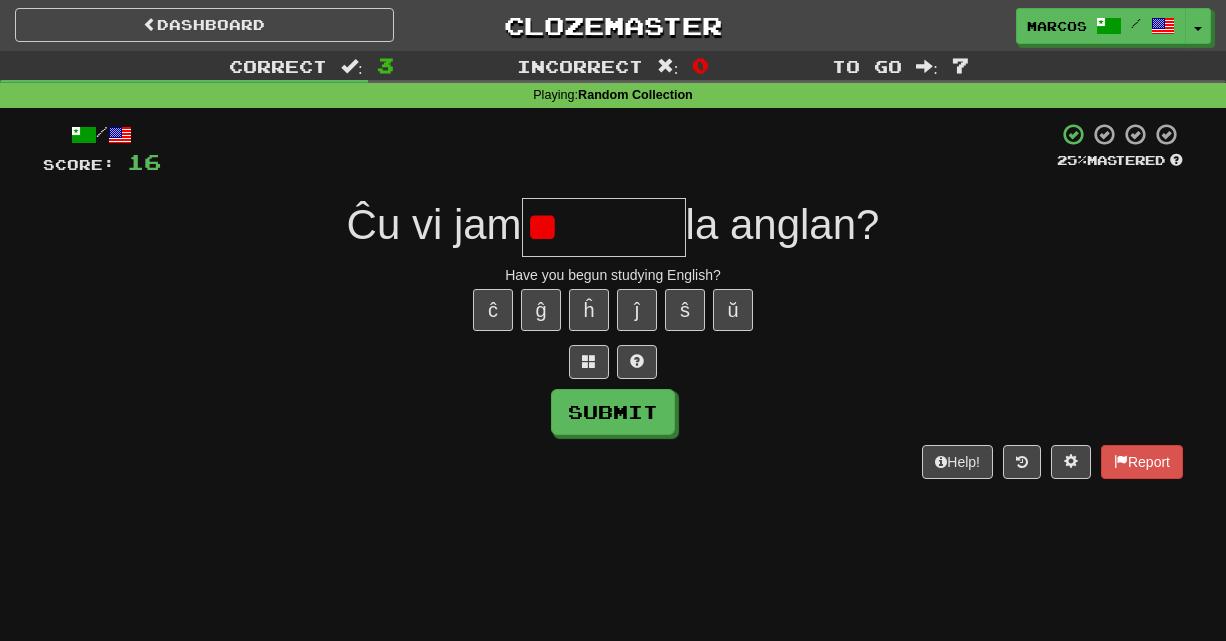 type on "*" 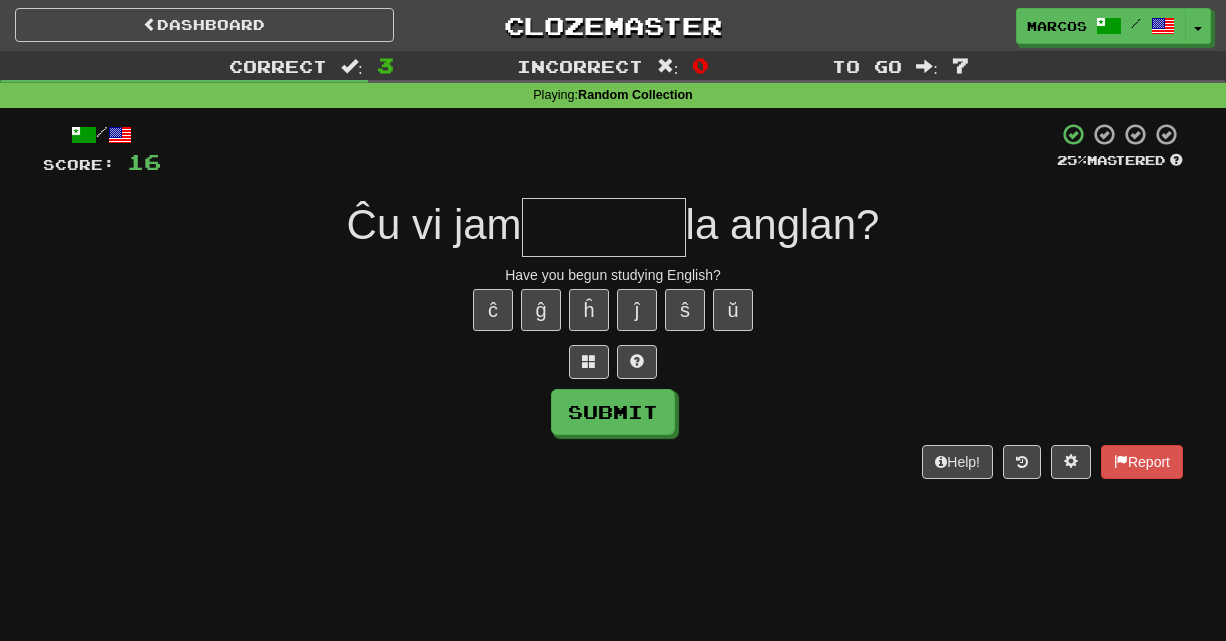 type on "*" 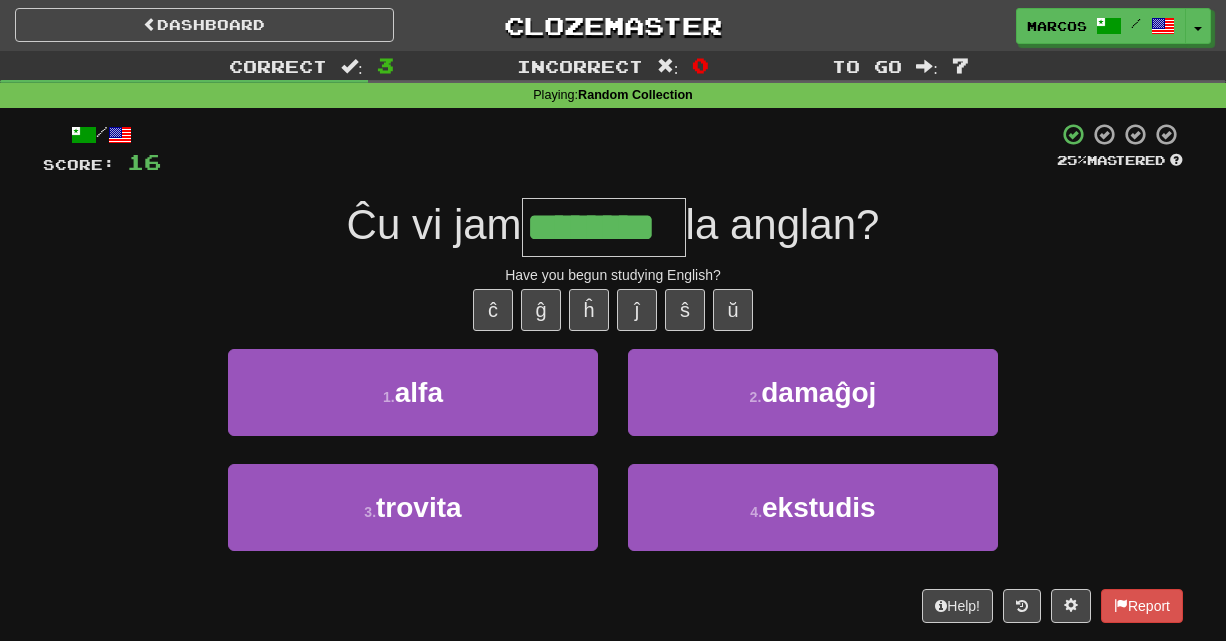 type on "********" 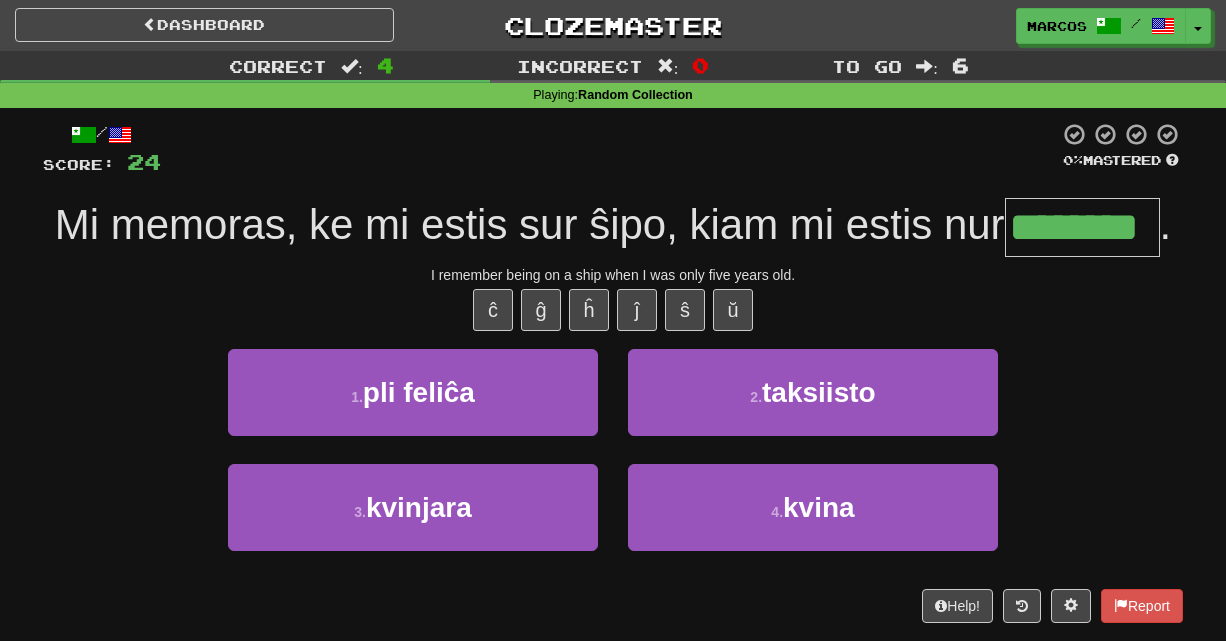 type on "********" 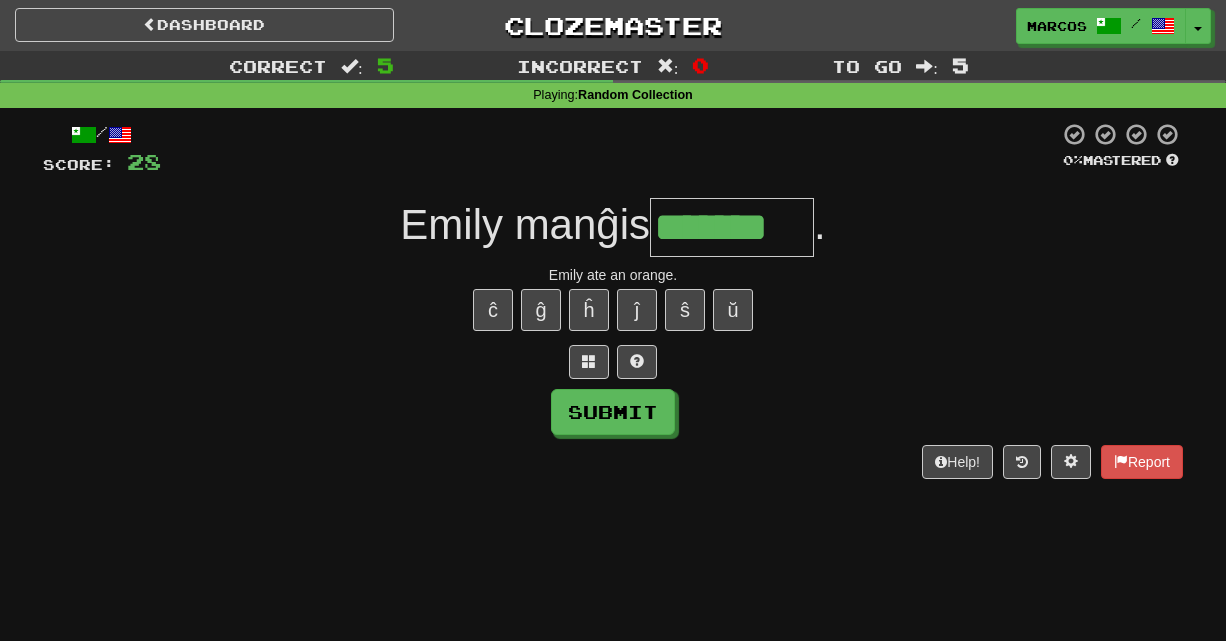 type on "*******" 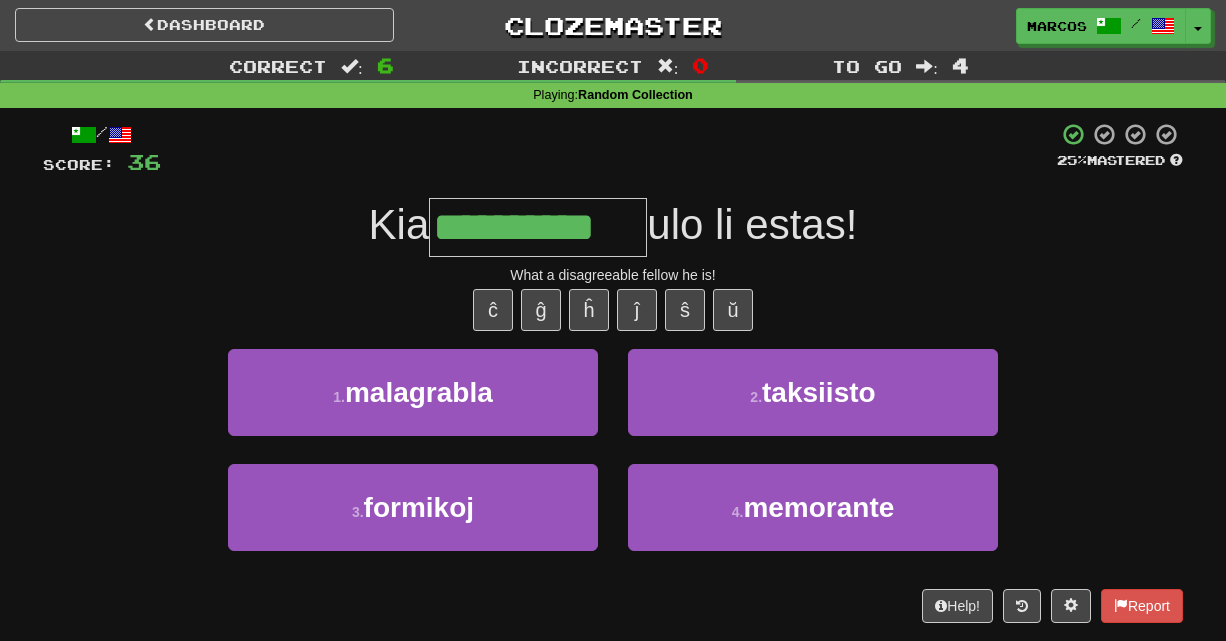 type on "**********" 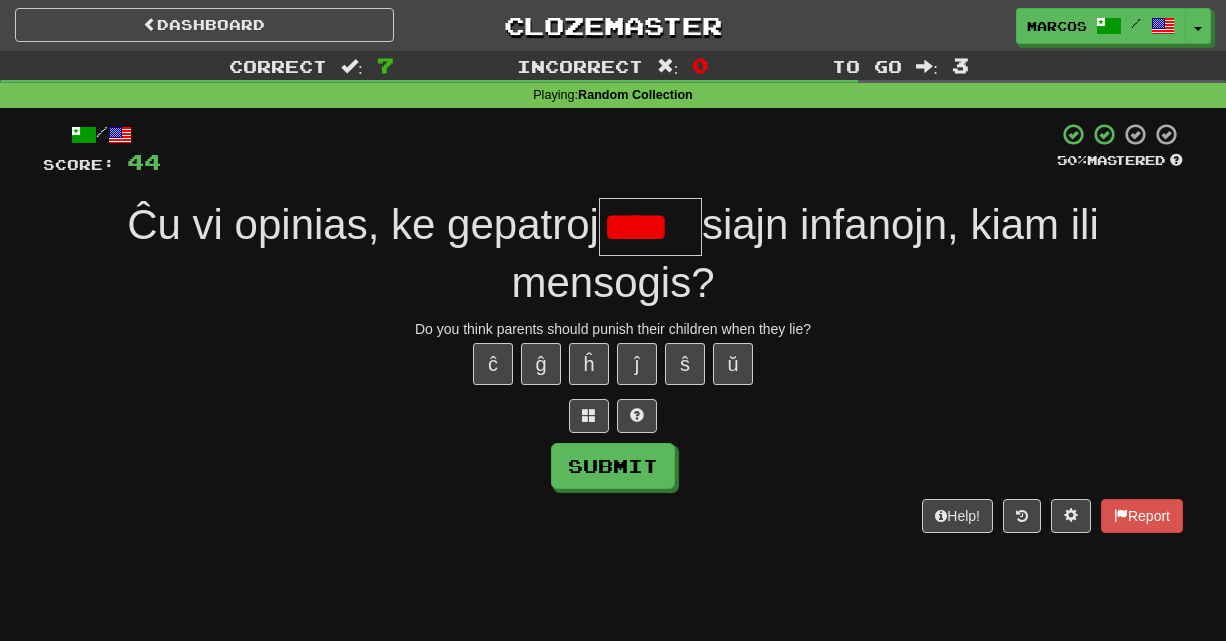 scroll, scrollTop: 0, scrollLeft: 0, axis: both 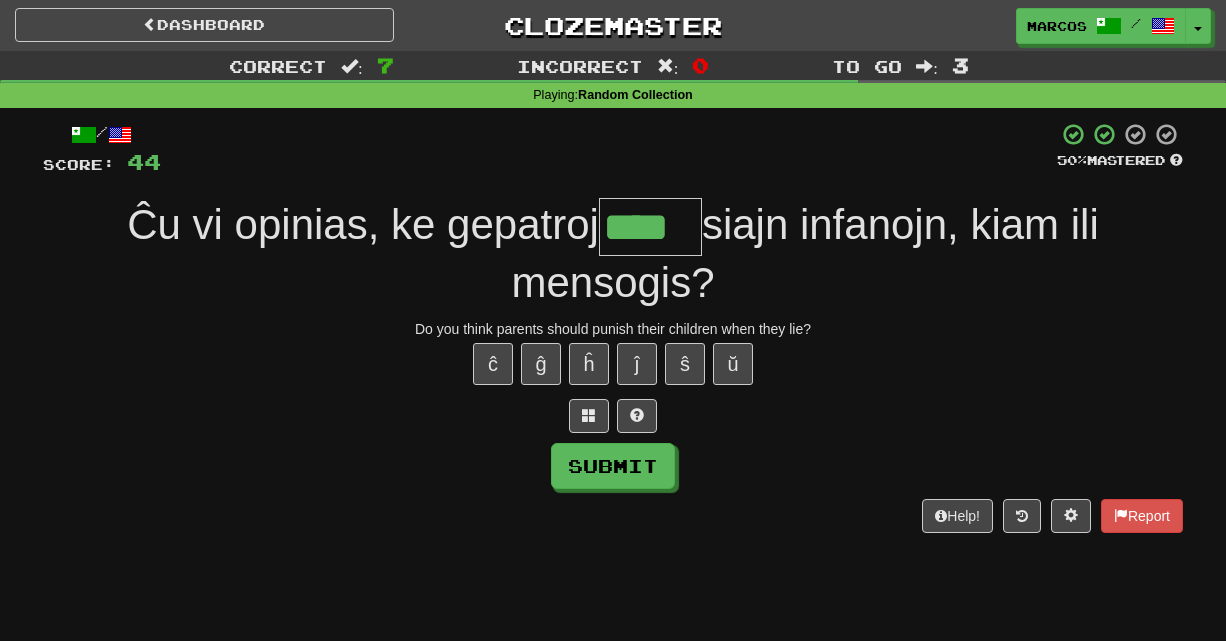 type on "****" 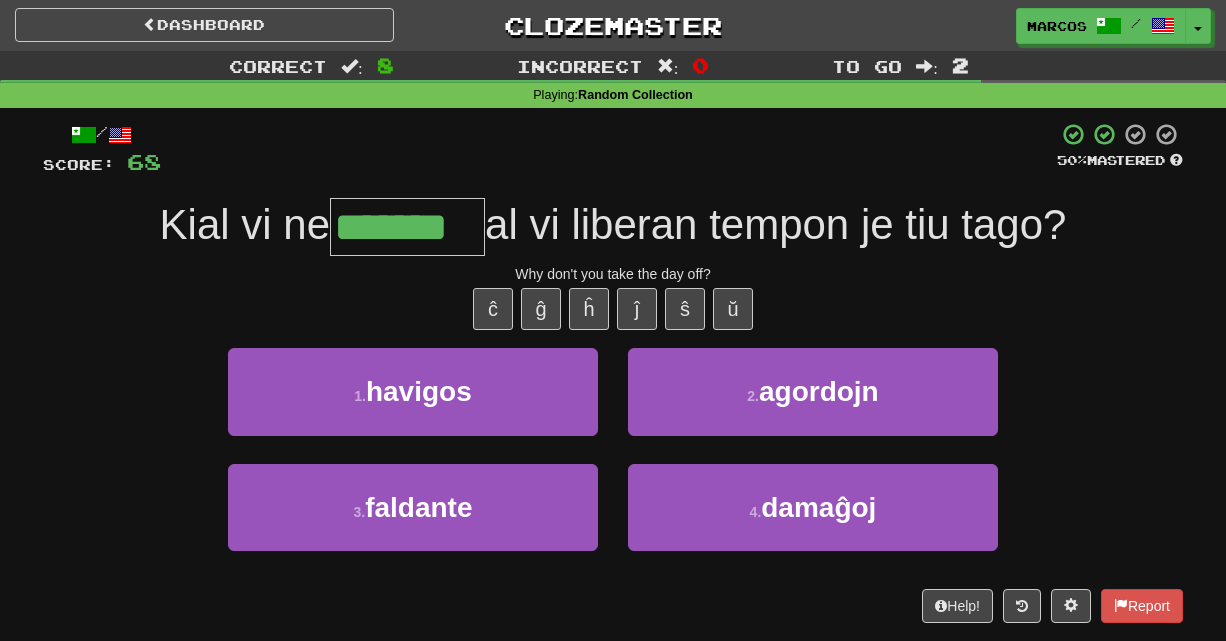 type on "*******" 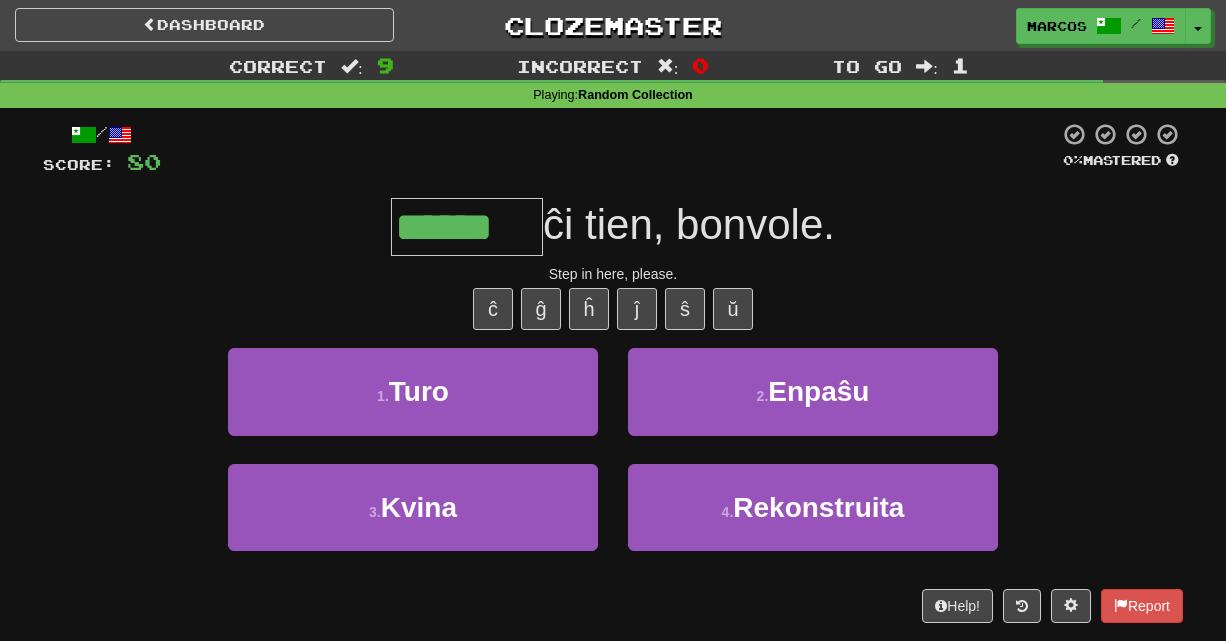 type on "******" 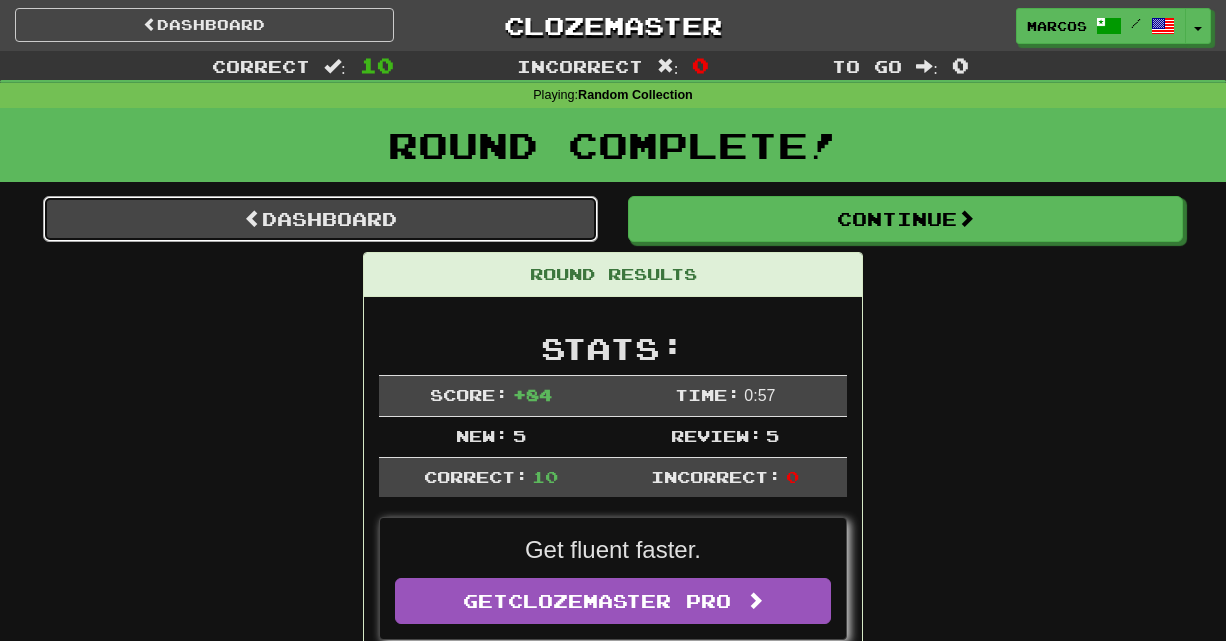 click on "Dashboard" at bounding box center (320, 219) 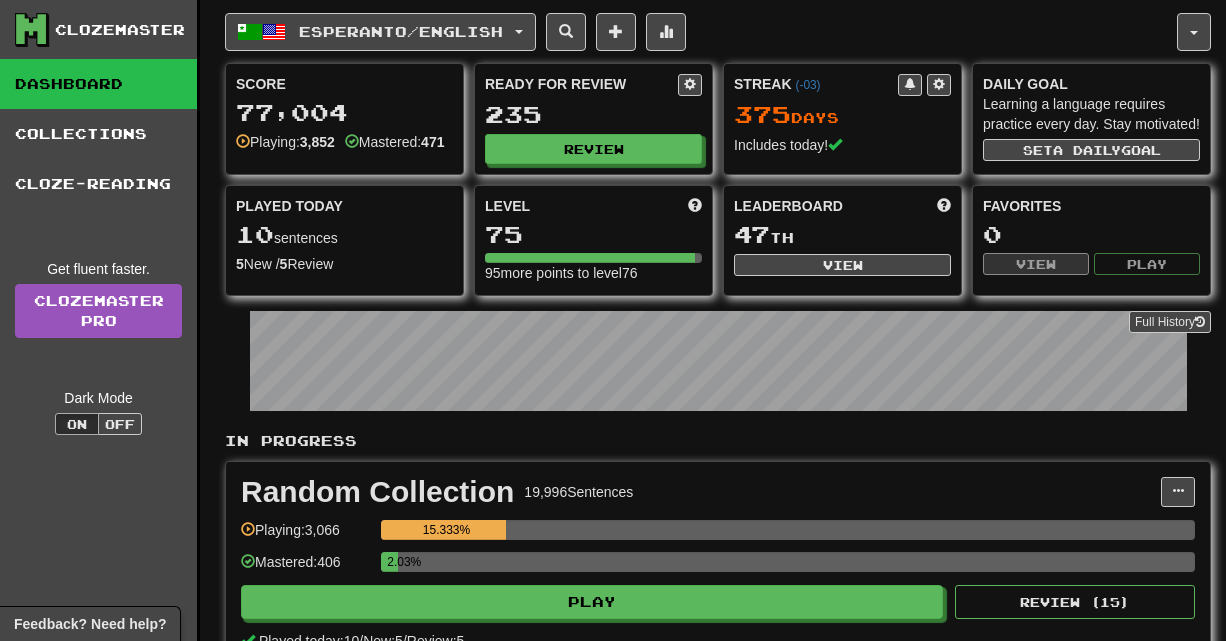 scroll, scrollTop: 0, scrollLeft: 0, axis: both 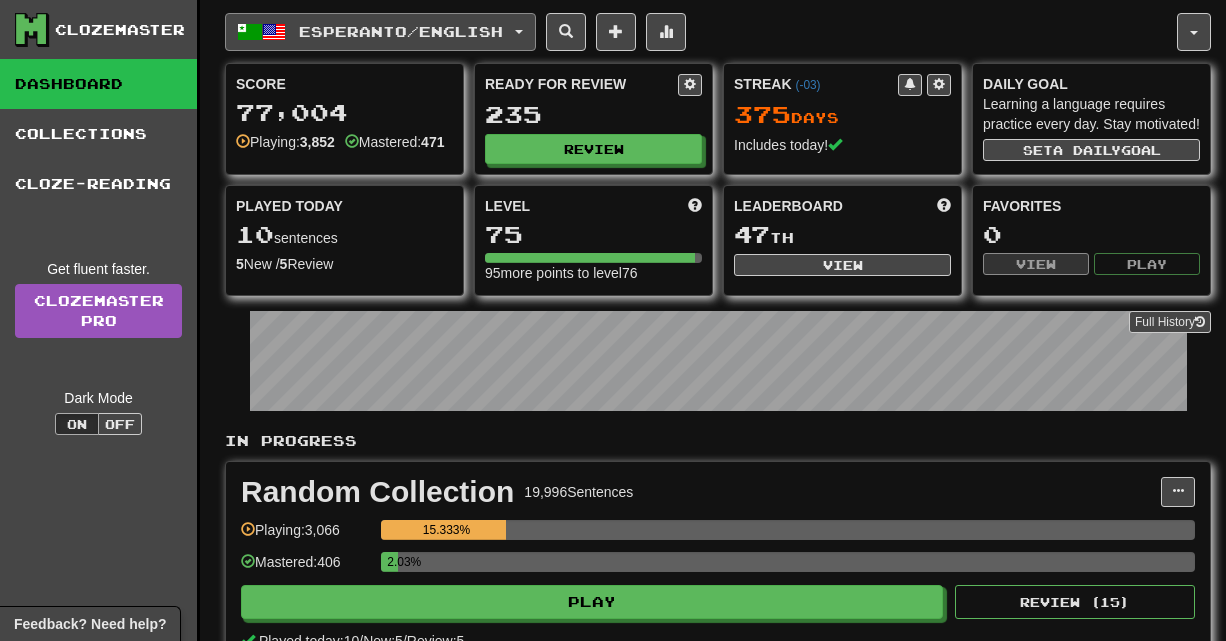 click on "Esperanto  /  English" at bounding box center (380, 32) 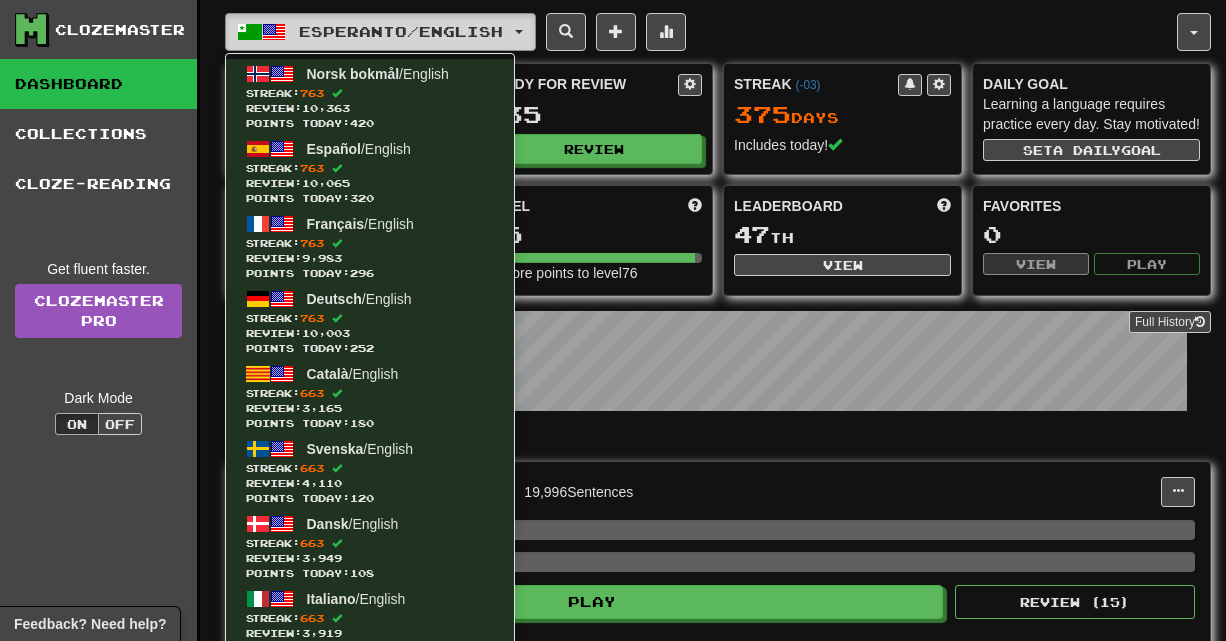 type 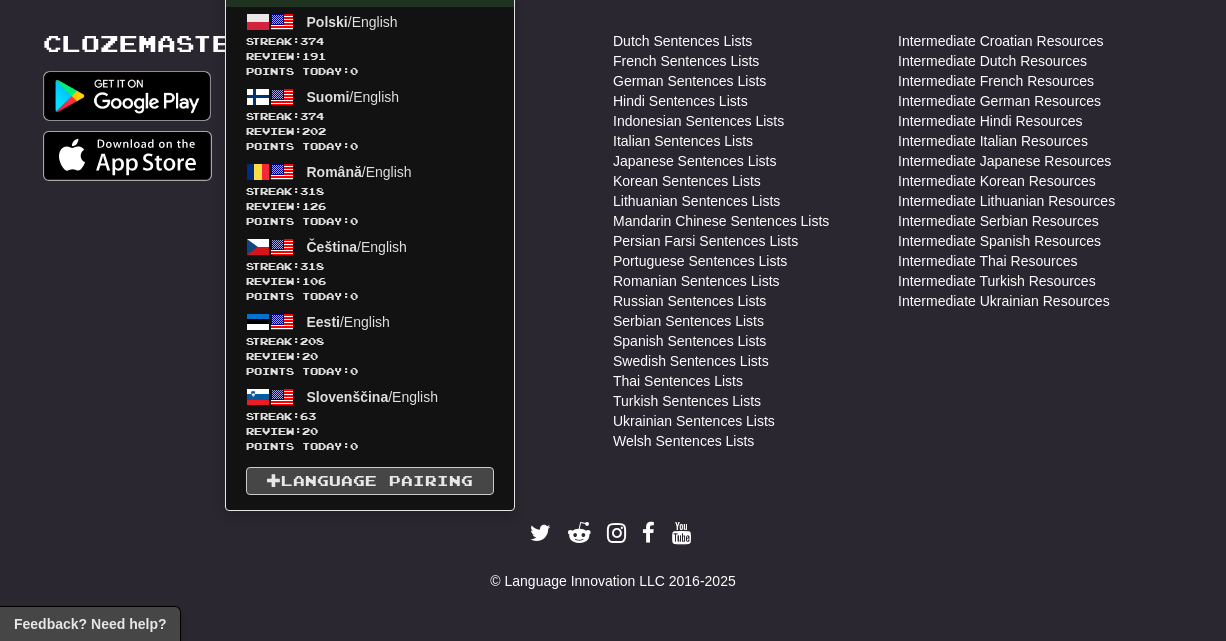 scroll, scrollTop: 814, scrollLeft: 0, axis: vertical 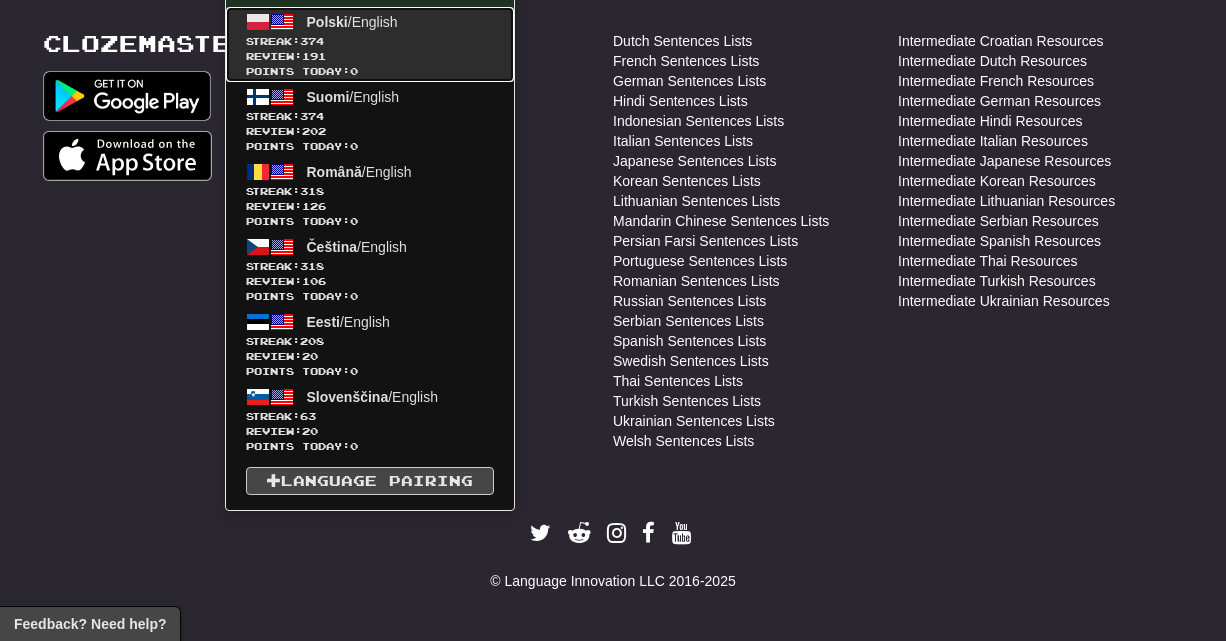click on "Review:  191" at bounding box center (370, 56) 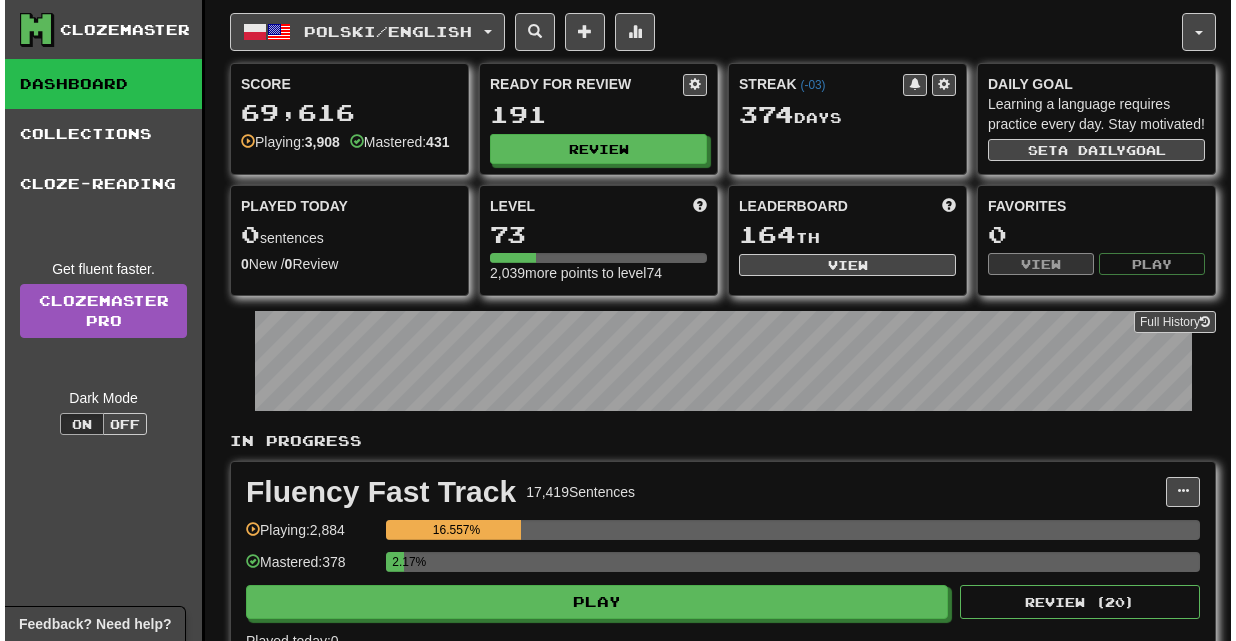 scroll, scrollTop: 0, scrollLeft: 0, axis: both 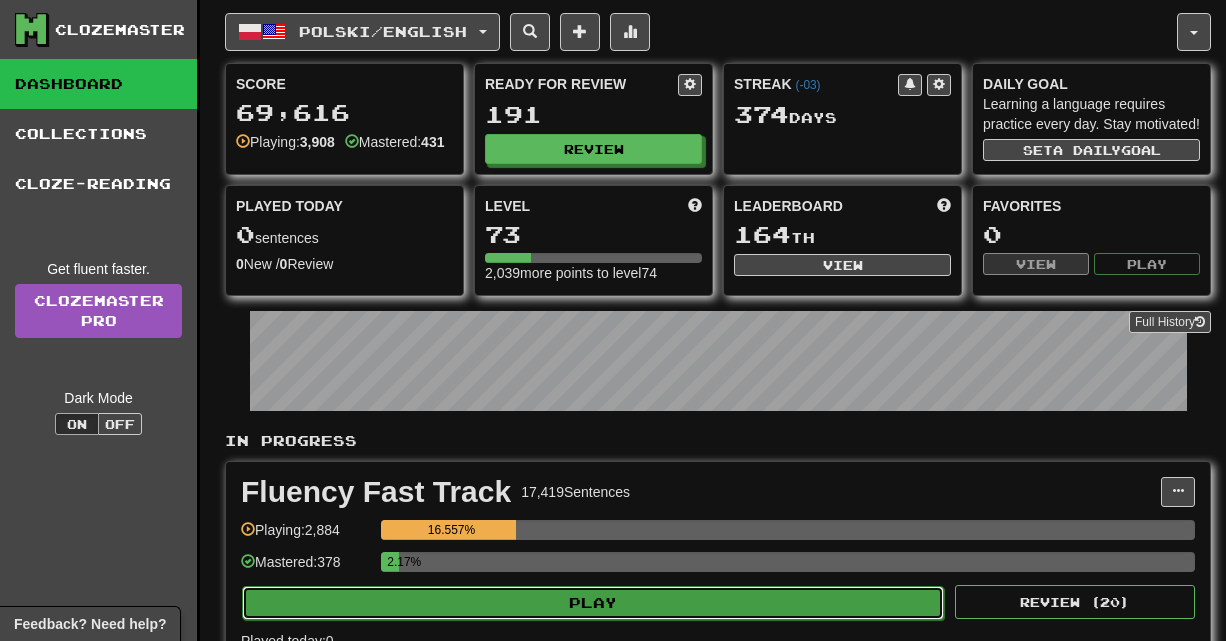 click on "Play" at bounding box center (593, 603) 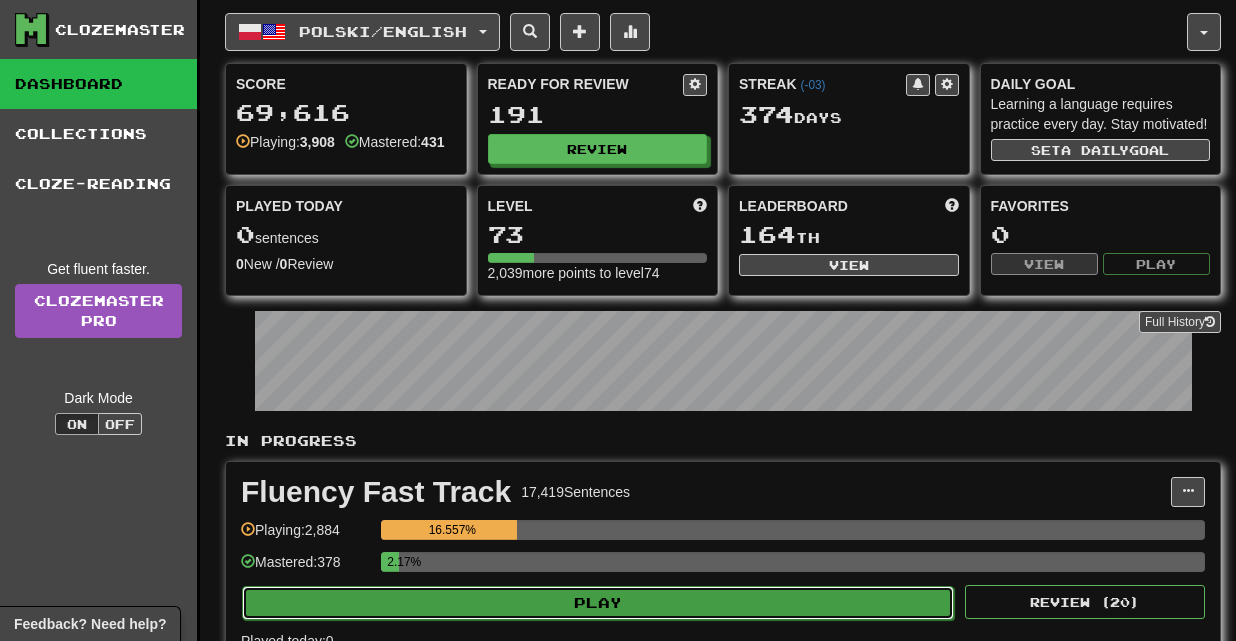 select on "**" 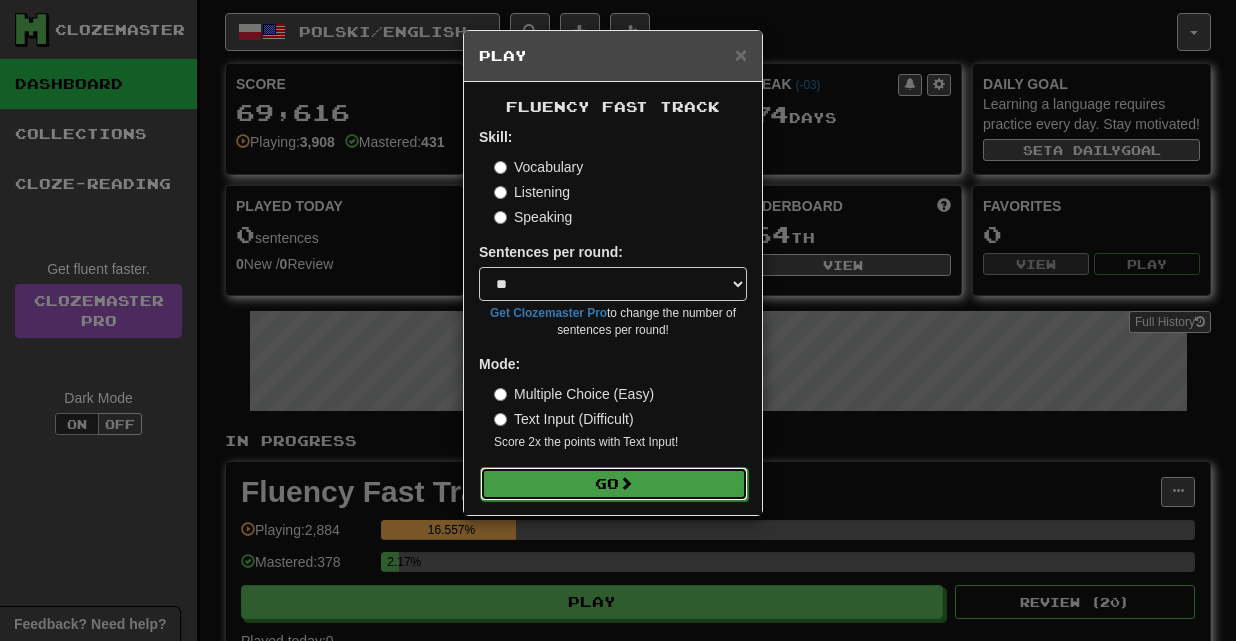 click on "Go" at bounding box center (614, 484) 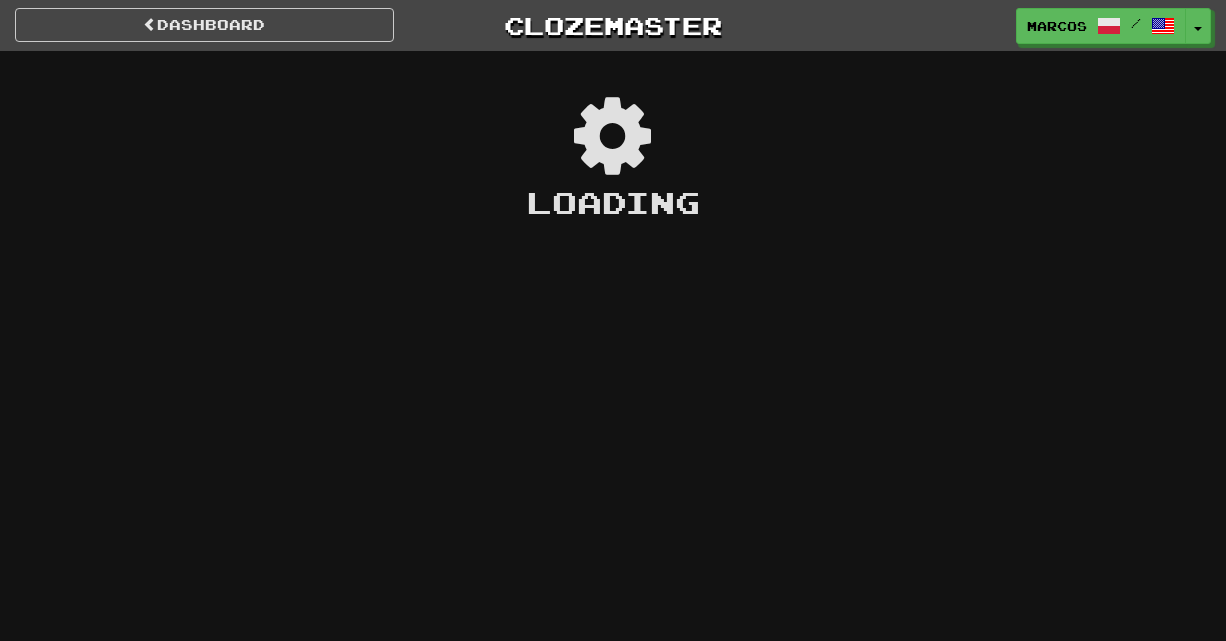 scroll, scrollTop: 0, scrollLeft: 0, axis: both 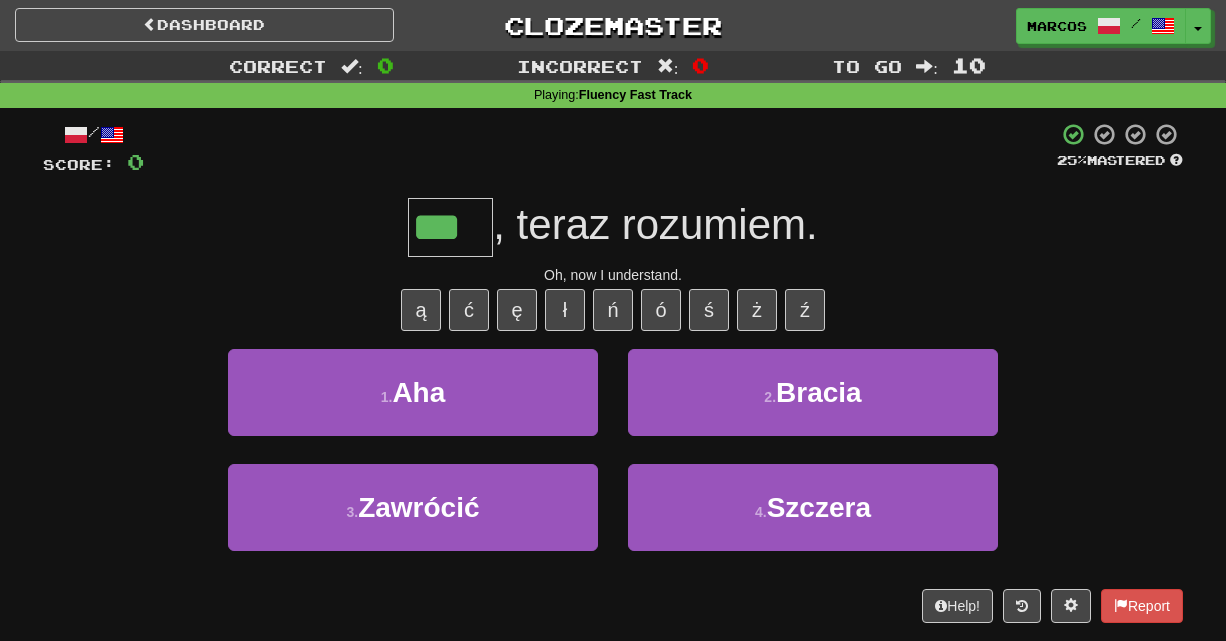 type on "***" 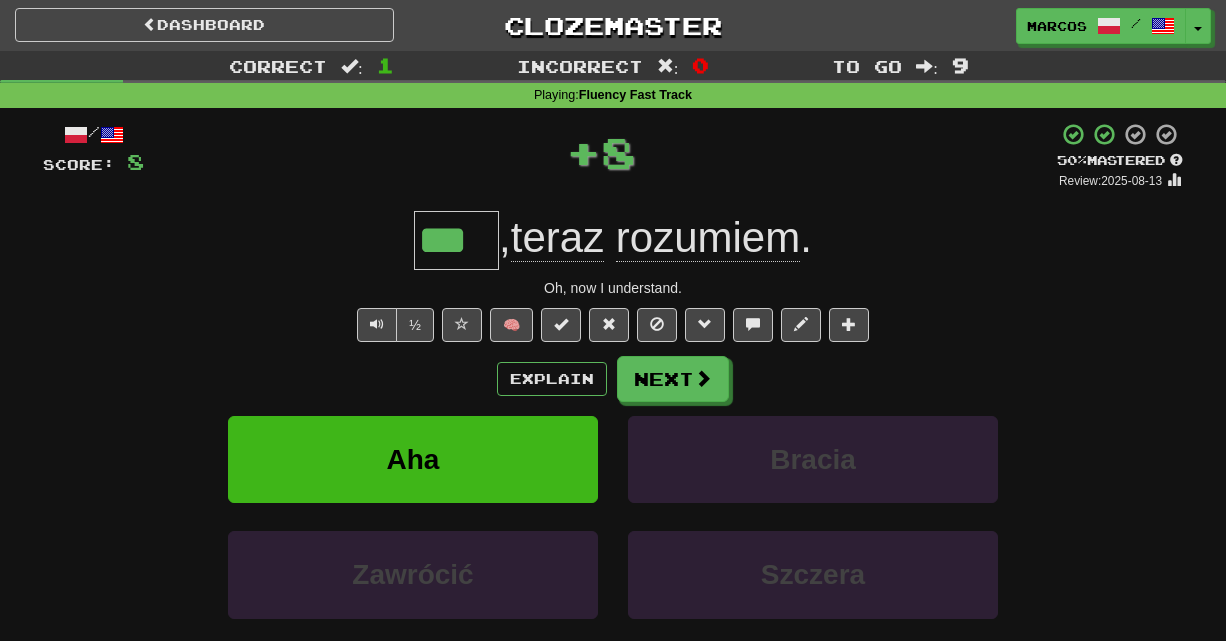 click on "*** ,  teraz   rozumiem ." at bounding box center [613, 240] 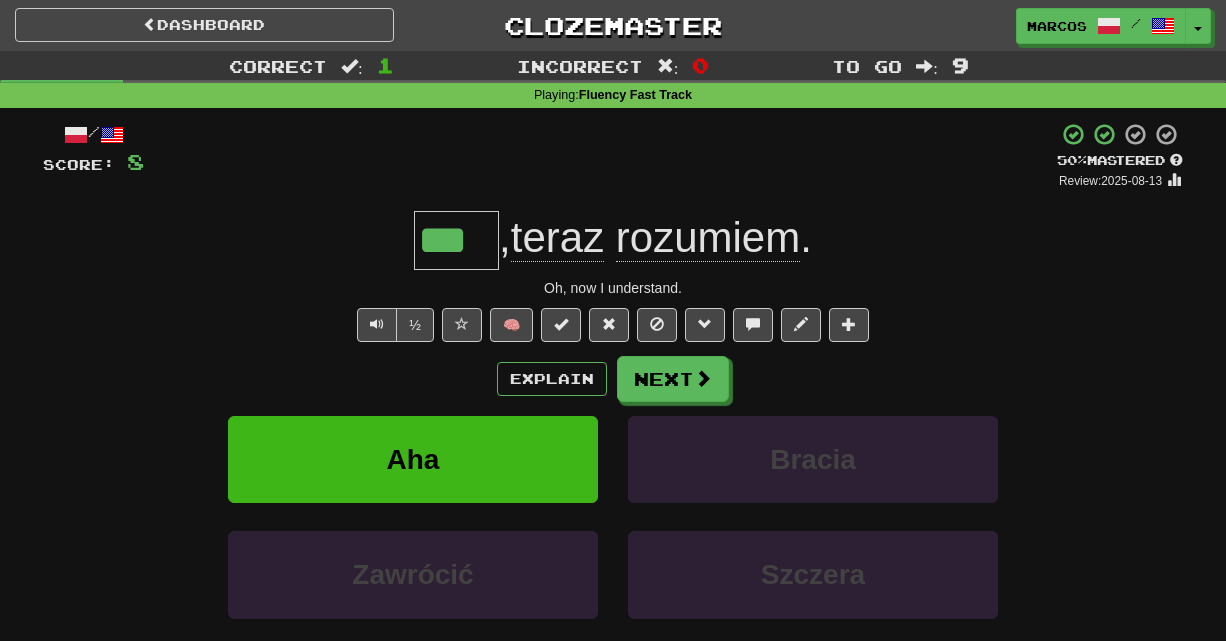 click on "*** ,  teraz   rozumiem ." at bounding box center (613, 240) 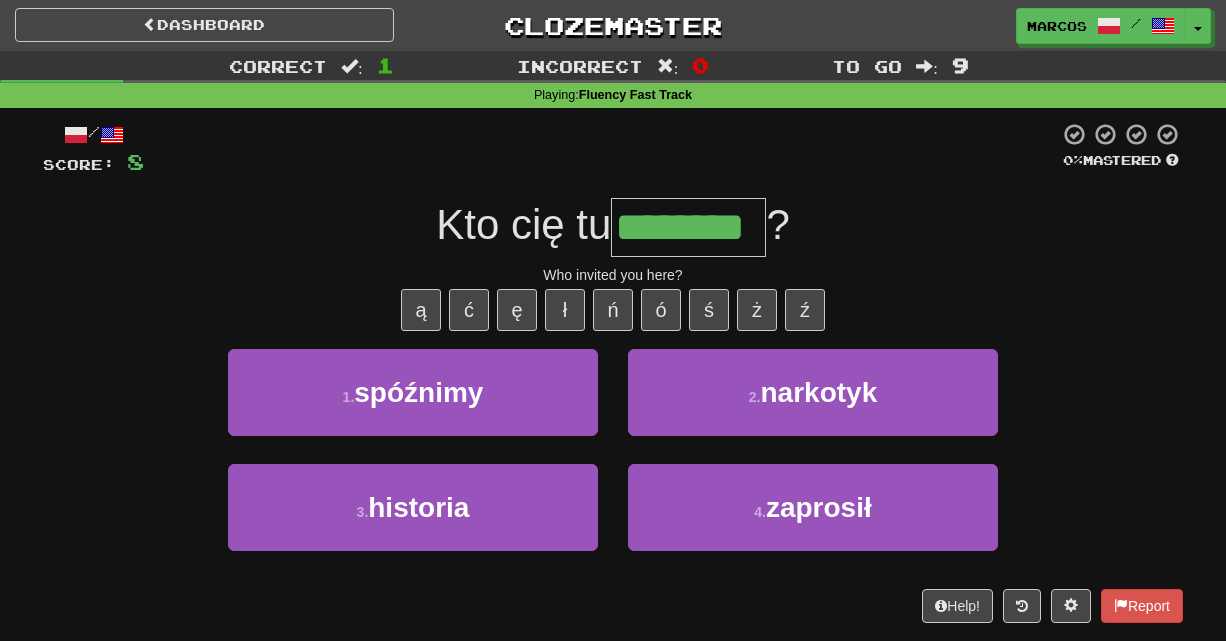 type on "********" 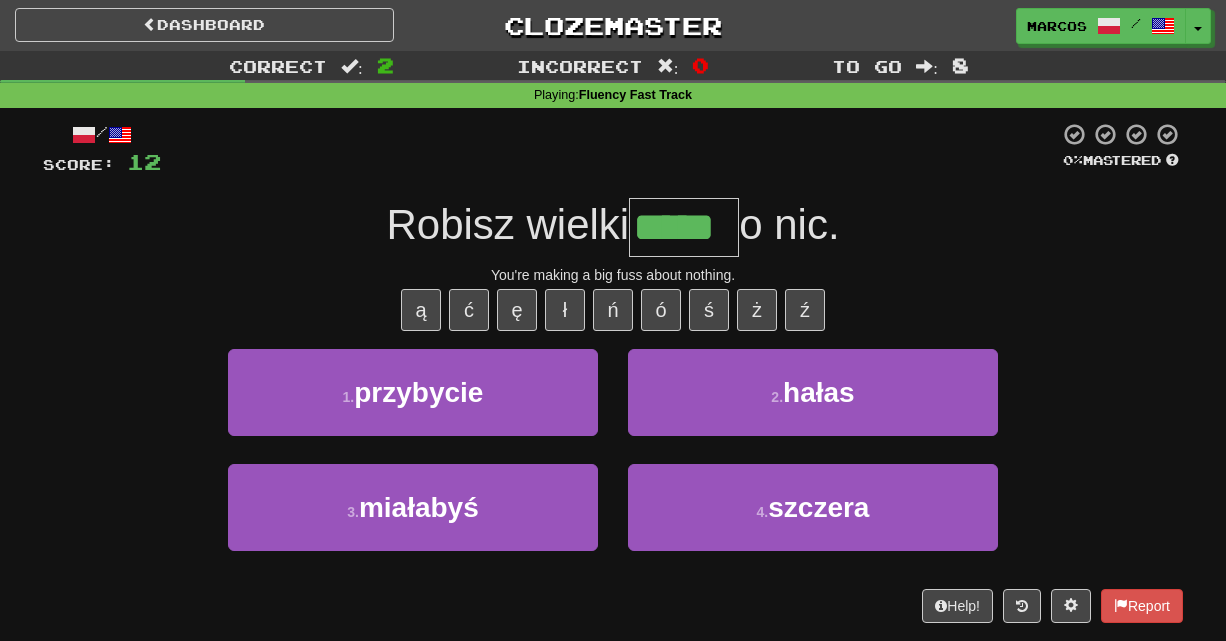 type on "*****" 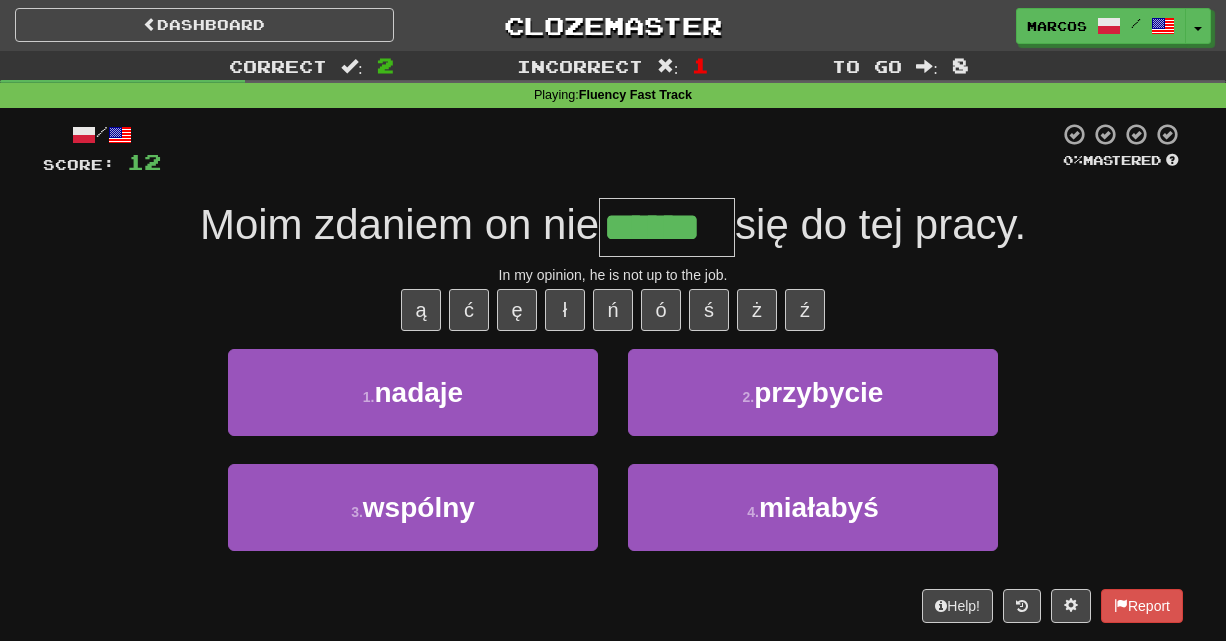 type on "******" 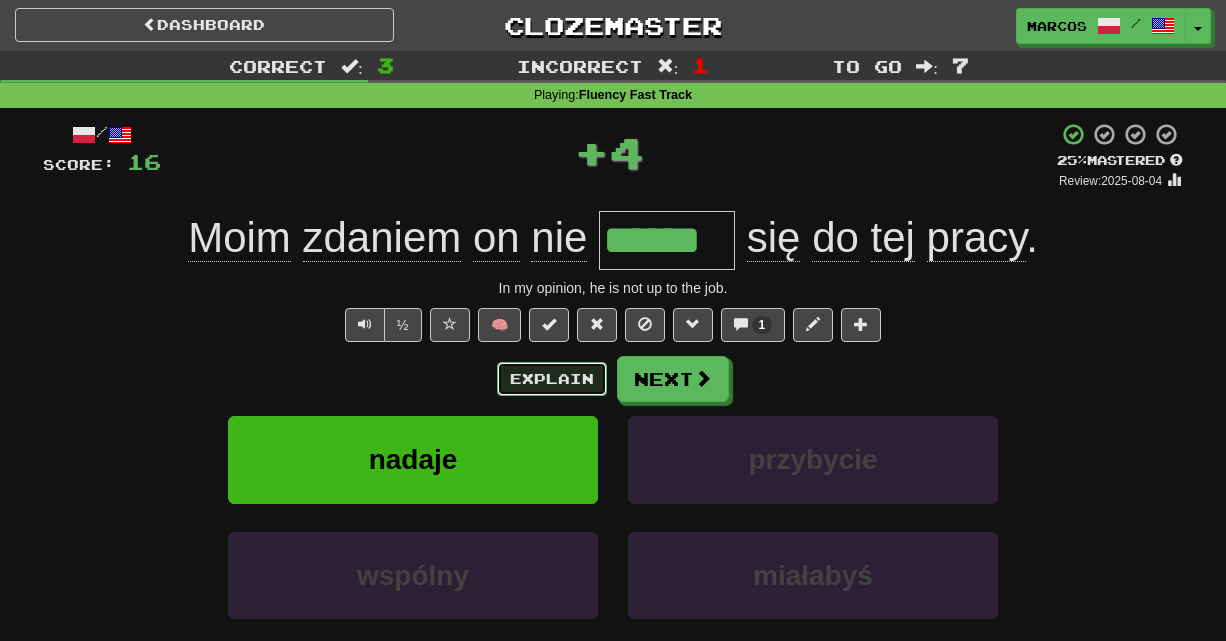 click on "Explain" at bounding box center [552, 379] 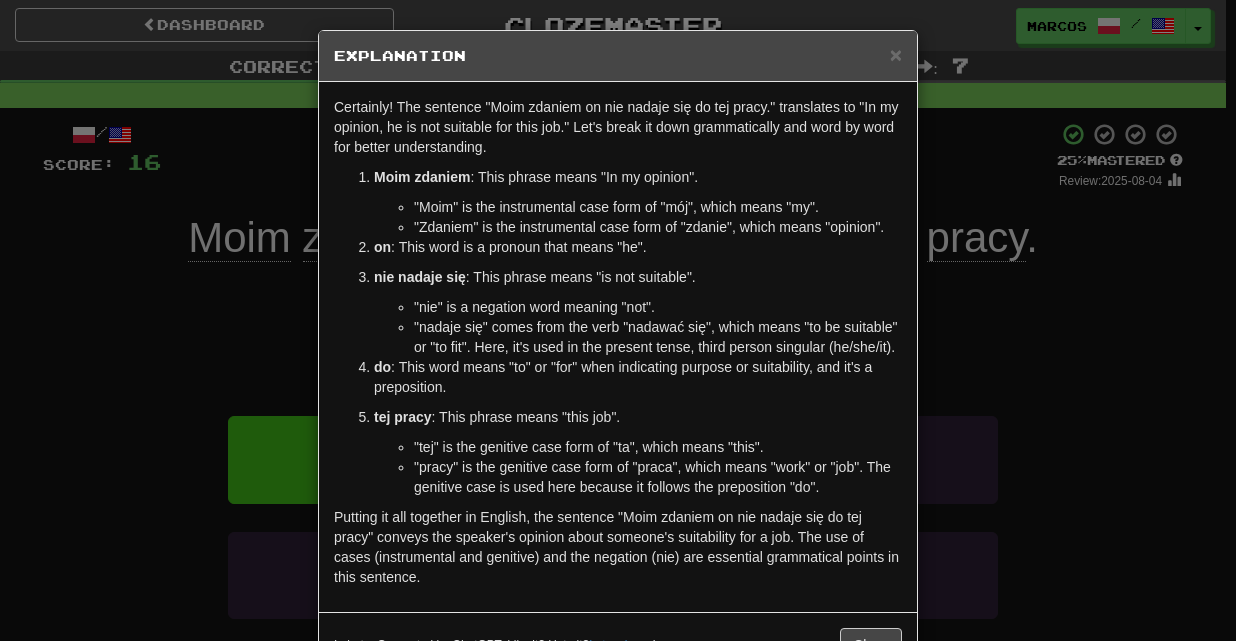 click on "× Explanation Certainly! The sentence "Moim zdaniem on nie nadaje się do tej pracy." translates to "In my opinion, he is not suitable for this job." Let's break it down grammatically and word by word for better understanding.
Moim zdaniem : This phrase means "In my opinion".
"Moim" is the instrumental case form of "mój", which means "my".
"Zdaniem" is the instrumental case form of "zdanie", which means "opinion".
on : This word is a pronoun that means "he".
nie nadaje się : This phrase means "is not suitable".
"nie" is a negation word meaning "not".
"nadaje się" comes from the verb "nadawać się", which means "to be suitable" or "to fit". Here, it's used in the present tense, third person singular (he/she/it).
do : This word means "to" or "for" when indicating purpose or suitability, and it's a preposition.
tej pracy : This phrase means "this job".
"tej" is the genitive case form of "ta", which means "this".
Let us know ! Close" at bounding box center (618, 320) 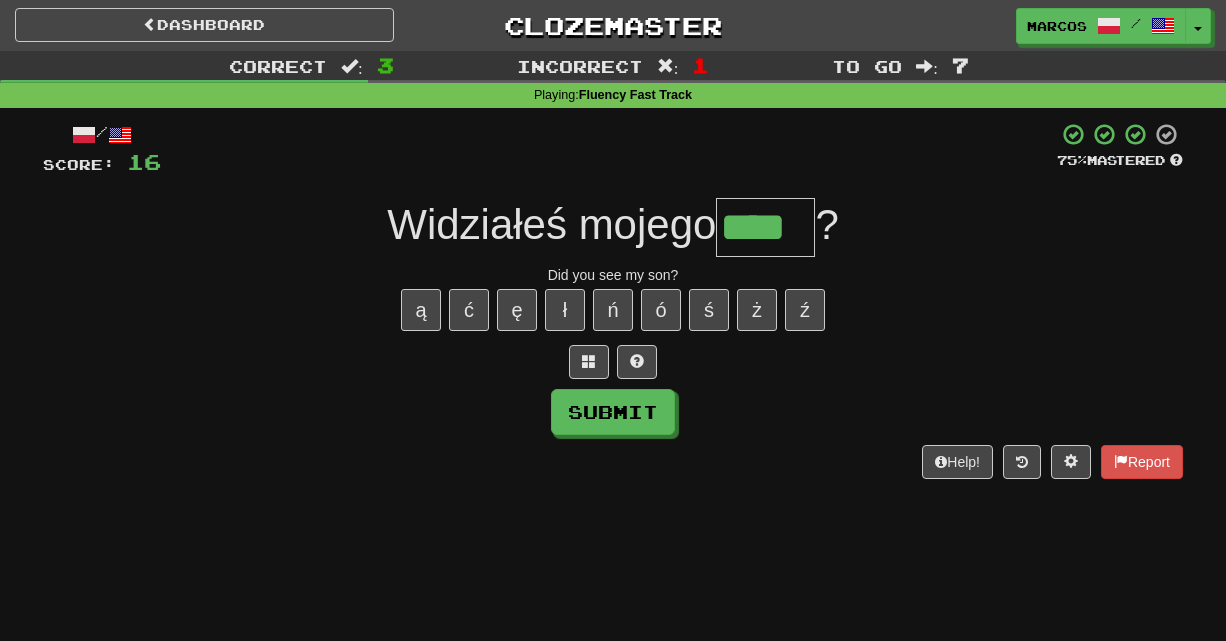 type on "****" 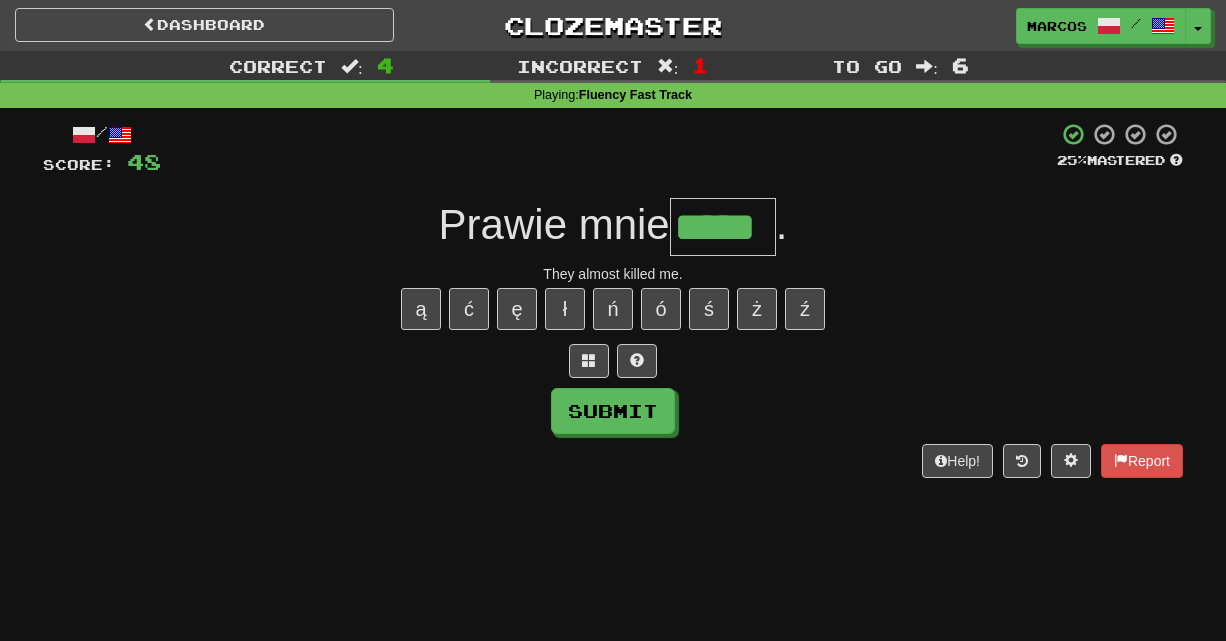 scroll, scrollTop: 0, scrollLeft: 0, axis: both 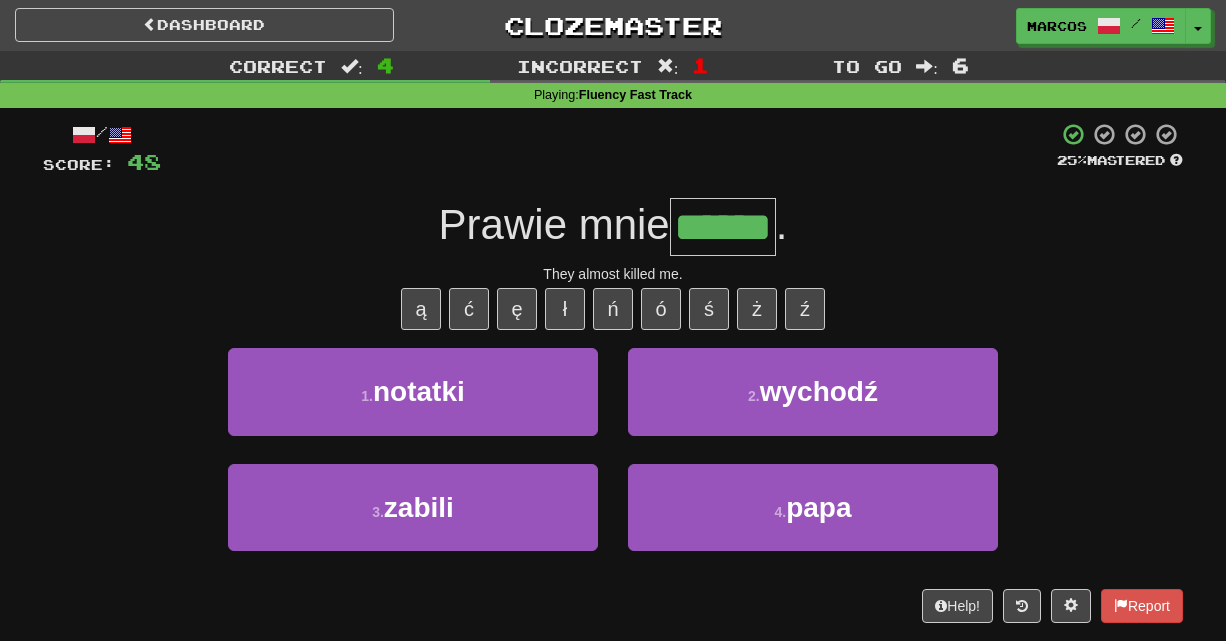 type on "******" 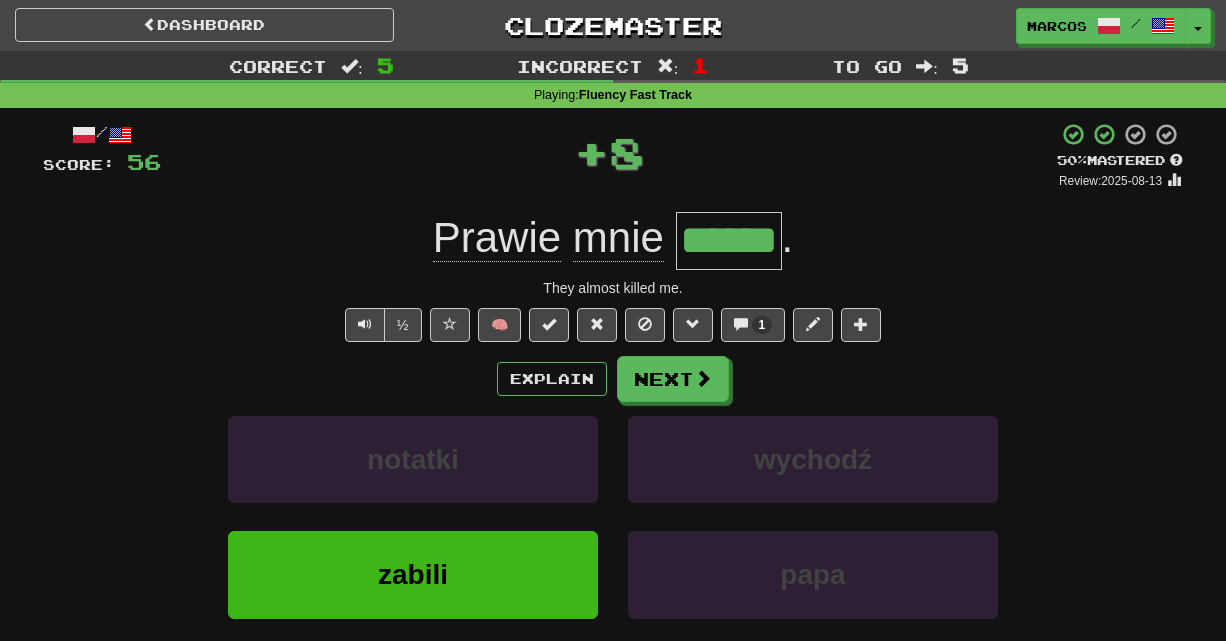 click on "They almost killed me." at bounding box center (613, 288) 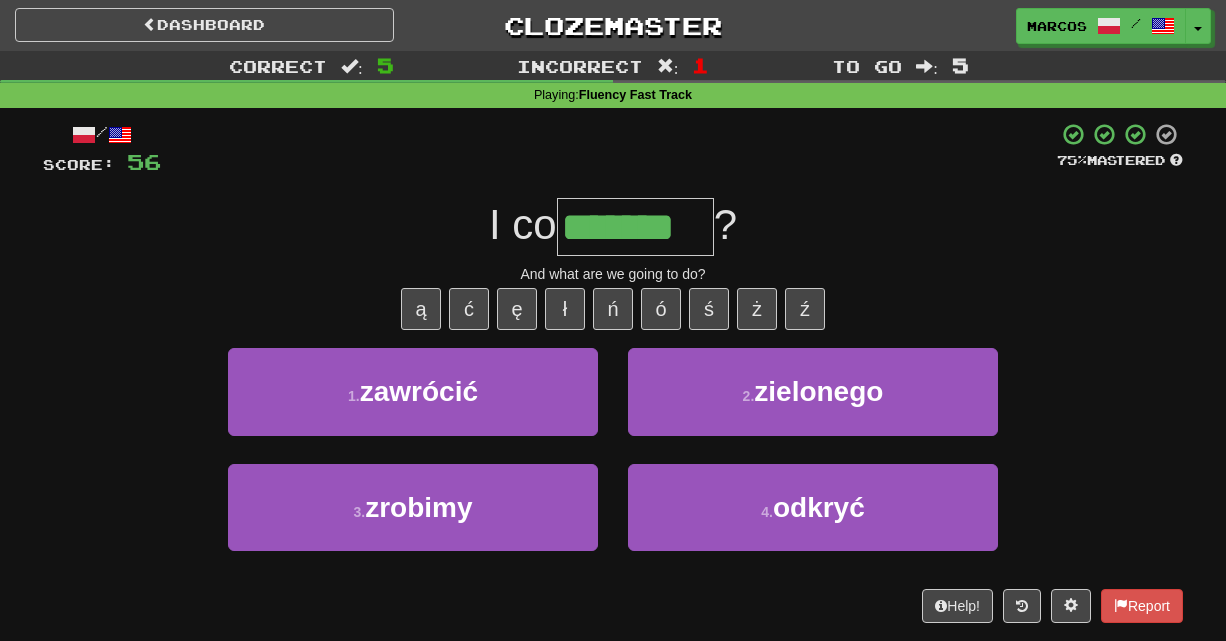 type on "*******" 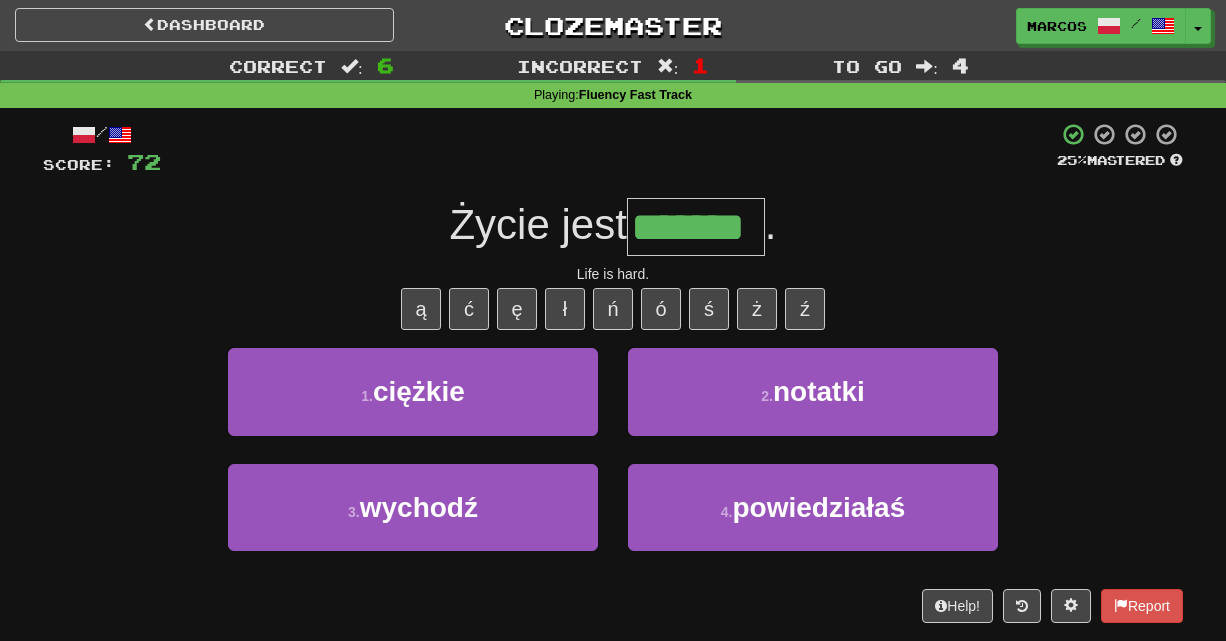 type on "*******" 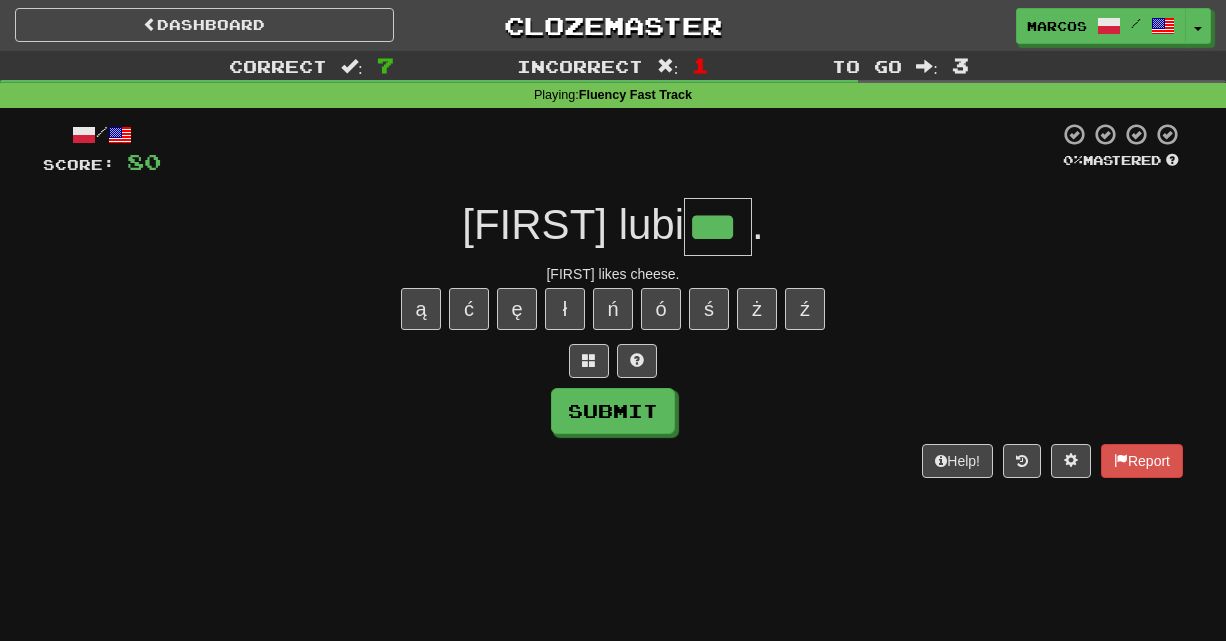 type on "***" 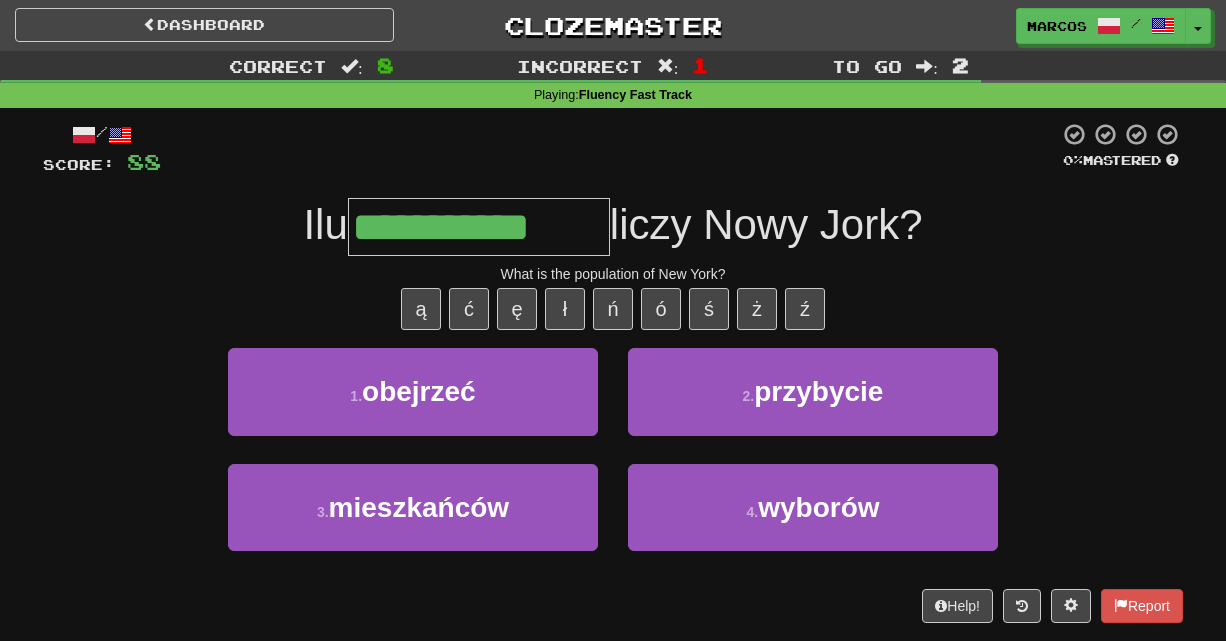 type on "**********" 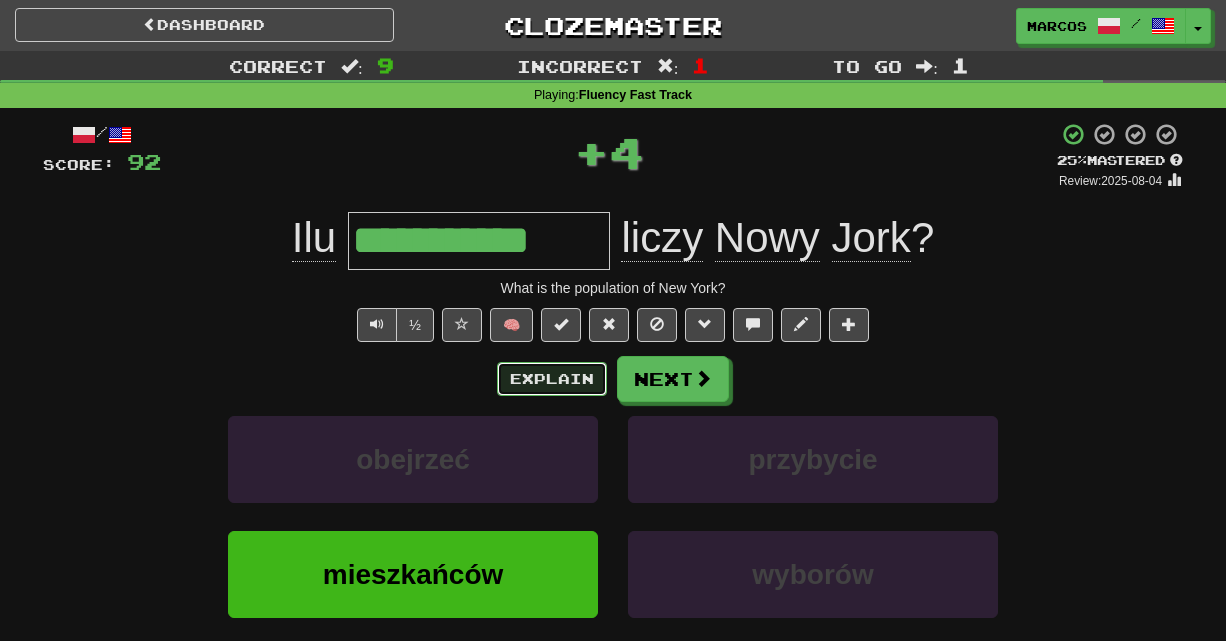 click on "Explain" at bounding box center (552, 379) 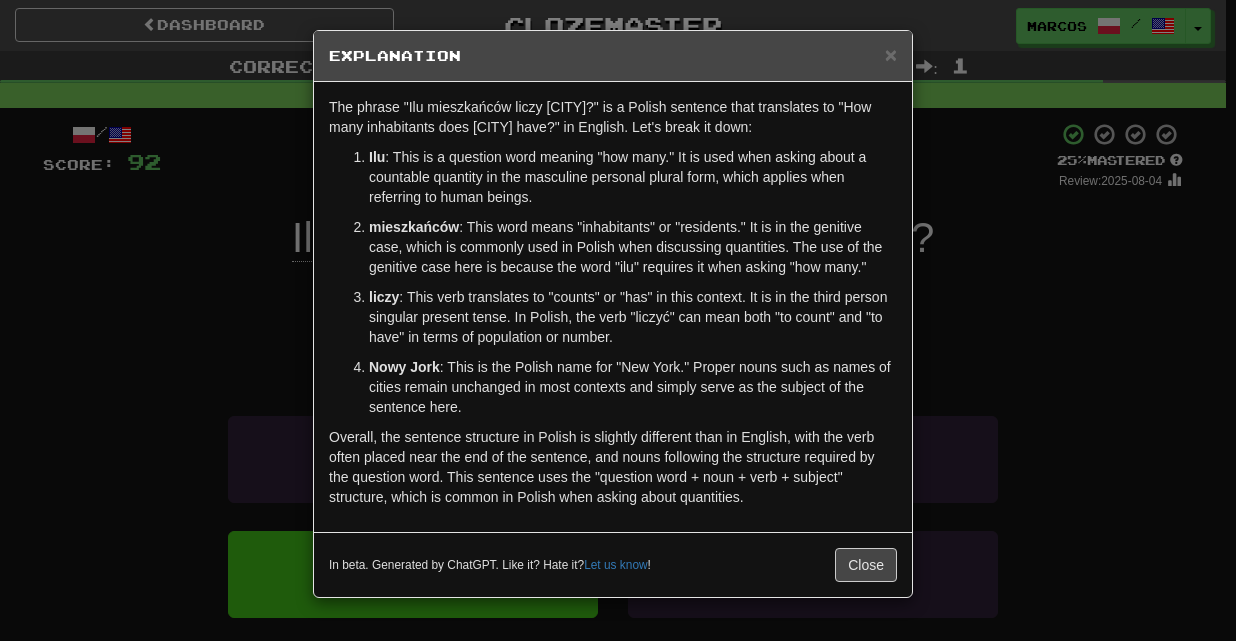 click on "× Explanation The phrase "Ilu mieszkańców liczy Nowy Jork?" is a Polish sentence that translates to "How many inhabitants does New York have?" in English. Let's break it down:
Ilu : This is a question word meaning "how many." It is used when asking about a countable quantity in the masculine personal plural form, which applies when referring to human beings.
mieszkańców : This word means "inhabitants" or "residents." It is in the genitive case, which is commonly used in Polish when discussing quantities. The use of the genitive case here is because the word "ilu" requires it when asking "how many."
liczy : This verb translates to "counts" or "has" in this context. It is in the third person singular present tense. In Polish, the verb "liczyć" can mean both "to count" and "to have" in terms of population or number.
Nowy Jork
In beta. Generated by ChatGPT. Like it? Hate it?  Let us know ! Close" at bounding box center [618, 320] 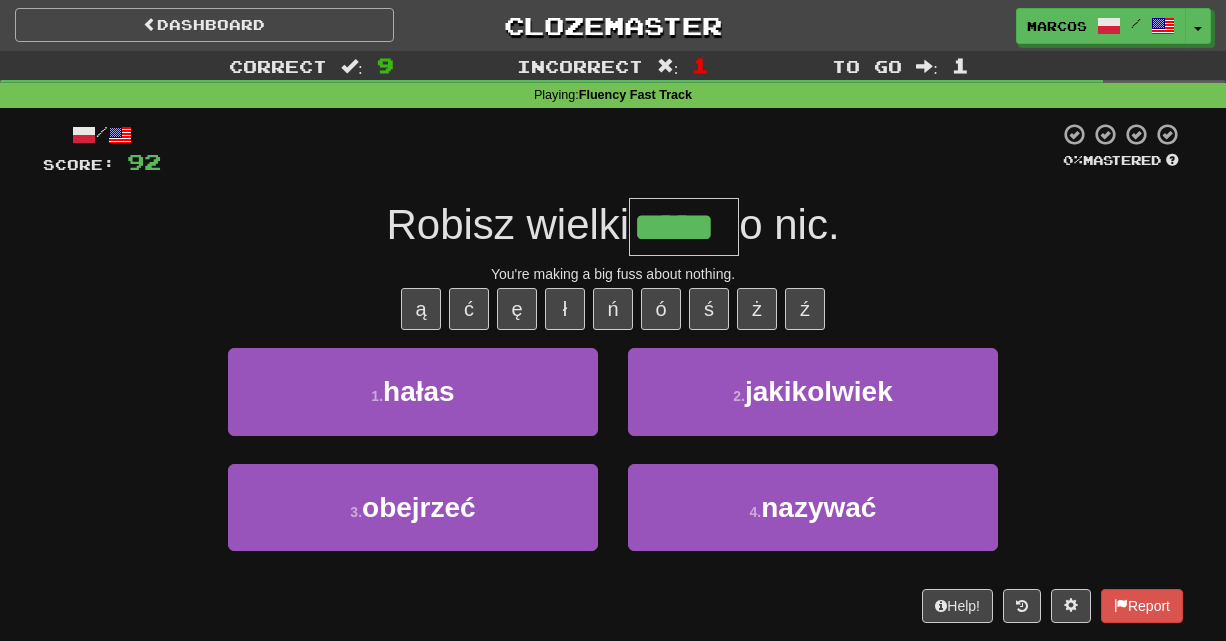 type on "*****" 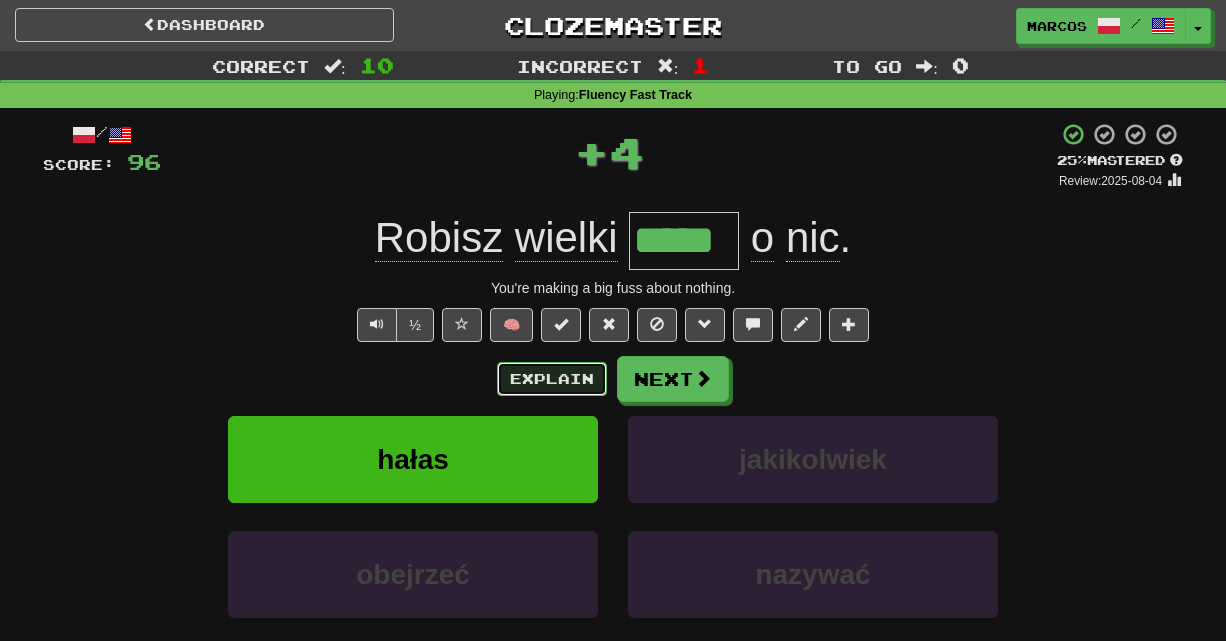 click on "Explain" at bounding box center (552, 379) 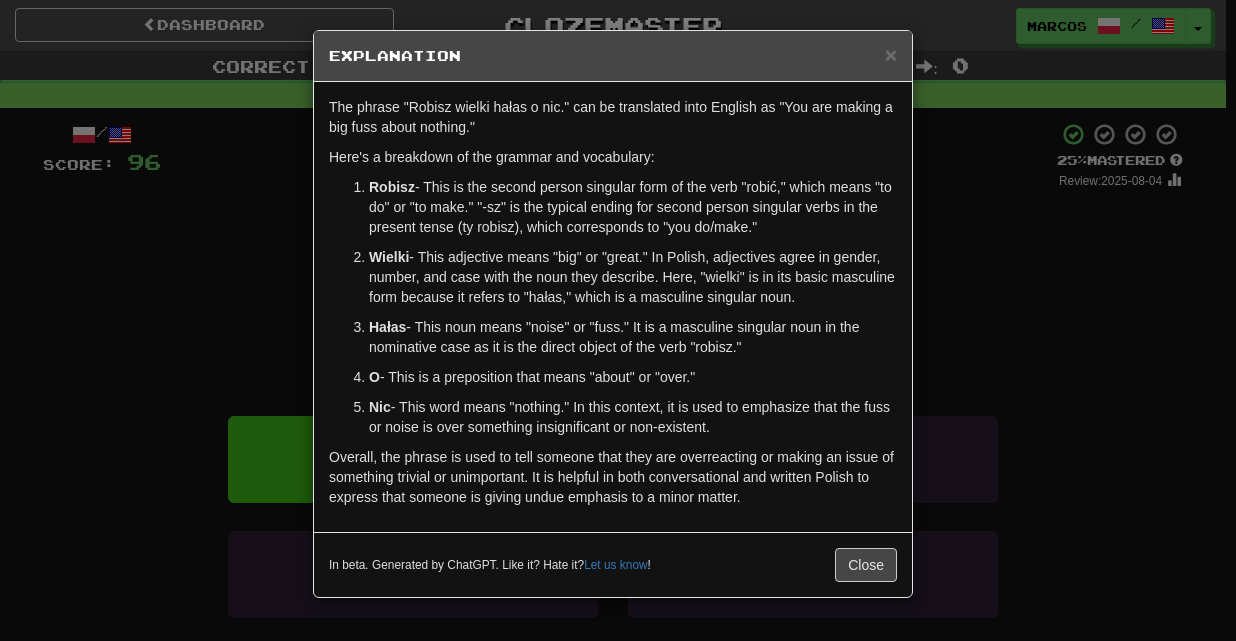 click on "× Explanation The phrase "Robisz wielki hałas o nic." can be translated into English as "You are making a big fuss about nothing."
Here's a breakdown of the grammar and vocabulary:
Robisz  - This is the second person singular form of the verb "robić," which means "to do" or "to make." "-sz" is the typical ending for second person singular verbs in the present tense (ty robisz), which corresponds to "you do/make."
Wielki  - This adjective means "big" or "great." In Polish, adjectives agree in gender, number, and case with the noun they describe. Here, "wielki" is in its basic masculine form because it refers to "hałas," which is a masculine singular noun.
Hałas  - This noun means "noise" or "fuss." It is a masculine singular noun in the nominative case as it is the direct object of the verb "robisz."
O  - This is a preposition that means "about" or "over."
Nic
In beta. Generated by ChatGPT. Like it? Hate it?  Let us know ! Close" at bounding box center (618, 320) 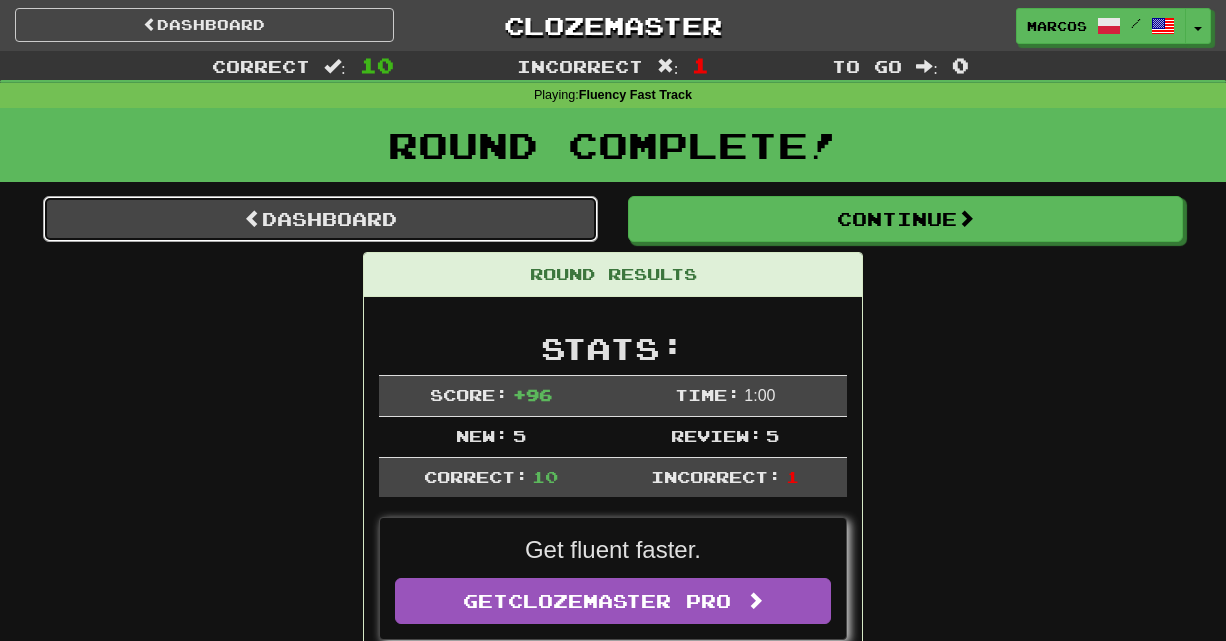 click on "Dashboard" at bounding box center [320, 219] 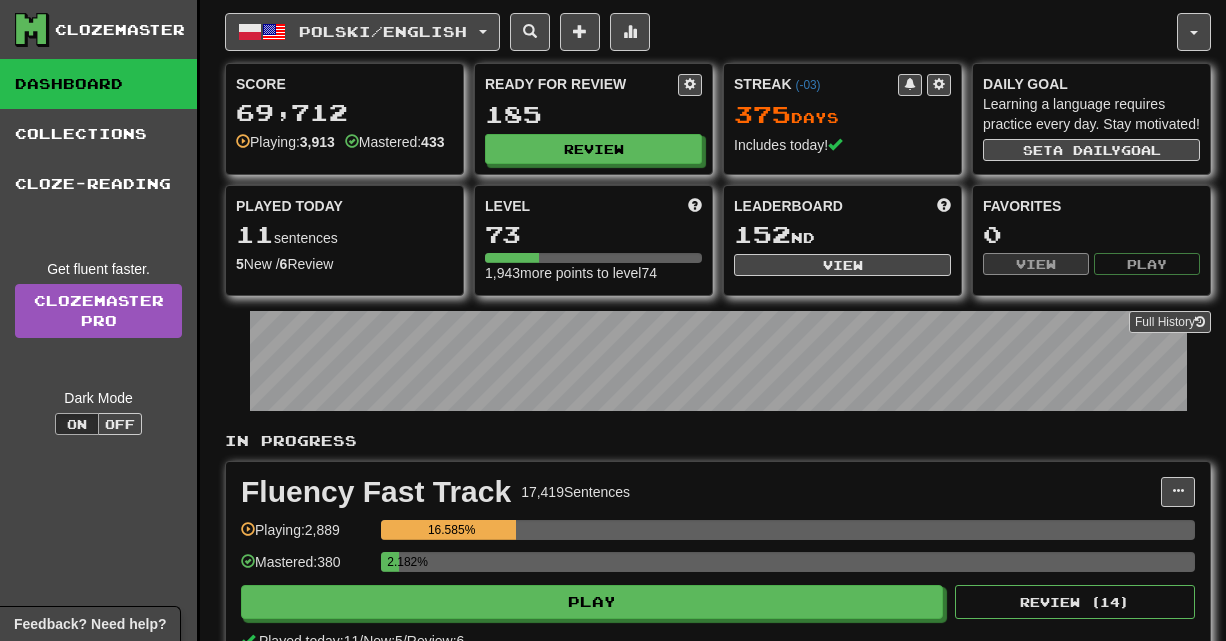 scroll, scrollTop: 0, scrollLeft: 0, axis: both 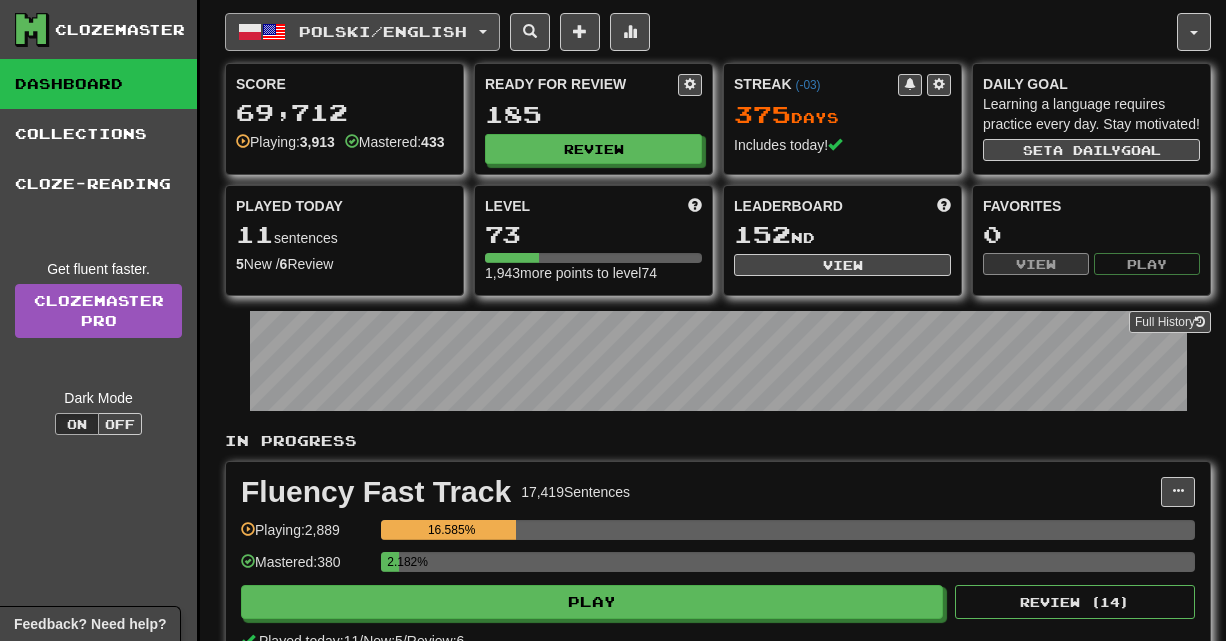 click on "Polski  /  English" at bounding box center [383, 31] 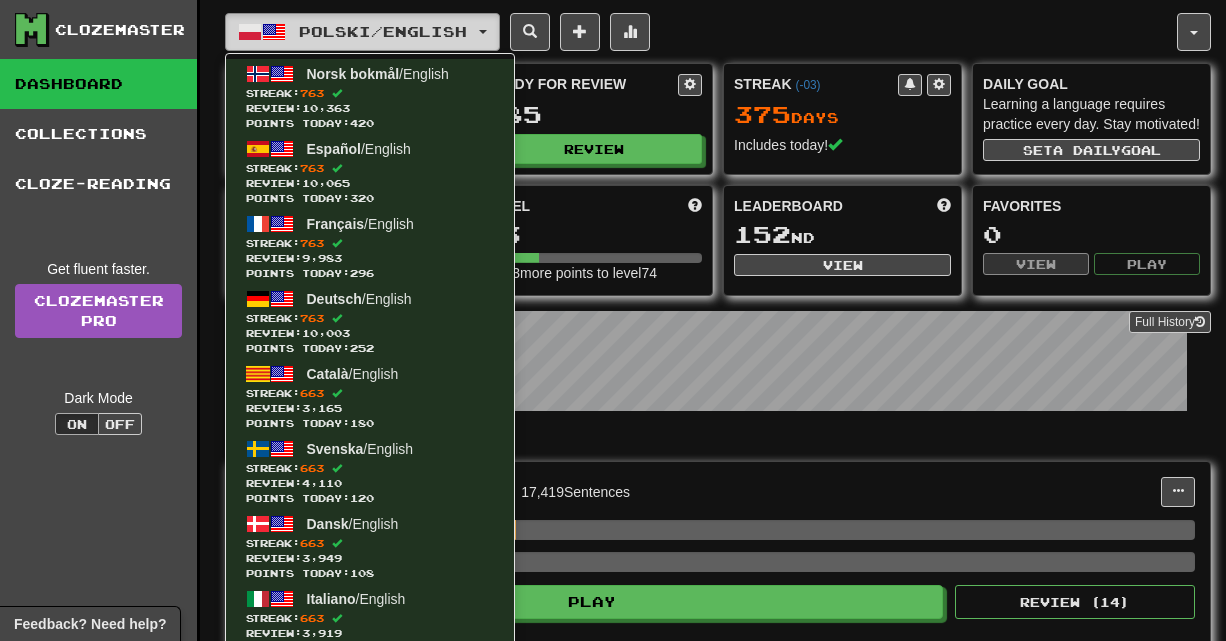 type 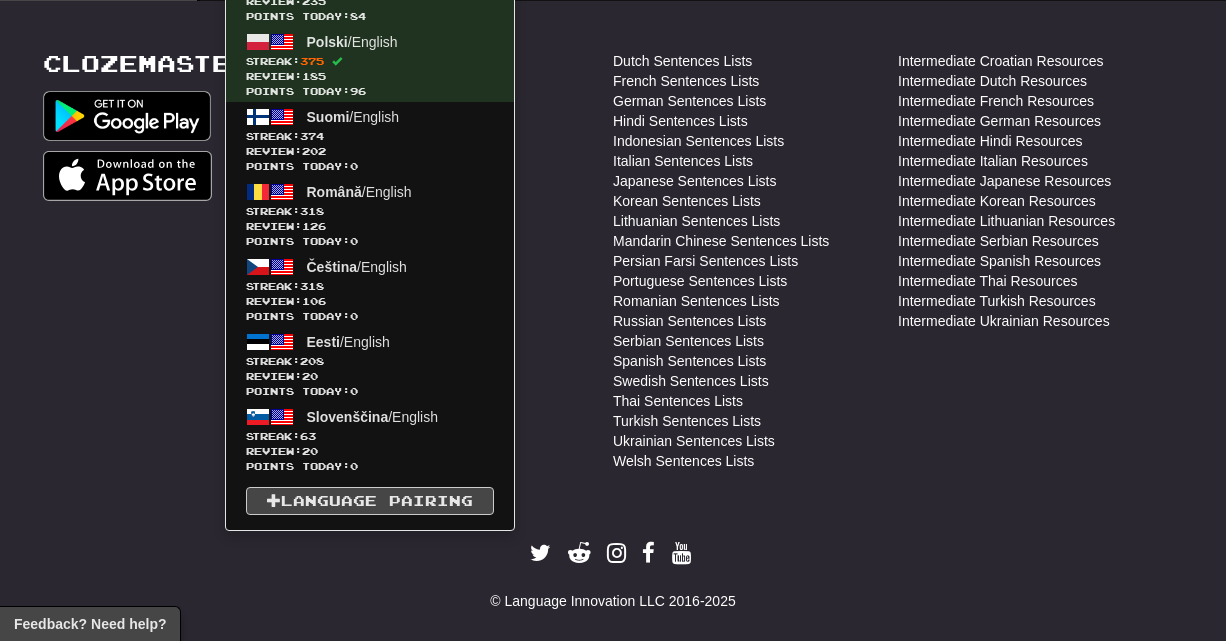 scroll, scrollTop: 814, scrollLeft: 0, axis: vertical 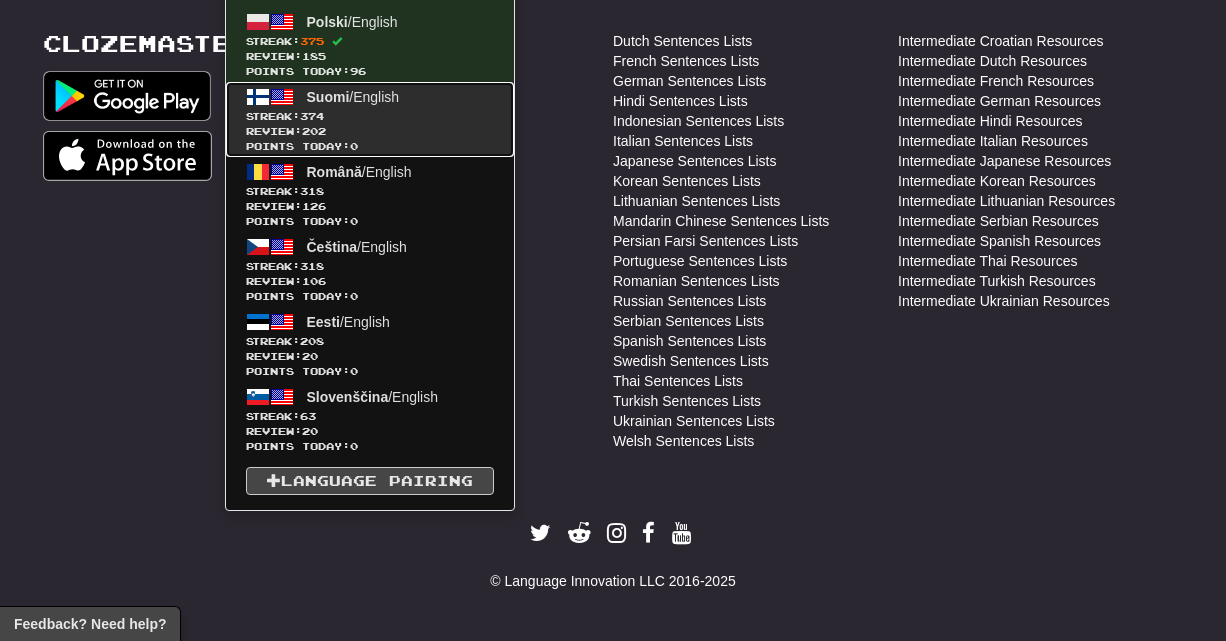click on "Review:  202" at bounding box center (370, 131) 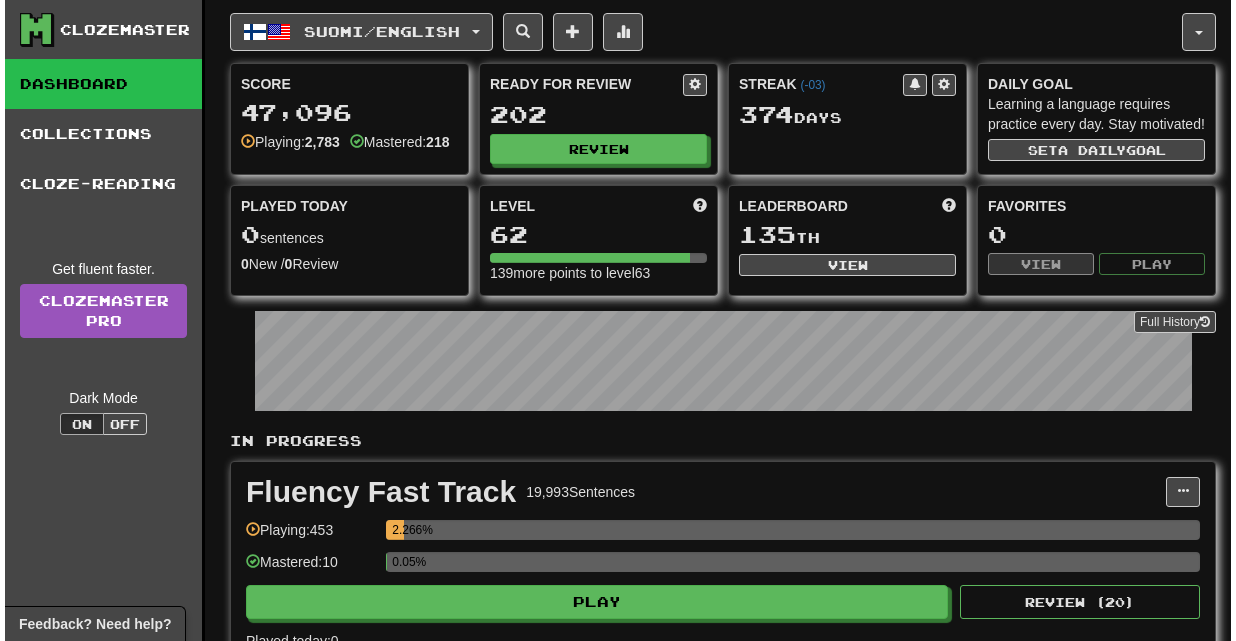 scroll, scrollTop: 0, scrollLeft: 0, axis: both 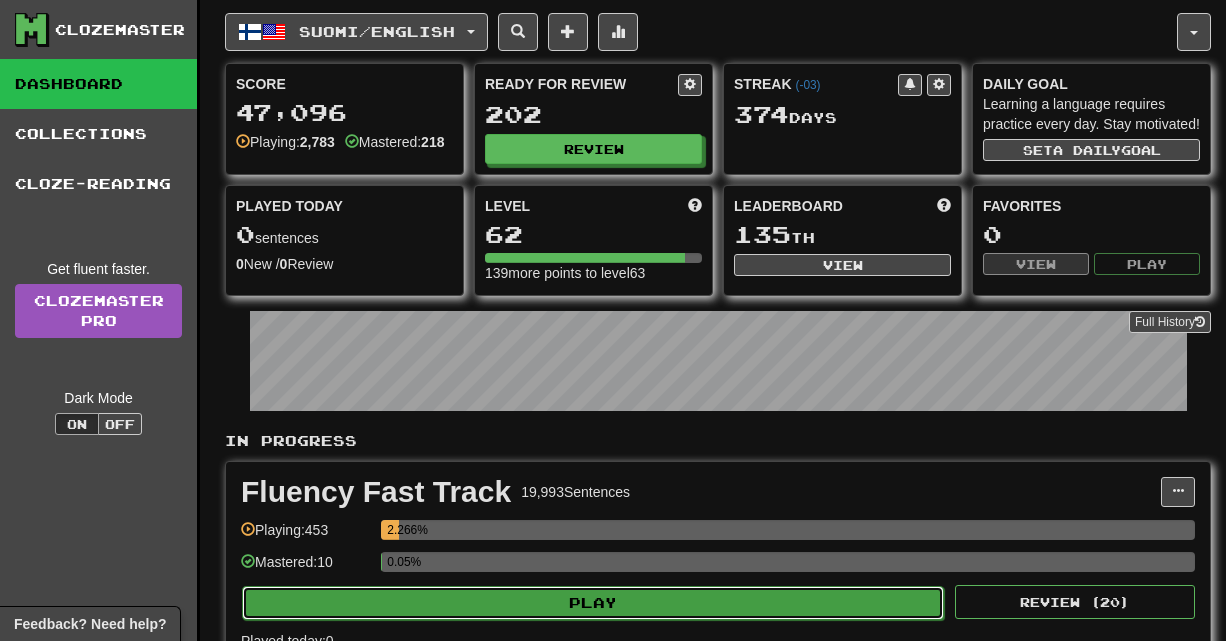 click on "Play" at bounding box center (593, 603) 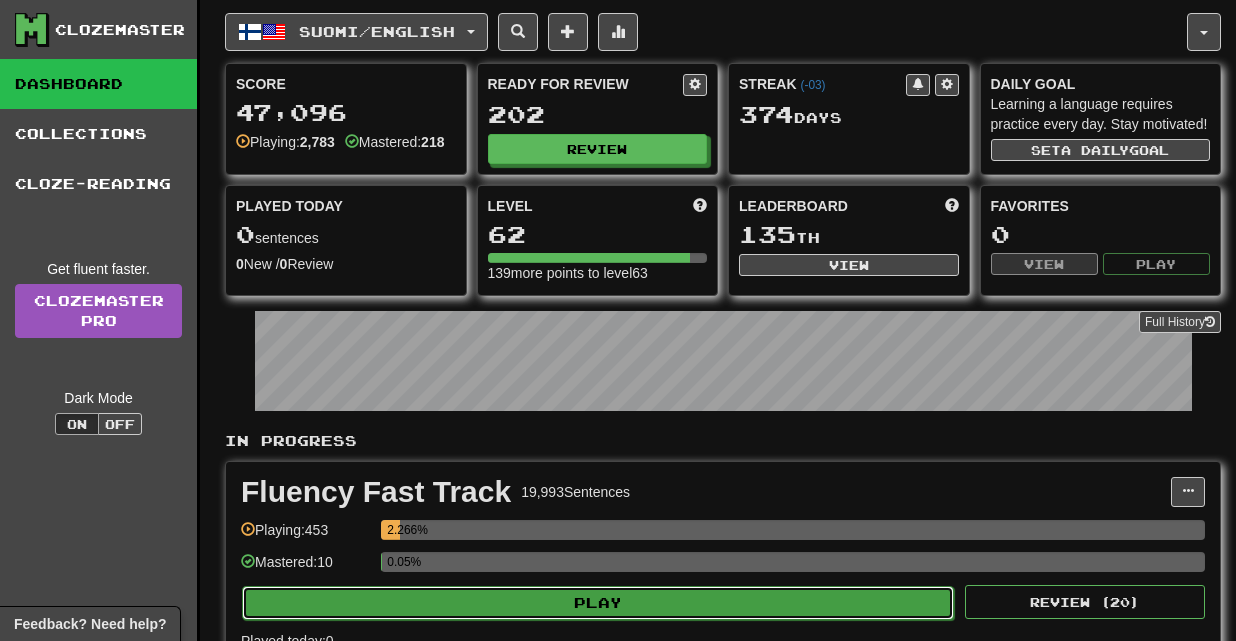 select on "**" 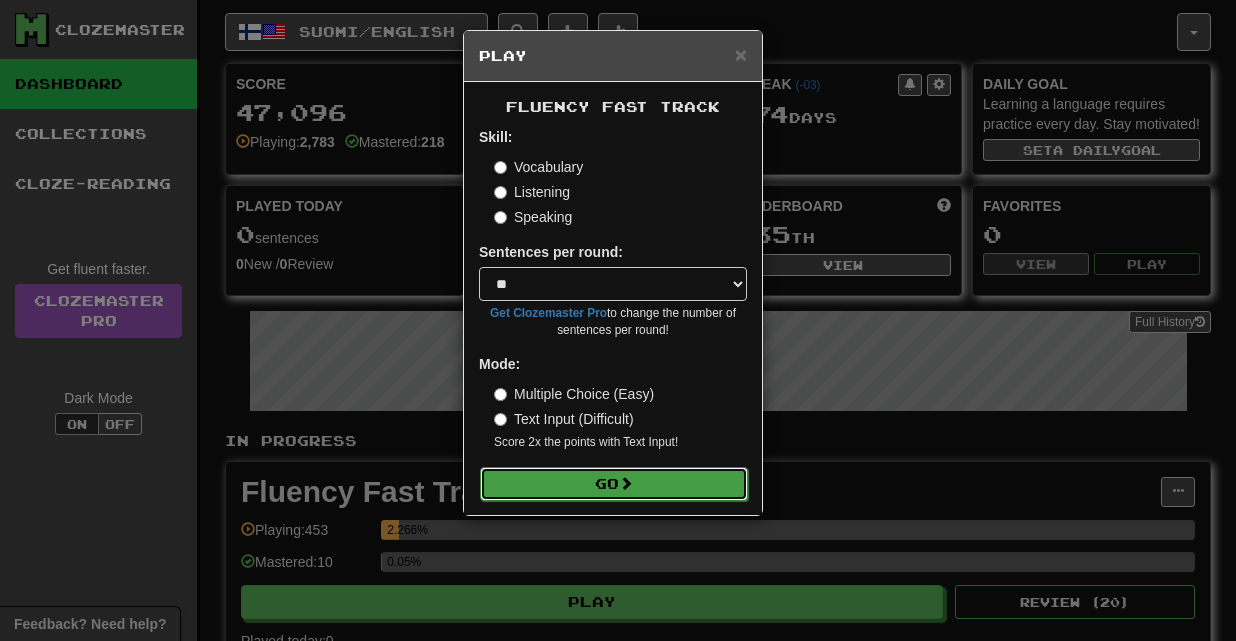 click on "Go" at bounding box center [614, 484] 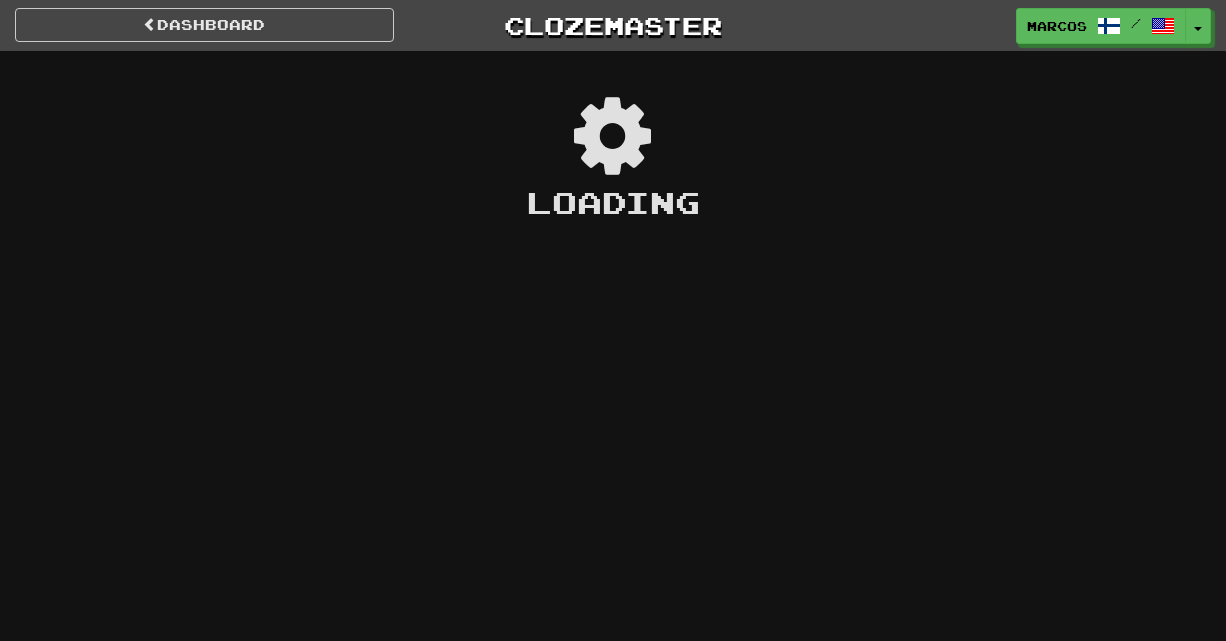 scroll, scrollTop: 0, scrollLeft: 0, axis: both 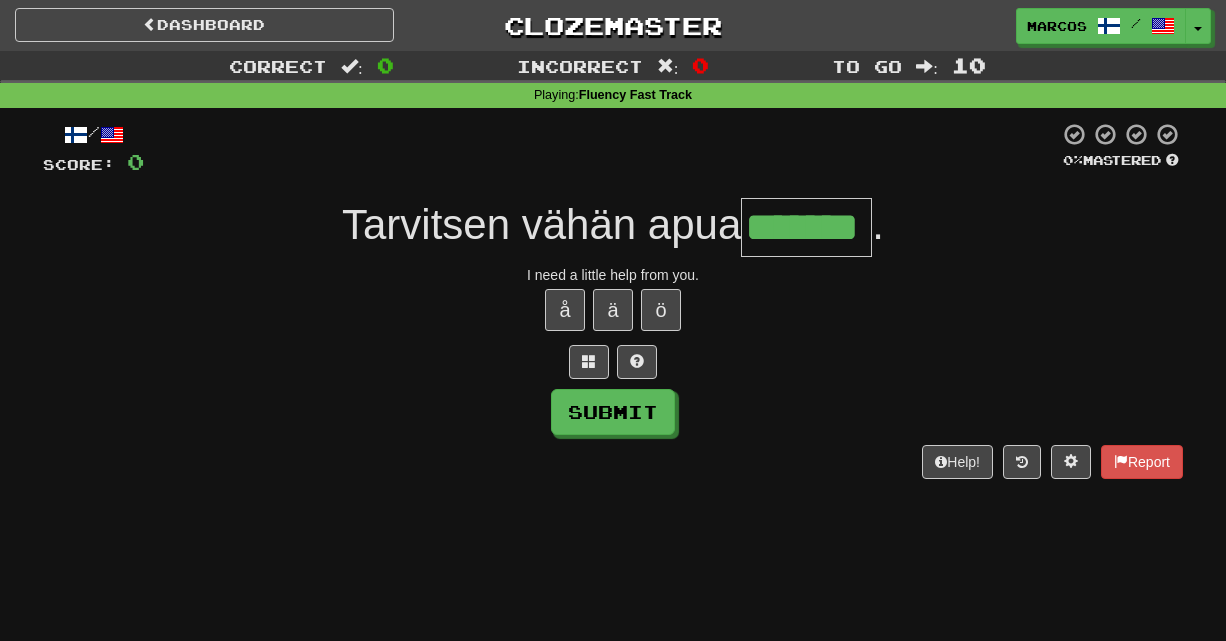 type on "*******" 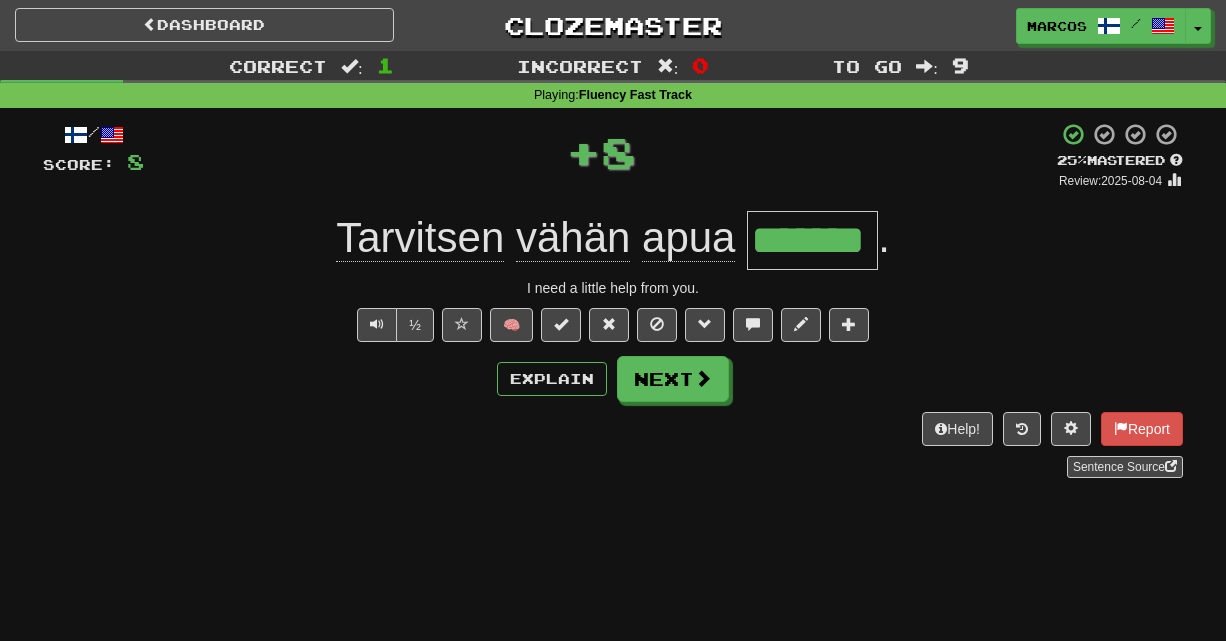 click on "/  Score:   8 + 8 25 %  Mastered Review:  2025-08-04 Tarvitsen   vähän   apua   ******* . I need a little help from you. ½ 🧠 Explain Next  Help!  Report Sentence Source" at bounding box center (613, 300) 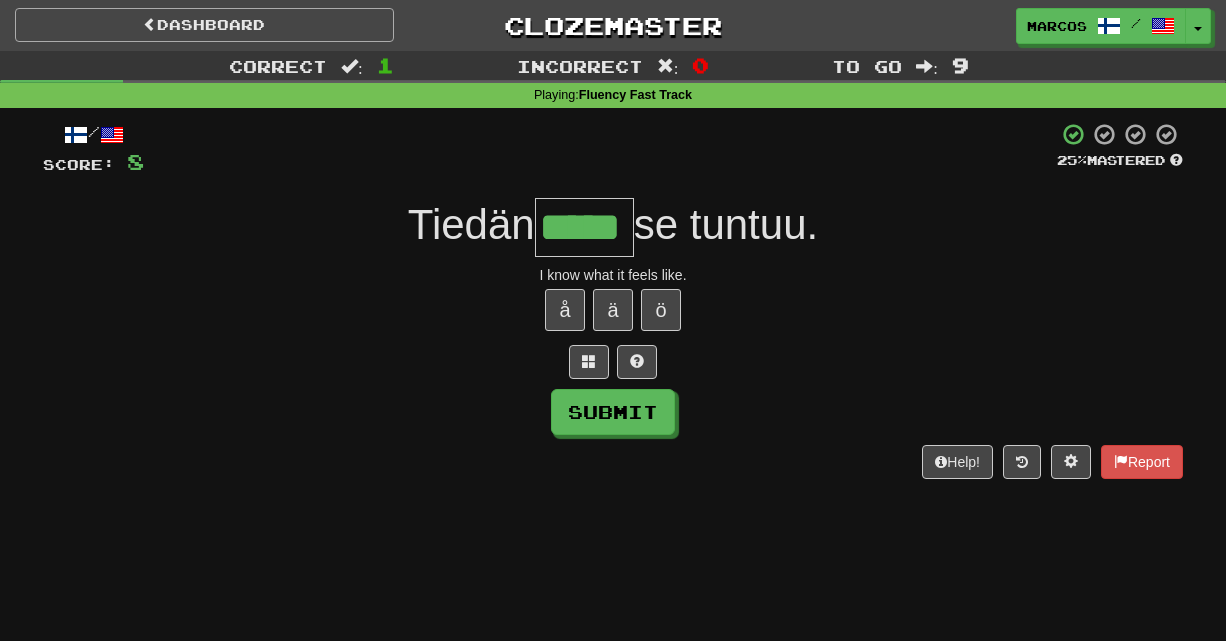 type on "*****" 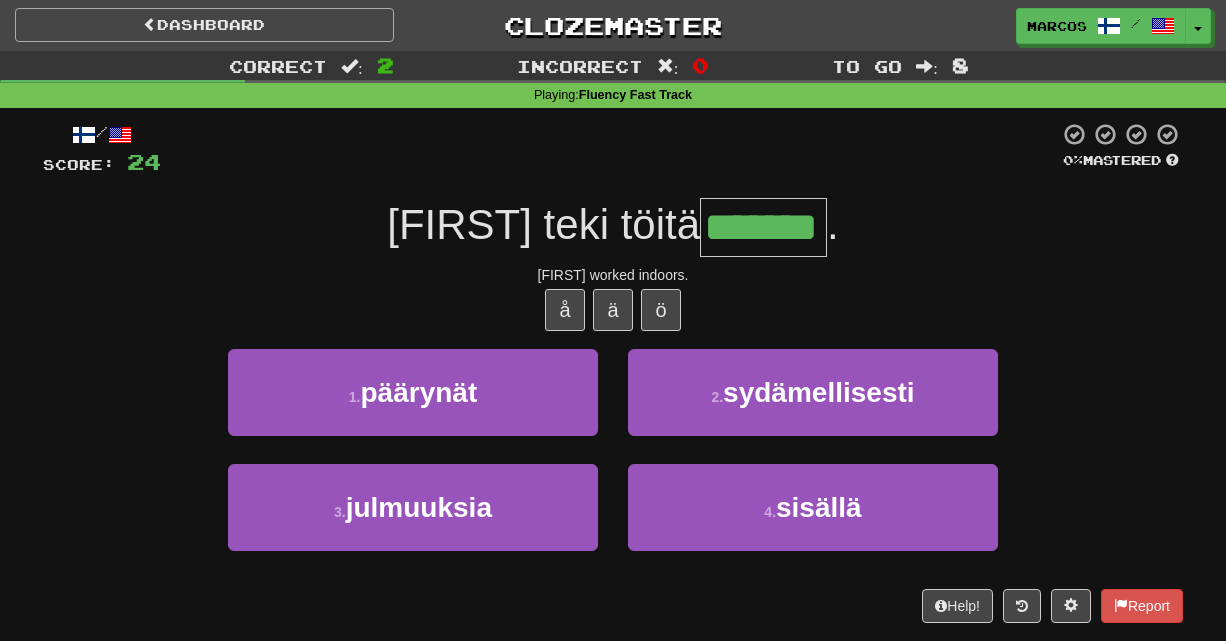 type on "*******" 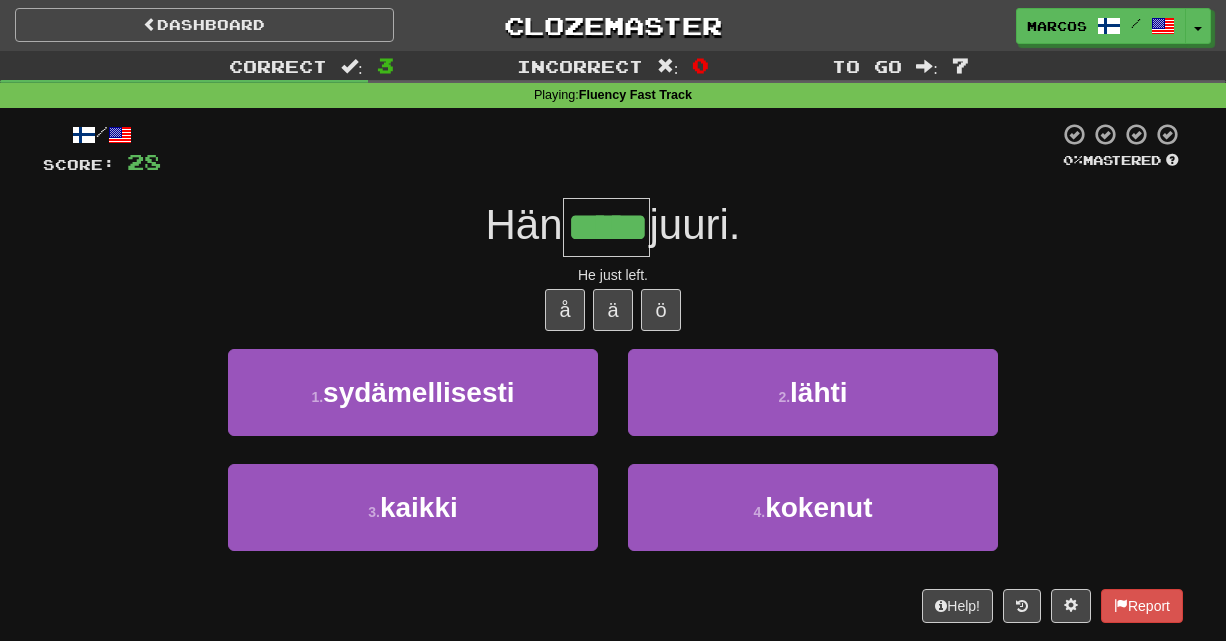 type on "*****" 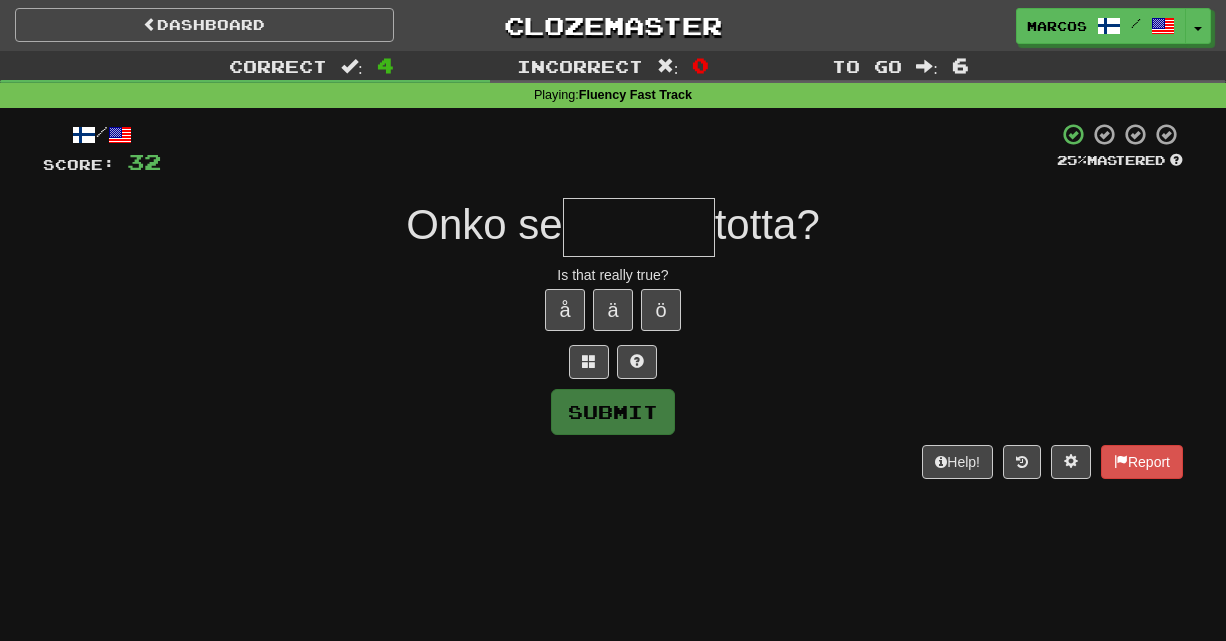 type on "*" 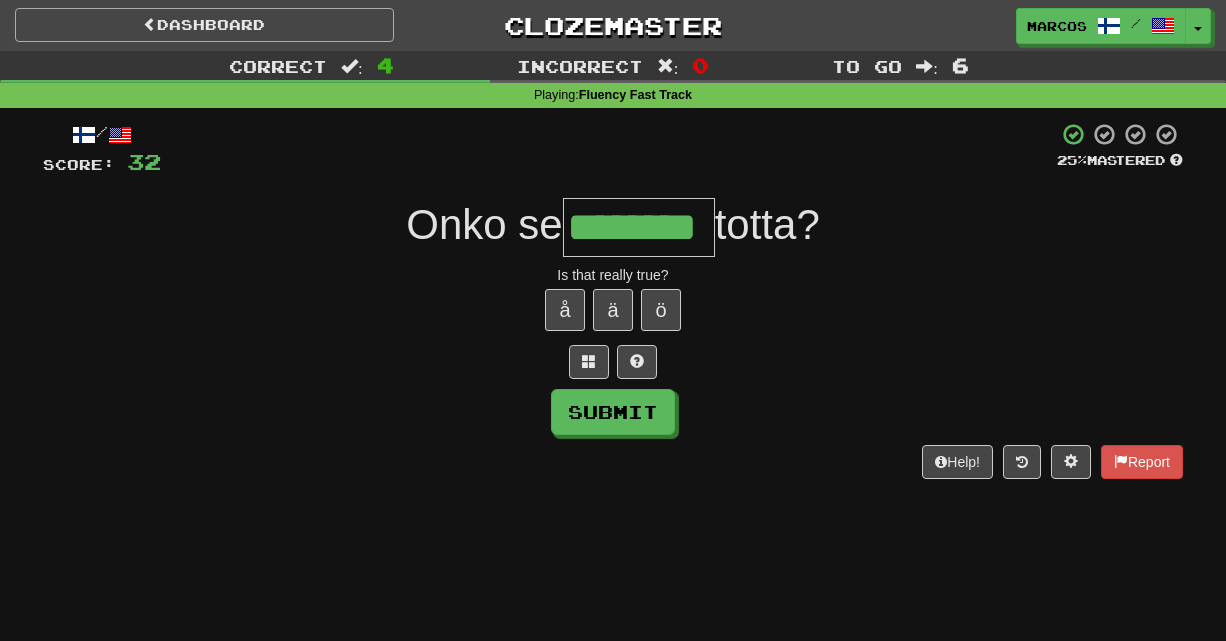 type on "********" 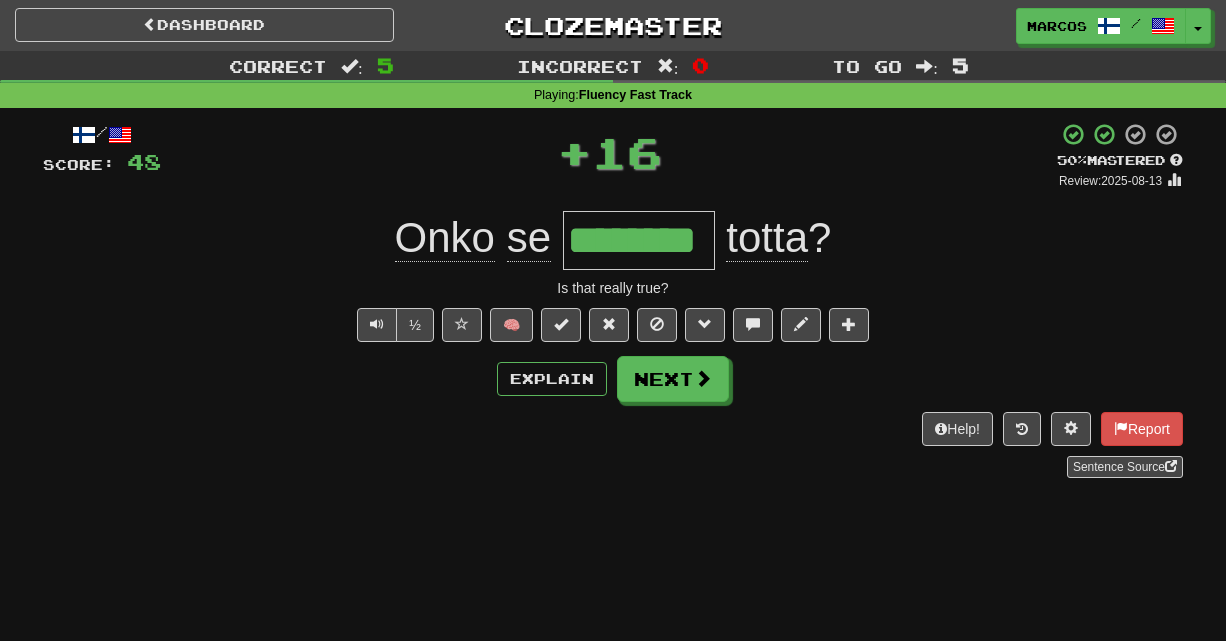 click on "Onko   se   ********   totta ?" at bounding box center (613, 240) 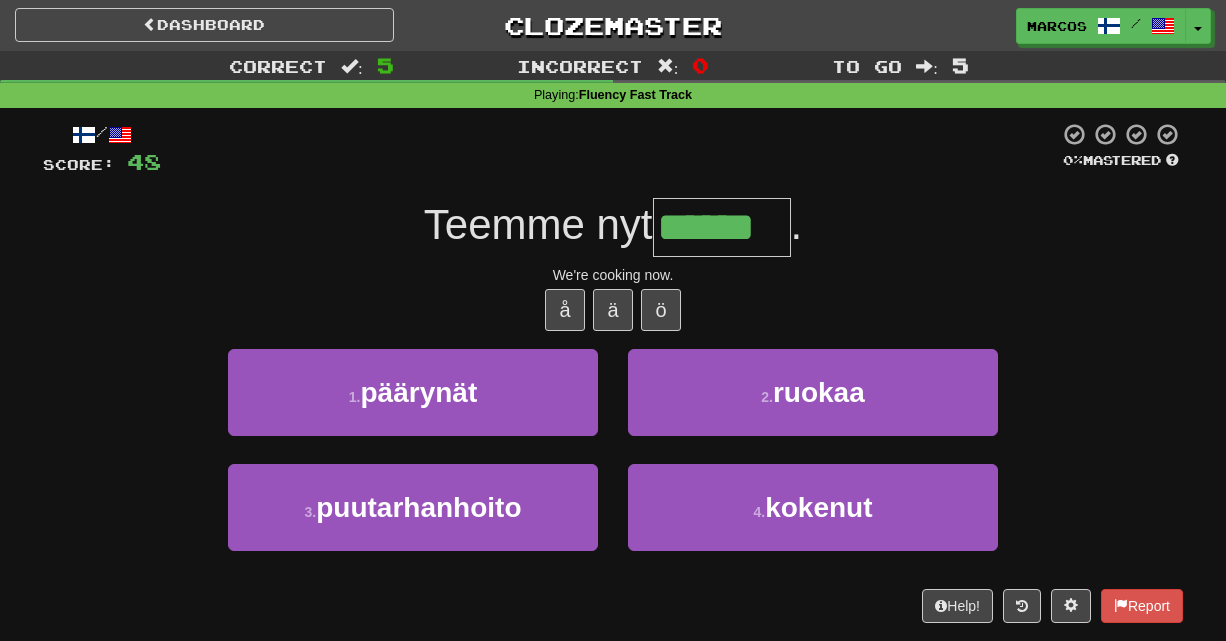 type on "******" 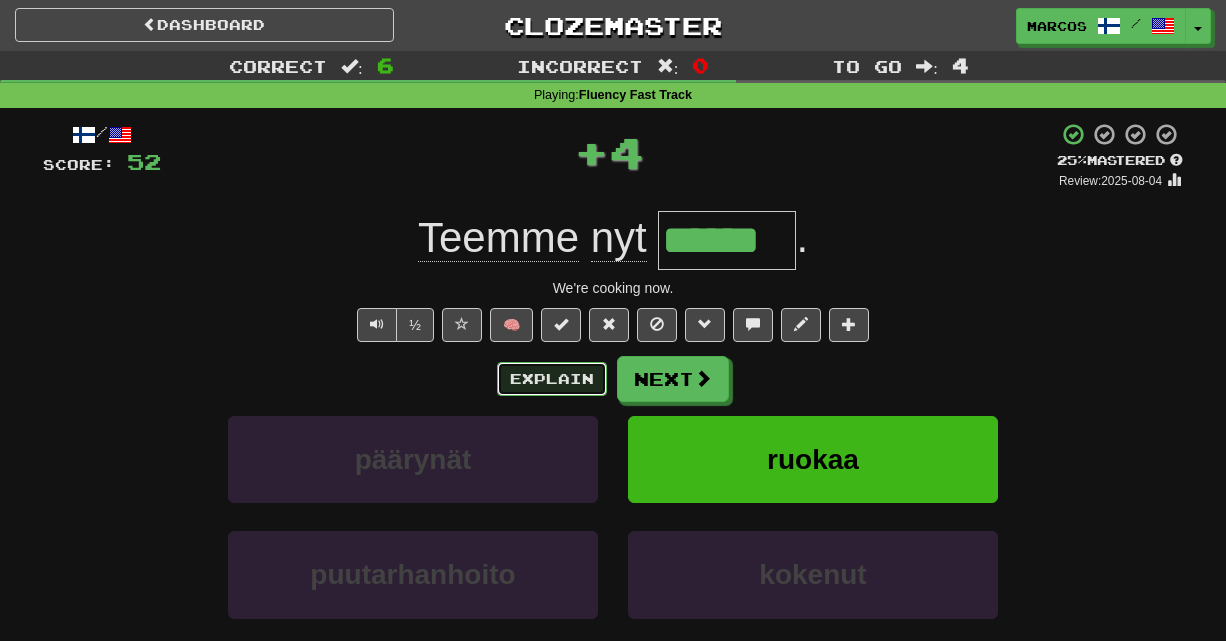 click on "Explain" at bounding box center [552, 379] 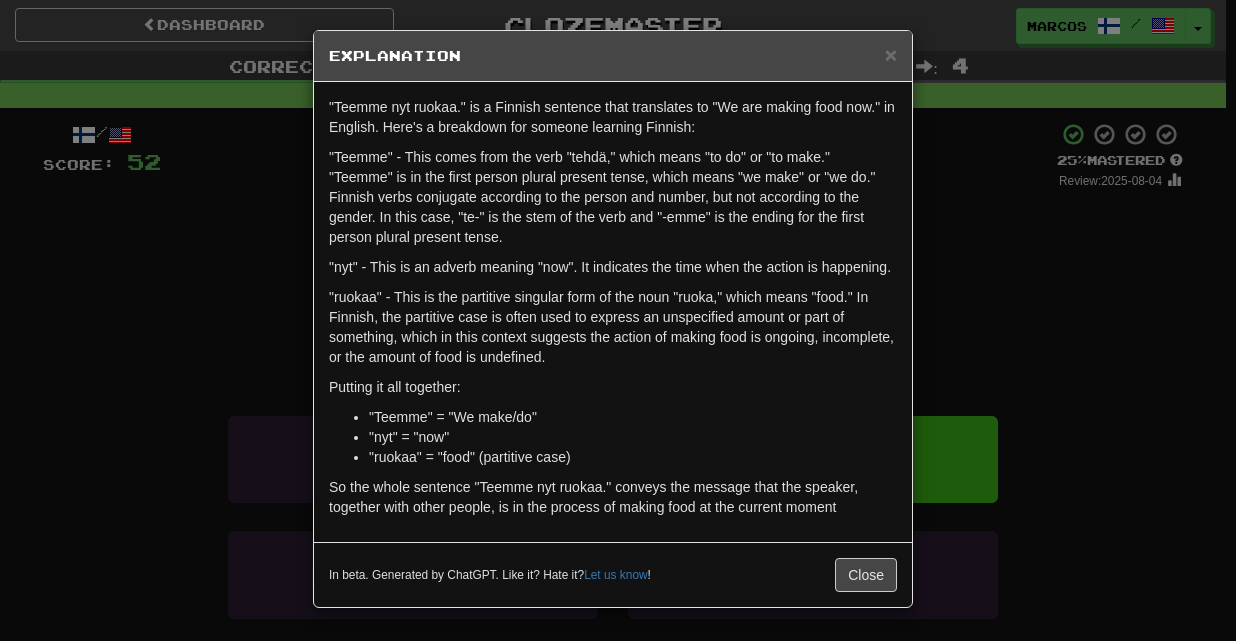 click on "× Explanation "Teemme nyt ruokaa." is a Finnish sentence that translates to "We are making food now." in English. Here's a breakdown for someone learning Finnish:
"Teemme" - This comes from the verb "tehdä," which means "to do" or "to make." "Teemme" is in the first person plural present tense, which means "we make" or "we do." Finnish verbs conjugate according to the person and number, but not according to the gender. In this case, "te-" is the stem of the verb and "-emme" is the ending for the first person plural present tense.
"nyt" - This is an adverb meaning "now". It indicates the time when the action is happening.
"ruokaa" - This is the partitive singular form of the noun "ruoka," which means "food." In Finnish, the partitive case is often used to express an unspecified amount or part of something, which in this context suggests the action of making food is ongoing, incomplete, or the amount of food is undefined.
Putting it all together:
"Teemme" = "We make/do"
"nyt" = "now"
!" at bounding box center [618, 320] 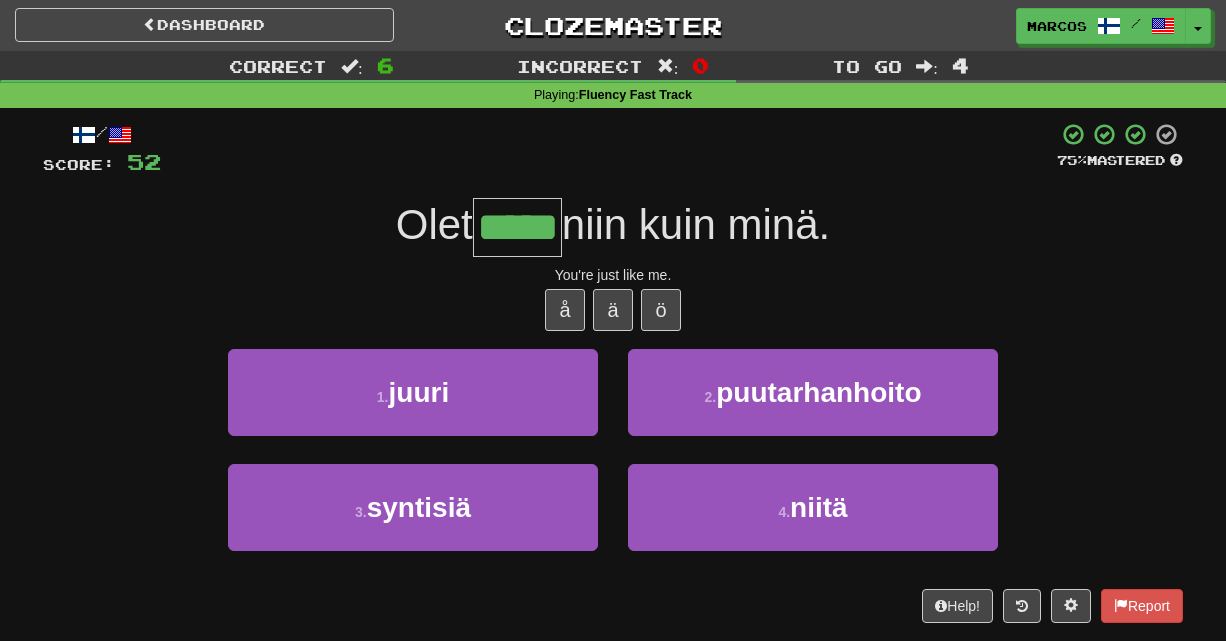 type on "*****" 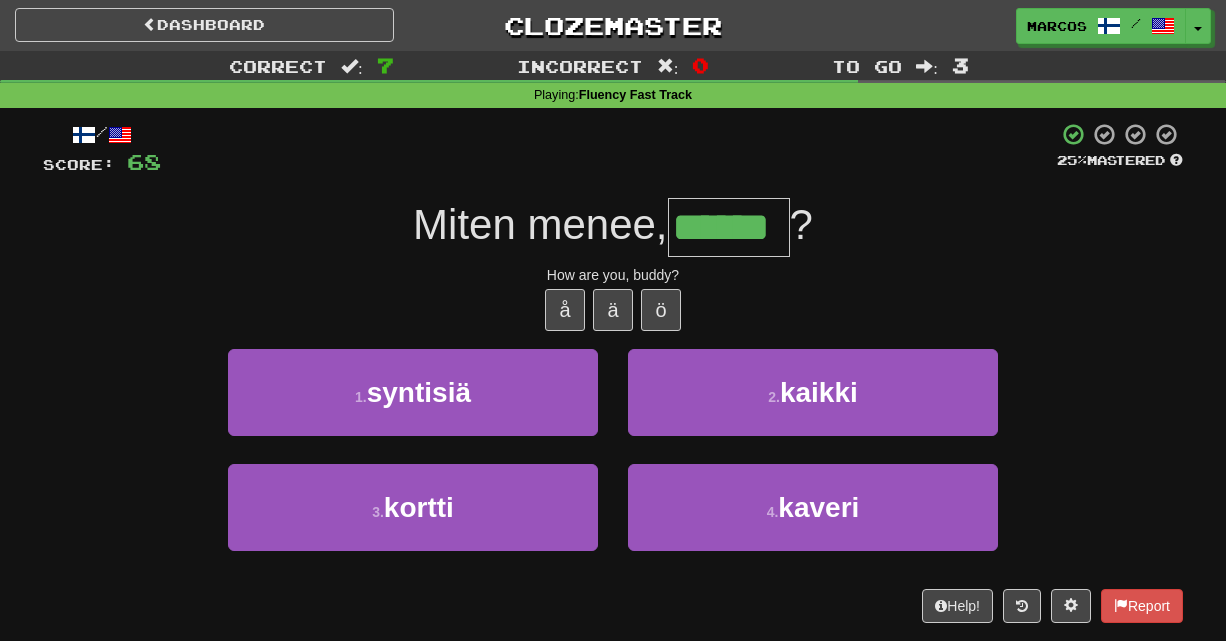type on "******" 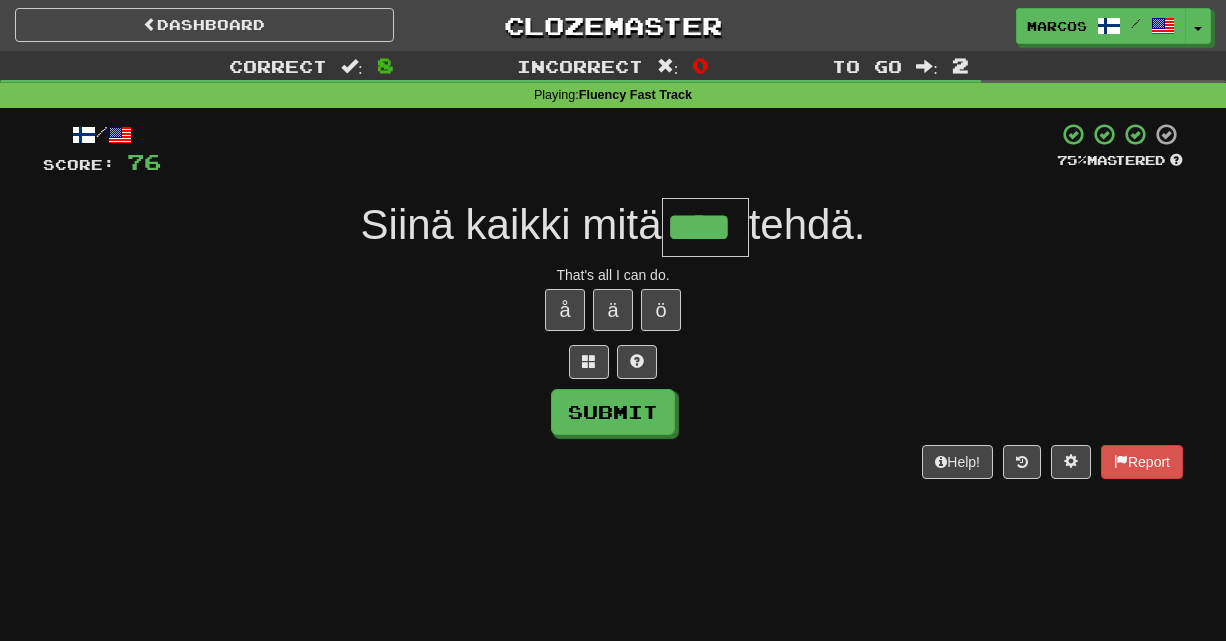 type on "****" 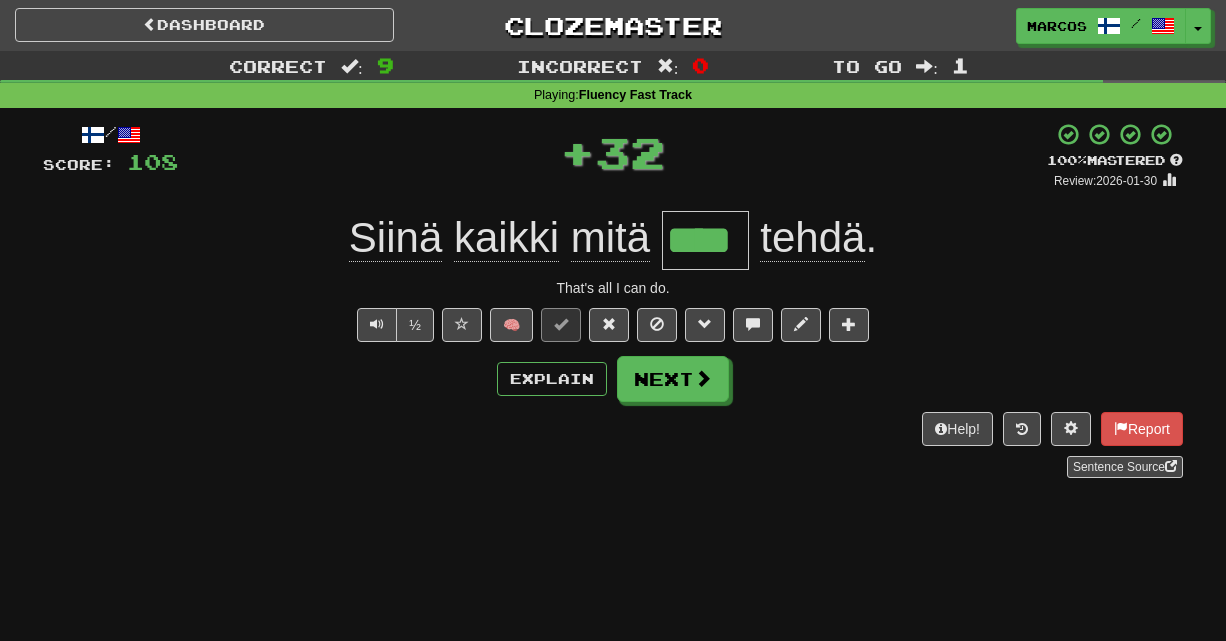 click on "Explain Next" at bounding box center [613, 379] 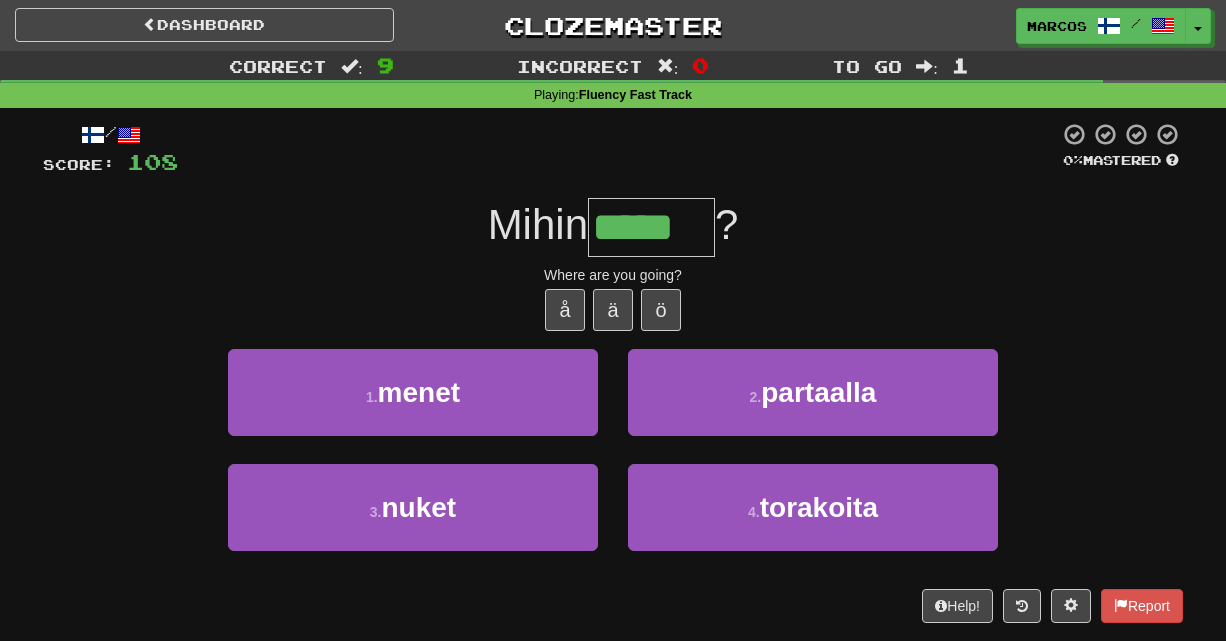 type on "*****" 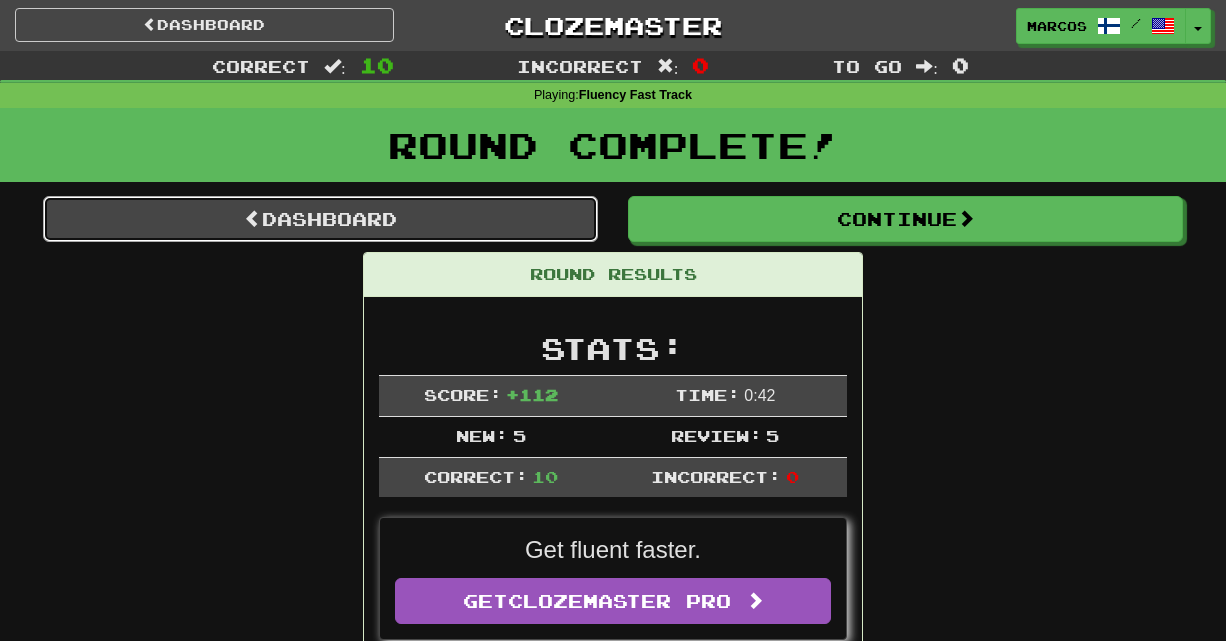 click on "Dashboard" at bounding box center (320, 219) 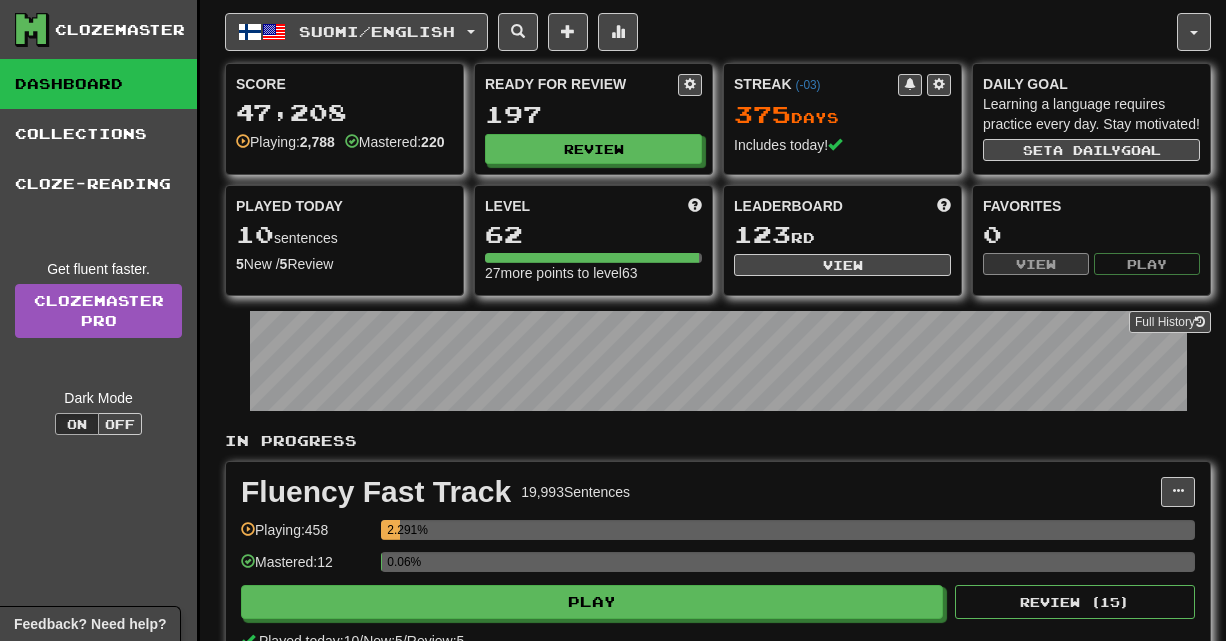 scroll, scrollTop: 0, scrollLeft: 0, axis: both 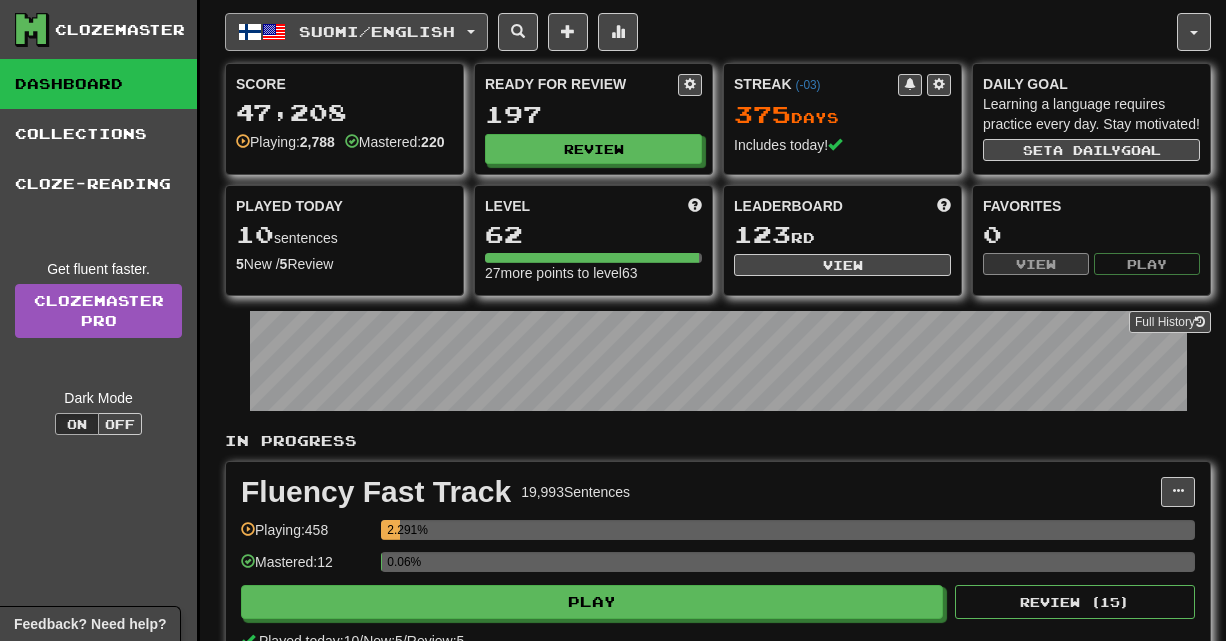 click on "Suomi  /  English" at bounding box center [377, 31] 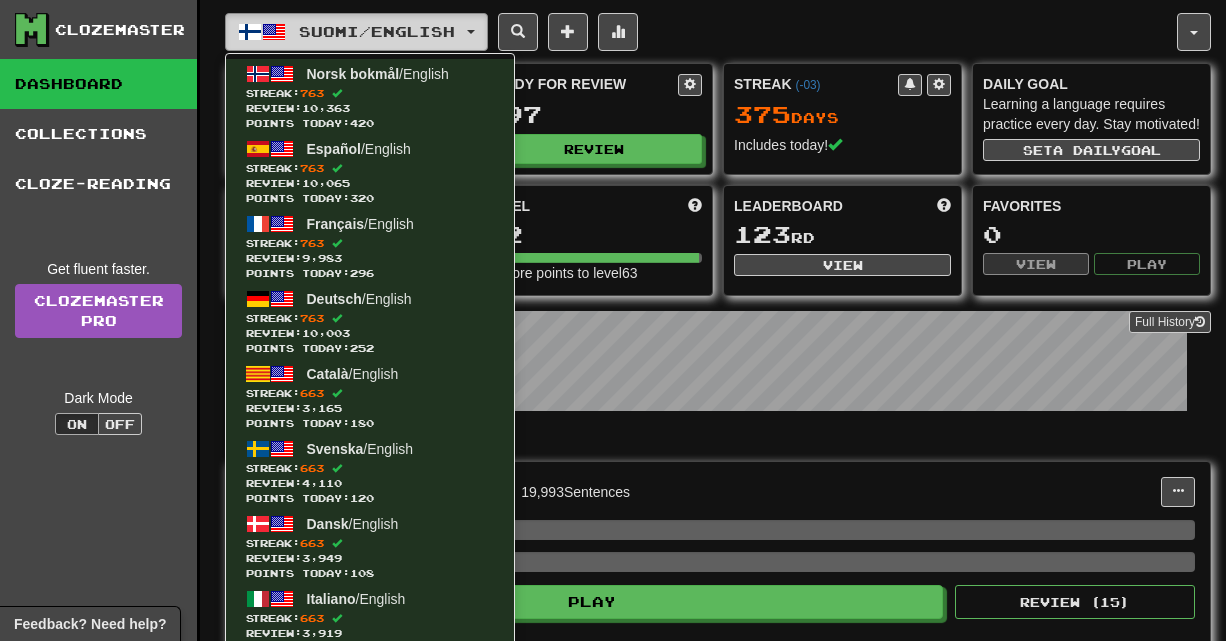 type 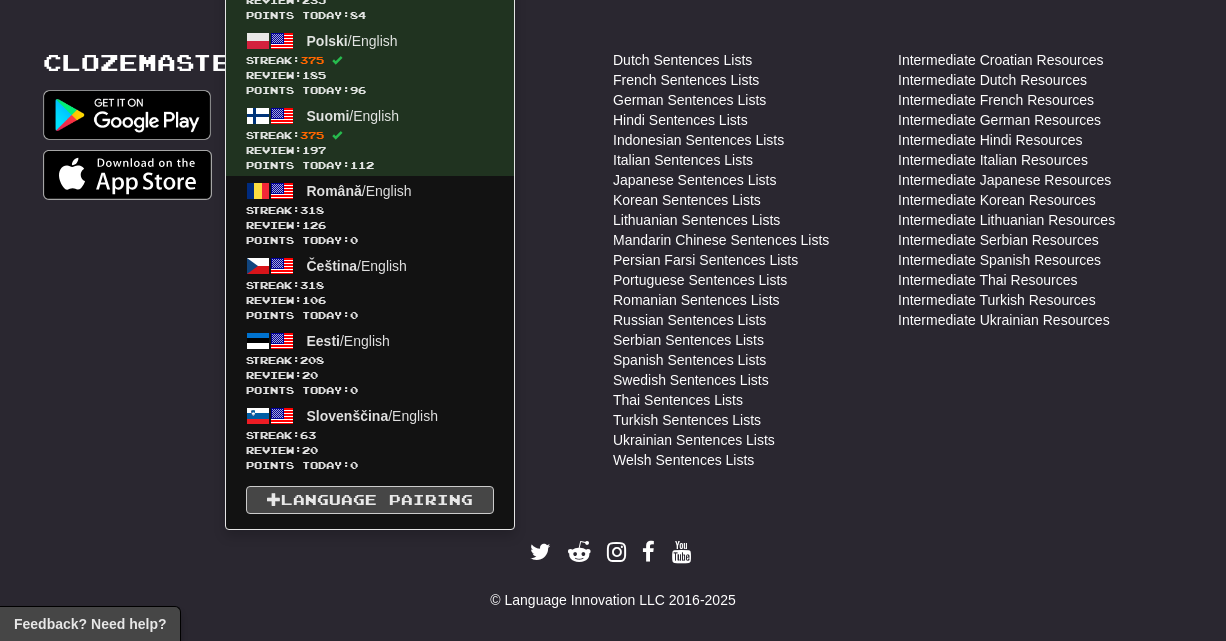 scroll, scrollTop: 814, scrollLeft: 0, axis: vertical 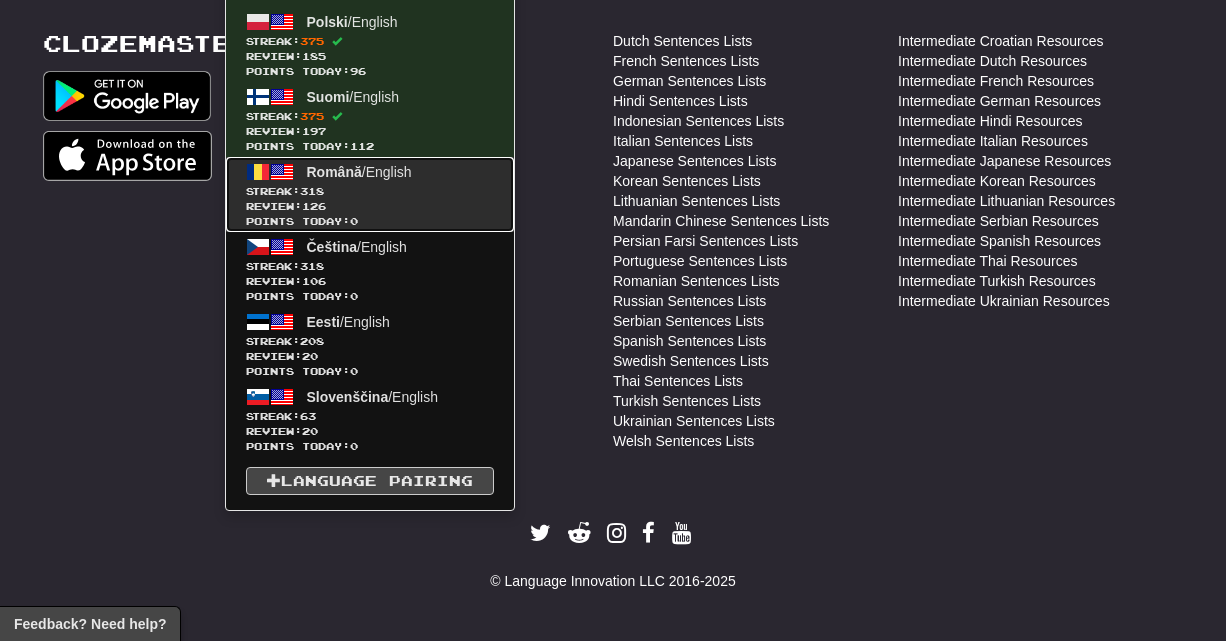 click on "Review:  126" at bounding box center [370, 206] 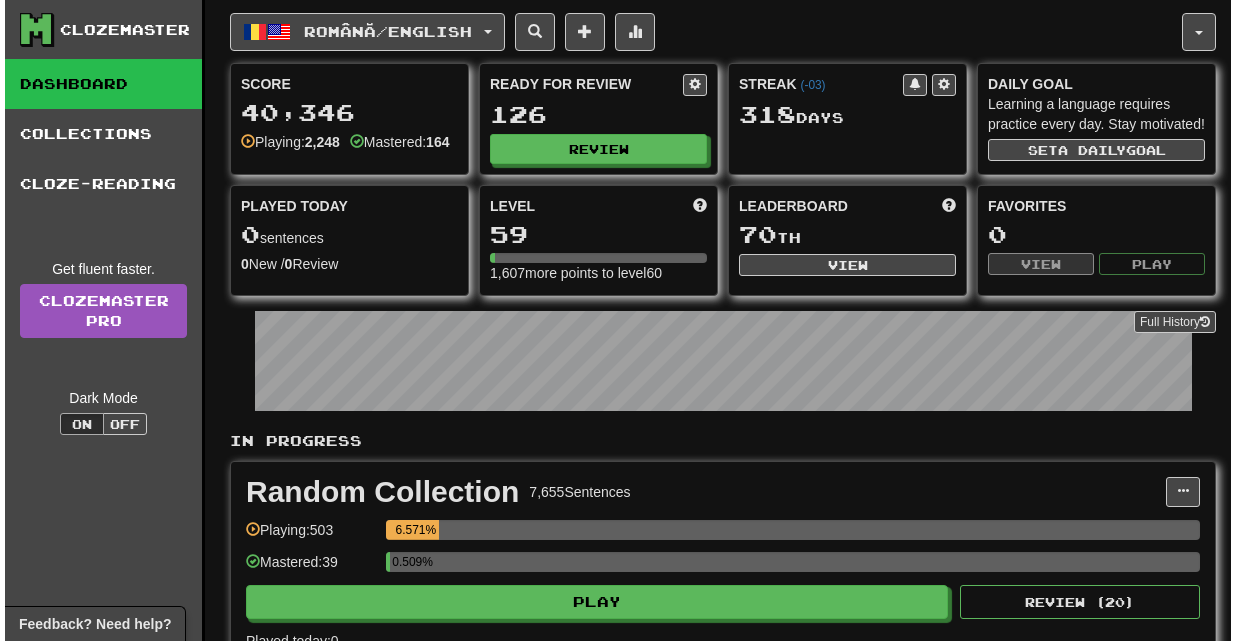 scroll, scrollTop: 0, scrollLeft: 0, axis: both 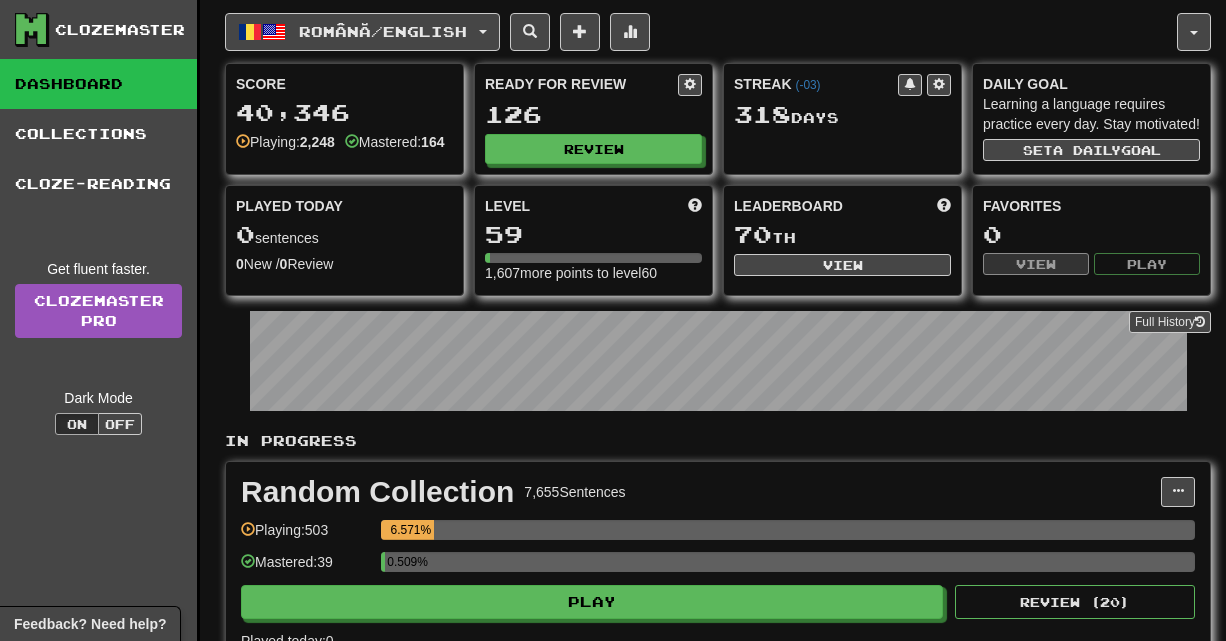 click on "Random Collection 7,655  Sentences Manage Sentences Unpin from Dashboard  Playing:  503 6.571%  Mastered:  39 0.509% Play Review ( 20 ) Played today:  0" at bounding box center (718, 564) 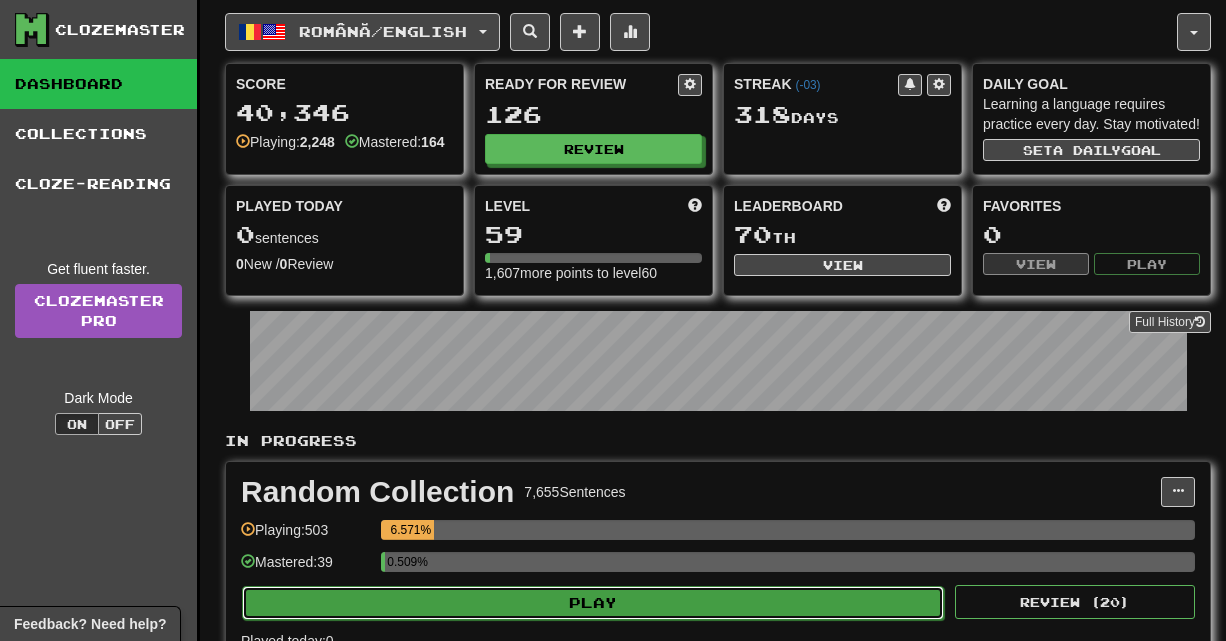 click on "Play" at bounding box center [593, 603] 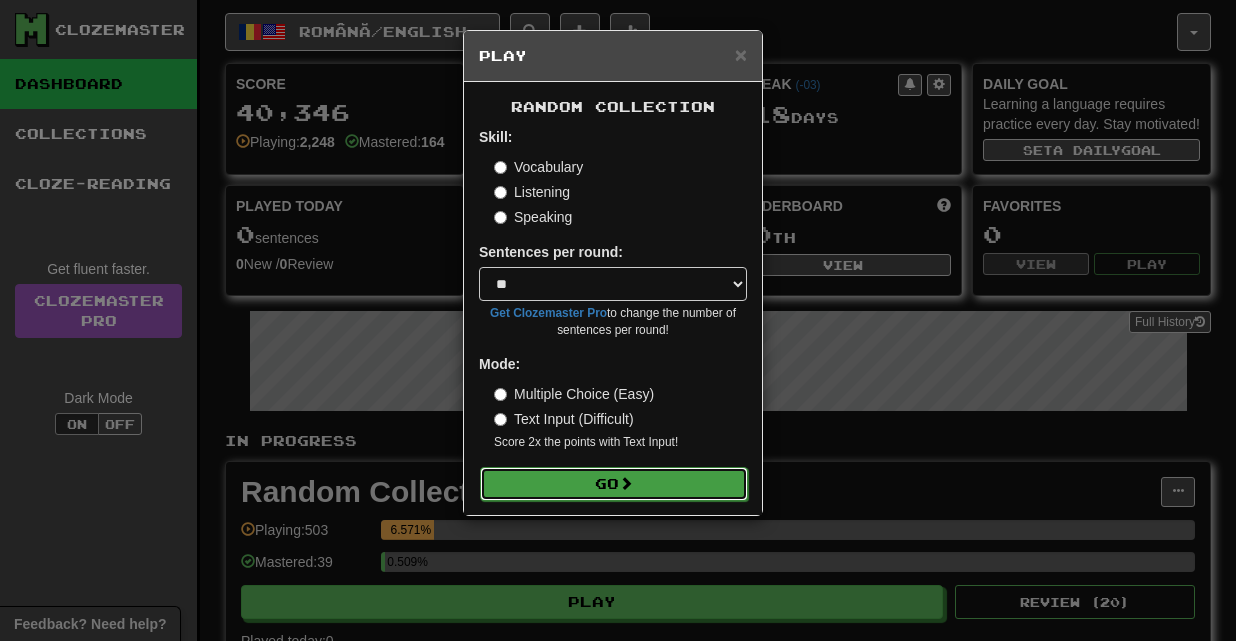 click on "Go" at bounding box center [614, 484] 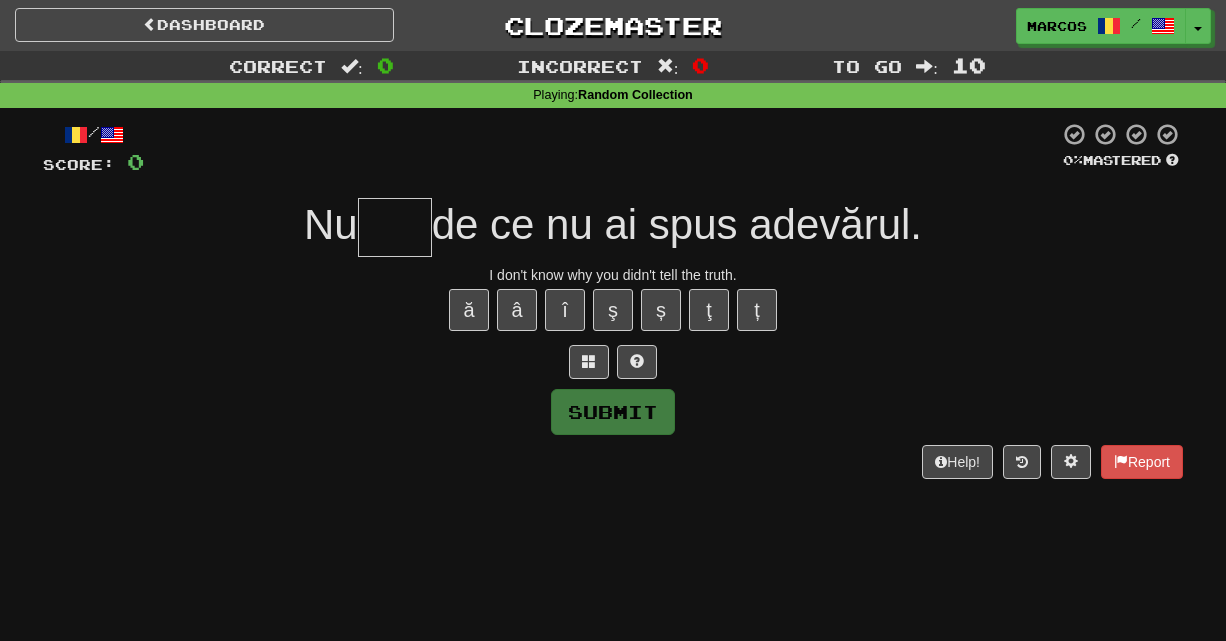 scroll, scrollTop: 0, scrollLeft: 0, axis: both 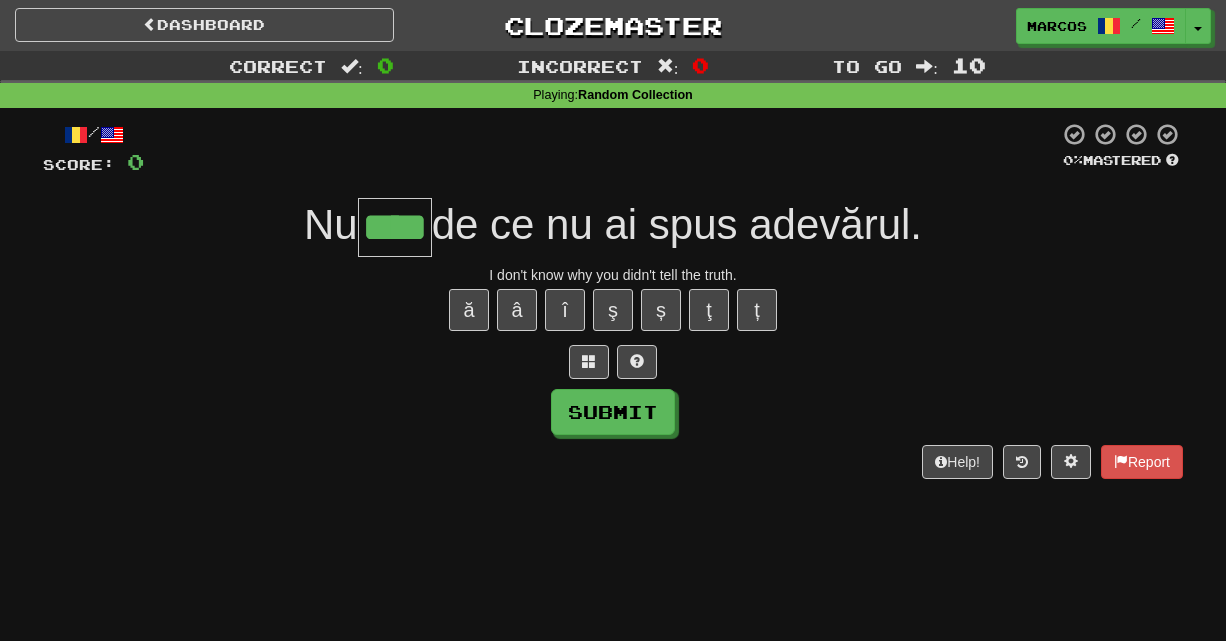 type on "****" 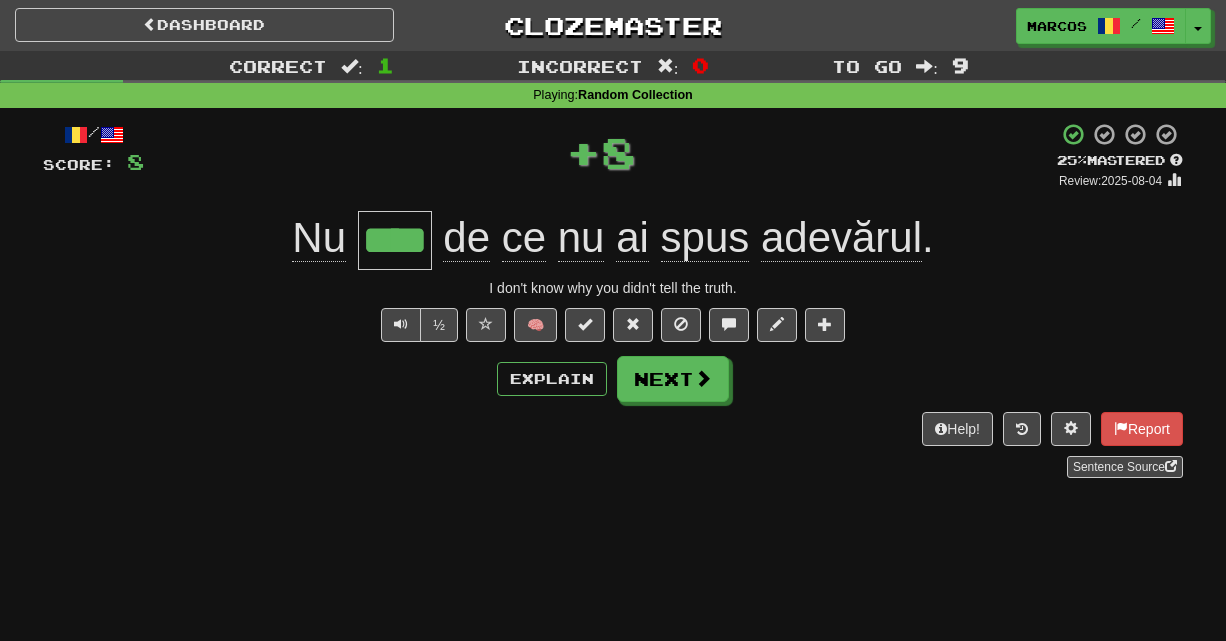 click on "/  Score:   8 + 8 25 %  Mastered Review:  2025-08-04 Nu   ****   de   ce   nu   ai   spus   adevărul . I don't know why you didn't tell the truth. ½ 🧠 Explain Next  Help!  Report Sentence Source" at bounding box center (613, 307) 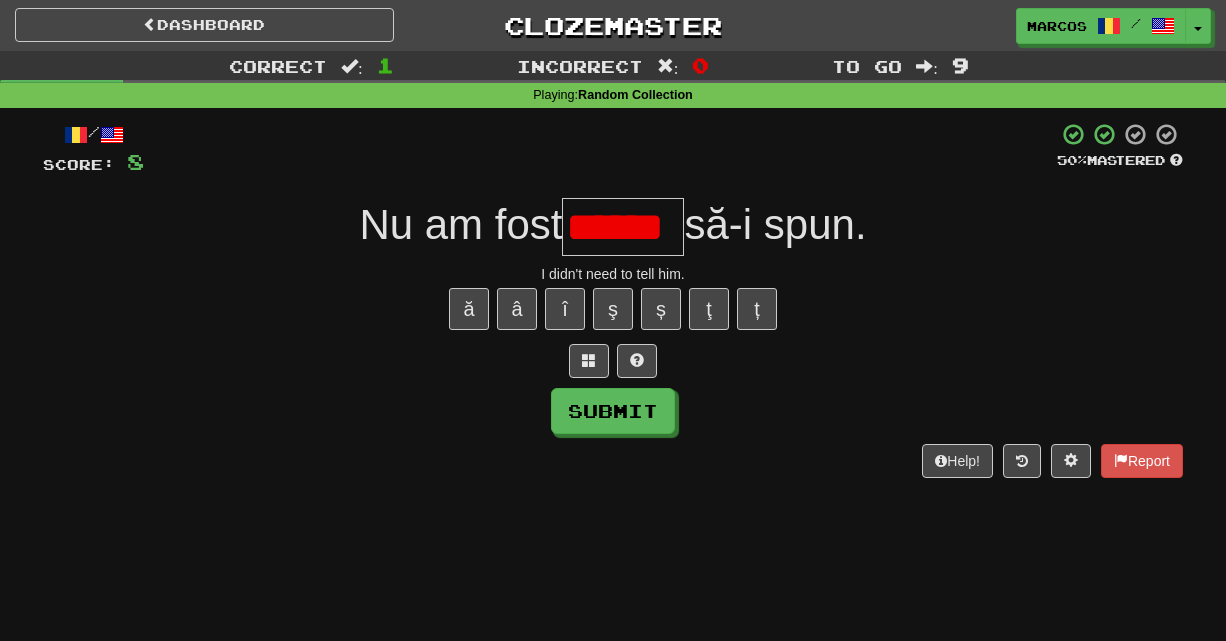 scroll, scrollTop: 0, scrollLeft: 0, axis: both 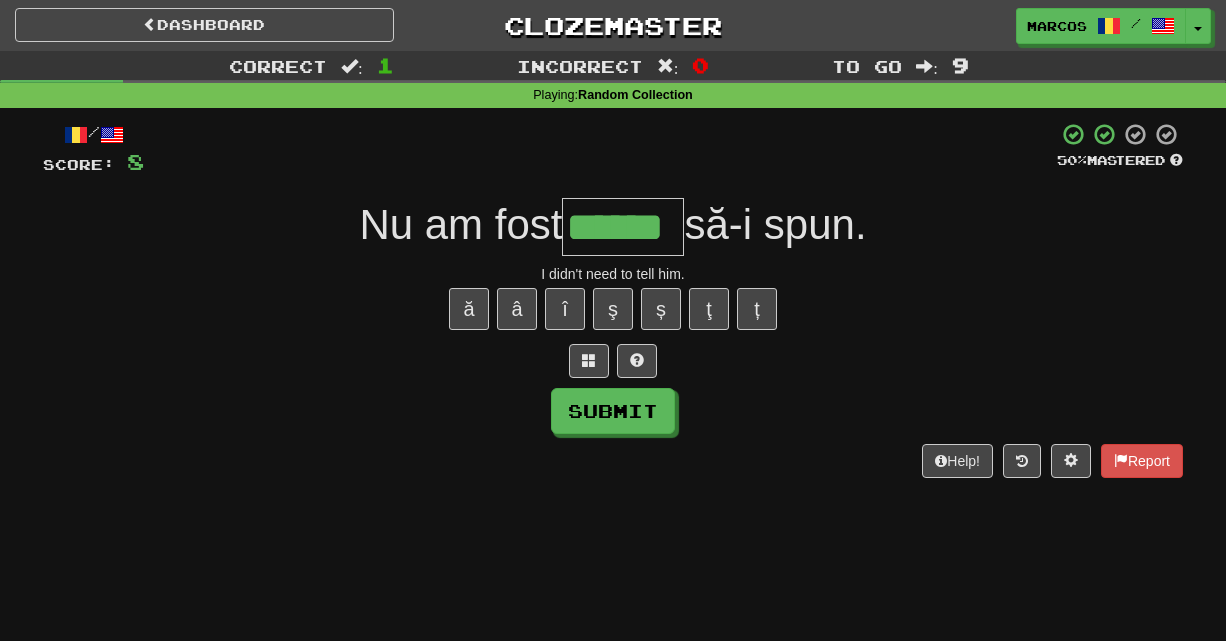 type on "******" 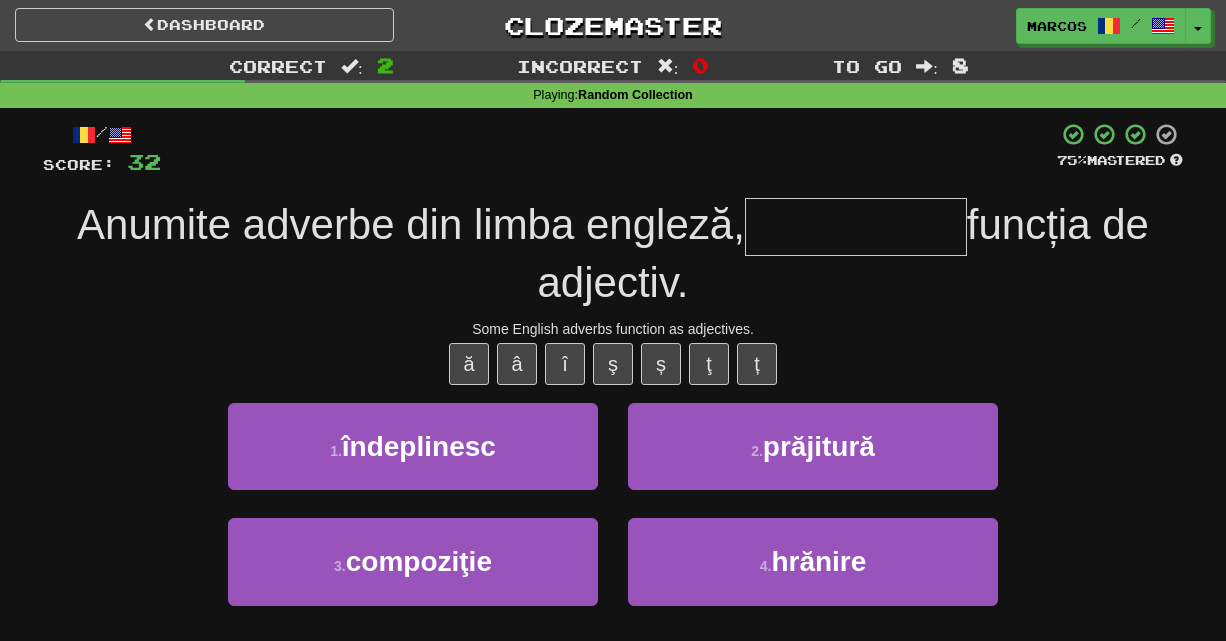 type on "*" 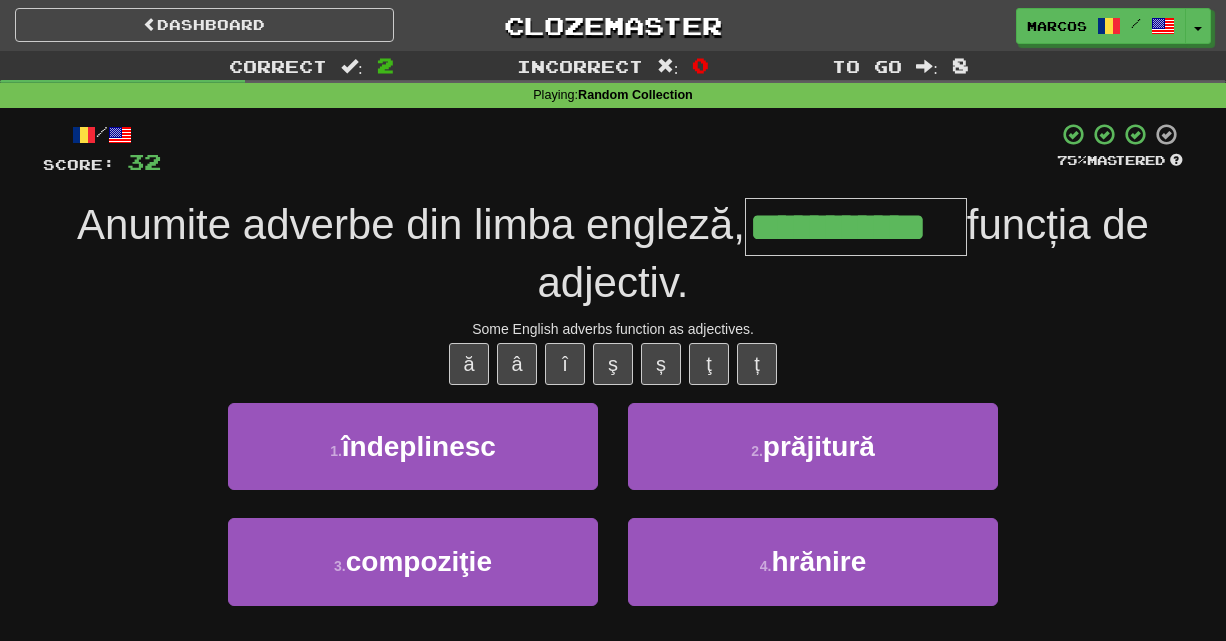 type on "**********" 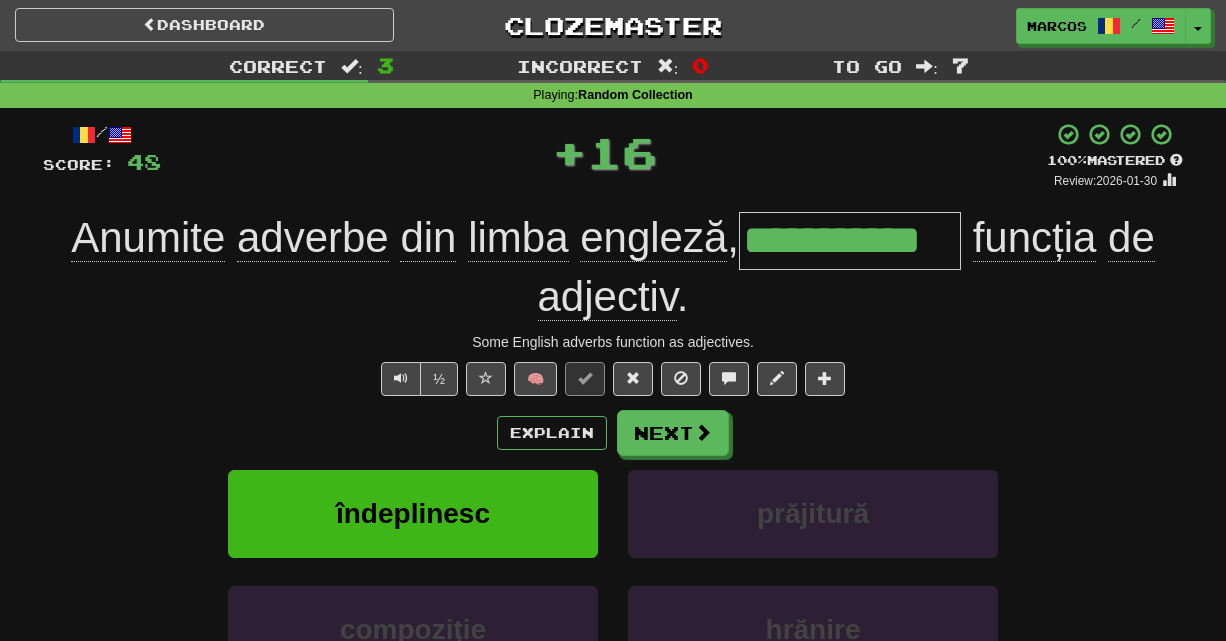click on "Explain Next" at bounding box center (613, 433) 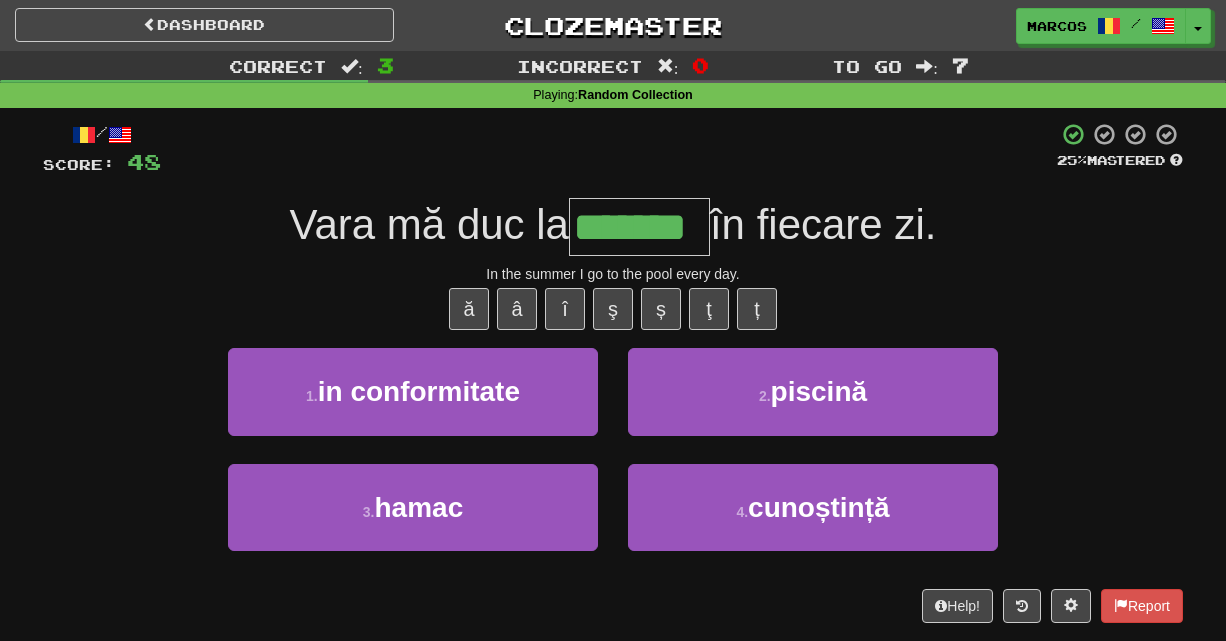 type on "*******" 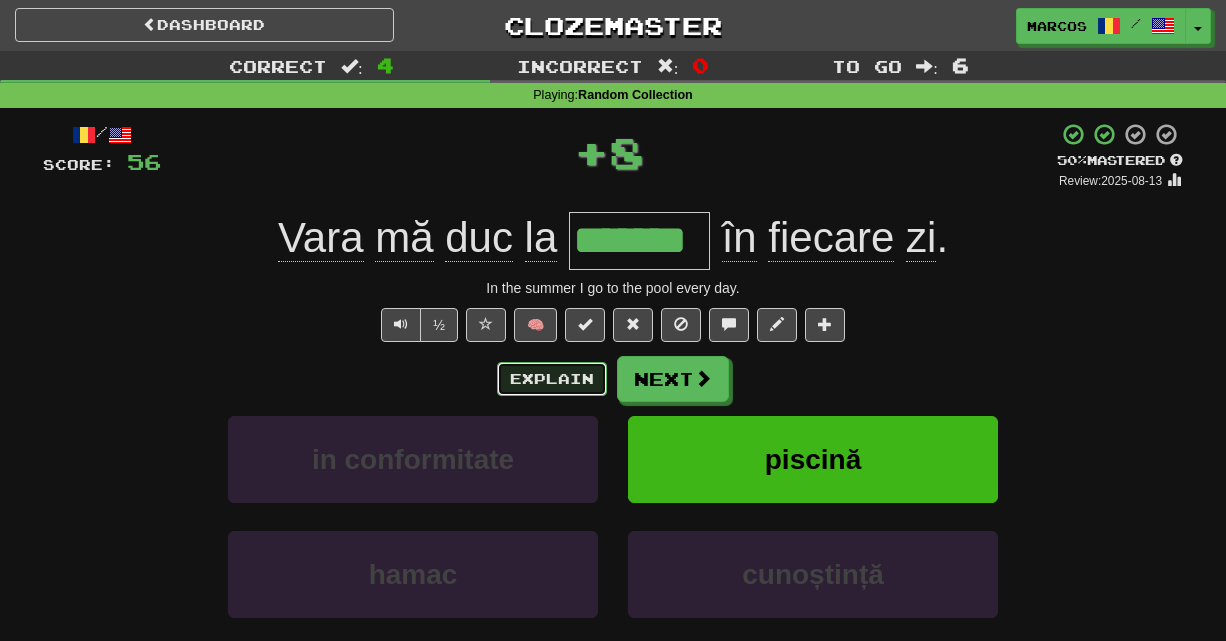 click on "Explain" at bounding box center (552, 379) 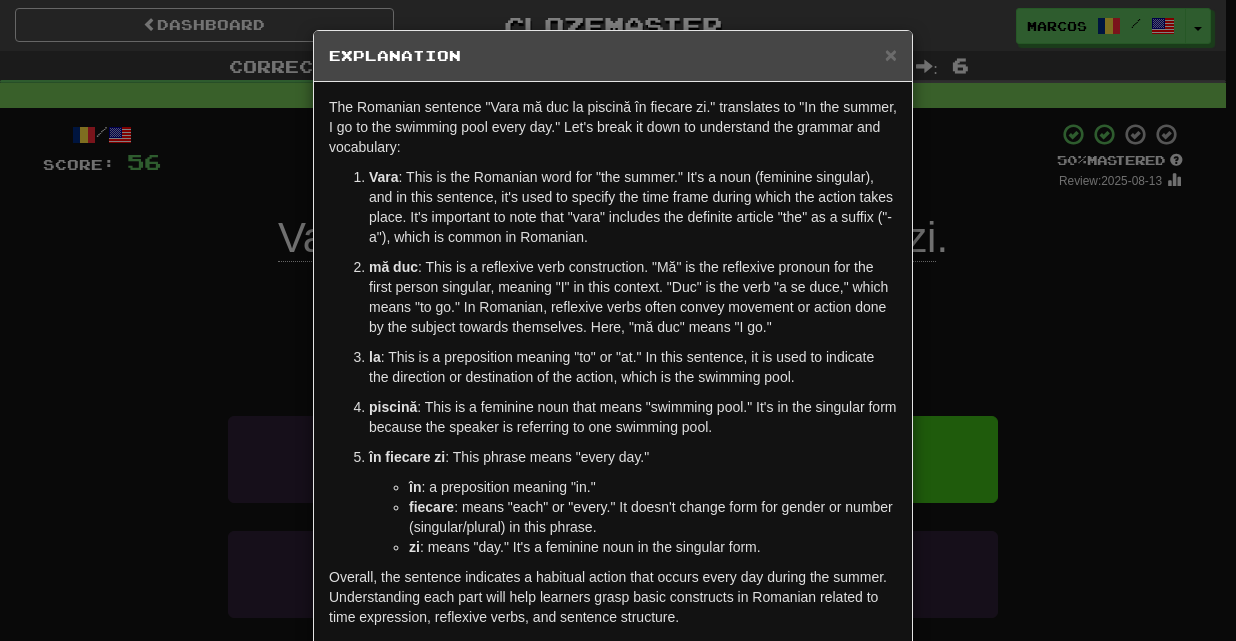 click on "× Explanation The Romanian sentence "Vara mă duc la piscină în fiecare zi." translates to "In the summer, I go to the swimming pool every day." Let's break it down to understand the grammar and vocabulary:
Vara : This is the Romanian word for "the summer." It's a noun (feminine singular), and in this sentence, it's used to specify the time frame during which the action takes place. It's important to note that "vara" includes the definite article "the" as a suffix ("-a"), which is common in Romanian.
mă duc : This is a reflexive verb construction. "Mă" is the reflexive pronoun for the first person singular, meaning "I" in this context. "Duc" is the verb "a se duce," which means "to go." In Romanian, reflexive verbs often convey movement or action done by the subject towards themselves. Here, "mă duc" means "I go."
la : This is a preposition meaning "to" or "at." In this sentence, it is used to indicate the direction or destination of the action, which is the swimming pool." at bounding box center (618, 320) 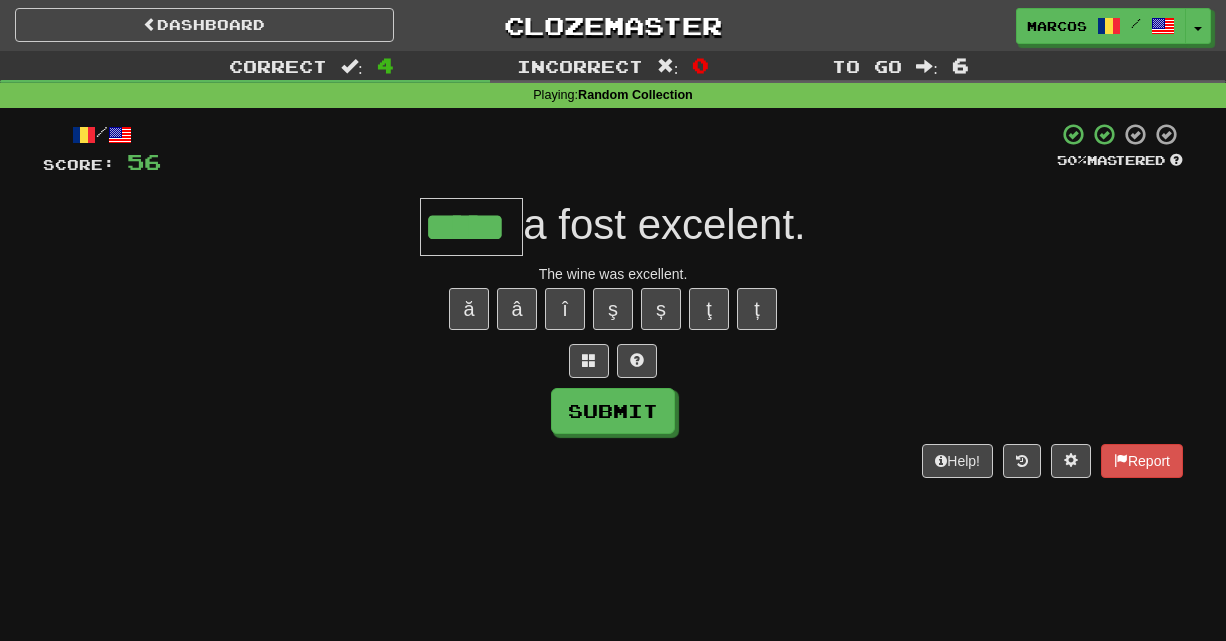 type on "*****" 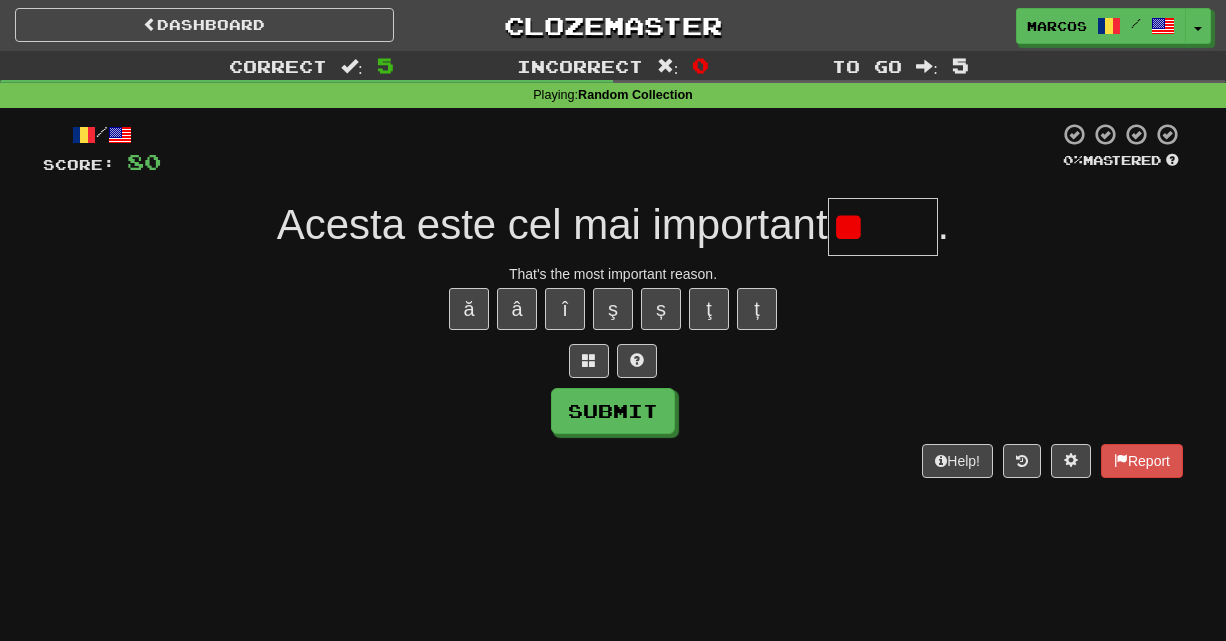 type on "*" 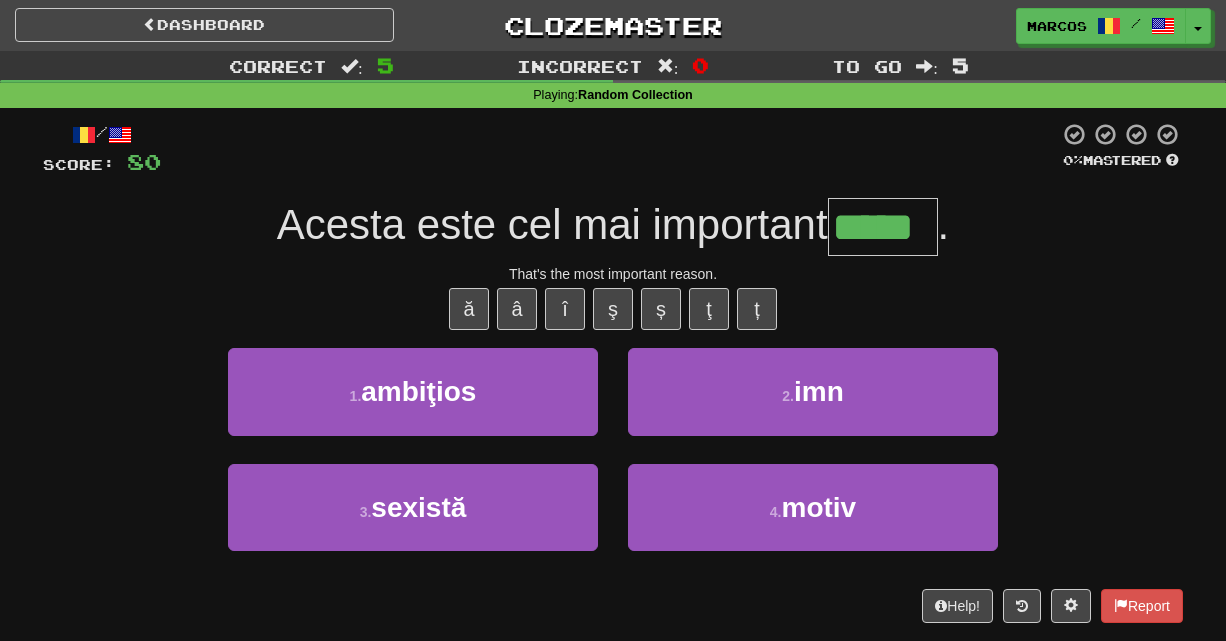 type on "*****" 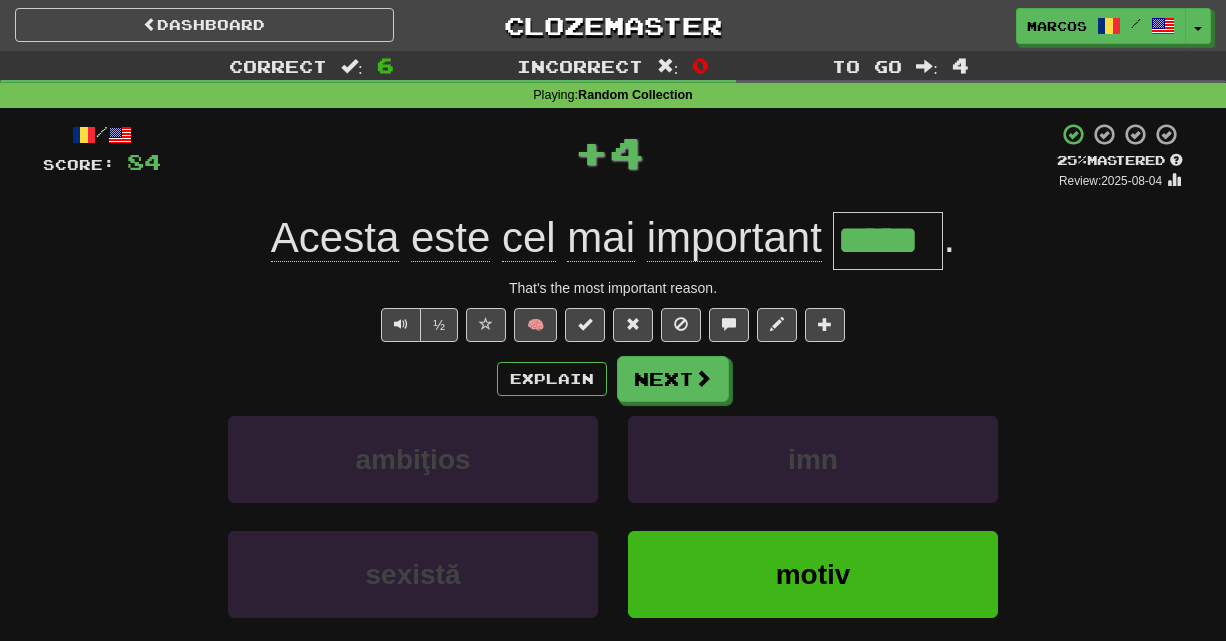 click on "½ 🧠" at bounding box center [613, 325] 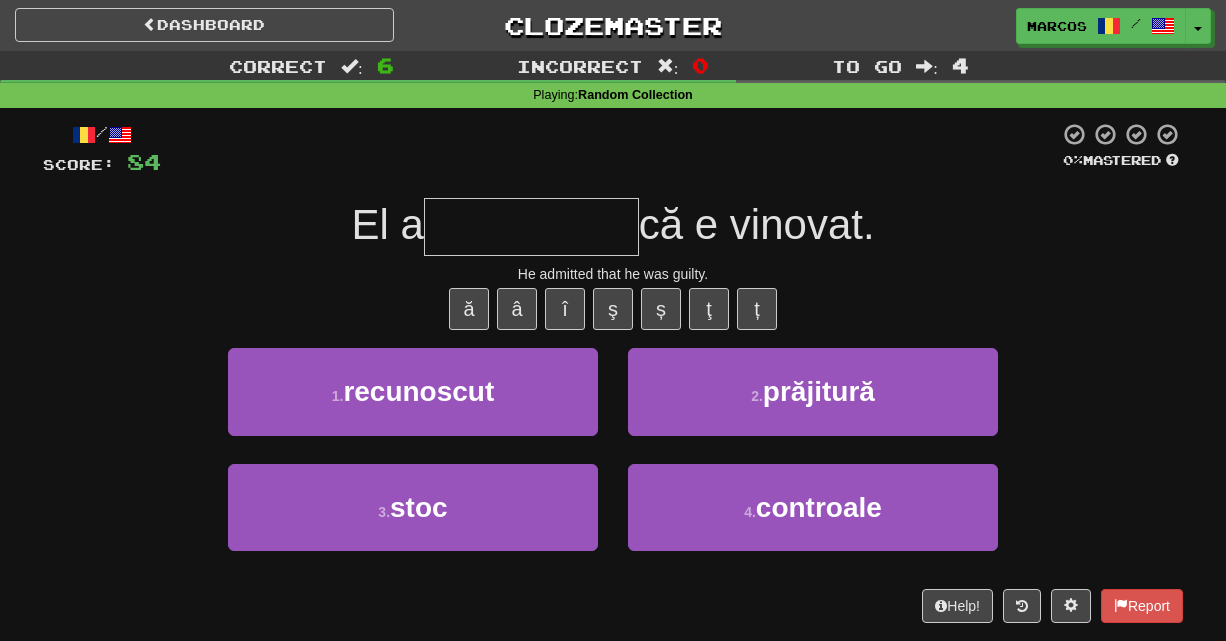 type on "*" 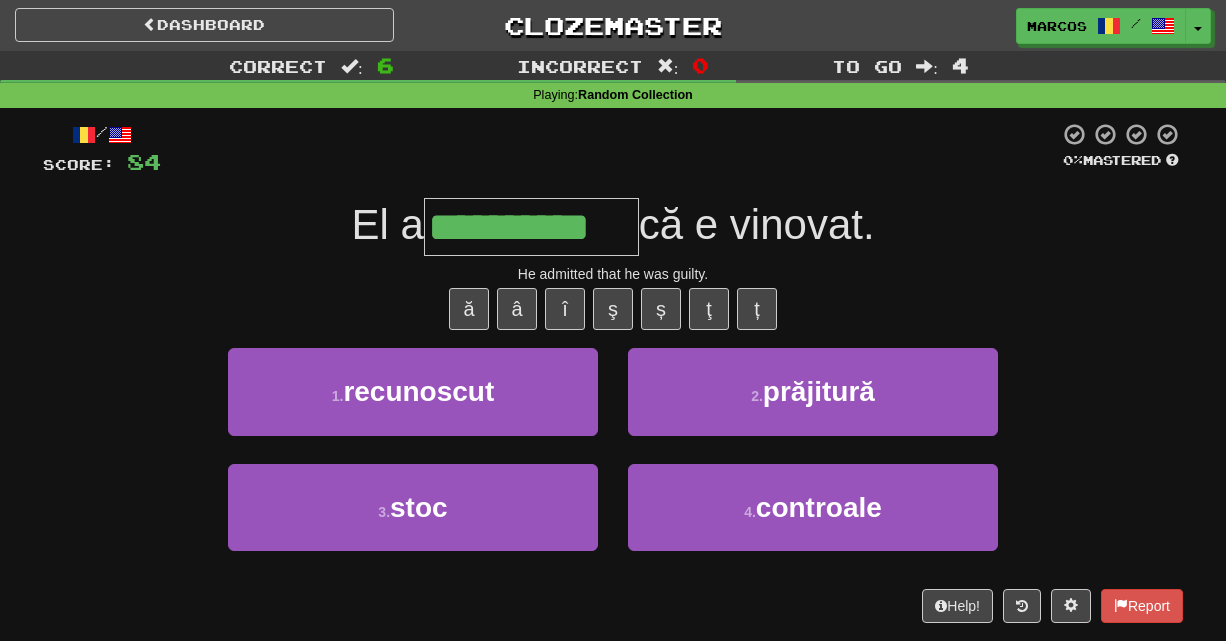 type on "**********" 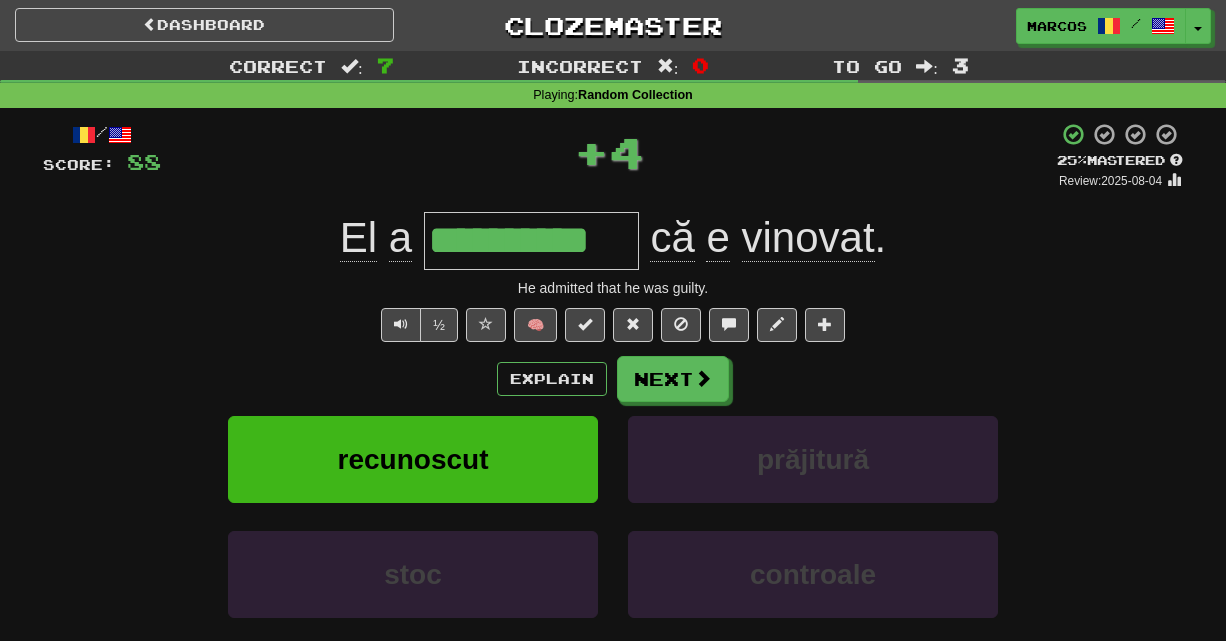 click on "½ 🧠" at bounding box center (613, 325) 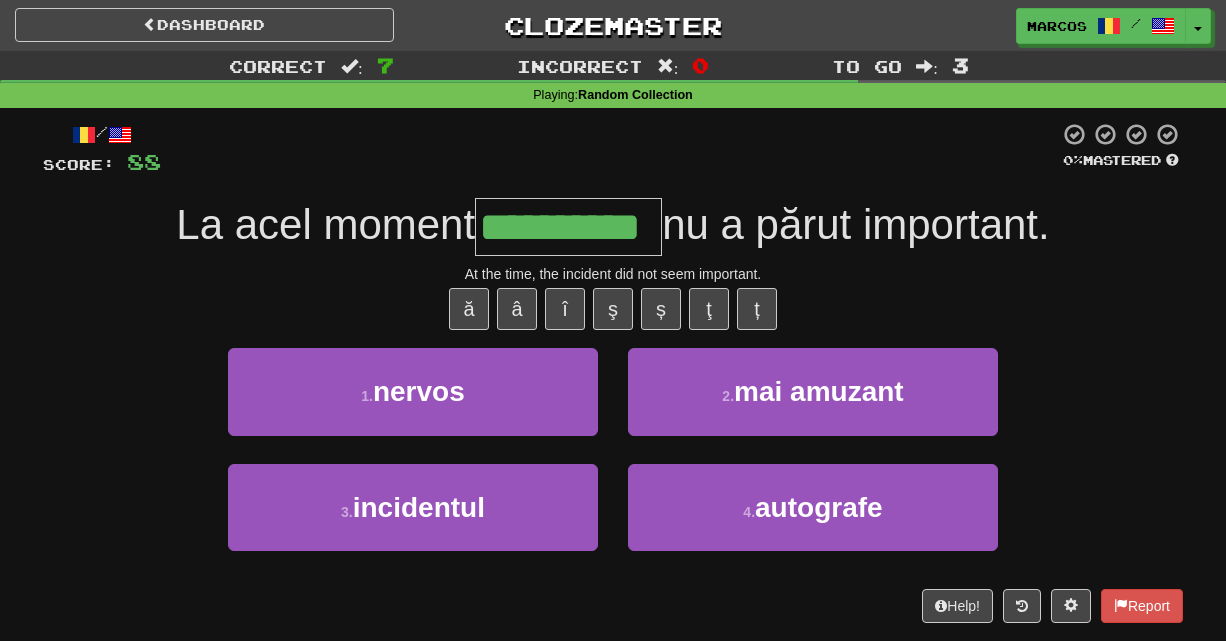 type on "**********" 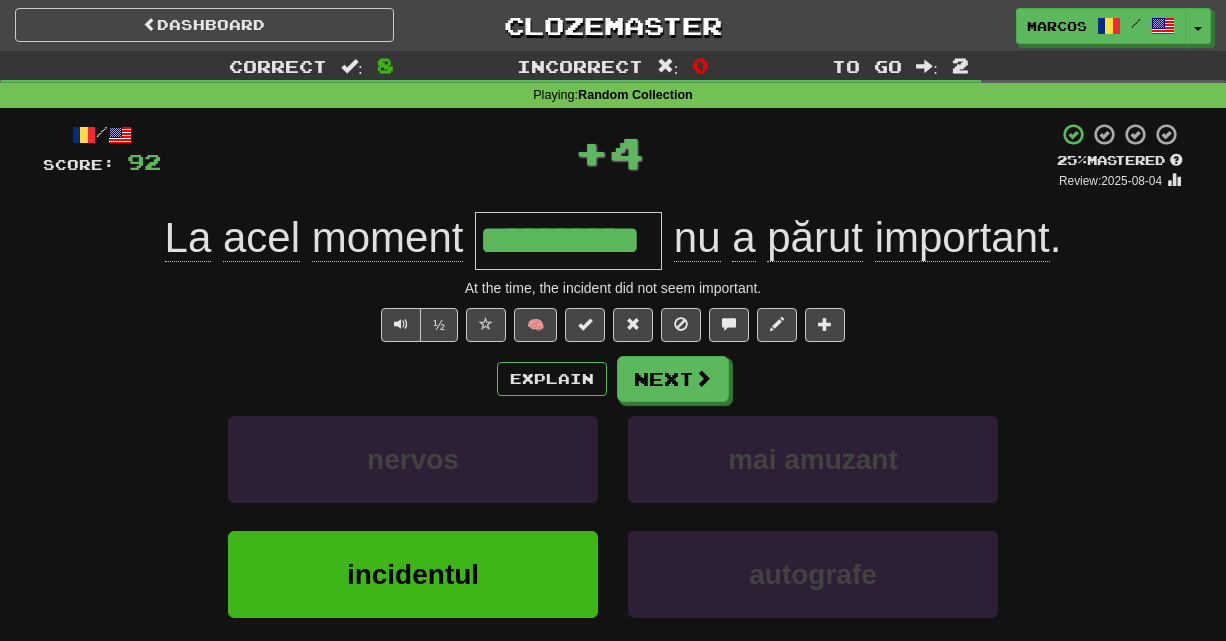 click on "½ 🧠" at bounding box center (613, 325) 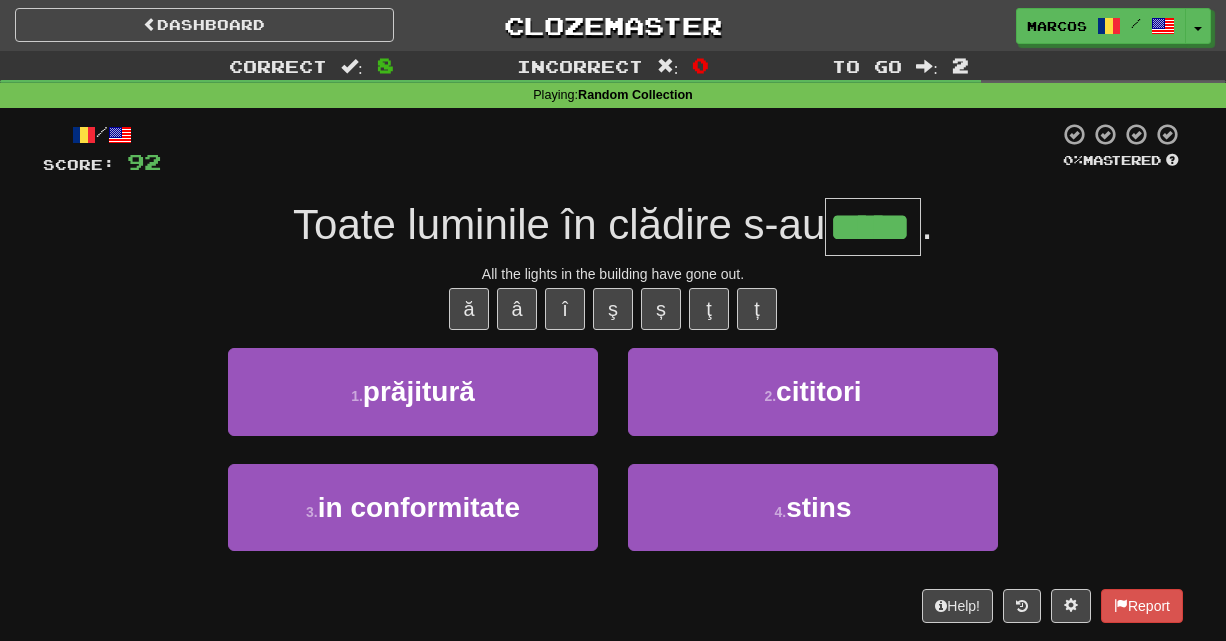 type on "*****" 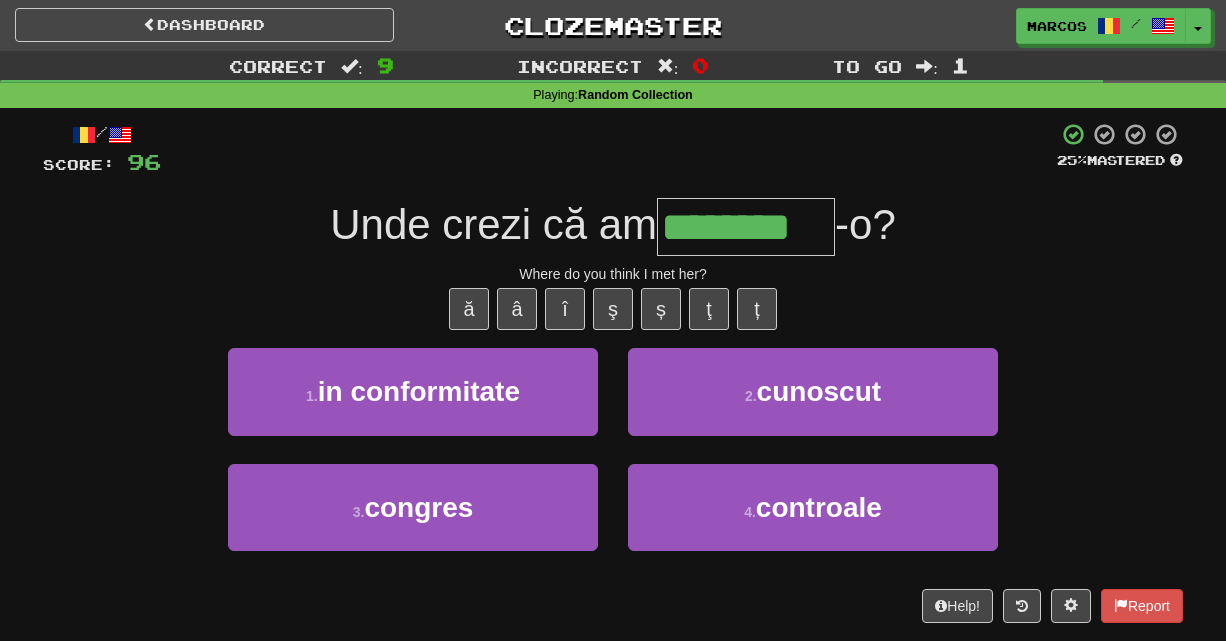 type on "********" 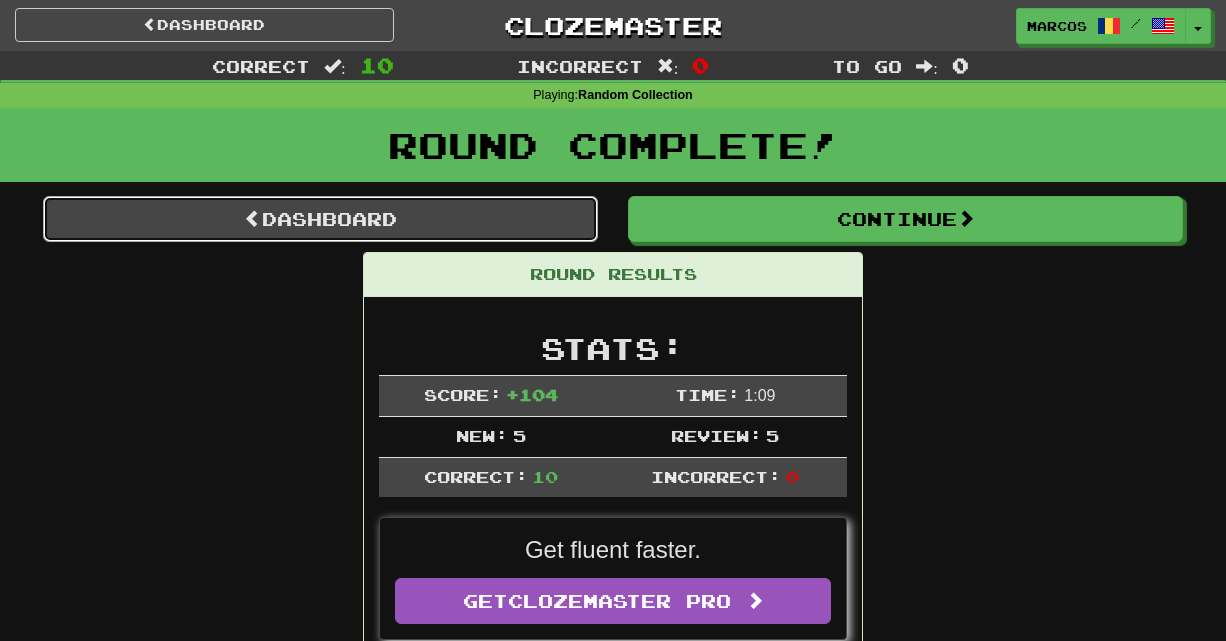 click on "Dashboard" at bounding box center [320, 219] 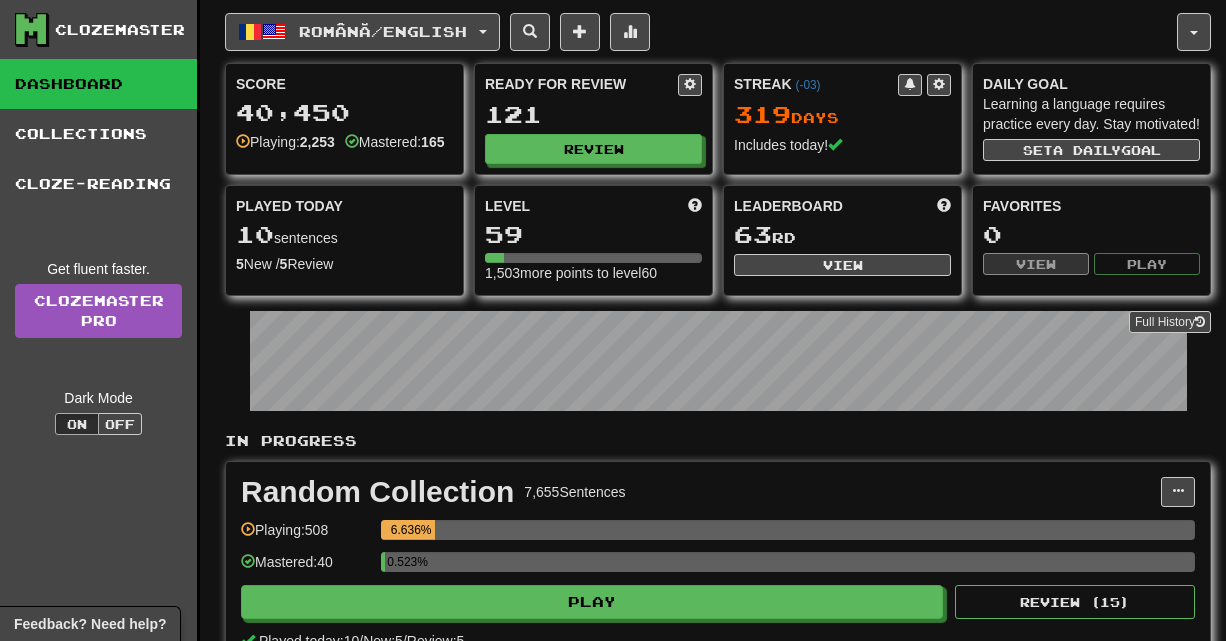 scroll, scrollTop: 0, scrollLeft: 0, axis: both 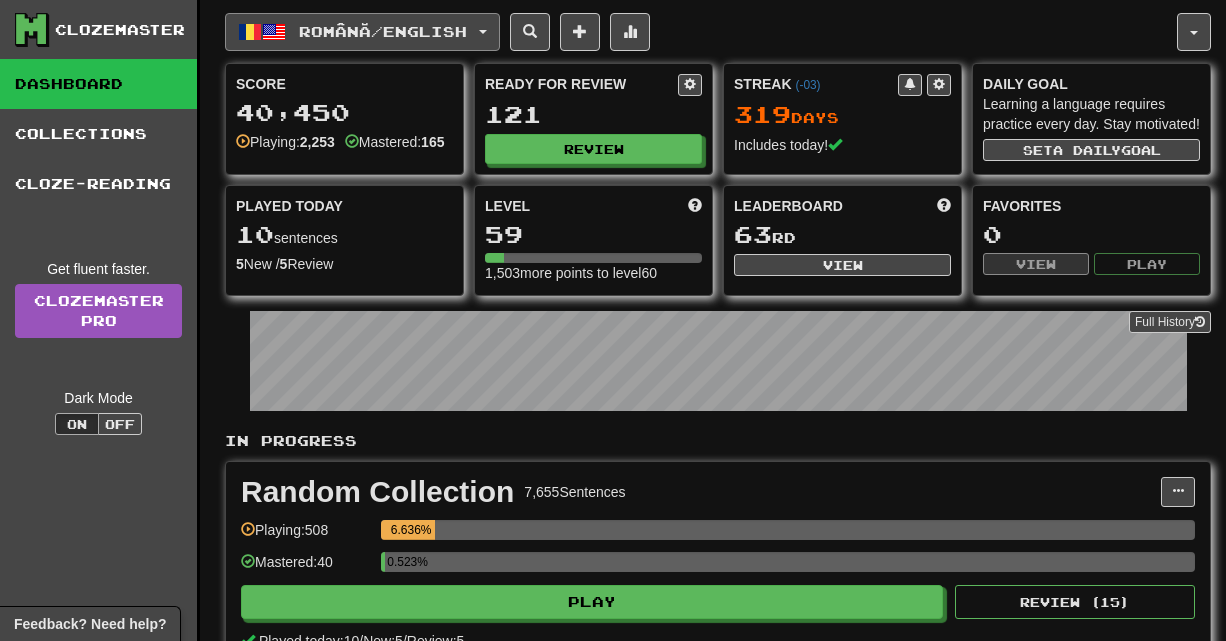 click on "Română  /  English" at bounding box center (383, 31) 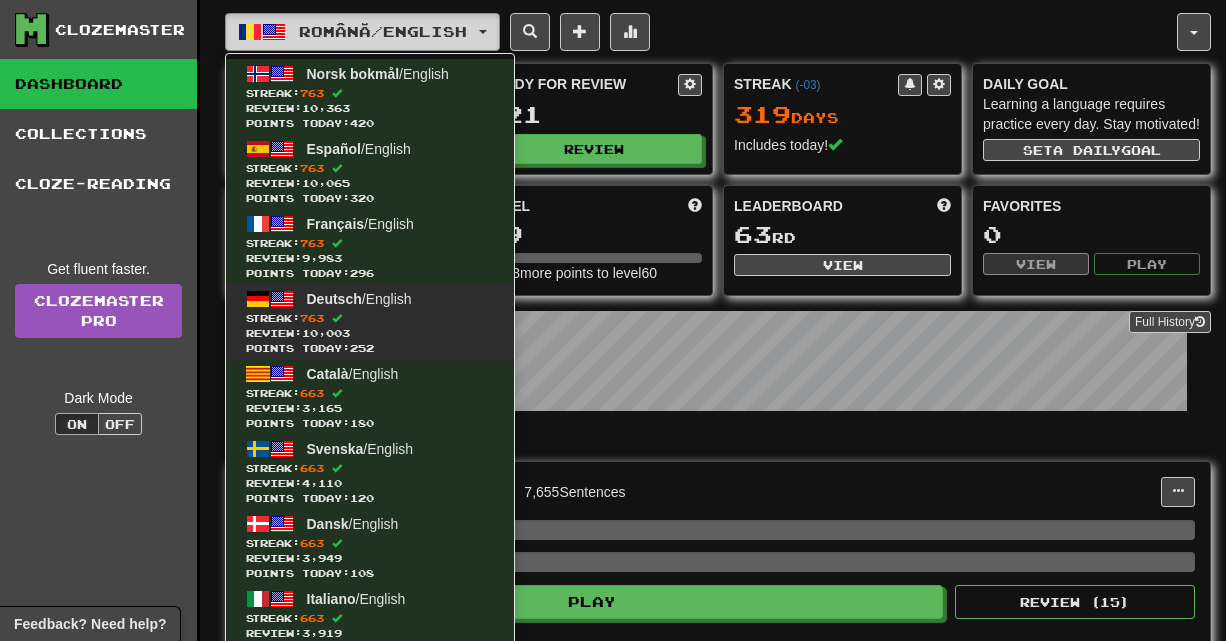 type 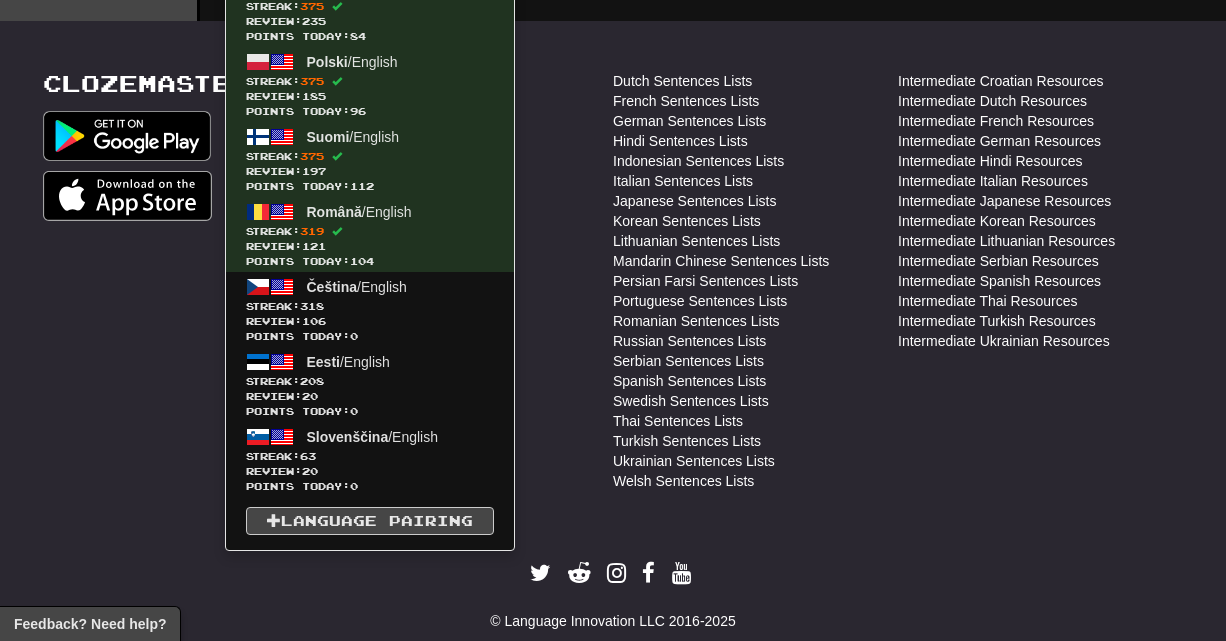 scroll, scrollTop: 814, scrollLeft: 0, axis: vertical 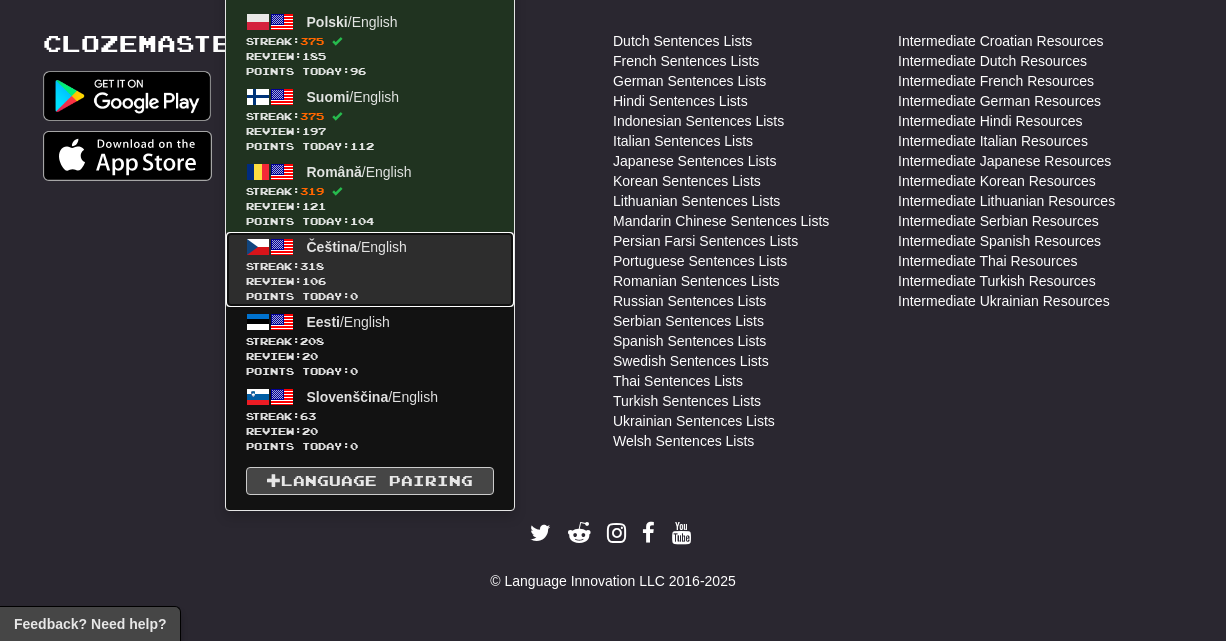 click on "Streak:  318" at bounding box center (370, 266) 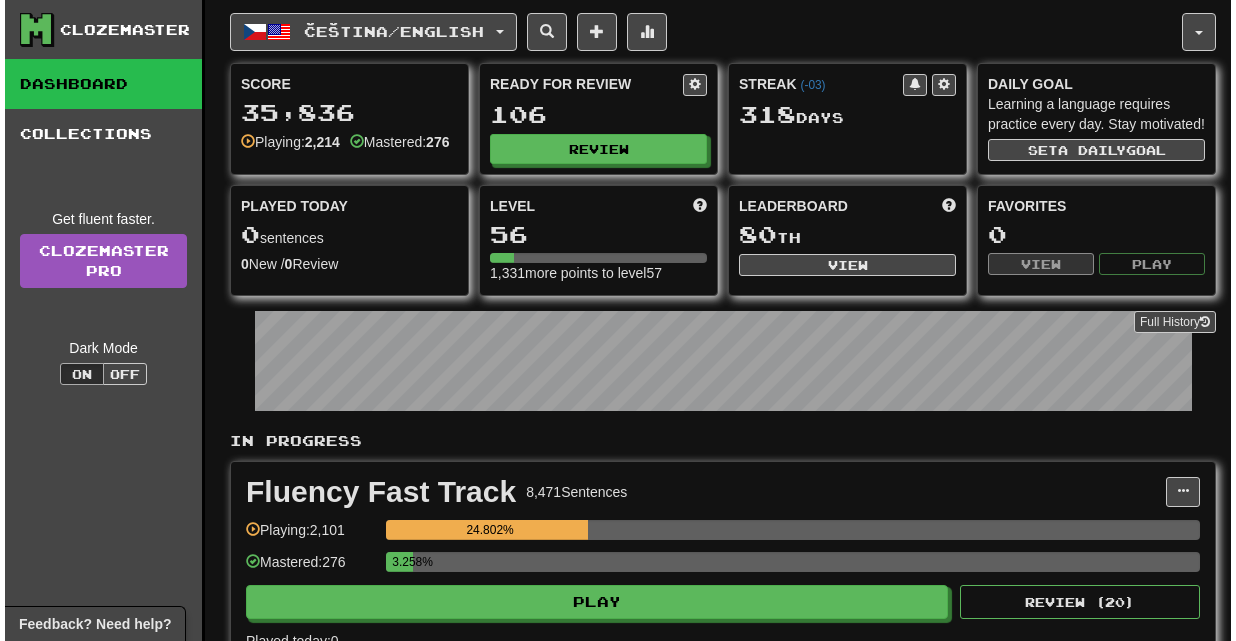 scroll, scrollTop: 0, scrollLeft: 0, axis: both 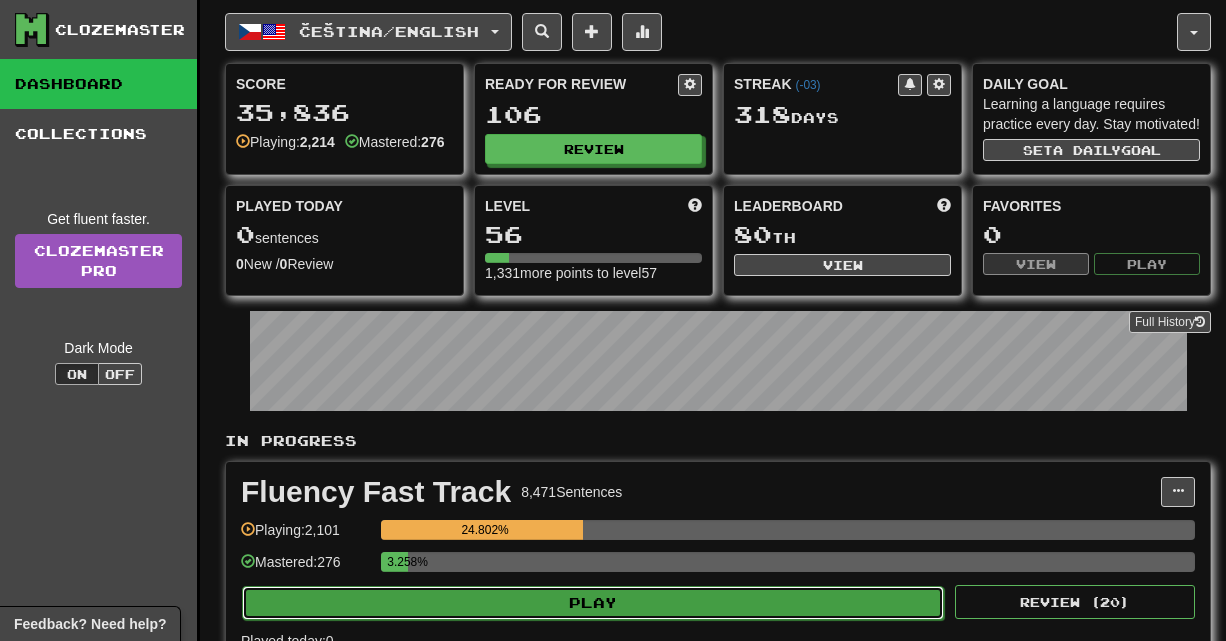 click on "Play" at bounding box center (593, 603) 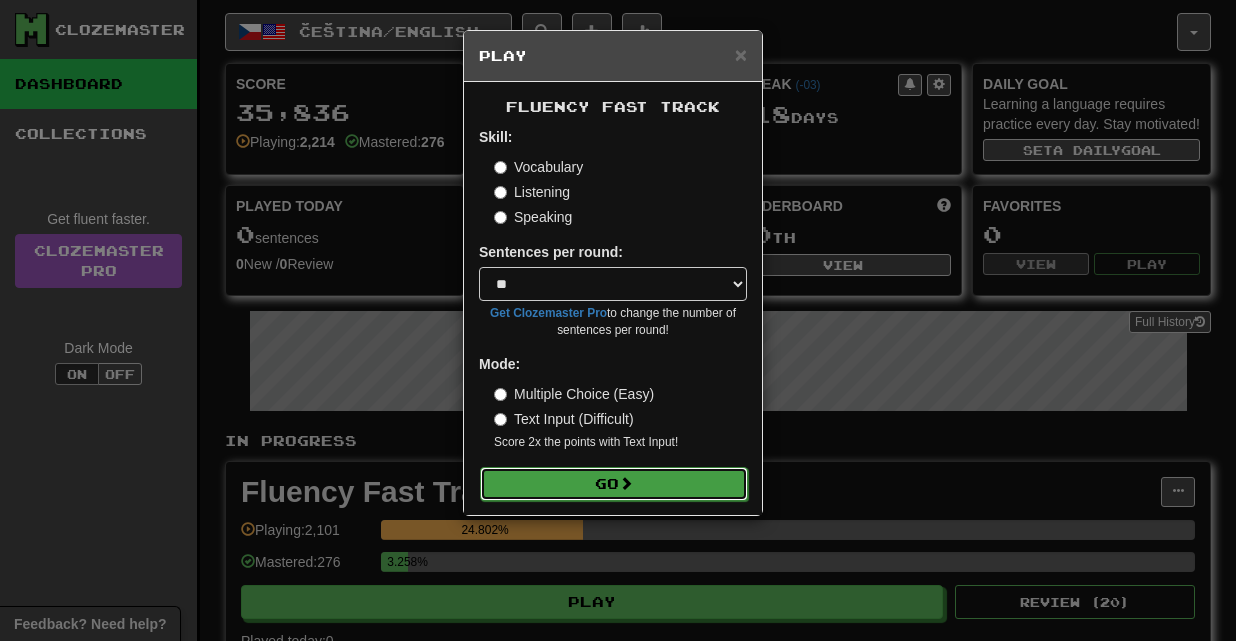 click on "Go" at bounding box center [614, 484] 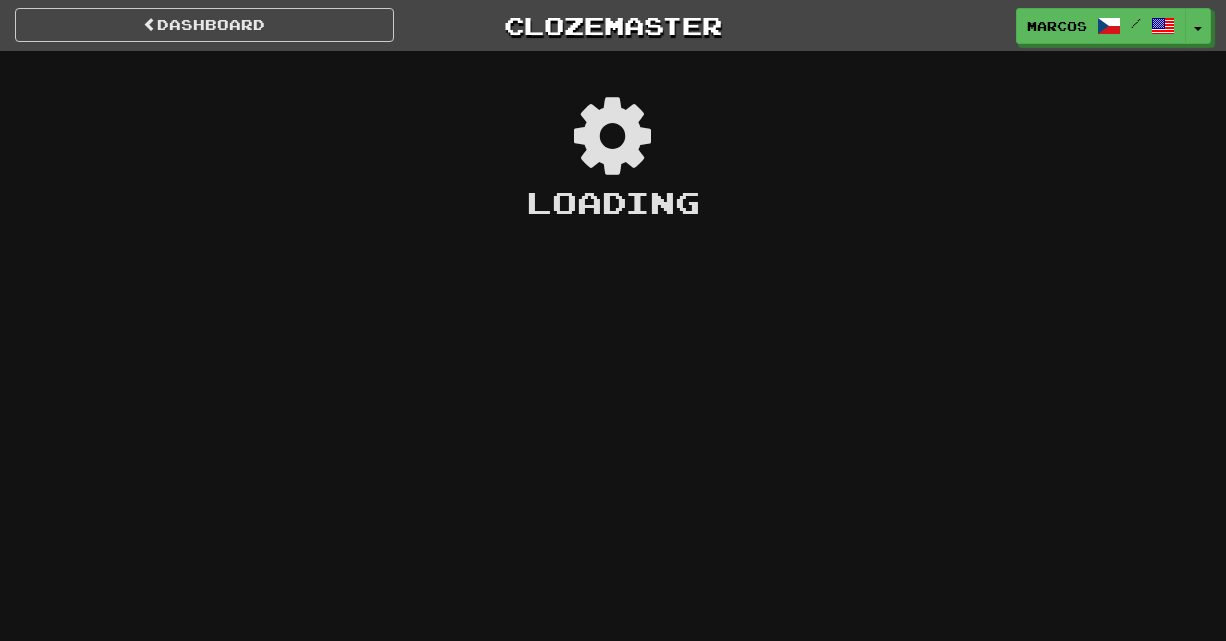 scroll, scrollTop: 0, scrollLeft: 0, axis: both 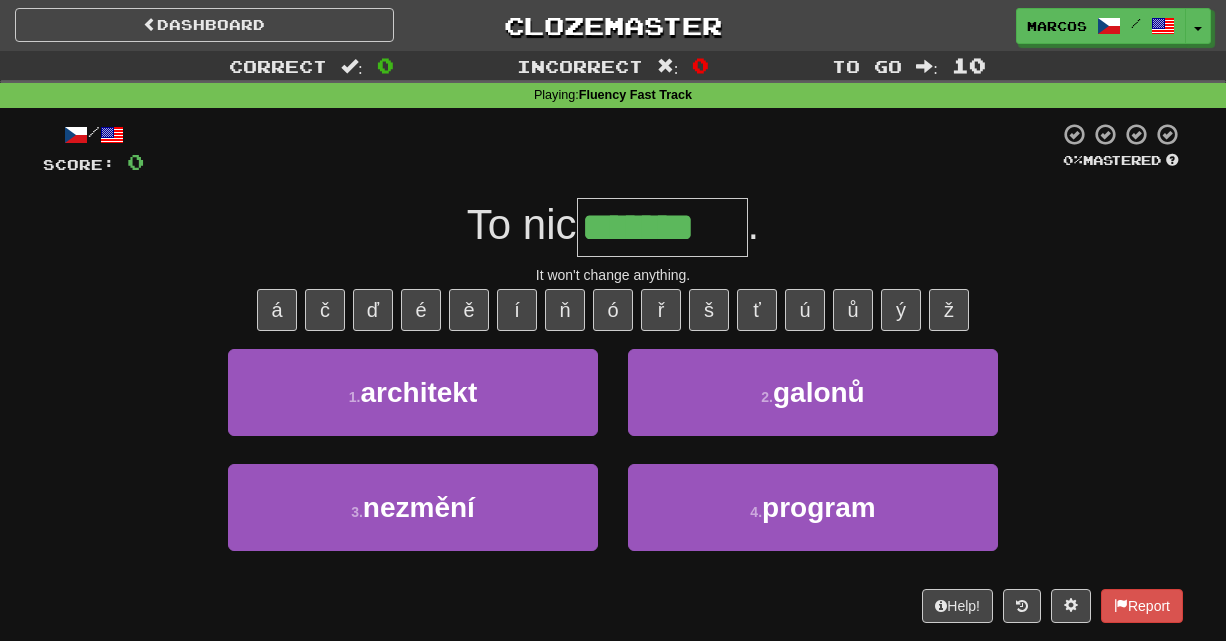 type on "*******" 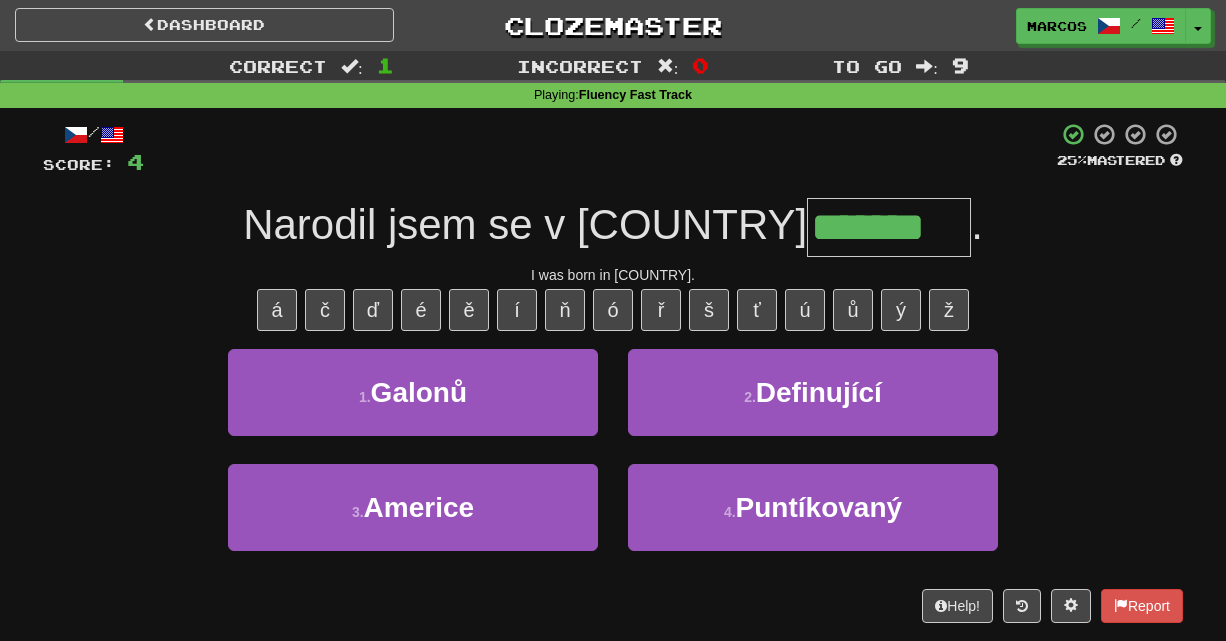 type on "*******" 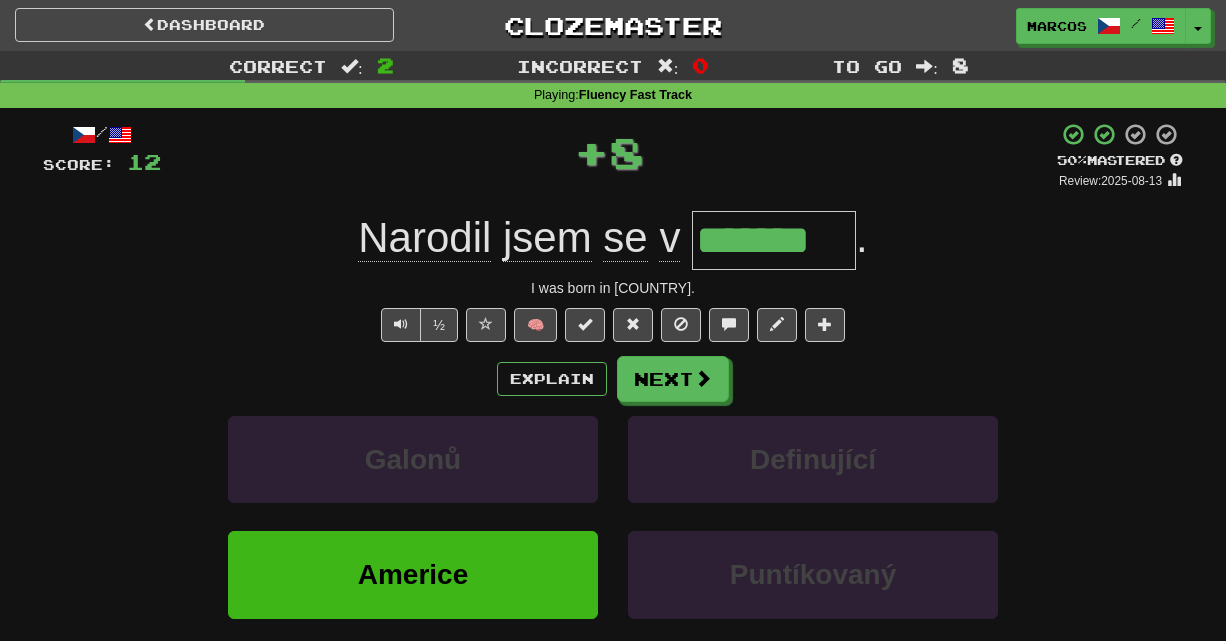 click on "/  Score:   12 + 8 50 %  Mastered Review:  2025-08-13 Narodil   jsem   se   v   ******* . I was born in America. ½ 🧠 Explain Next Galonů Definující Americe Puntíkovaný Learn more: Galonů Definující Americe Puntíkovaný  Help!  Report Sentence Source" at bounding box center [613, 437] 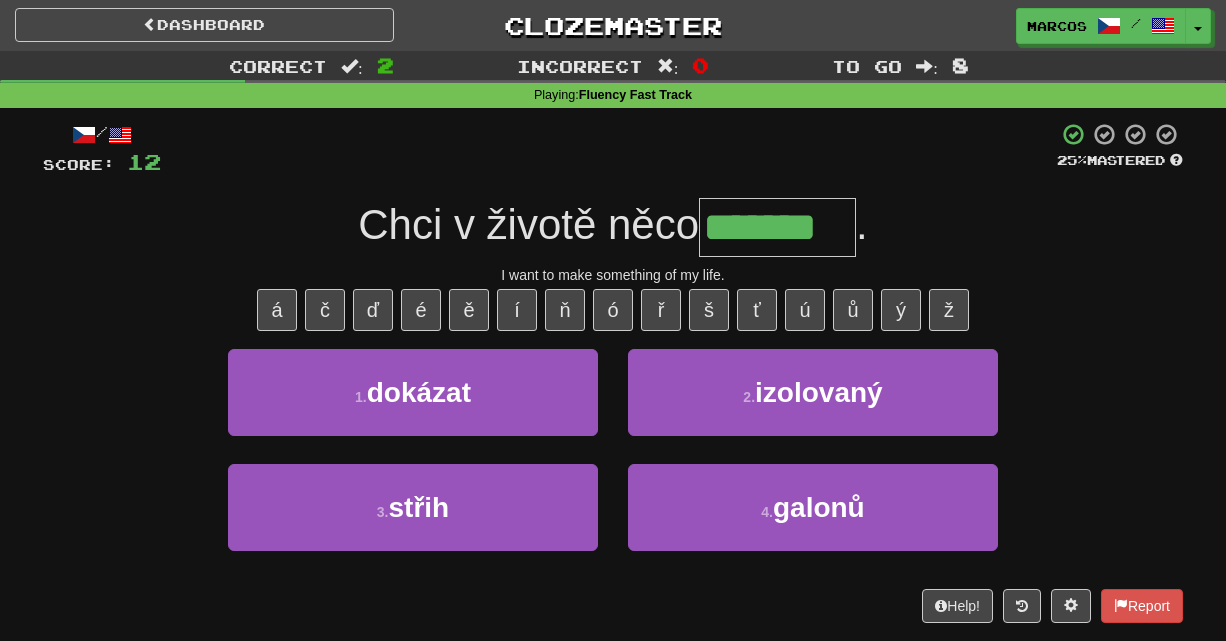 type on "*******" 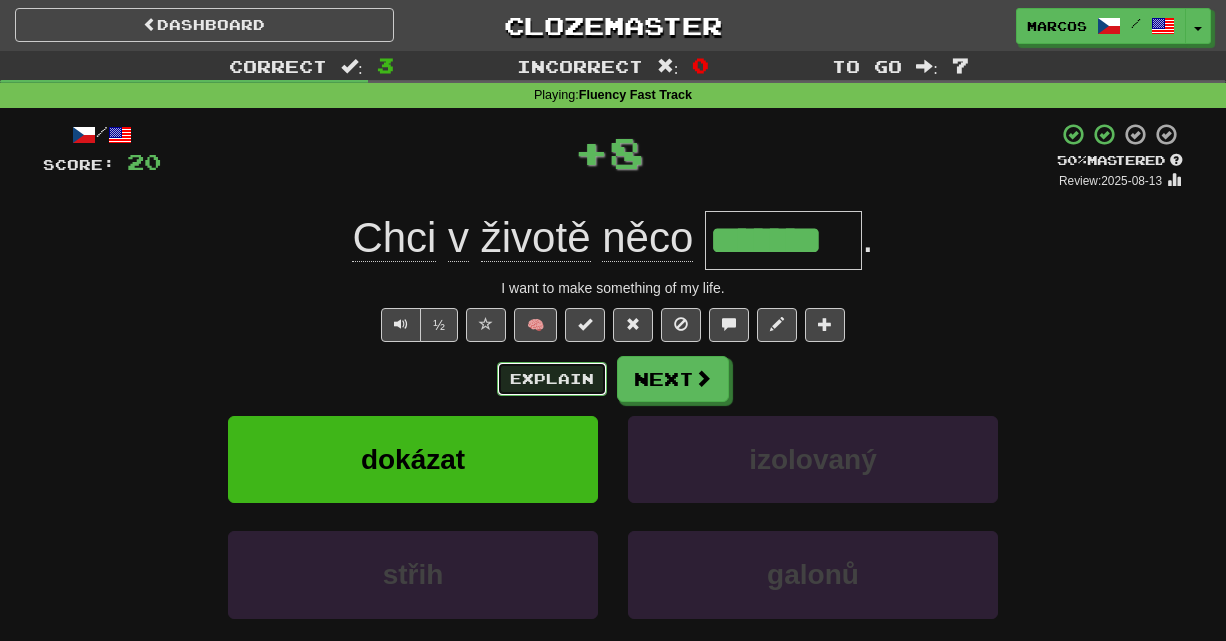click on "Explain" at bounding box center [552, 379] 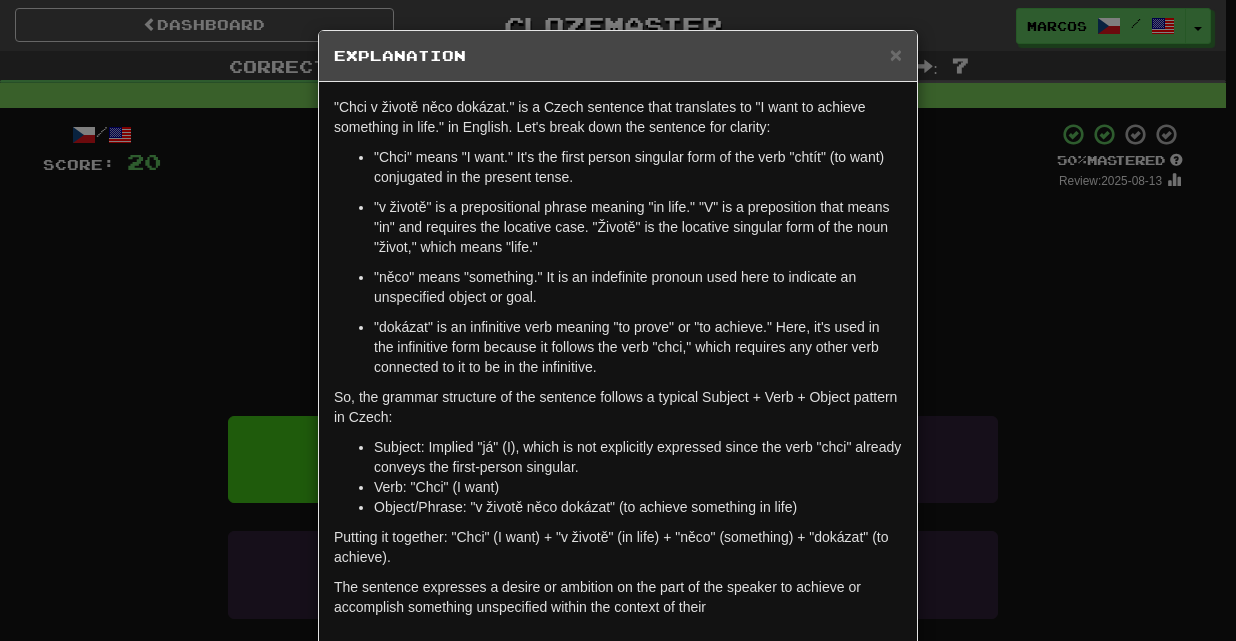 click on "× Explanation "Chci v životě něco dokázat." is a Czech sentence that translates to "I want to achieve something in life." in English. Let's break down the sentence for clarity:
"Chci" means "I want." It's the first person singular form of the verb "chtít" (to want) conjugated in the present tense.
"v životě" is a prepositional phrase meaning "in life." "V" is a preposition that means "in" and requires the locative case. "Životě" is the locative singular form of the noun "život," which means "life."
"něco" means "something." It is an indefinite pronoun used here to indicate an unspecified object or goal.
"dokázat" is an infinitive verb meaning "to prove" or "to achieve." Here, it's used in the infinitive form because it follows the verb "chci," which requires any other verb connected to it to be in the infinitive.
So, the grammar structure of the sentence follows a typical Subject + Verb + Object pattern in Czech:
Verb: "Chci" (I want)
Let us know !" at bounding box center (618, 320) 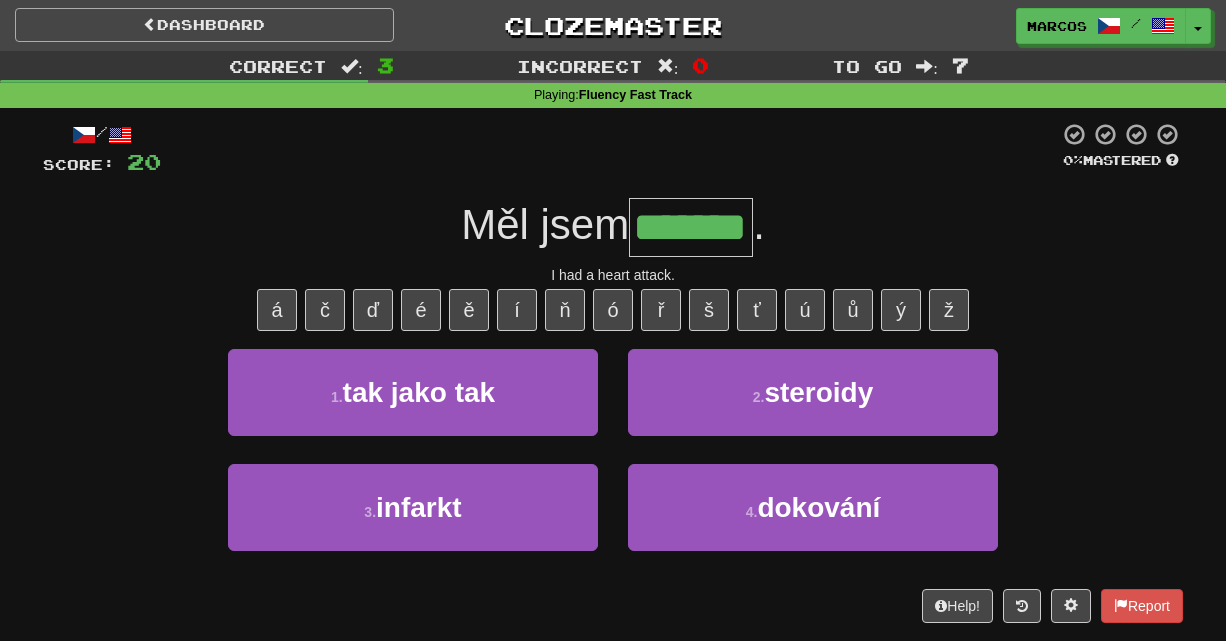 type on "*******" 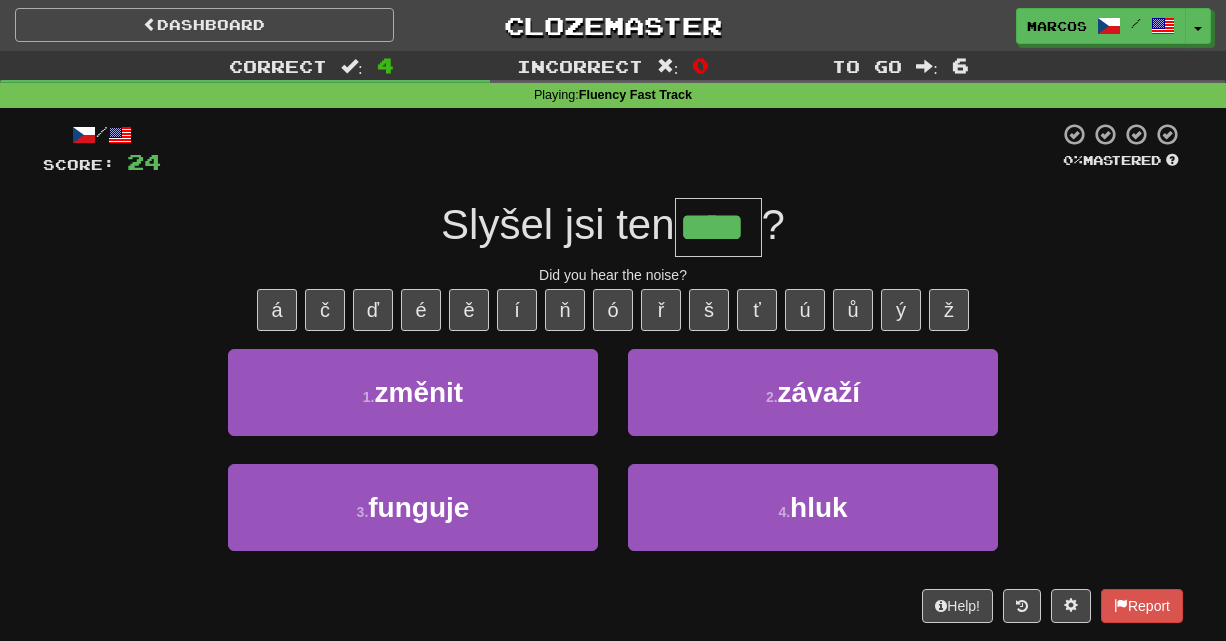 type on "****" 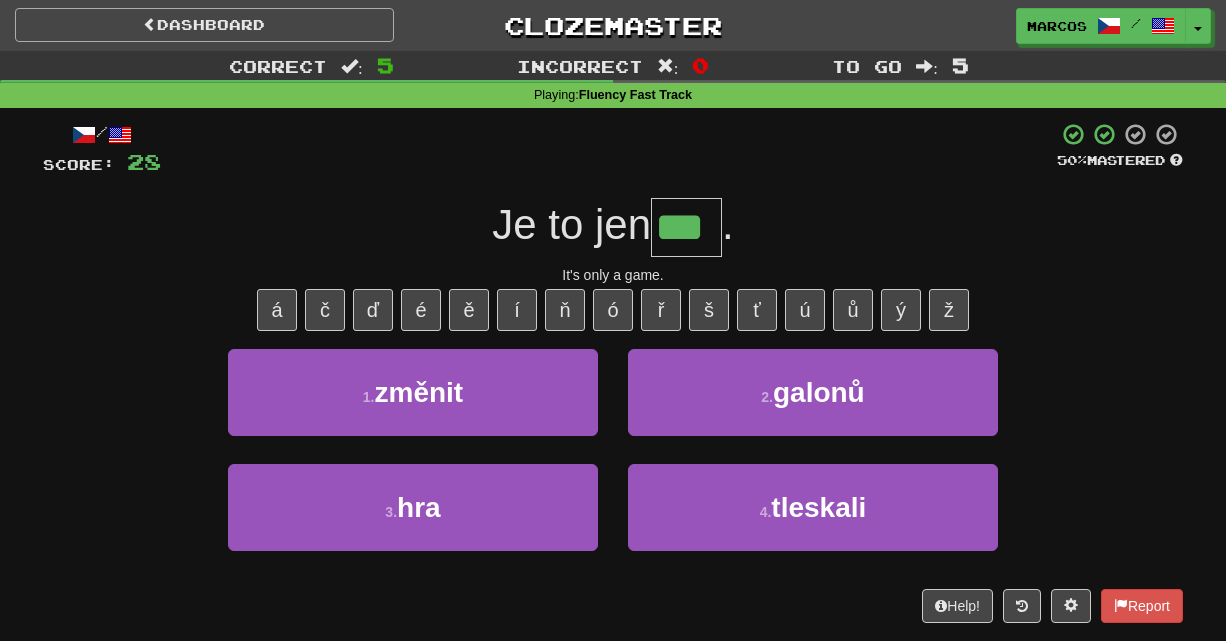 type on "***" 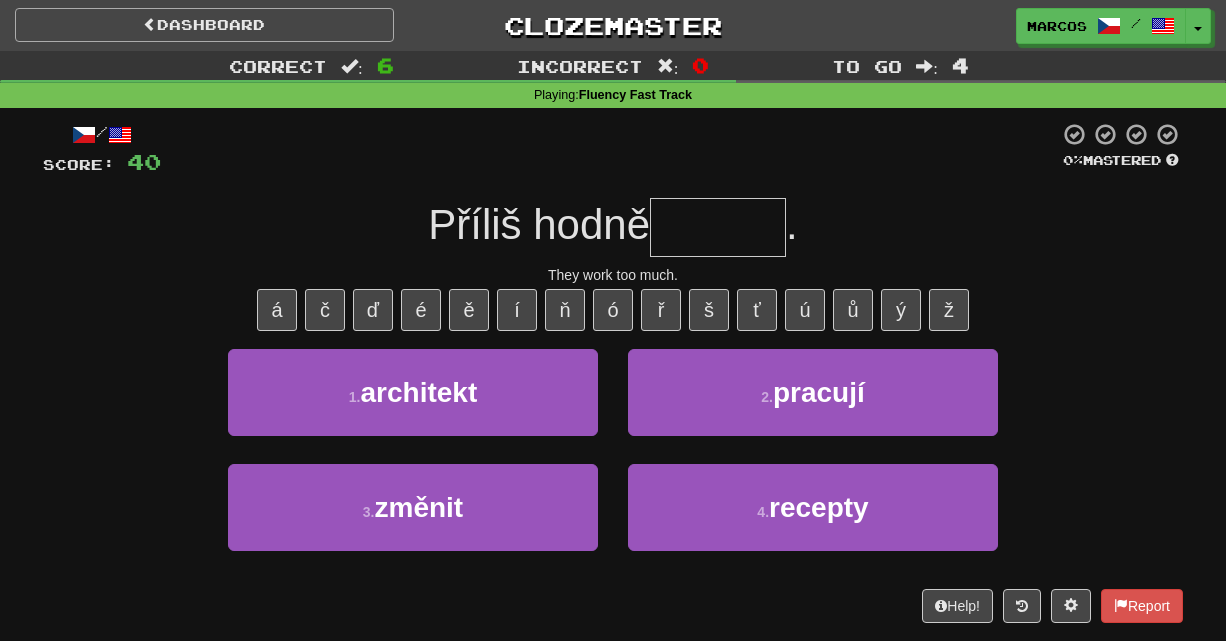 type on "*" 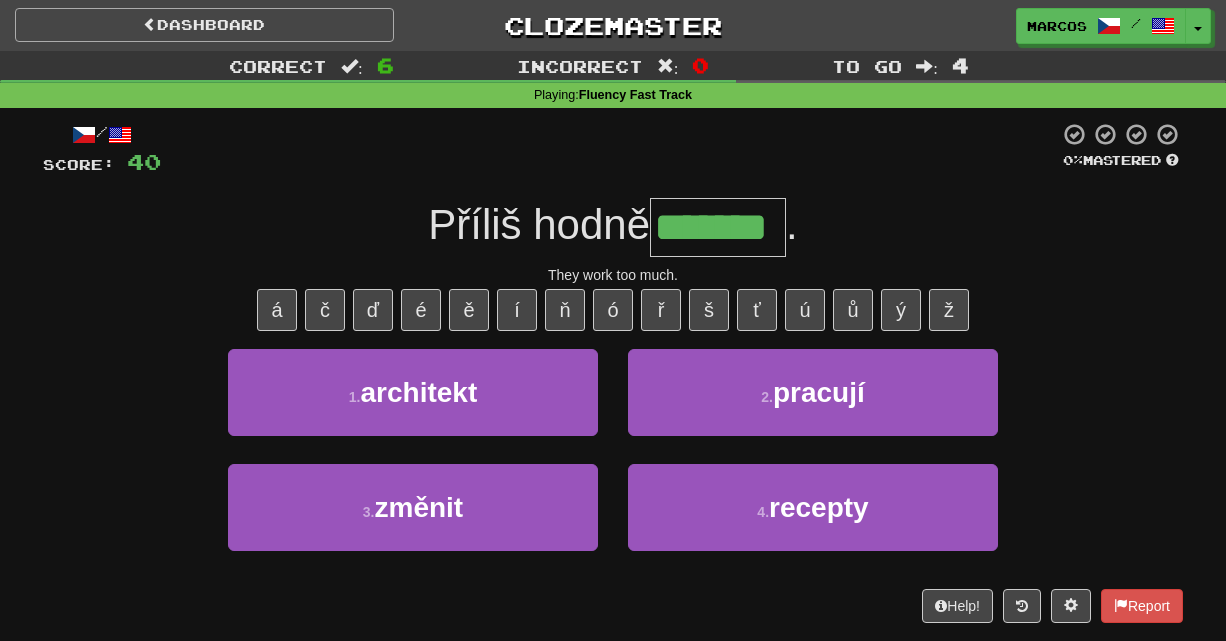 type on "*******" 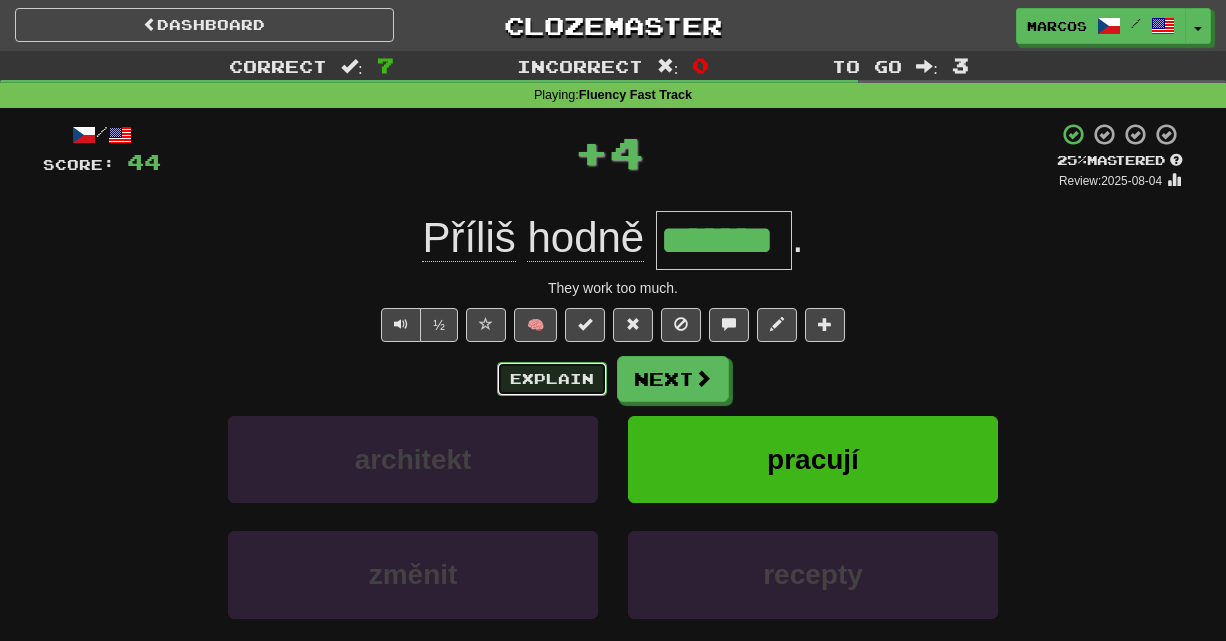 click on "Explain" at bounding box center (552, 379) 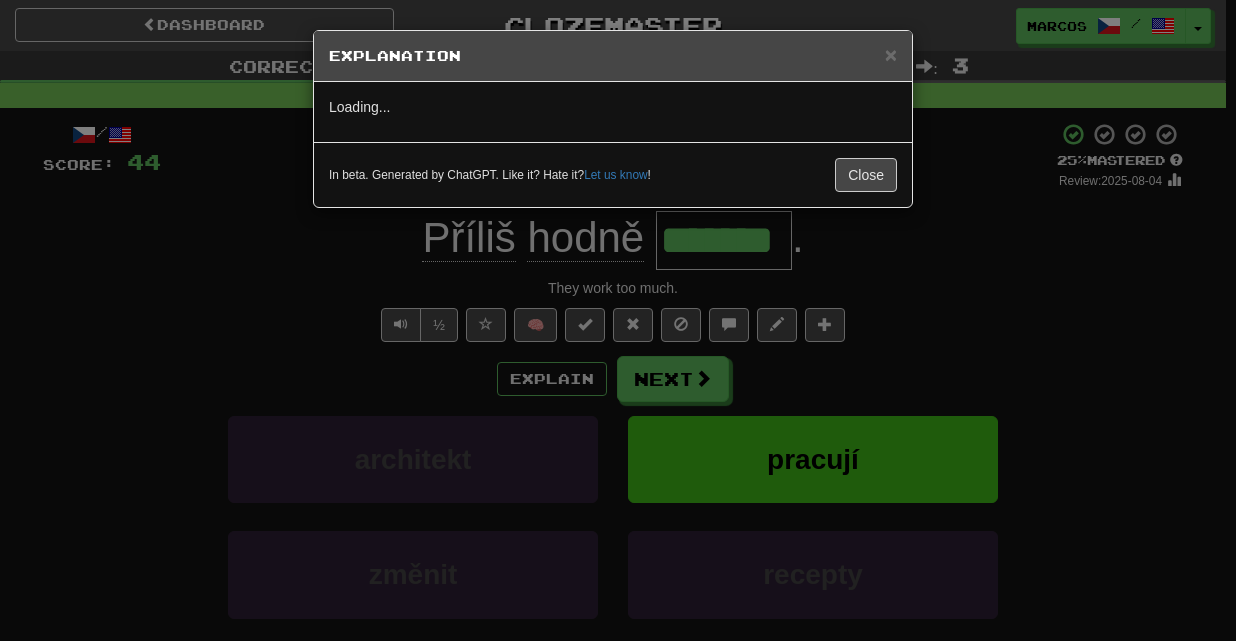 click on "× Explanation Loading... In beta. Generated by ChatGPT. Like it? Hate it?  Let us know ! Close" at bounding box center (618, 320) 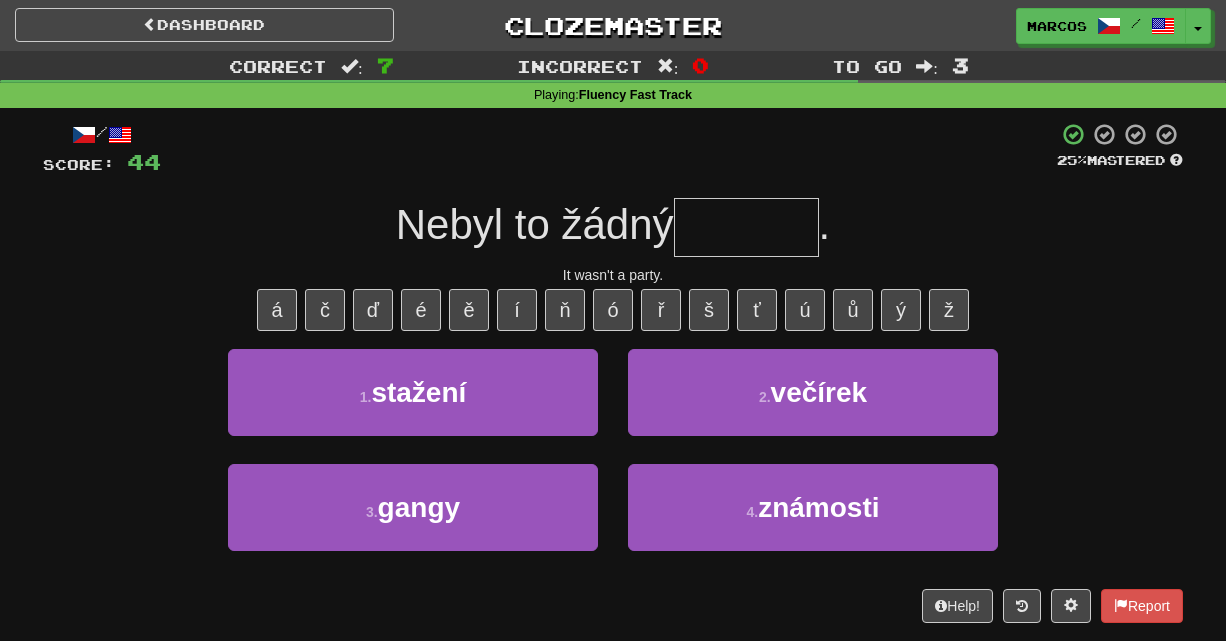 type on "*" 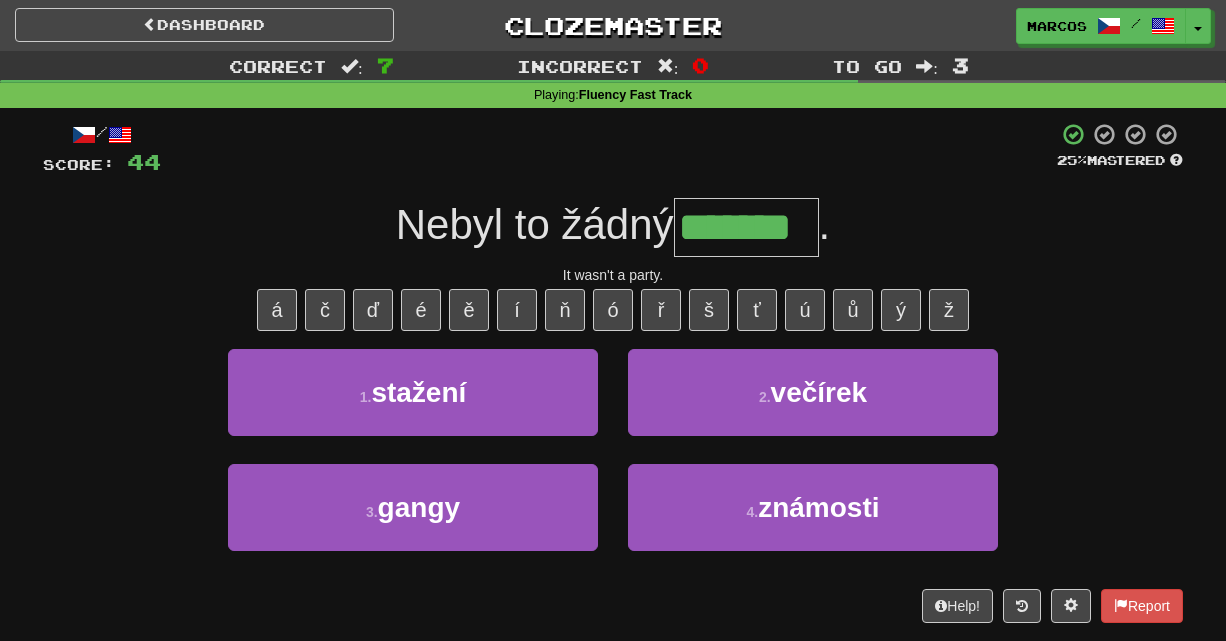 type on "*******" 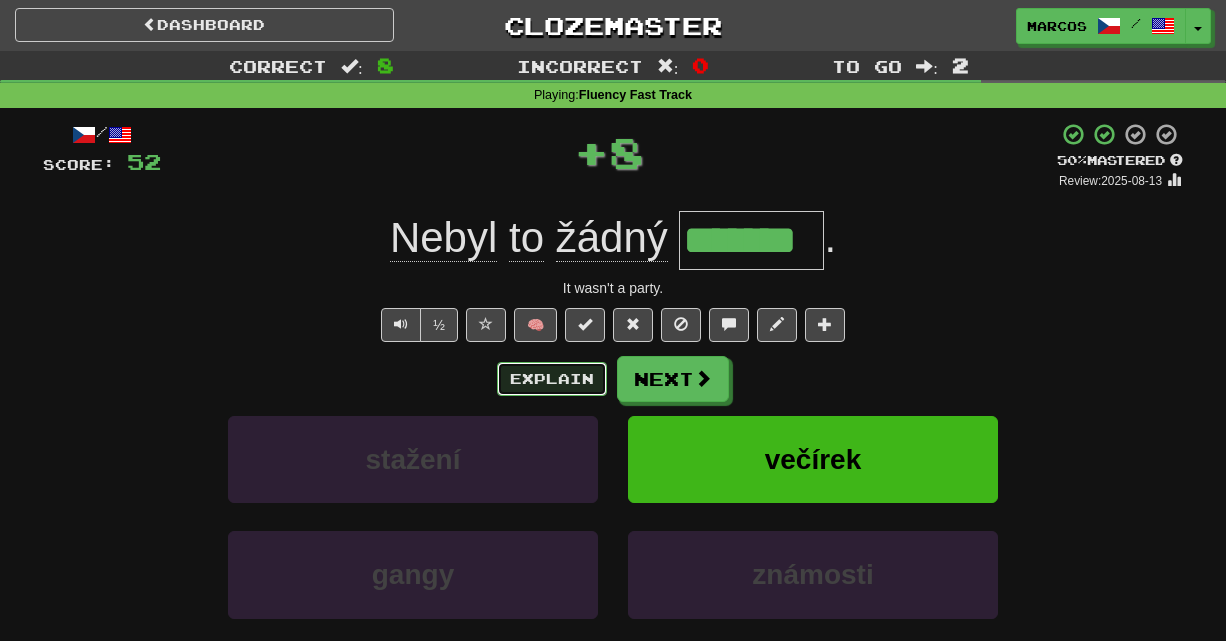 click on "Explain" at bounding box center [552, 379] 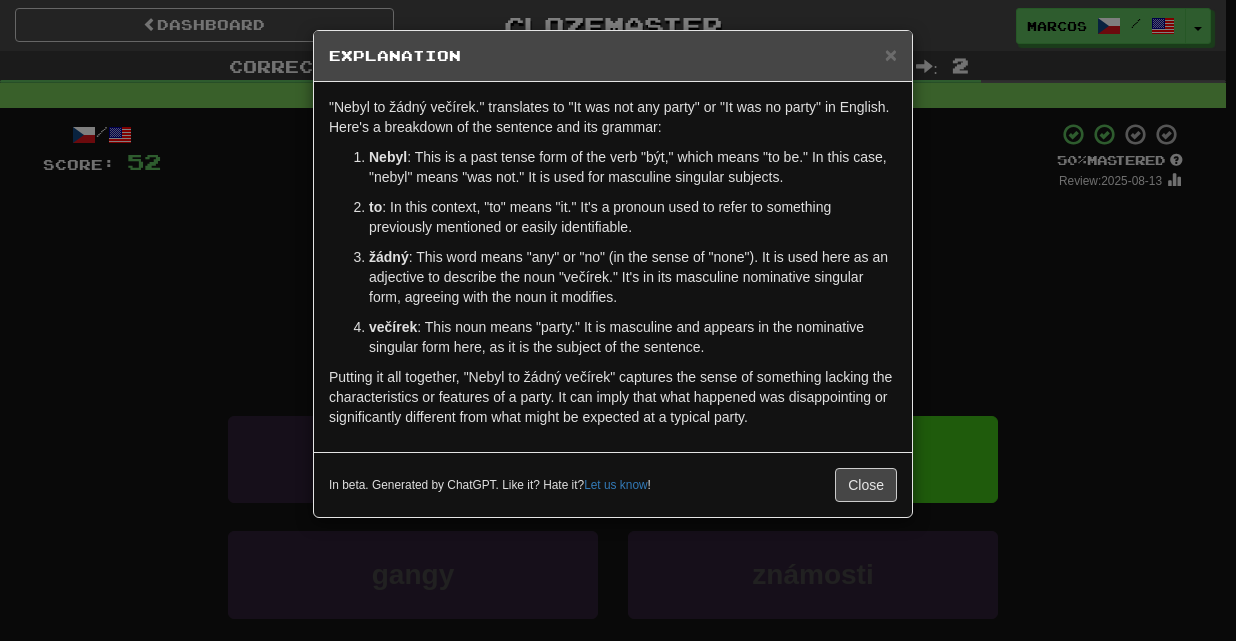 click on "× Explanation "Nebyl to žádný večírek." translates to "It was not any party" or "It was no party" in English. Here's a breakdown of the sentence and its grammar:
Nebyl : This is a past tense form of the verb "být," which means "to be." In this case, "nebyl" means "was not." It is used for masculine singular subjects.
to : In this context, "to" means "it." It's a pronoun used to refer to something previously mentioned or easily identifiable.
žádný : This word means "any" or "no" (in the sense of "none"). It is used here as an adjective to describe the noun "večírek." It's in its masculine nominative singular form, agreeing with the noun it modifies.
večírek : This noun means "party." It is masculine and appears in the nominative singular form here, as it is the subject of the sentence.
In beta. Generated by ChatGPT. Like it? Hate it?  Let us know ! Close" at bounding box center [618, 320] 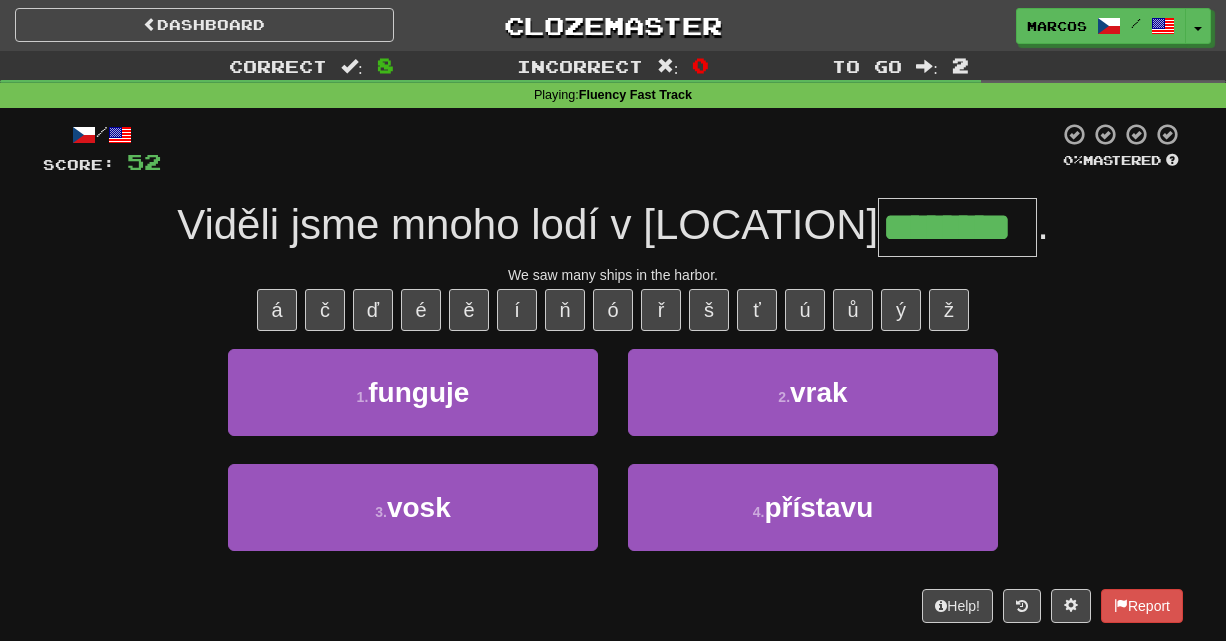type on "********" 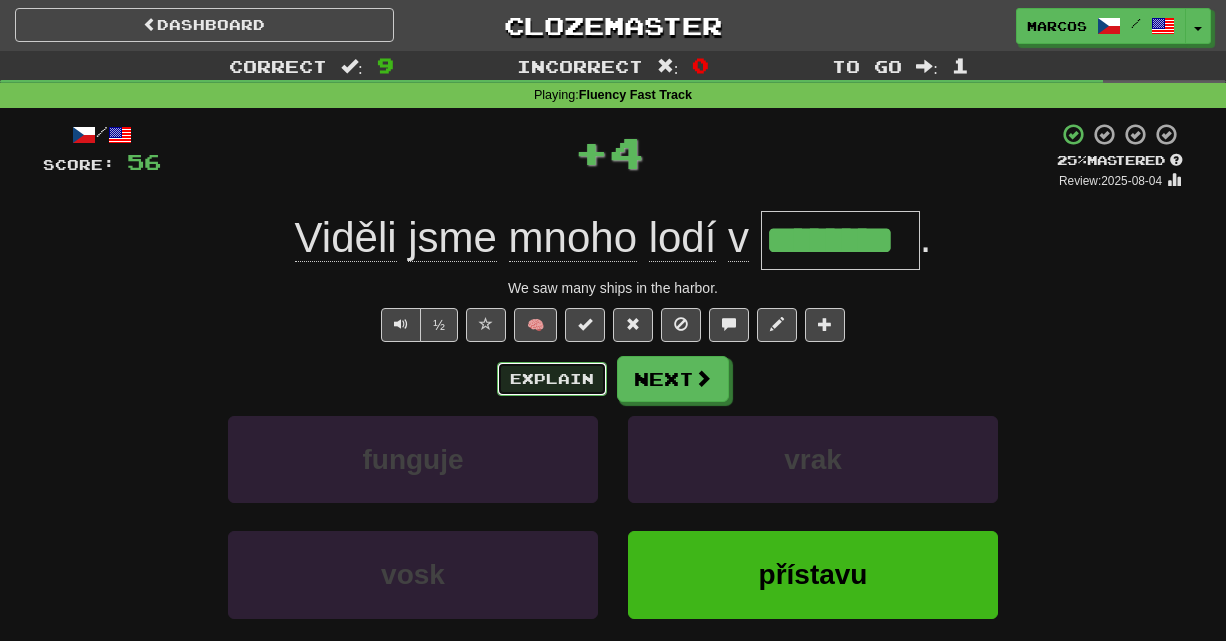 click on "Explain" at bounding box center [552, 379] 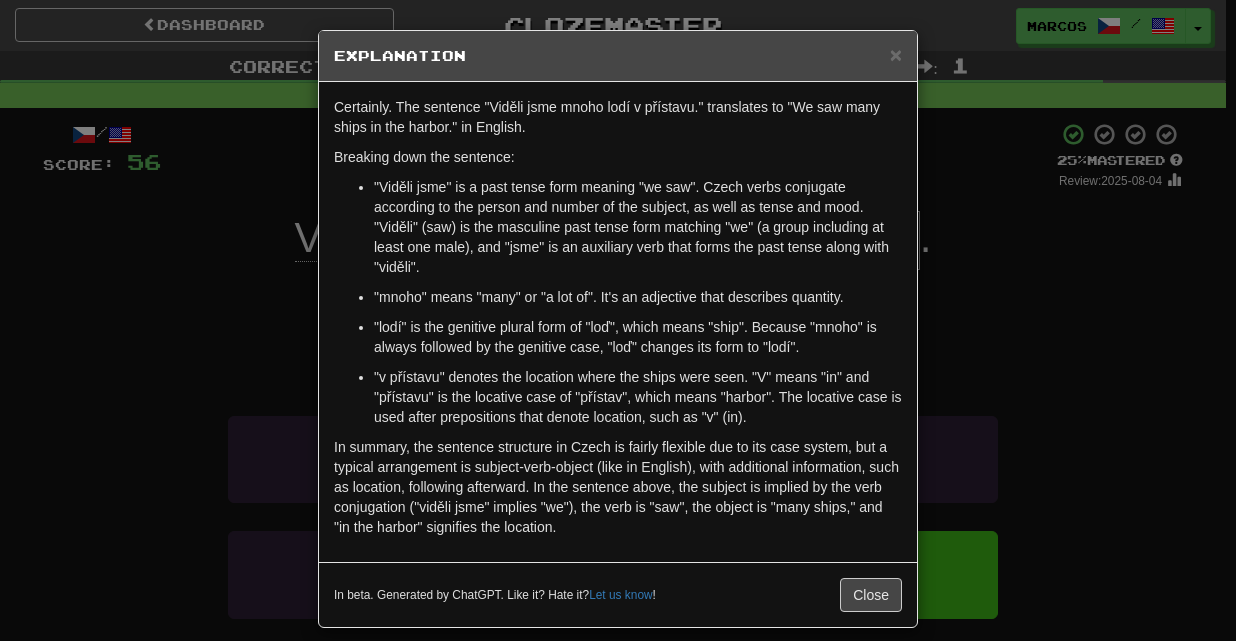 click on "× Explanation Certainly. The sentence "Viděli jsme mnoho lodí v přístavu." translates to "We saw many ships in the harbor." in English.
Breaking down the sentence:
"Viděli jsme" is a past tense form meaning "we saw". Czech verbs conjugate according to the person and number of the subject, as well as tense and mood. "Viděli" (saw) is the masculine past tense form matching "we" (a group including at least one male), and "jsme" is an auxiliary verb that forms the past tense along with "viděli".
"mnoho" means "many" or "a lot of". It's an adjective that describes quantity.
"lodí" is the genitive plural form of "loď", which means "ship". Because "mnoho" is always followed by the genitive case, "loď" changes its form to "lodí".
"v přístavu" denotes the location where the ships were seen. "V" means "in" and "přístavu" is the locative case of "přístav", which means "harbor". The locative case is used after prepositions that denote location, such as "v" (in).
! Close" at bounding box center (618, 320) 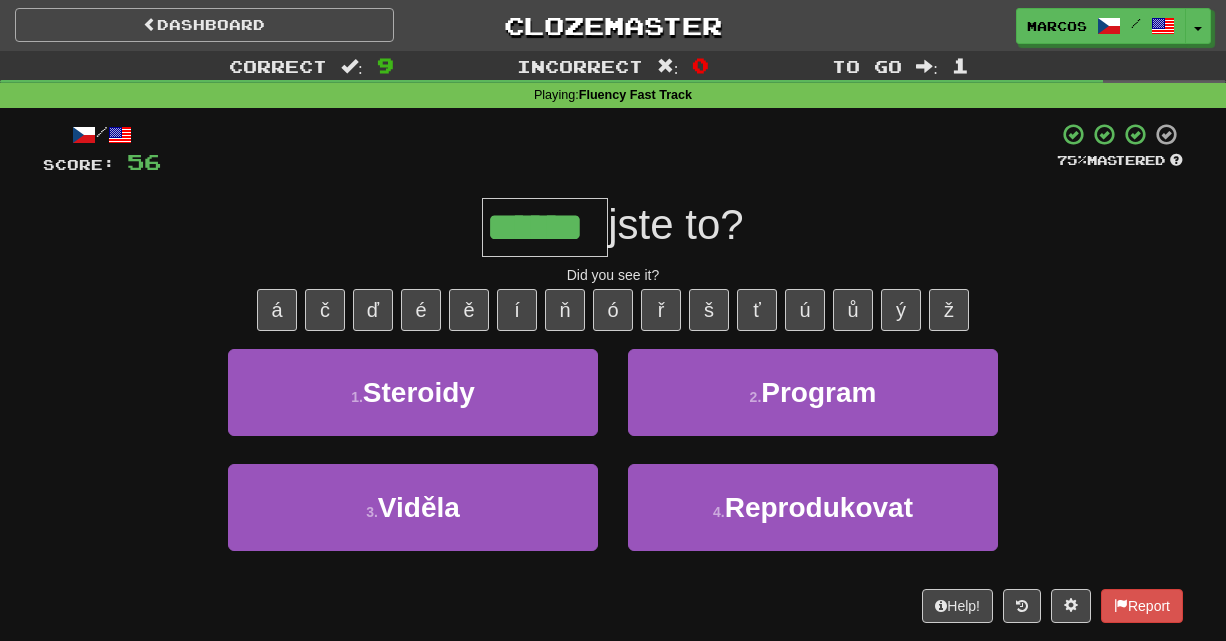 type on "******" 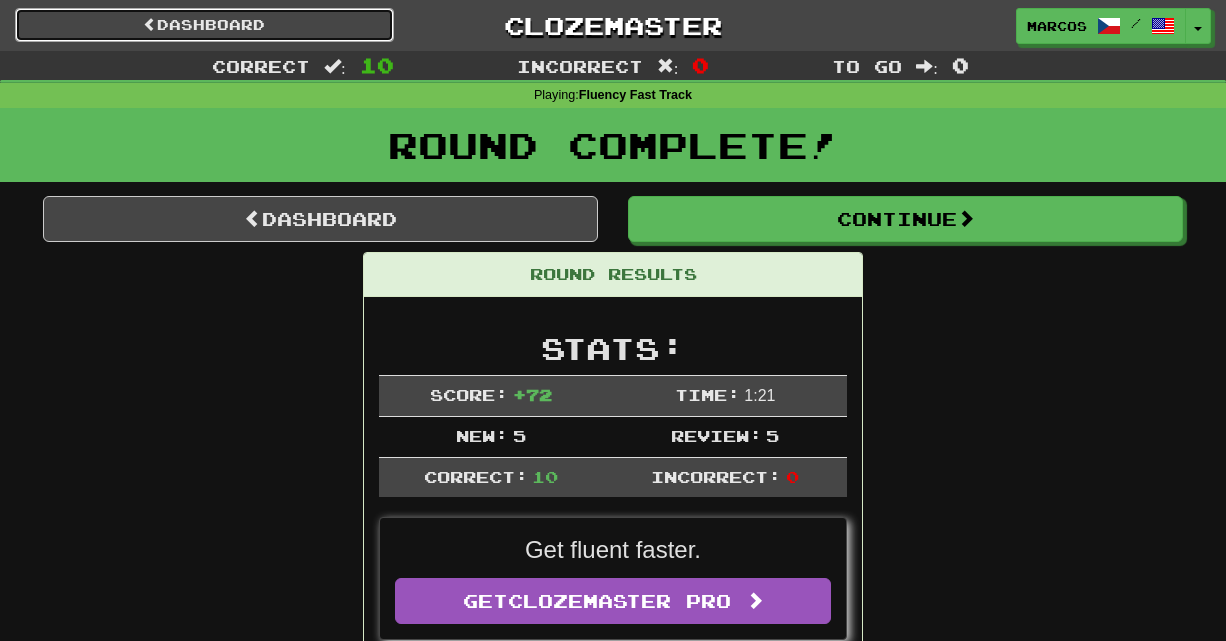 click on "Dashboard" at bounding box center (204, 25) 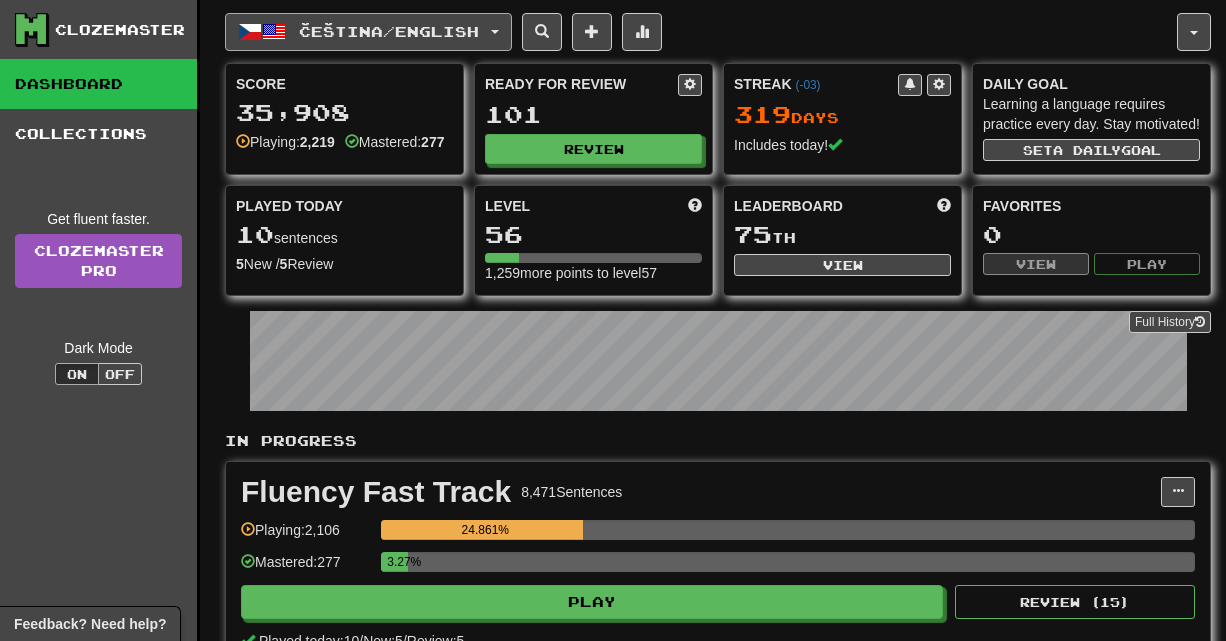 scroll, scrollTop: 0, scrollLeft: 0, axis: both 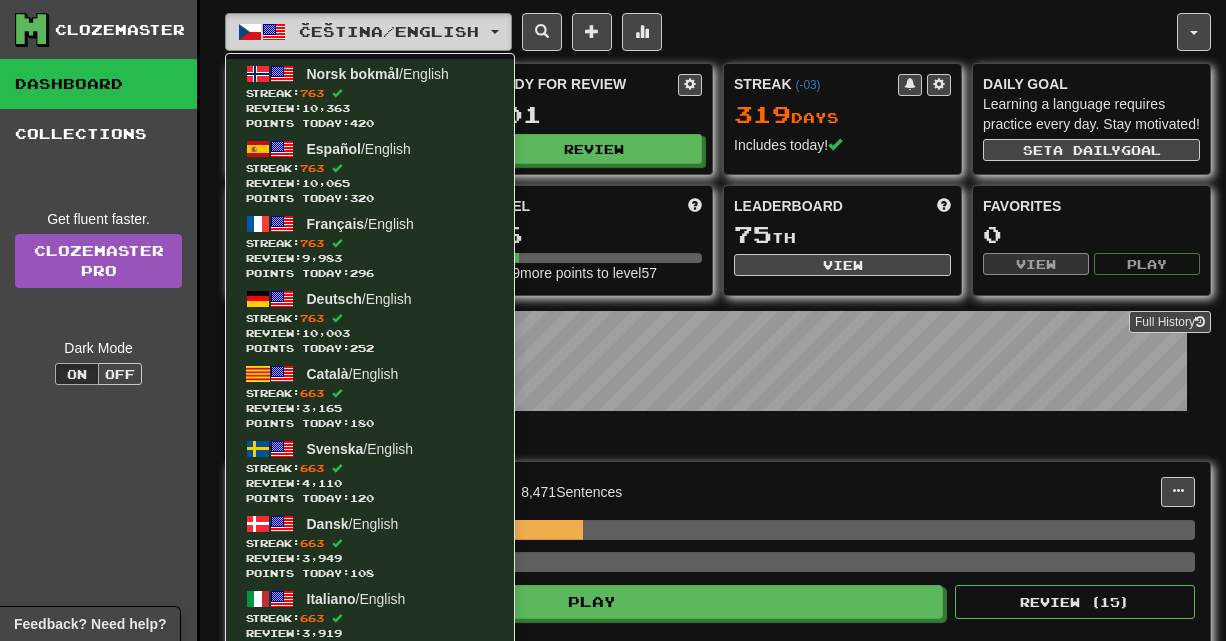 type 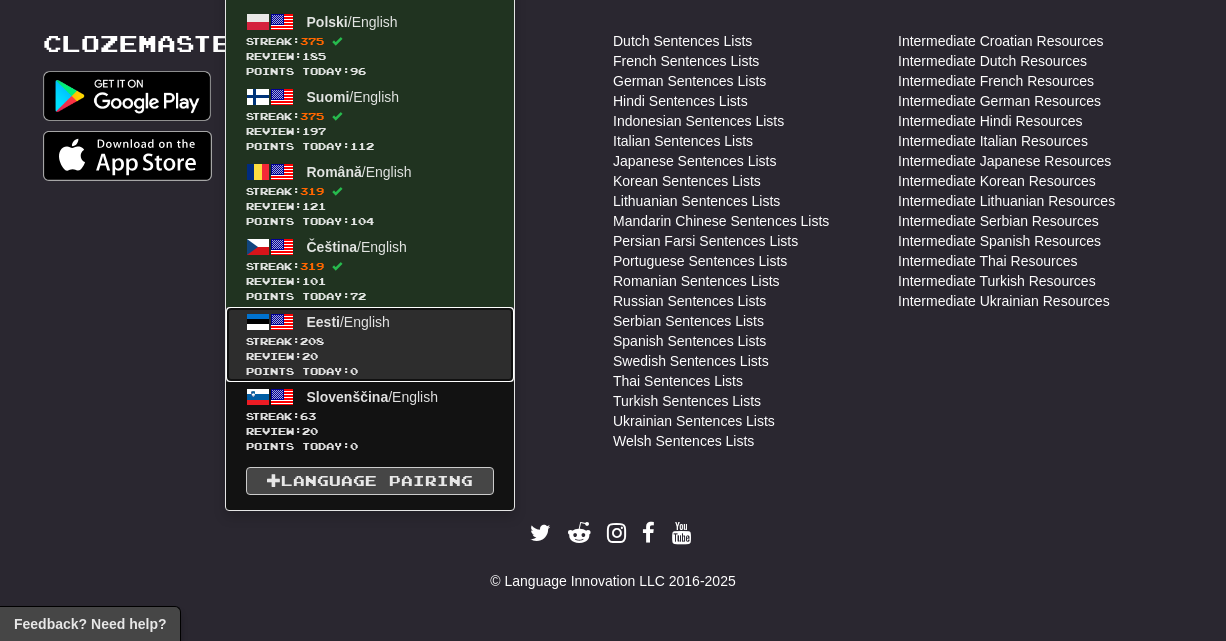 click on "Streak:  208" at bounding box center [370, 341] 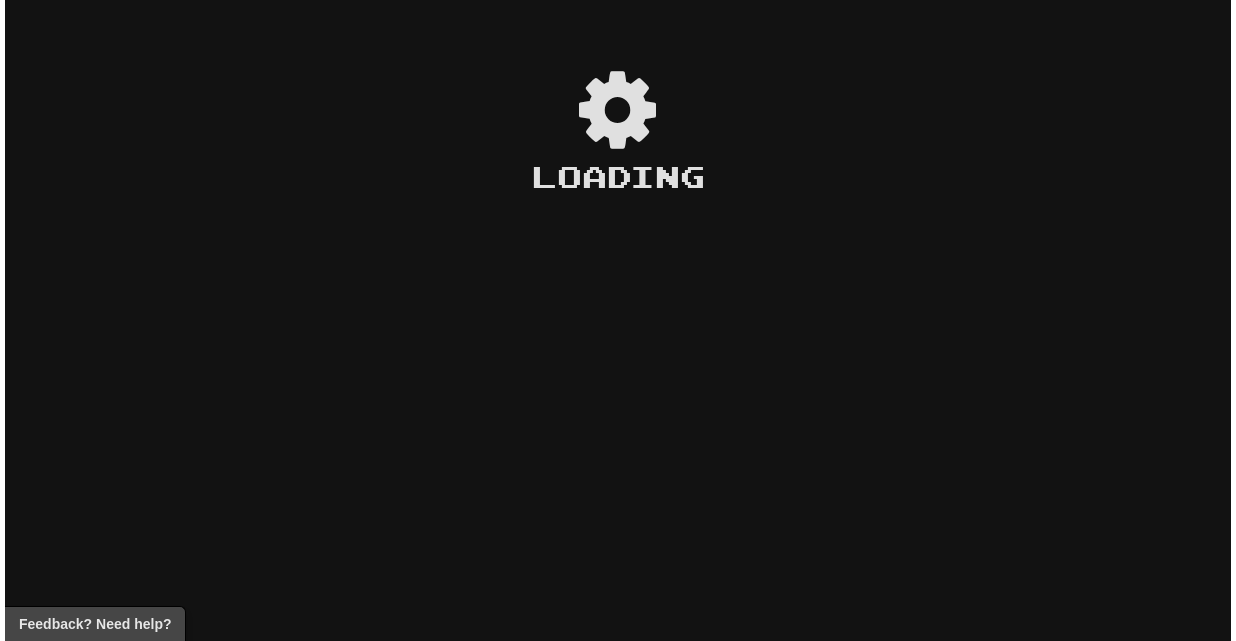 scroll, scrollTop: 0, scrollLeft: 0, axis: both 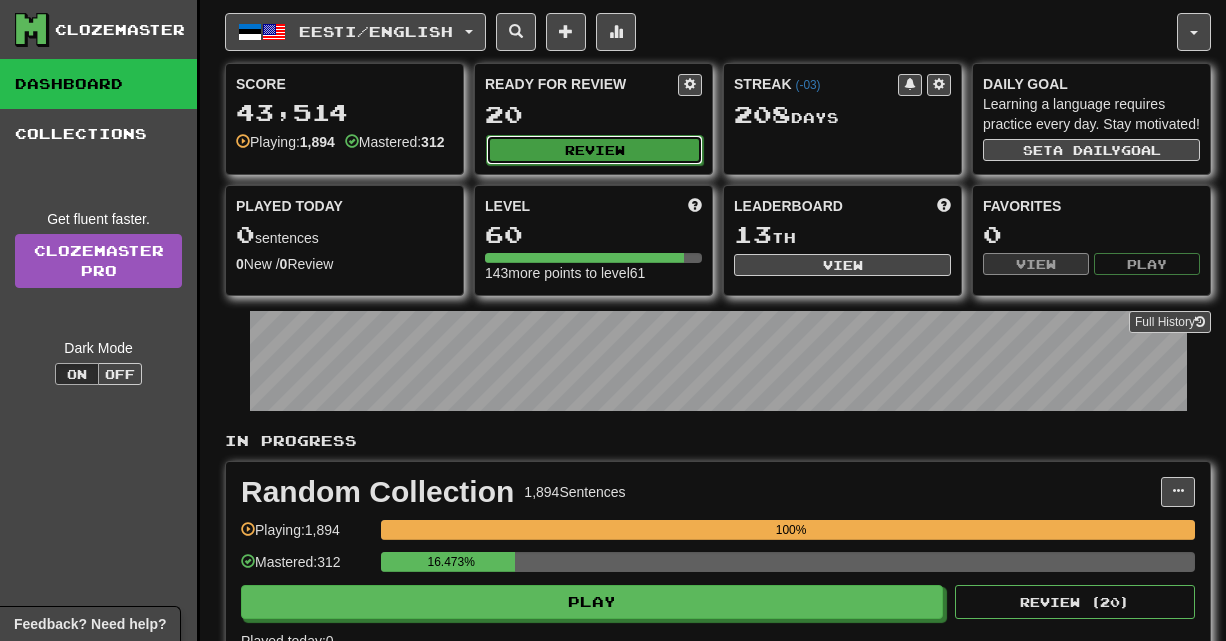 click on "Review" at bounding box center (594, 150) 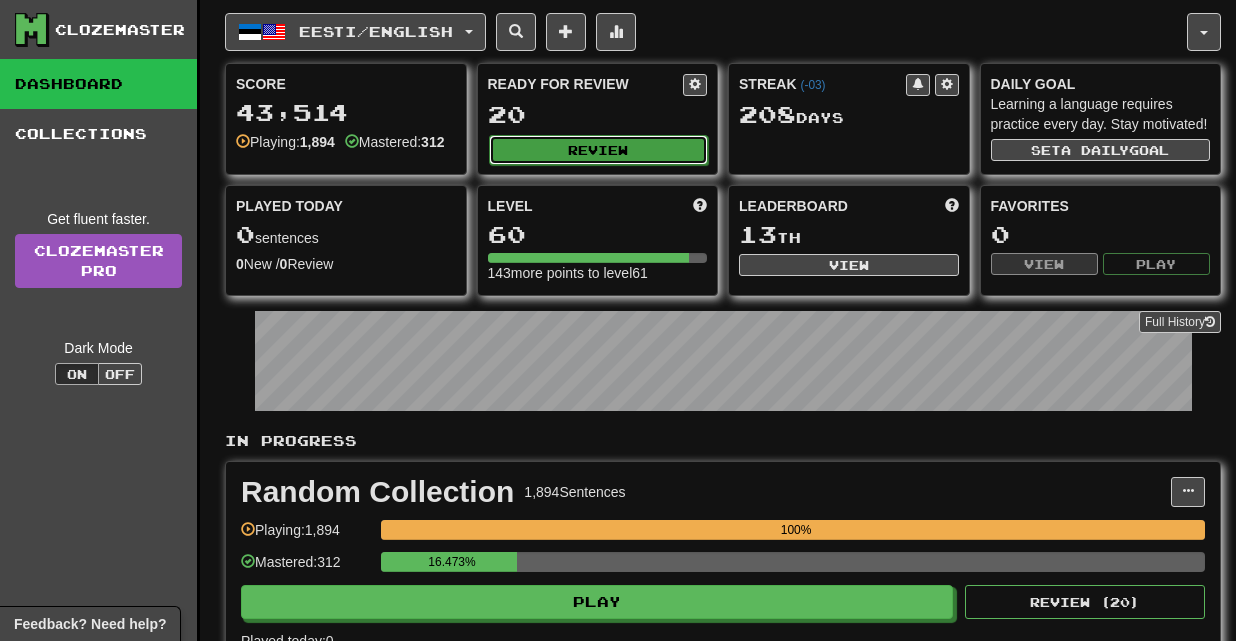 select on "**" 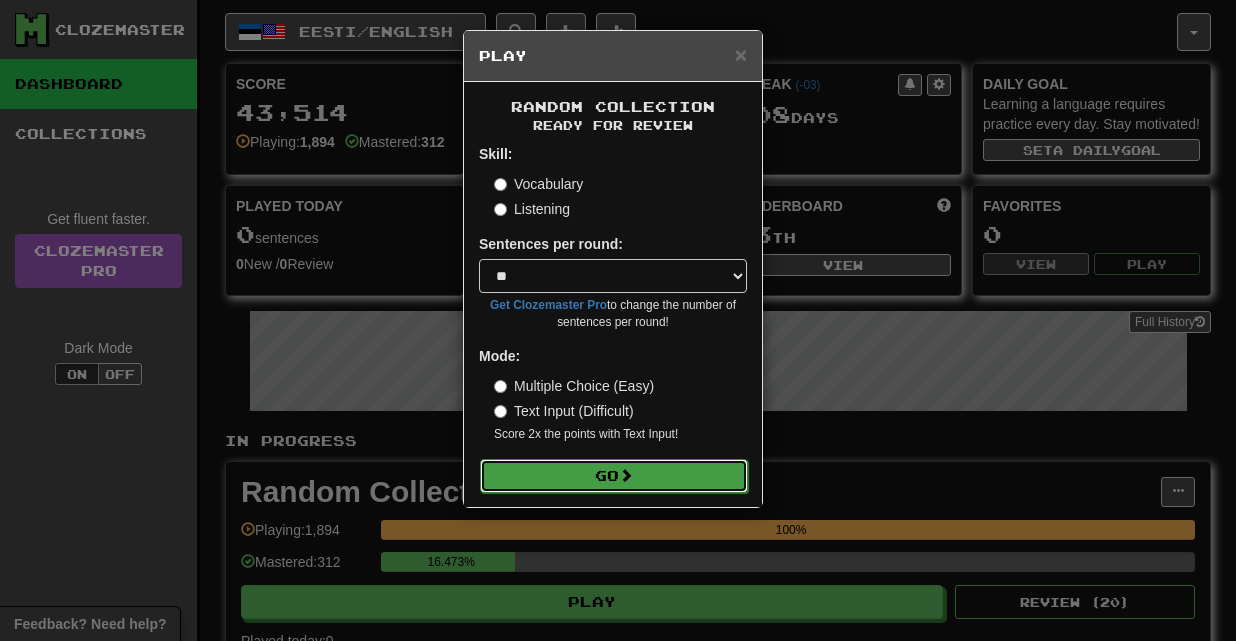 click at bounding box center (626, 475) 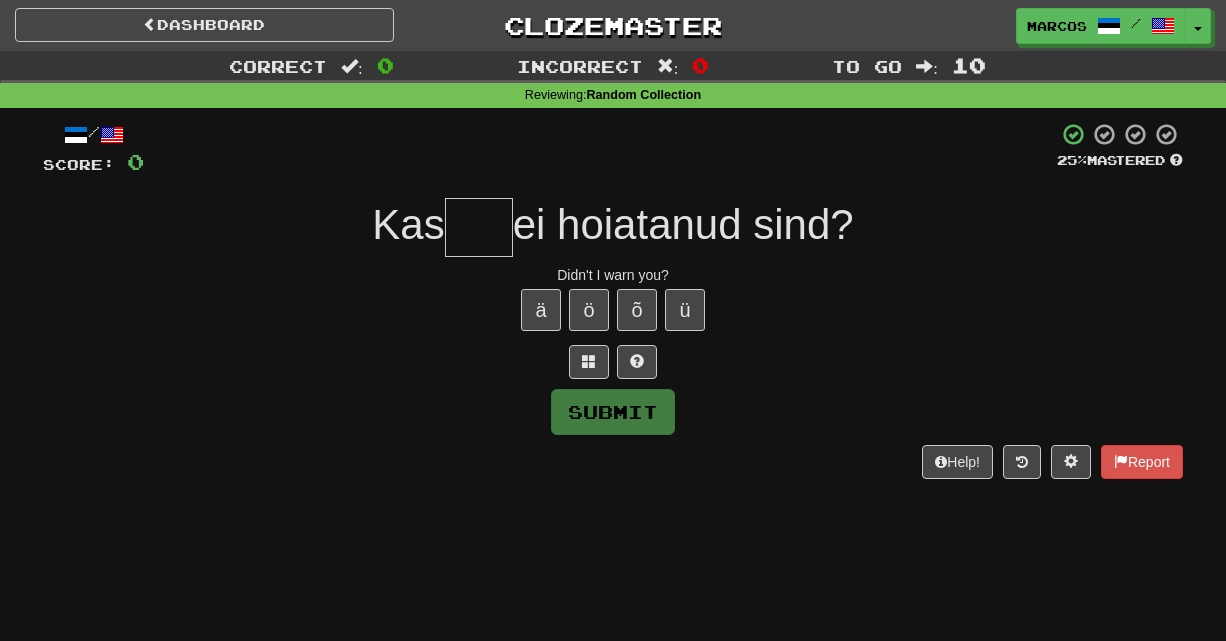 scroll, scrollTop: 0, scrollLeft: 0, axis: both 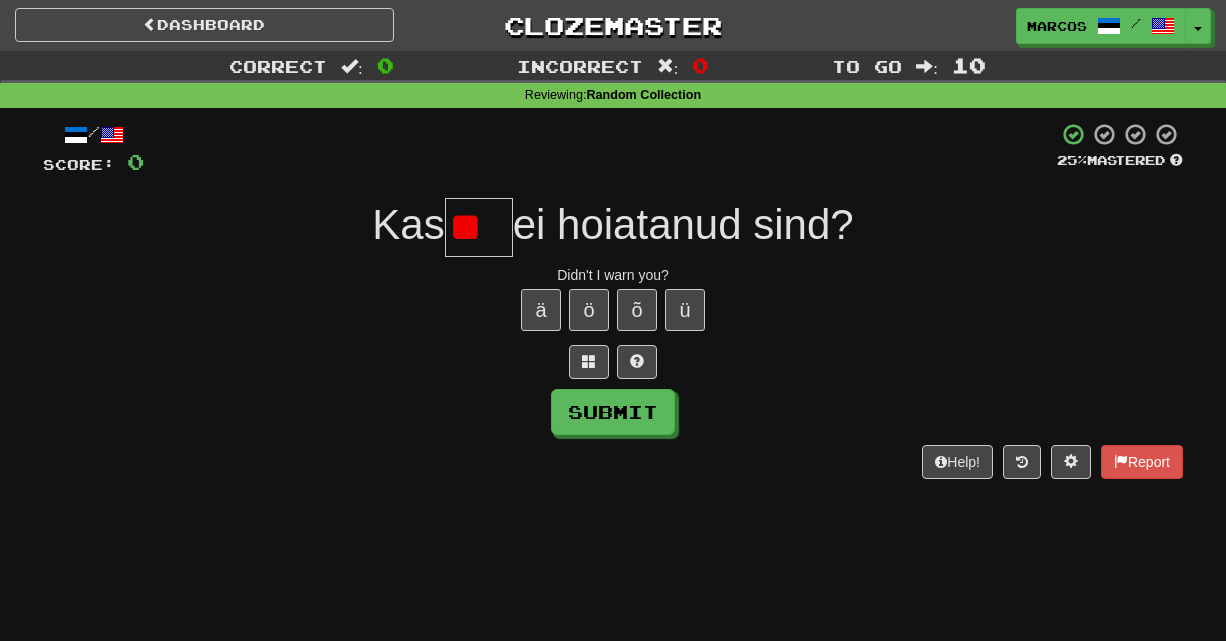 type on "*" 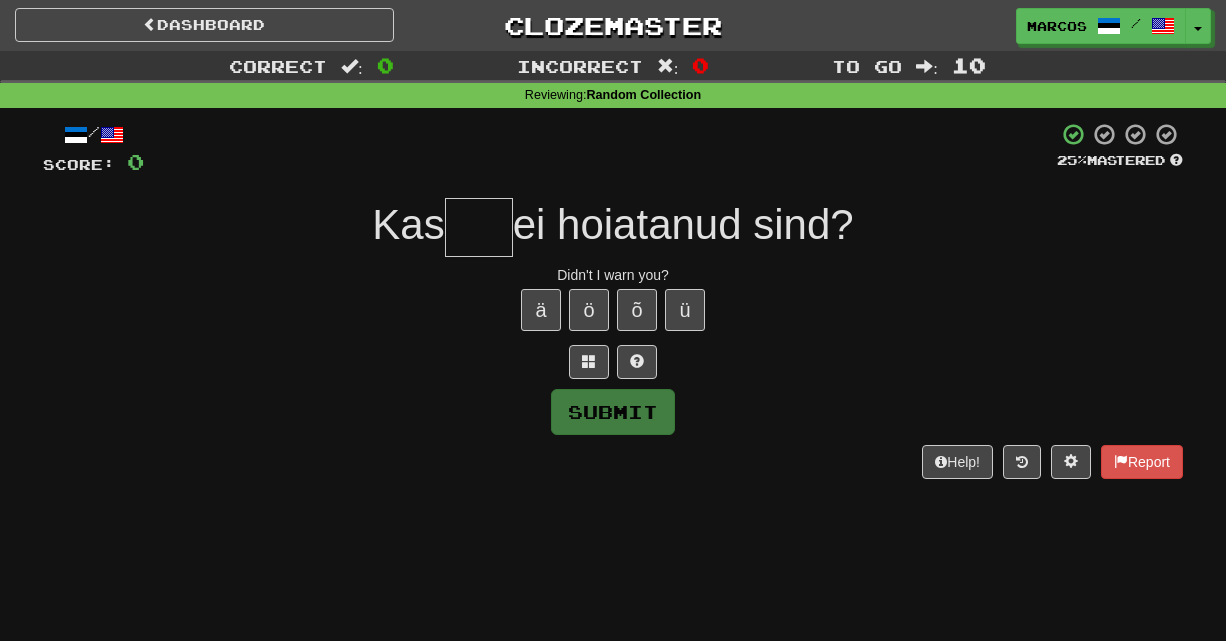 type on "*" 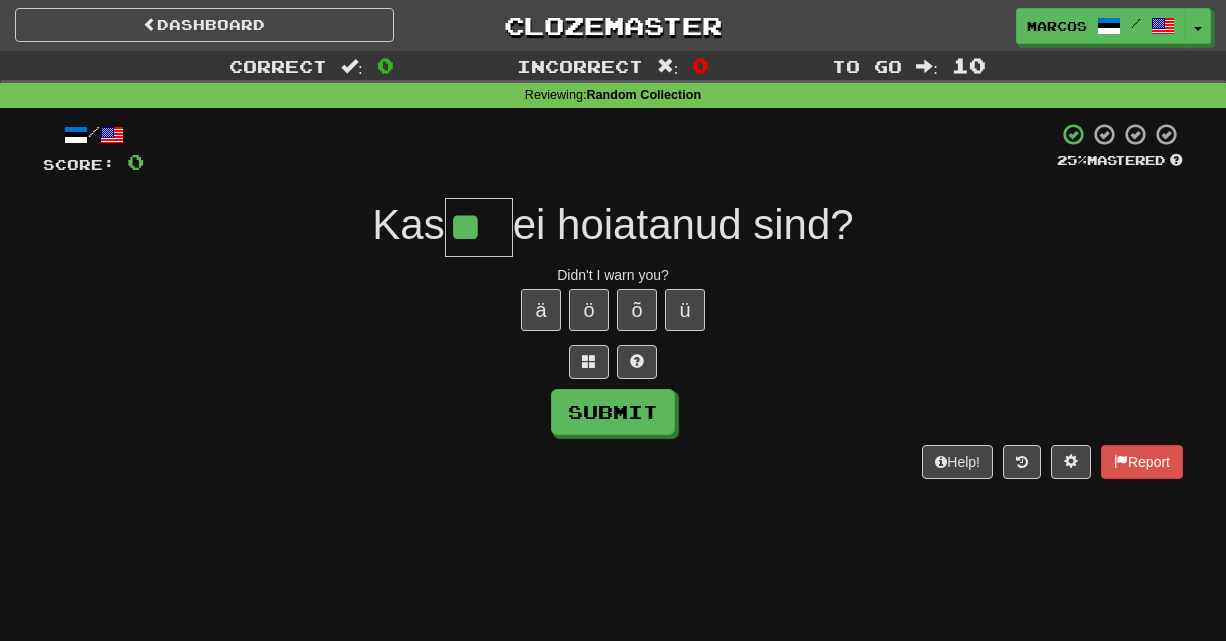 type on "**" 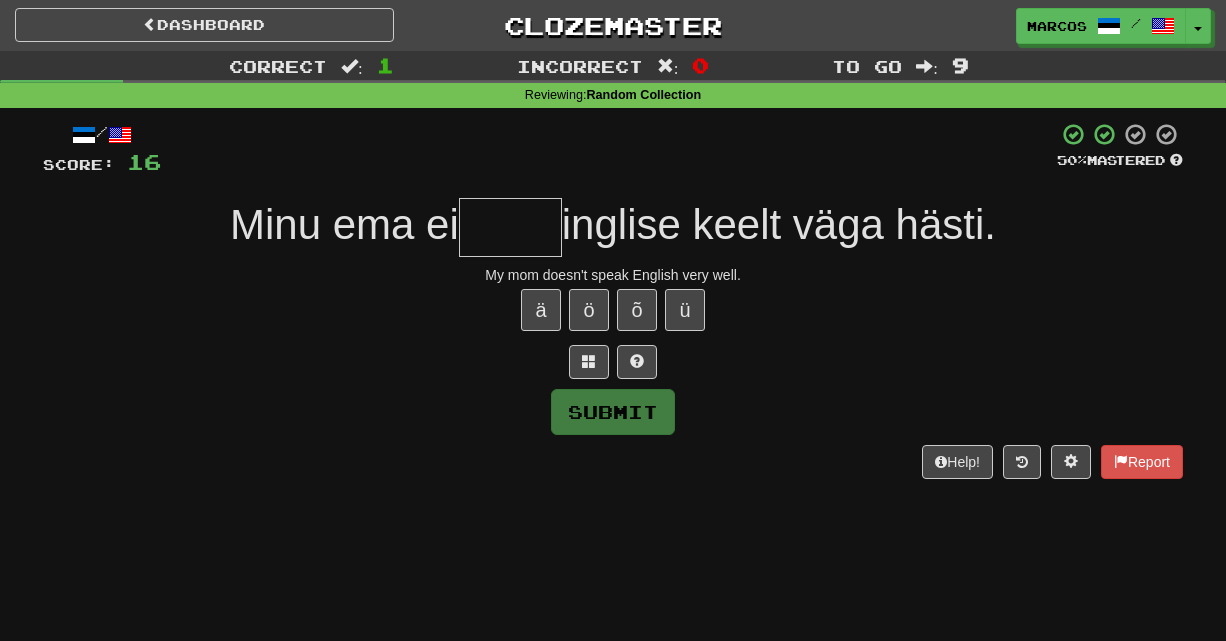 type on "*" 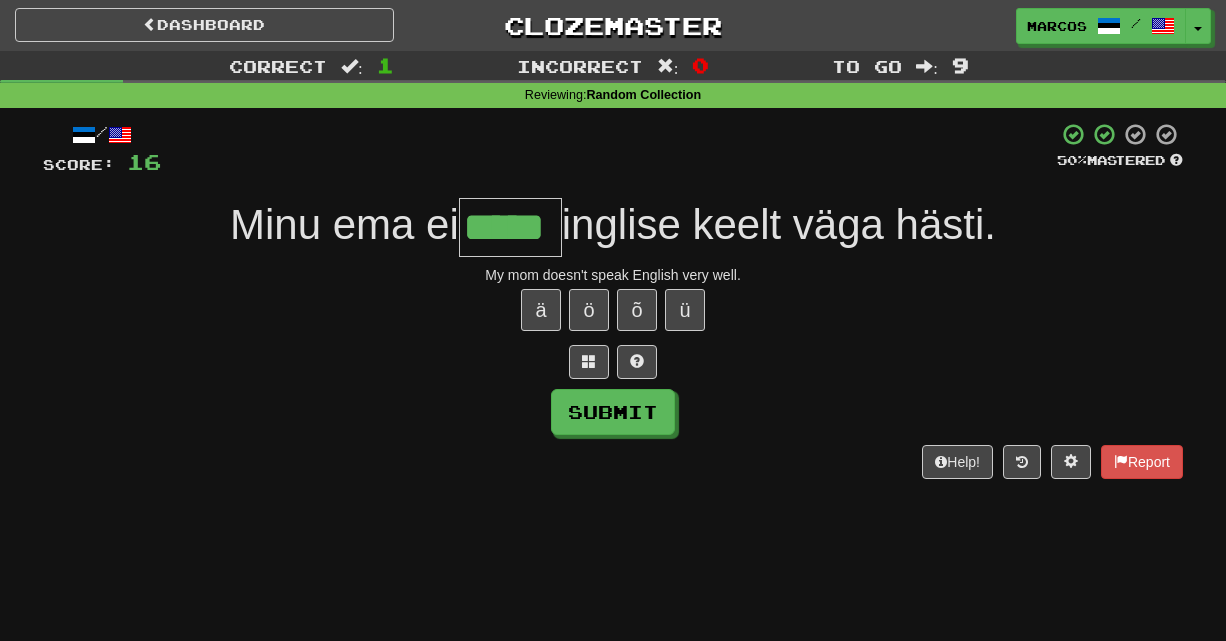 type on "*****" 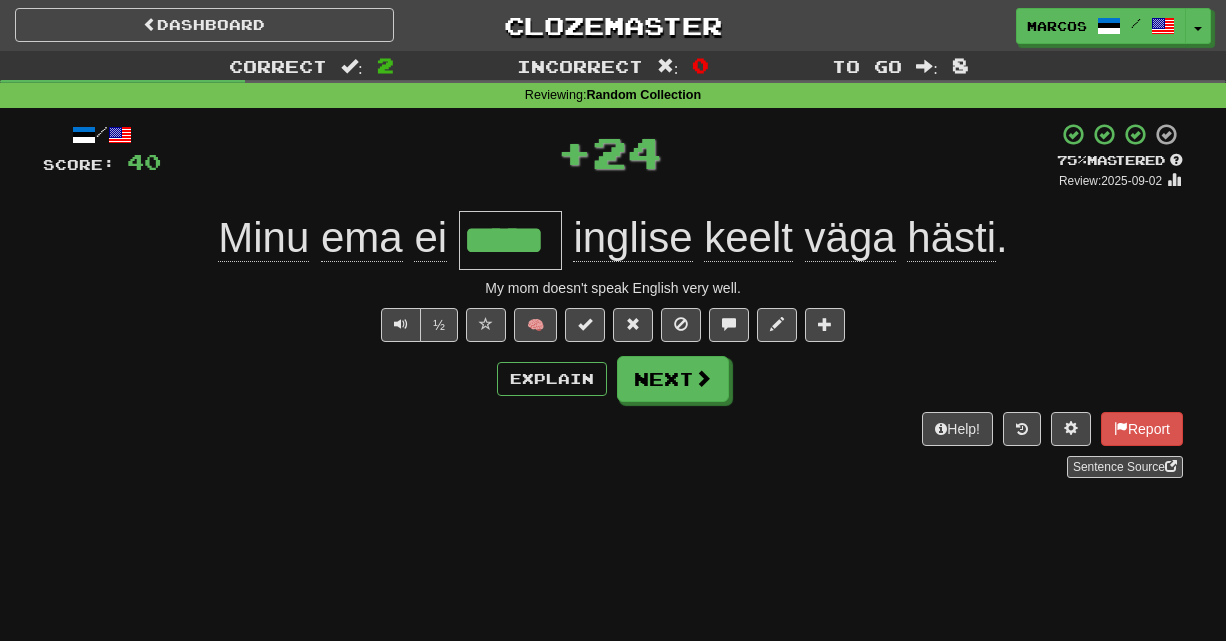click on "Help!  Report Sentence Source" at bounding box center (613, 445) 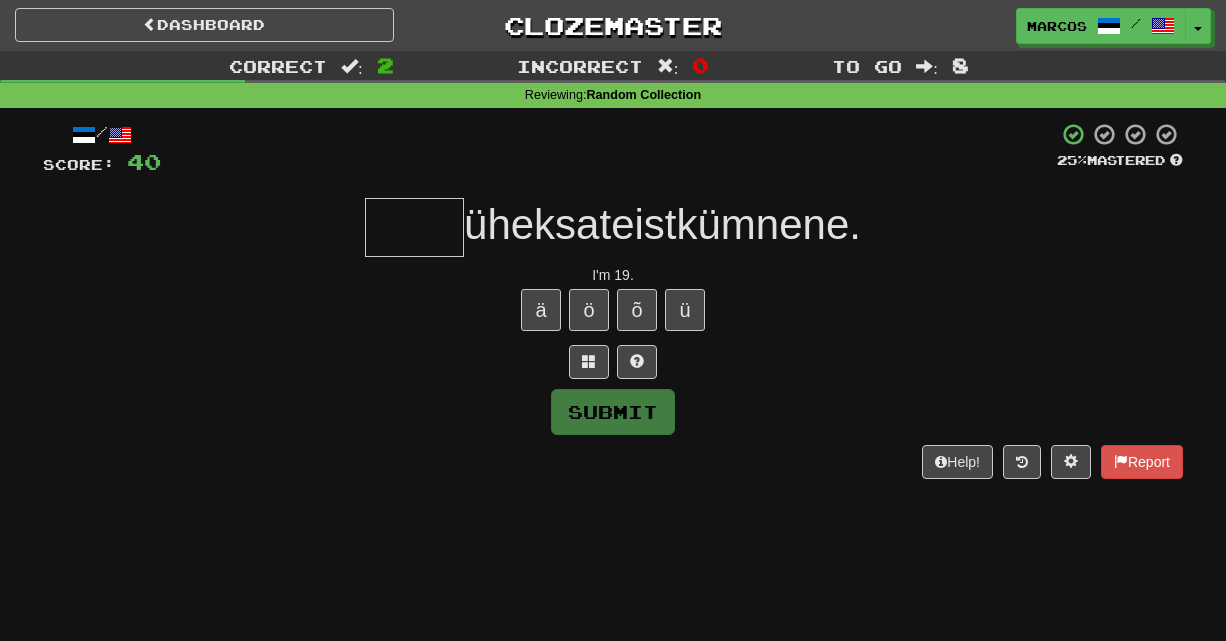 type on "*" 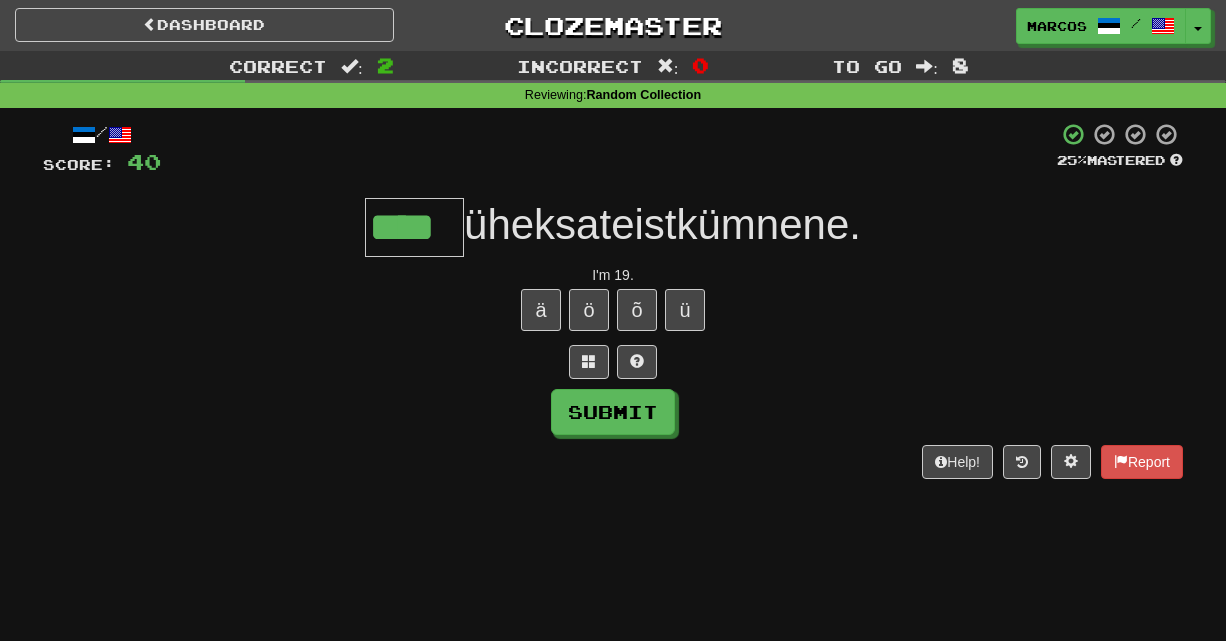 type on "****" 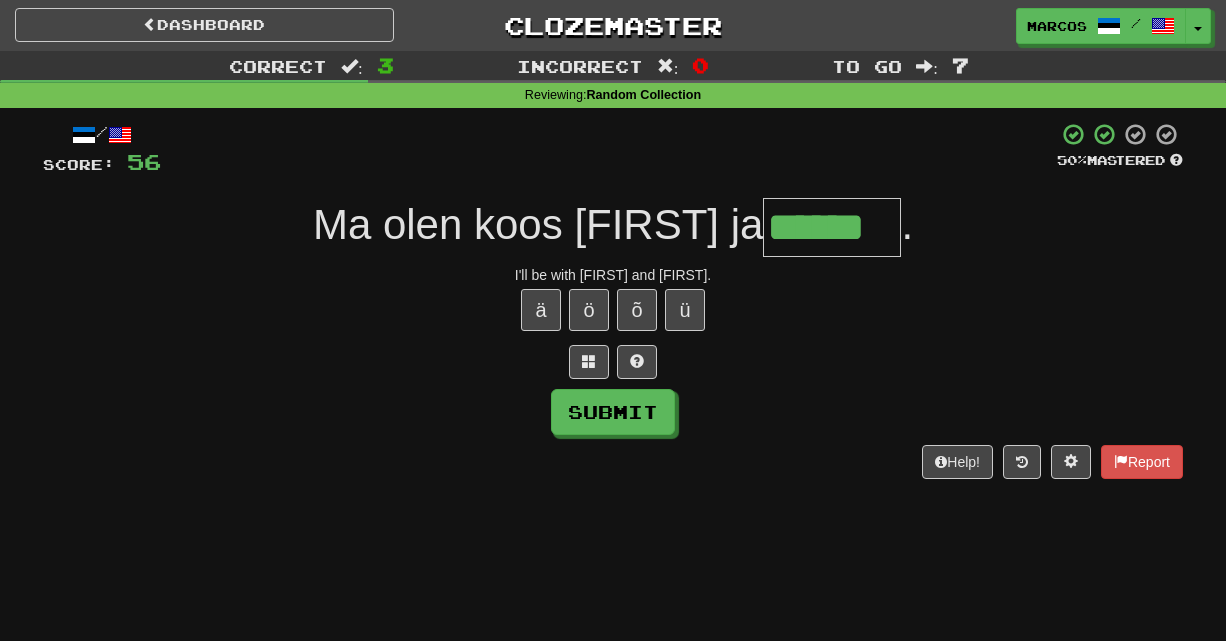 type on "******" 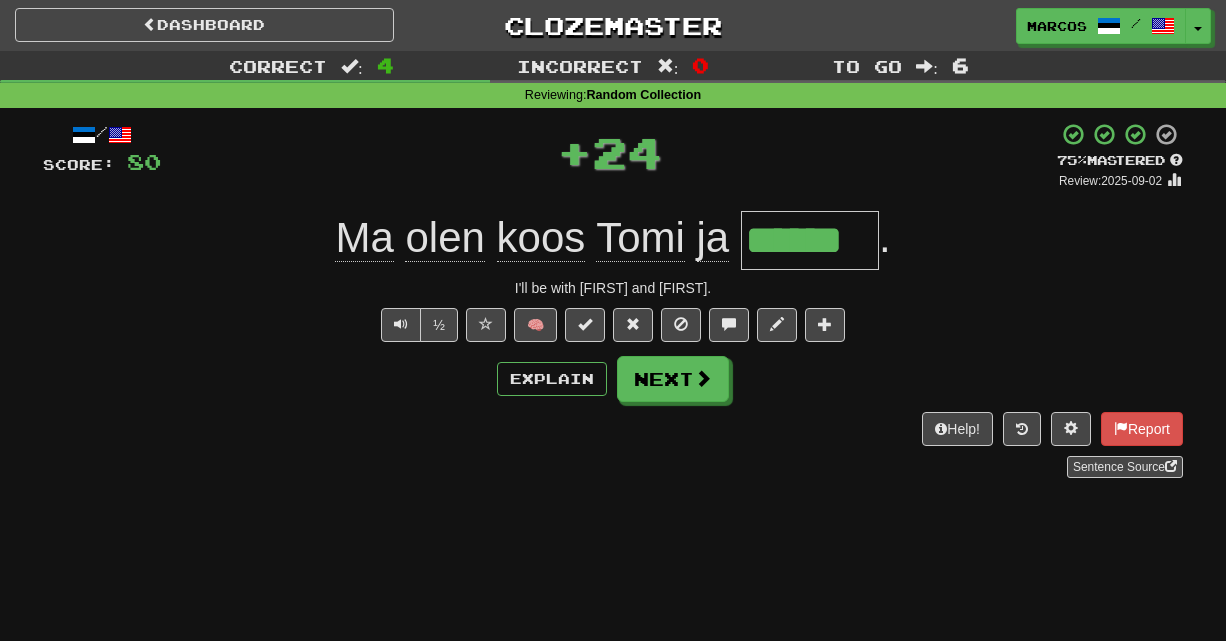 click on "Help!  Report Sentence Source" at bounding box center (613, 445) 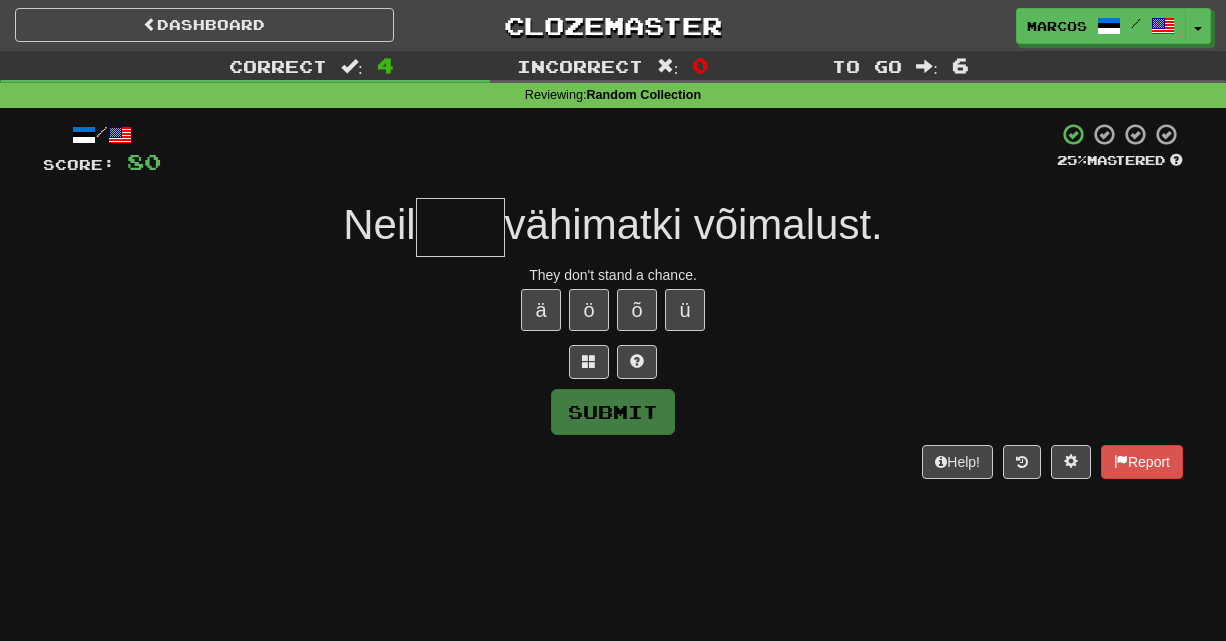 type on "*" 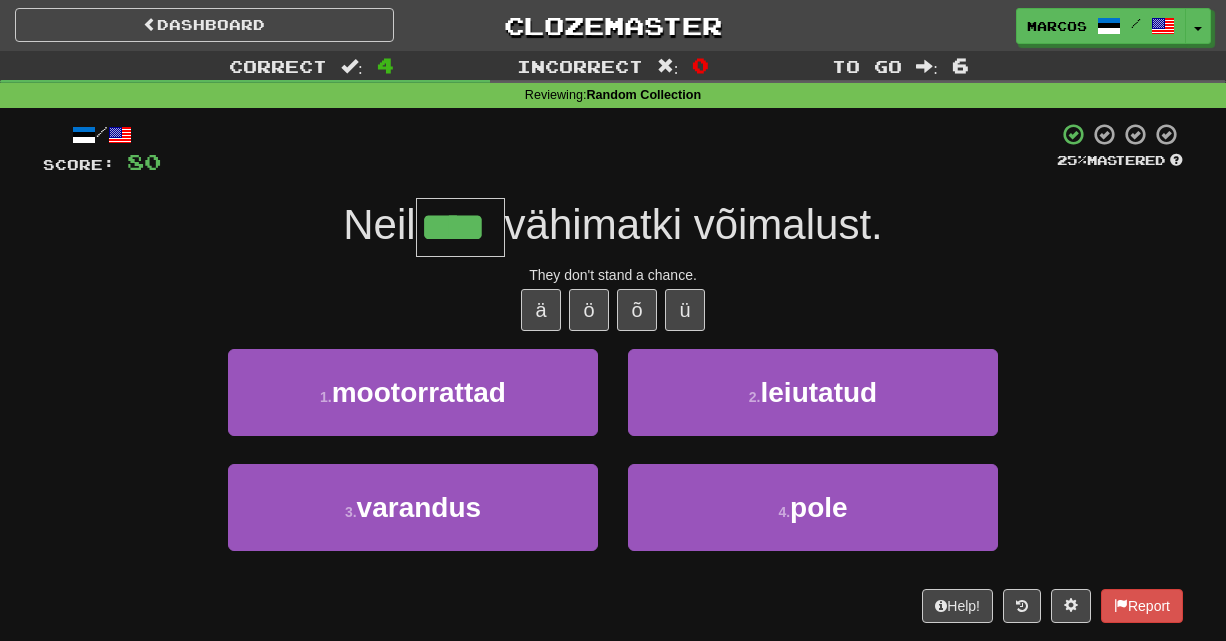 type on "****" 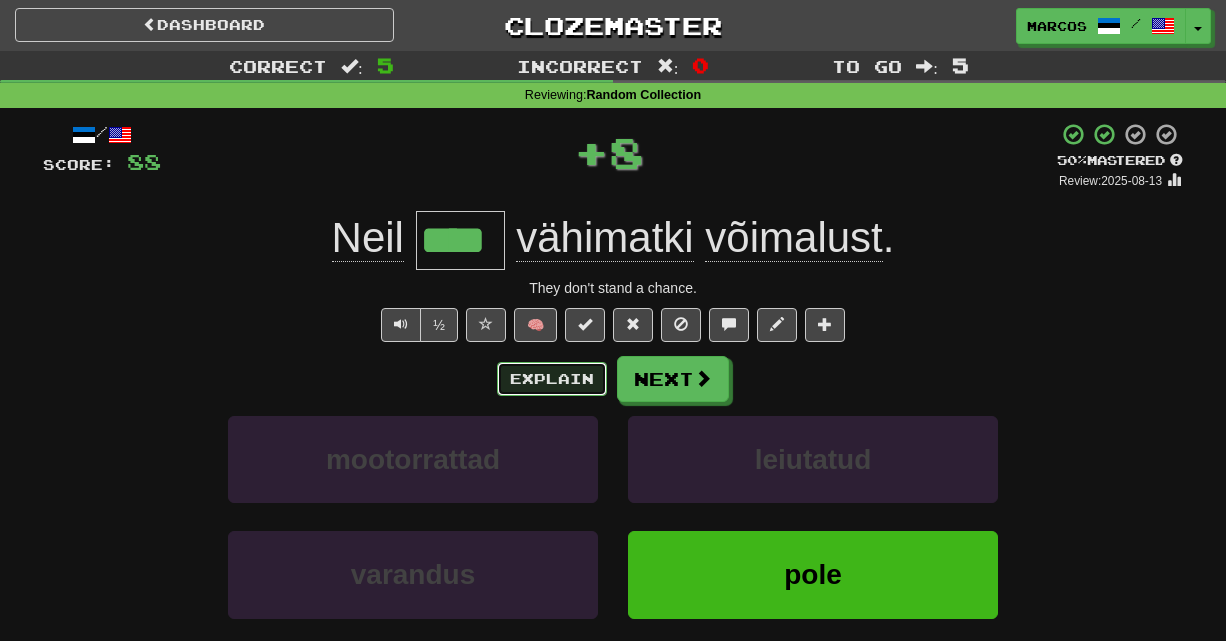 click on "Explain" at bounding box center (552, 379) 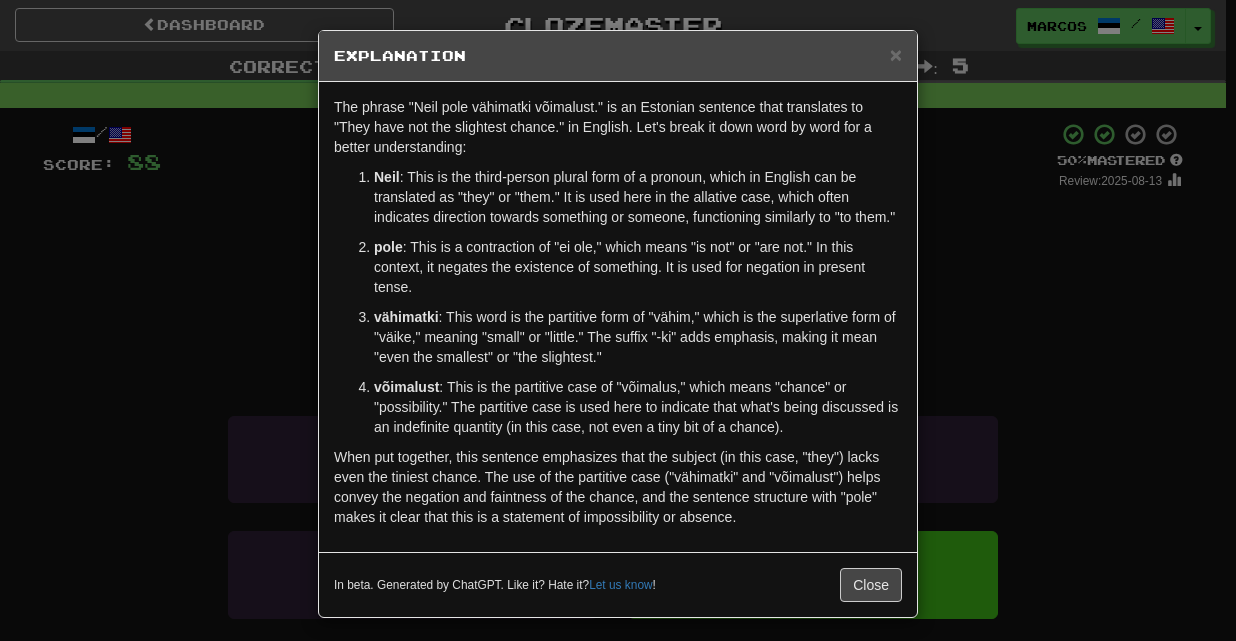 click on "× Explanation The phrase "Neil pole vähimatki võimalust." is an Estonian sentence that translates to "They have not the slightest chance." in English. Let's break it down word by word for a better understanding:
Neil : This is the third-person plural form of a pronoun, which in English can be translated as "they" or "them." It is used here in the allative case, which often indicates direction towards something or someone, functioning similarly to "to them."
pole : This is a contraction of "ei ole," which means "is not" or "are not." In this context, it negates the existence of something. It is used for negation in present tense.
vähimatki : This word is the partitive form of "vähim," which is the superlative form of "väike," meaning "small" or "little." The suffix "-ki" adds emphasis, making it mean "even the smallest" or "the slightest."
võimalust
In beta. Generated by ChatGPT. Like it? Hate it?  Let us know ! Close" at bounding box center (618, 320) 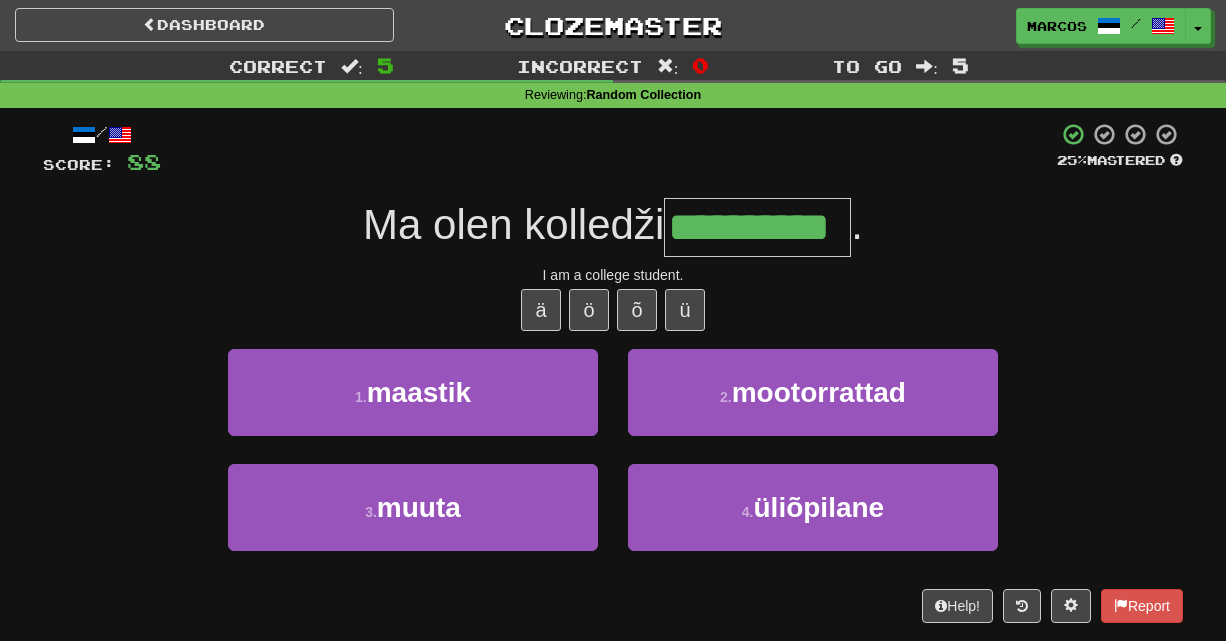 type on "**********" 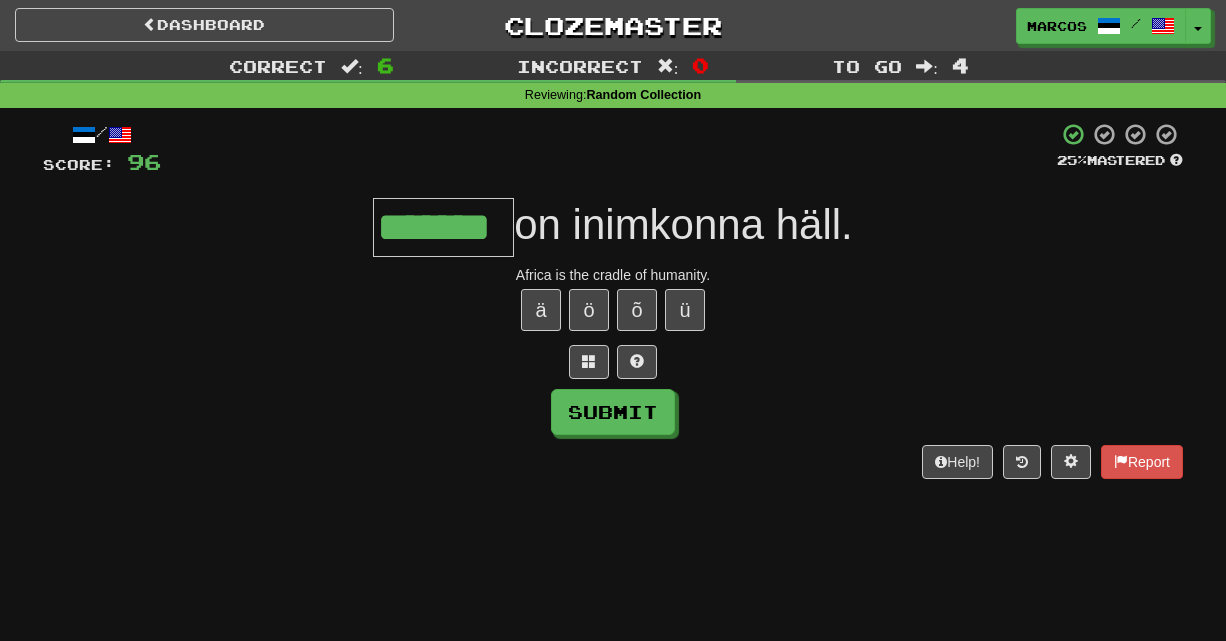 type on "*******" 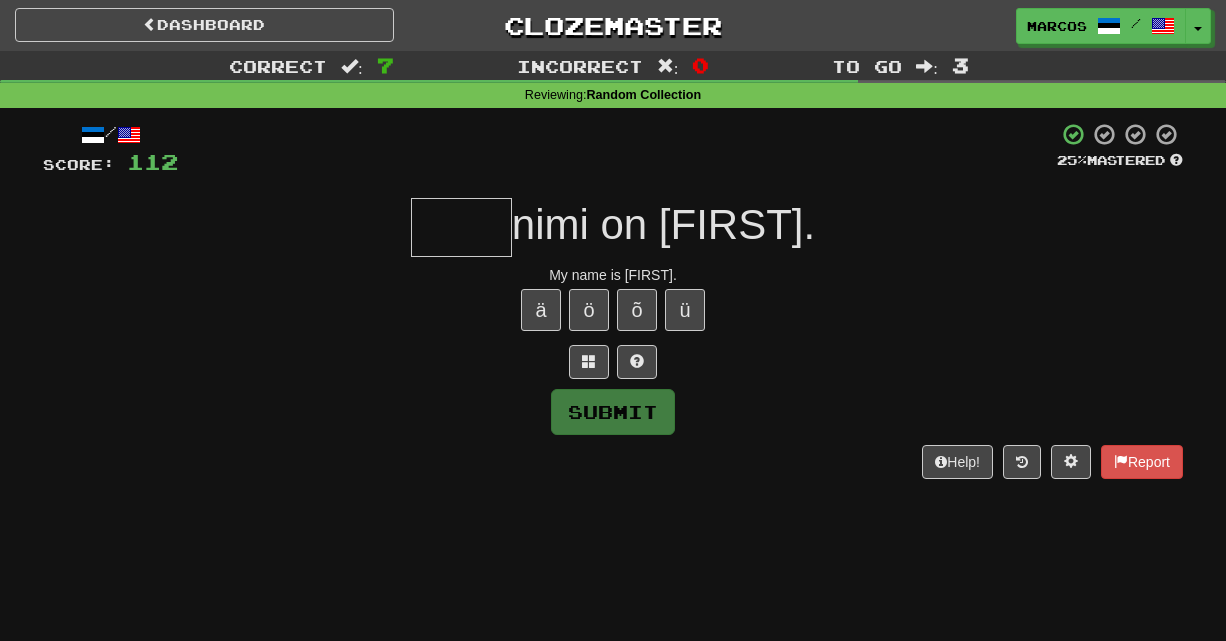 type on "*" 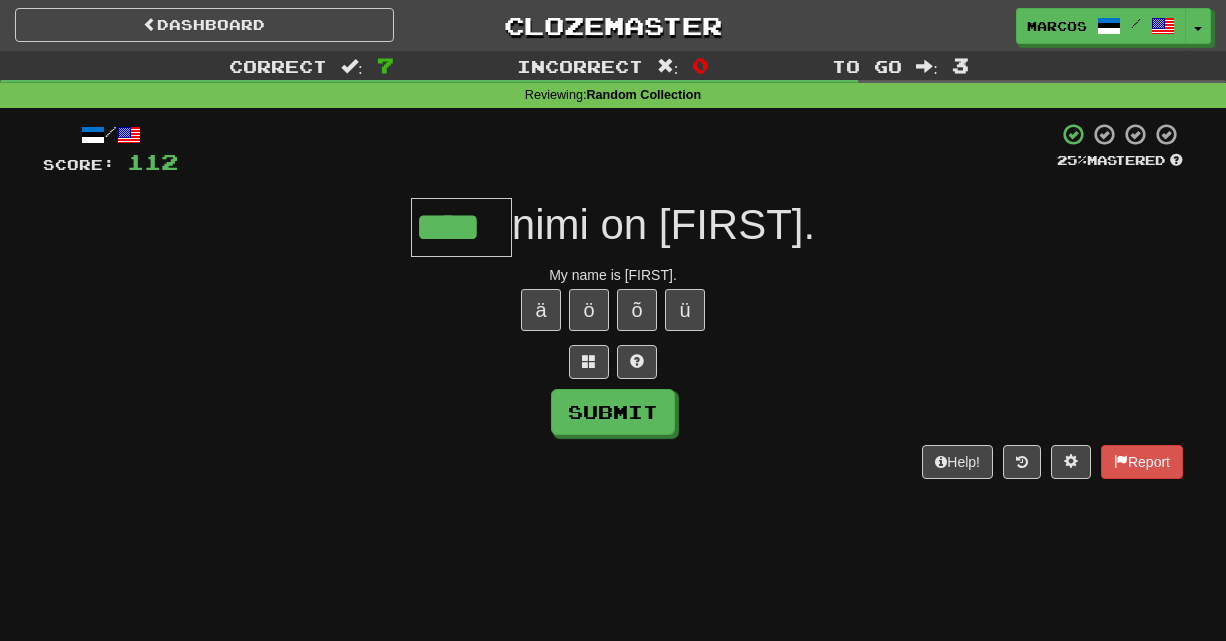 type on "****" 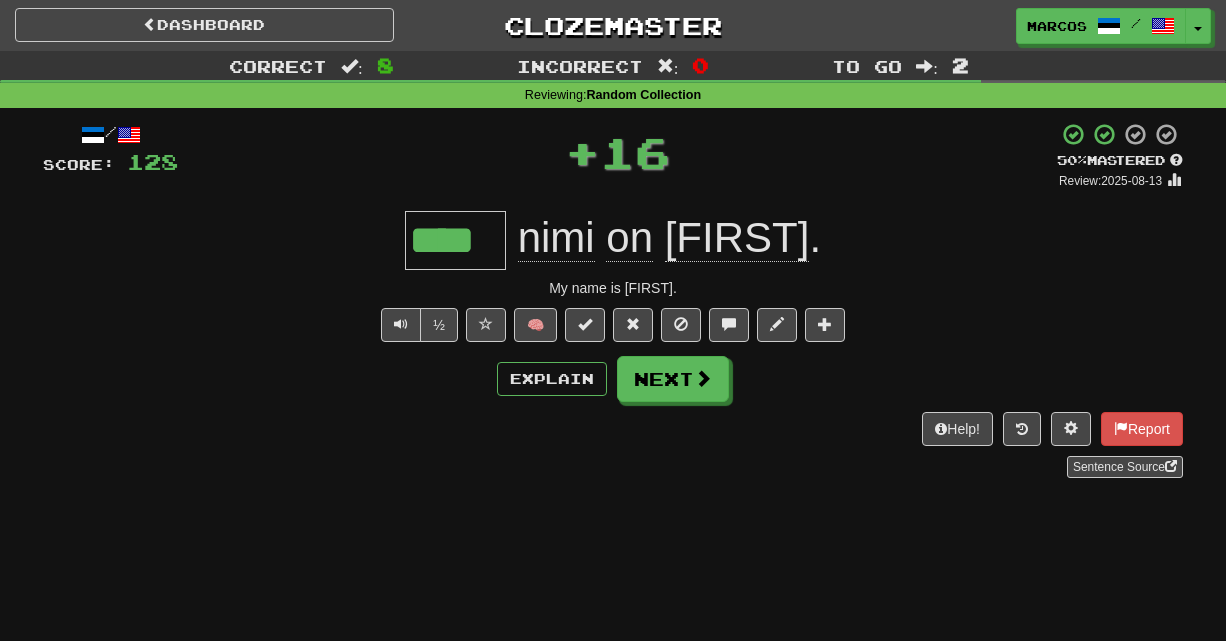 click on "½ 🧠" at bounding box center [613, 325] 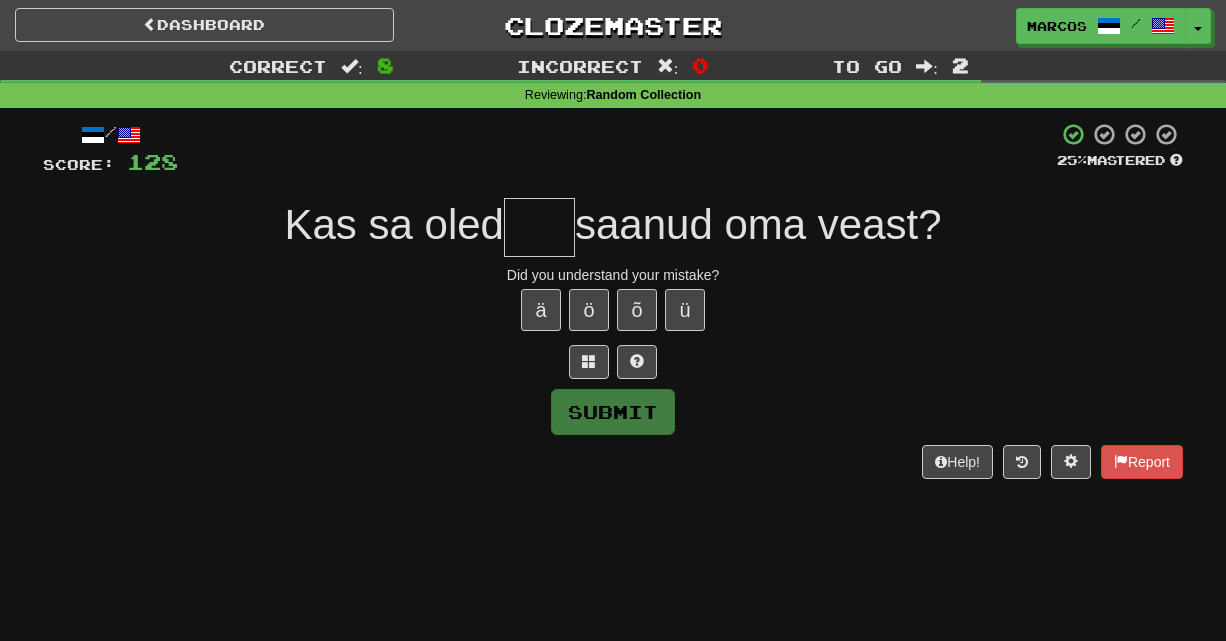 type on "*" 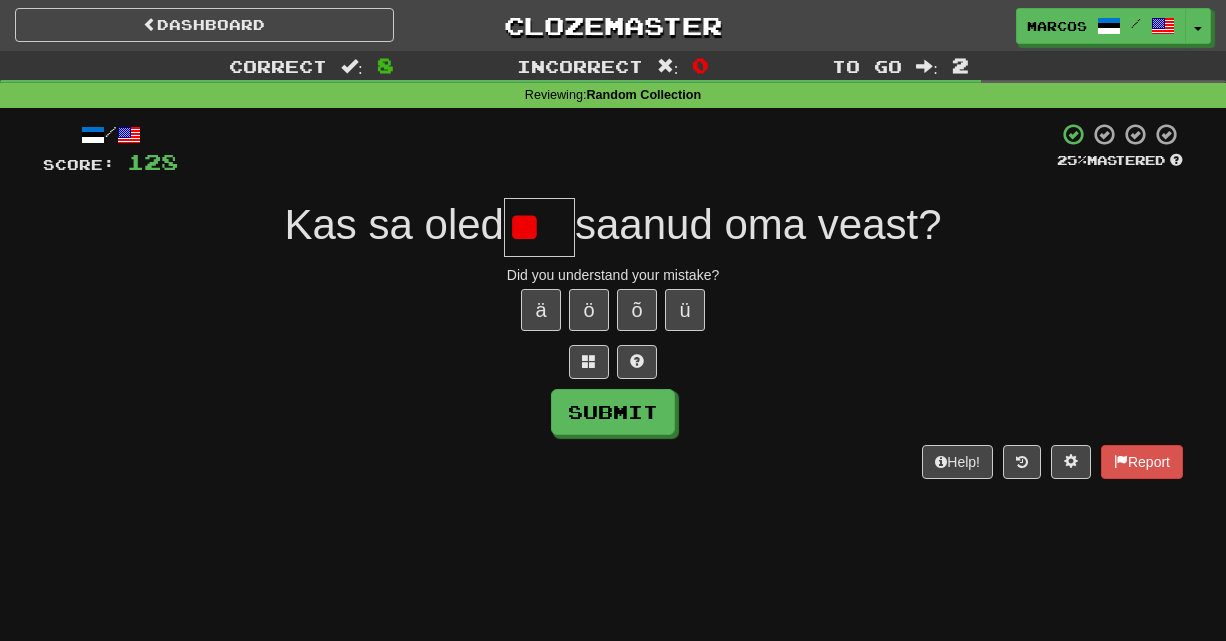 type on "*" 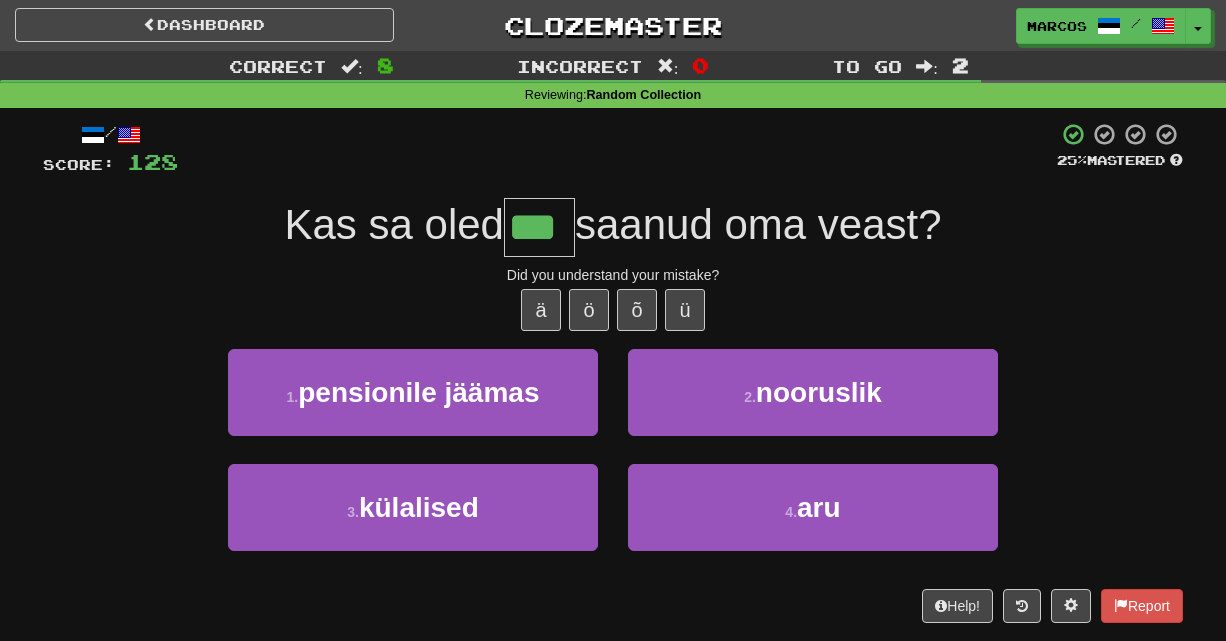 type on "***" 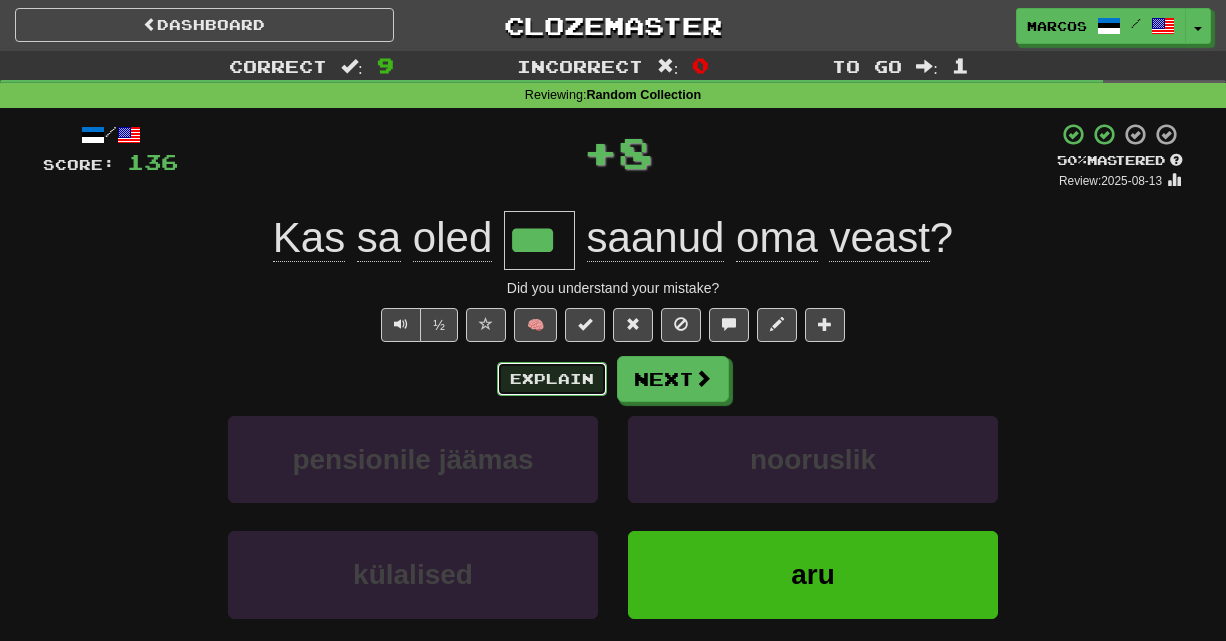 click on "Explain" at bounding box center [552, 379] 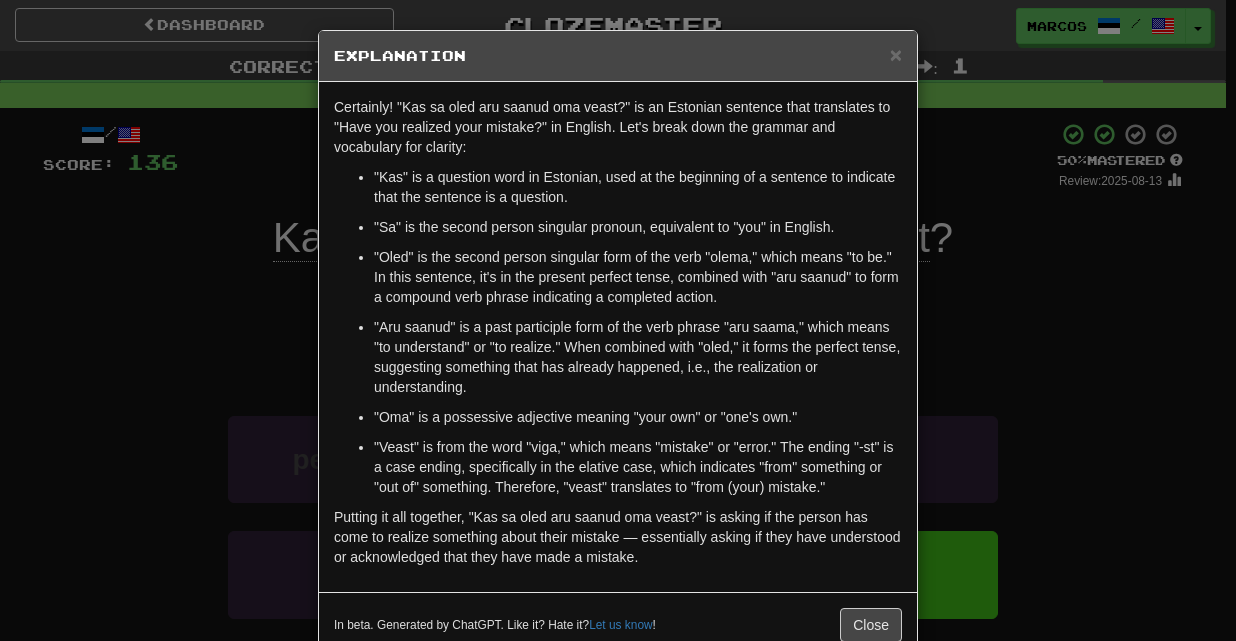 click on "× Explanation Certainly! "Kas sa oled aru saanud oma veast?" is an Estonian sentence that translates to "Have you realized your mistake?" in English. Let's break down the grammar and vocabulary for clarity:
"Kas" is a question word in Estonian, used at the beginning of a sentence to indicate that the sentence is a question.
"Sa" is the second person singular pronoun, equivalent to "you" in English.
"Oled" is the second person singular form of the verb "olema," which means "to be." In this sentence, it's in the present perfect tense, combined with "aru saanud" to form a compound verb phrase indicating a completed action.
"Aru saanud" is a past participle form of the verb phrase "aru saama," which means "to understand" or "to realize." When combined with "oled," it forms the perfect tense, suggesting something that has already happened, i.e., the realization or understanding.
"Oma" is a possessive adjective meaning "your own" or "one's own."
Let us know ! Close" at bounding box center [618, 320] 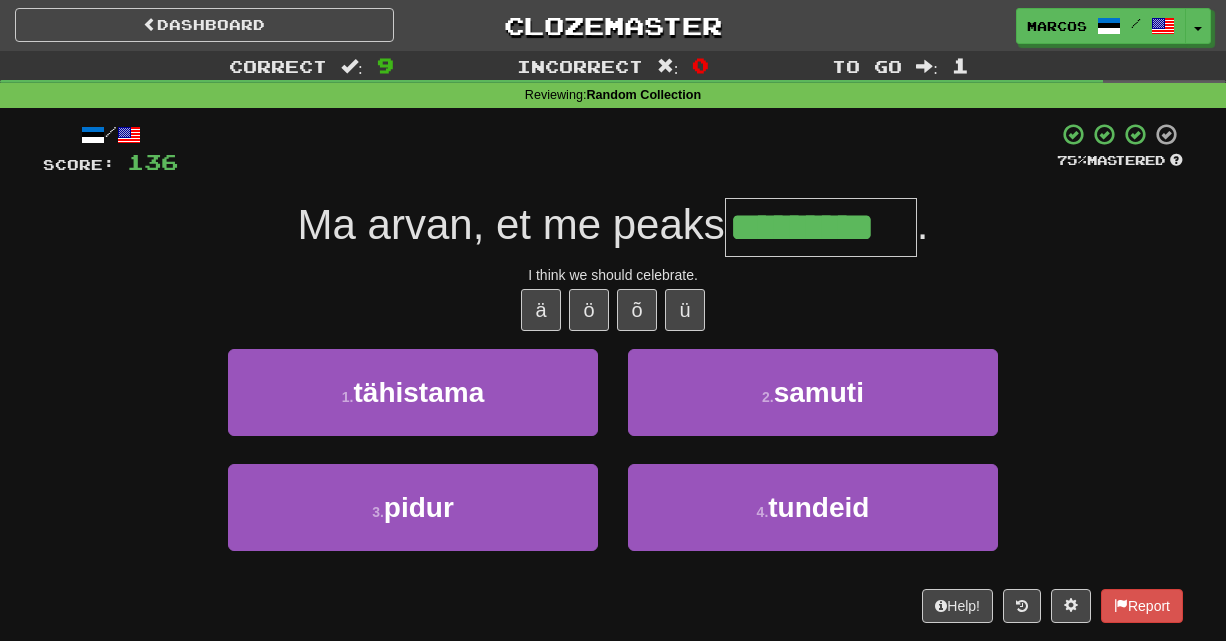 type on "*********" 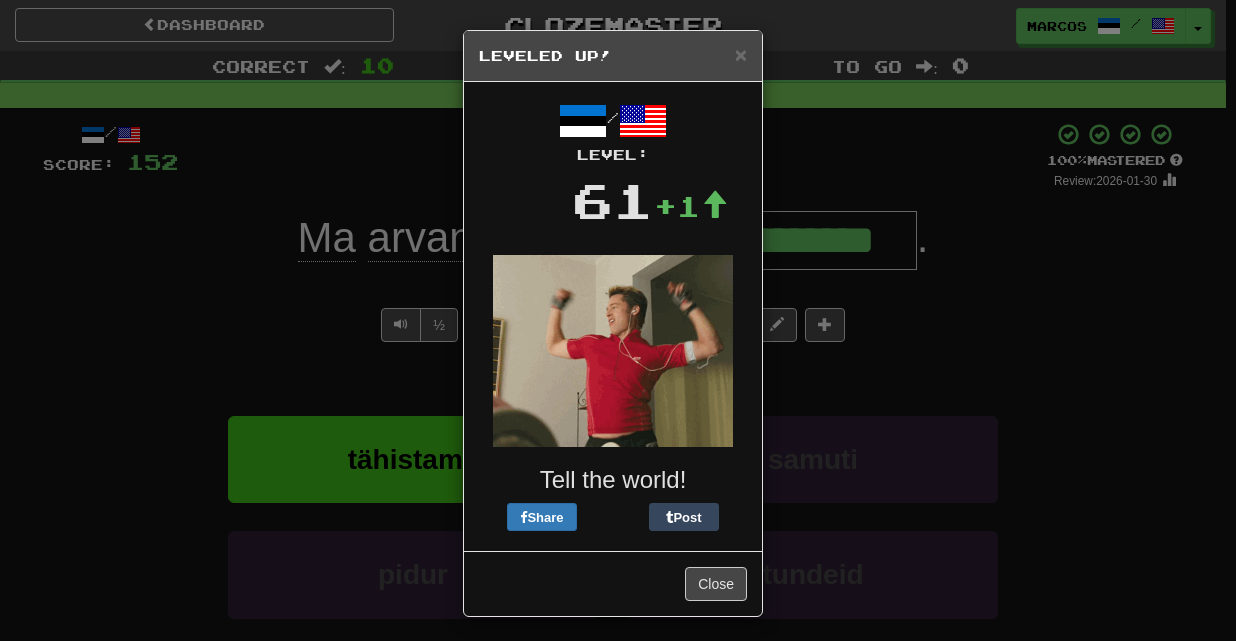 click on "× Leveled Up!  /  Level: 61 +1 Tell the world!  Share  Post Close" at bounding box center [618, 320] 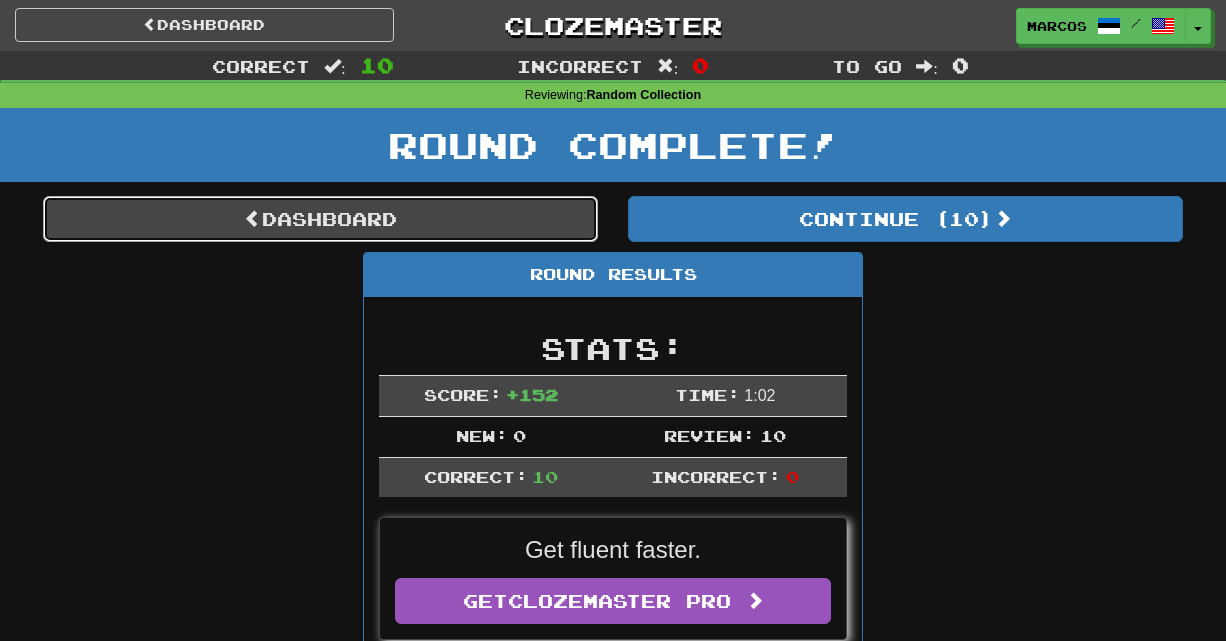 click on "Dashboard" at bounding box center [320, 219] 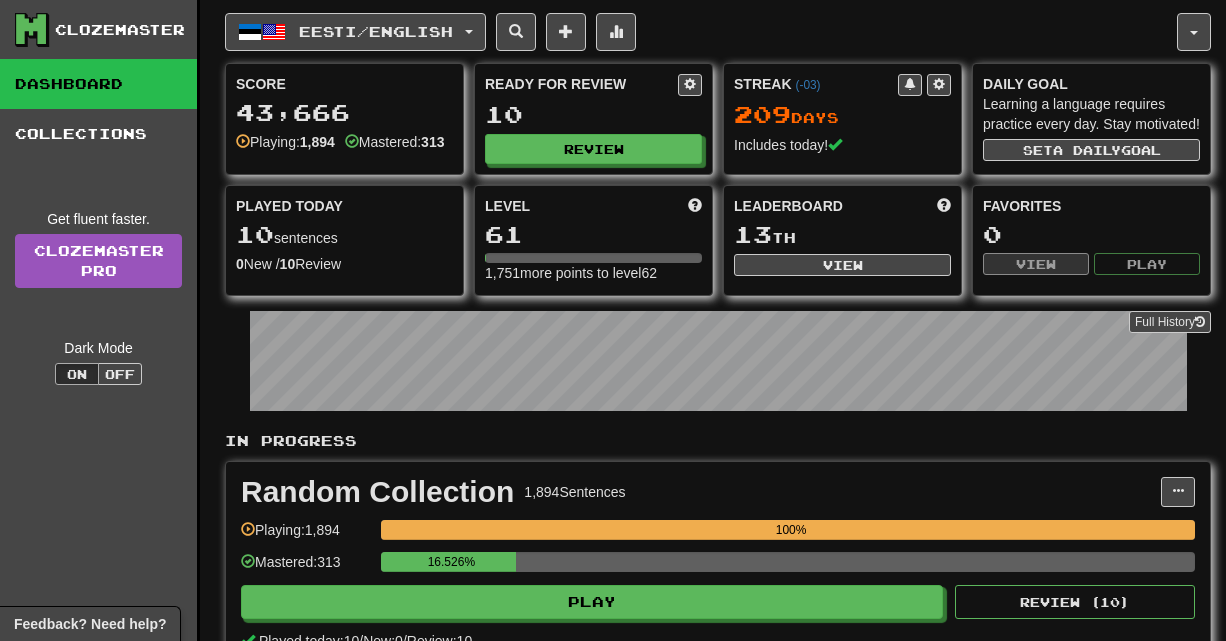 scroll, scrollTop: 0, scrollLeft: 0, axis: both 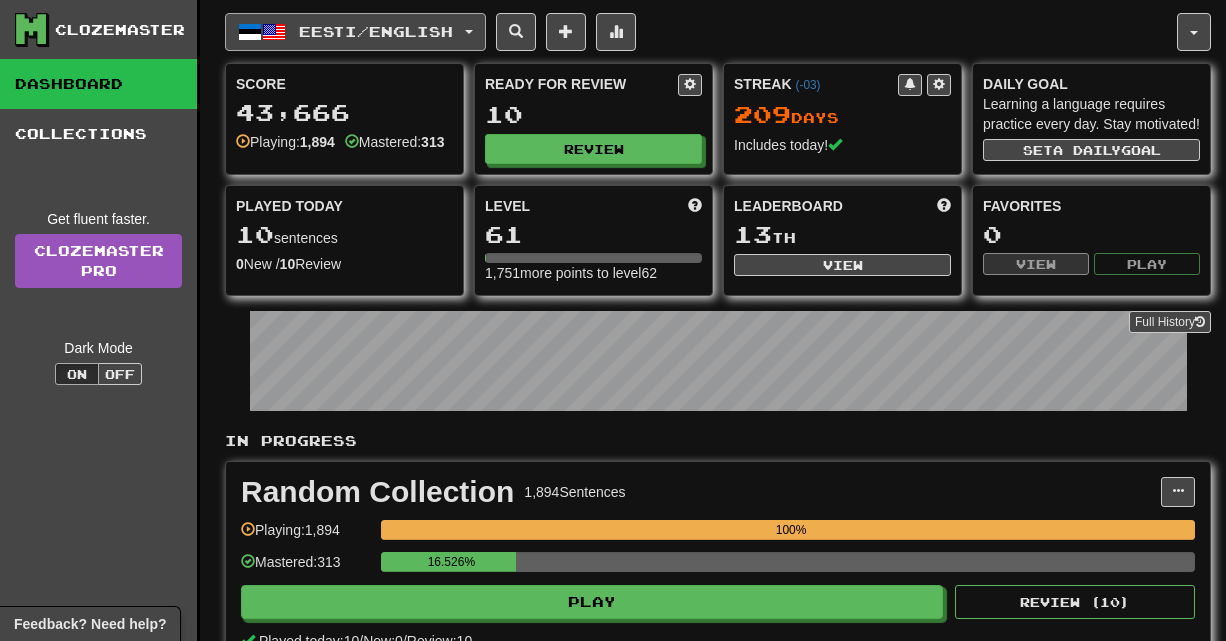 click on "Eesti  /  English" at bounding box center [376, 31] 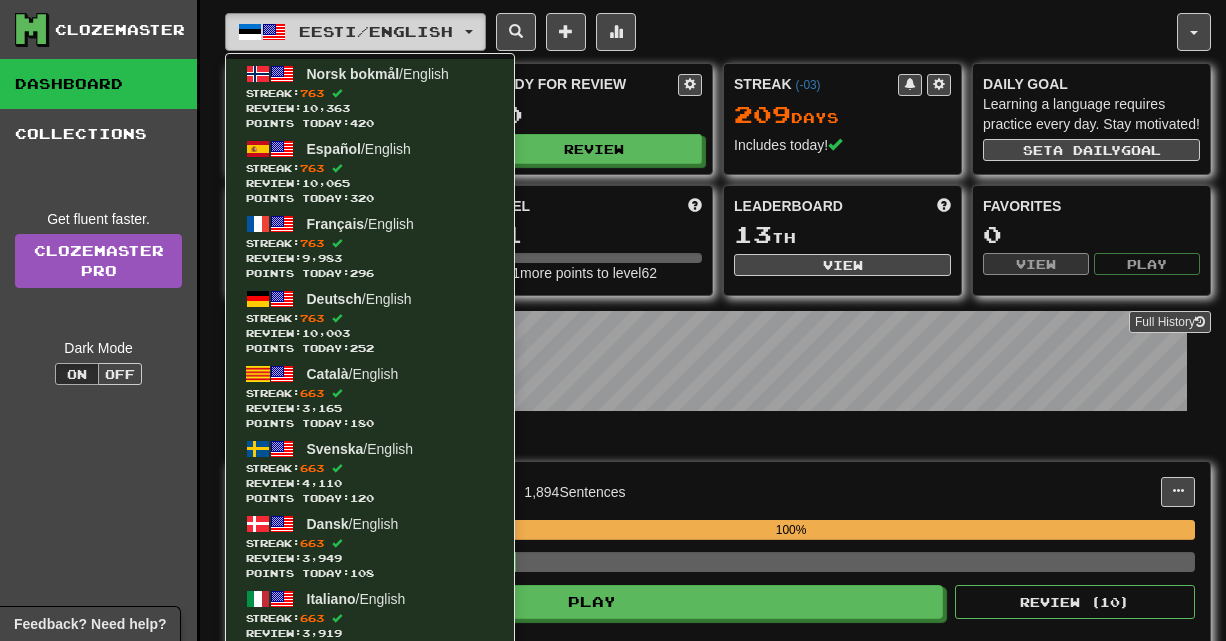 type 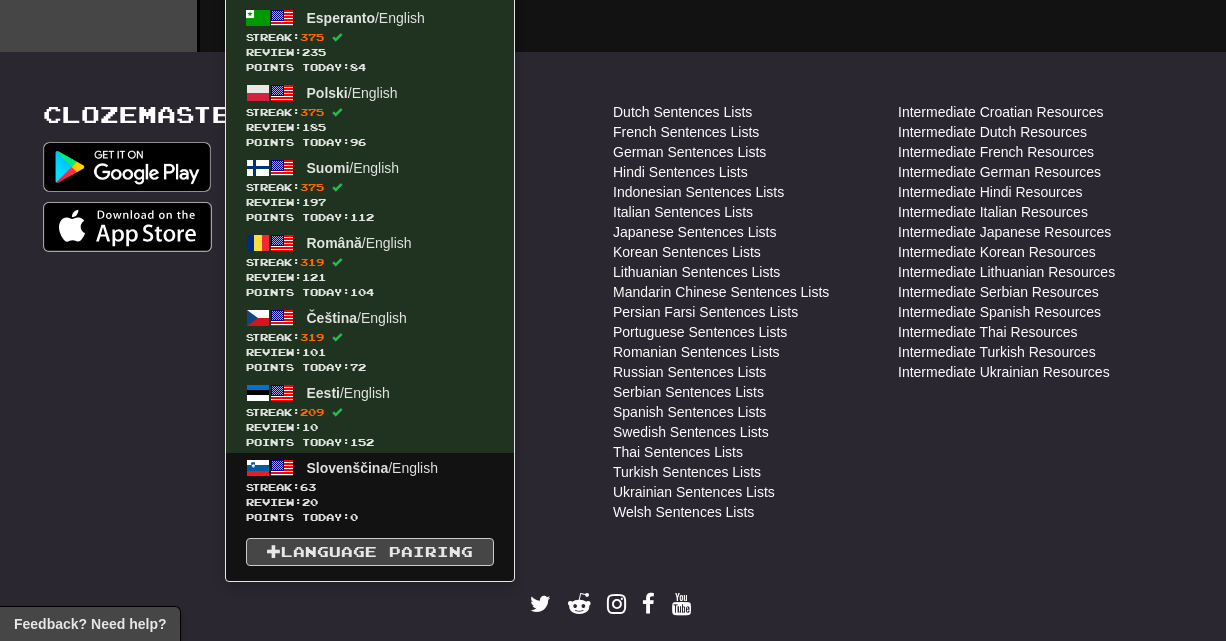 scroll, scrollTop: 814, scrollLeft: 0, axis: vertical 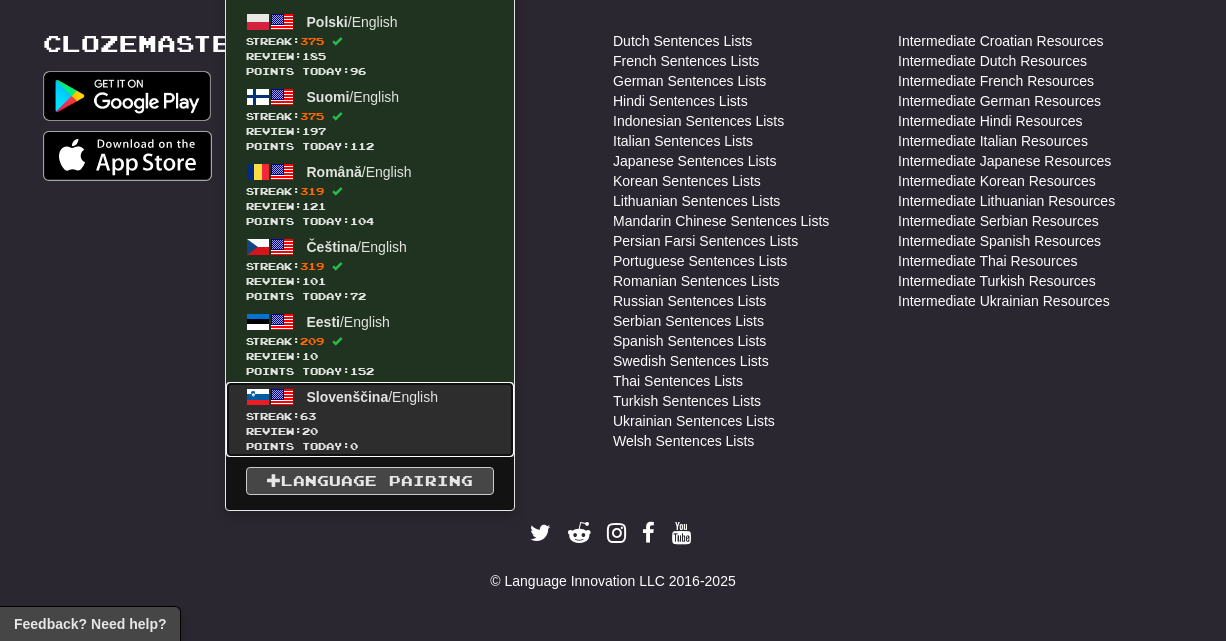 click on "Review:  20" at bounding box center [370, 431] 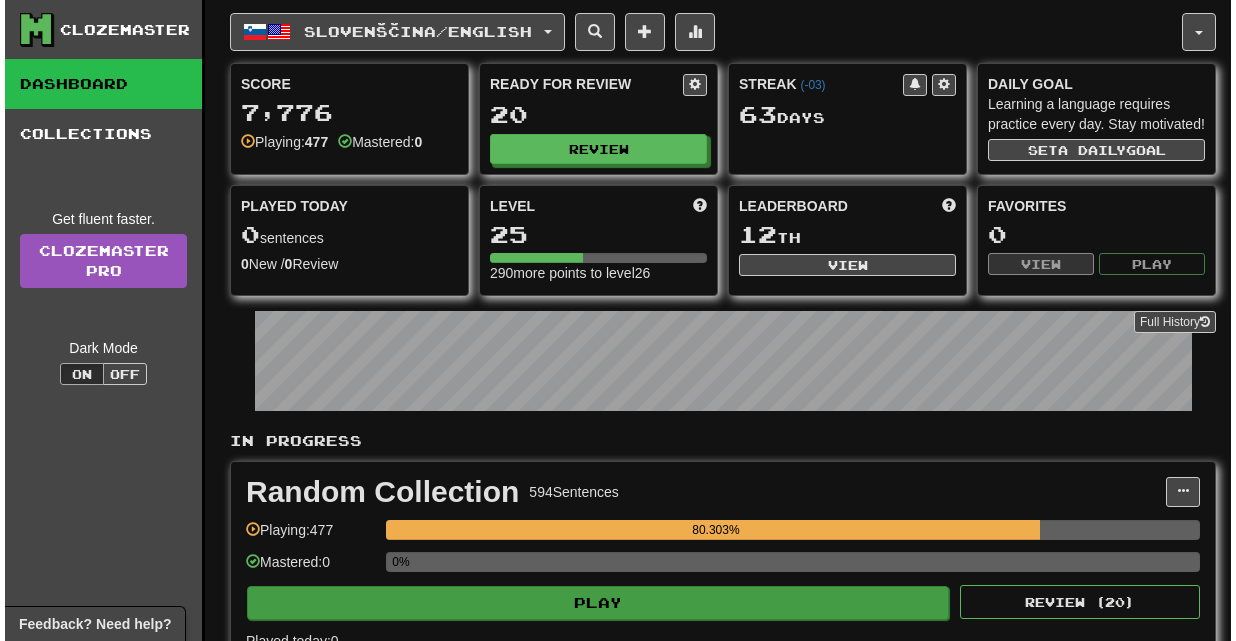 scroll, scrollTop: 0, scrollLeft: 0, axis: both 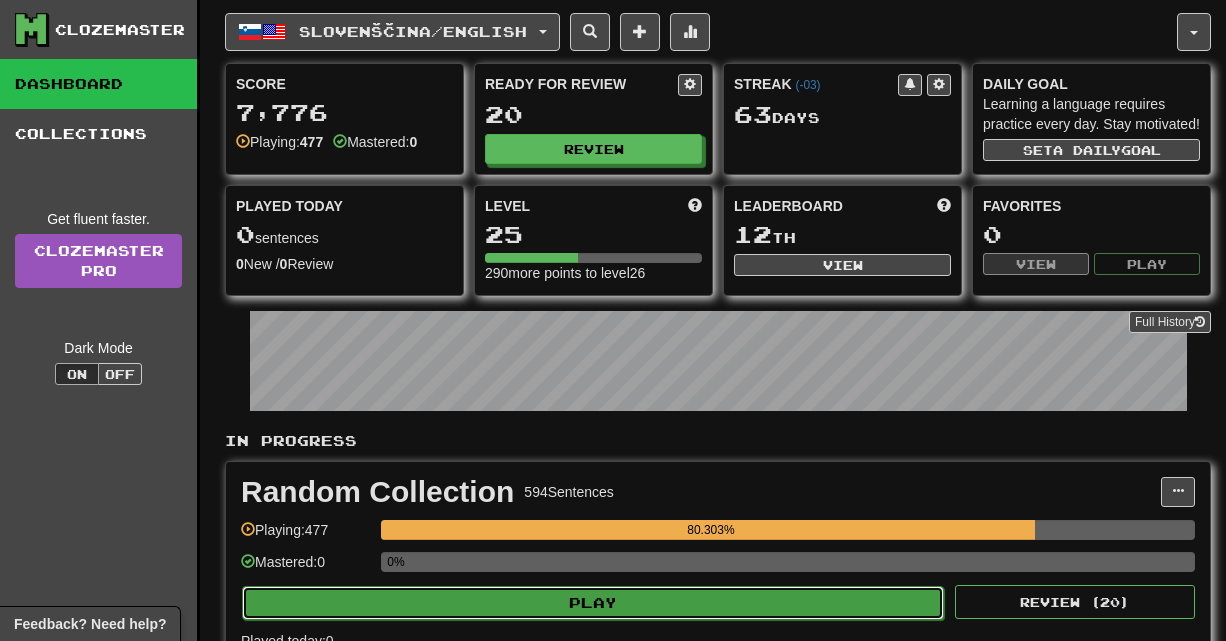 click on "Play" at bounding box center [593, 603] 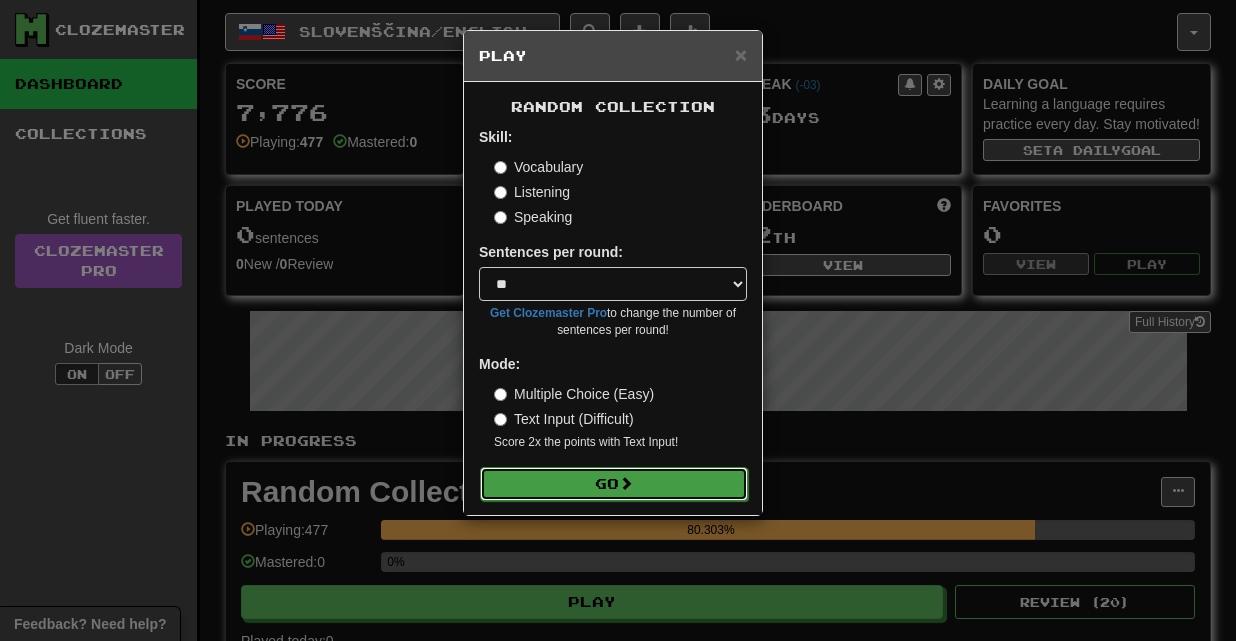 click on "Go" at bounding box center [614, 484] 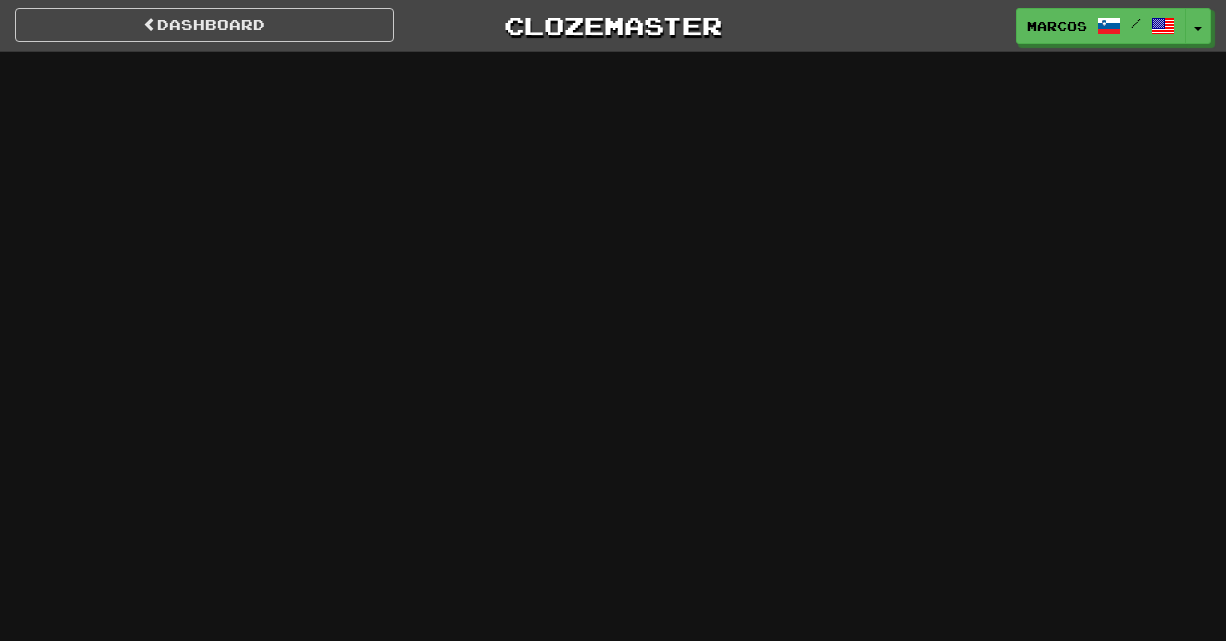 scroll, scrollTop: 0, scrollLeft: 0, axis: both 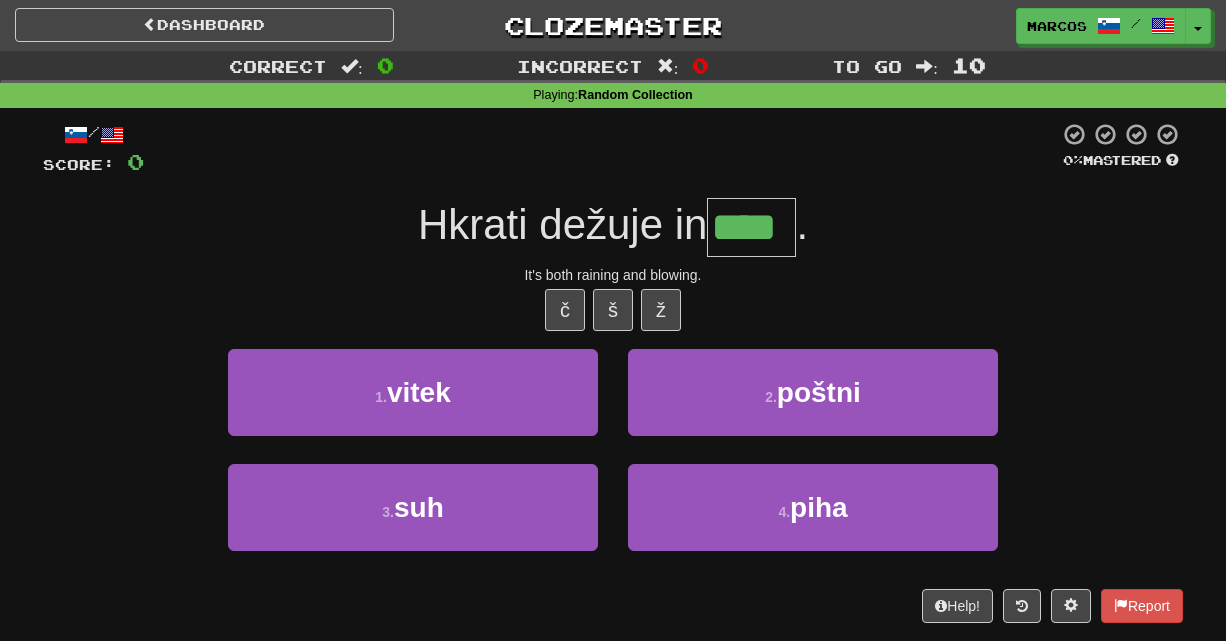 type on "****" 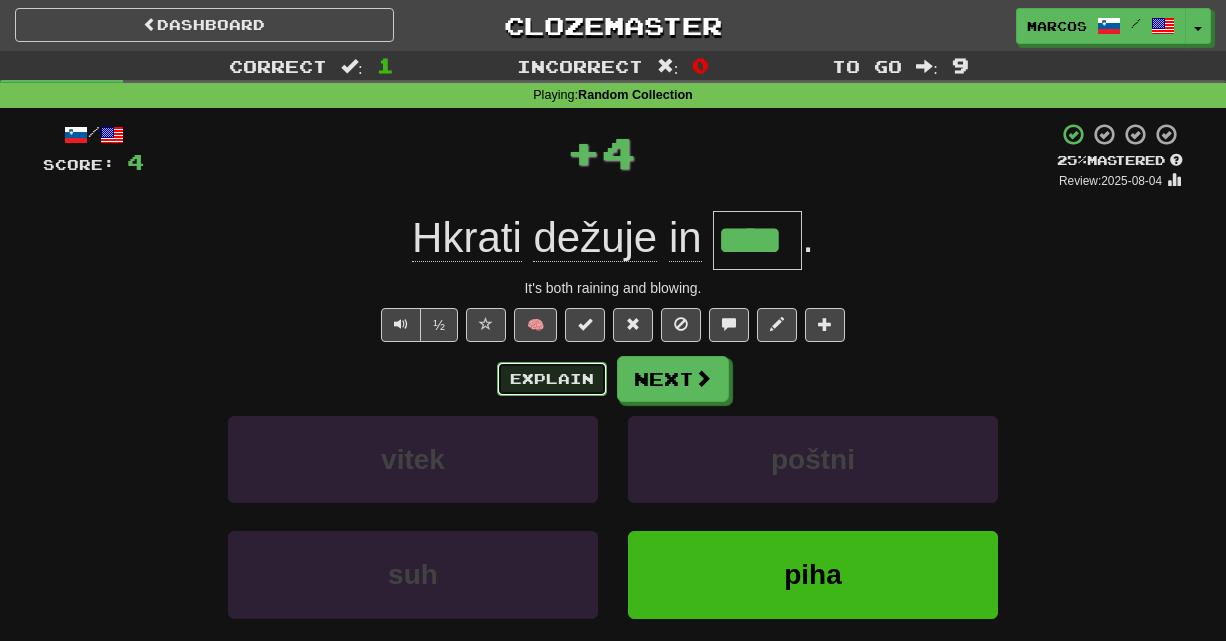 click on "Explain" at bounding box center (552, 379) 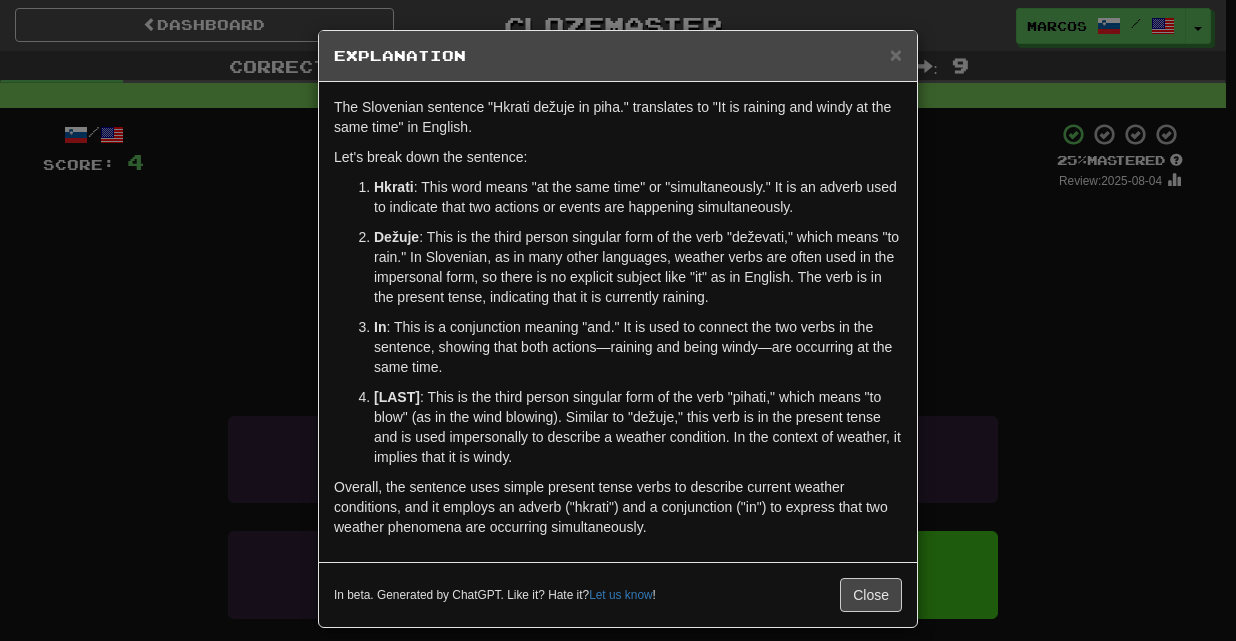 click on "× Explanation The Slovenian sentence "Hkrati dežuje in piha." translates to "It is raining and windy at the same time" in English.
Let's break down the sentence:
Hkrati : This word means "at the same time" or "simultaneously." It is an adverb used to indicate that two actions or events are happening simultaneously.
Dežuje : This is the third person singular form of the verb "deževati," which means "to rain." In Slovenian, as in many other languages, weather verbs are often used in the impersonal form, so there is no explicit subject like "it" as in English. The verb is in the present tense, indicating that it is currently raining.
In : This is a conjunction meaning "and." It is used to connect the two verbs in the sentence, showing that both actions—raining and being windy—are occurring at the same time.
Piha
In beta. Generated by ChatGPT. Like it? Hate it?  Let us know ! Close" at bounding box center (618, 320) 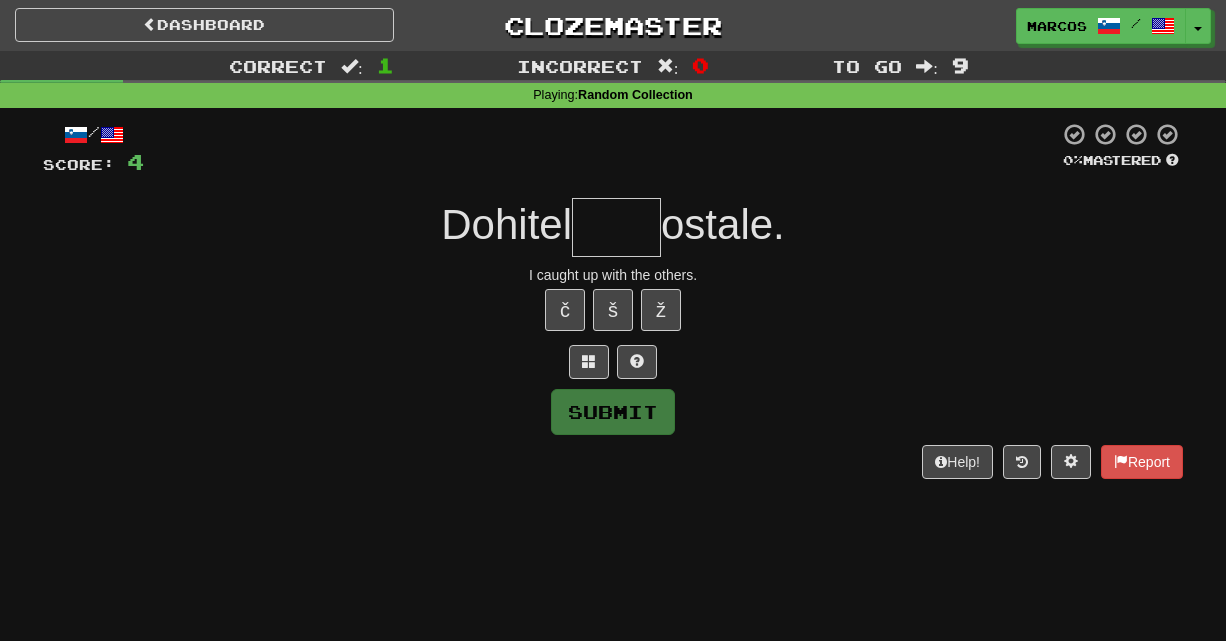 type on "*" 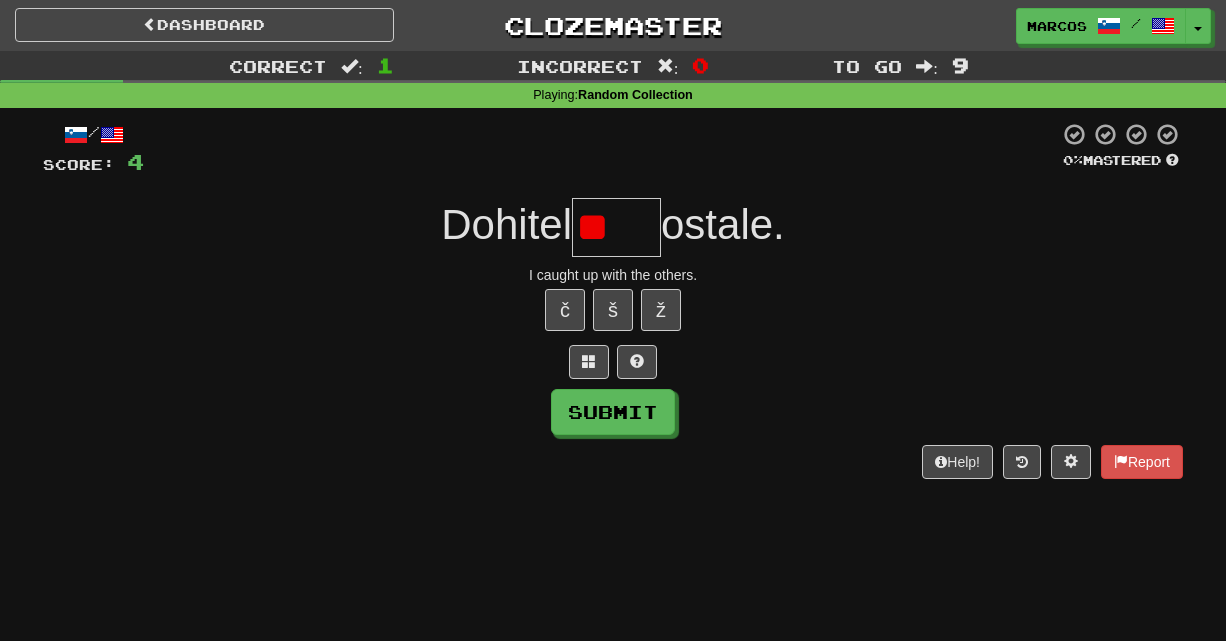 type on "*" 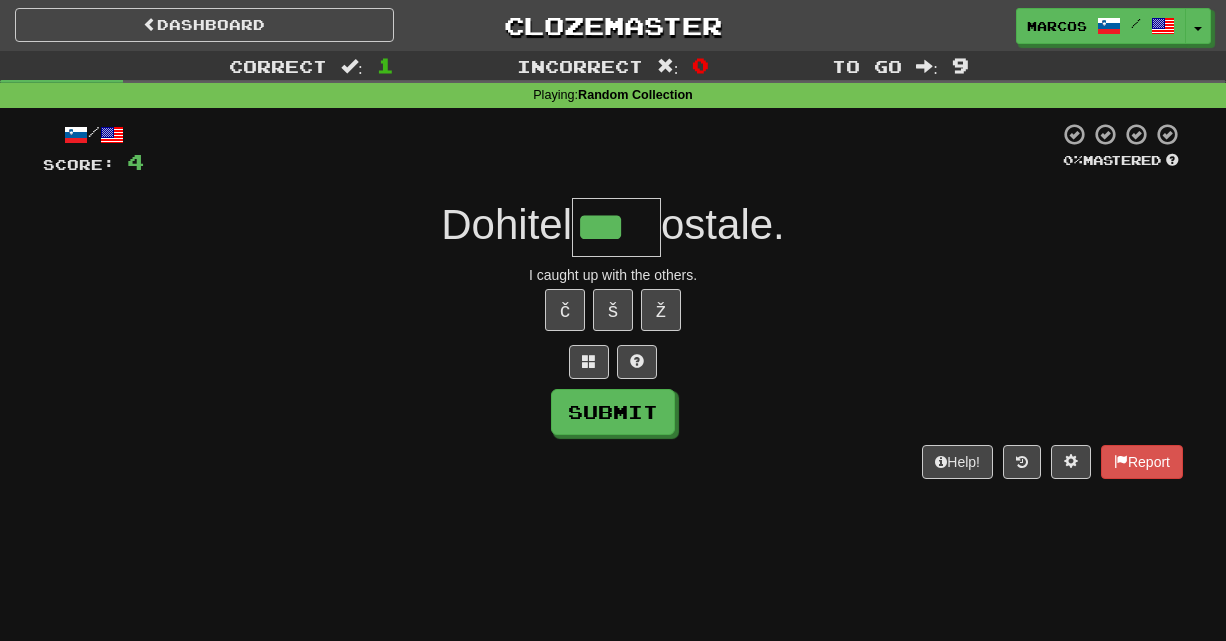 type on "***" 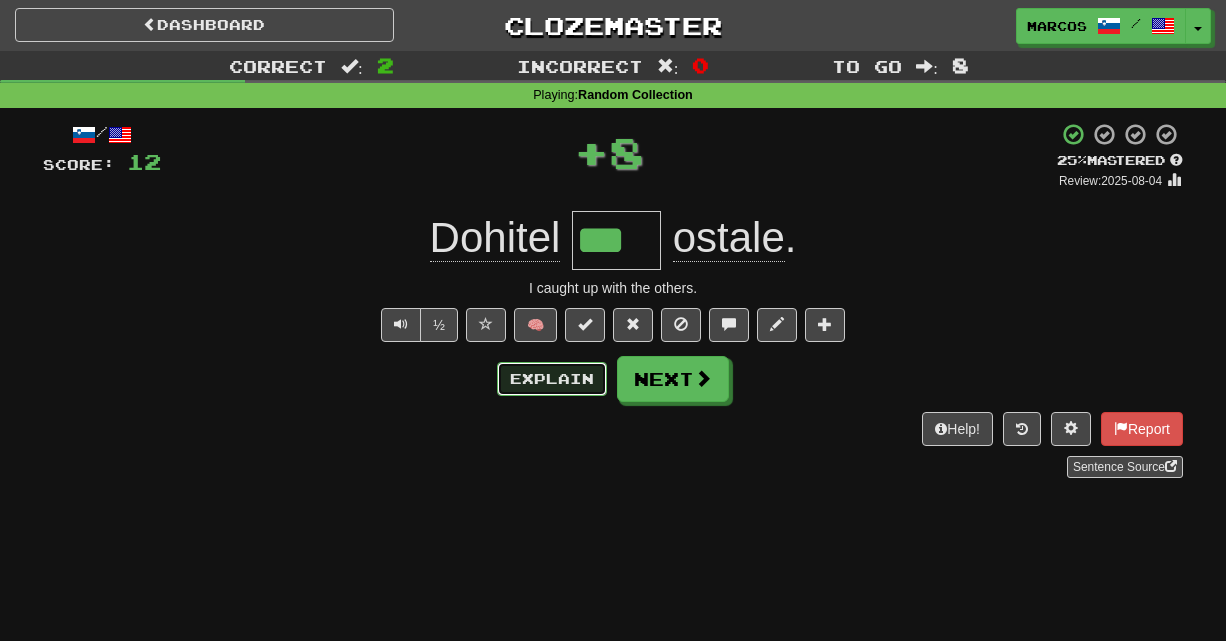 click on "Explain" at bounding box center (552, 379) 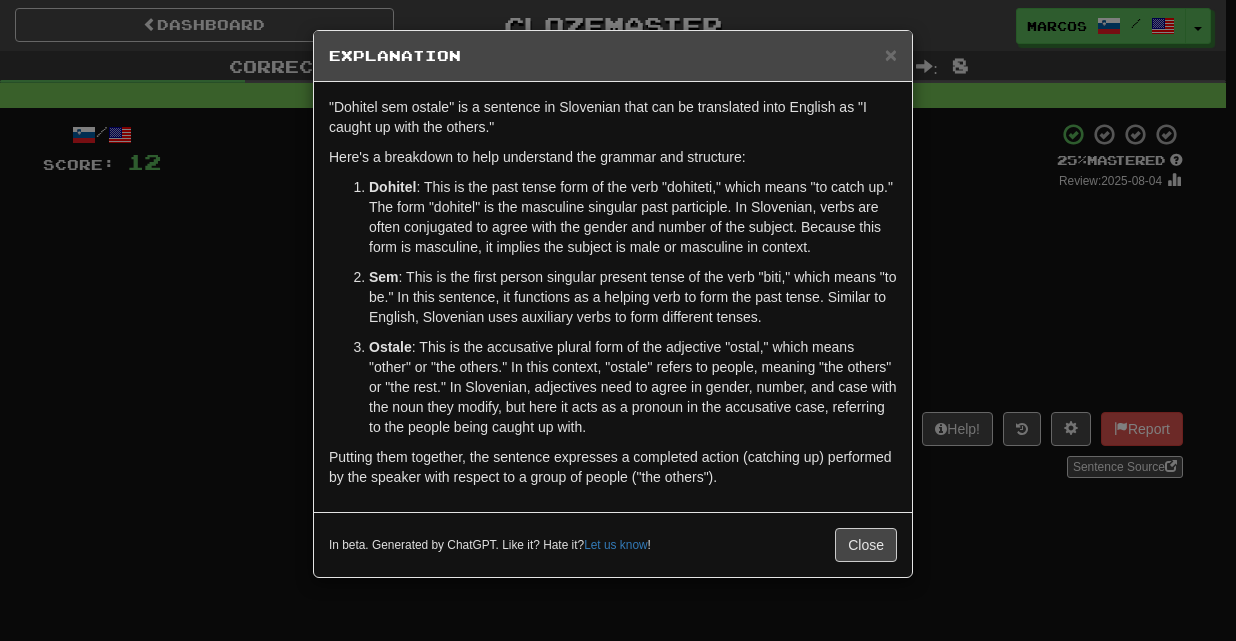 click on "× Explanation "Dohitel sem ostale" is a sentence in Slovenian that can be translated into English as "I caught up with the others."
Here's a breakdown to help understand the grammar and structure:
Dohitel : This is the past tense form of the verb "dohiteti," which means "to catch up." The form "dohitel" is the masculine singular past participle. In Slovenian, verbs are often conjugated to agree with the gender and number of the subject. Because this form is masculine, it implies the subject is male or masculine in context.
Sem : This is the first person singular present tense of the verb "biti," which means "to be." In this sentence, it functions as a helping verb to form the past tense. Similar to English, Slovenian uses auxiliary verbs to form different tenses.
Ostale
Putting them together, the sentence expresses a completed action (catching up) performed by the speaker with respect to a group of people ("the others"). In beta. Generated by ChatGPT. Like it? Hate it?  Let us know" at bounding box center [618, 320] 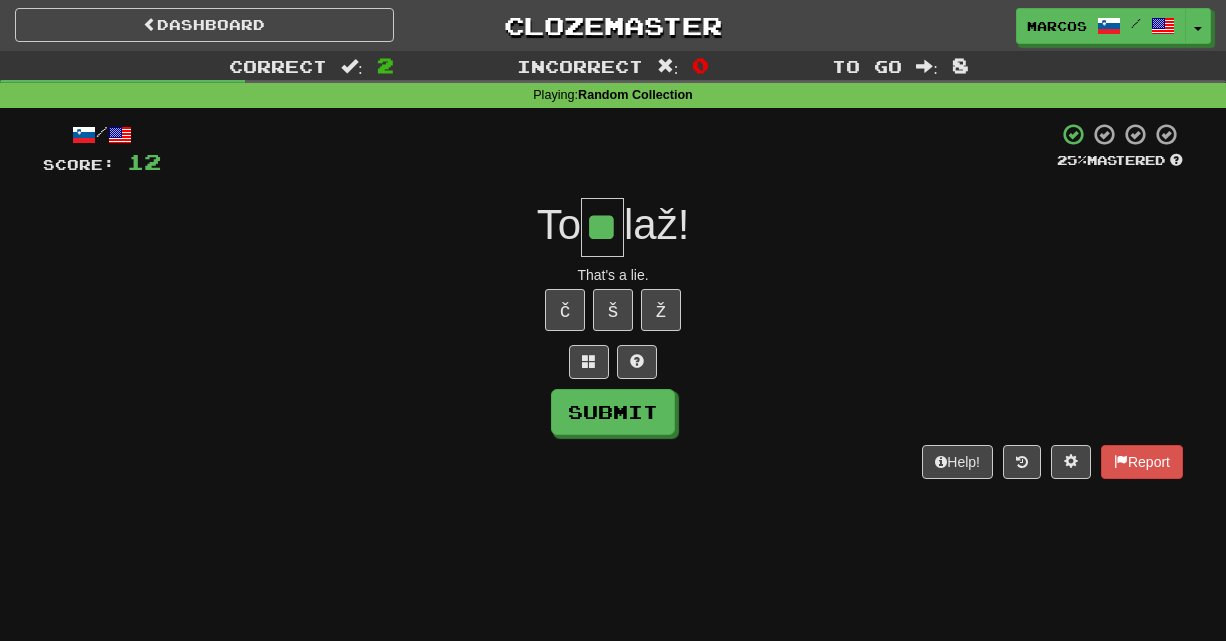 type on "**" 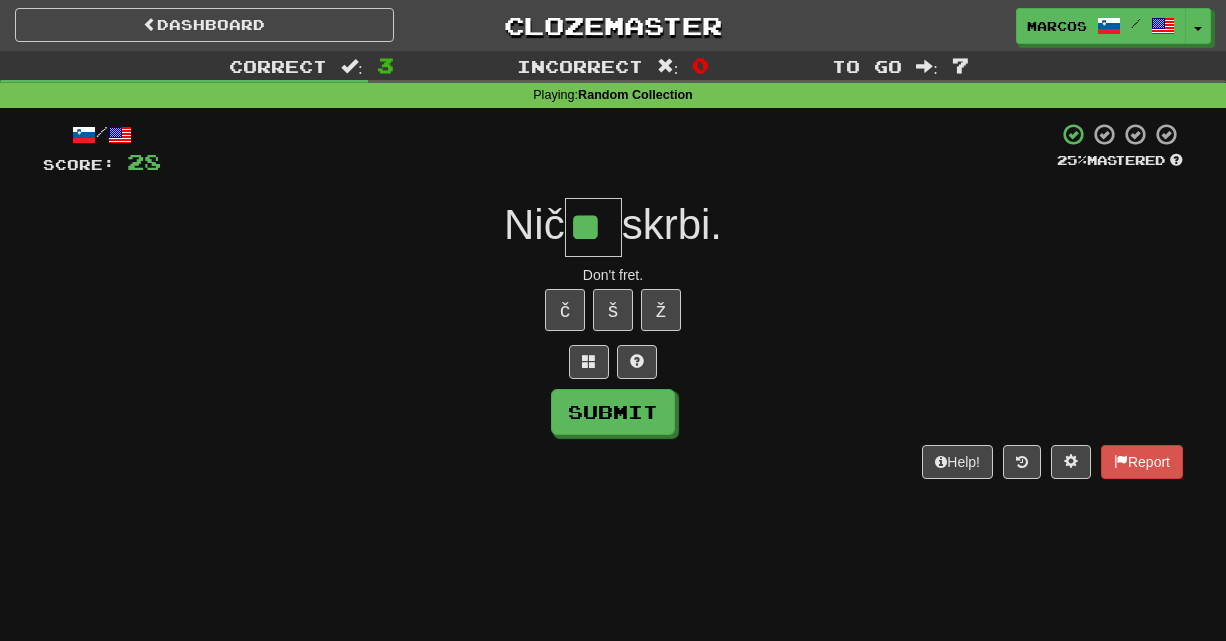 type on "**" 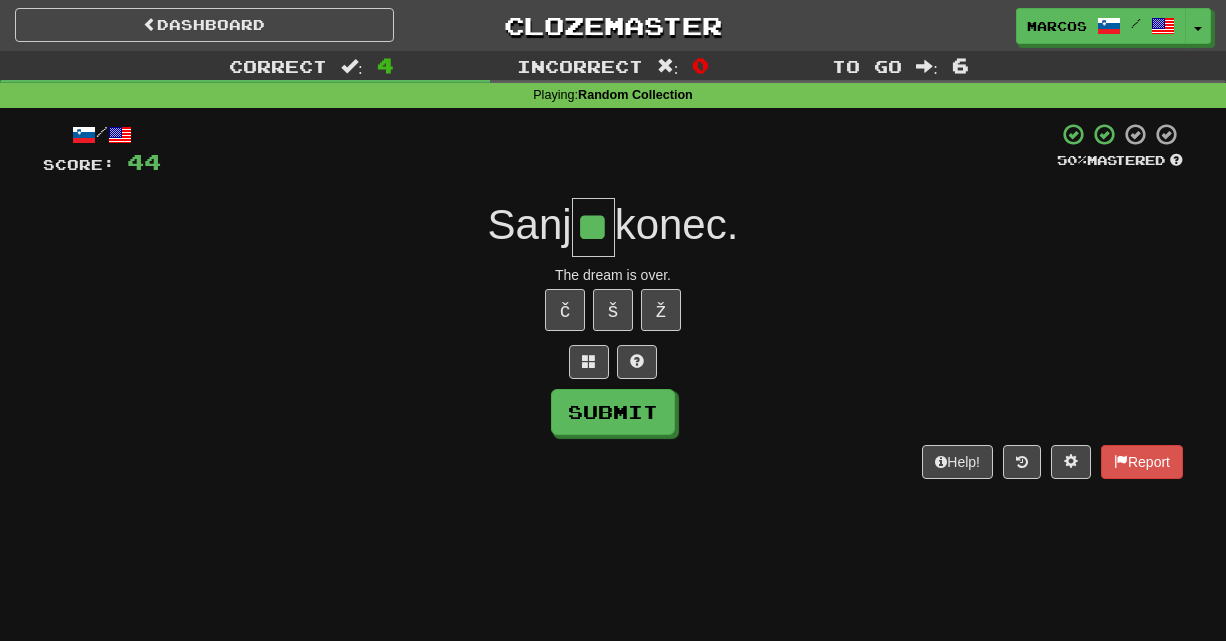 type on "**" 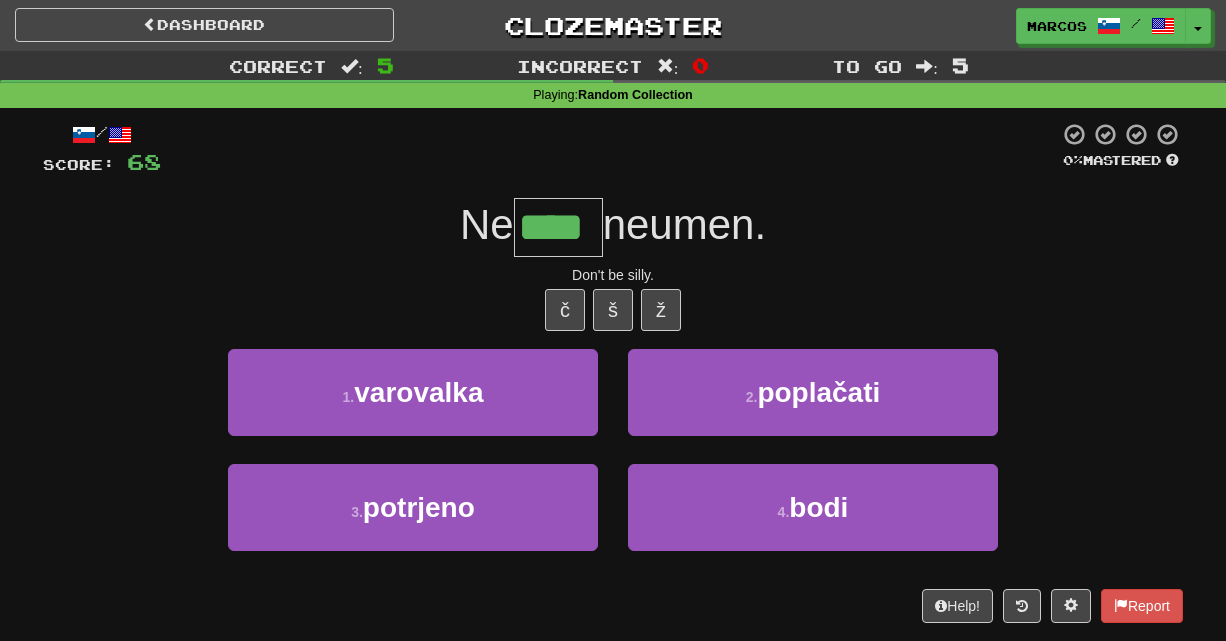 type on "****" 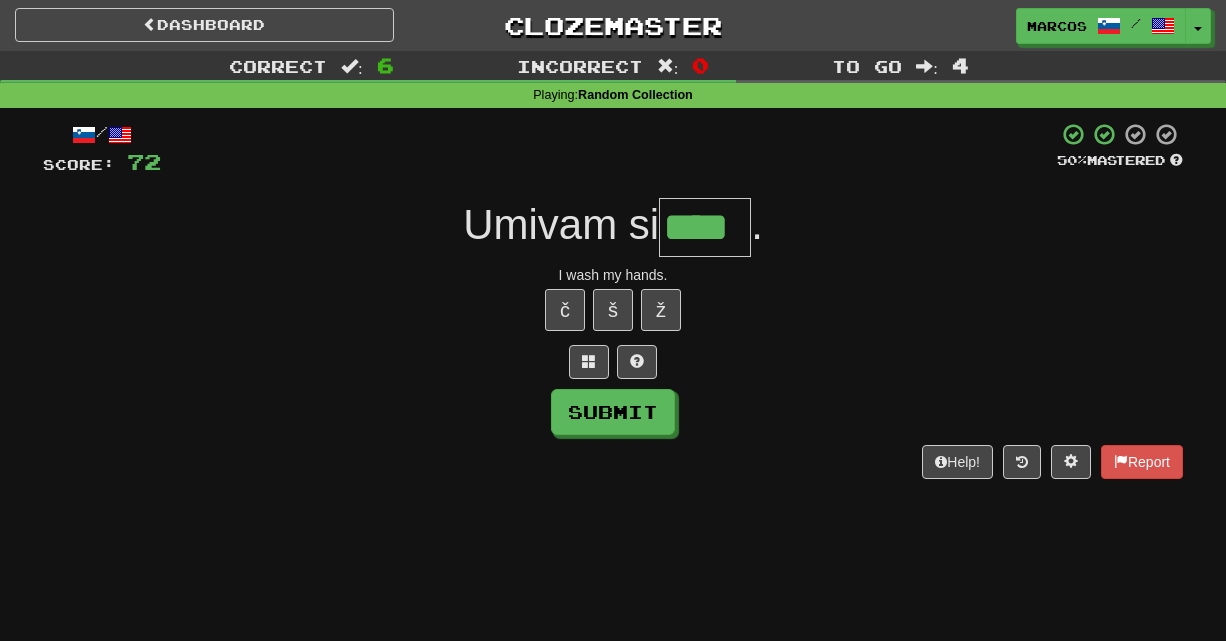 type on "****" 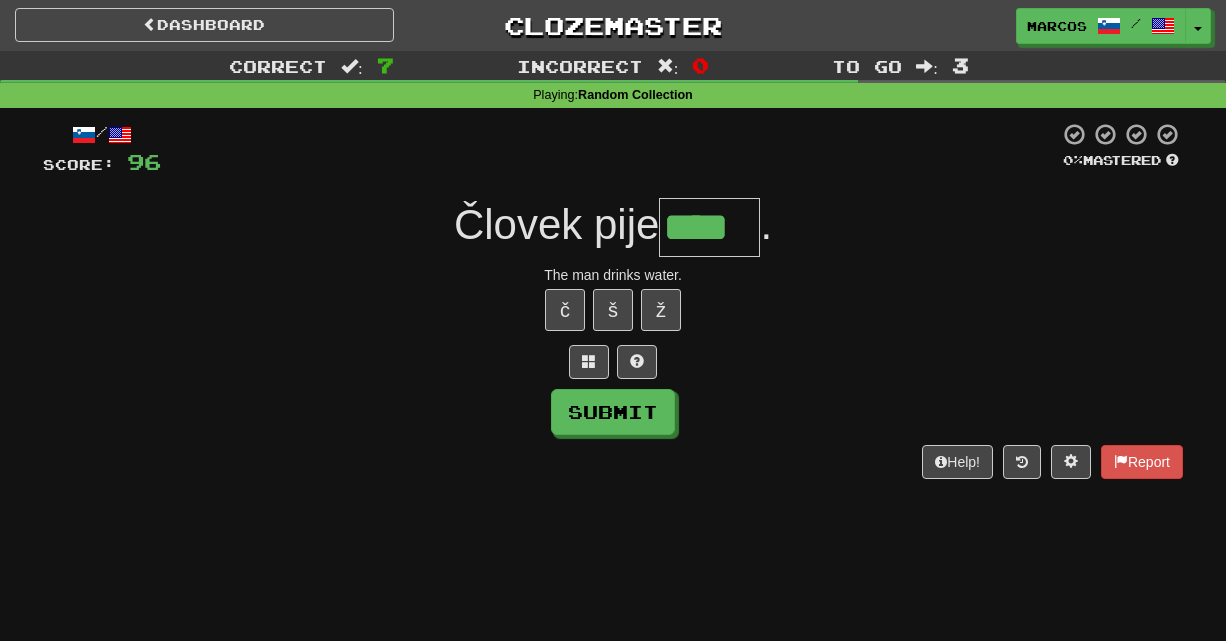 type on "****" 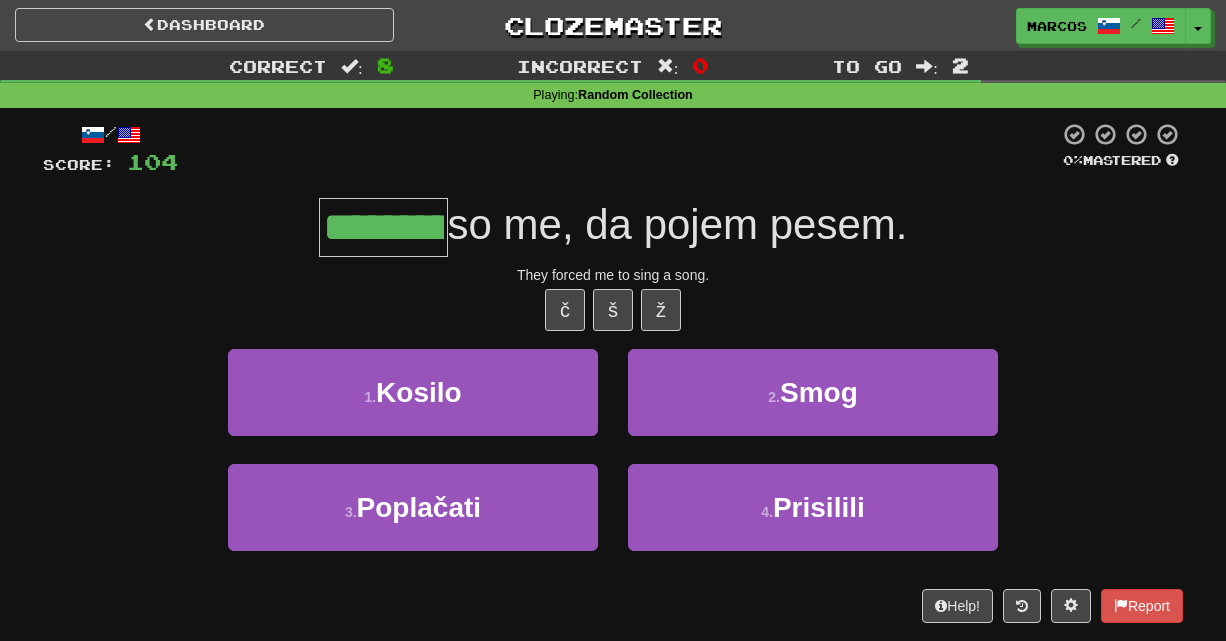 type on "*********" 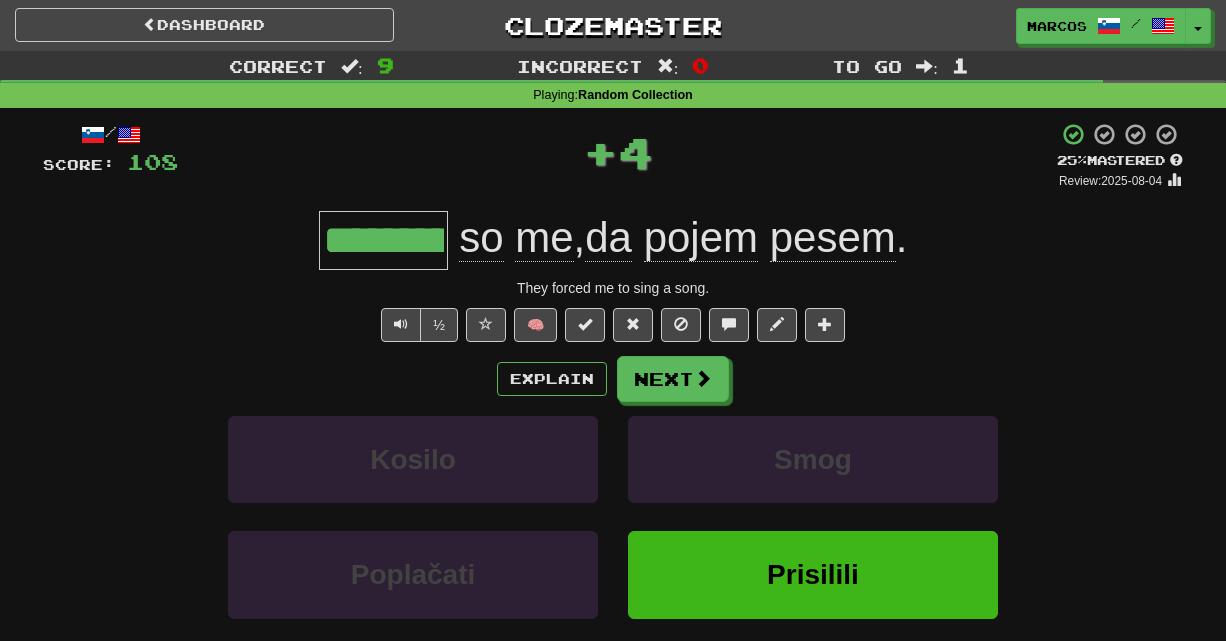 click on "/  Score:   108 + 4 25 %  Mastered Review:  2025-08-04 *********   so   me ,  da   pojem   pesem . They forced me to sing a song. ½ 🧠 Explain Next Kosilo Smog Poplačati Prisilili Learn more: Kosilo Smog Poplačati Prisilili  Help!  Report Sentence Source" at bounding box center [613, 437] 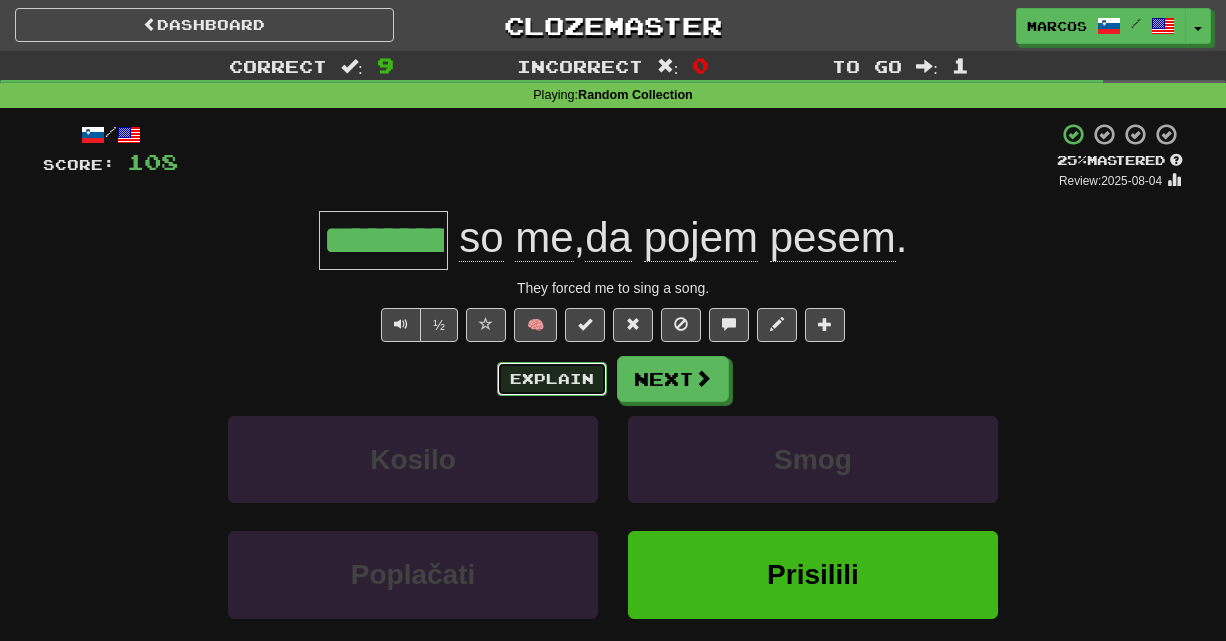 click on "Explain" at bounding box center (552, 379) 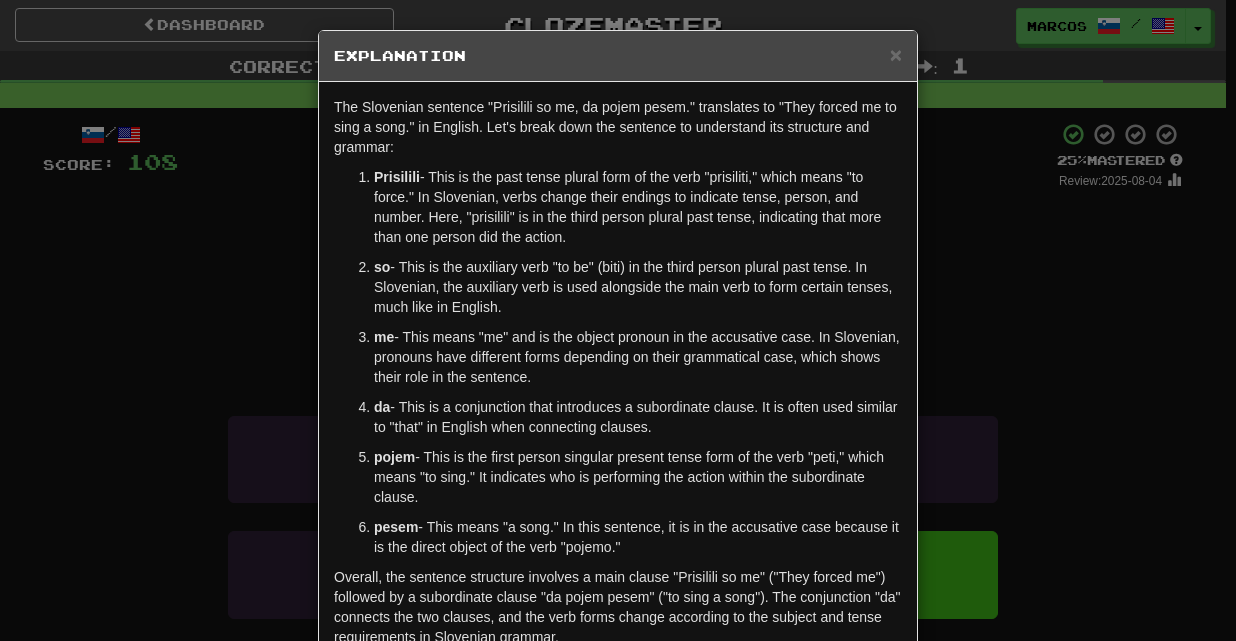 click on "× Explanation The Slovenian sentence "Prisilili so me, da pojem pesem." translates to "They forced me to sing a song." in English. Let's break down the sentence to understand its structure and grammar:
Prisilili  - This is the past tense plural form of the verb "prisiliti," which means "to force." In Slovenian, verbs change their endings to indicate tense, person, and number. Here, "prisilili" is in the third person plural past tense, indicating that more than one person did the action.
so  - This is the auxiliary verb "to be" (biti) in the third person plural past tense. In Slovenian, the auxiliary verb is used alongside the main verb to form certain tenses, much like in English.
me  - This means "me" and is the object pronoun in the accusative case. In Slovenian, pronouns have different forms depending on their grammatical case, which shows their role in the sentence.
da
pojem
pesem
In beta. Generated by ChatGPT. Like it? Hate it?  Let us know ! Close" at bounding box center [618, 320] 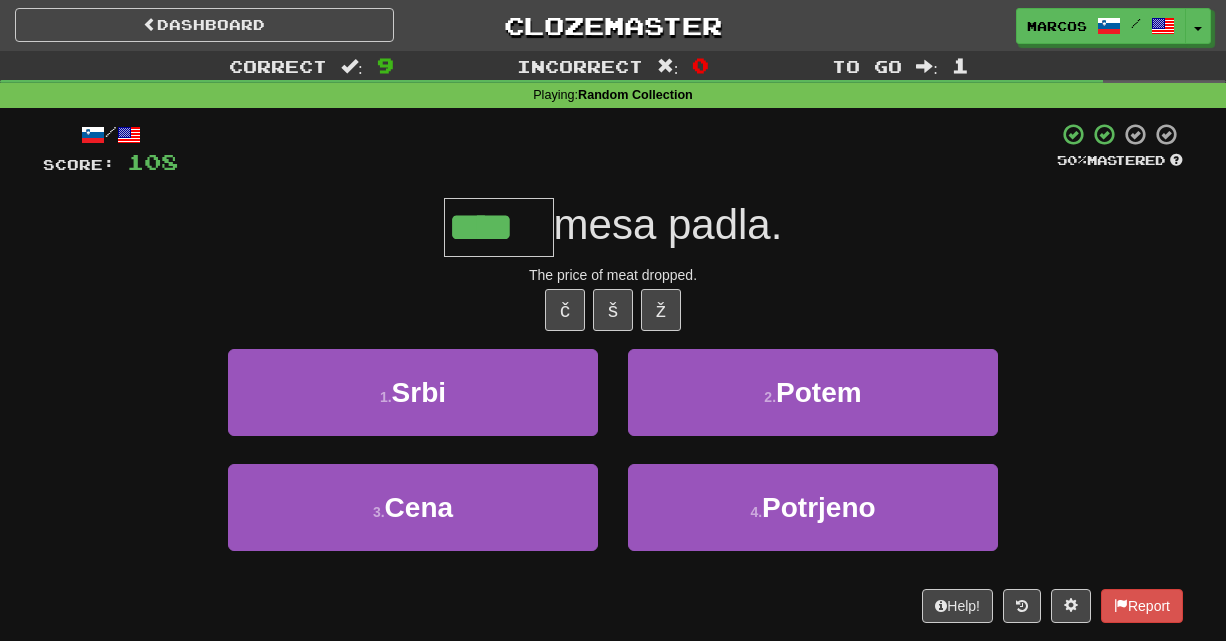 type on "****" 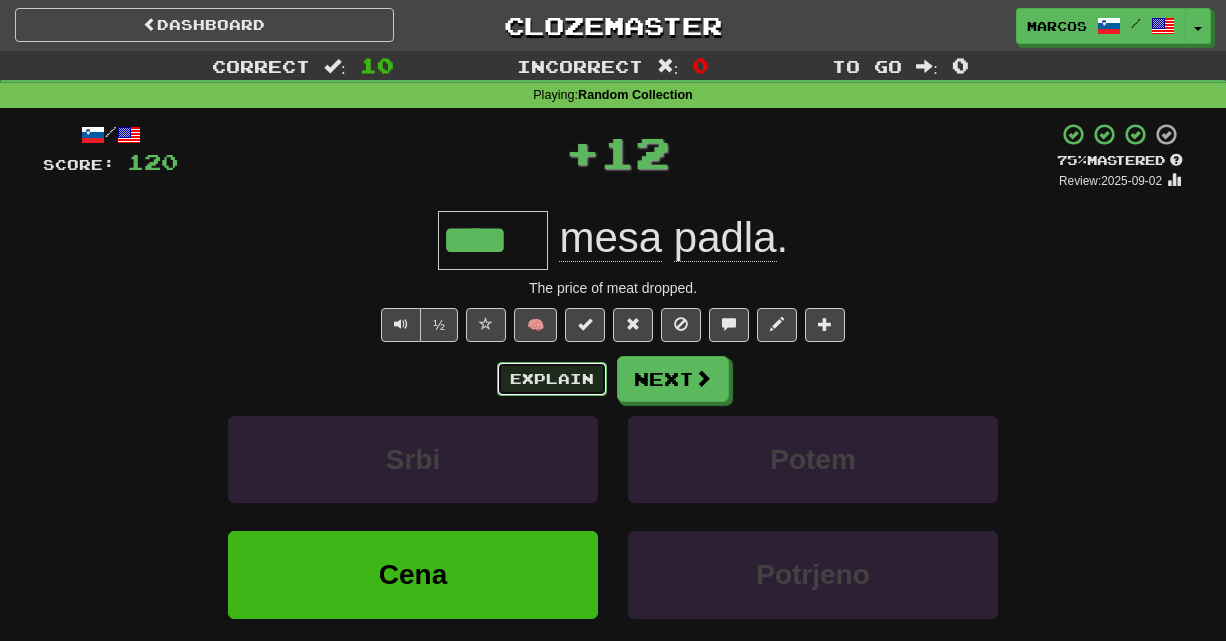 click on "Explain" at bounding box center (552, 379) 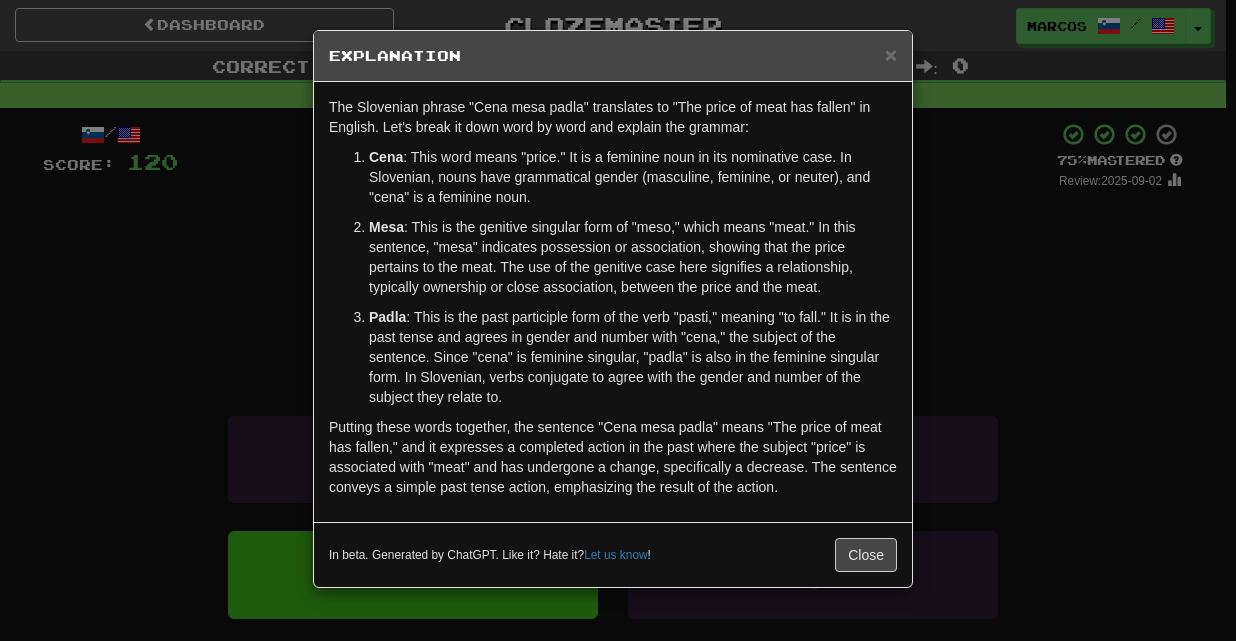 click on "× Explanation The Slovenian phrase "Cena mesa padla" translates to "The price of meat has fallen" in English. Let's break it down word by word and explain the grammar:
Cena : This word means "price." It is a feminine noun in its nominative case. In Slovenian, nouns have grammatical gender (masculine, feminine, or neuter), and "cena" is a feminine noun.
Mesa : This is the genitive singular form of "meso," which means "meat." In this sentence, "mesa" indicates possession or association, showing that the price pertains to the meat. The use of the genitive case here signifies a relationship, typically ownership or close association, between the price and the meat.
Padla
In beta. Generated by ChatGPT. Like it? Hate it?  Let us know ! Close" at bounding box center [618, 320] 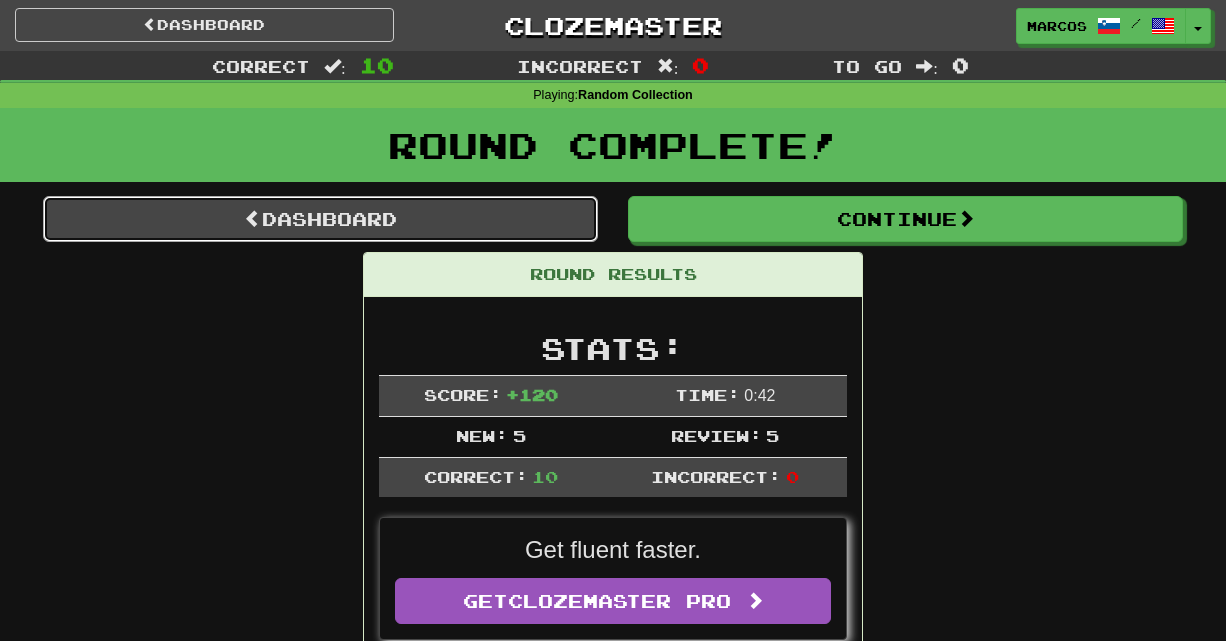 click on "Dashboard" at bounding box center (320, 219) 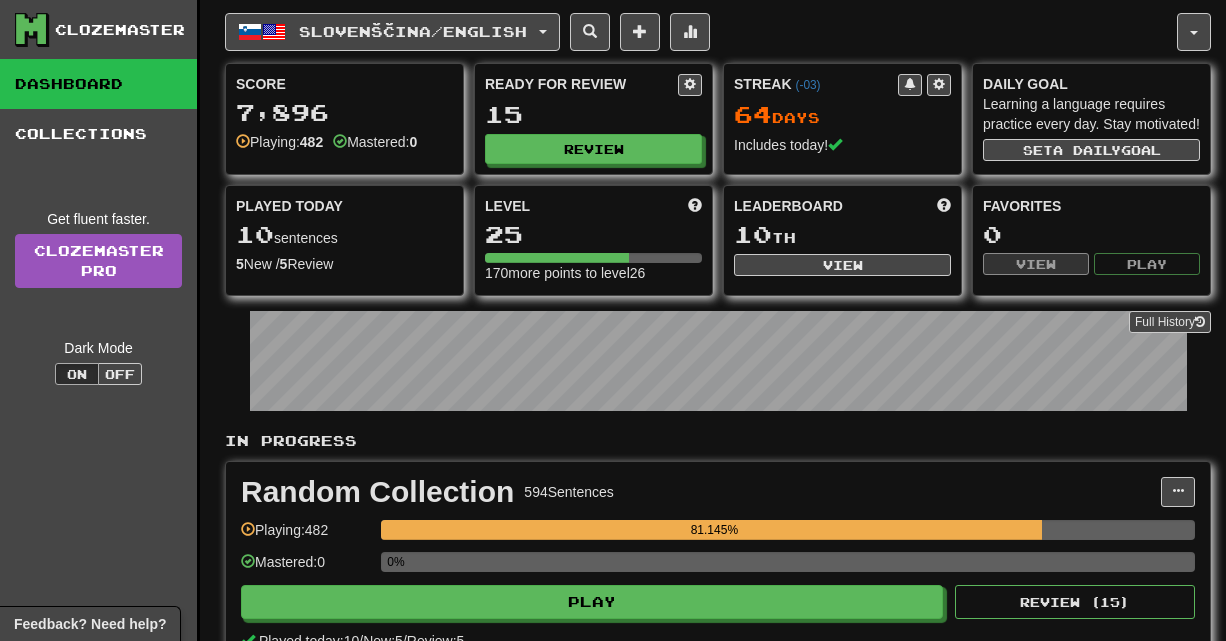 scroll, scrollTop: 0, scrollLeft: 0, axis: both 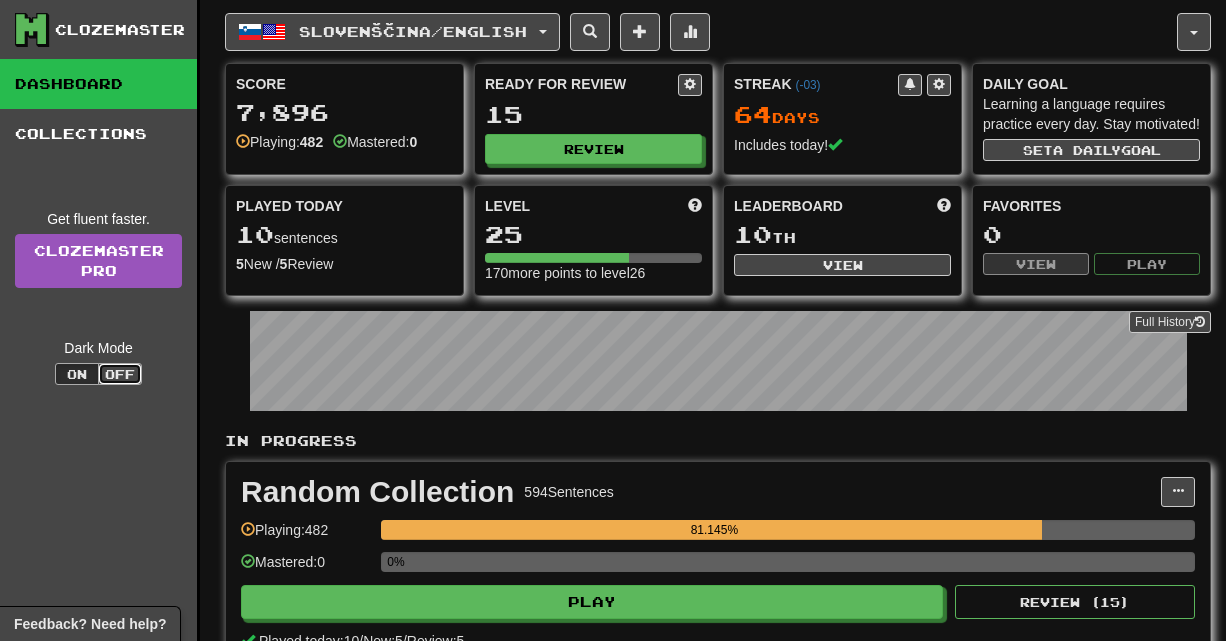 click on "Off" at bounding box center [120, 374] 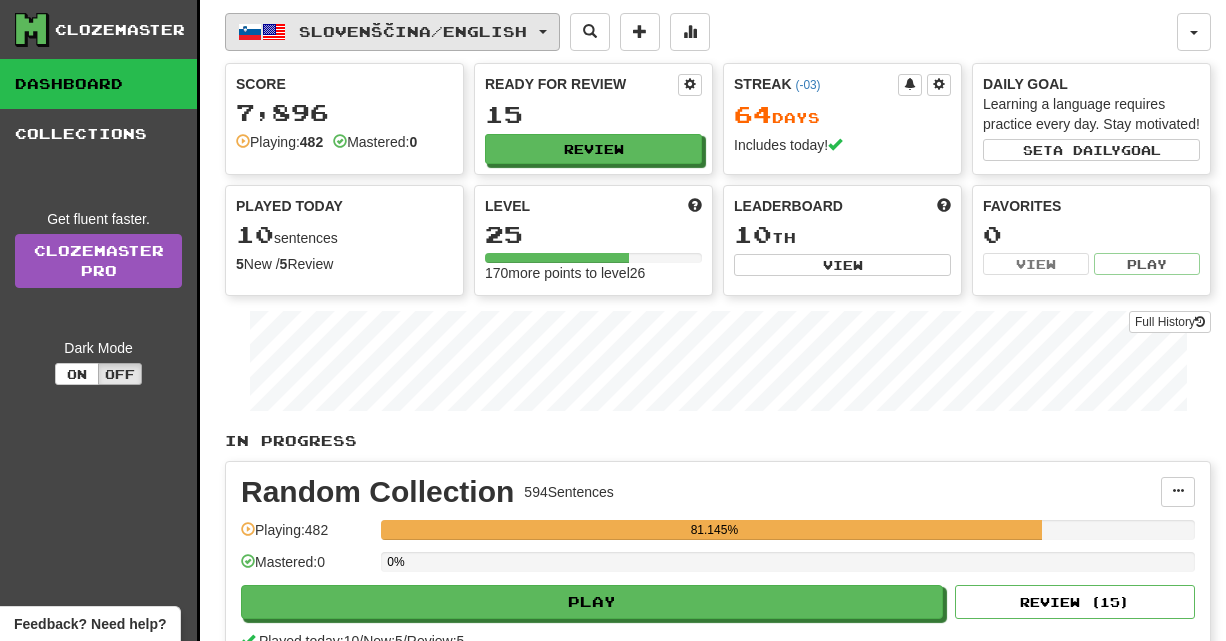 click on "Slovenščina  /  English" at bounding box center (392, 32) 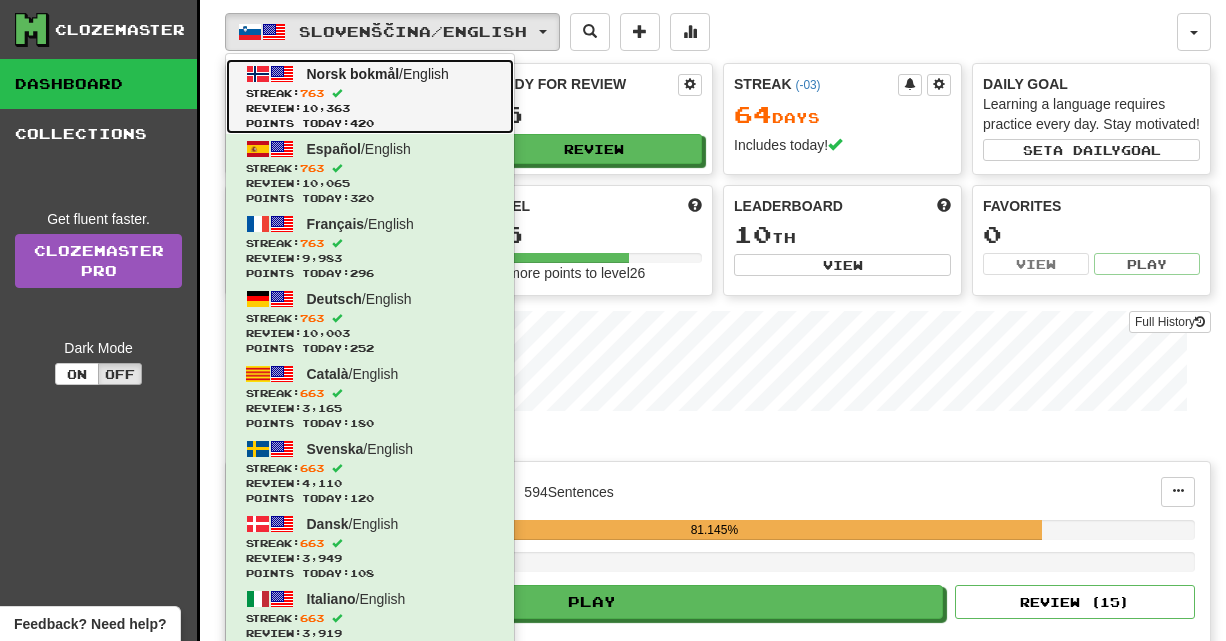 click on "Streak:  763" at bounding box center (370, 93) 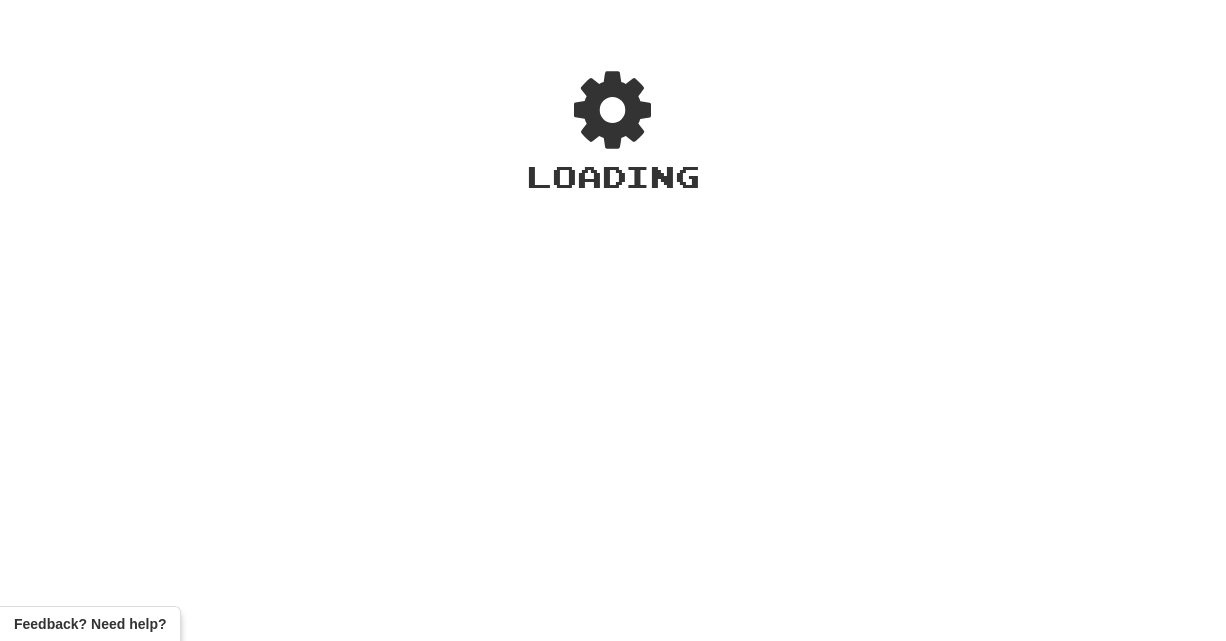 scroll, scrollTop: 0, scrollLeft: 0, axis: both 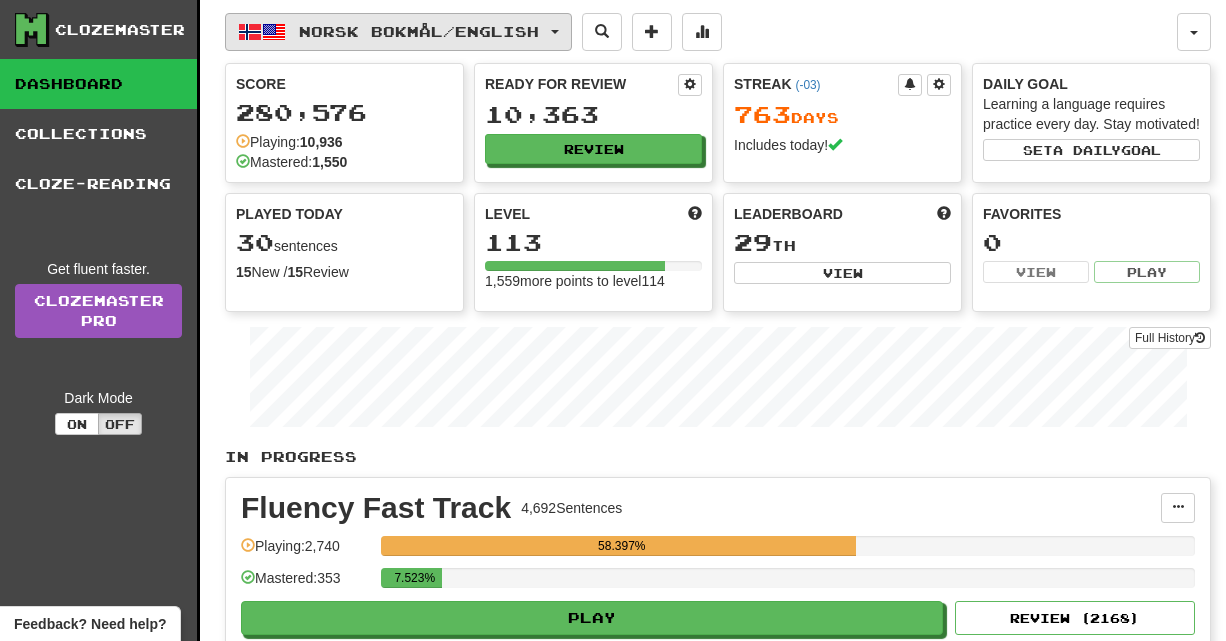 click on "Norsk bokmål  /  English" at bounding box center [419, 31] 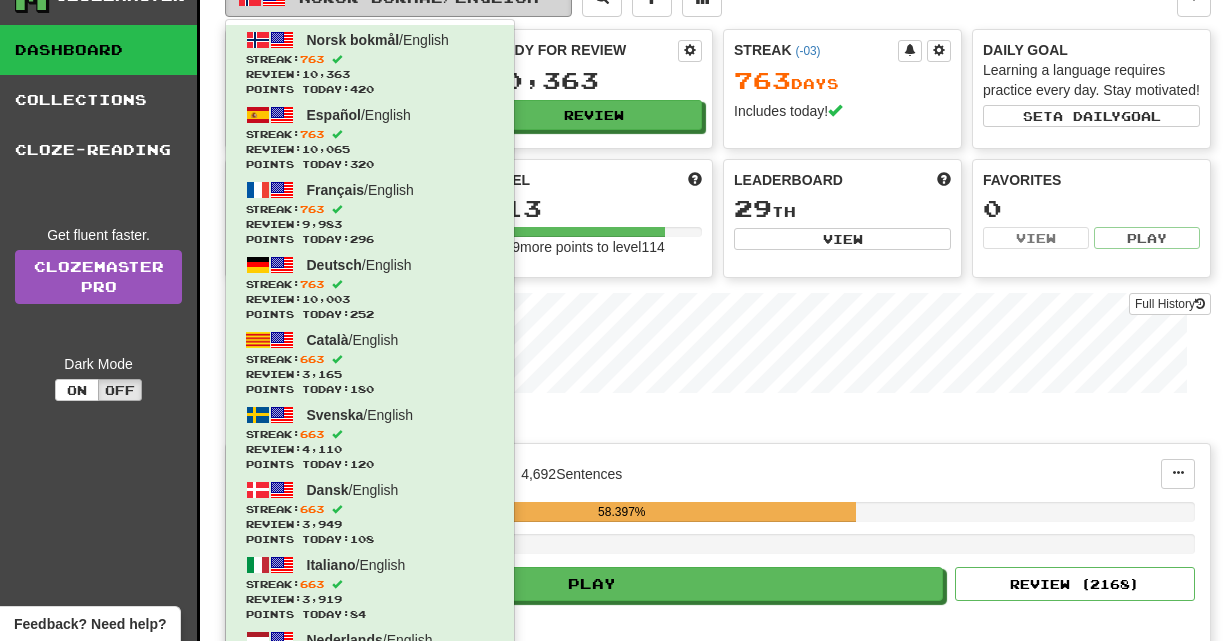 scroll, scrollTop: 40, scrollLeft: 0, axis: vertical 